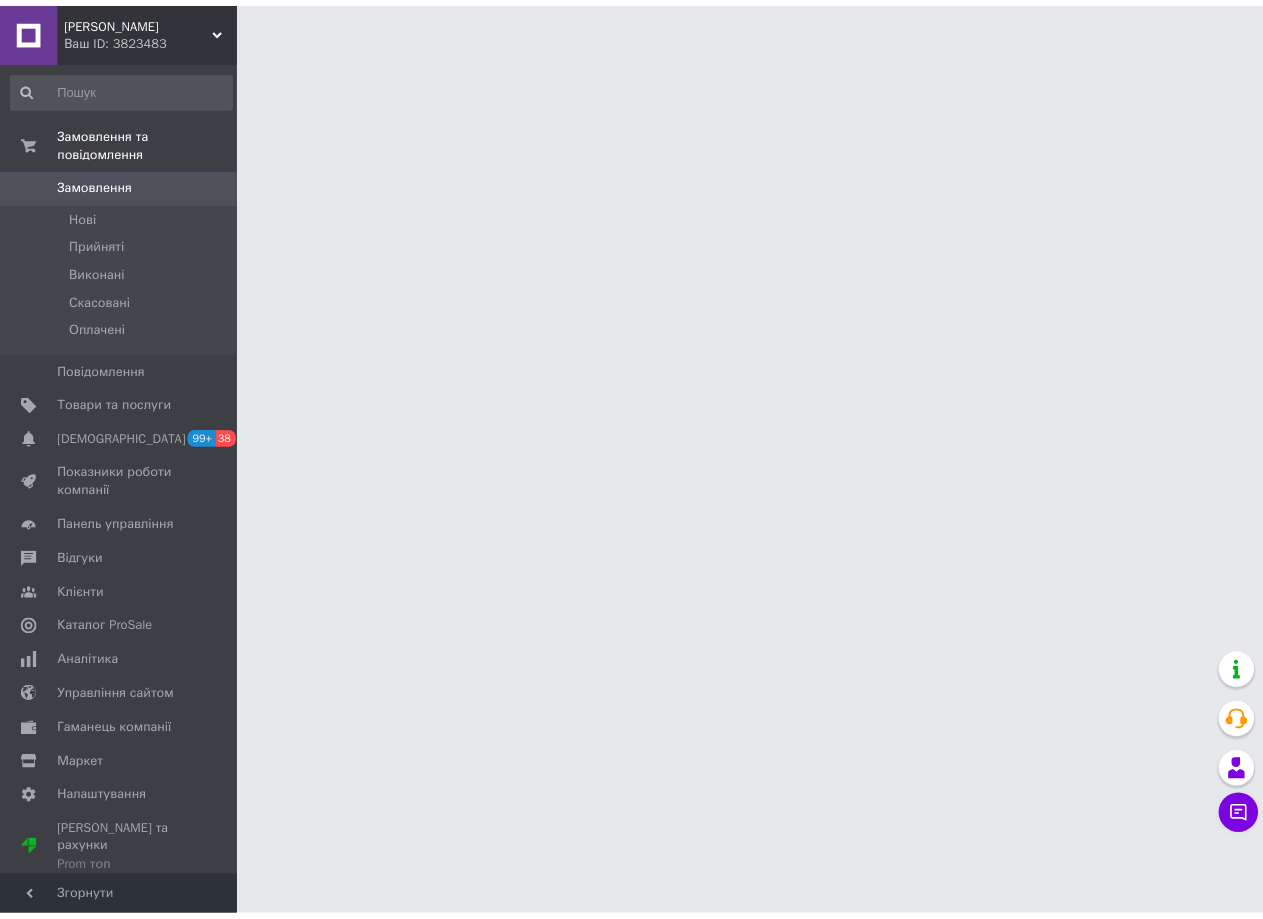 scroll, scrollTop: 0, scrollLeft: 0, axis: both 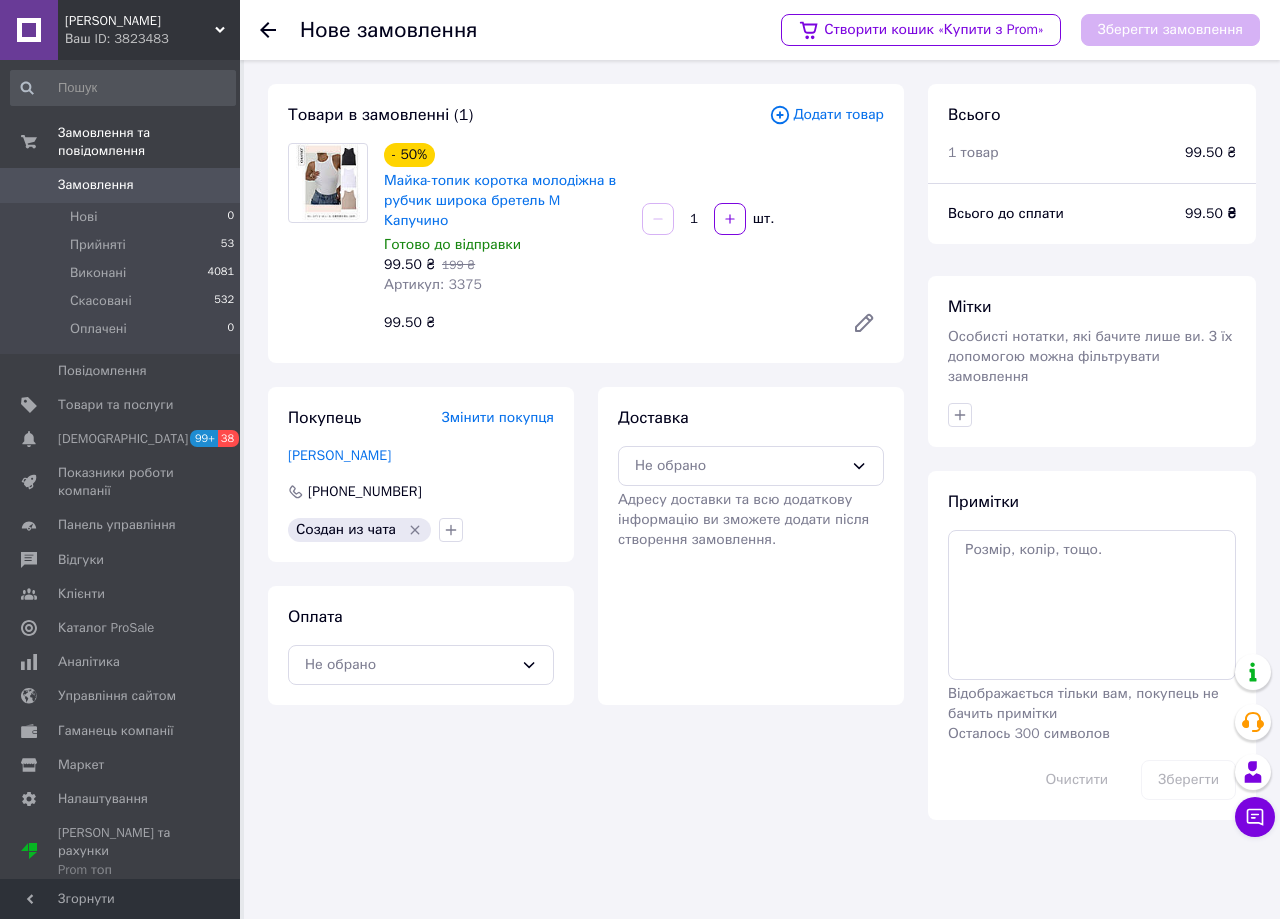 click 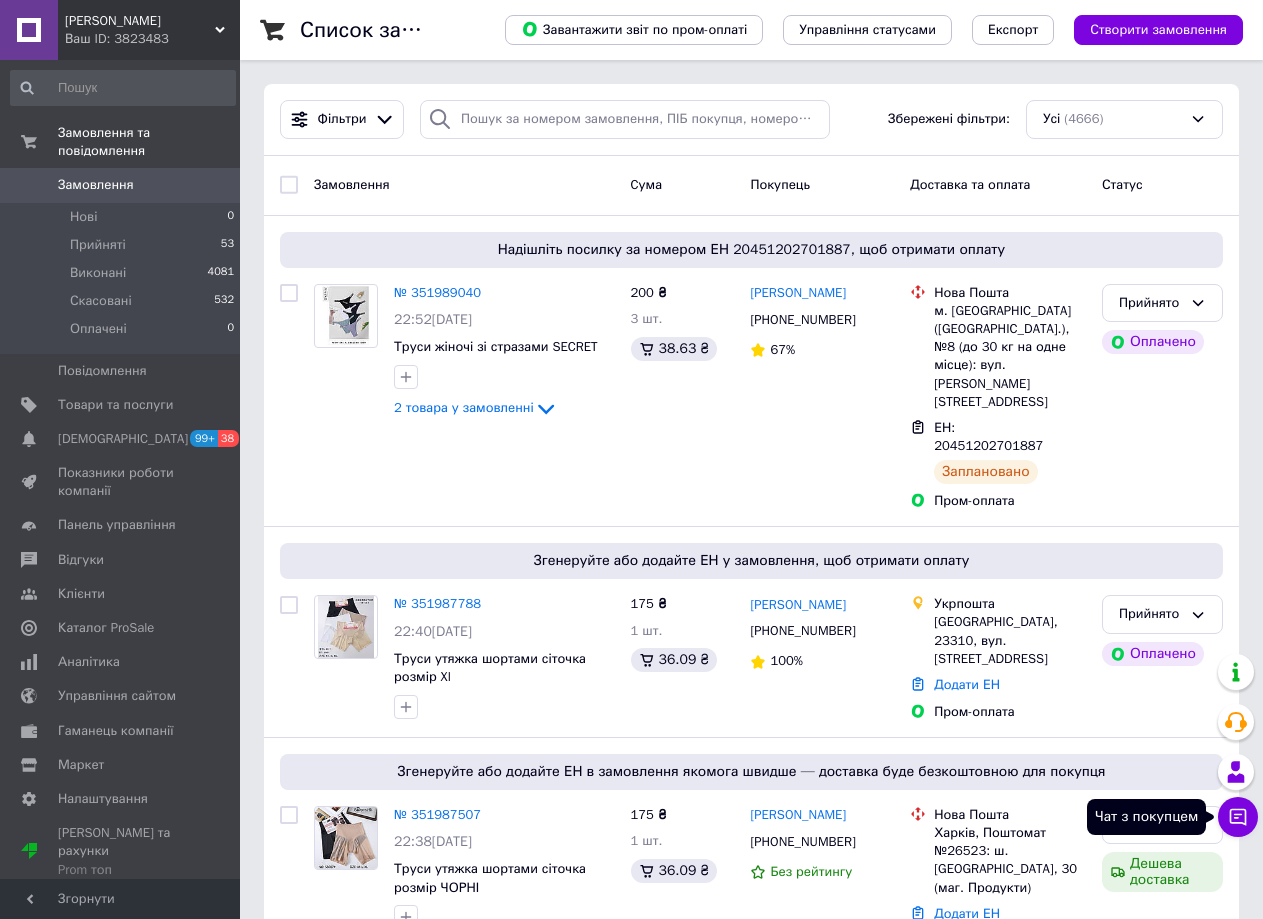 click 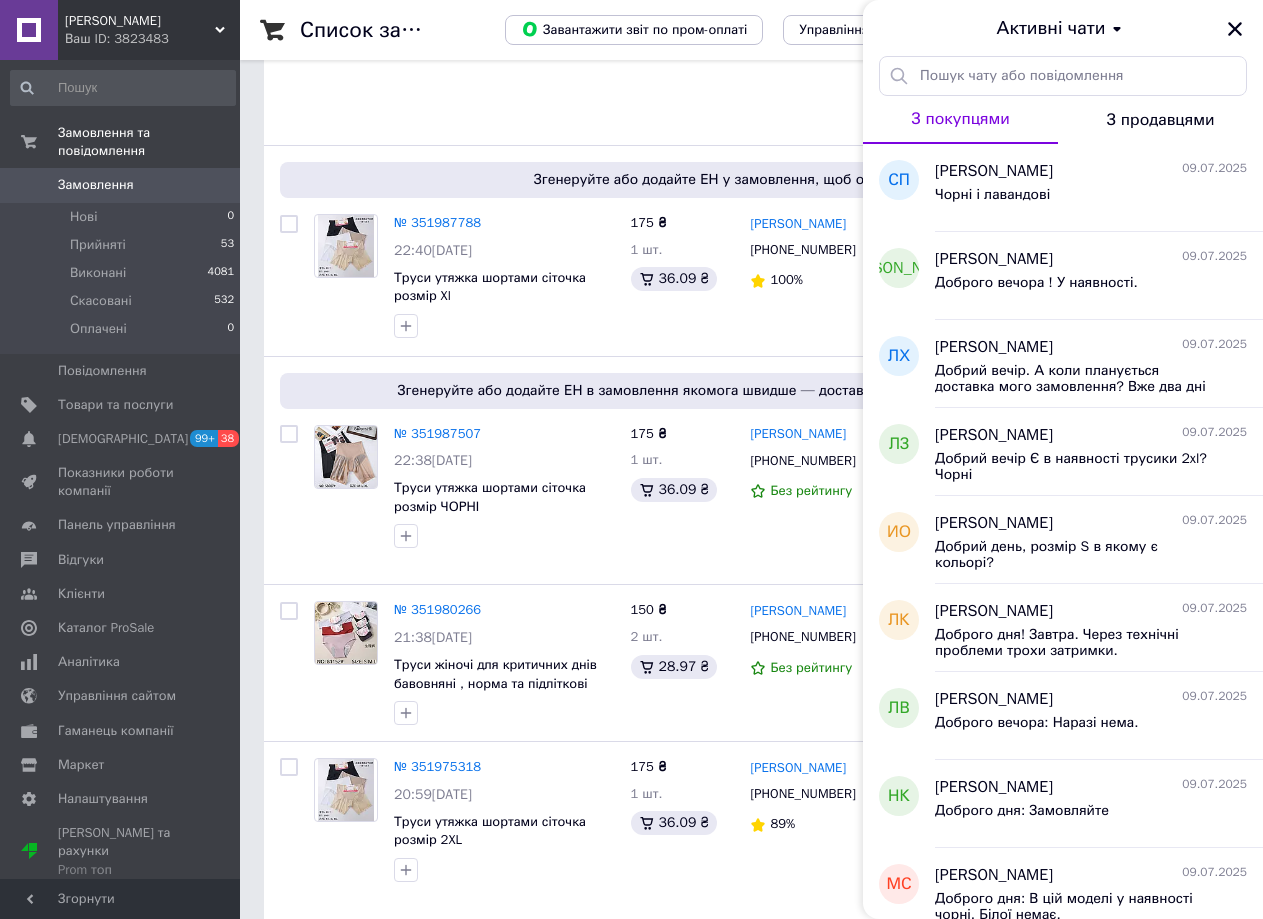 scroll, scrollTop: 407, scrollLeft: 0, axis: vertical 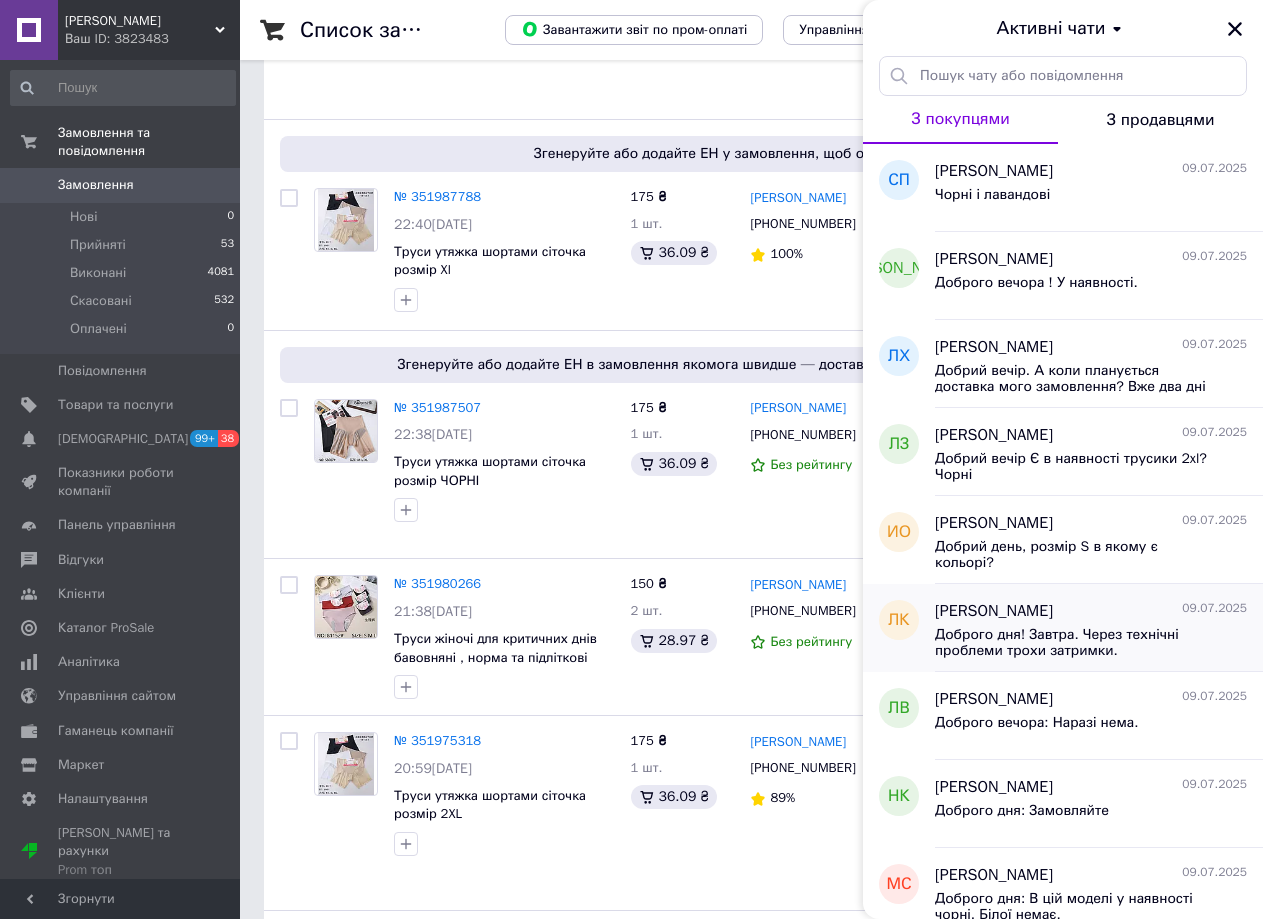 click on "Доброго дня! Завтра. Через технічні проблеми трохи затримки." at bounding box center (1077, 643) 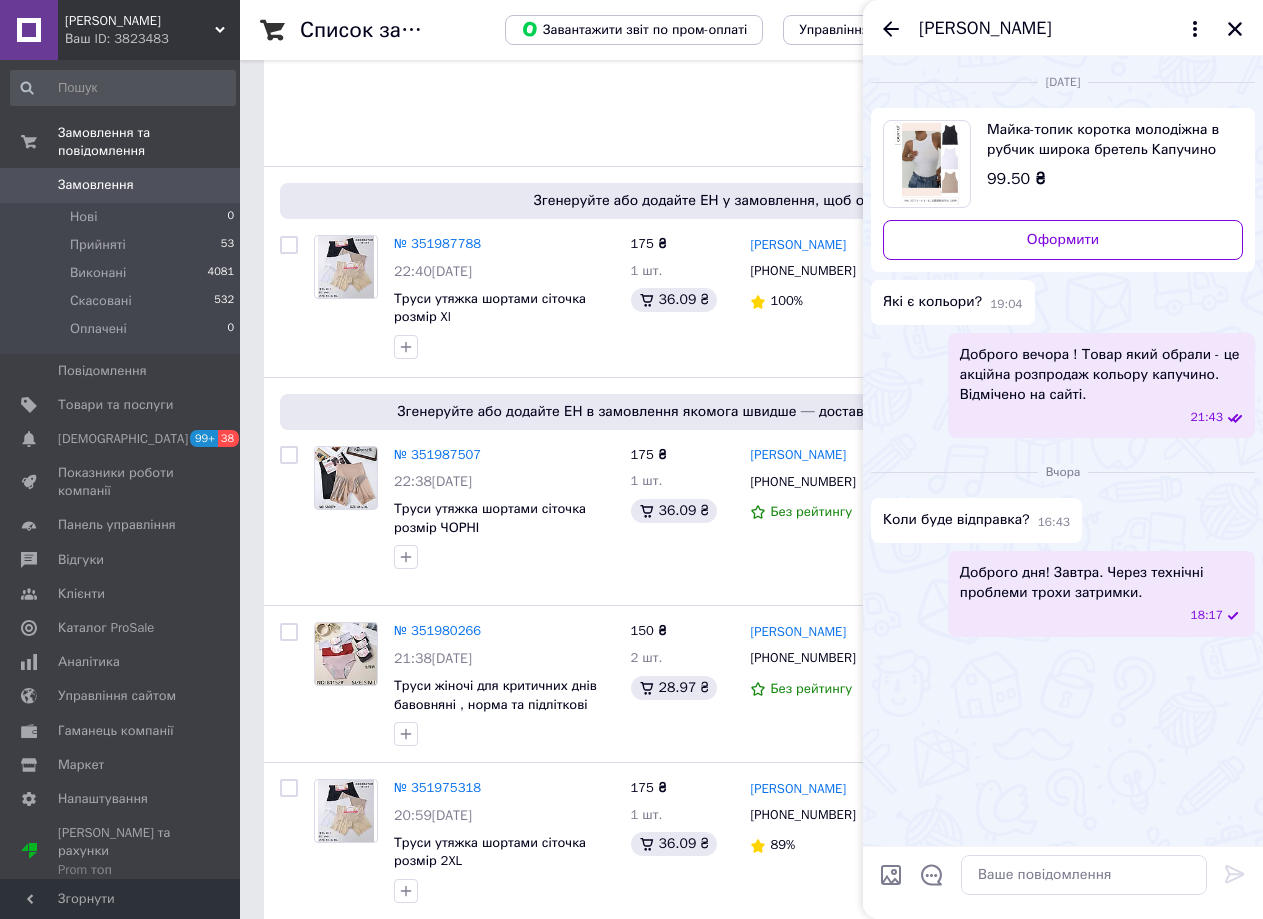 scroll, scrollTop: 309, scrollLeft: 0, axis: vertical 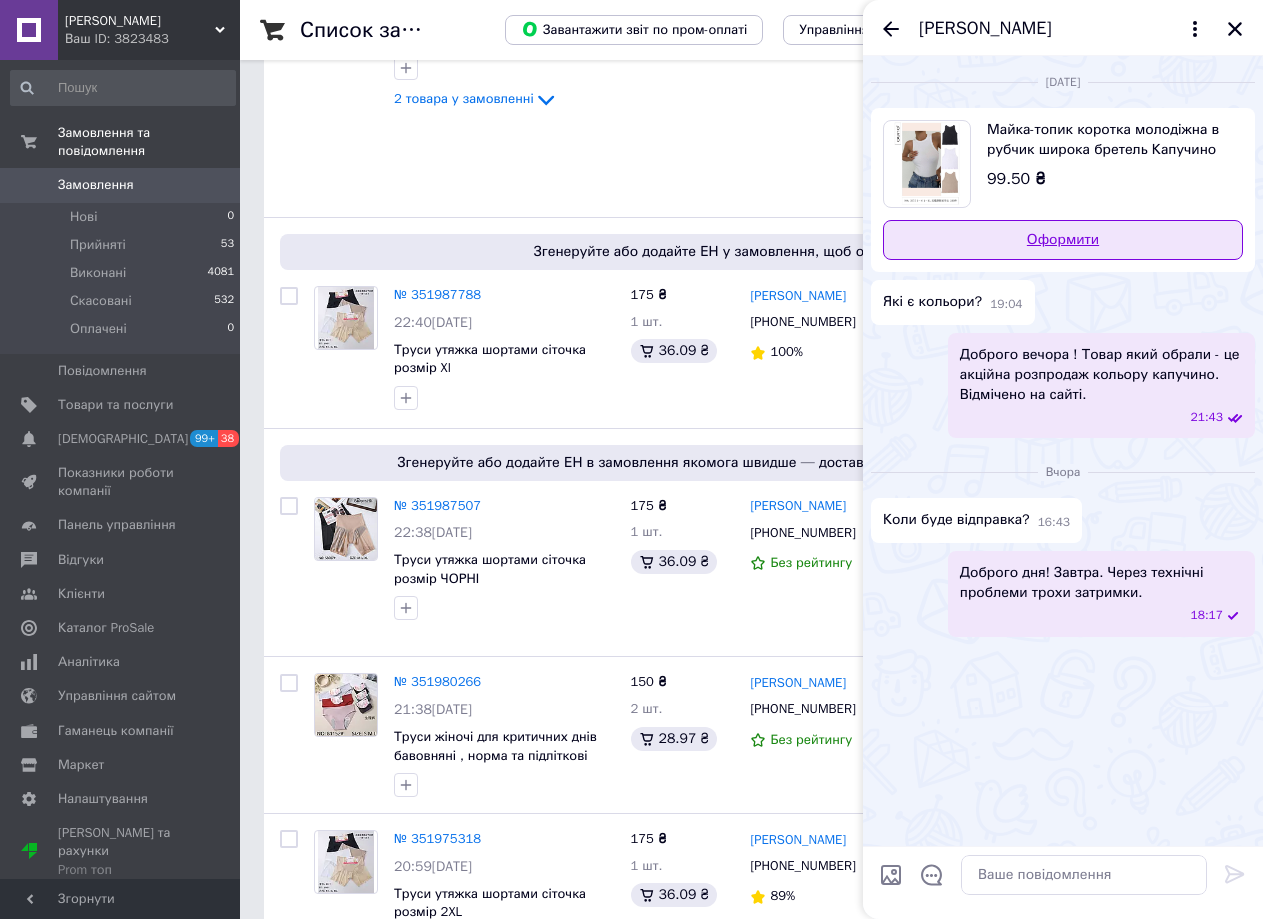 click on "Оформити" at bounding box center (1063, 240) 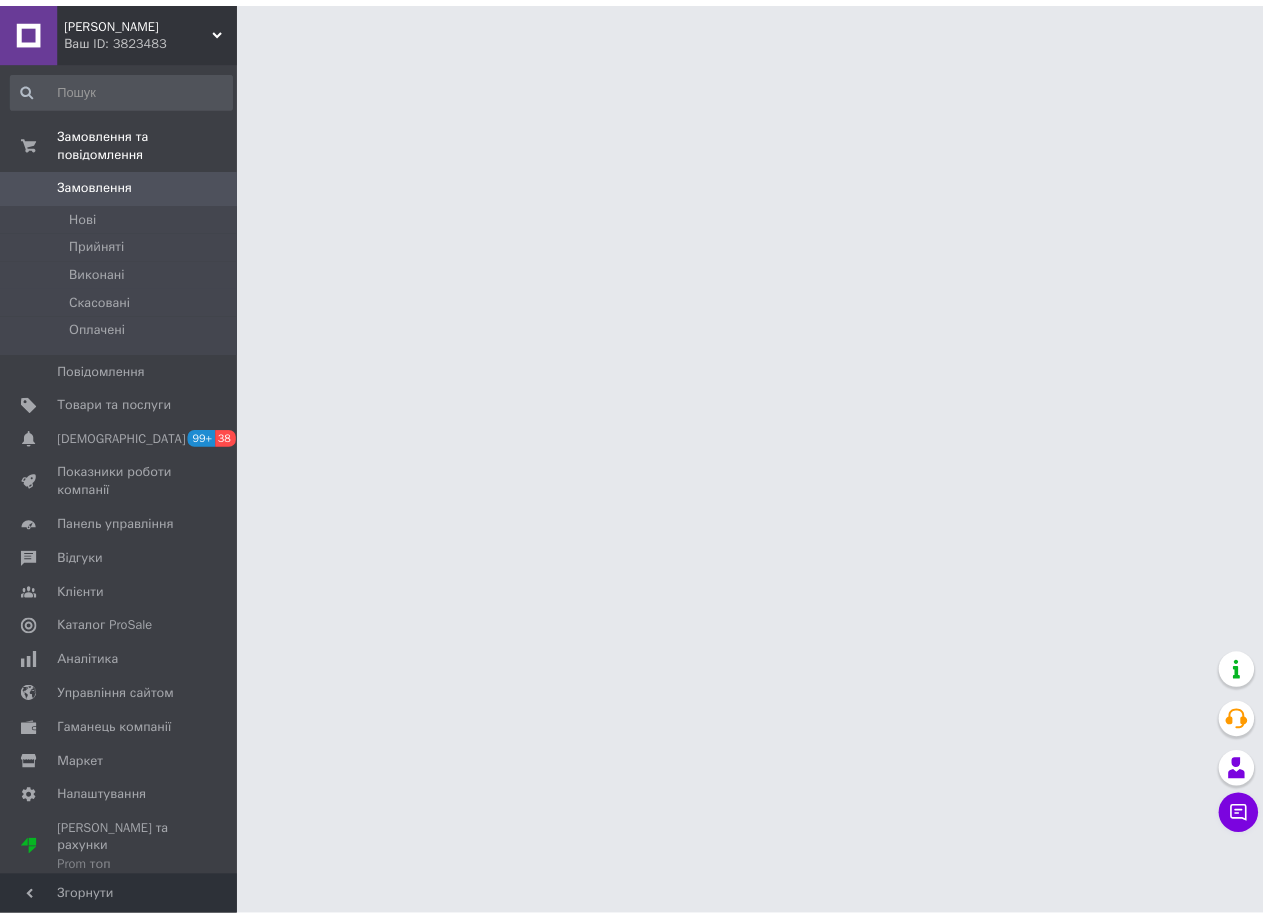 scroll, scrollTop: 0, scrollLeft: 0, axis: both 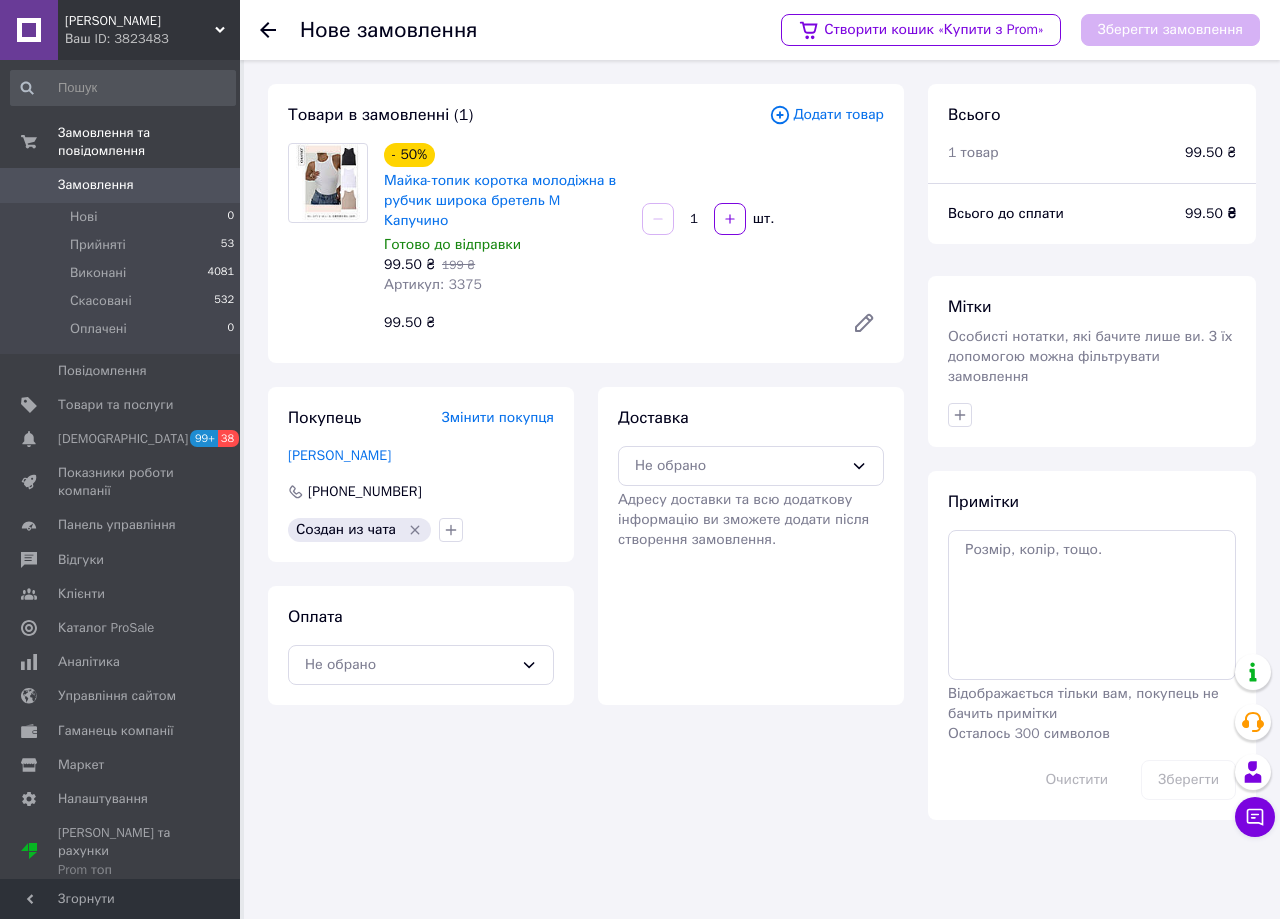 click 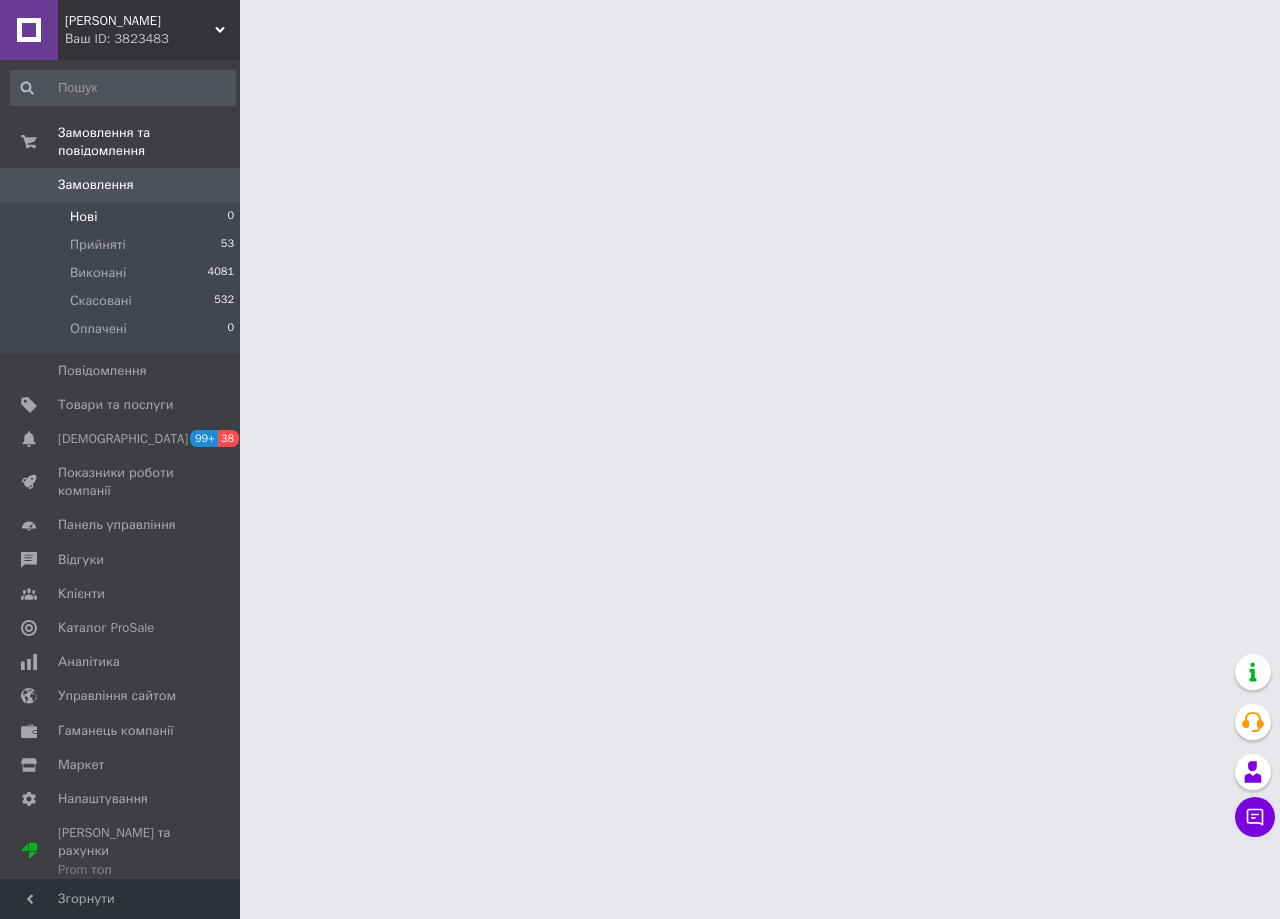 click on "Прийняті" at bounding box center [98, 245] 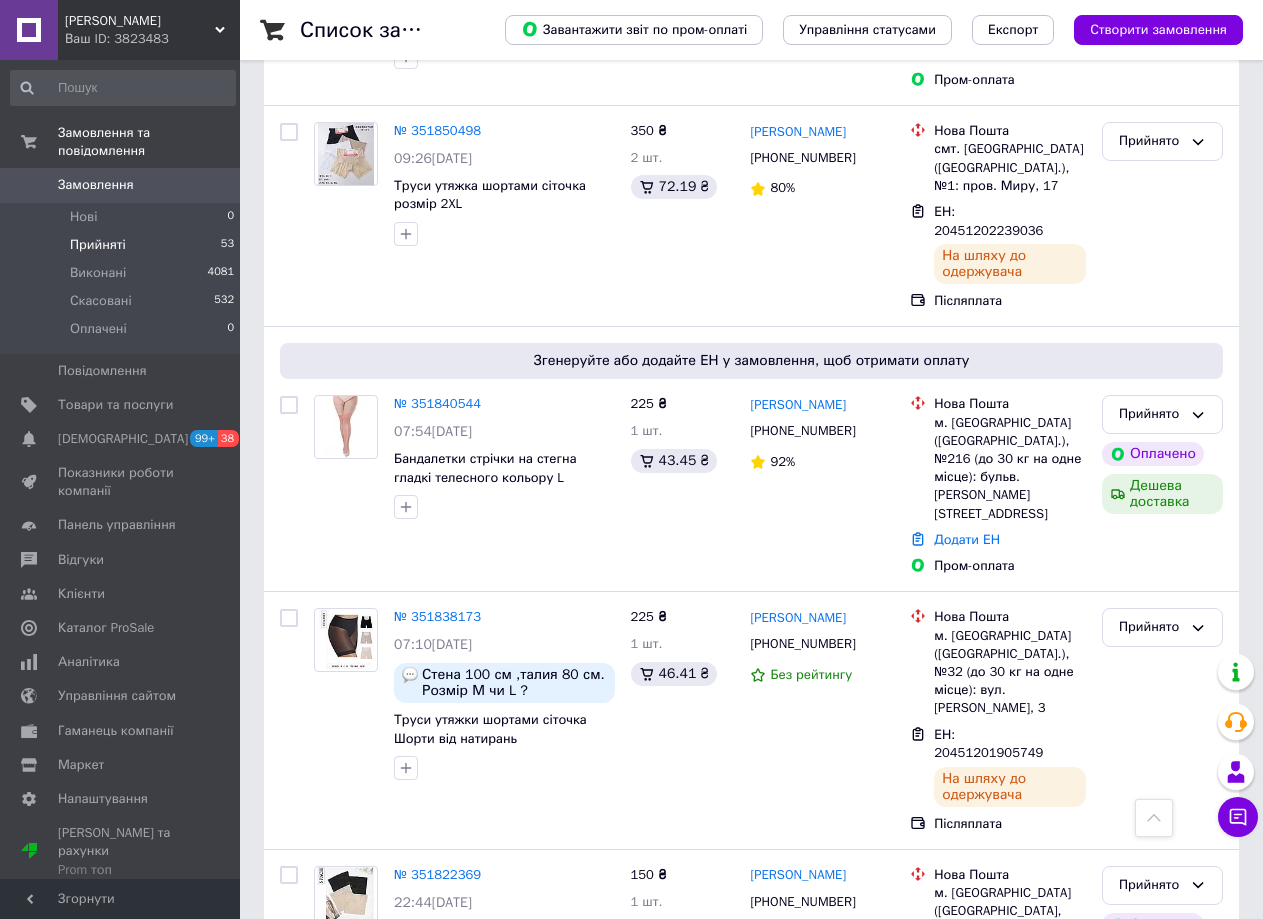 scroll, scrollTop: 3710, scrollLeft: 0, axis: vertical 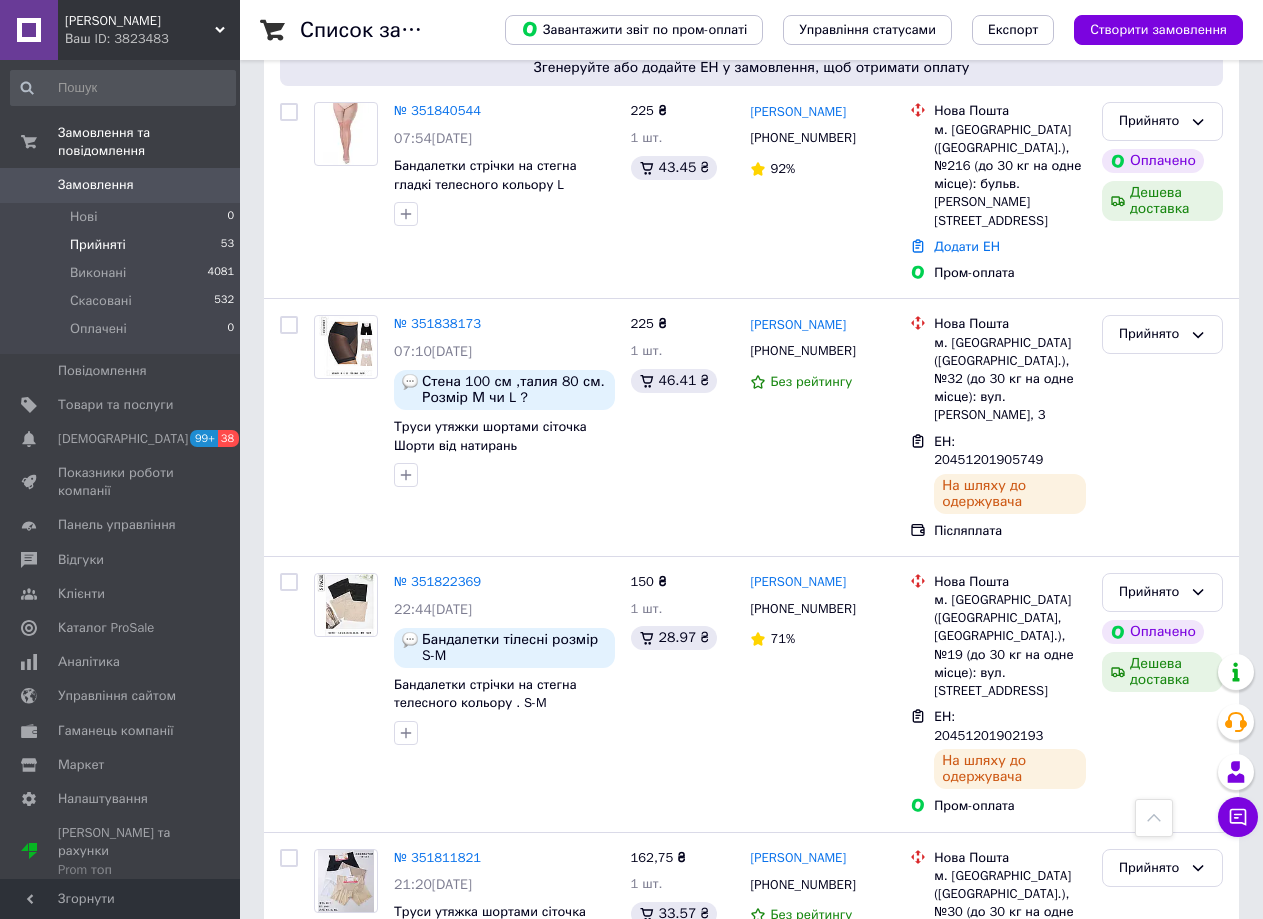 click on "Прийняті 53" at bounding box center [123, 245] 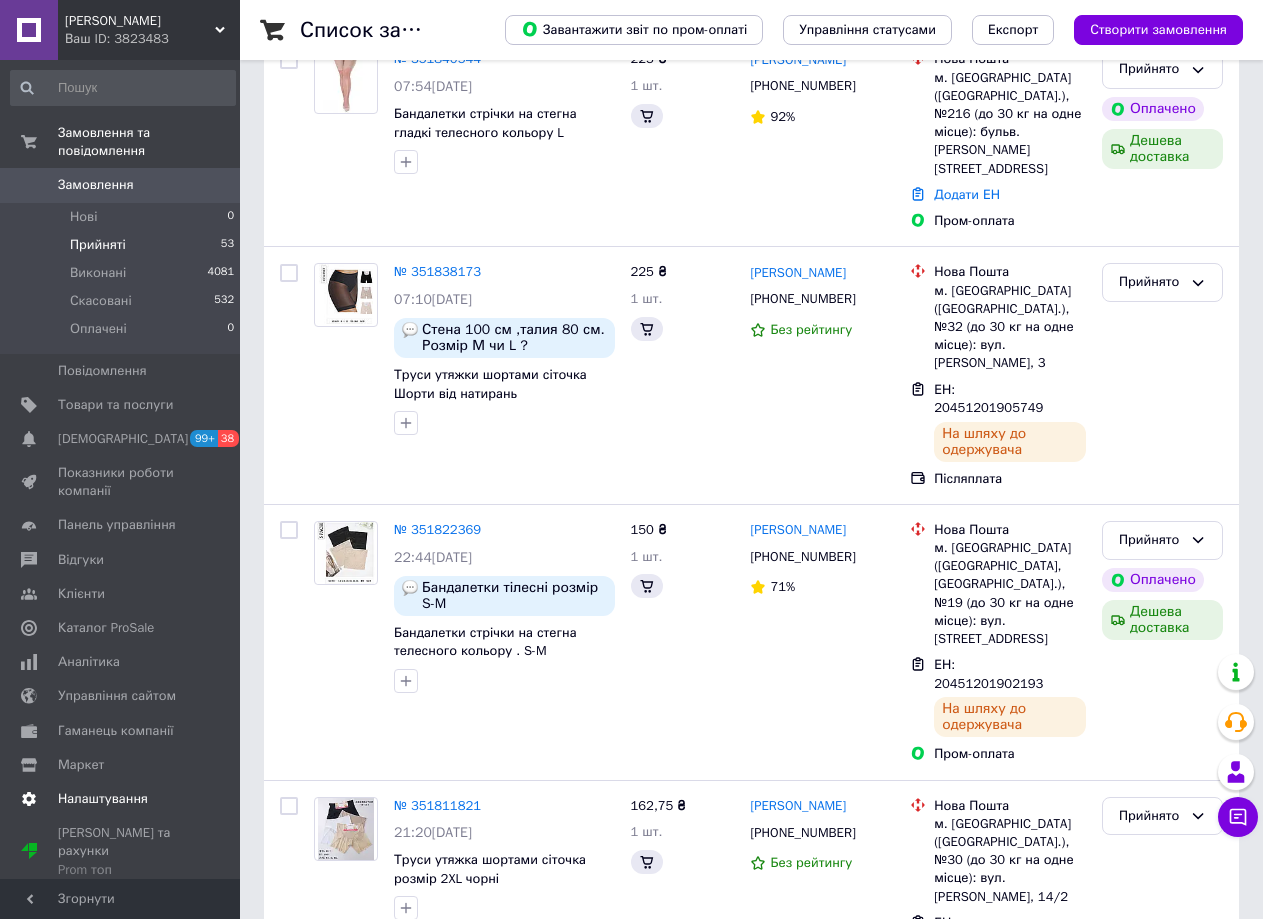 scroll, scrollTop: 0, scrollLeft: 0, axis: both 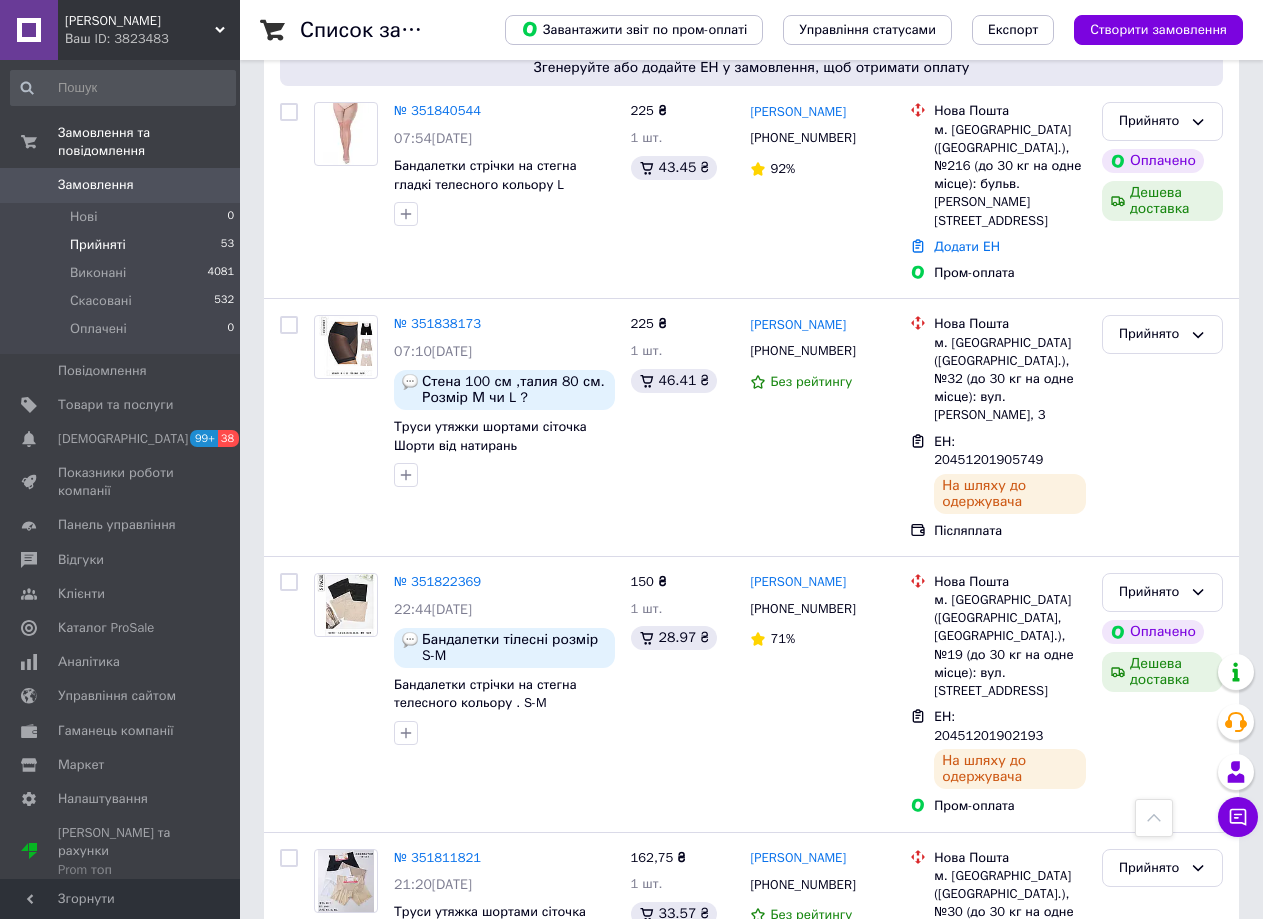 click on "3" at bounding box center (371, 1134) 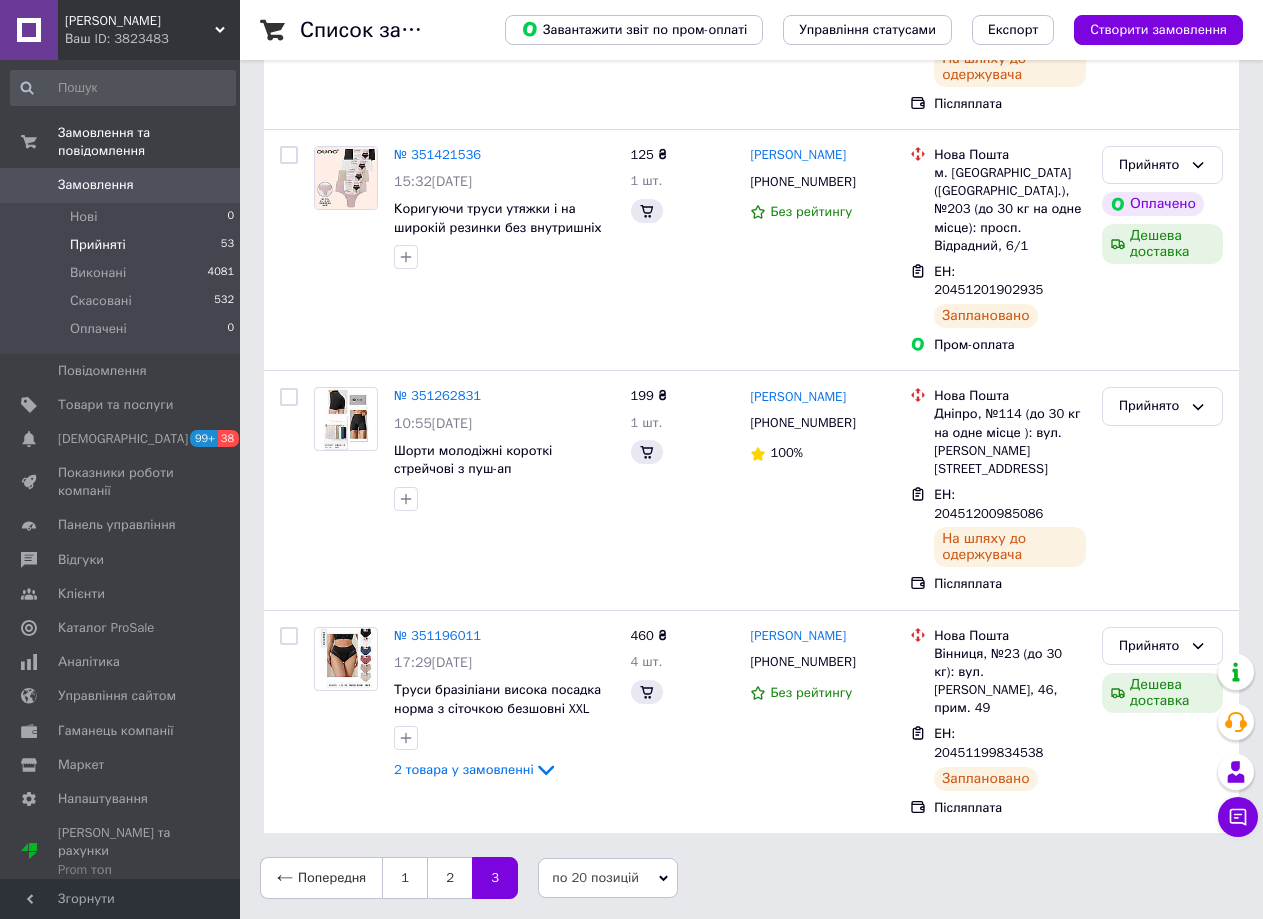 scroll, scrollTop: 0, scrollLeft: 0, axis: both 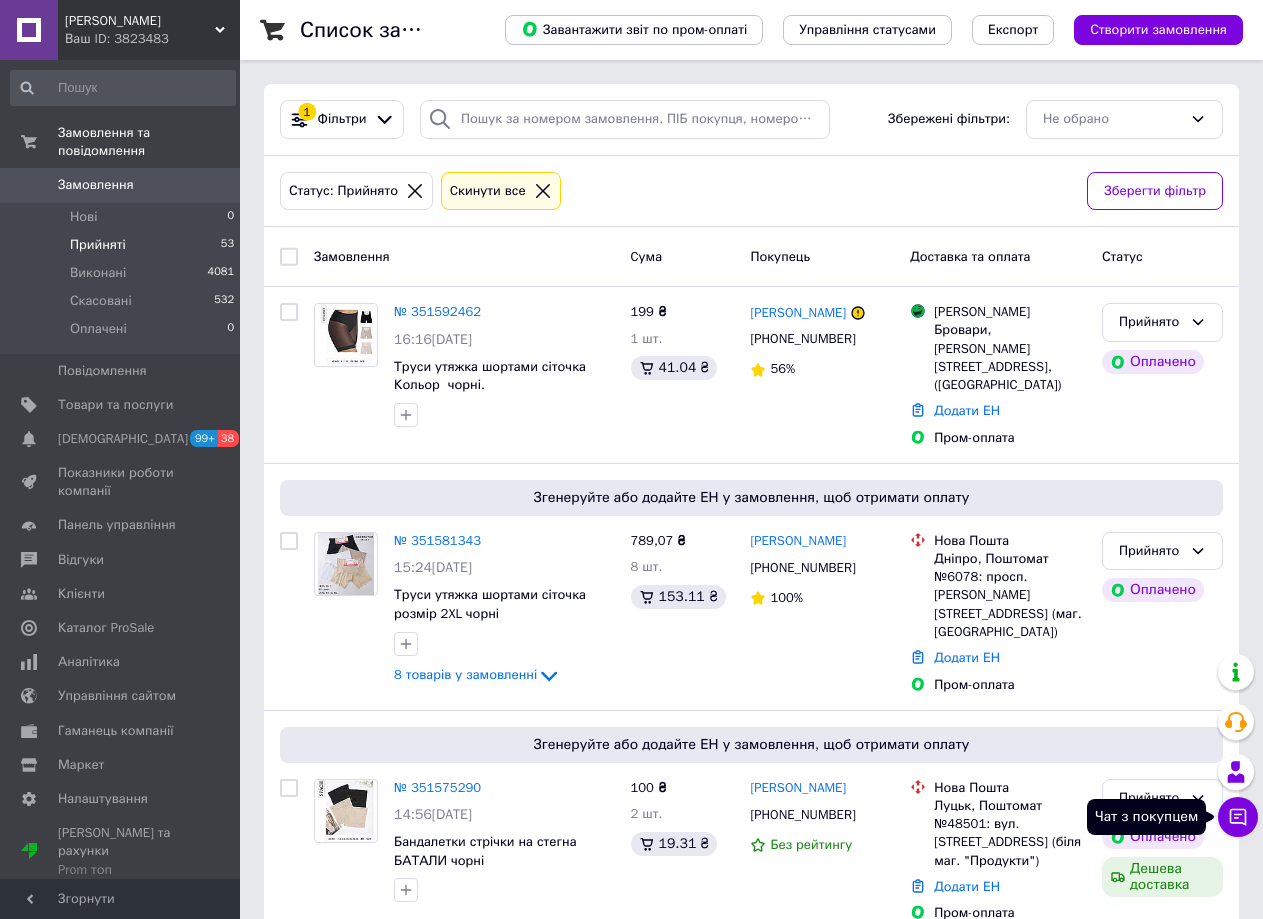 click 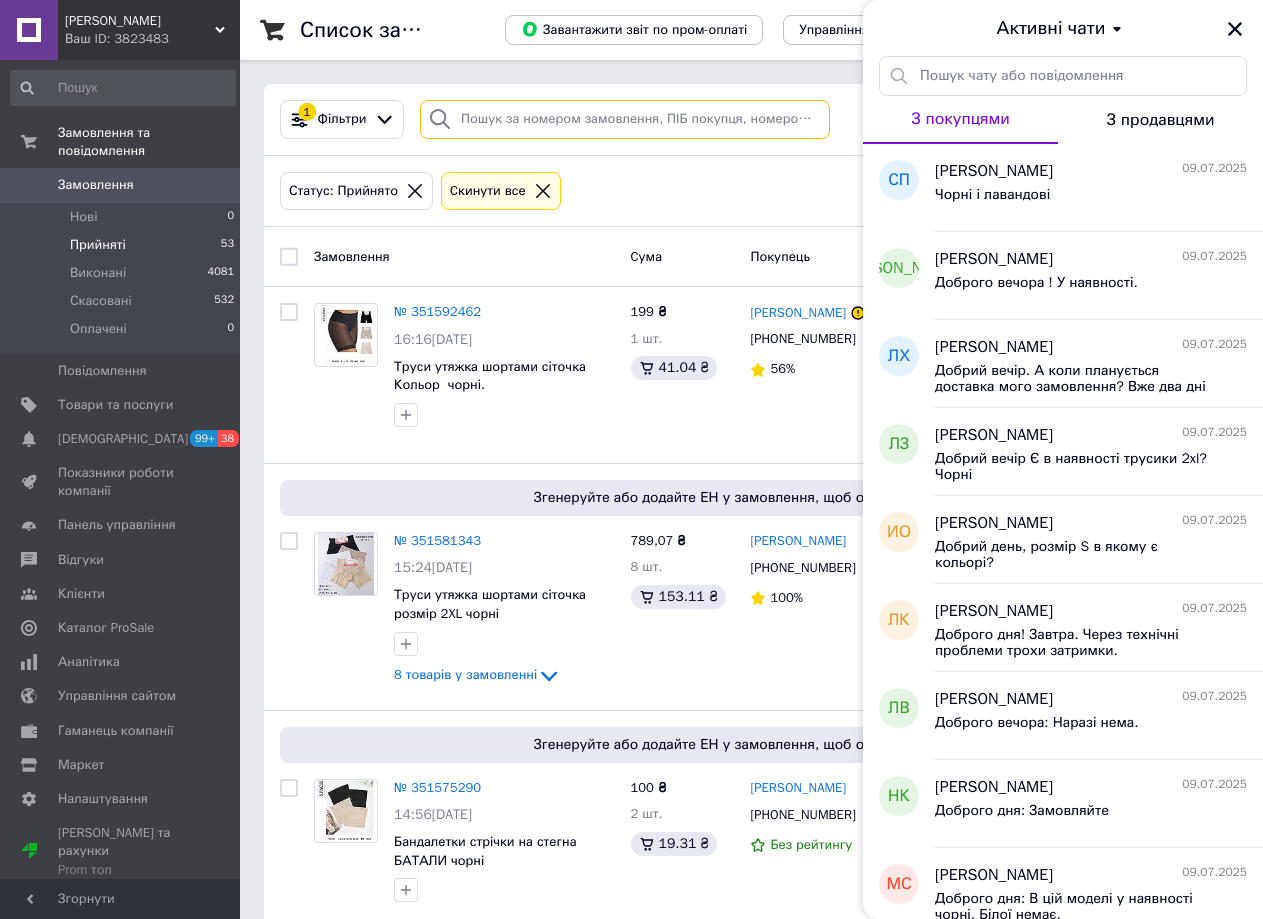 click at bounding box center (625, 119) 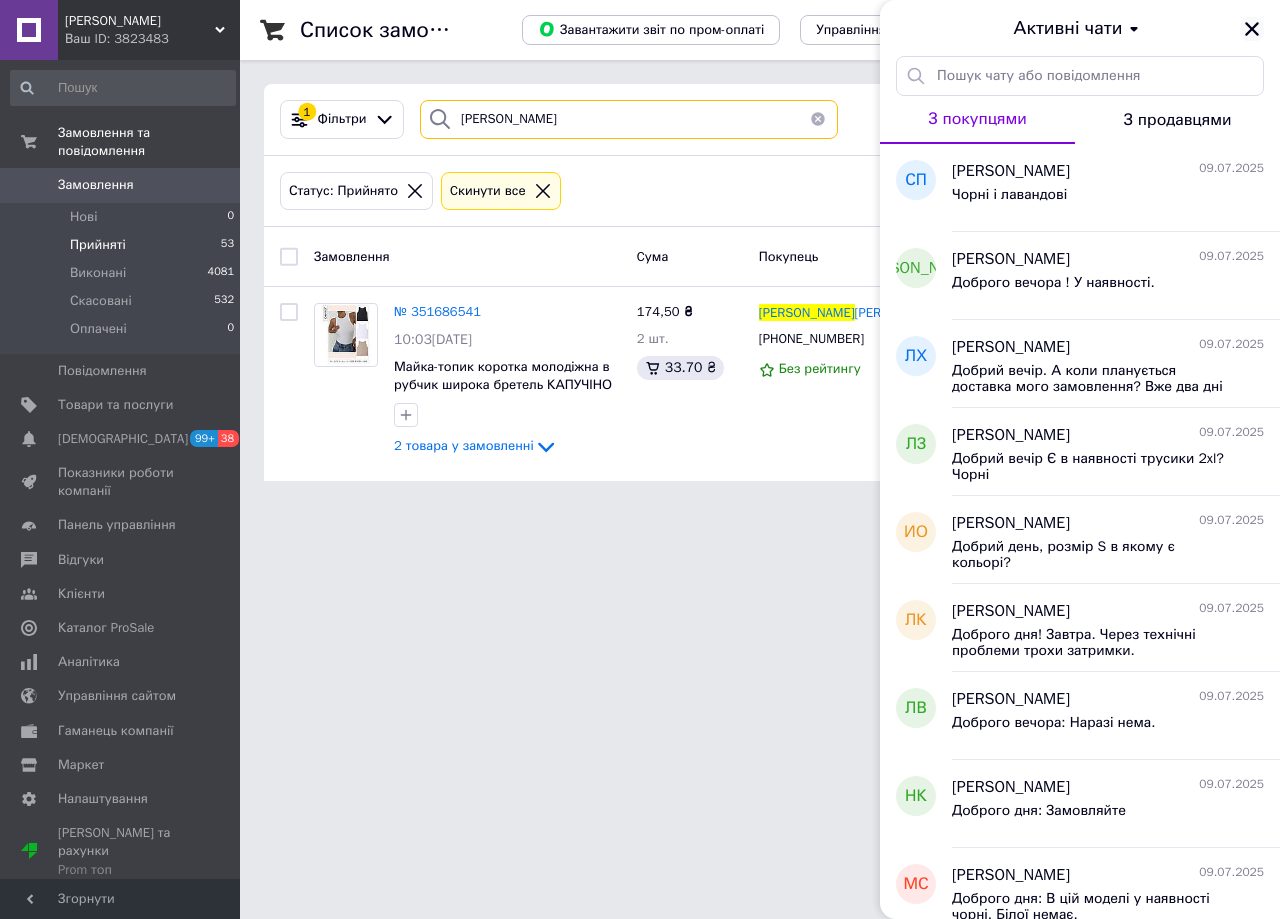 type on "Лія" 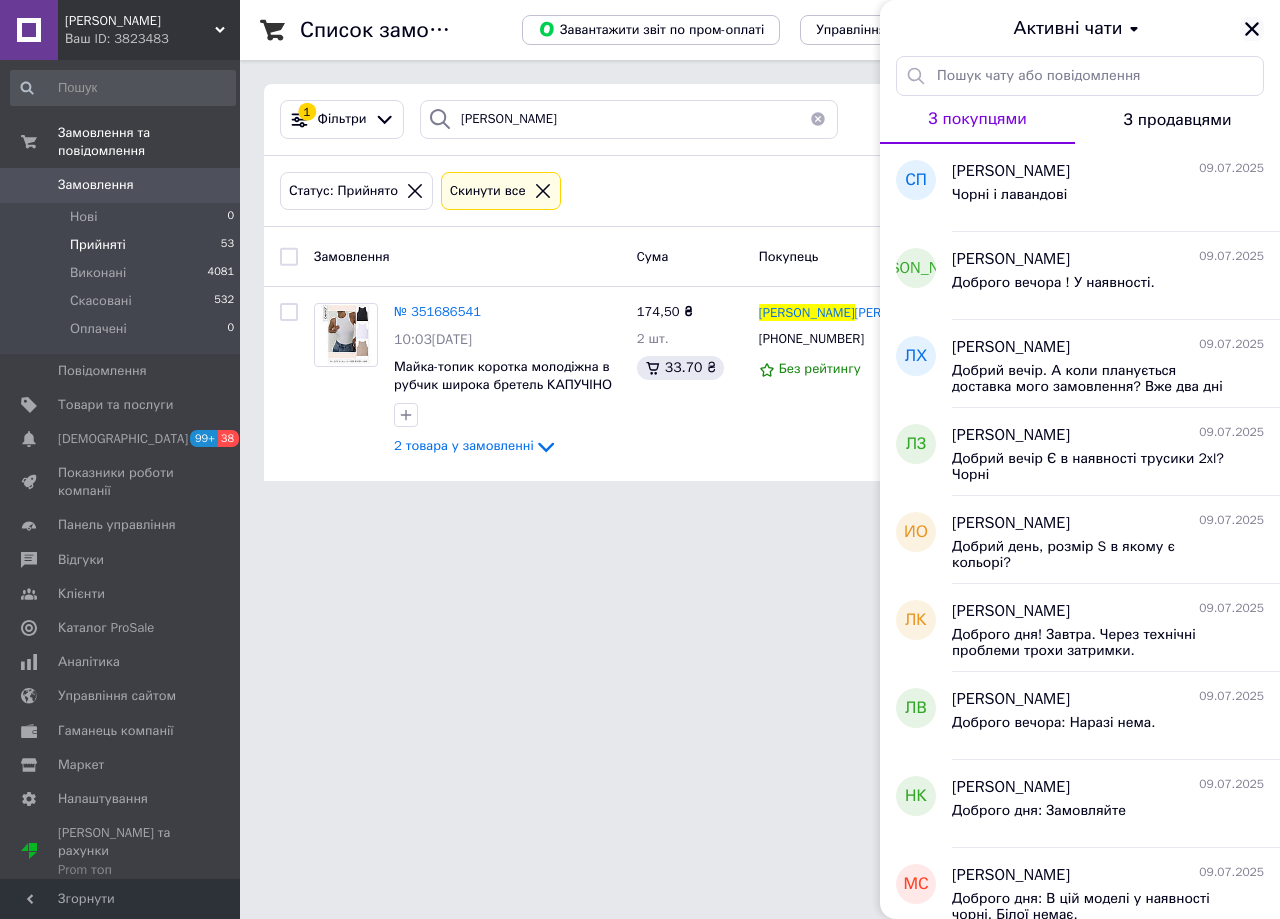 click 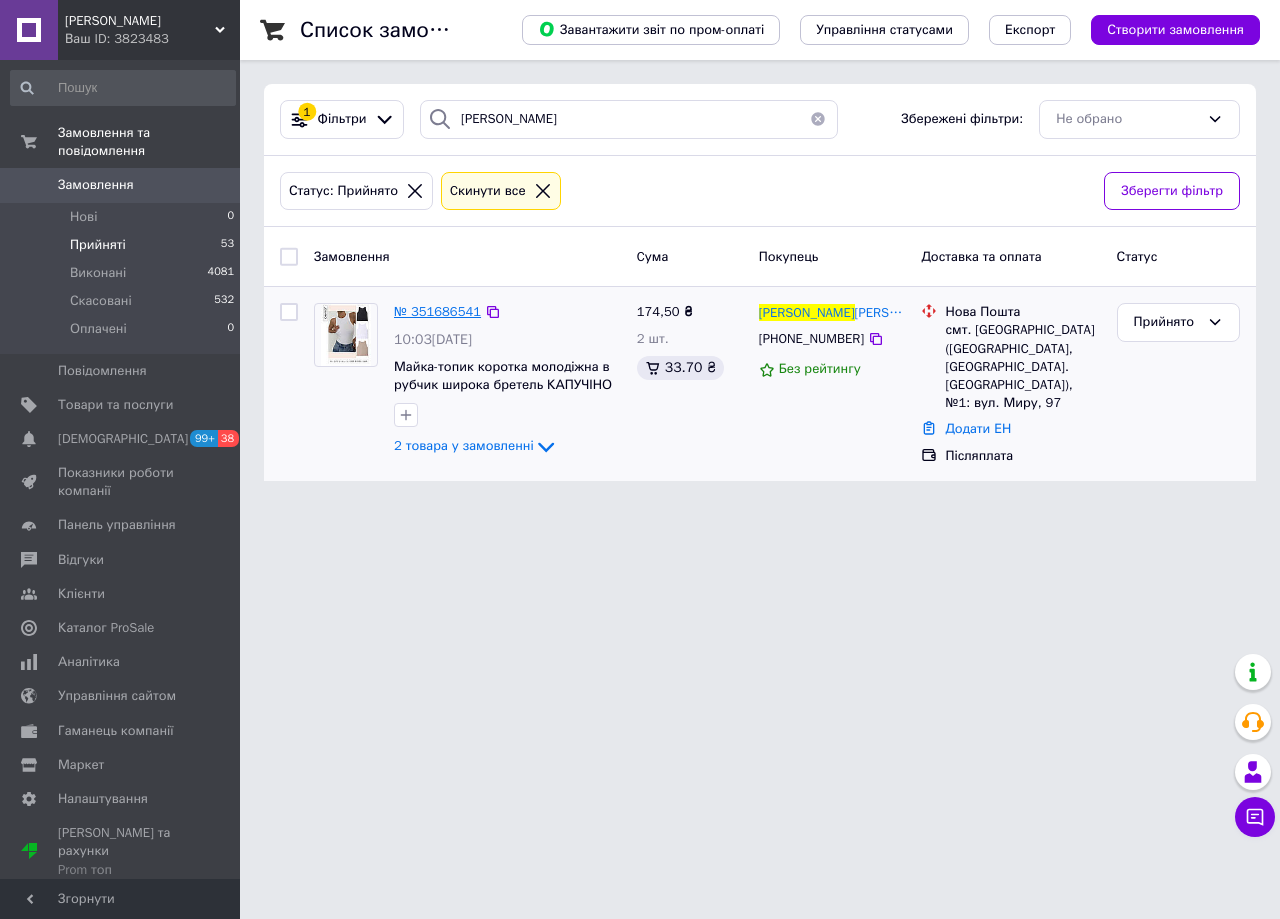 click on "№ 351686541" at bounding box center [437, 311] 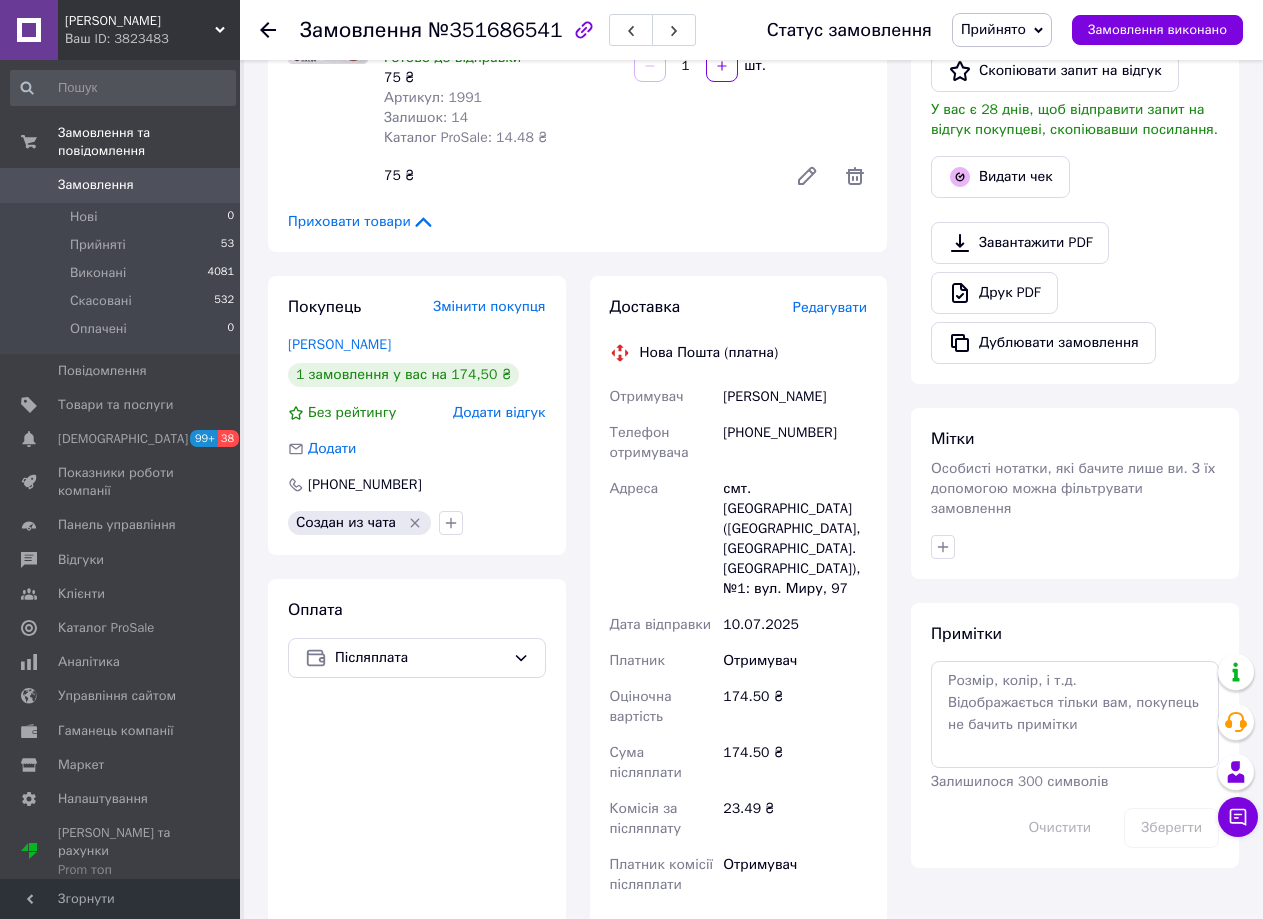 scroll, scrollTop: 593, scrollLeft: 0, axis: vertical 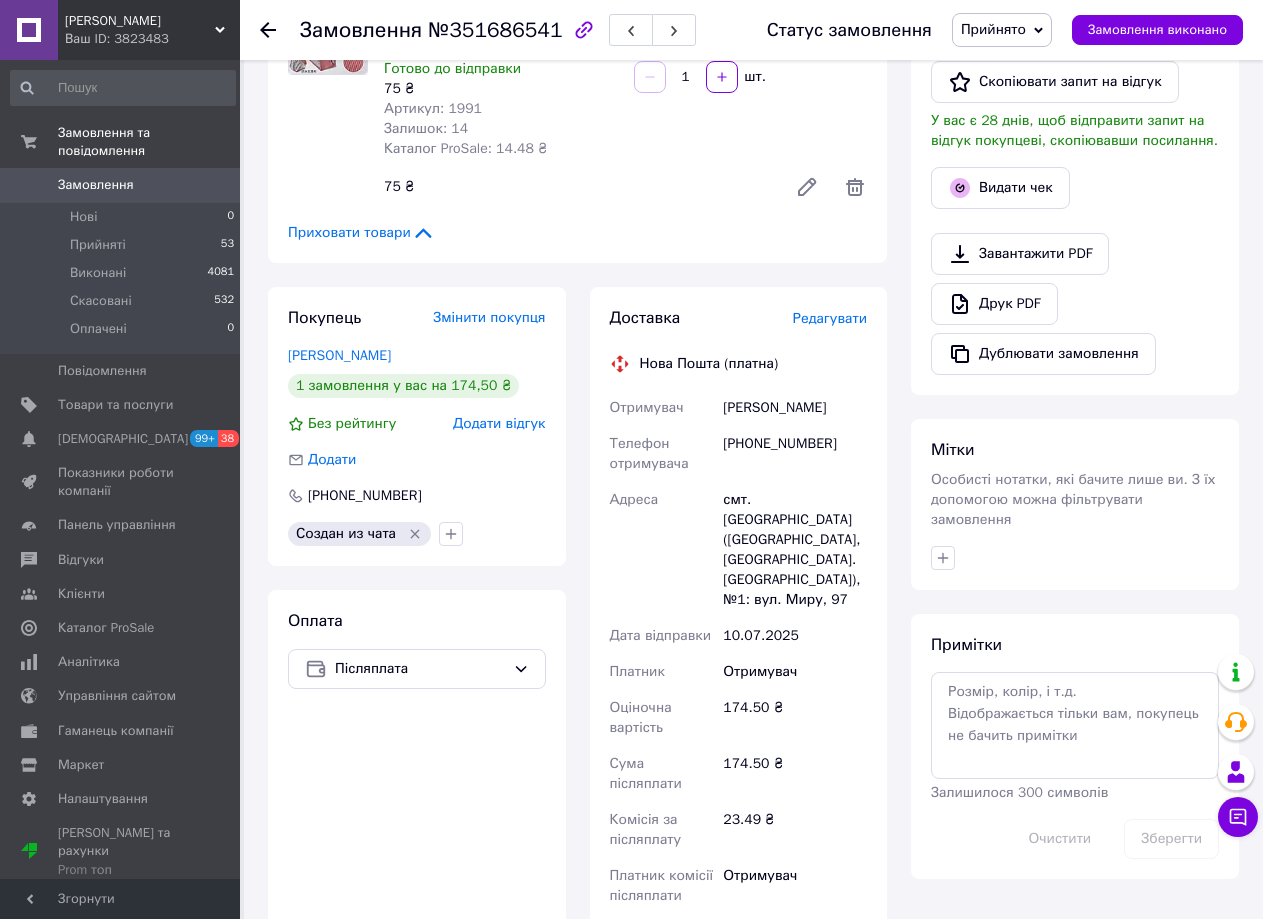 click on "Редагувати" at bounding box center [830, 318] 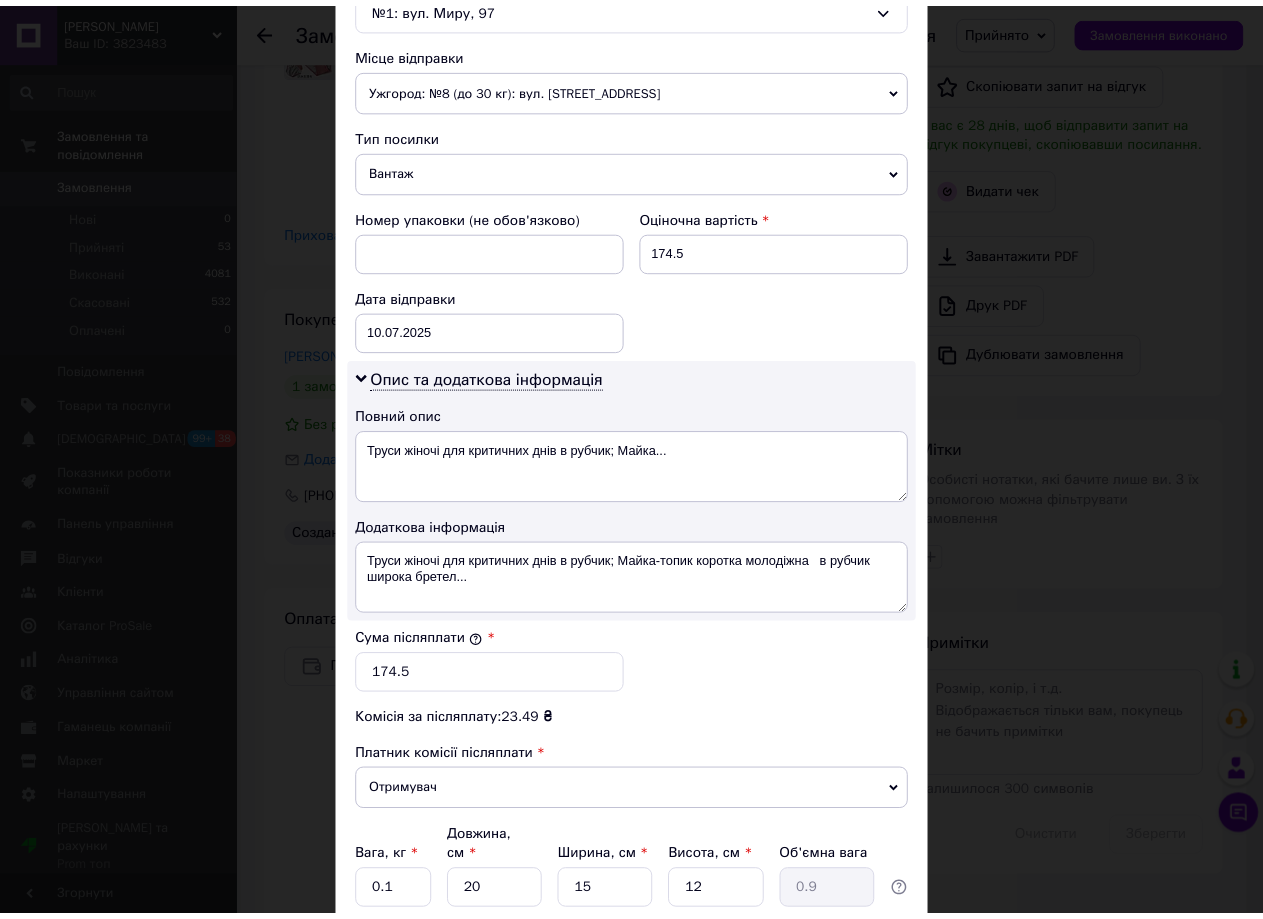 scroll, scrollTop: 831, scrollLeft: 0, axis: vertical 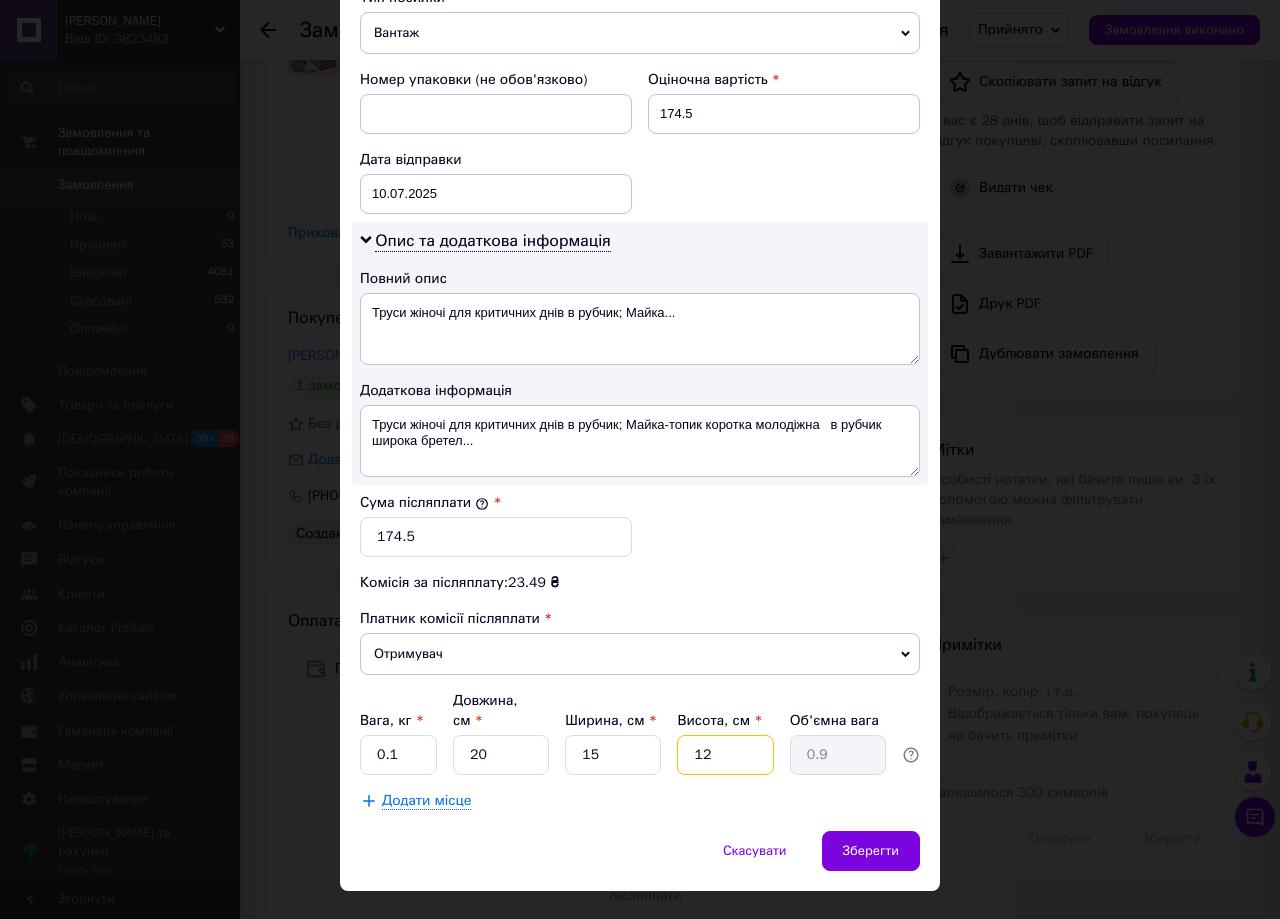 click on "12" at bounding box center [725, 755] 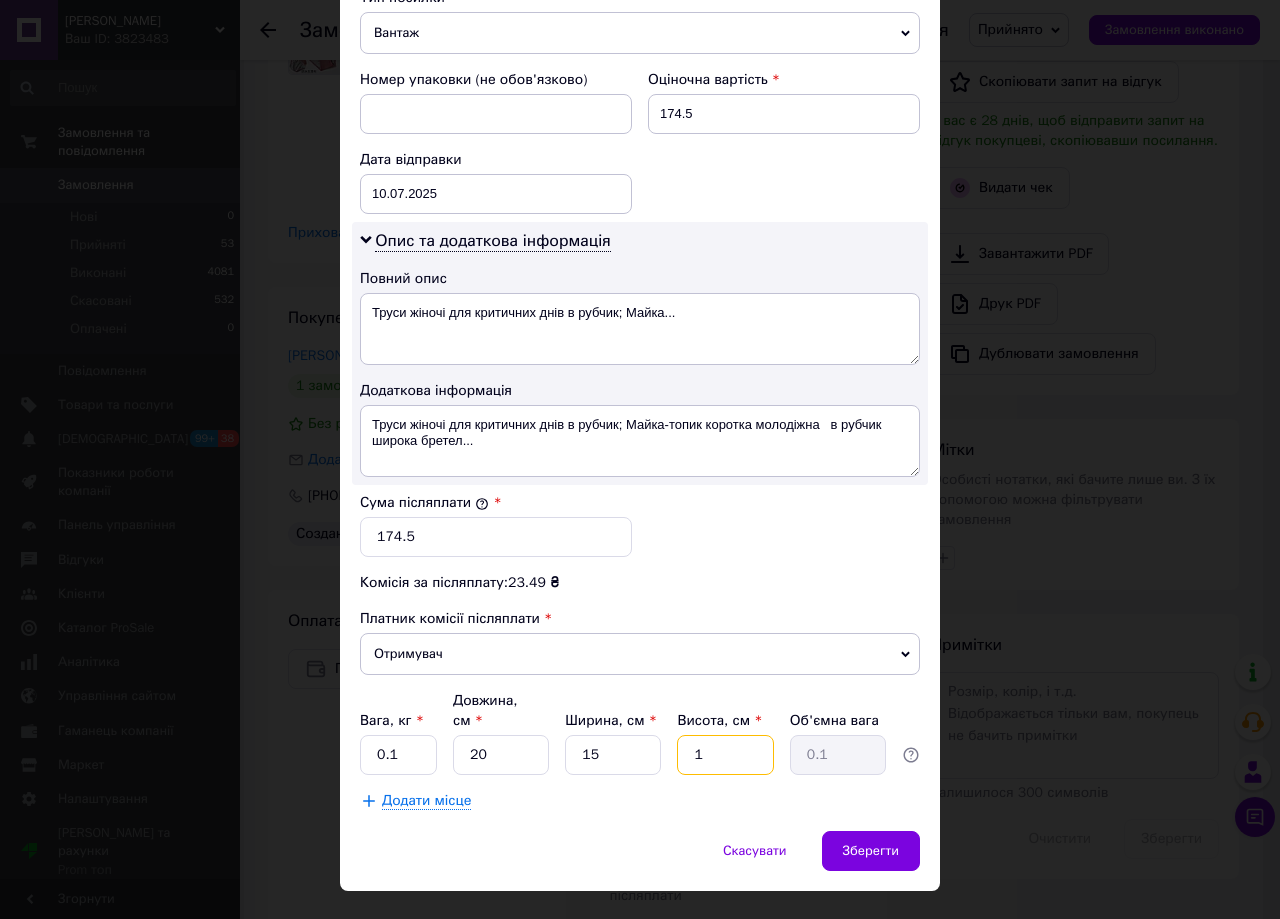 type 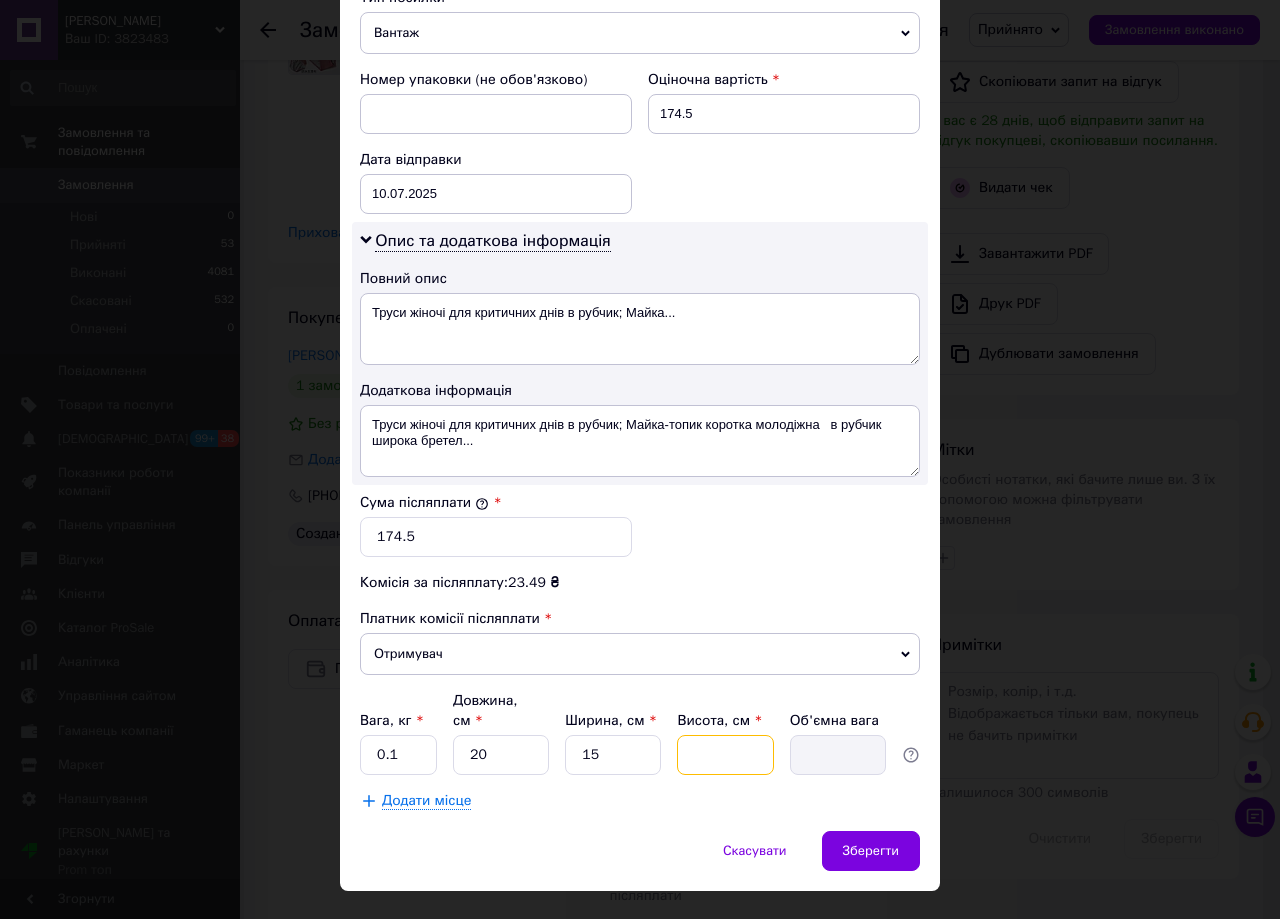 type on "5" 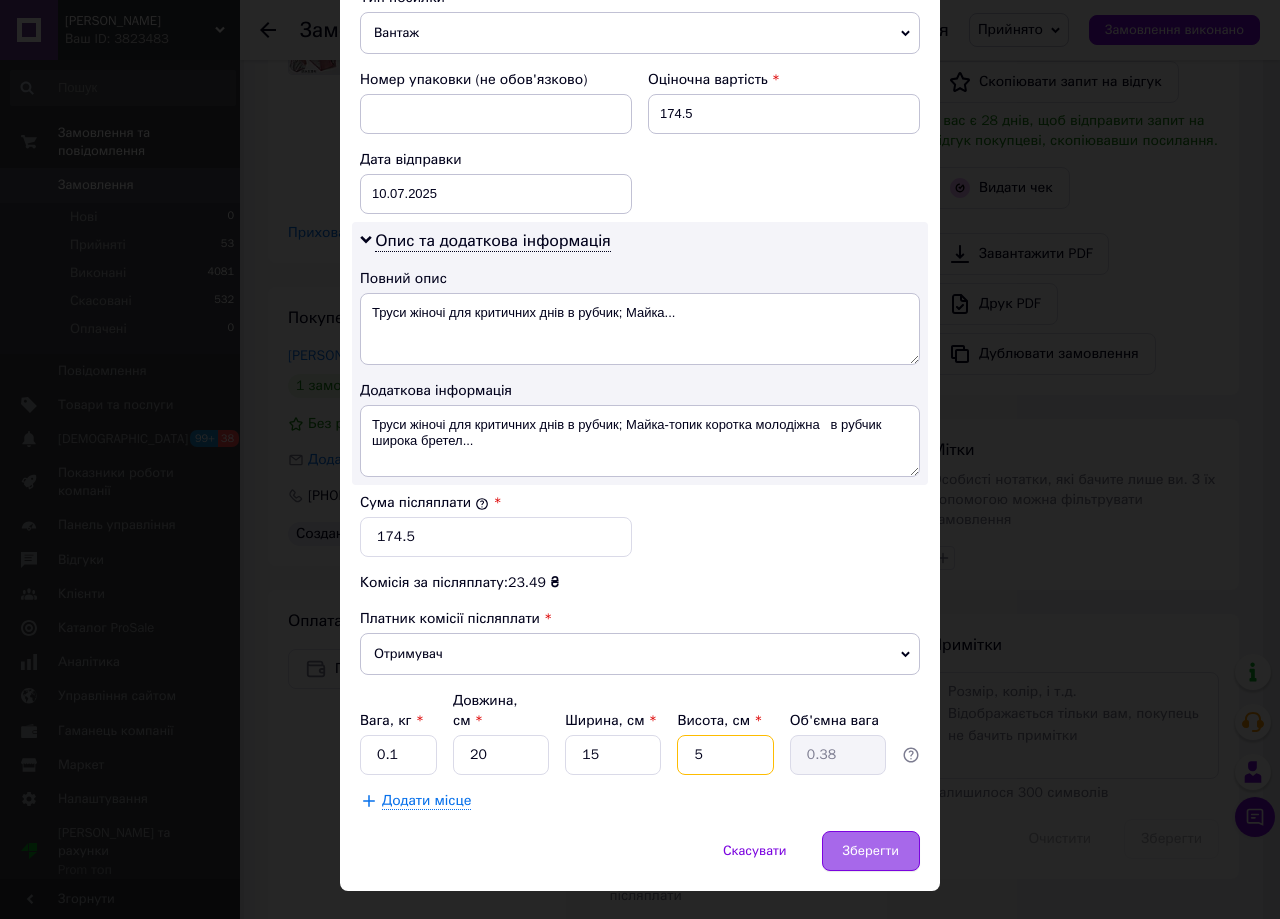 type on "5" 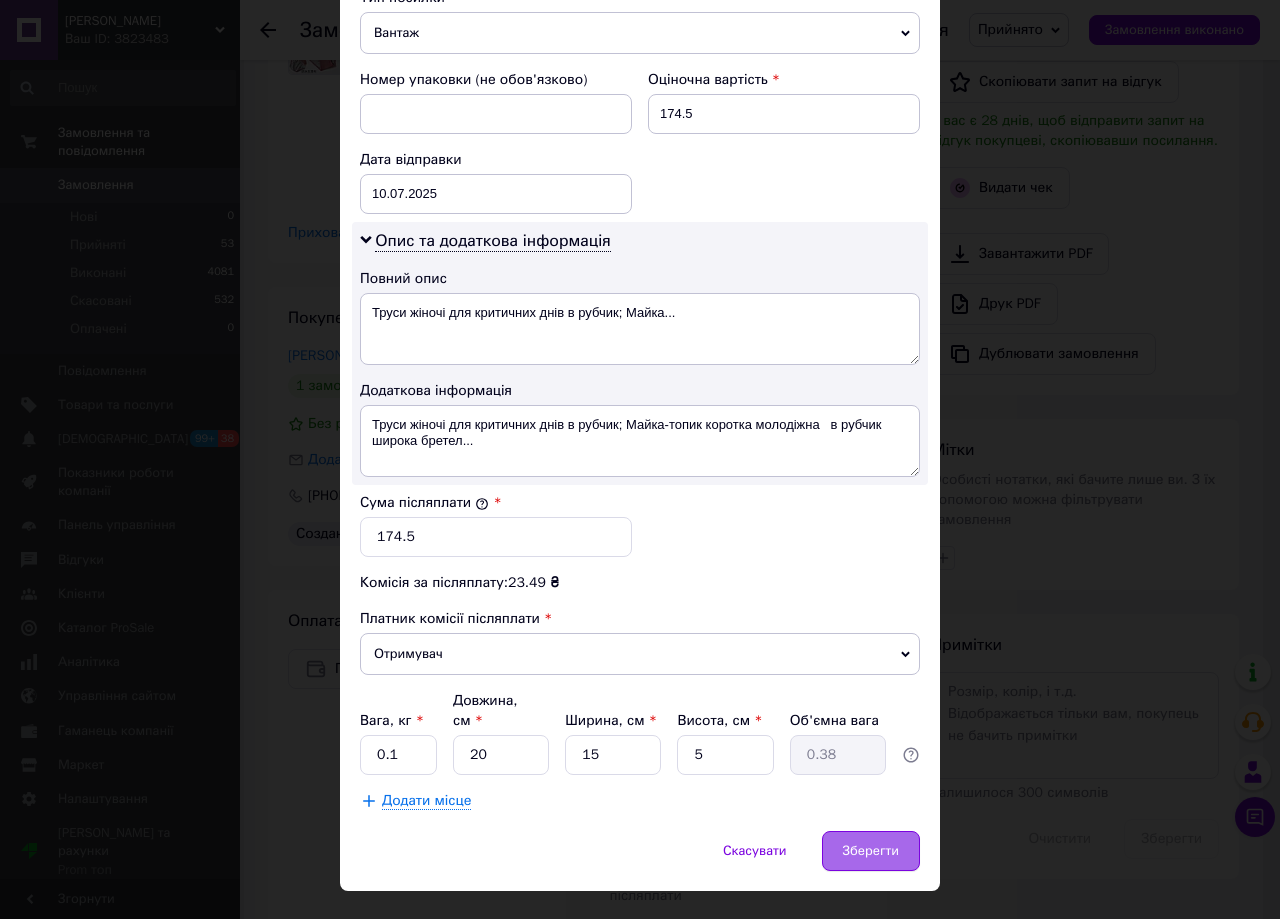 click on "Зберегти" at bounding box center [871, 851] 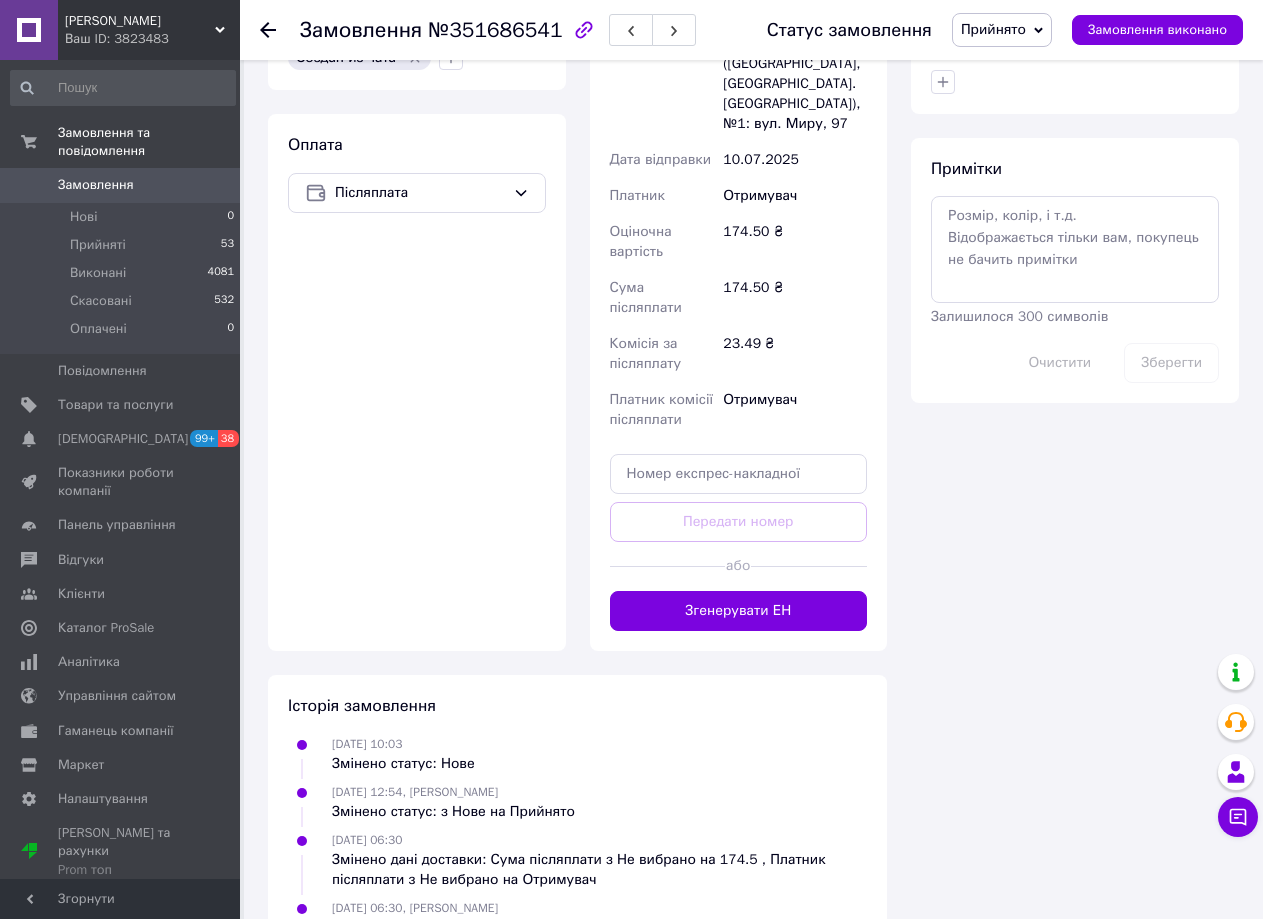 scroll, scrollTop: 1008, scrollLeft: 0, axis: vertical 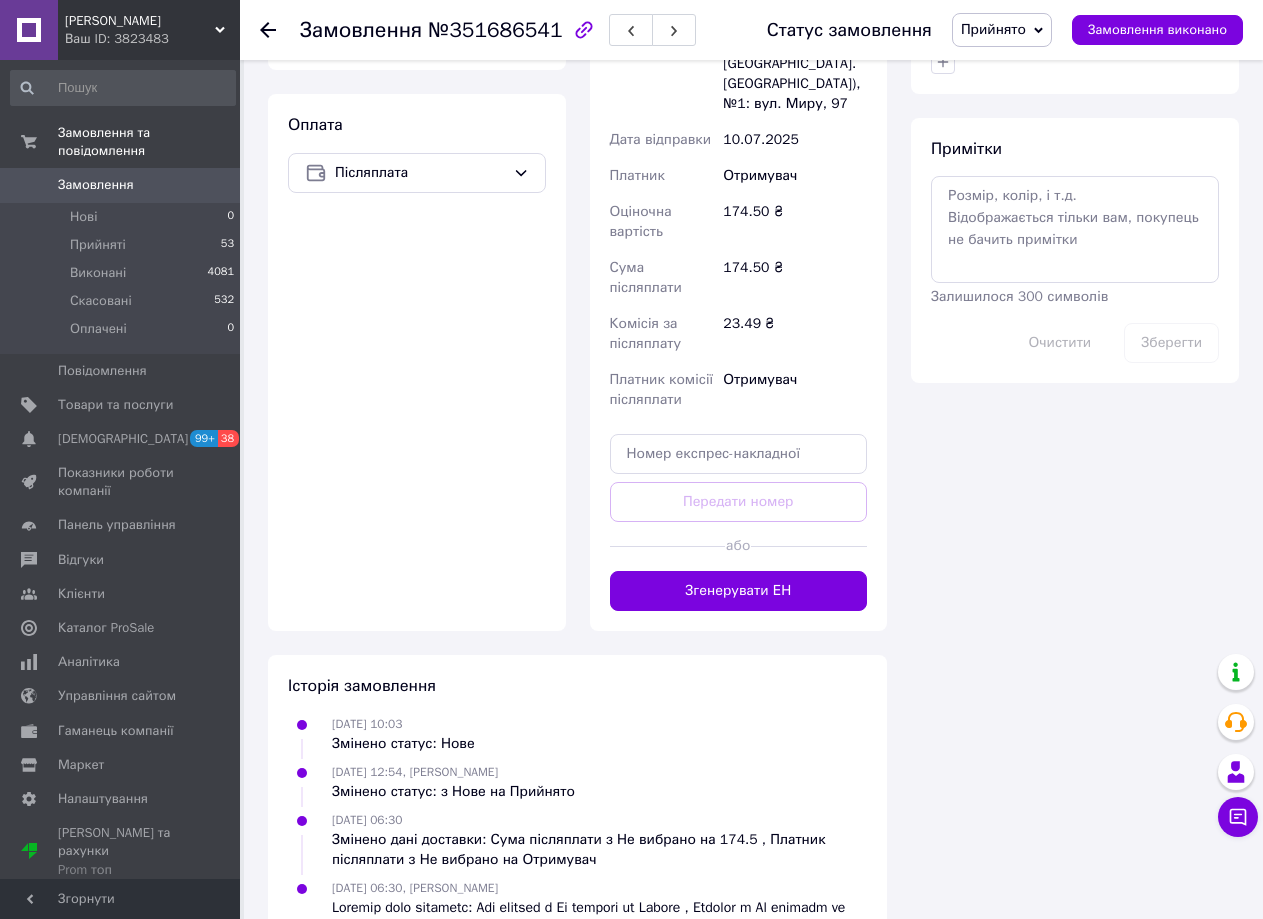 click on "Згенерувати ЕН" at bounding box center (739, 591) 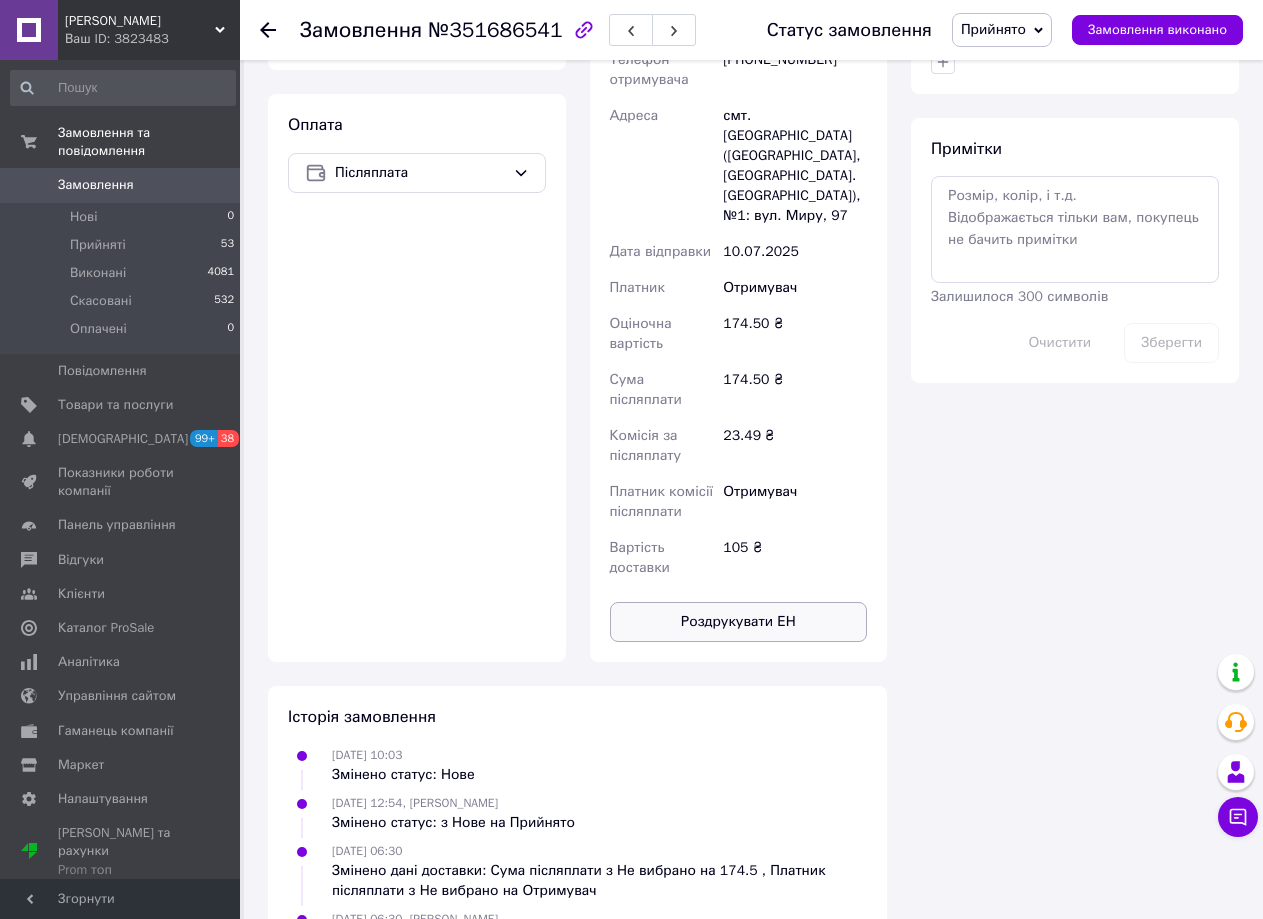 click on "Роздрукувати ЕН" at bounding box center (739, 622) 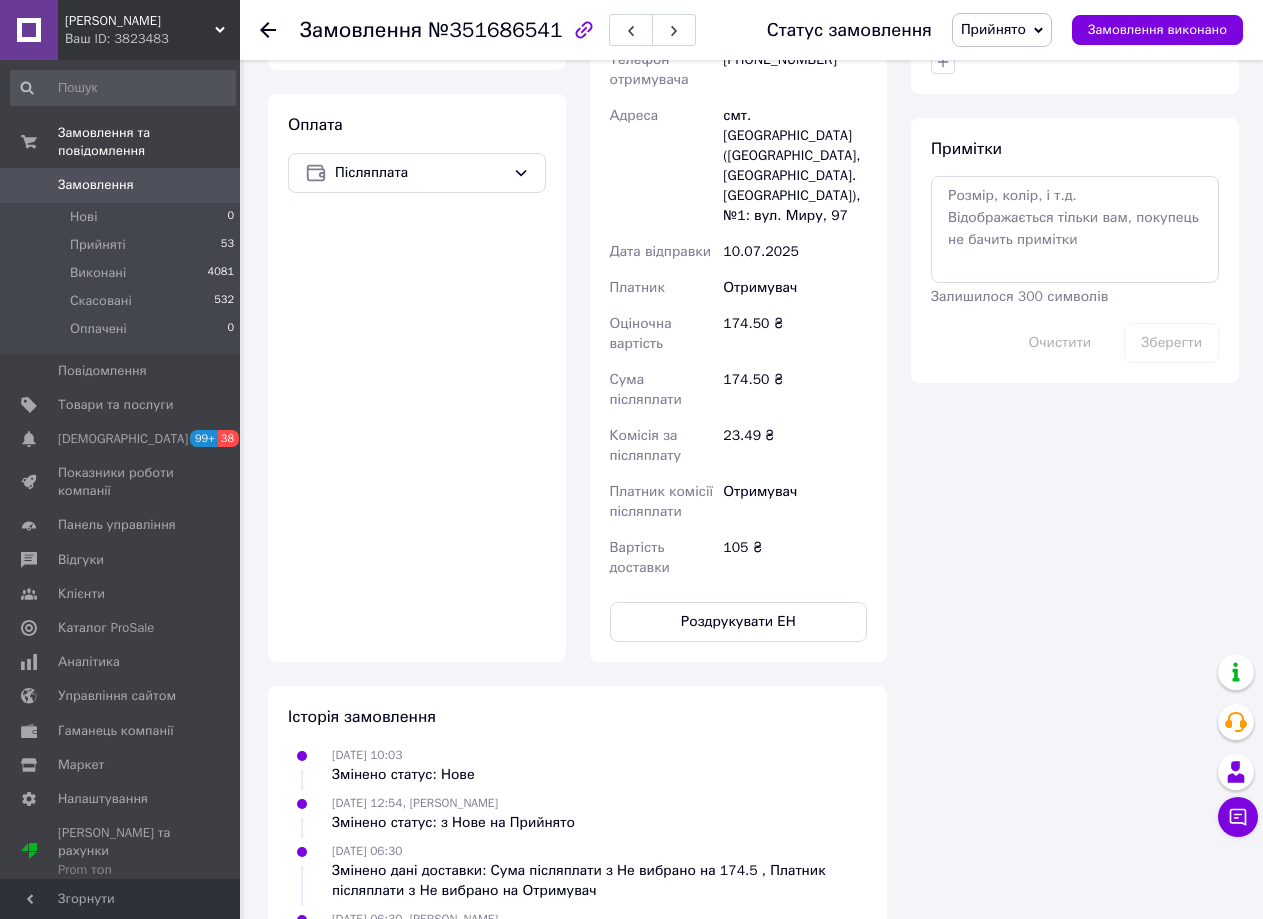 click 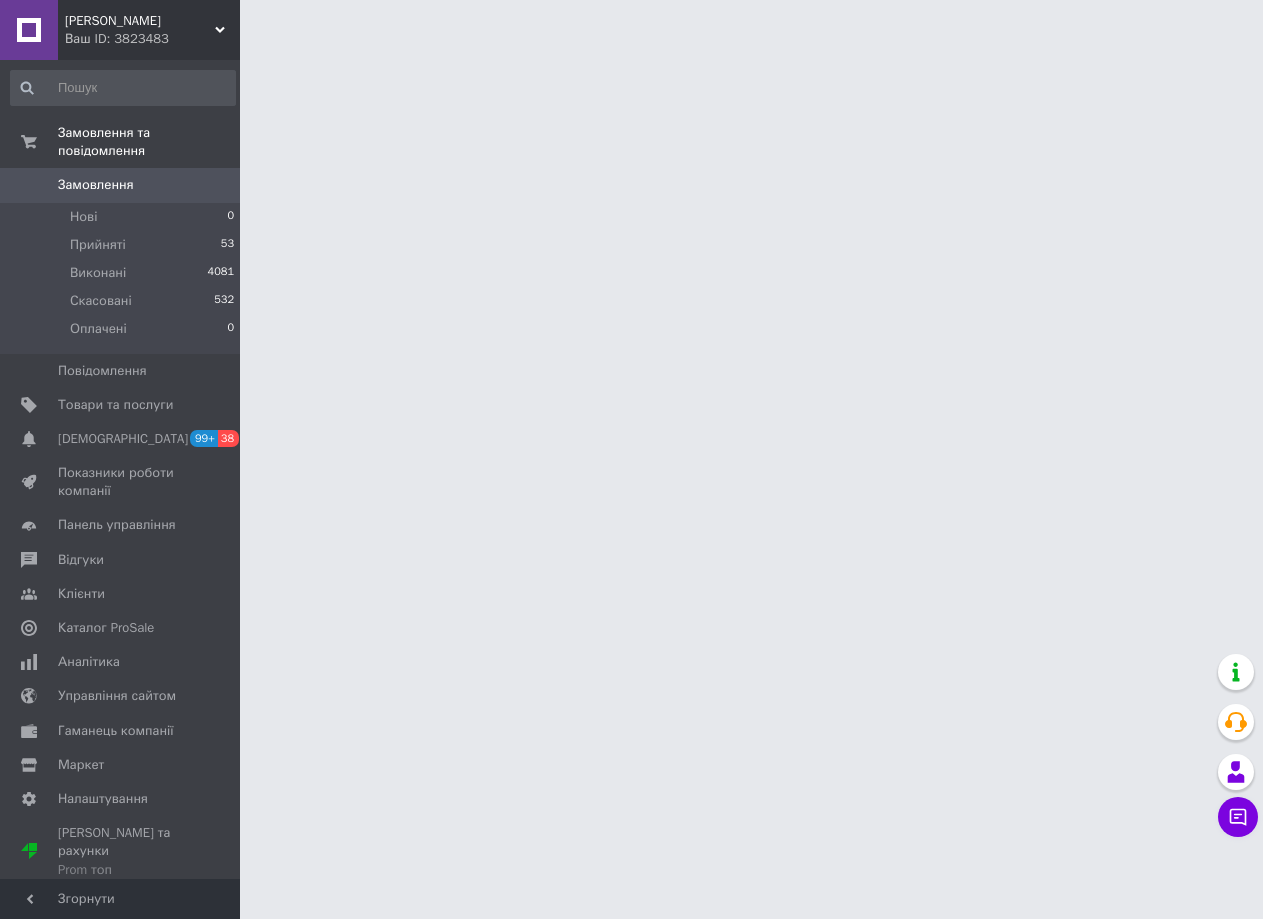 scroll, scrollTop: 0, scrollLeft: 0, axis: both 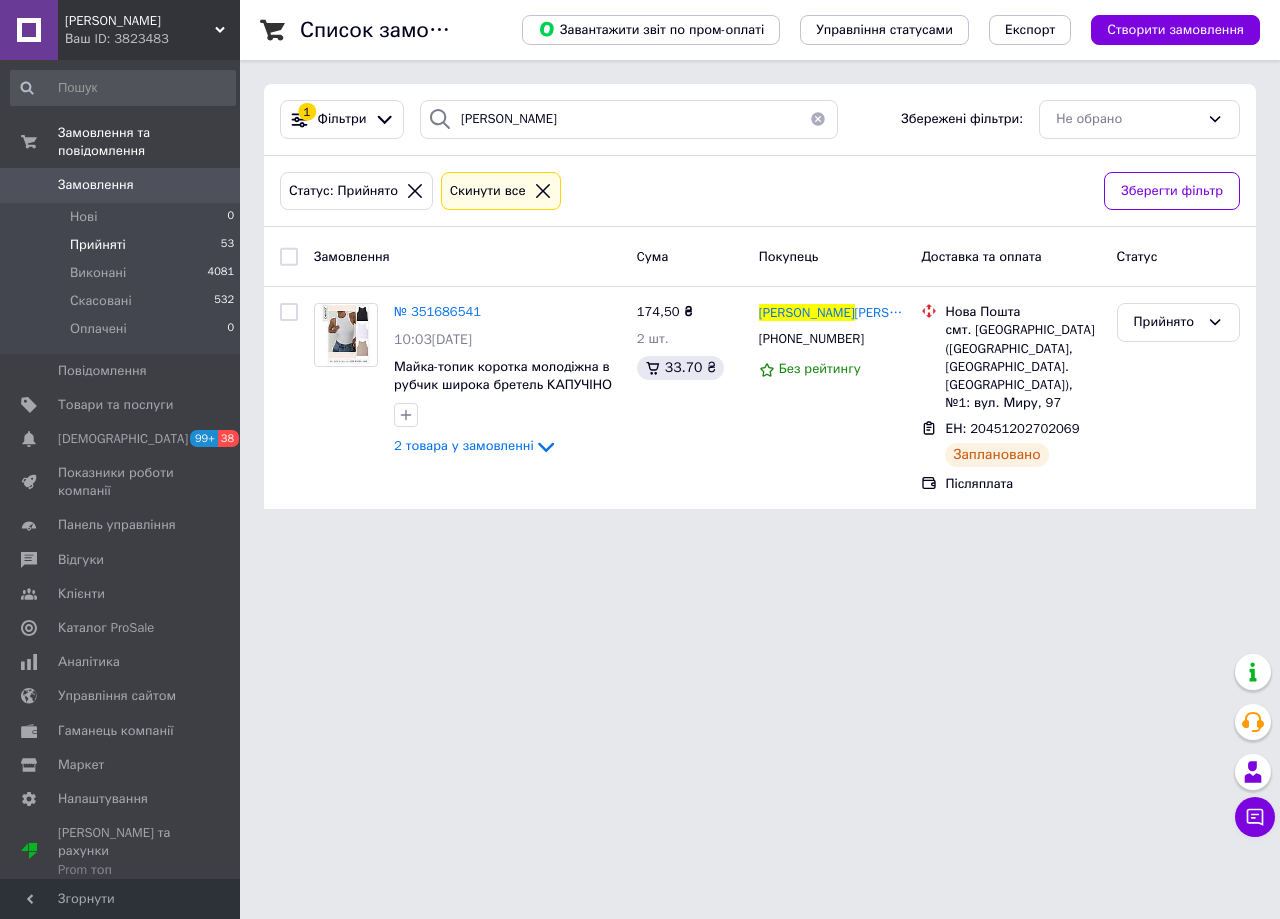 click on "Прийняті 53" at bounding box center (123, 245) 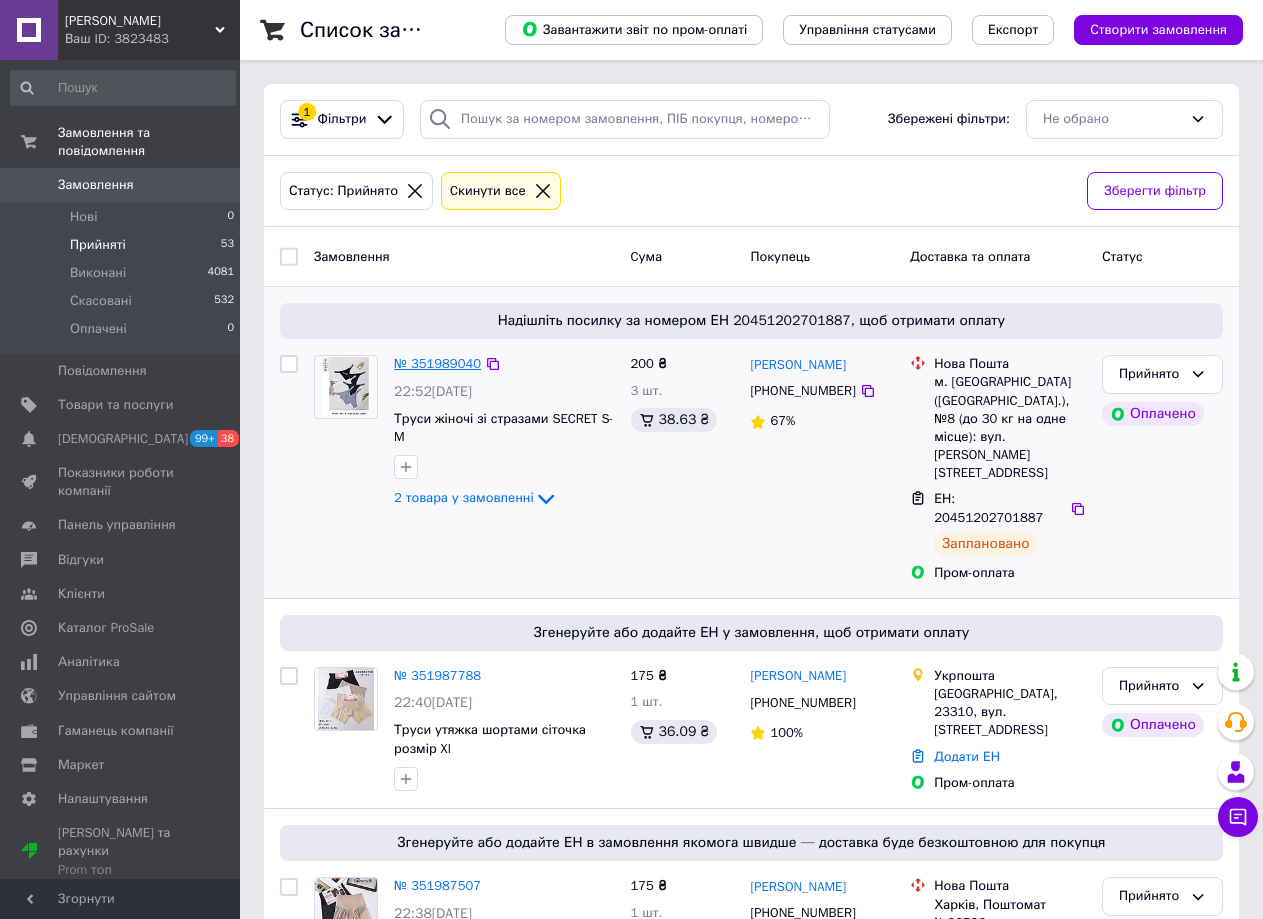 click on "№ 351989040" at bounding box center [437, 363] 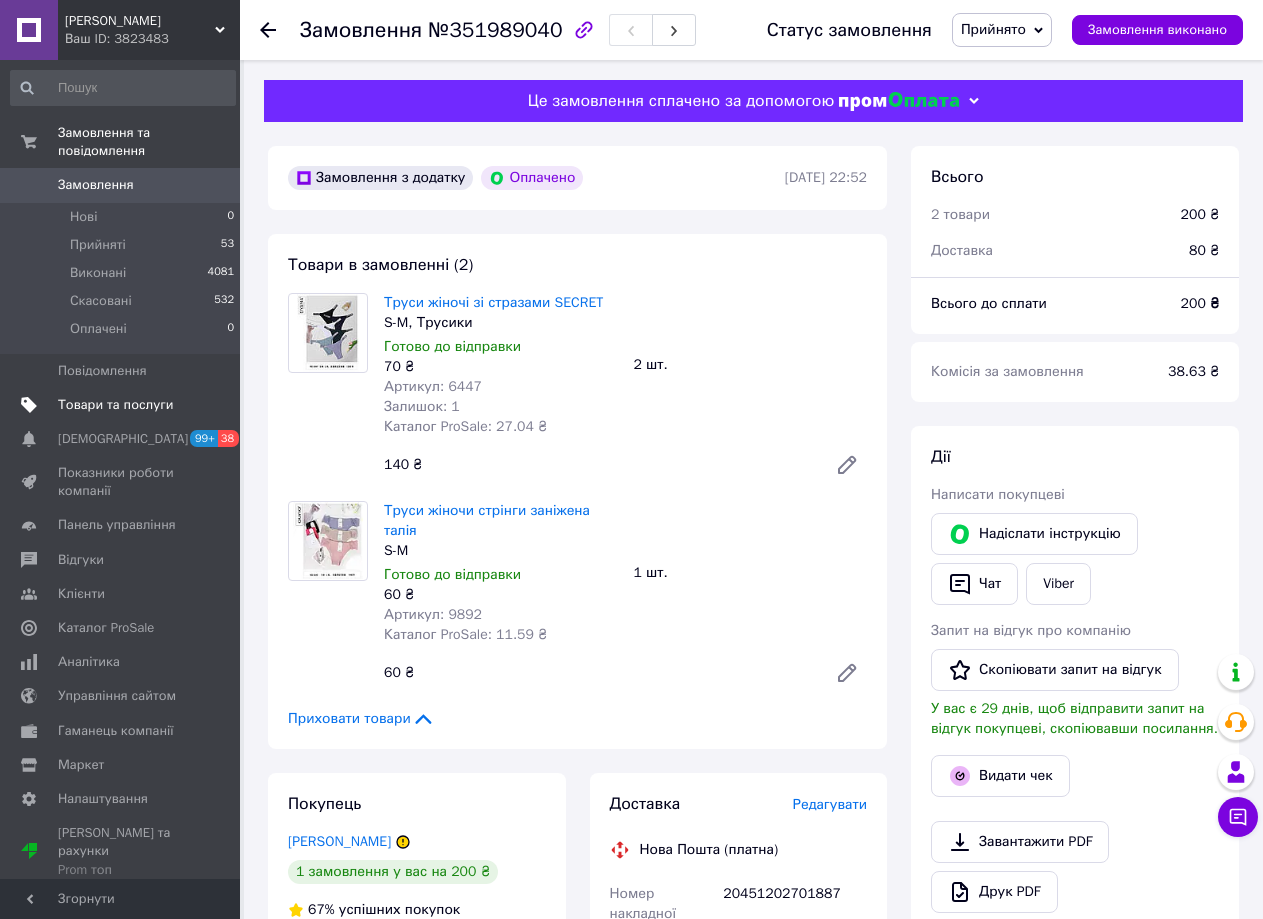 click on "Товари та послуги" at bounding box center [115, 405] 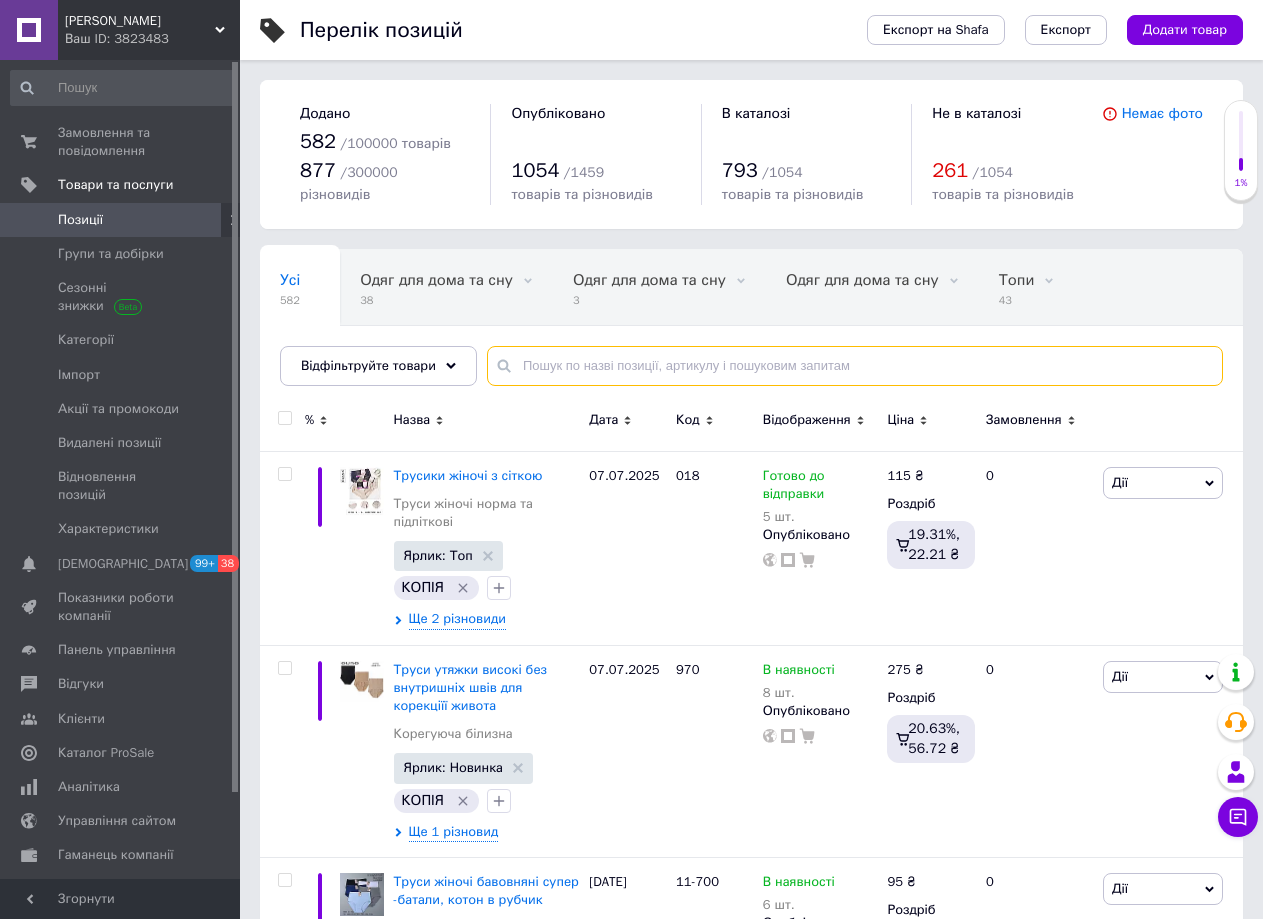 click at bounding box center (855, 366) 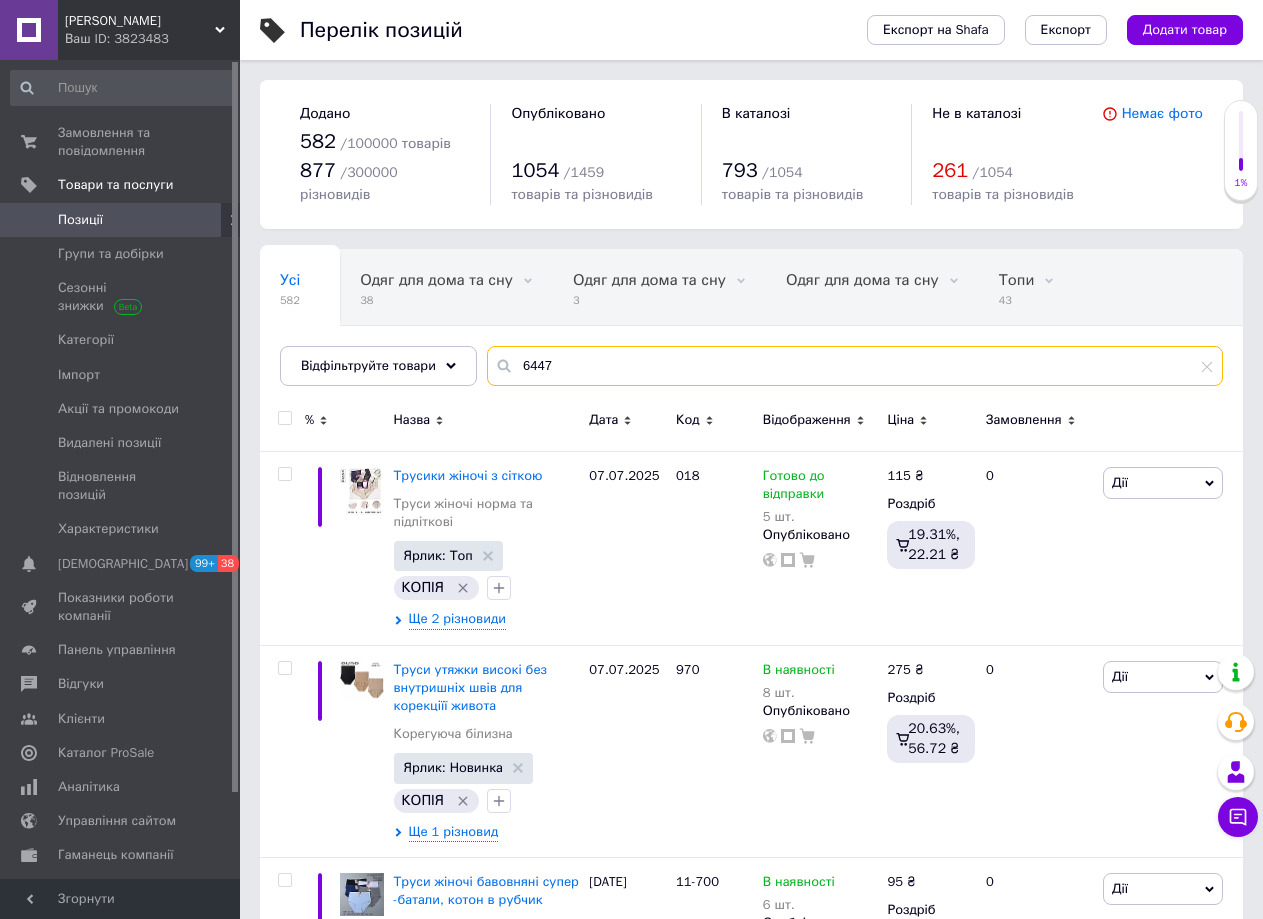 type on "6447" 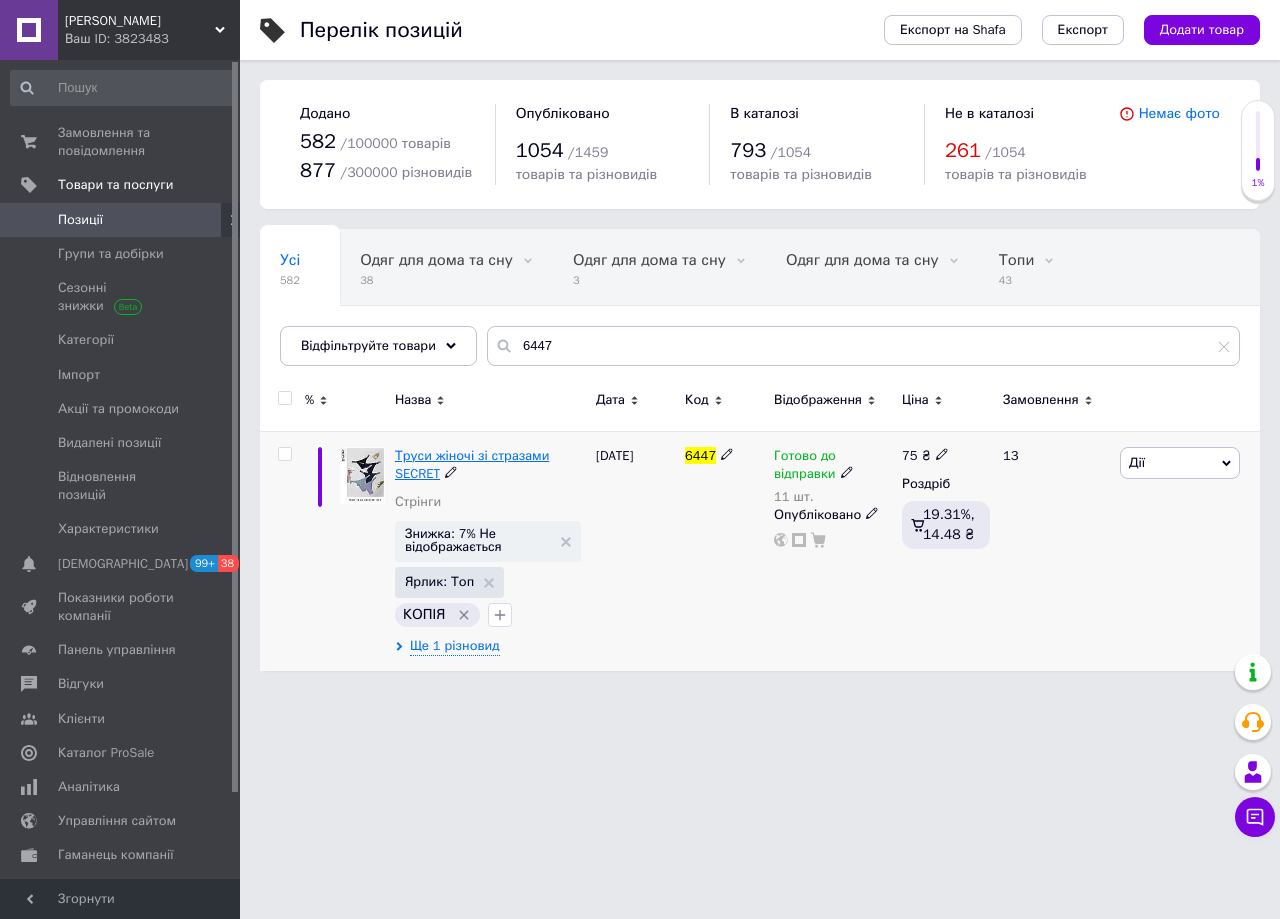 click on "Труси жіночі зі стразами SECRET" at bounding box center (472, 464) 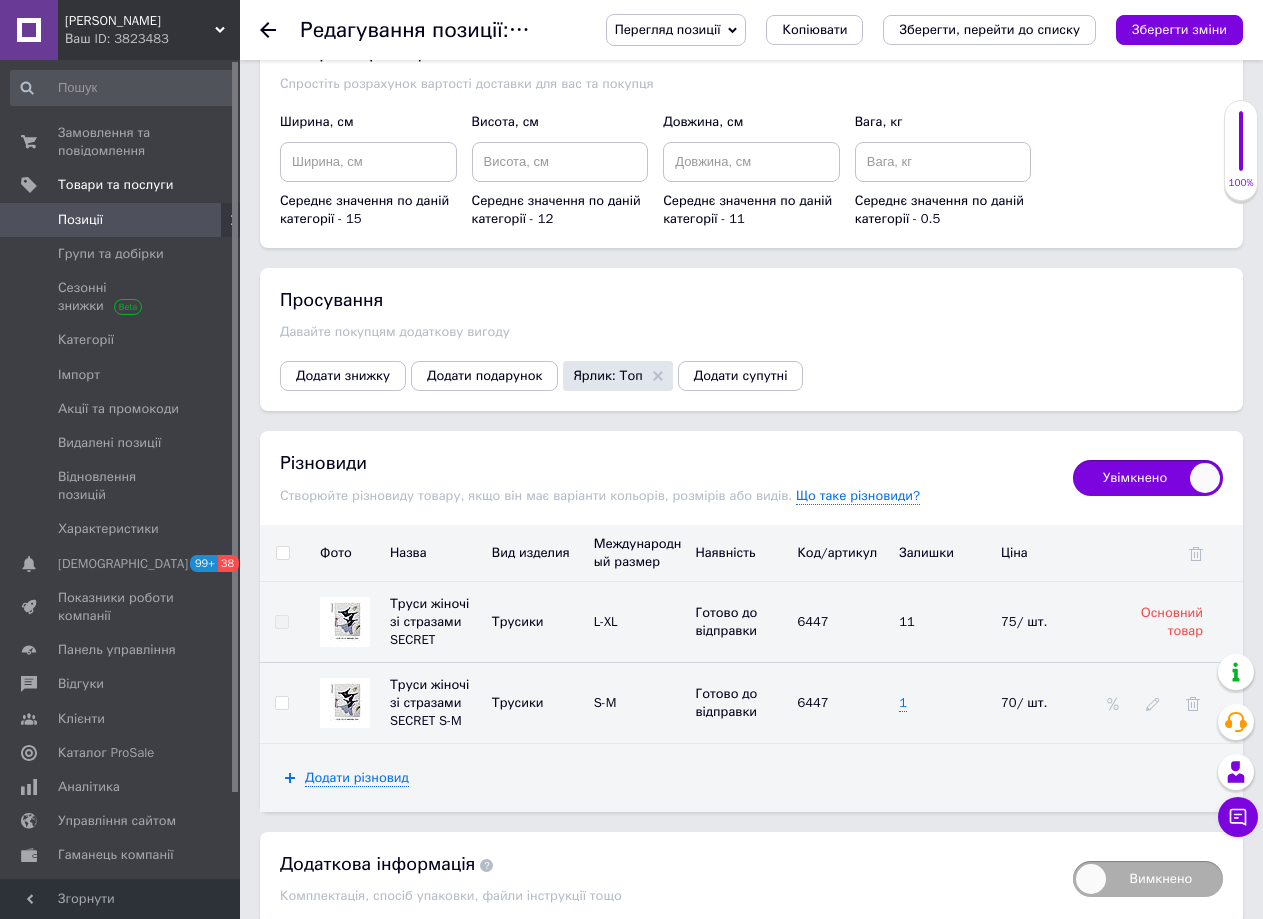 scroll, scrollTop: 2655, scrollLeft: 0, axis: vertical 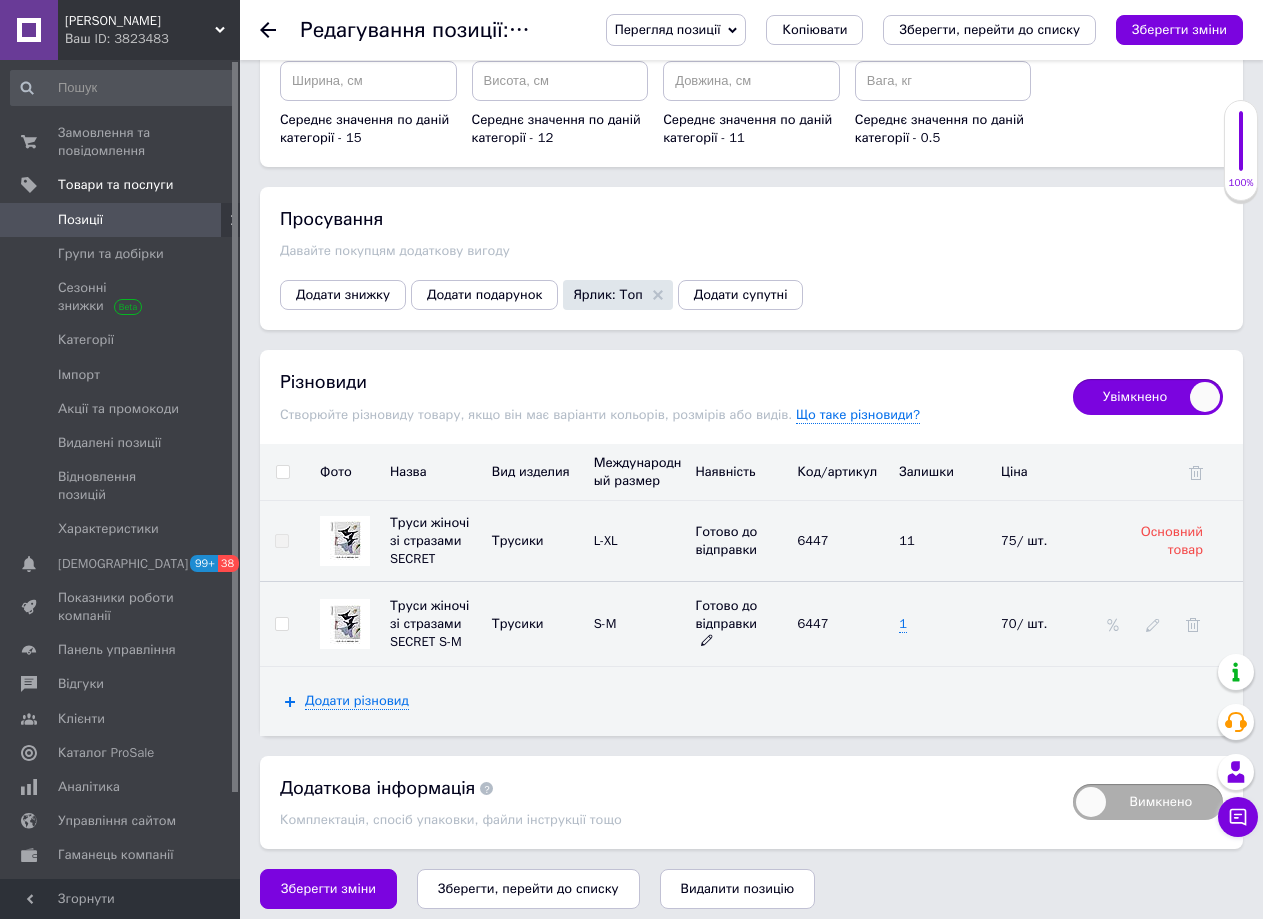 click 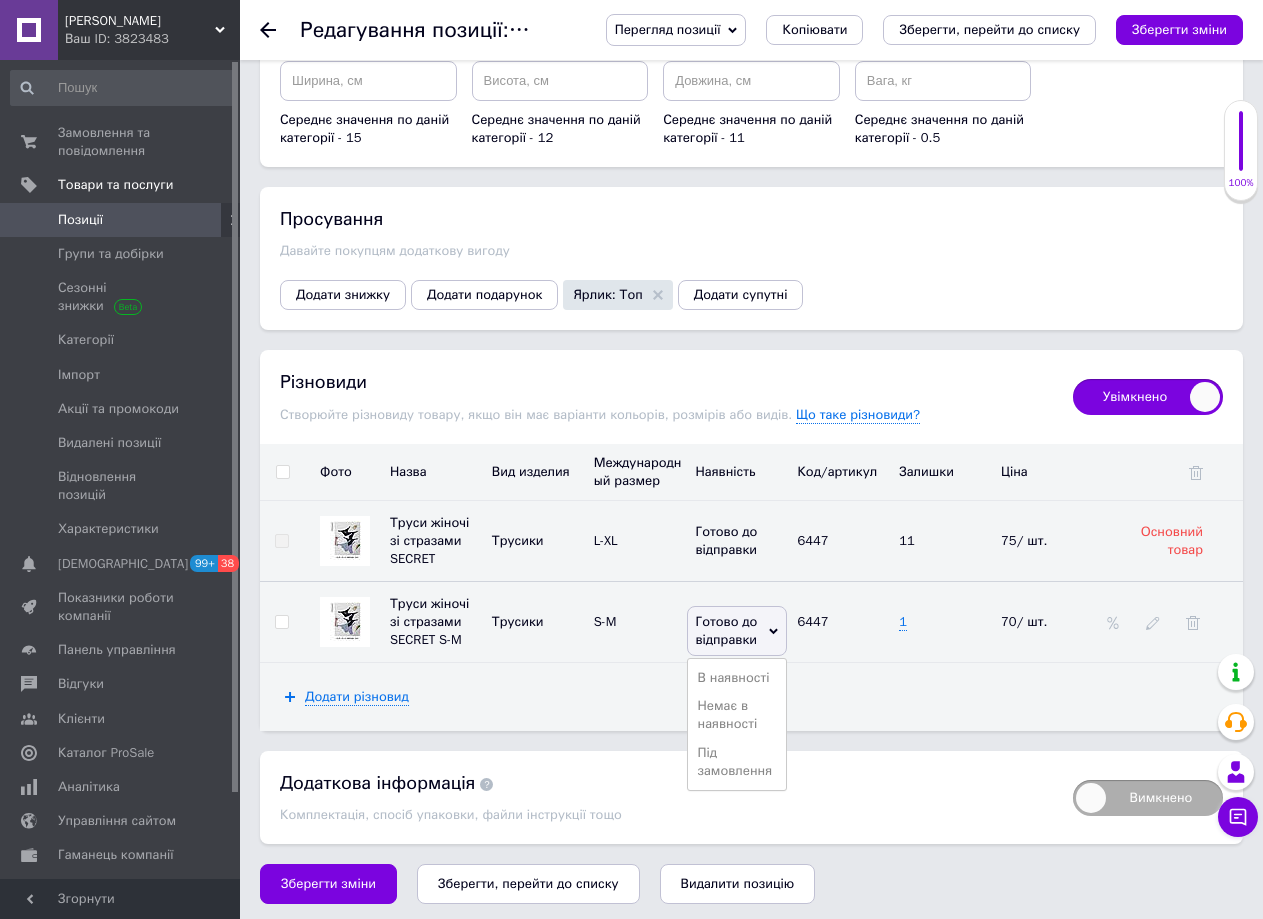 click on "Немає в наявності" at bounding box center (737, 715) 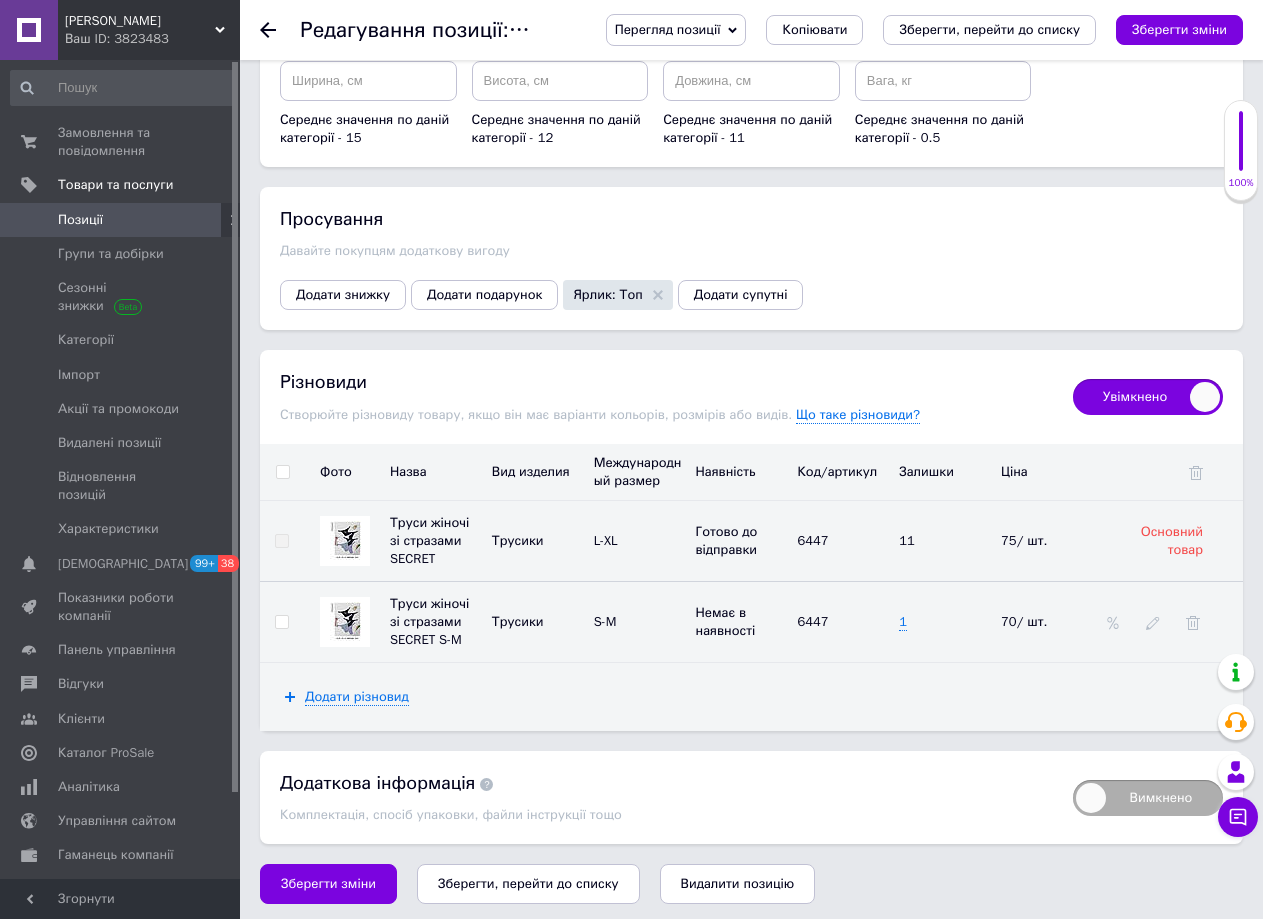 click on "1" at bounding box center [945, 621] 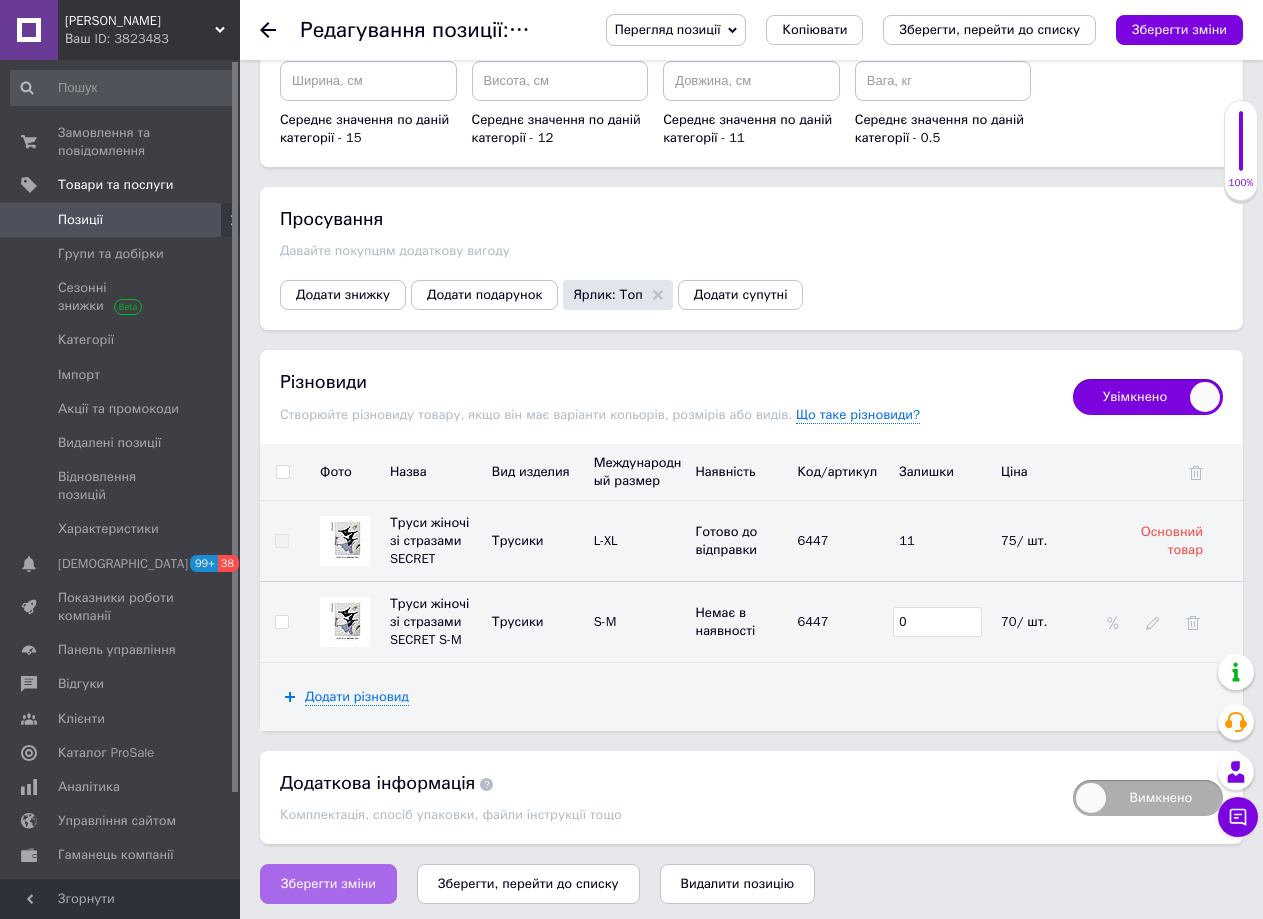 type on "0" 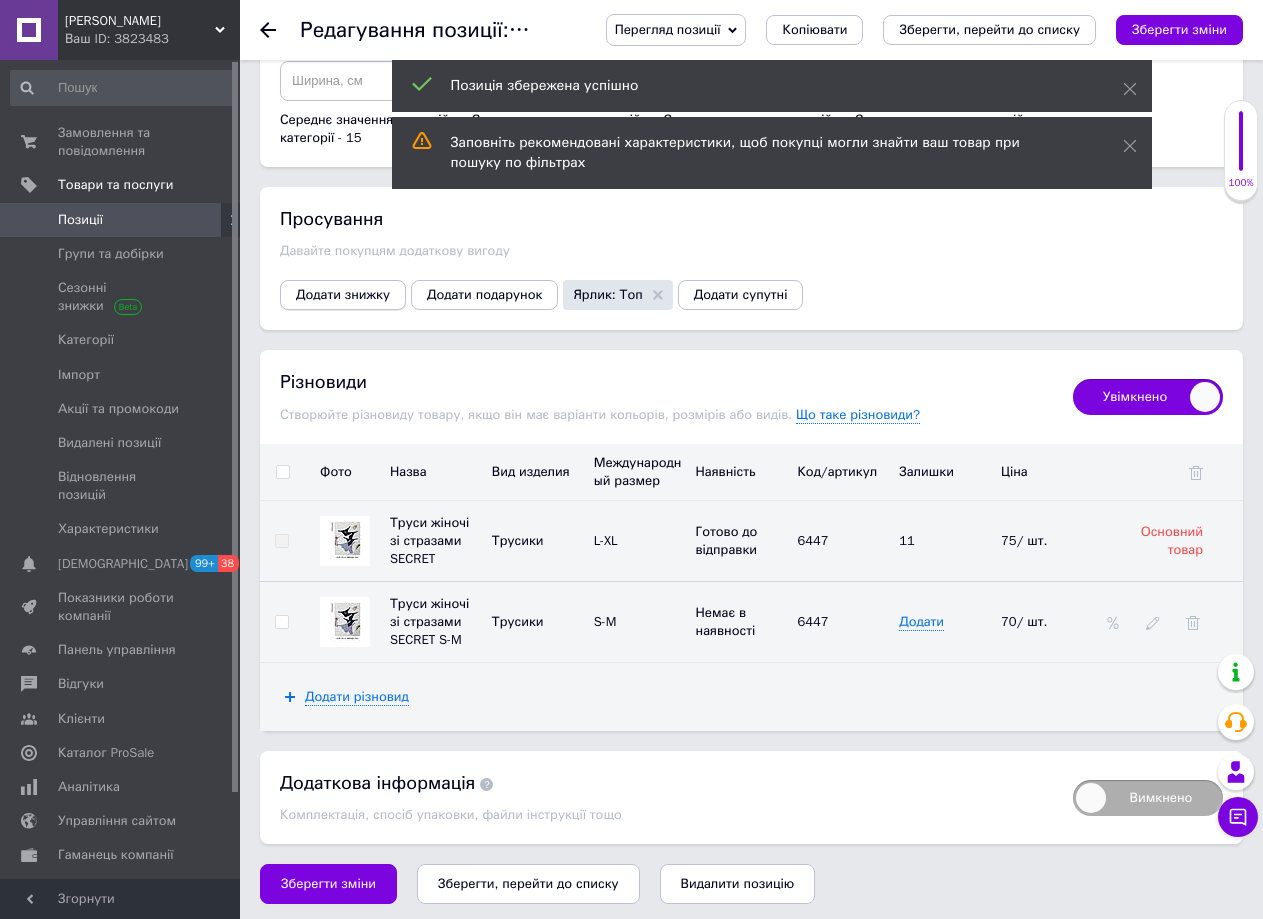 click on "Додати знижку" at bounding box center (343, 295) 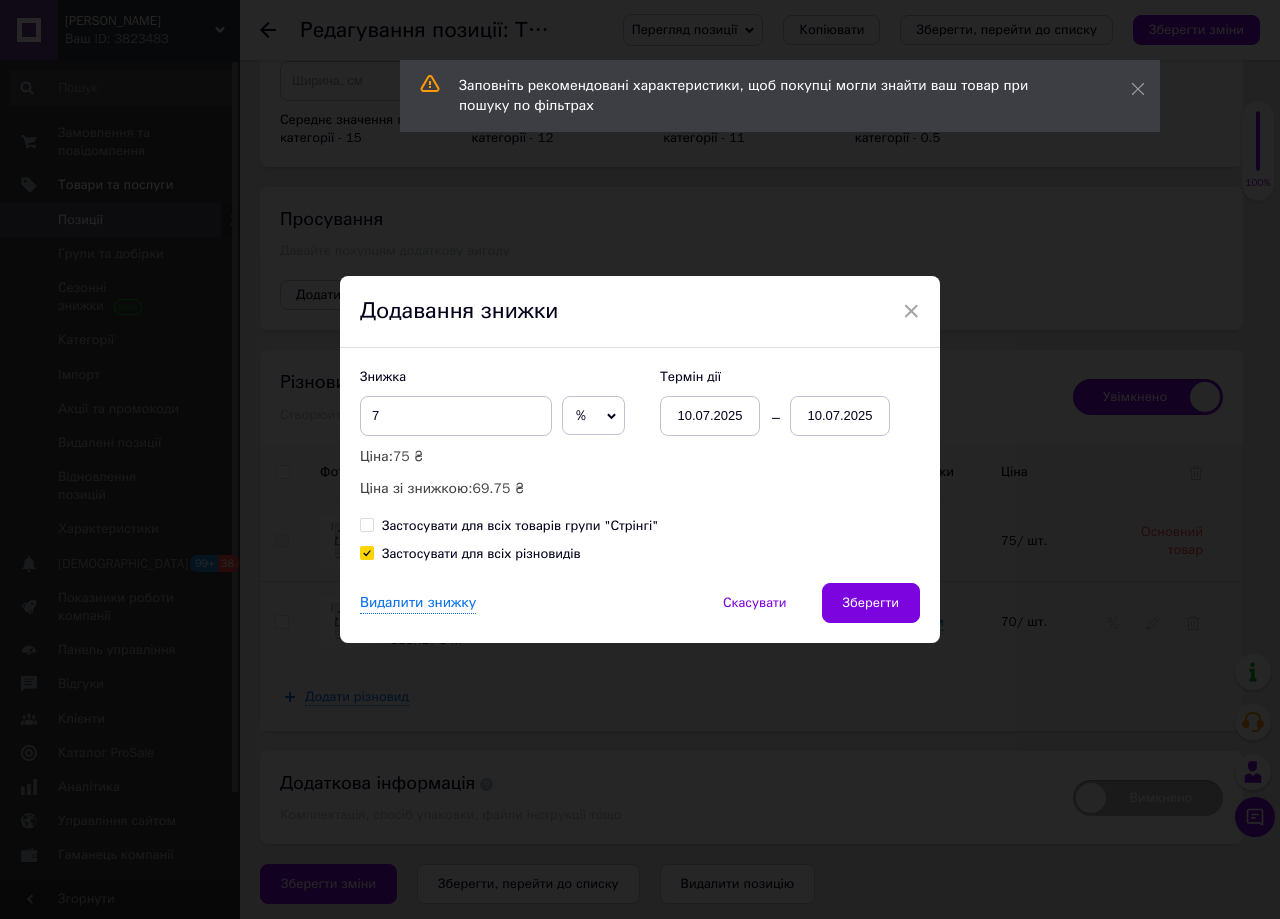 click on "10.07.2025" at bounding box center [840, 416] 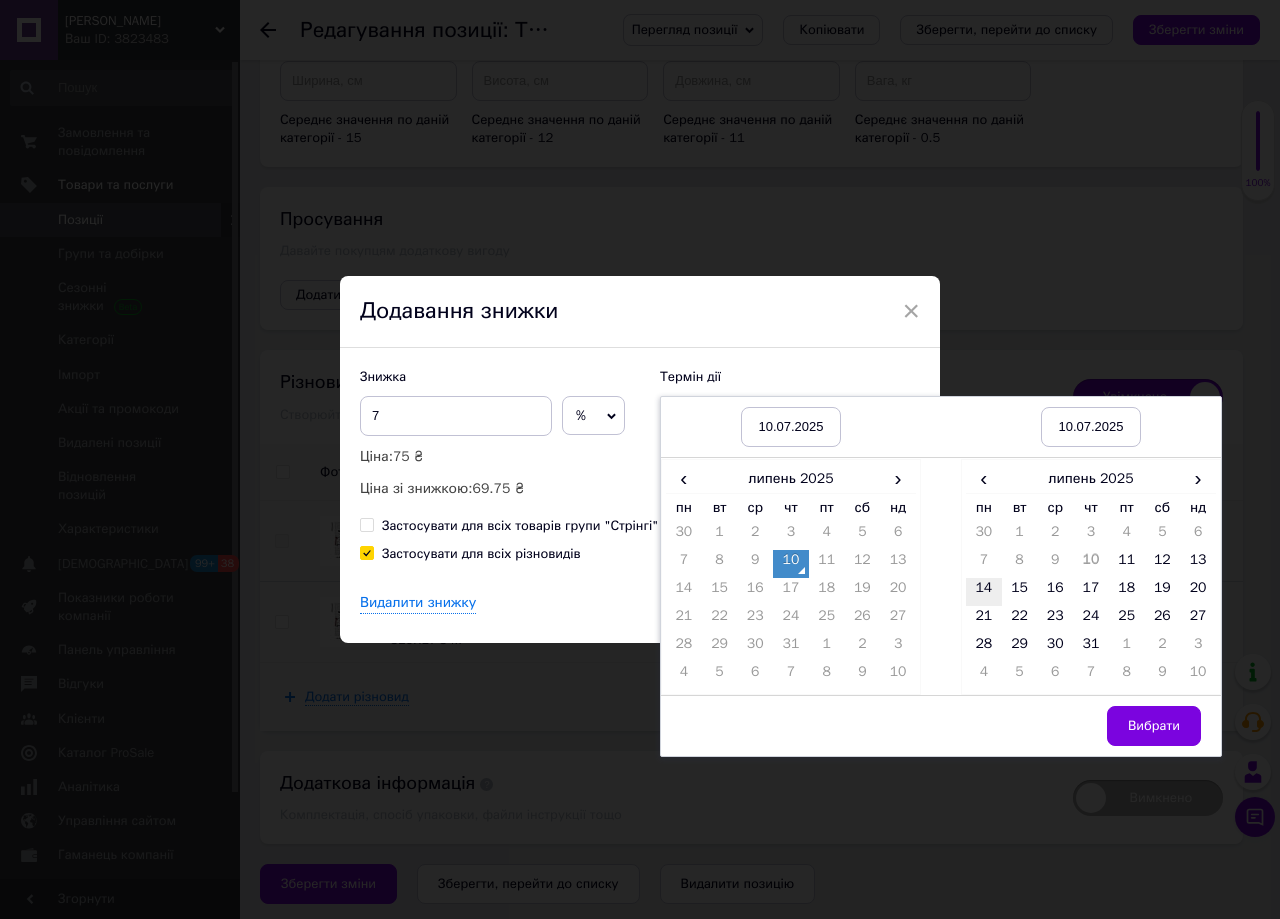 click on "14" at bounding box center (984, 592) 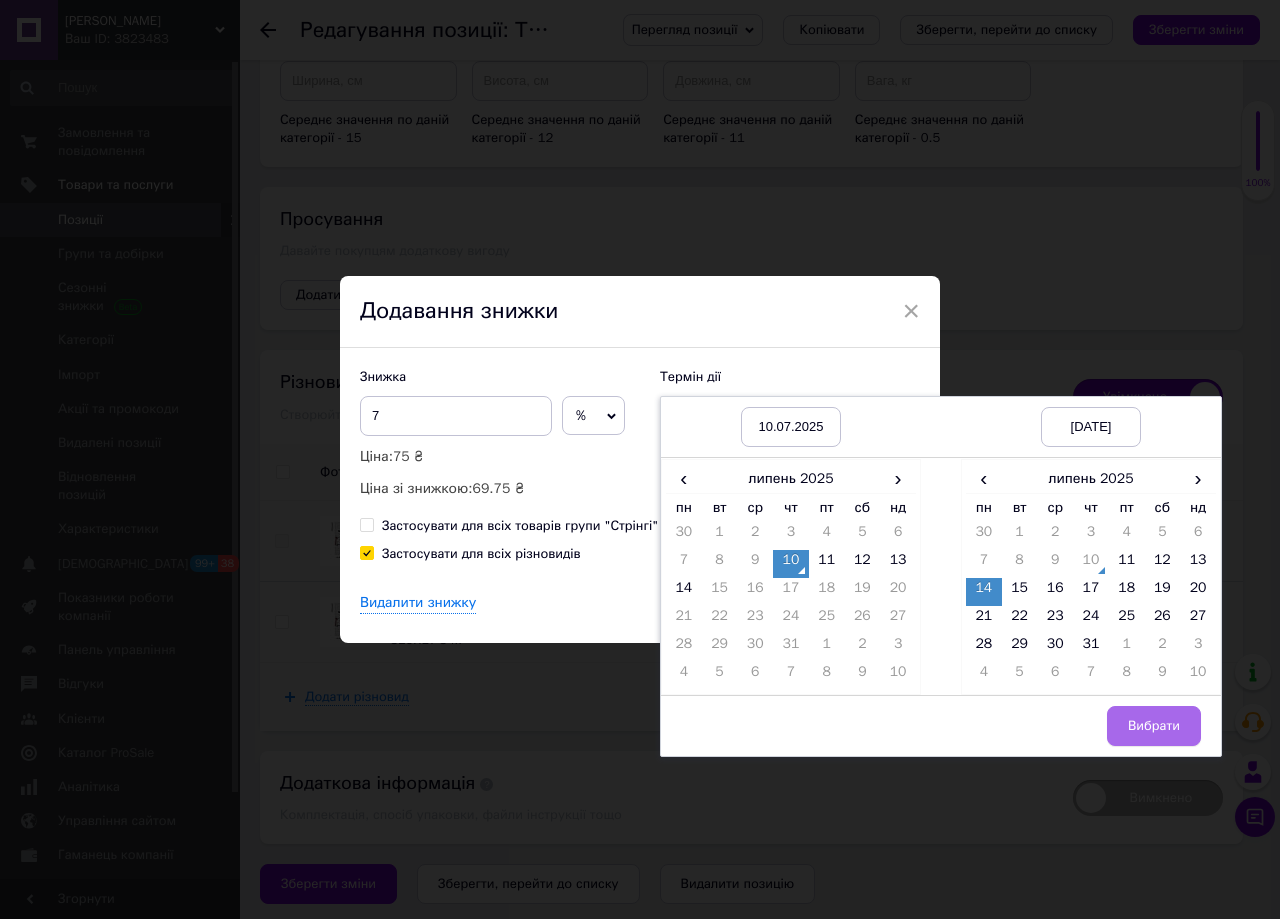 click on "Вибрати" at bounding box center [1154, 726] 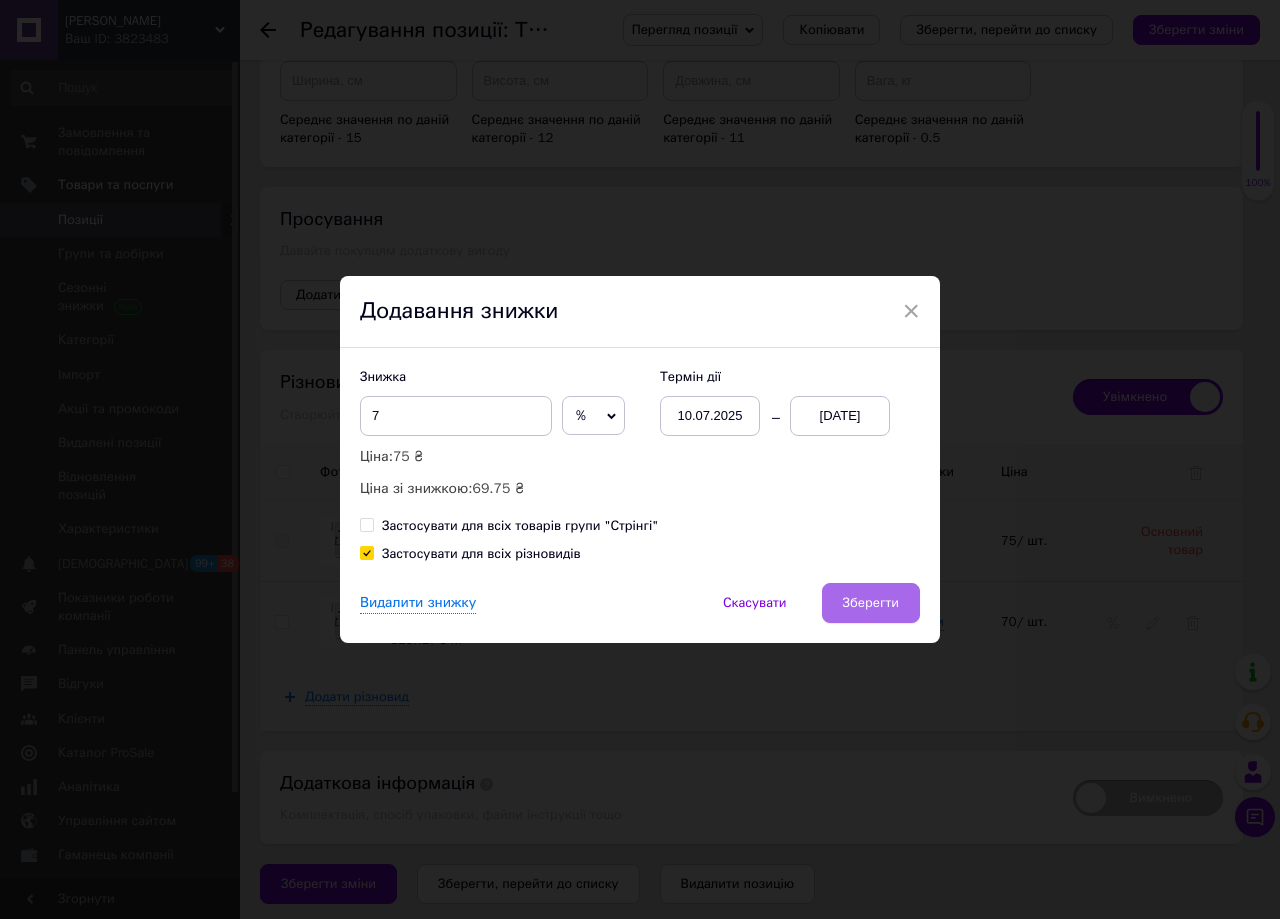click on "Зберегти" at bounding box center [871, 603] 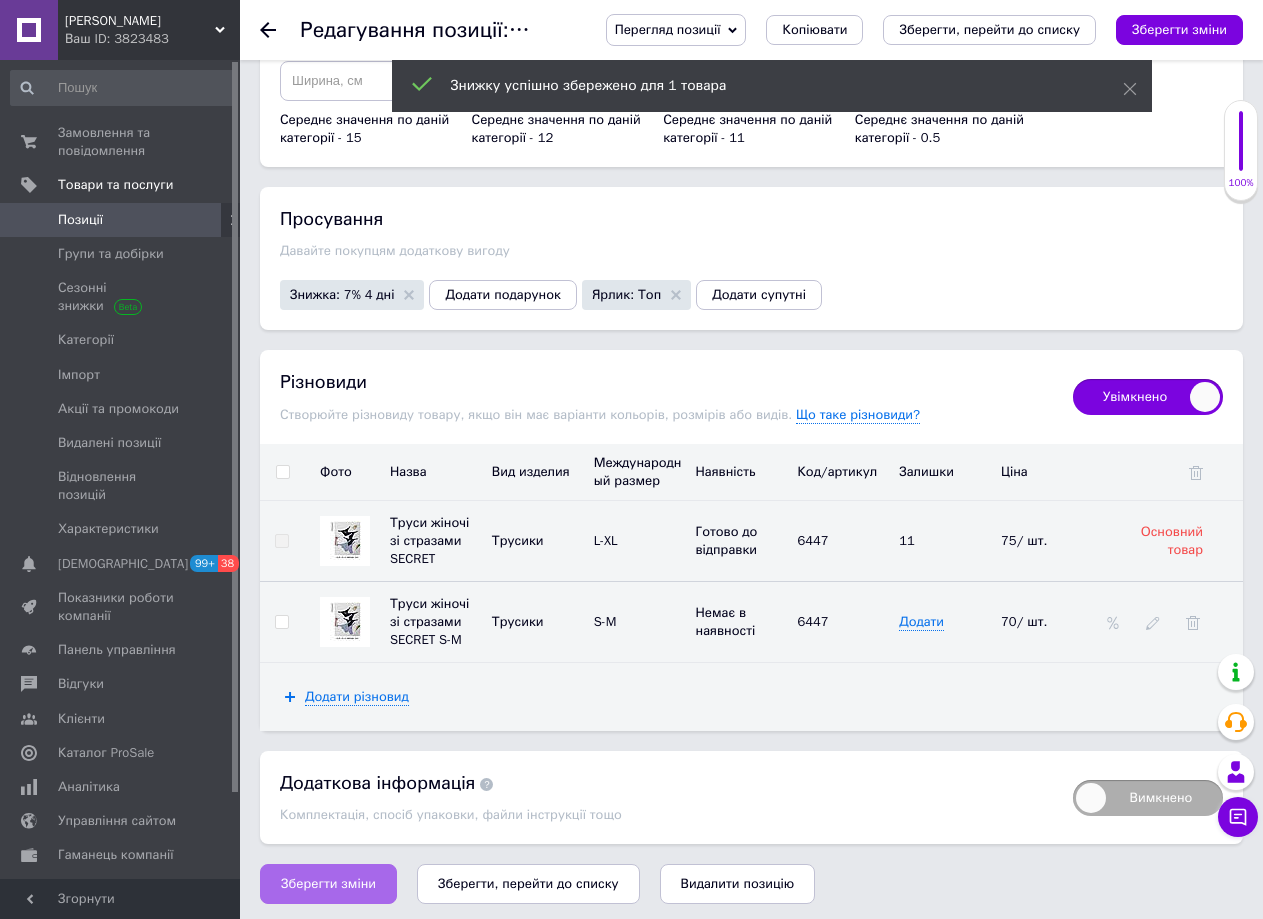 click on "Зберегти зміни" at bounding box center [328, 884] 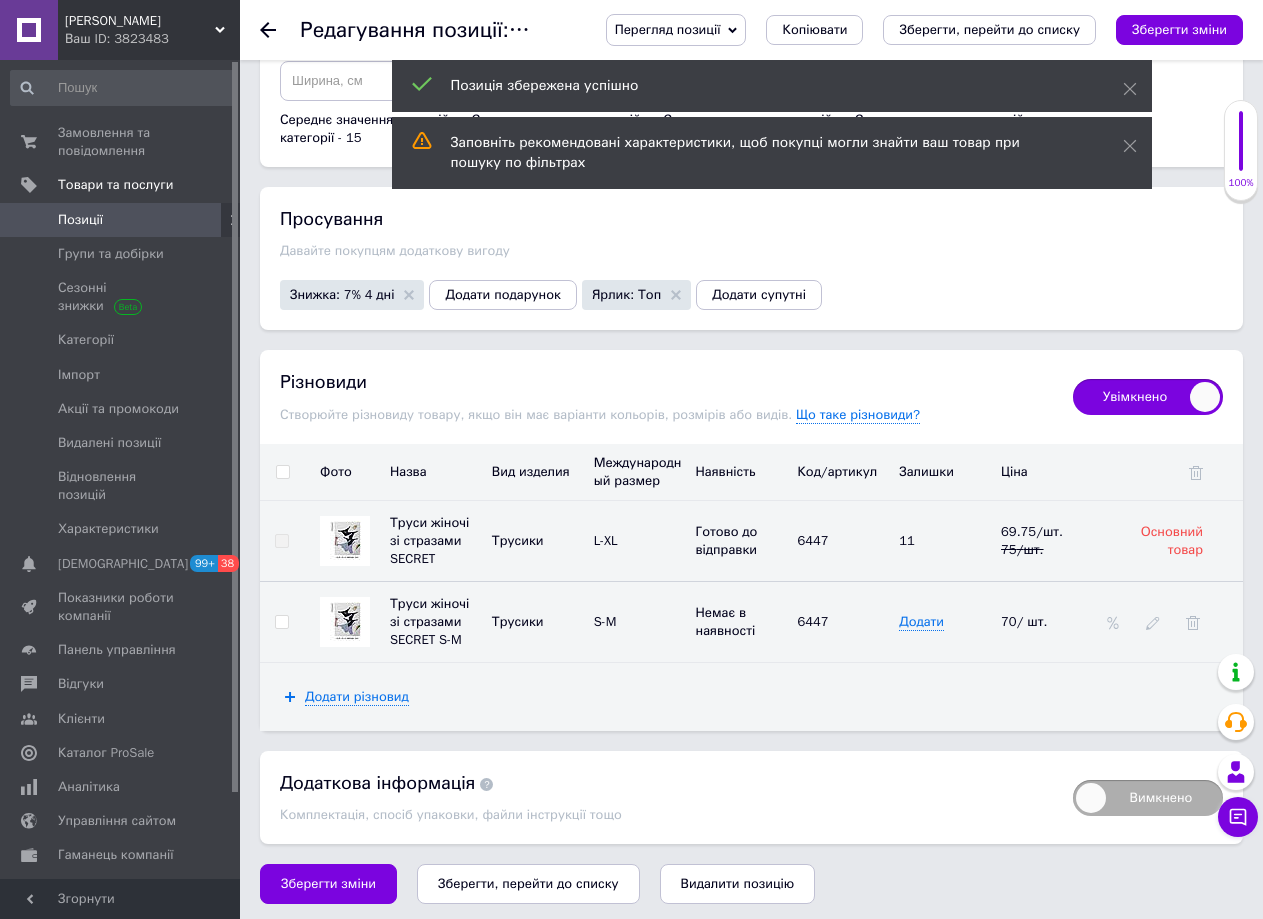 drag, startPoint x: 1130, startPoint y: 145, endPoint x: 1134, endPoint y: 105, distance: 40.1995 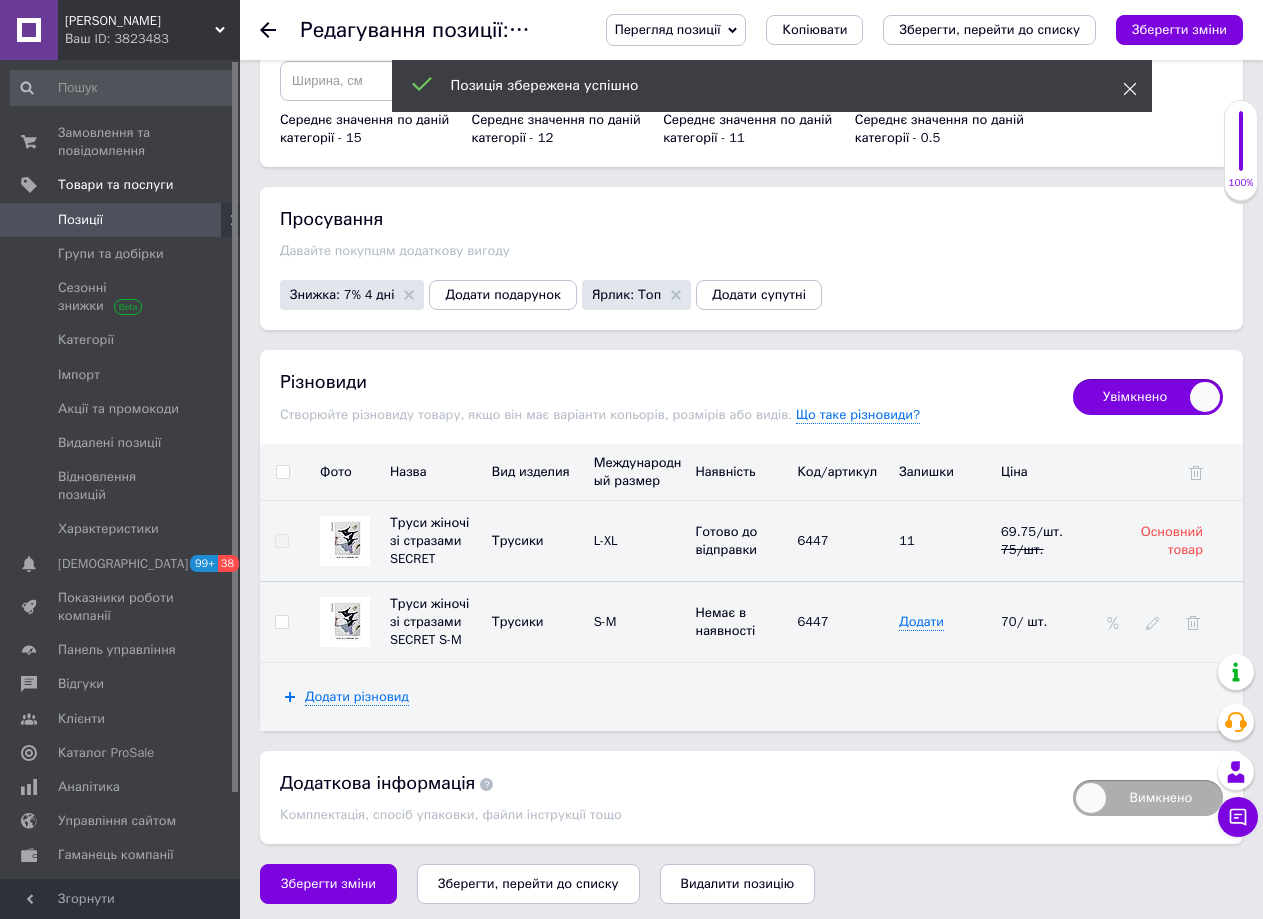 click 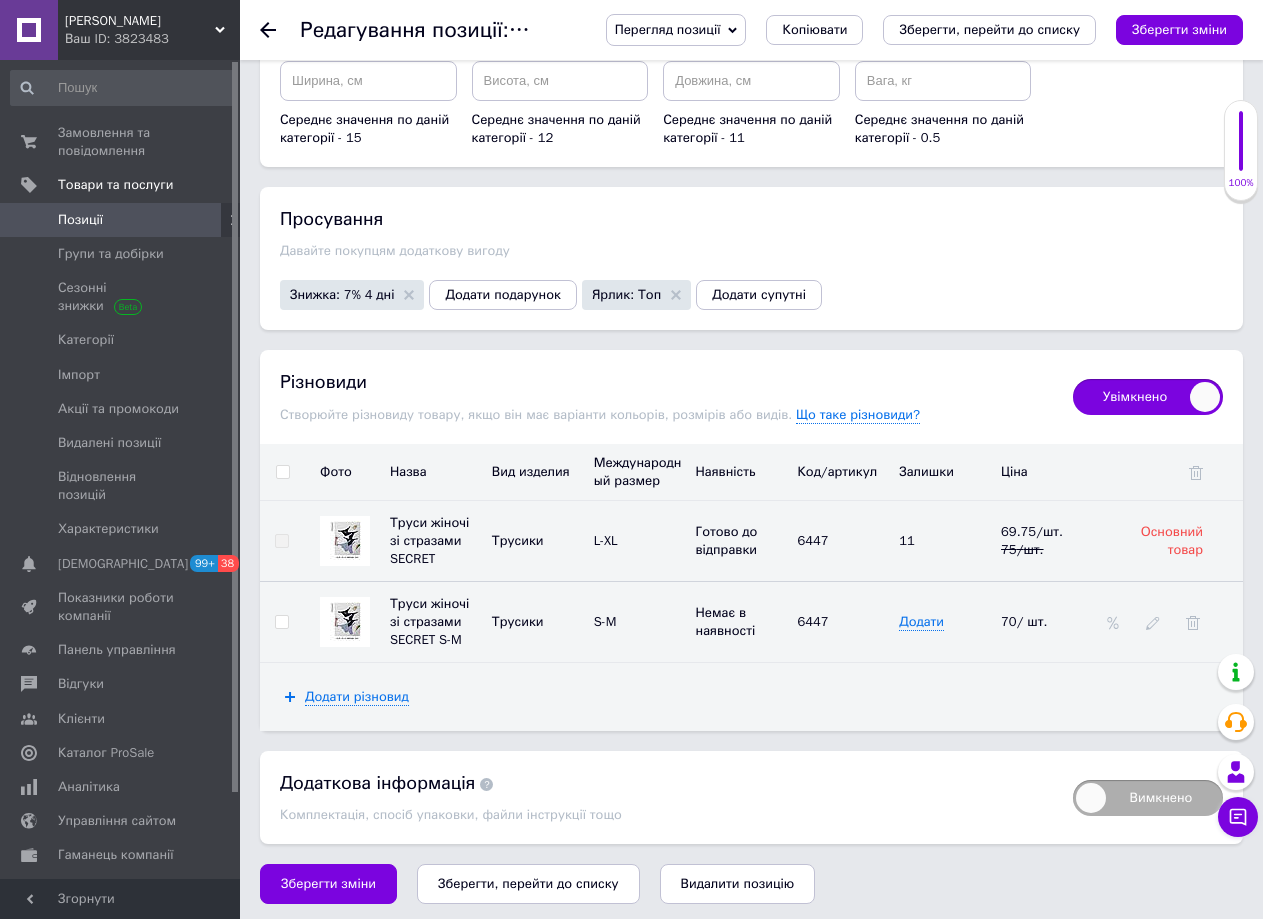 click 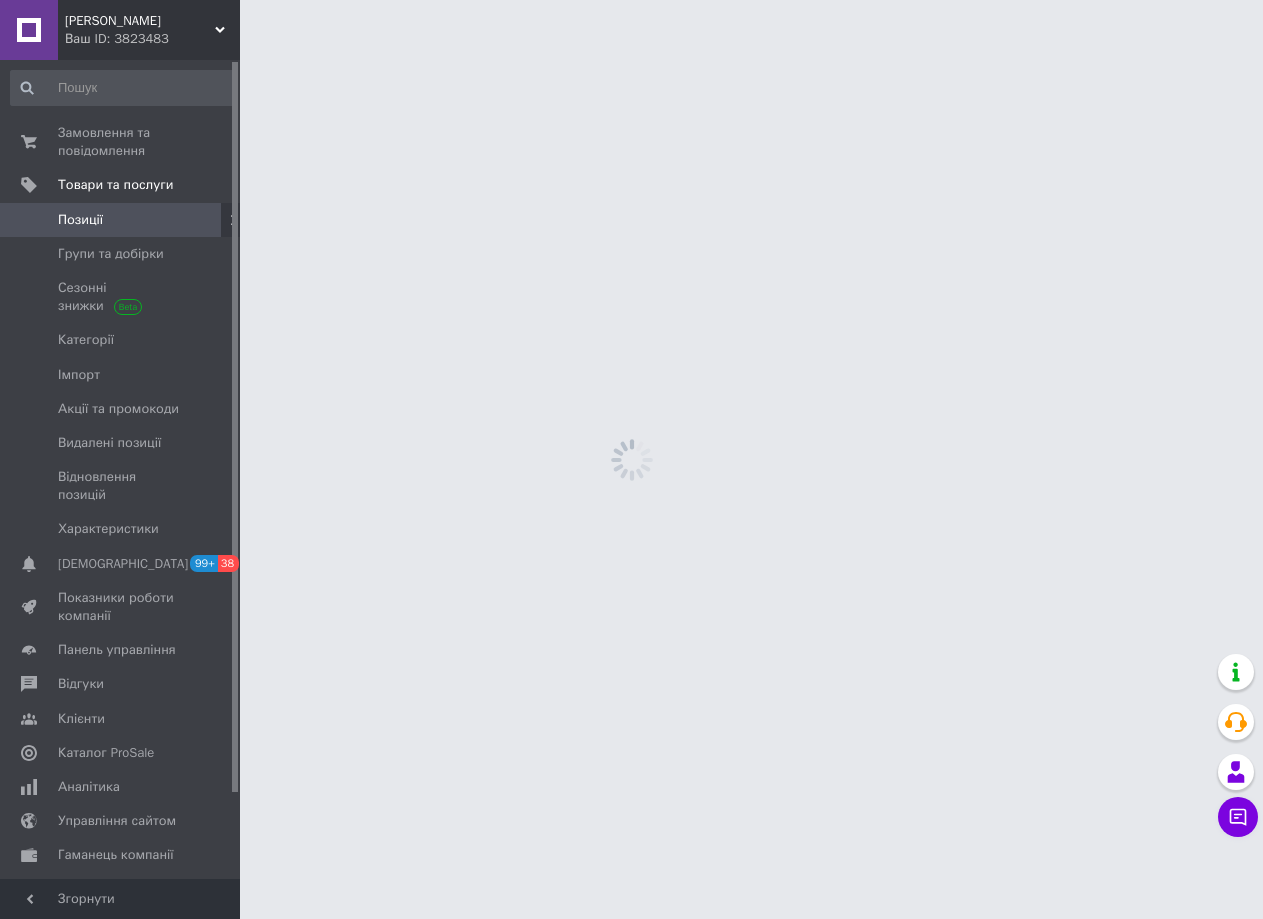 scroll, scrollTop: 0, scrollLeft: 0, axis: both 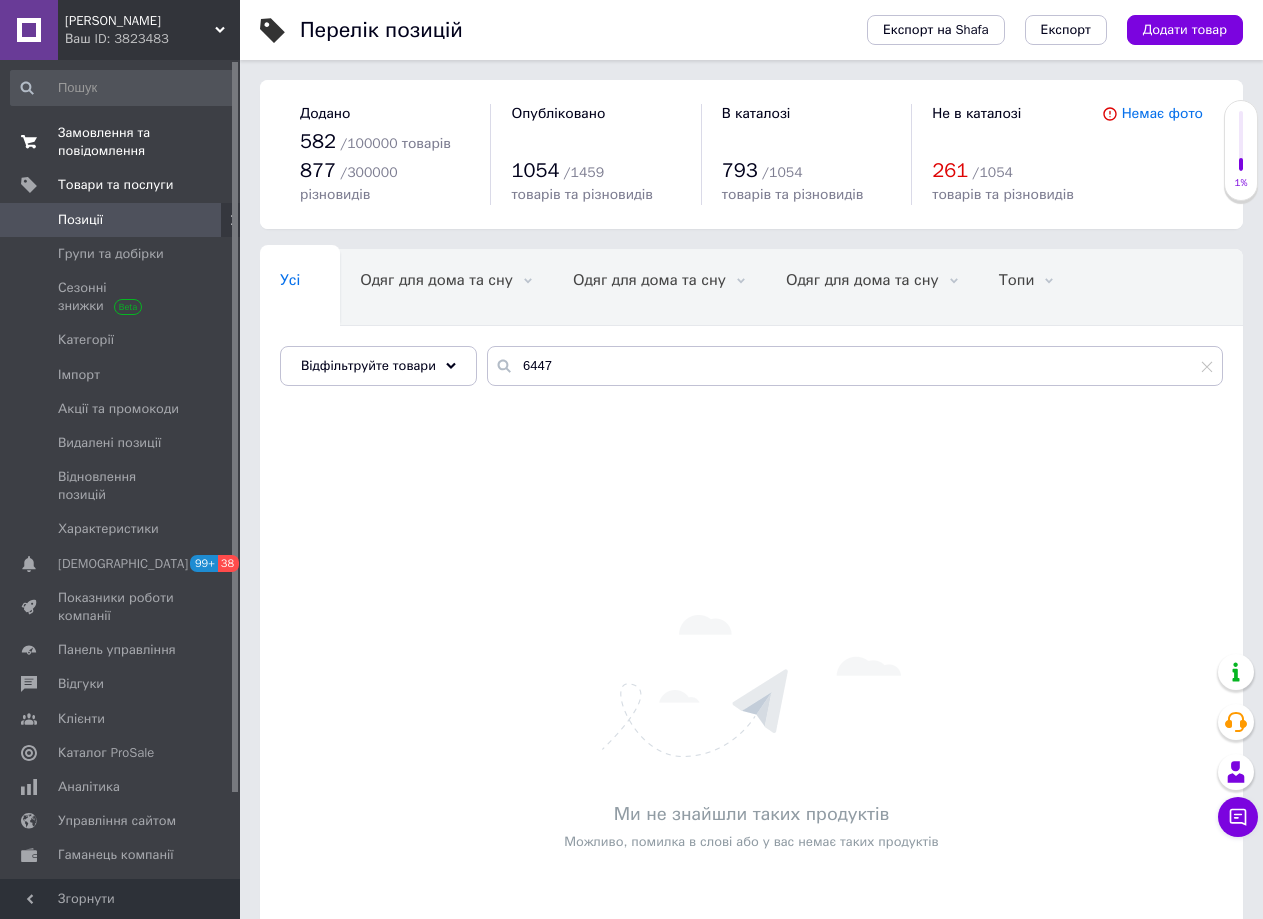 click on "Замовлення та повідомлення" at bounding box center (121, 142) 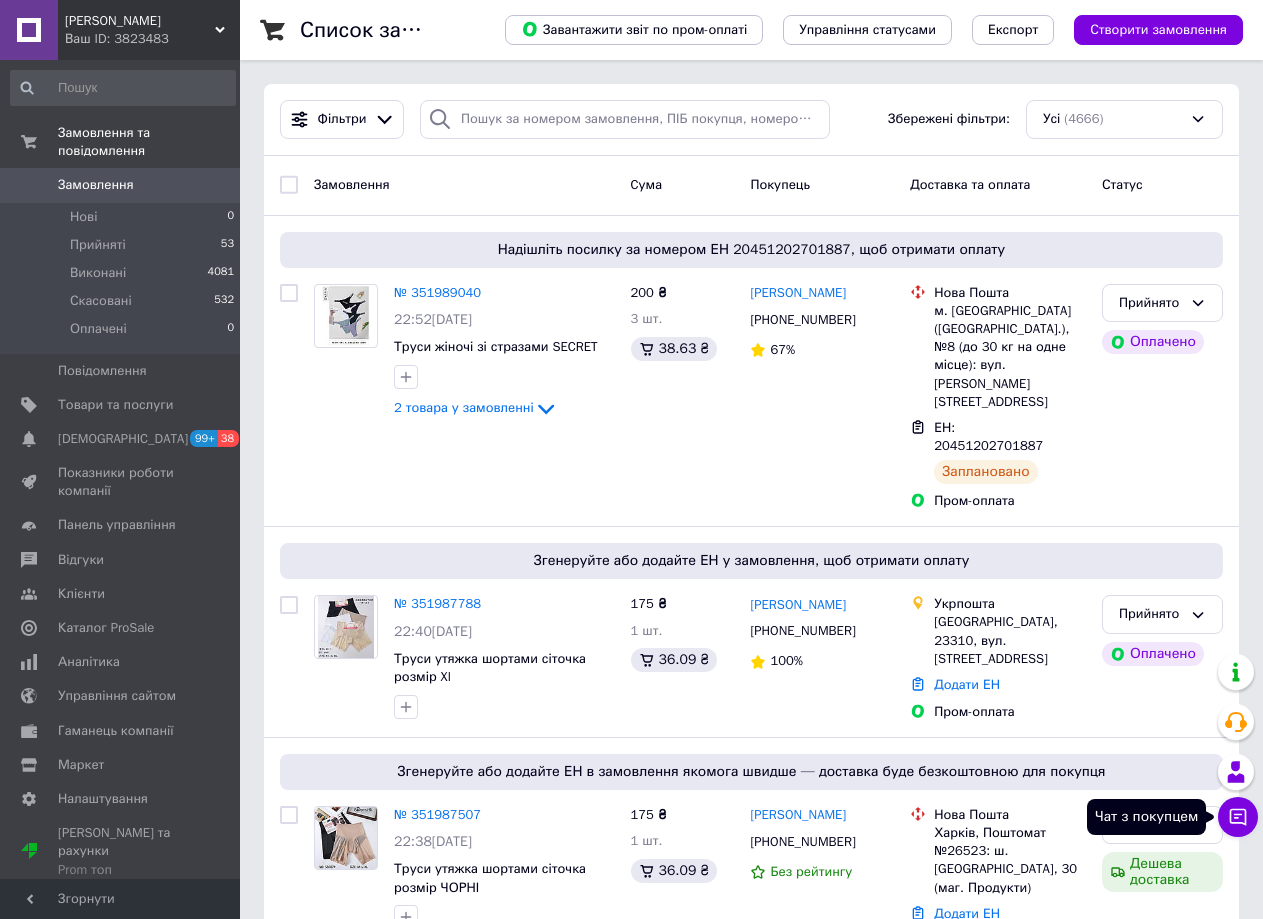 click 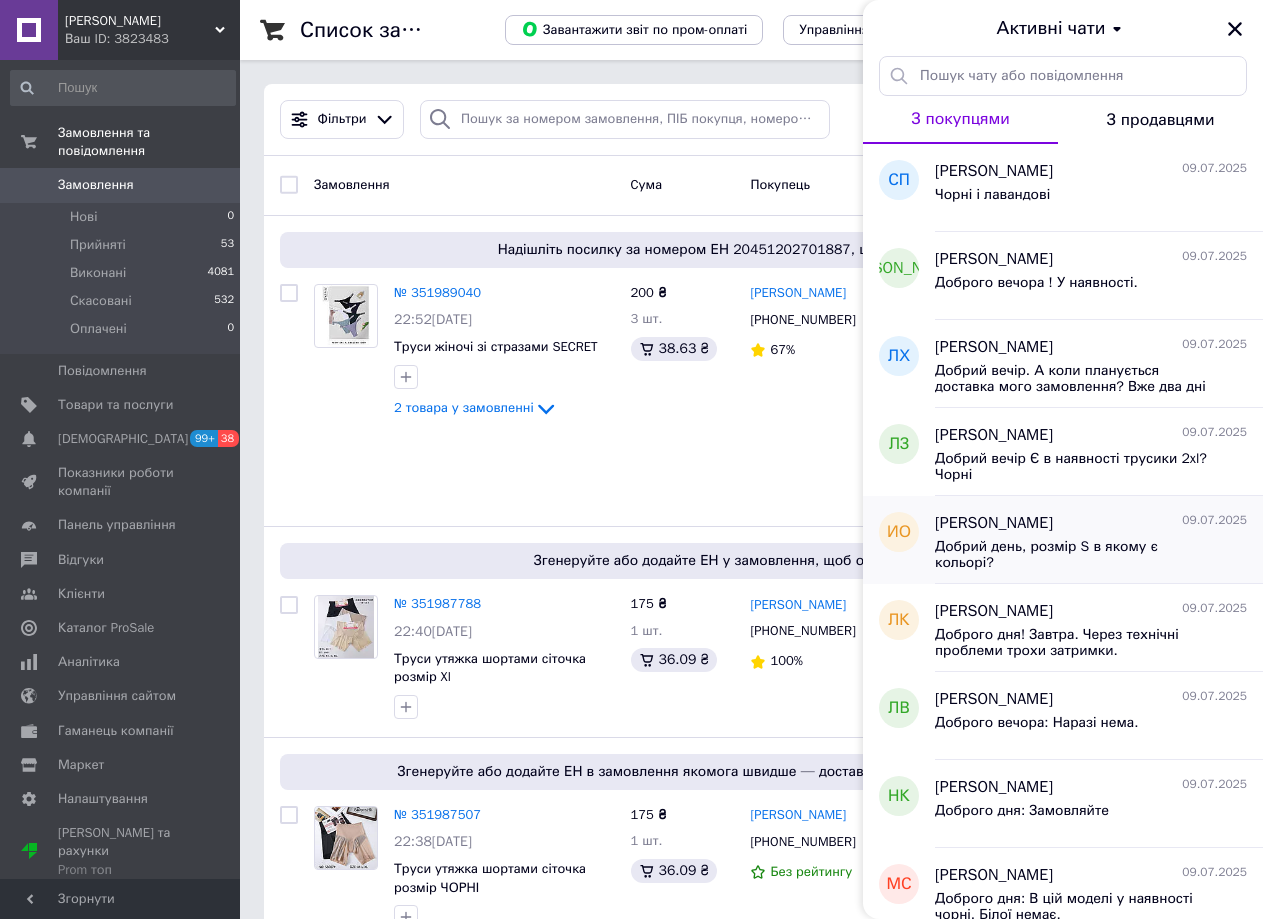 click on "Добрий день, розмір S в якому є кольорі?" at bounding box center [1077, 555] 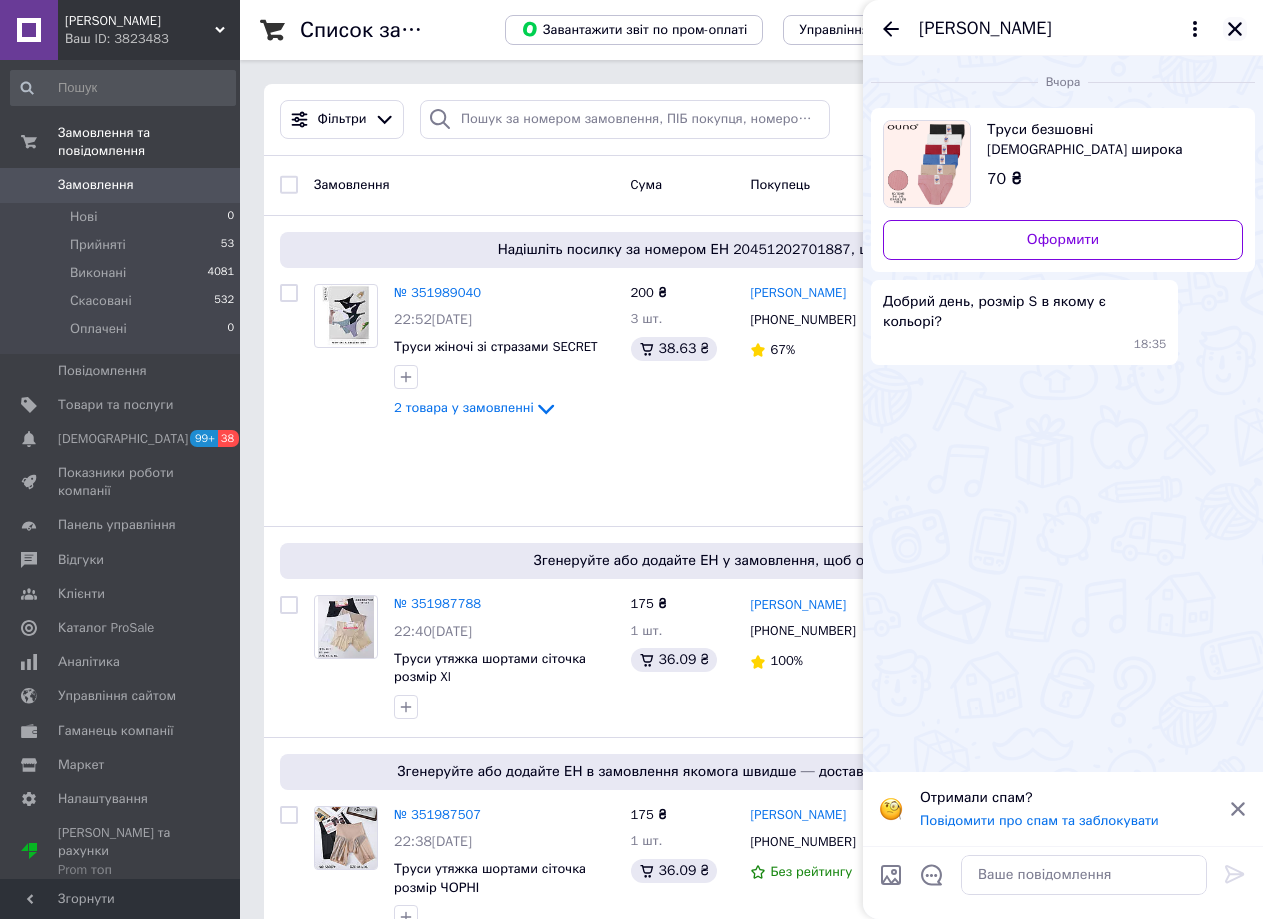 click 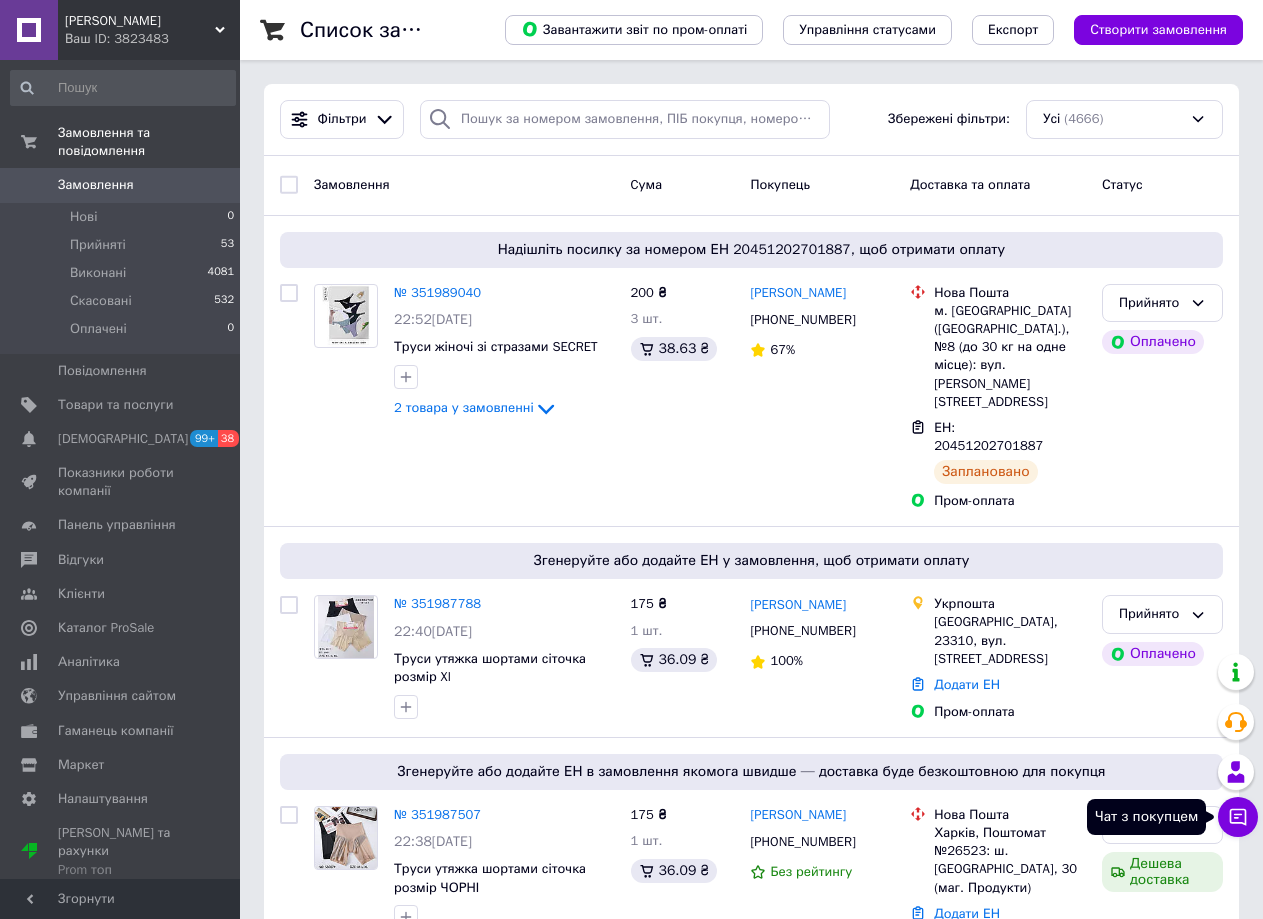 click 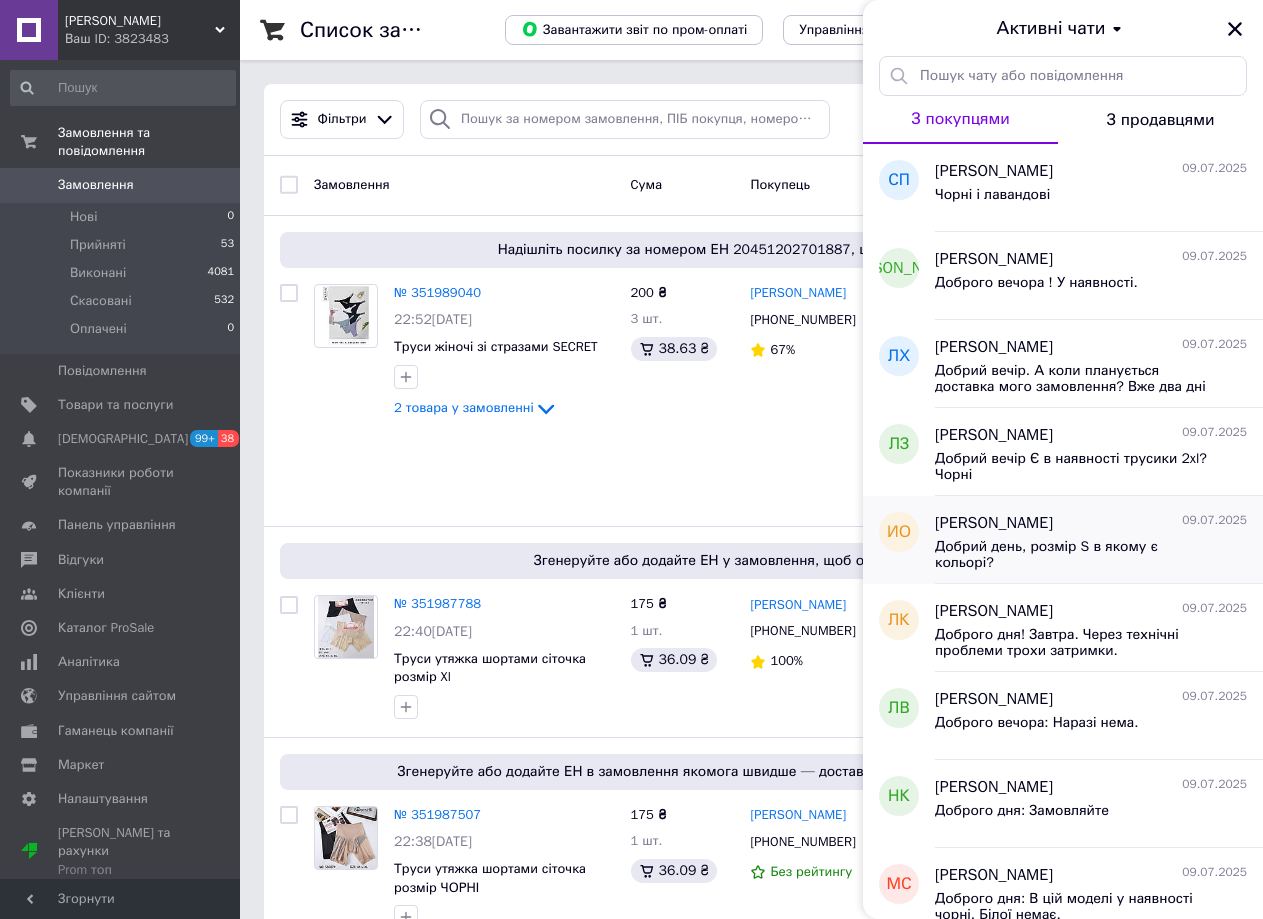 click on "ирина осьмуха 09.07.2025" at bounding box center [1091, 523] 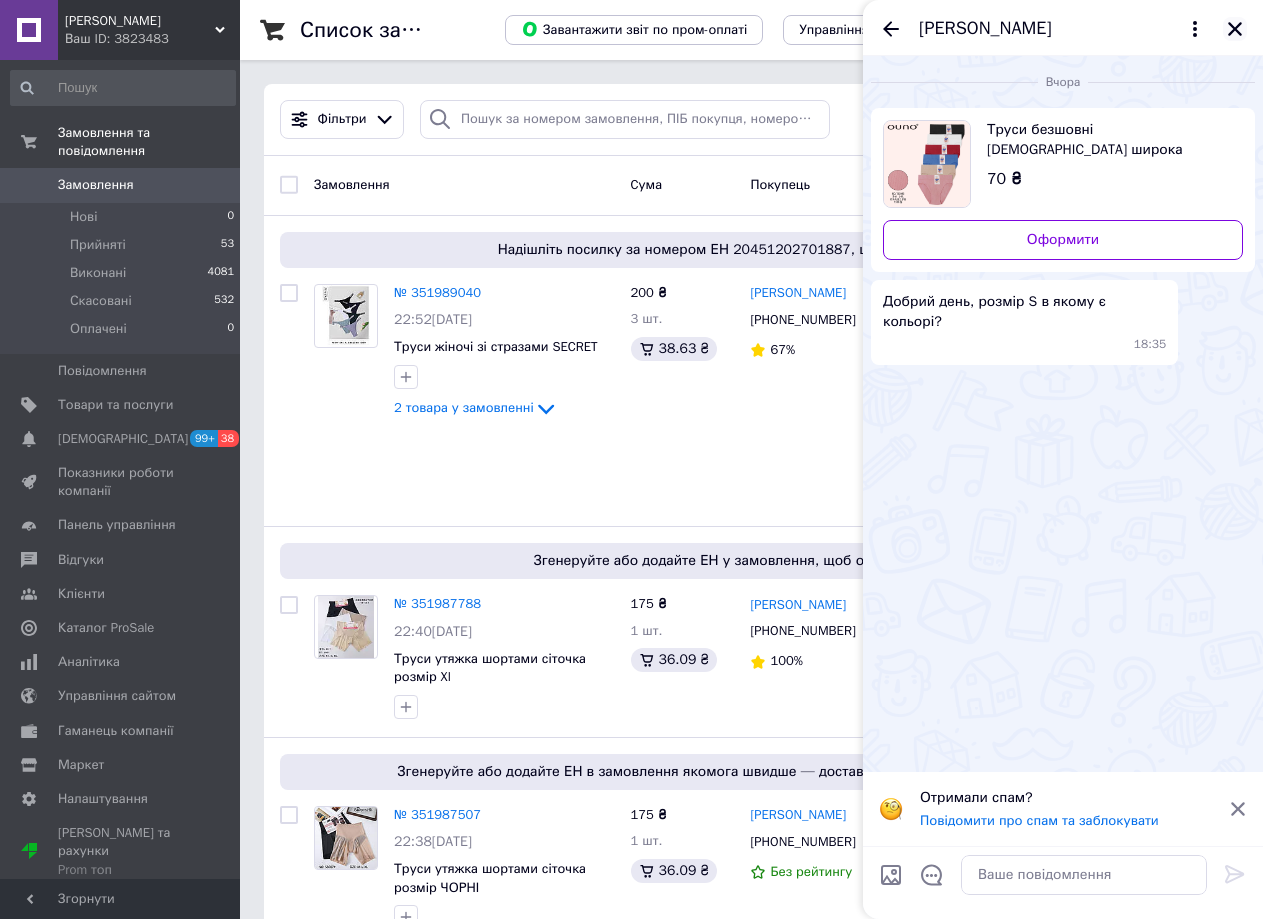 click 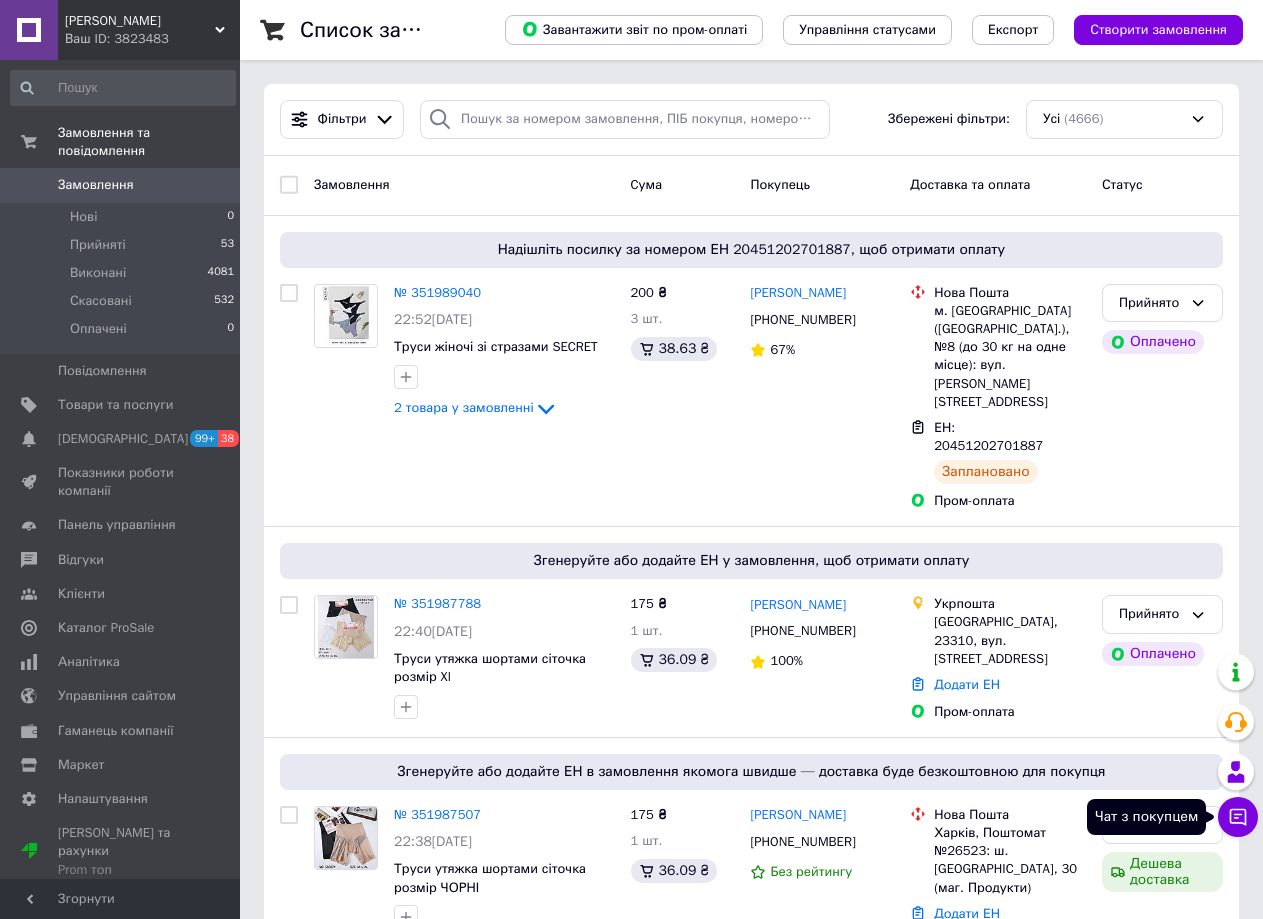 click 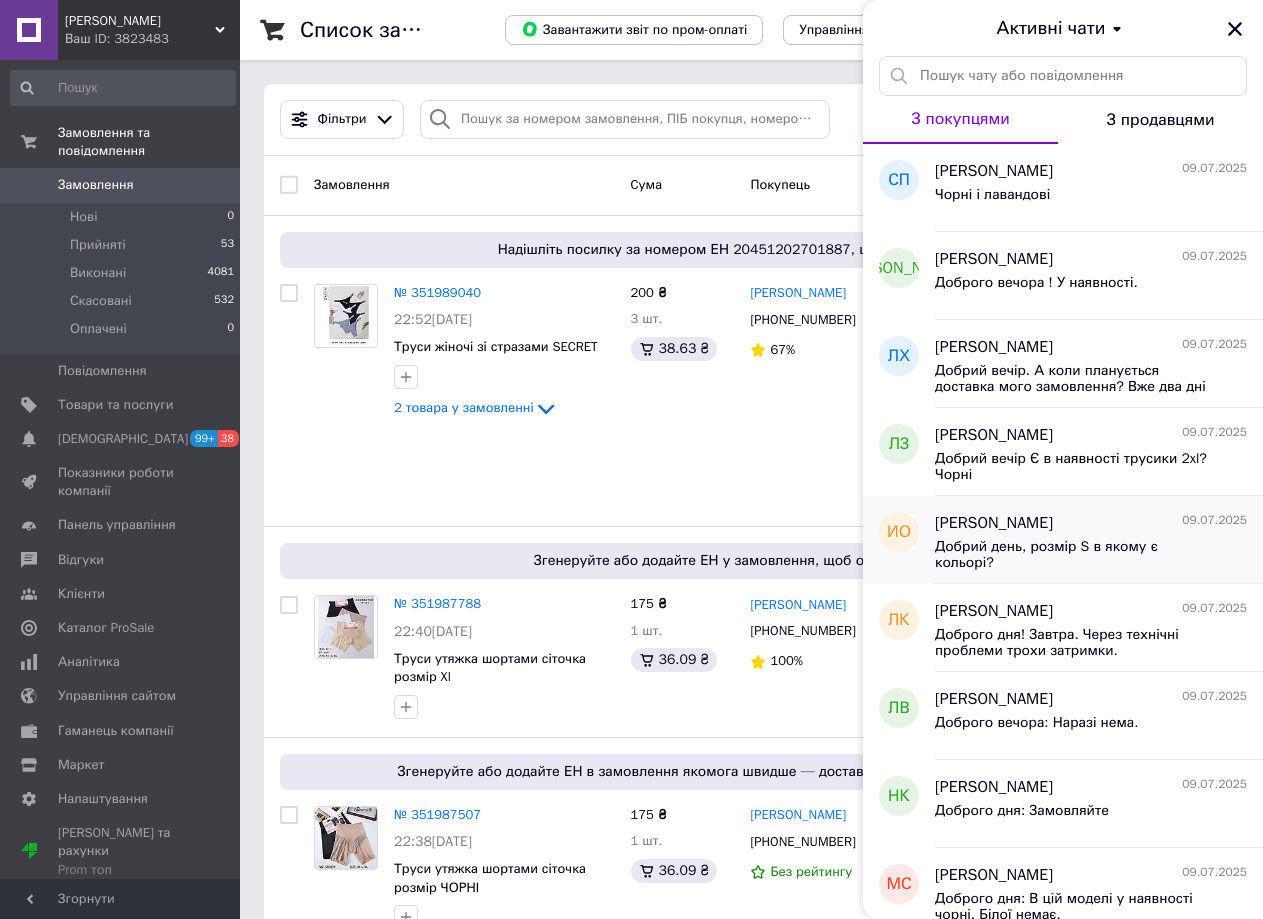 click on "Добрий день, розмір S в якому є кольорі?" at bounding box center (1077, 555) 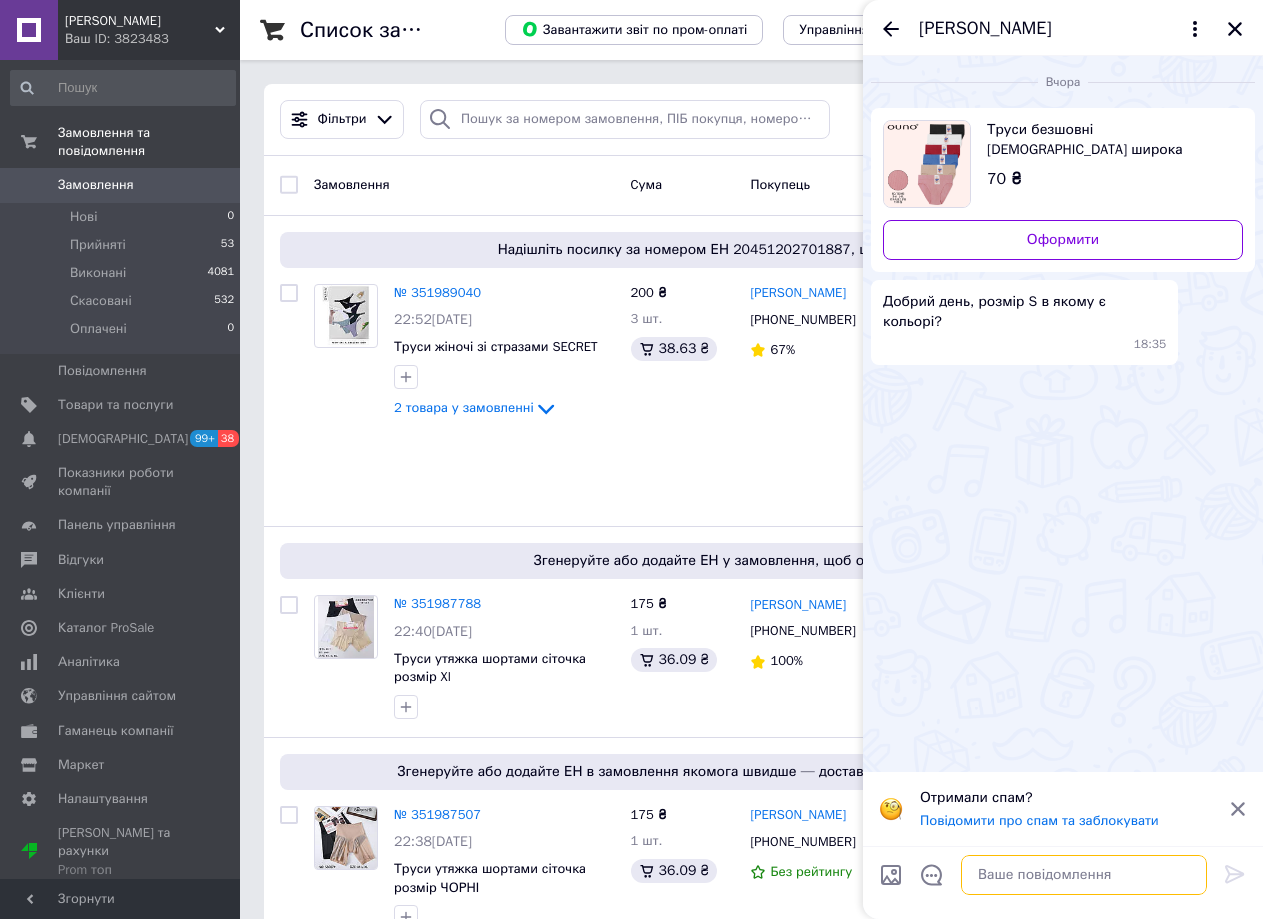 click at bounding box center (1084, 875) 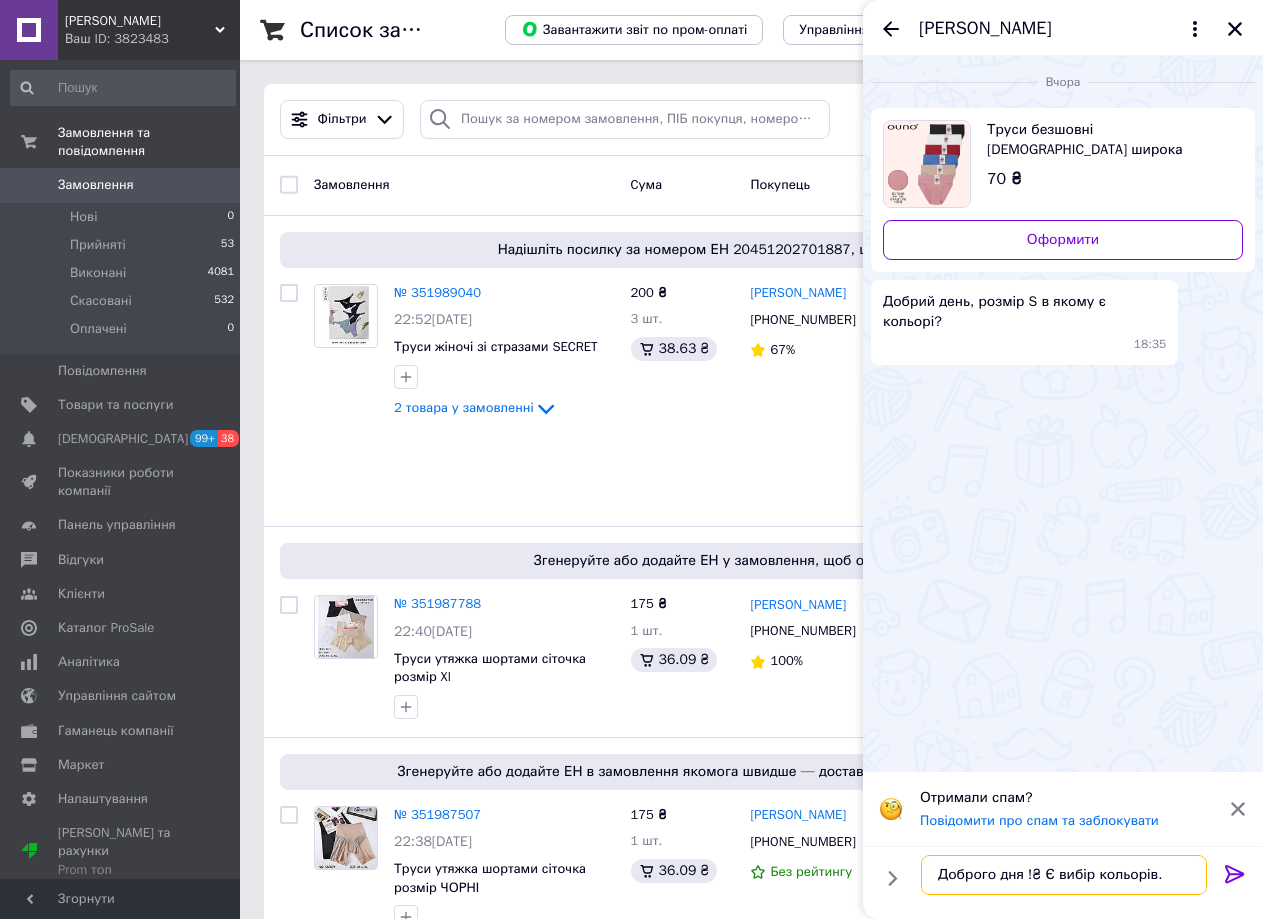 type on "Доброго дня !₴ Є вибір кольорів." 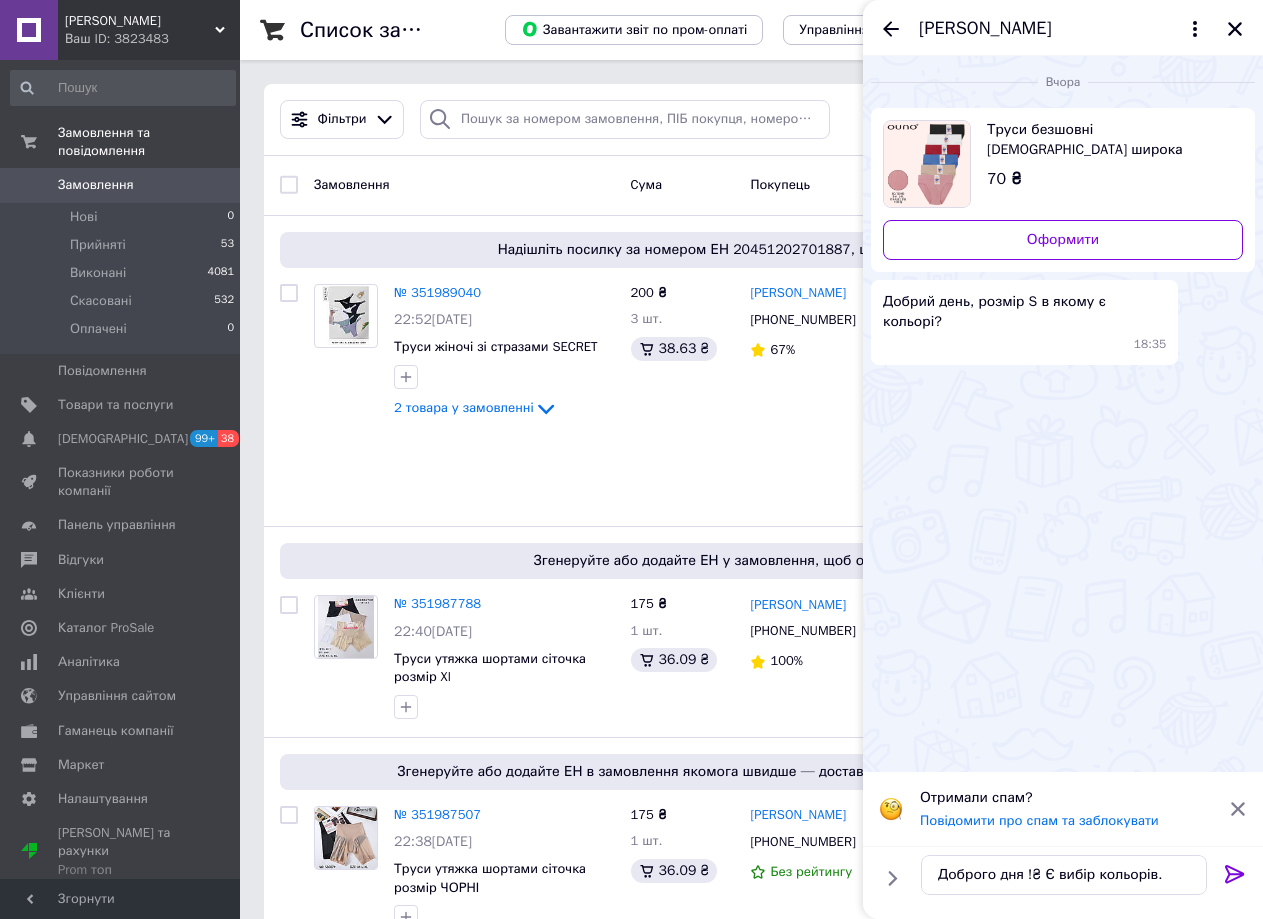click 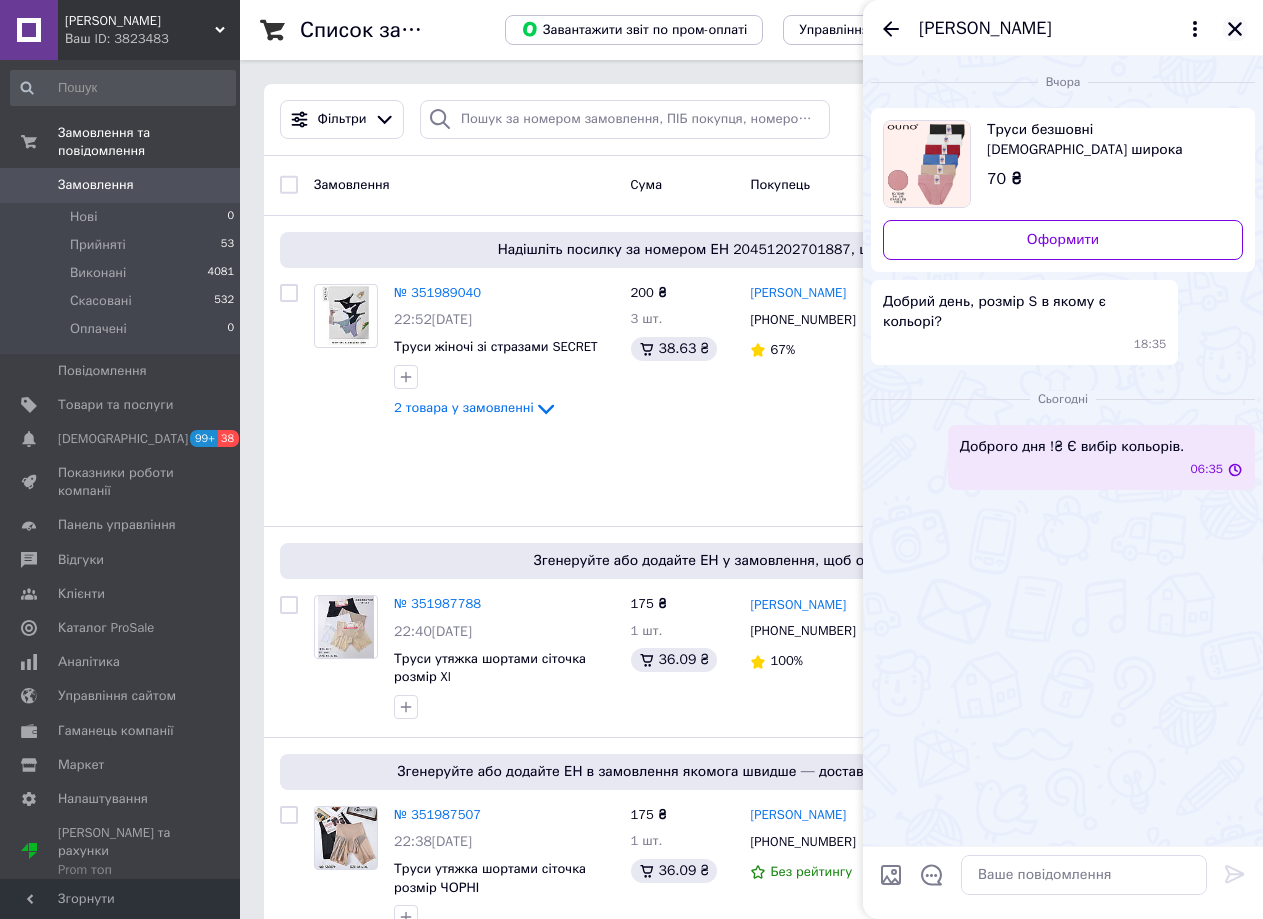 click 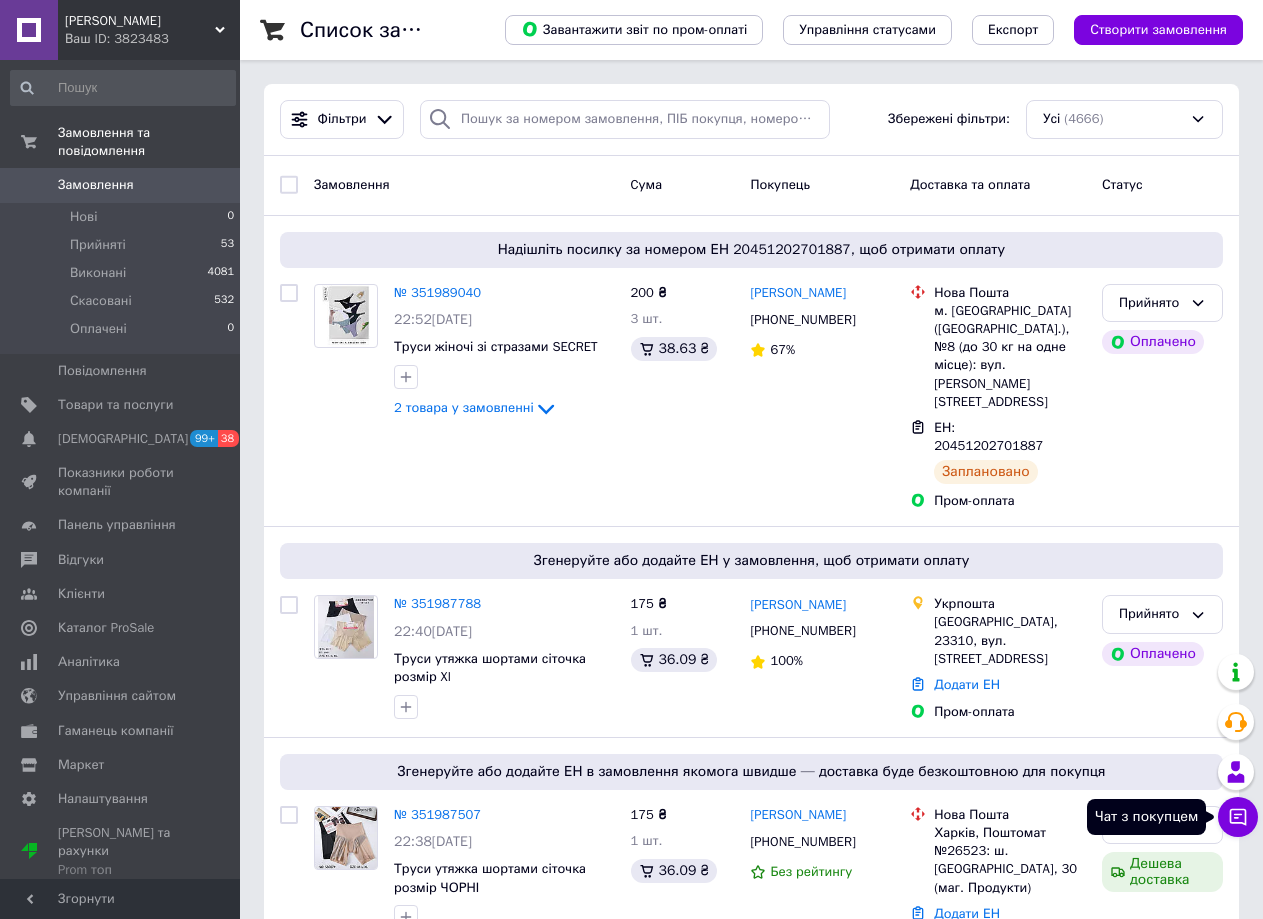click 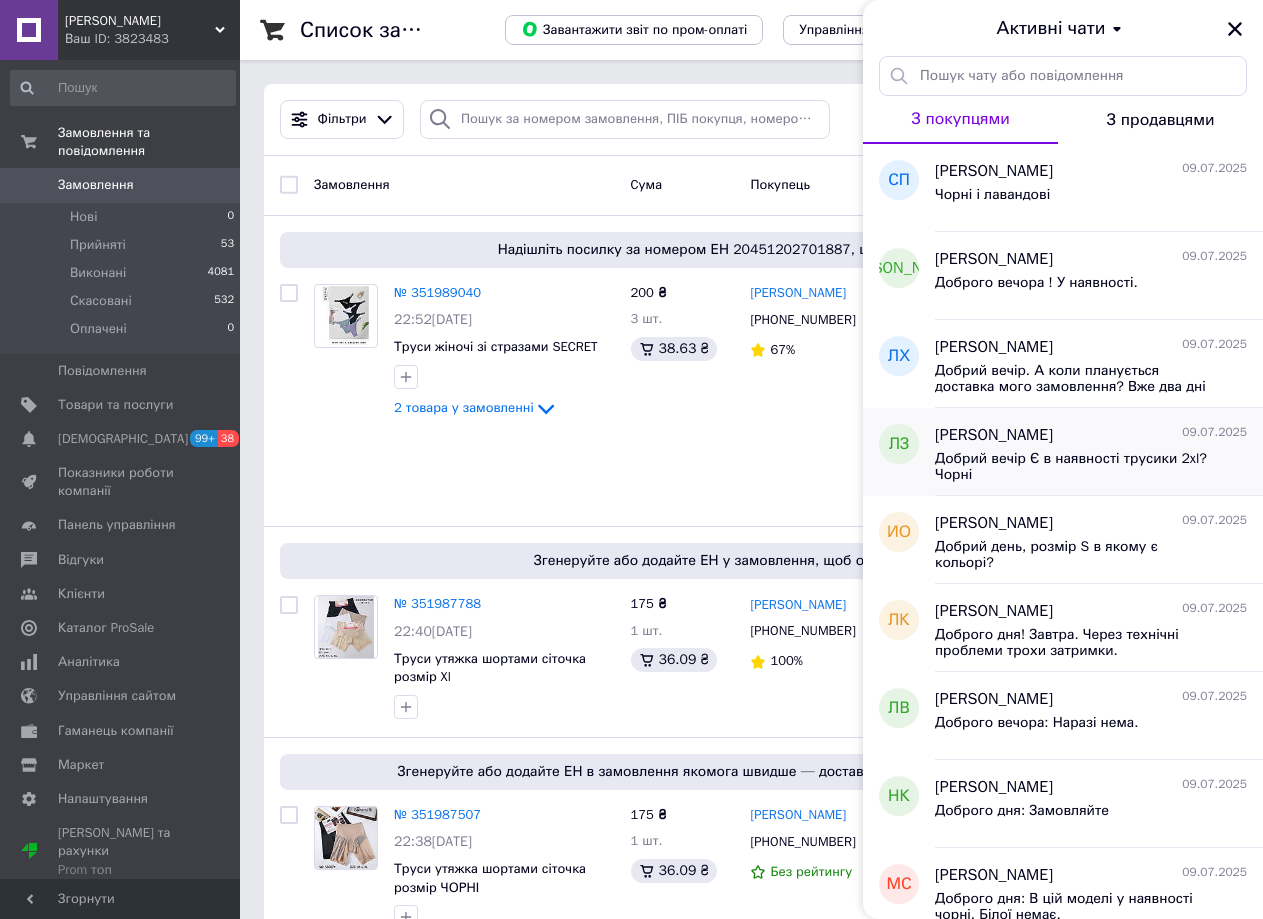 click on "Добрий вечір
Є в наявності трусики 2xl? Чорні" at bounding box center [1077, 467] 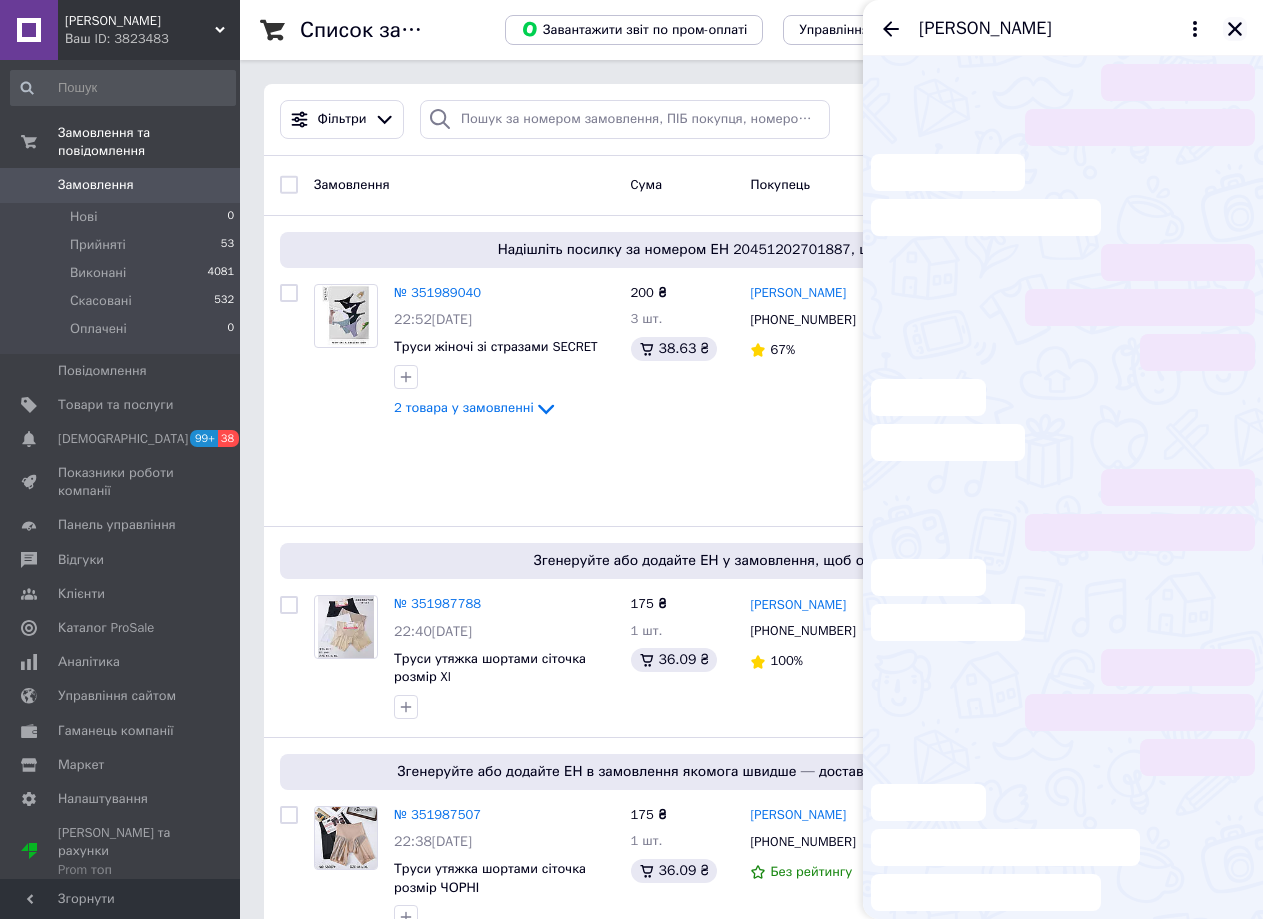 click 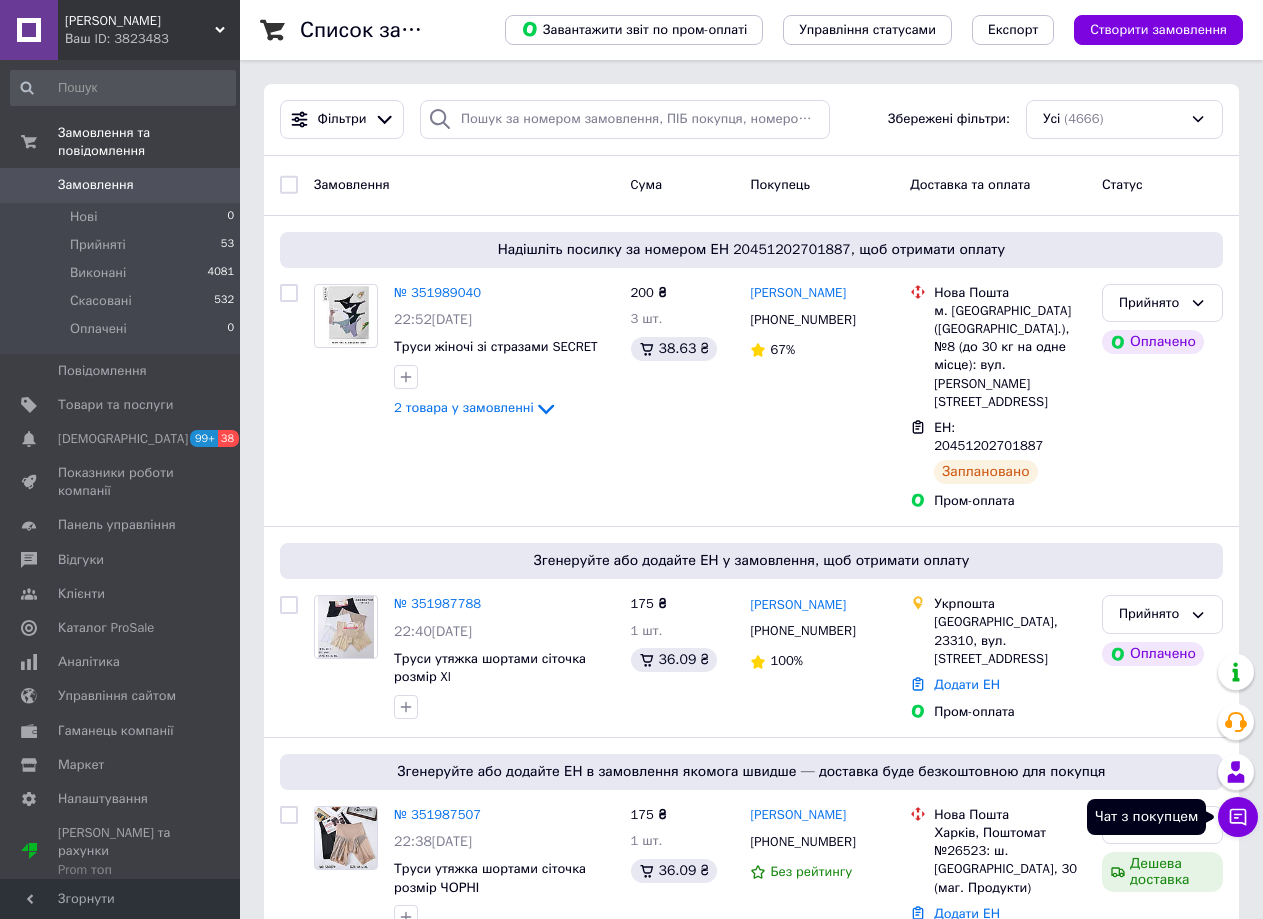click 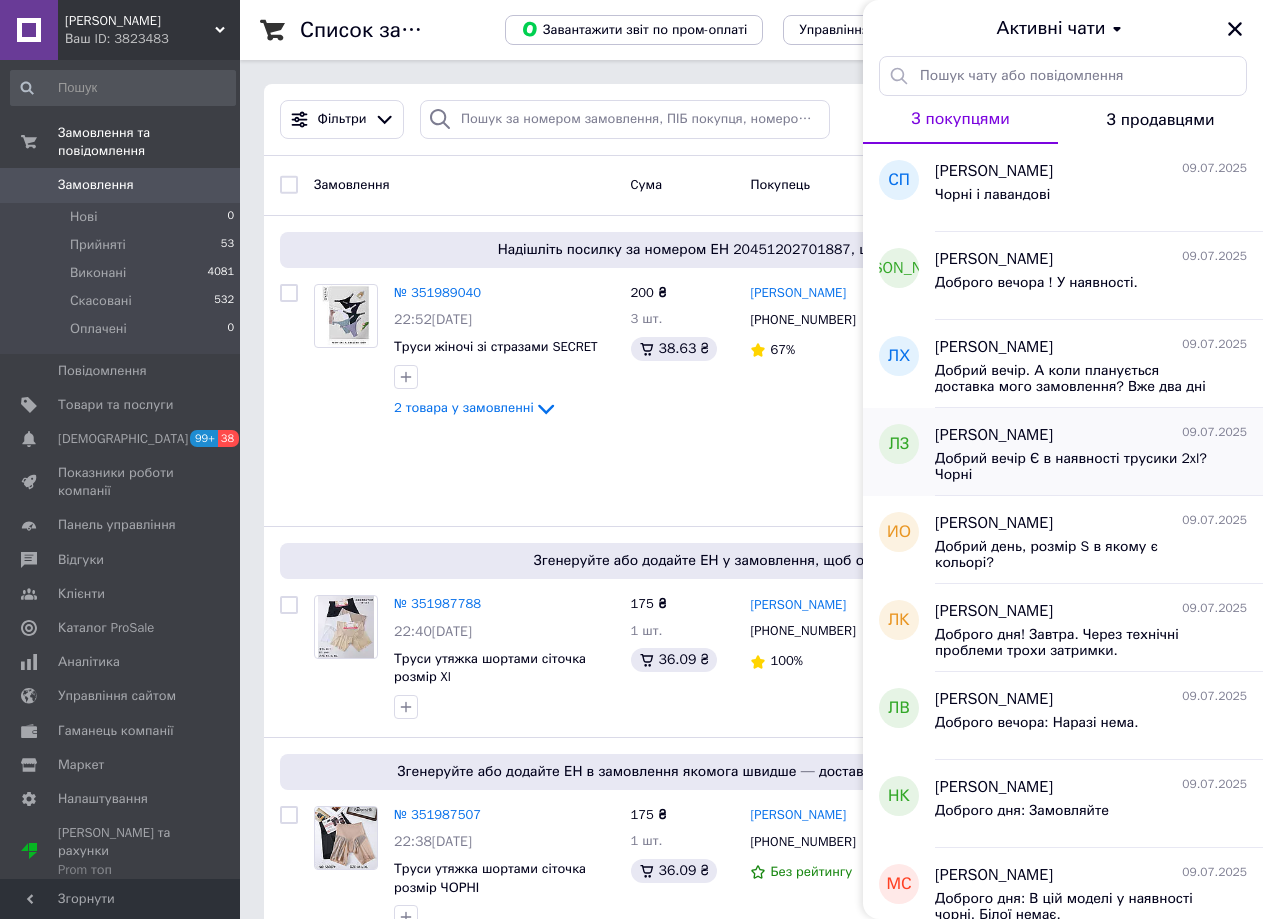 click on "[PERSON_NAME]" at bounding box center (994, 435) 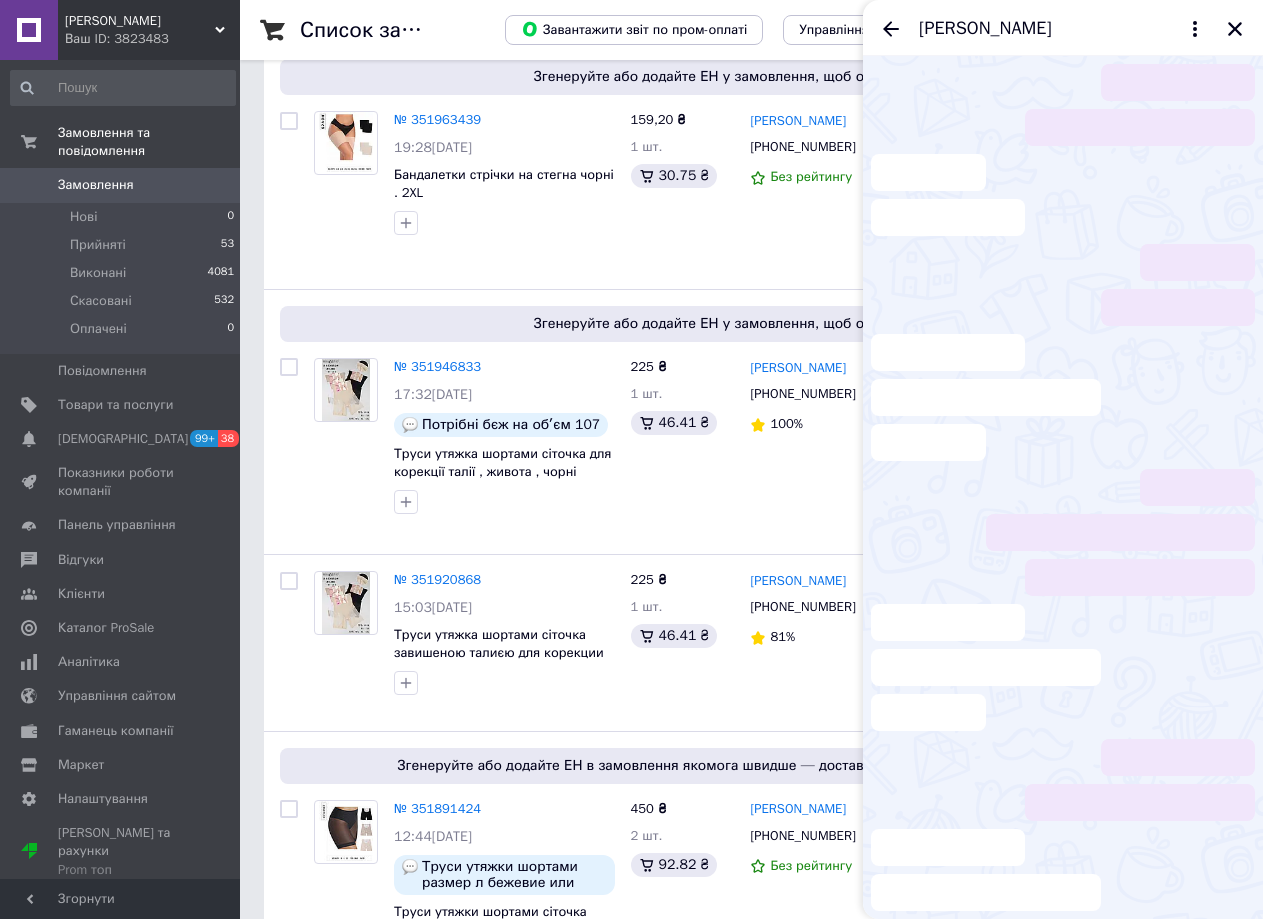 scroll, scrollTop: 0, scrollLeft: 0, axis: both 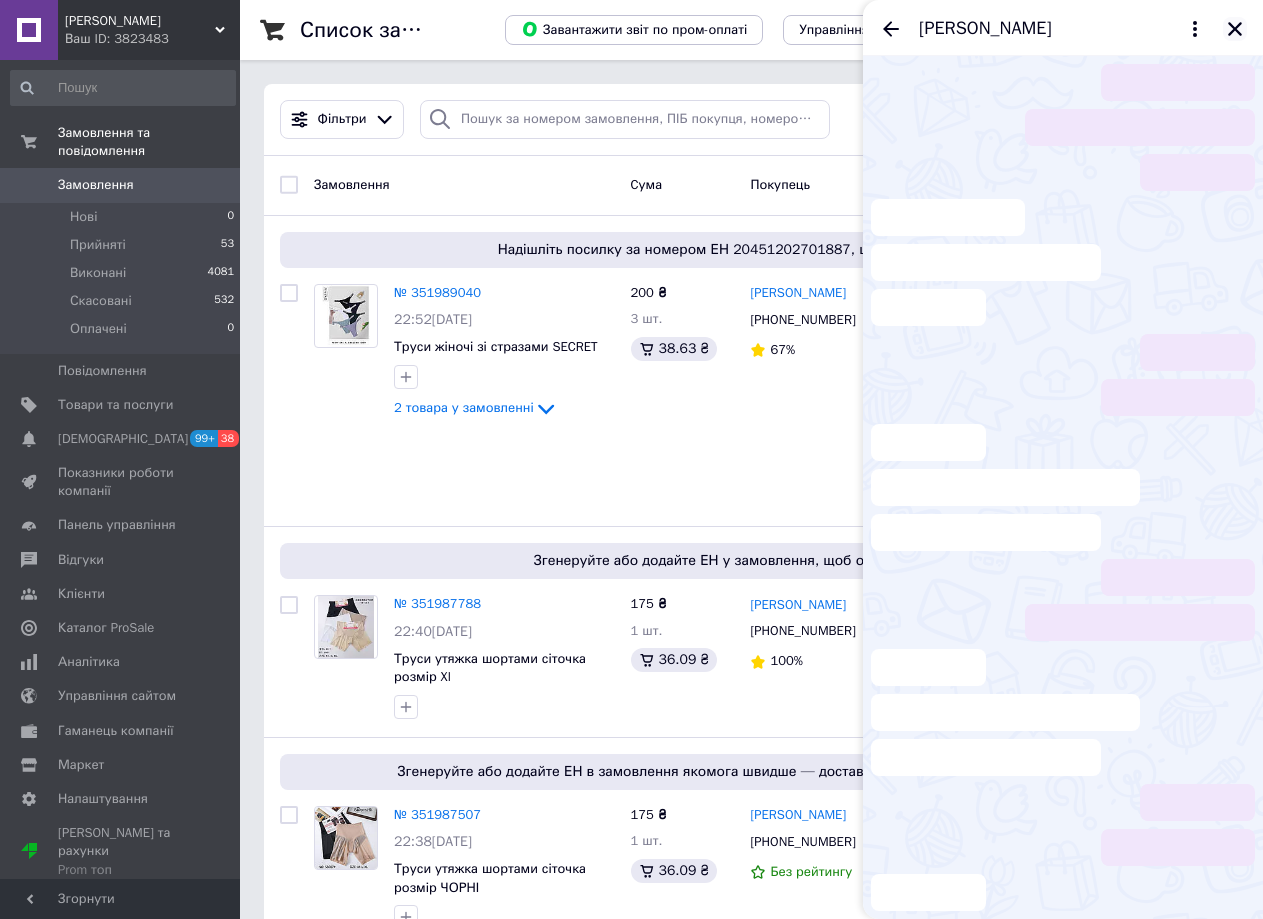 click 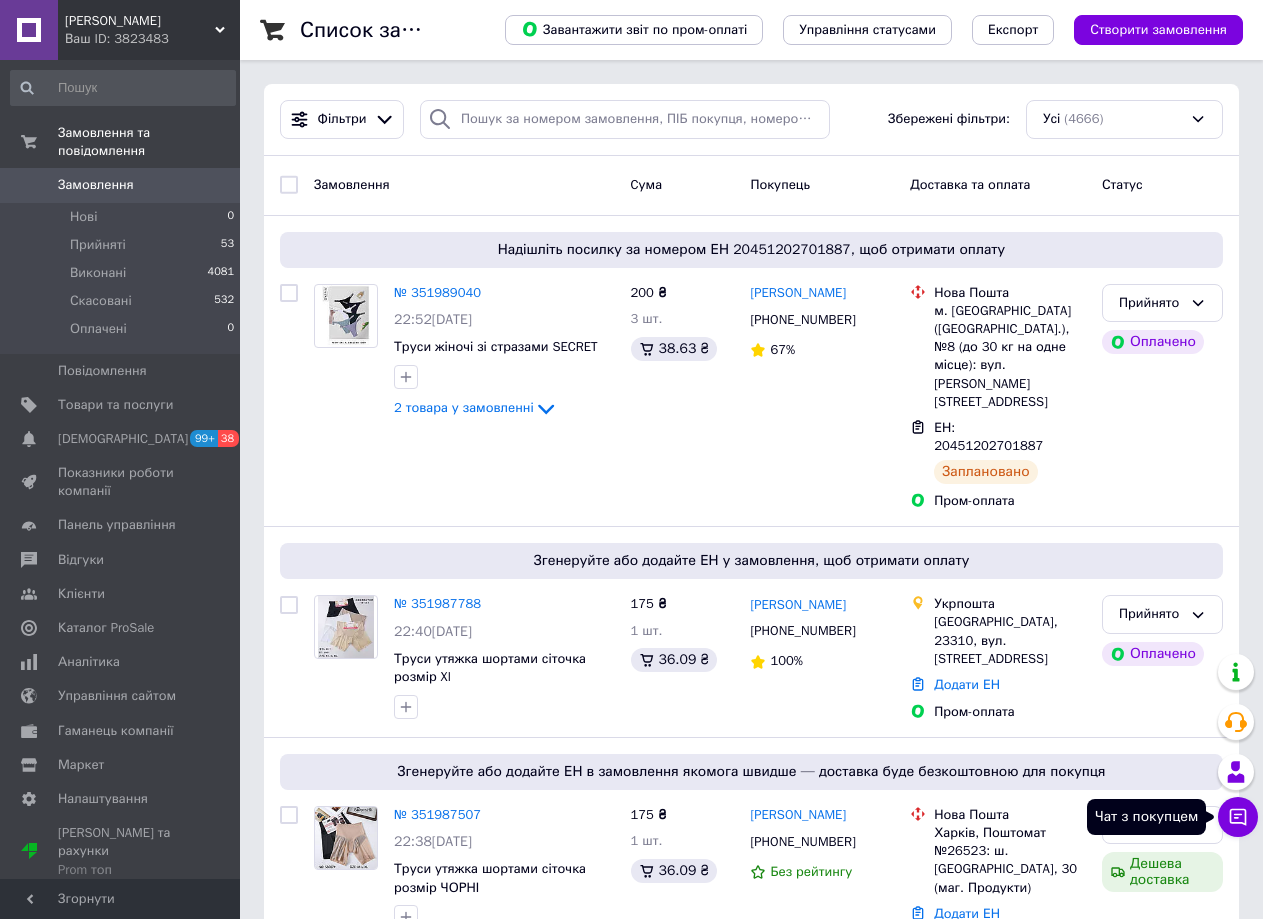click 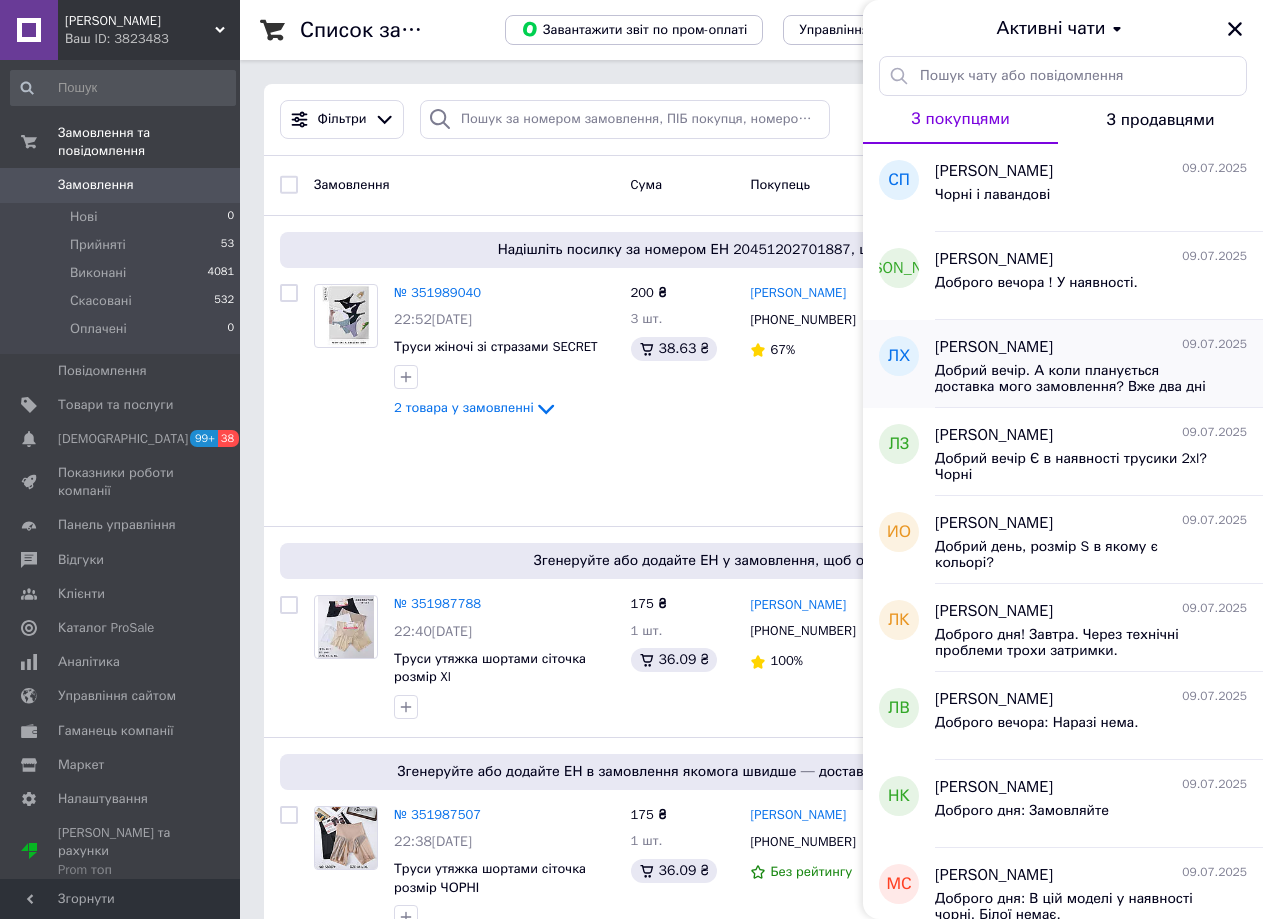 click on "Добрий вечір.  А коли планується доставка мого замовлення? Вже два дні без змін.  Поясніть, будь ласка. Дякую" at bounding box center (1077, 379) 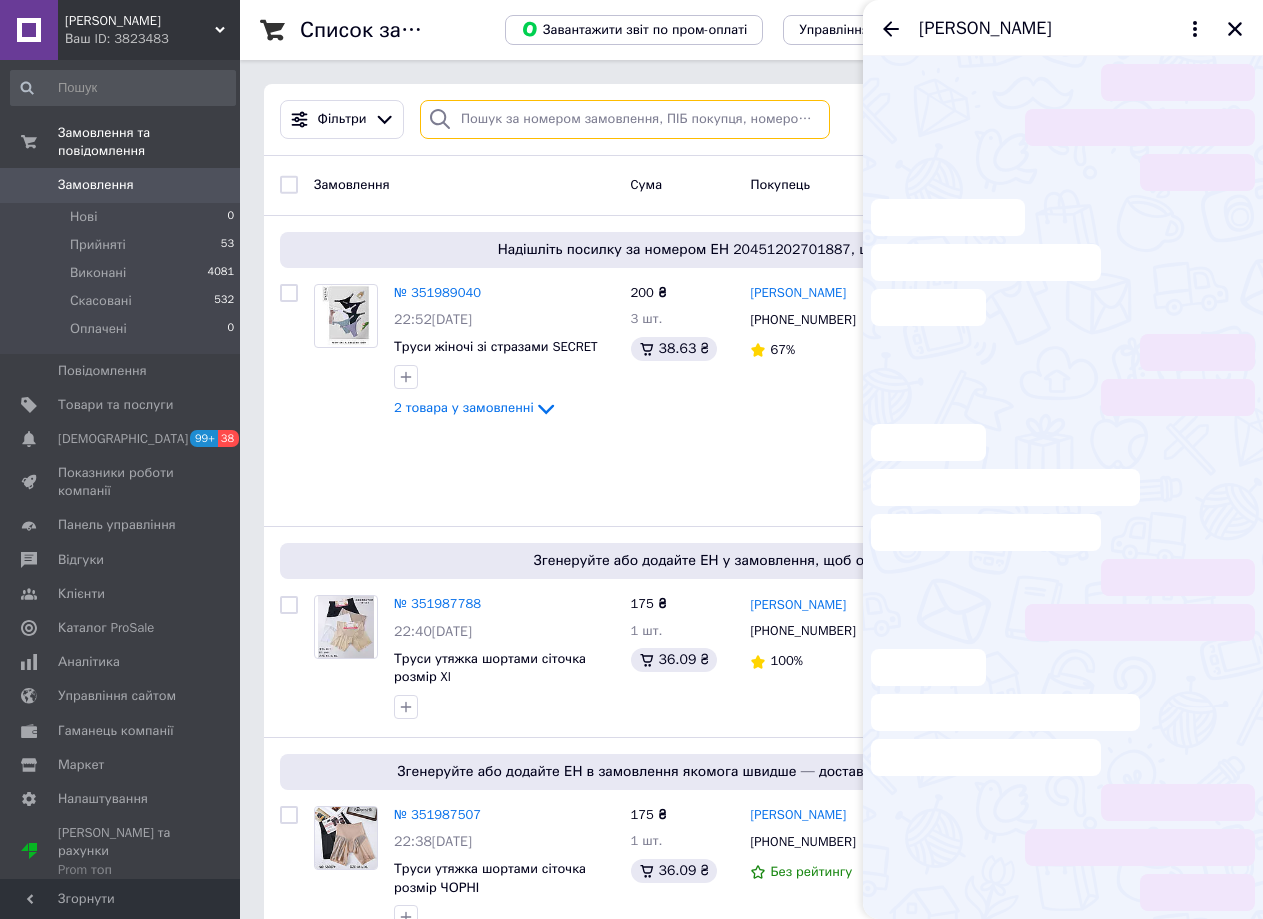 click at bounding box center (625, 119) 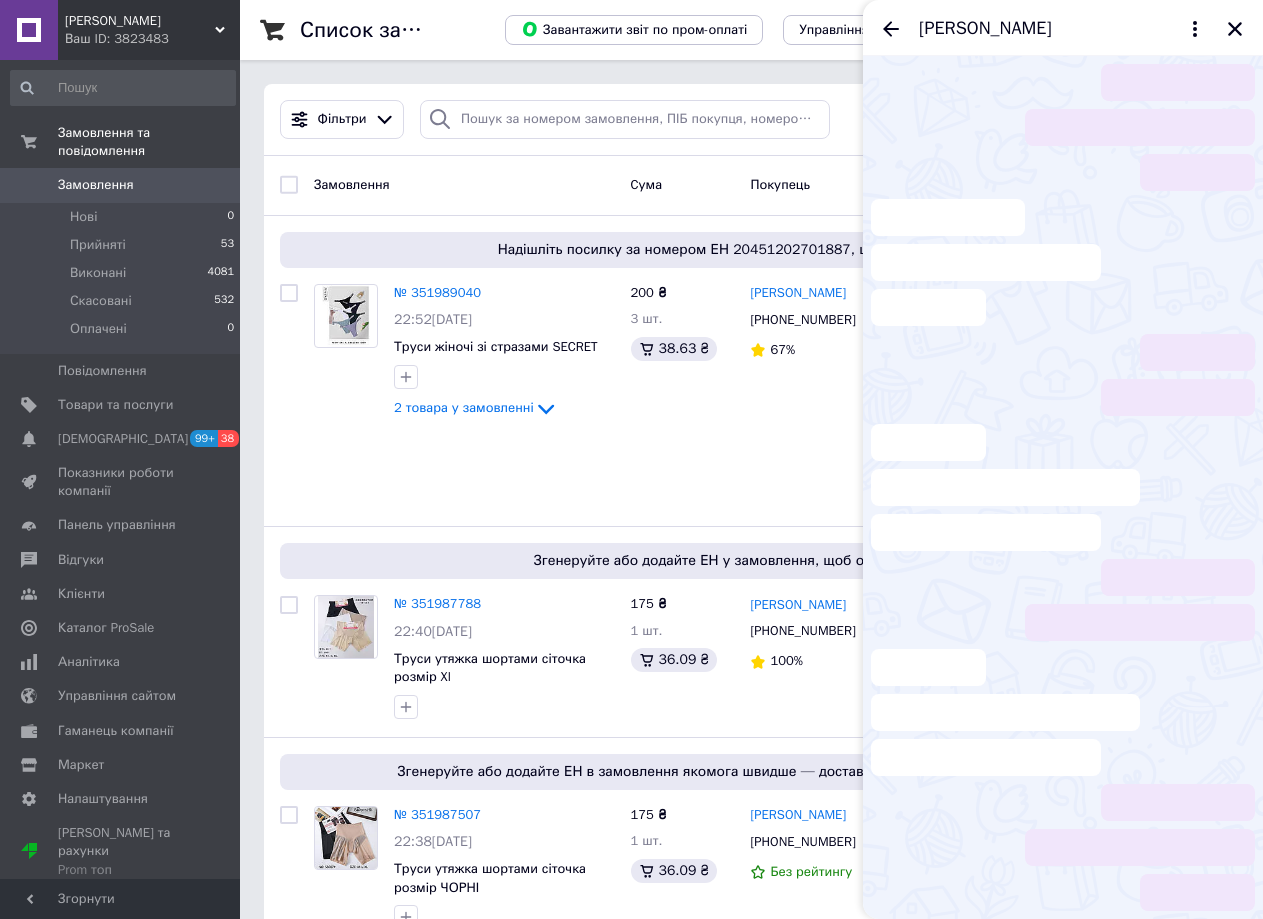 drag, startPoint x: 1009, startPoint y: 25, endPoint x: 1068, endPoint y: 29, distance: 59.135437 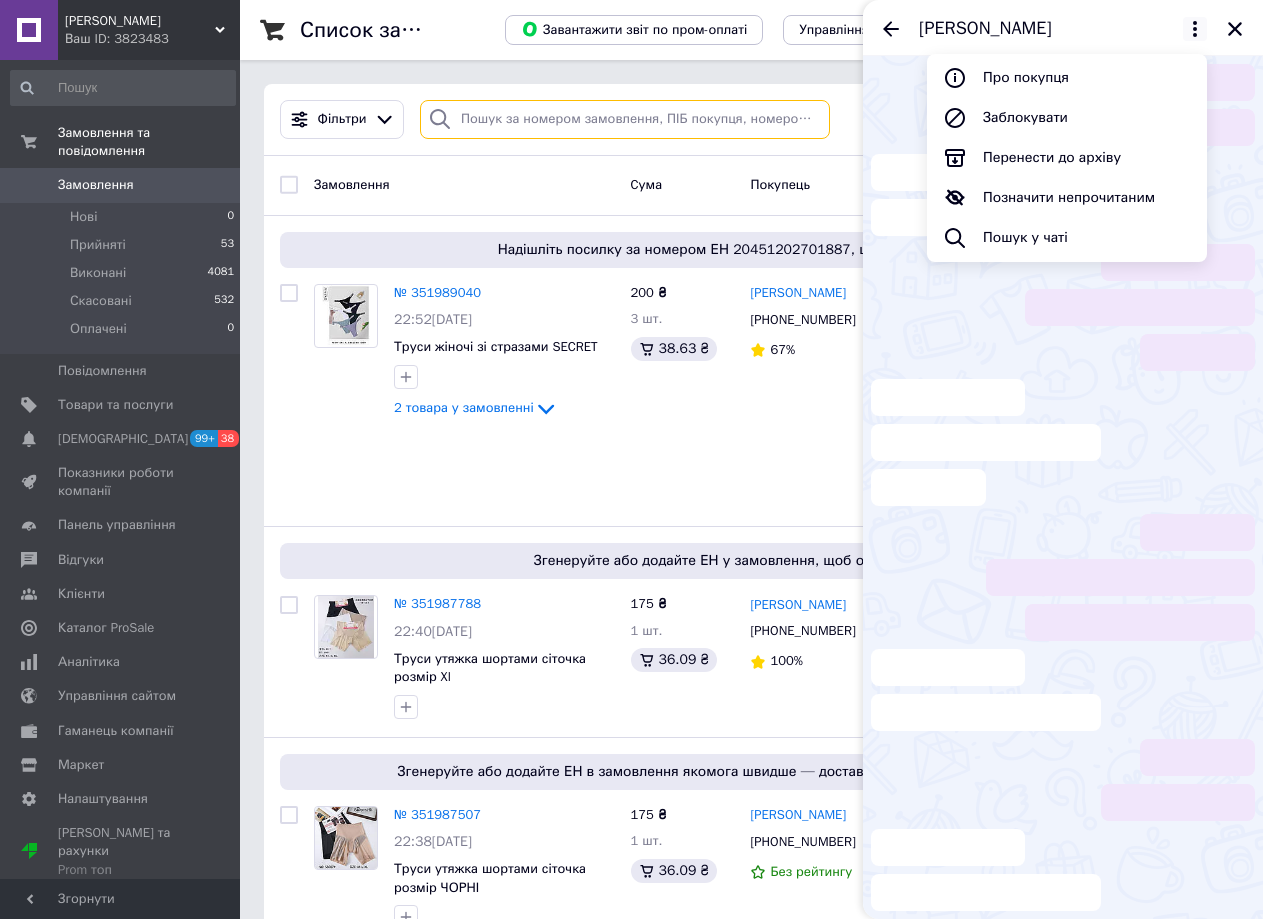 click at bounding box center (625, 119) 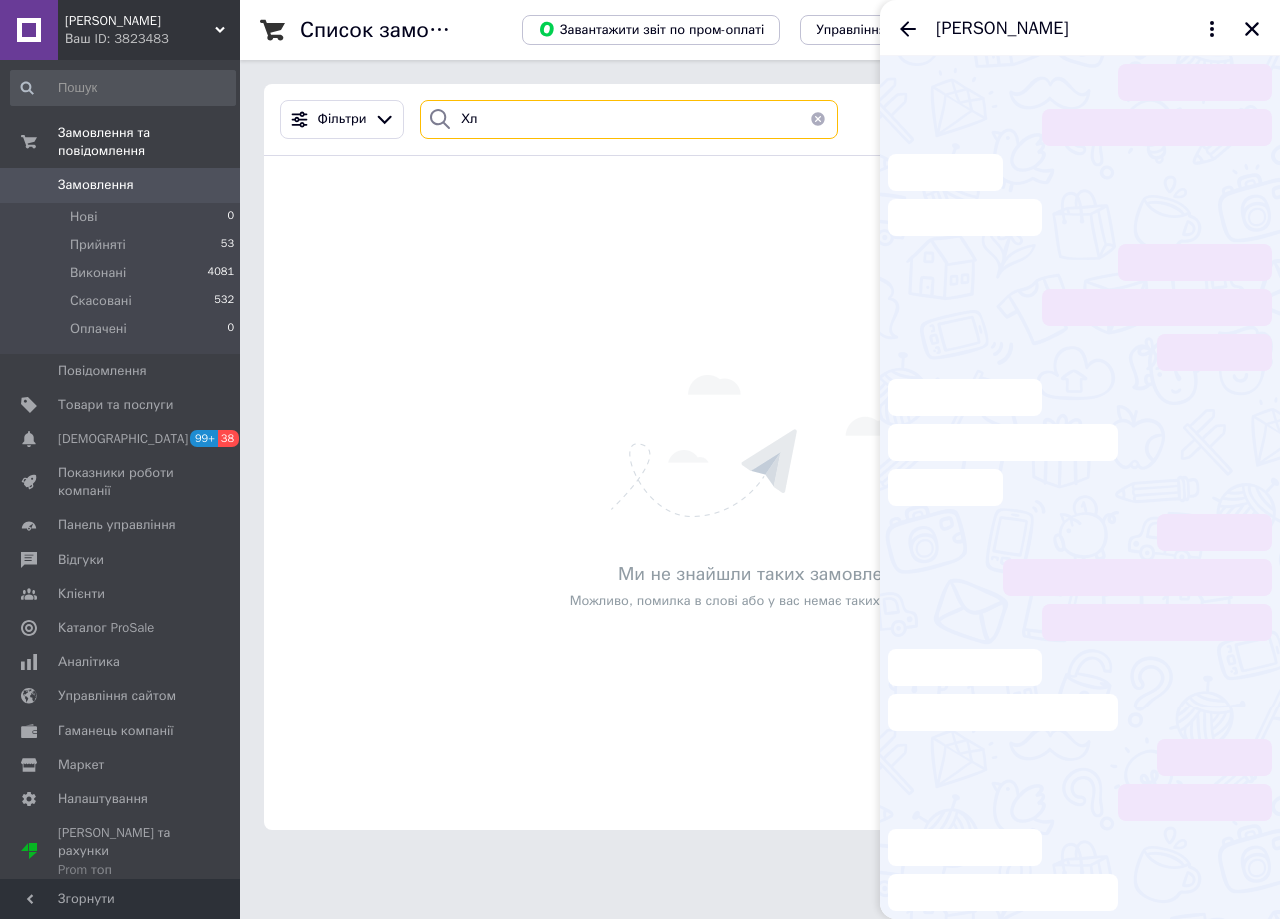 type on "Х" 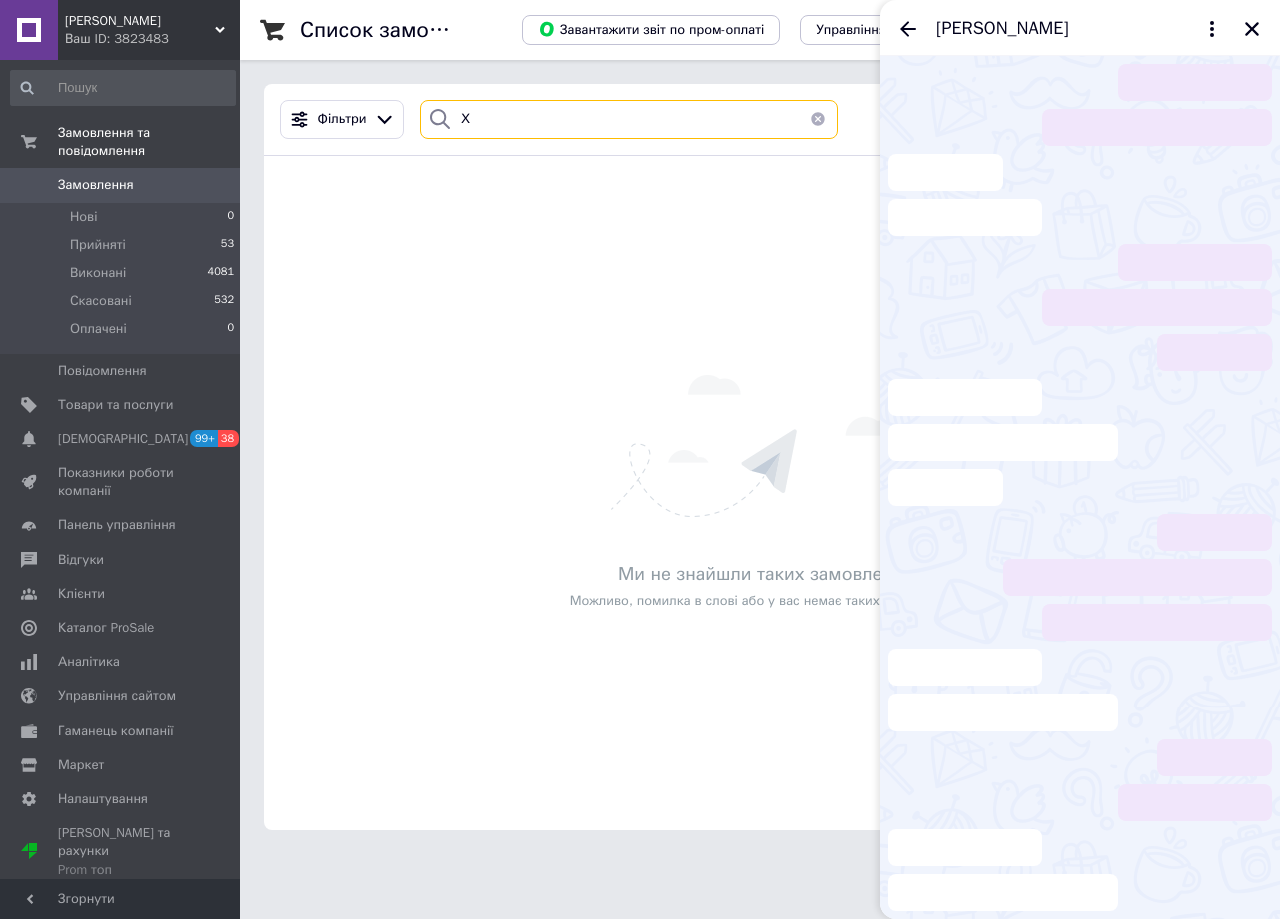 type 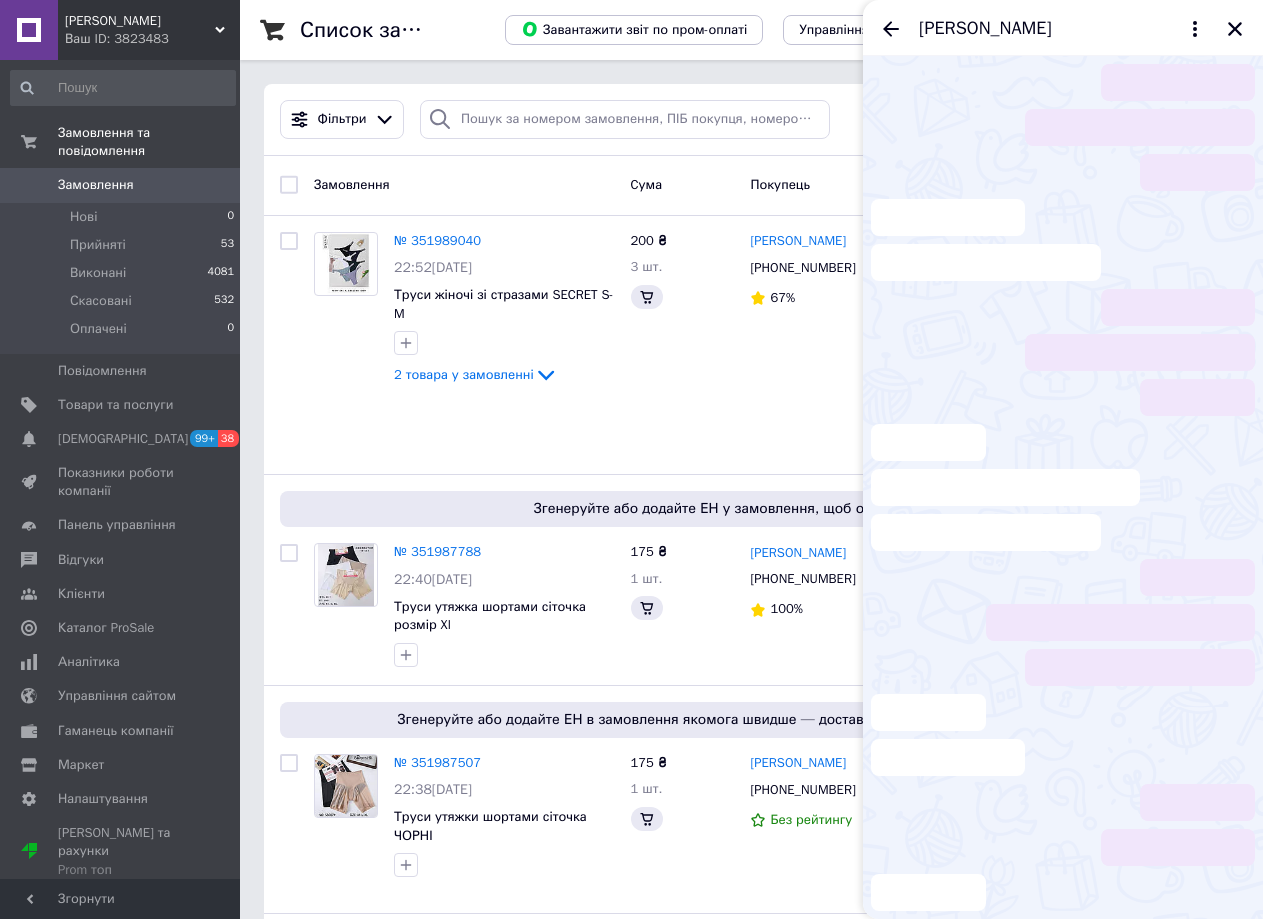click on "[PERSON_NAME]" at bounding box center [1063, 28] 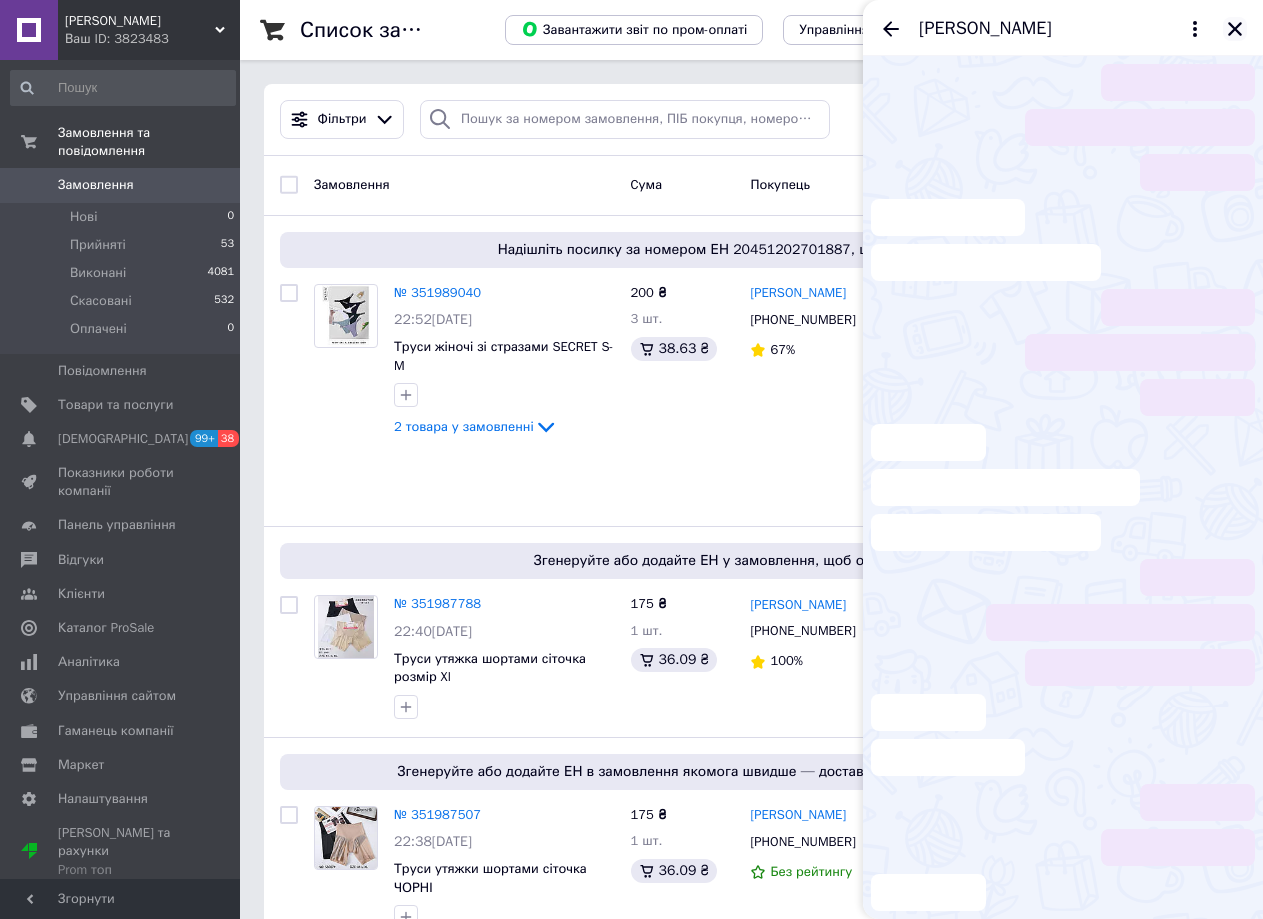click 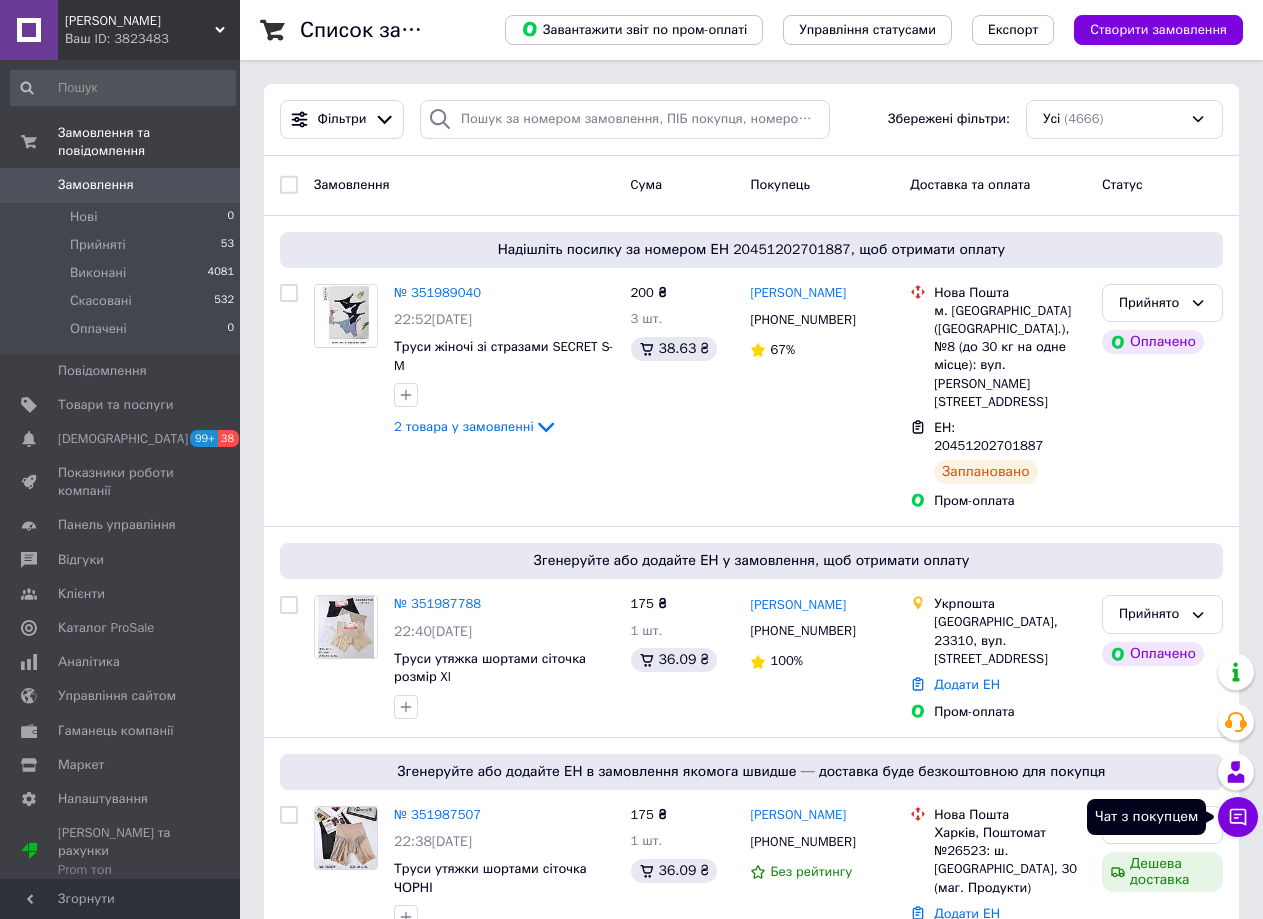 click 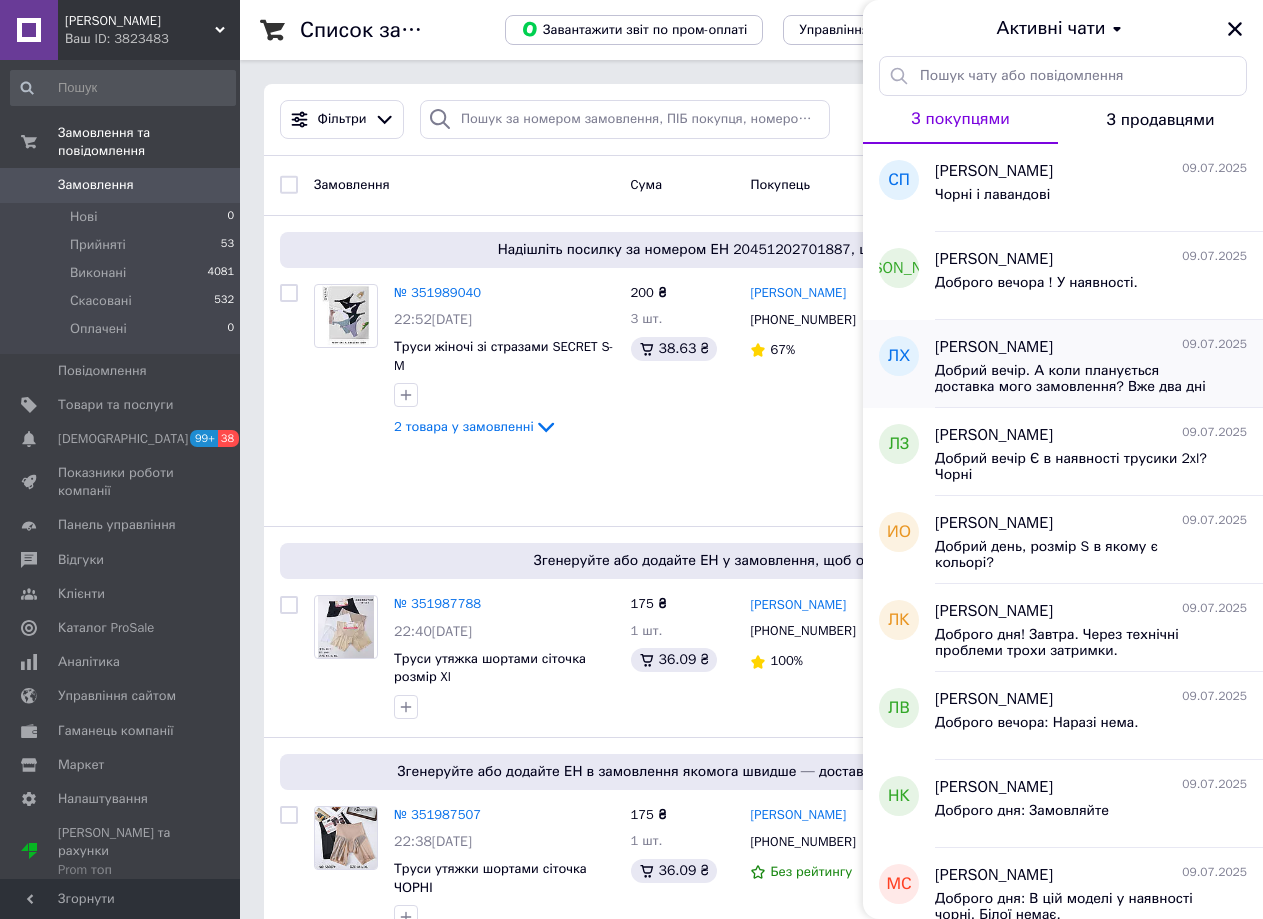 click on "Добрий вечір.  А коли планується доставка мого замовлення? Вже два дні без змін.  Поясніть, будь ласка. Дякую" at bounding box center [1077, 379] 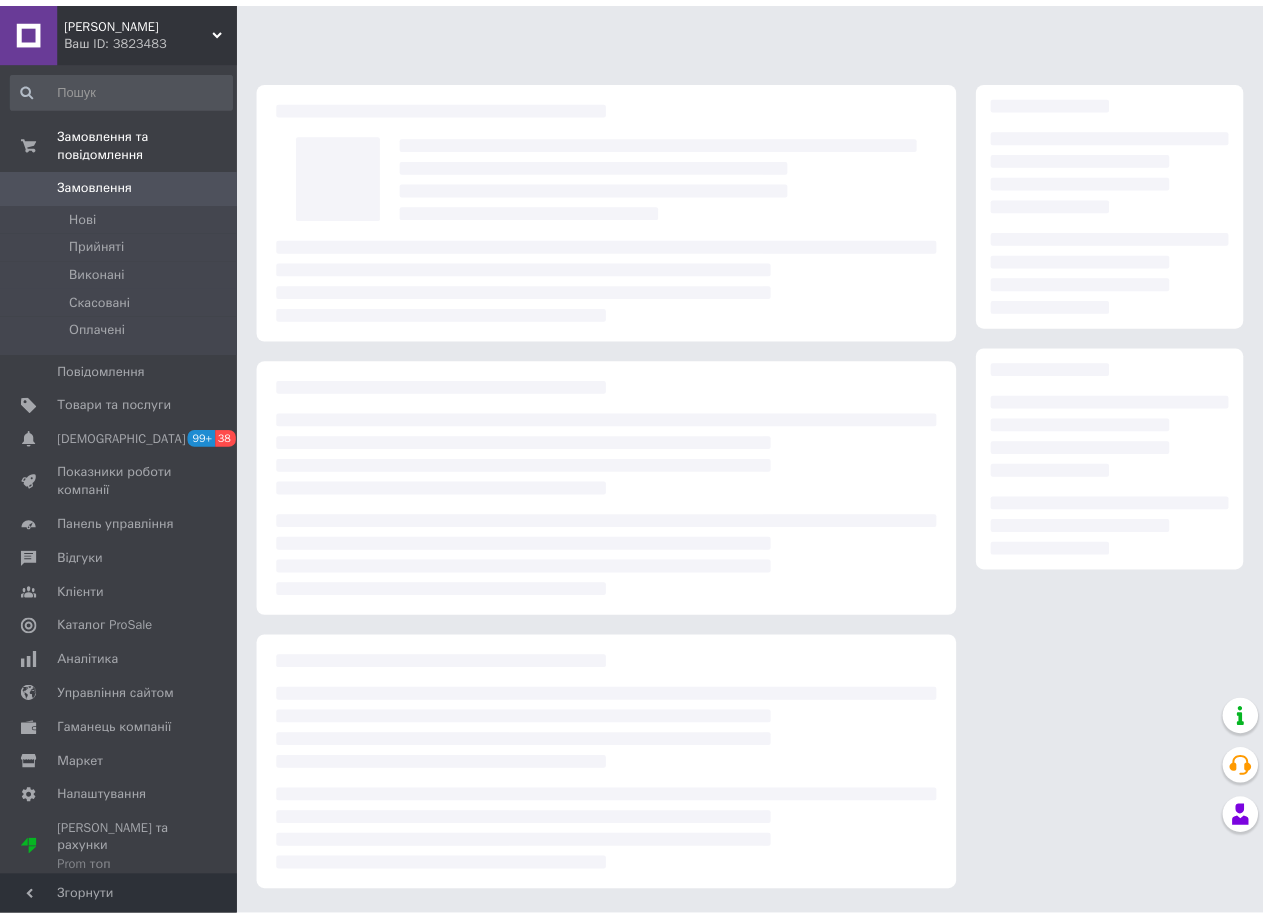 scroll, scrollTop: 0, scrollLeft: 0, axis: both 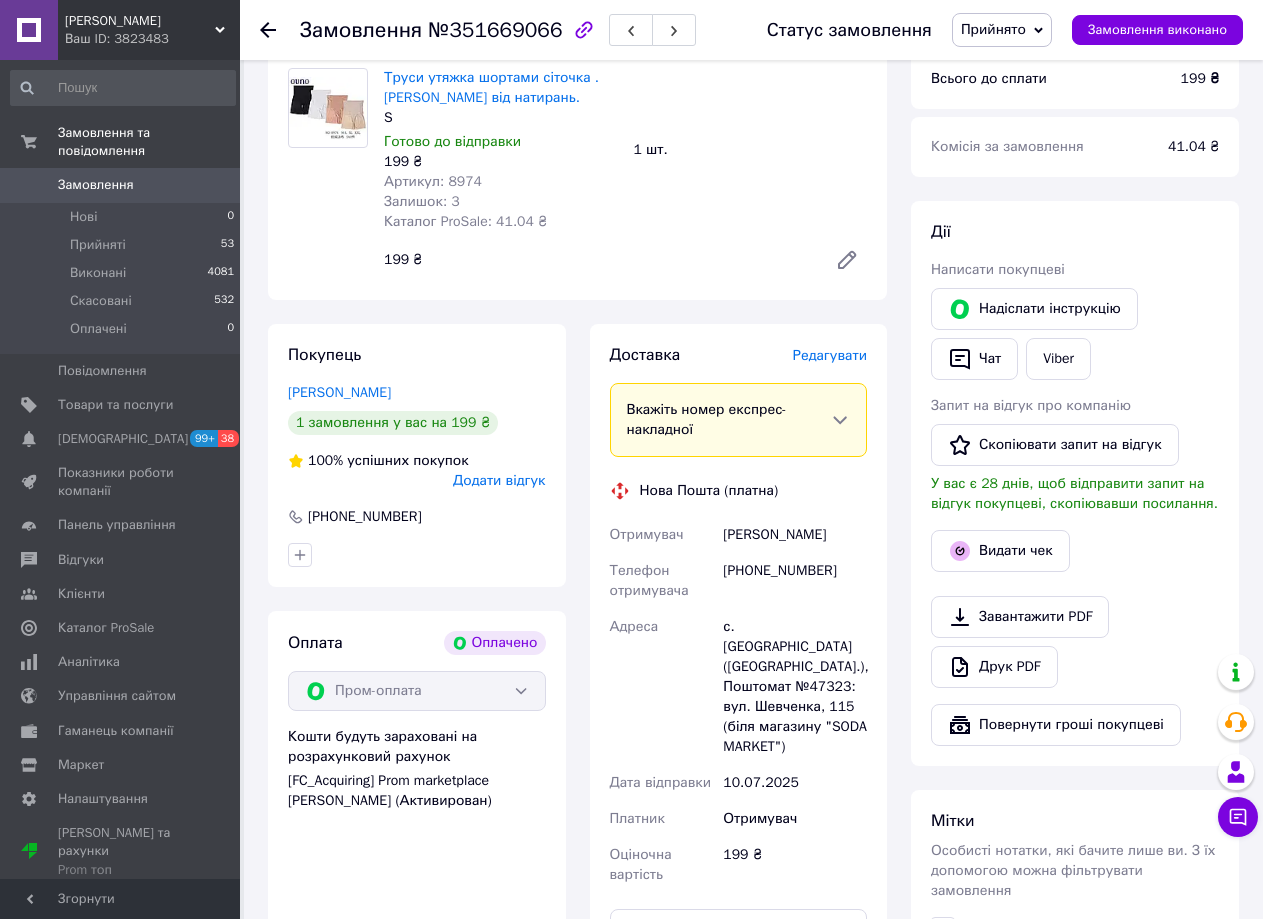 click on "Редагувати" at bounding box center [830, 355] 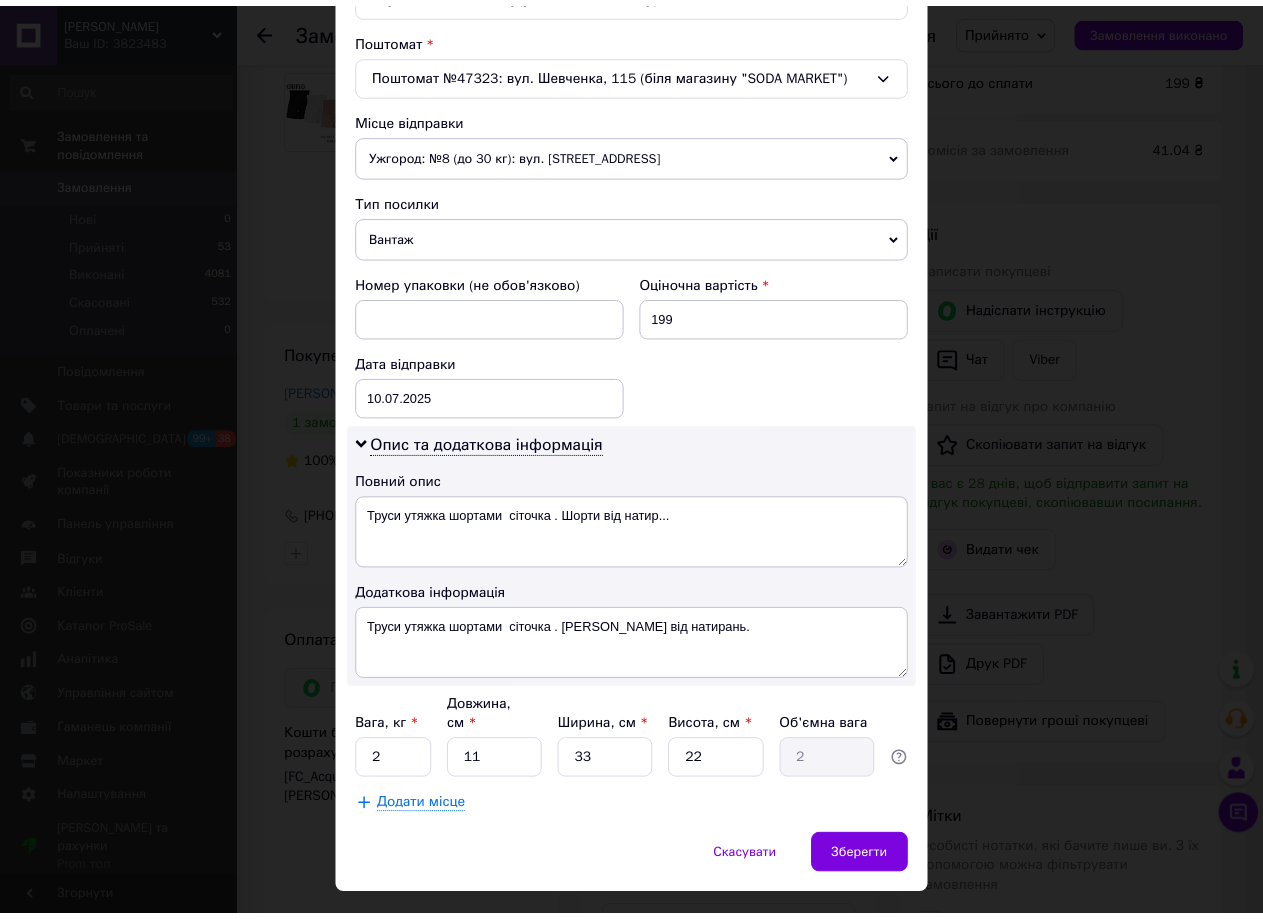 scroll, scrollTop: 608, scrollLeft: 0, axis: vertical 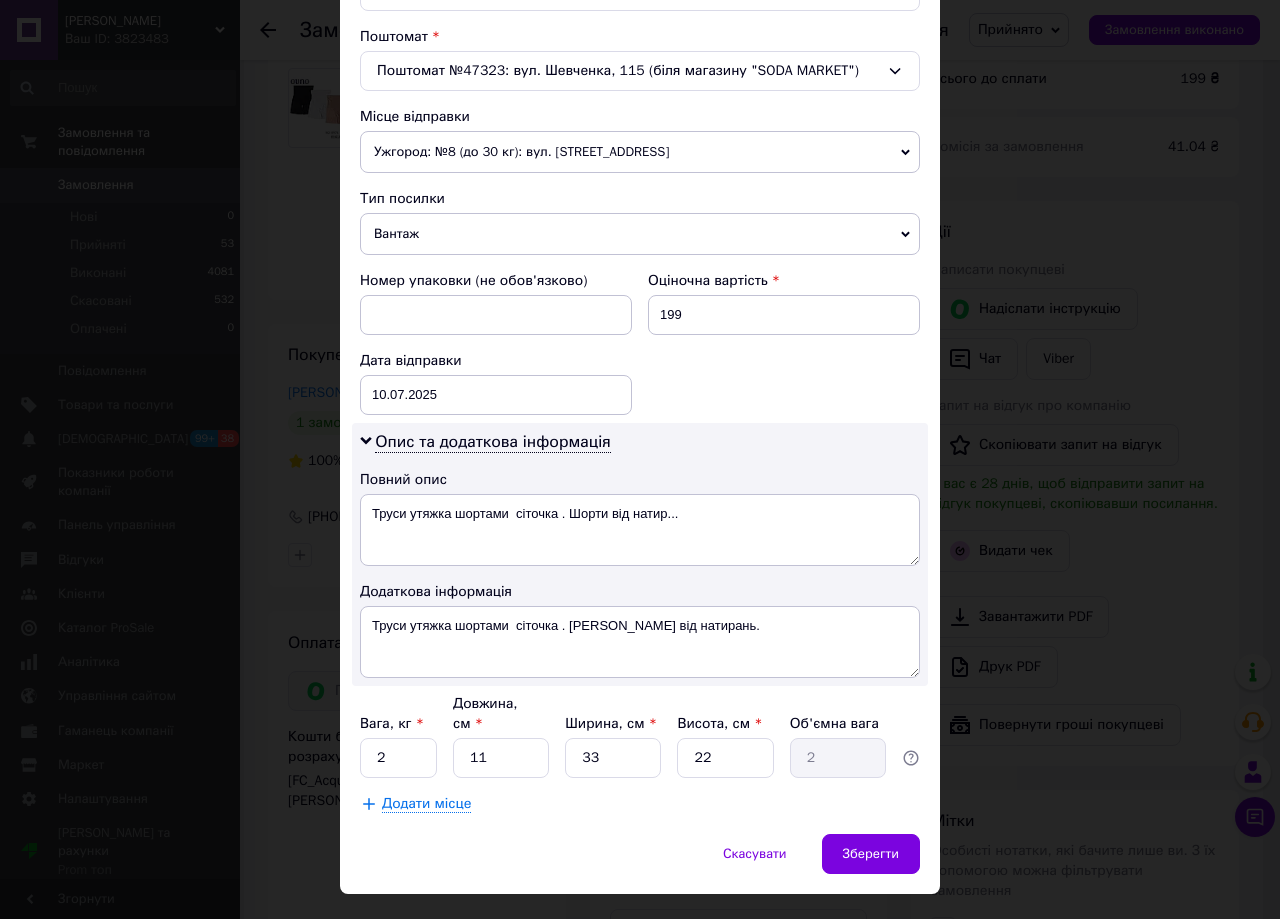click on "Вага, кг   * 2 Довжина, см   * 11 Ширина, см   * 33 Висота, см   * 22 Об'ємна вага 2" at bounding box center [640, 736] 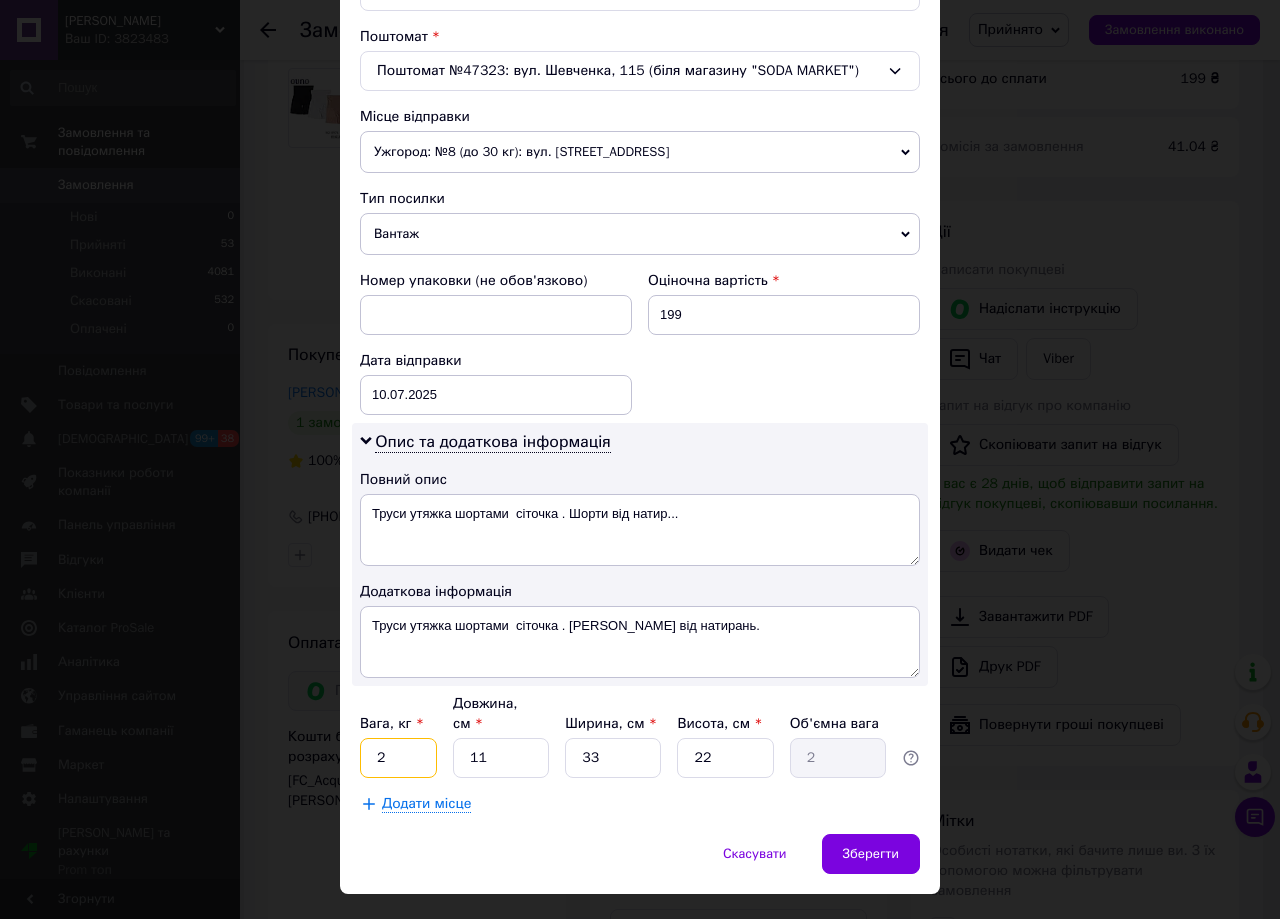 click on "2" at bounding box center (398, 758) 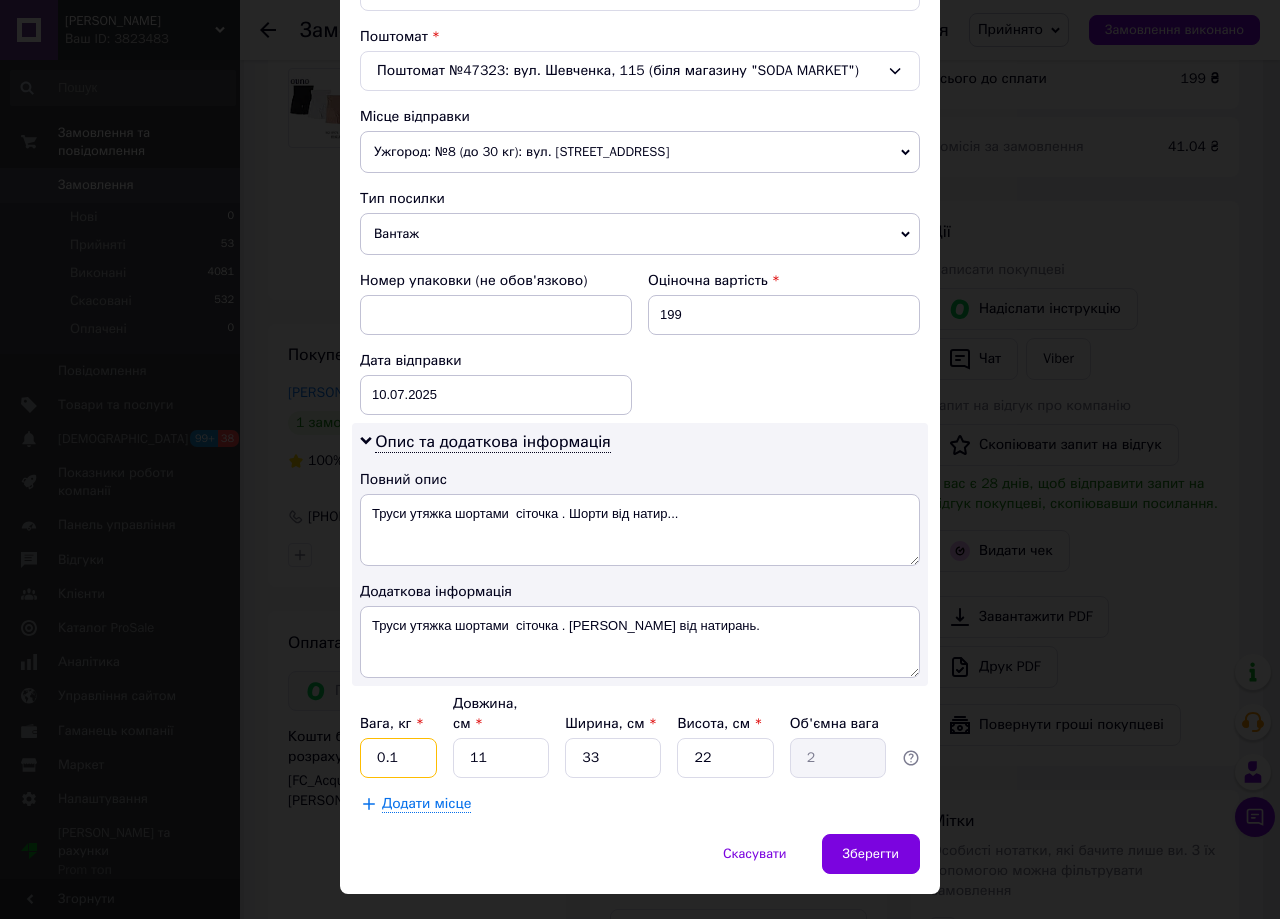 type on "0.1" 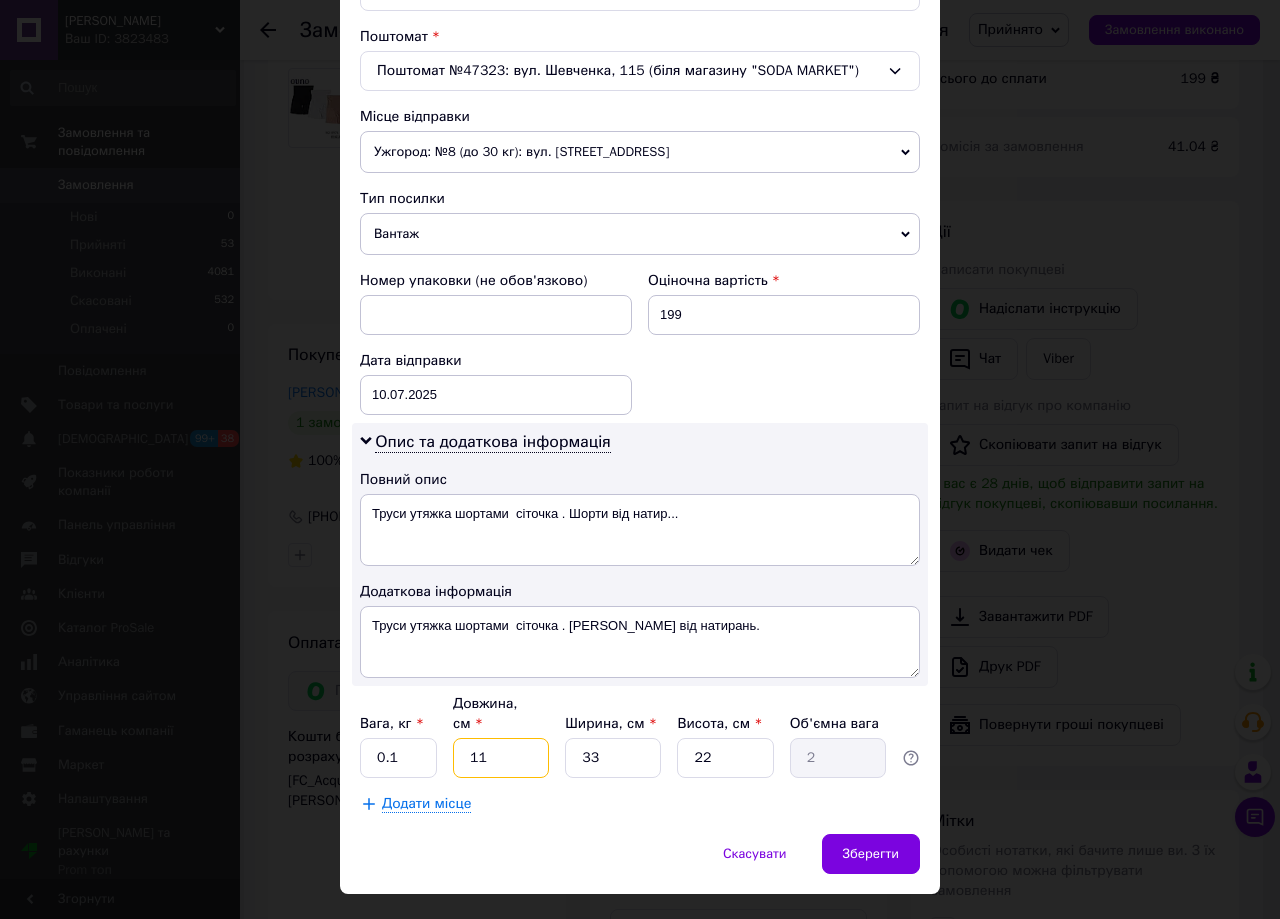 click on "11" at bounding box center [501, 758] 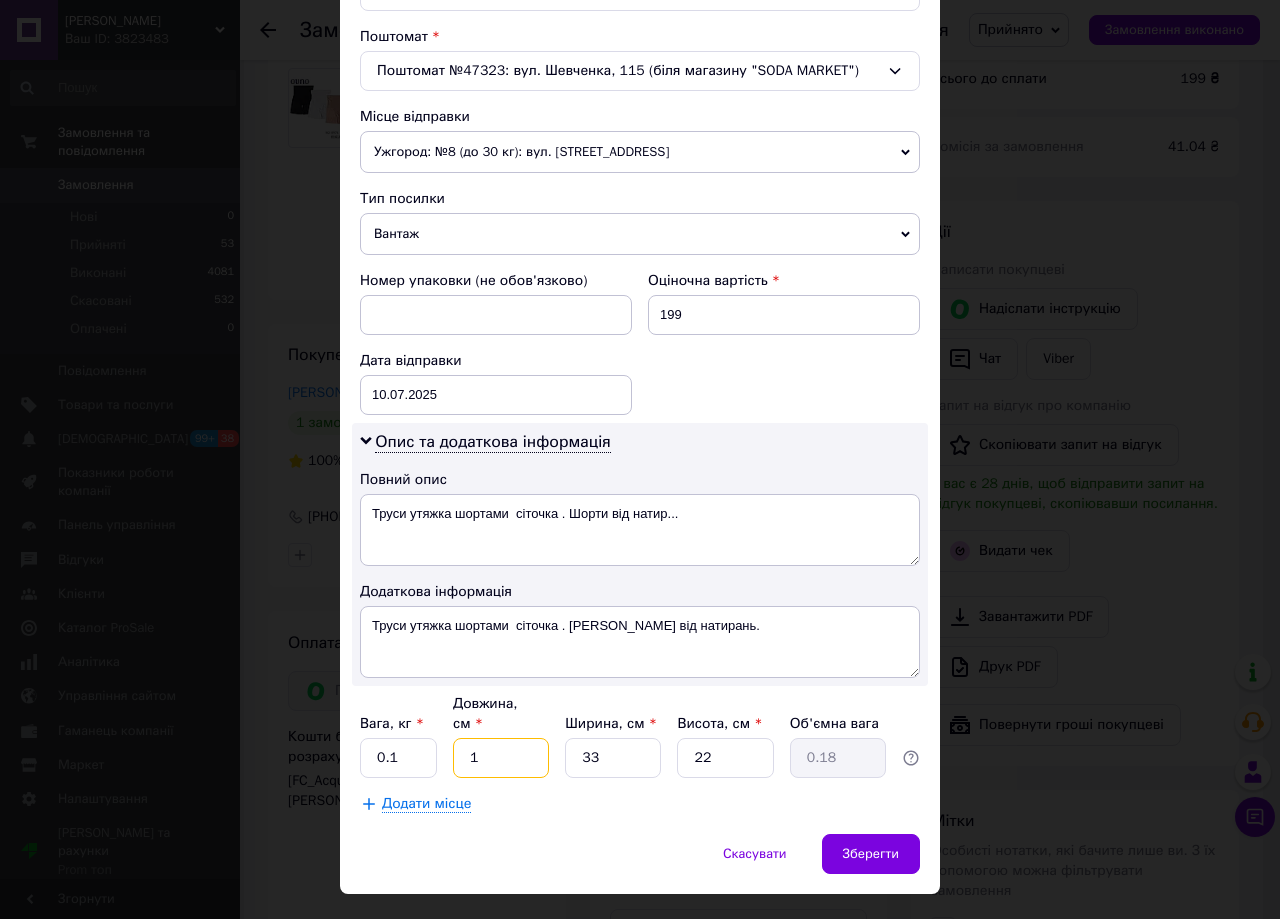 type 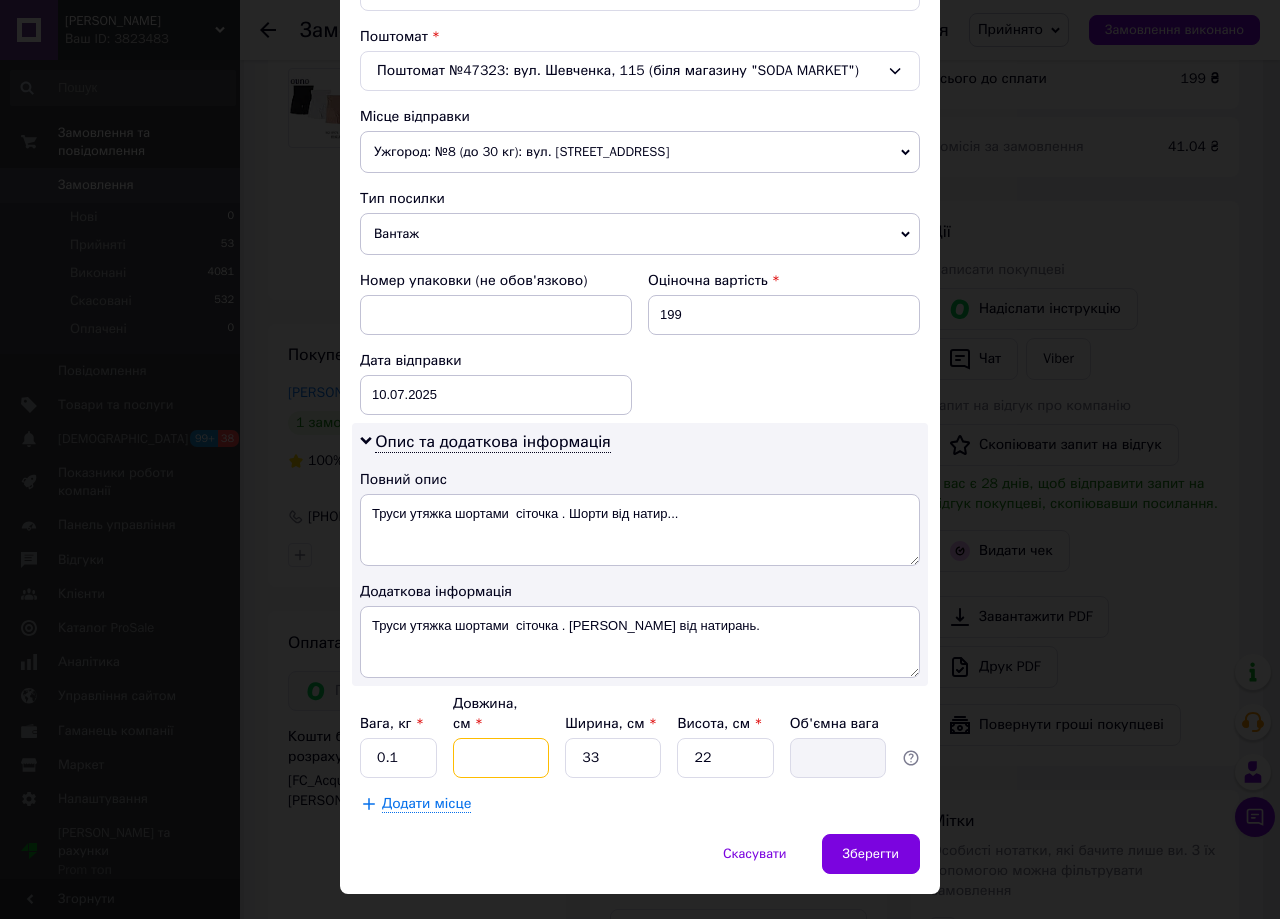 type on "2" 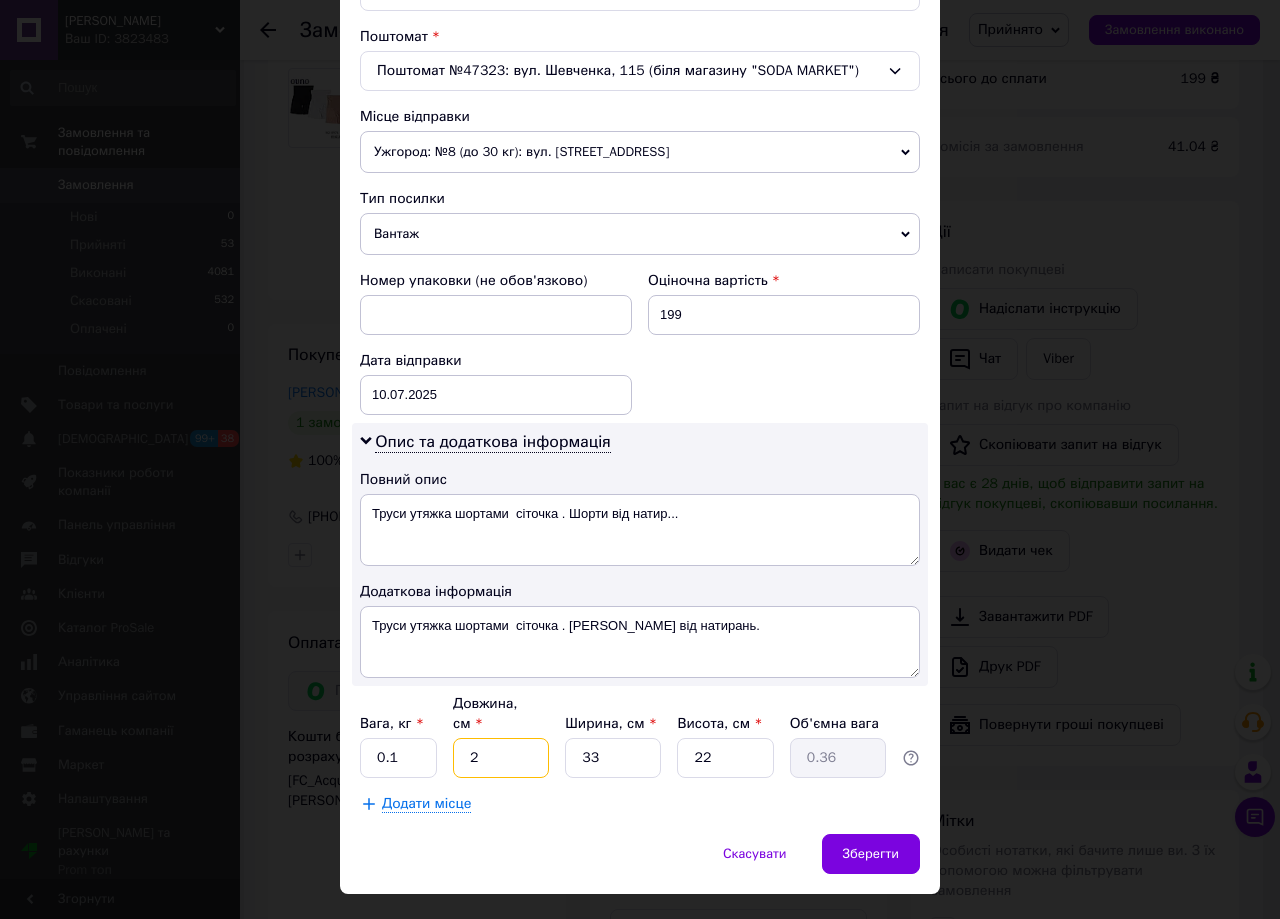 type on "20" 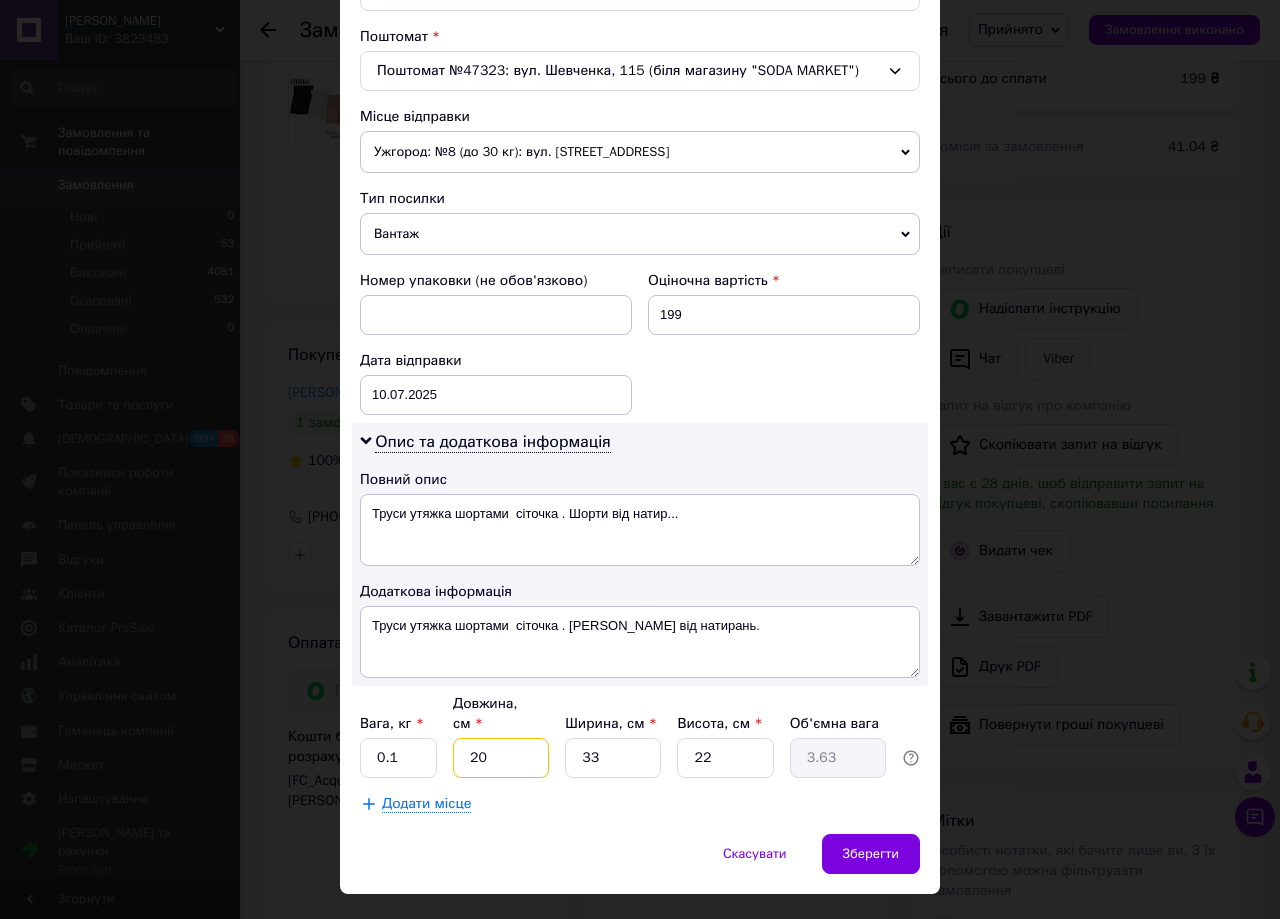 type on "20" 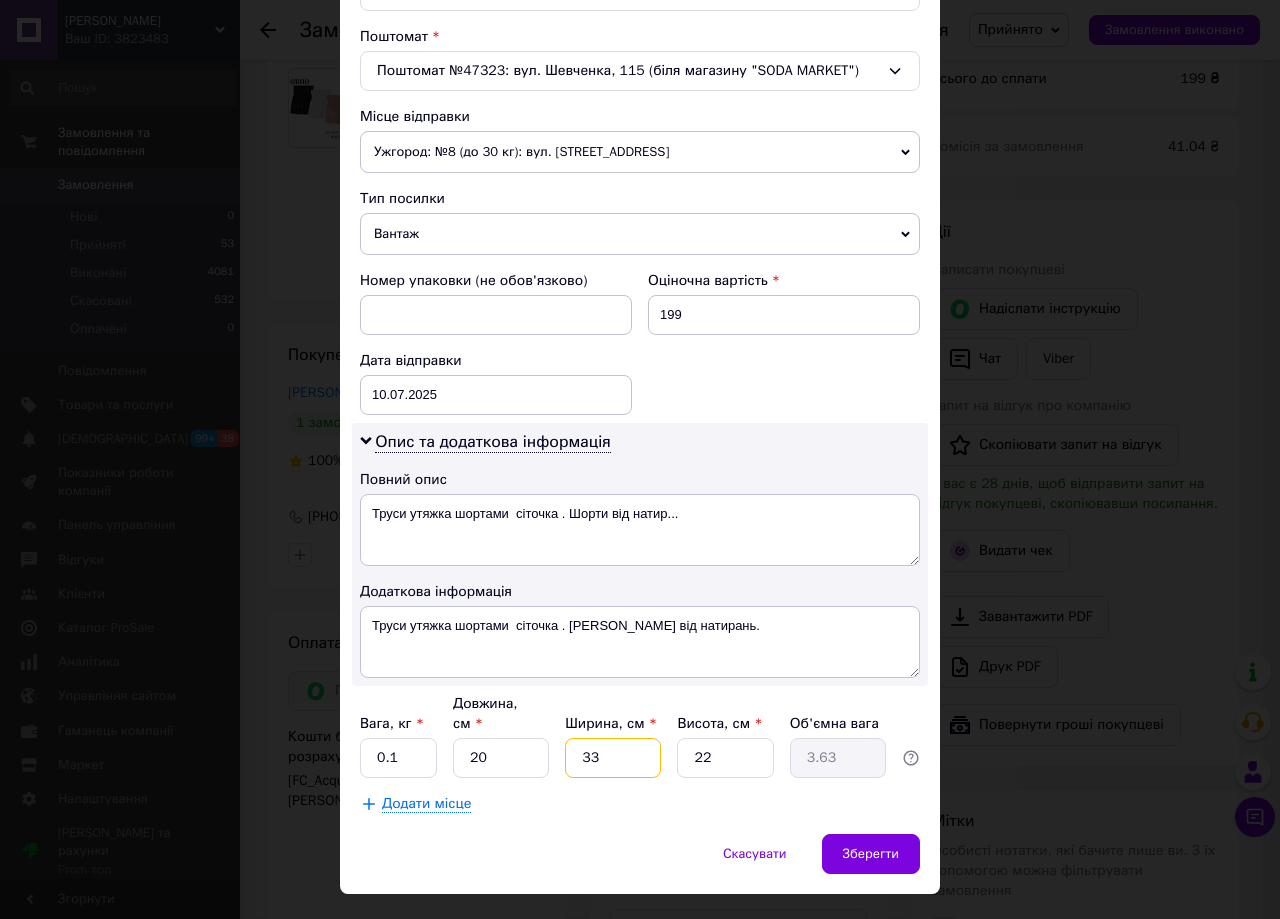 click on "33" at bounding box center (613, 758) 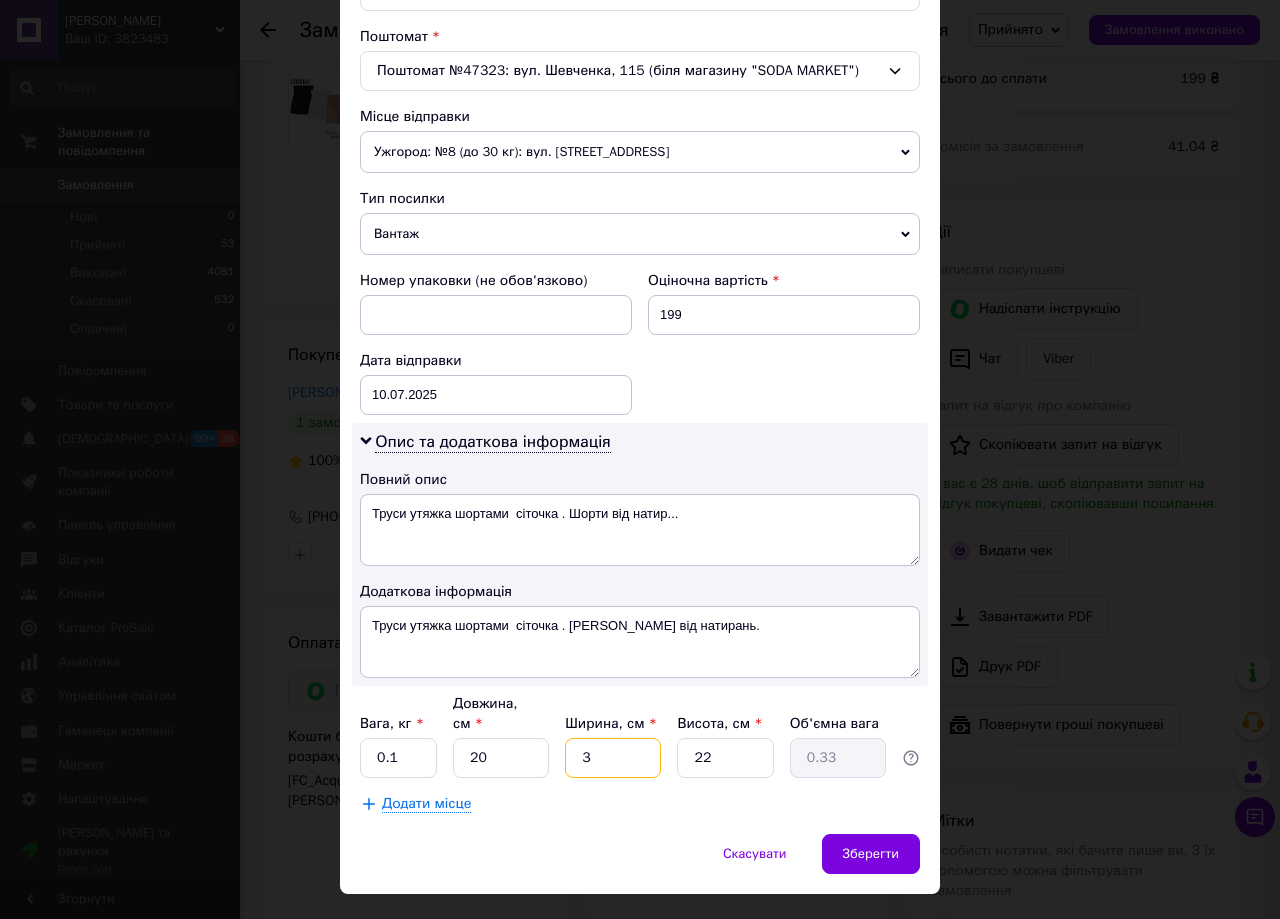 type 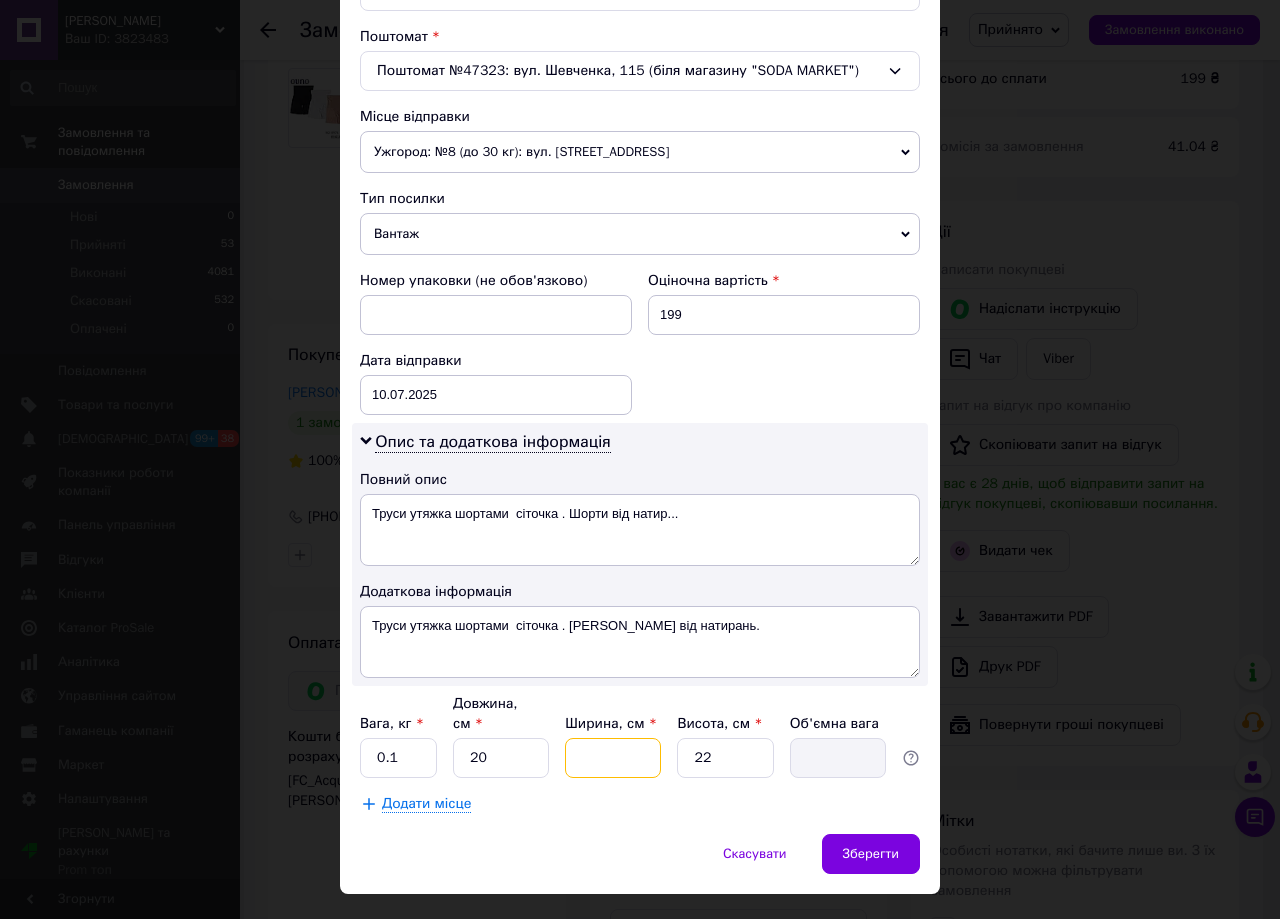 type on "1" 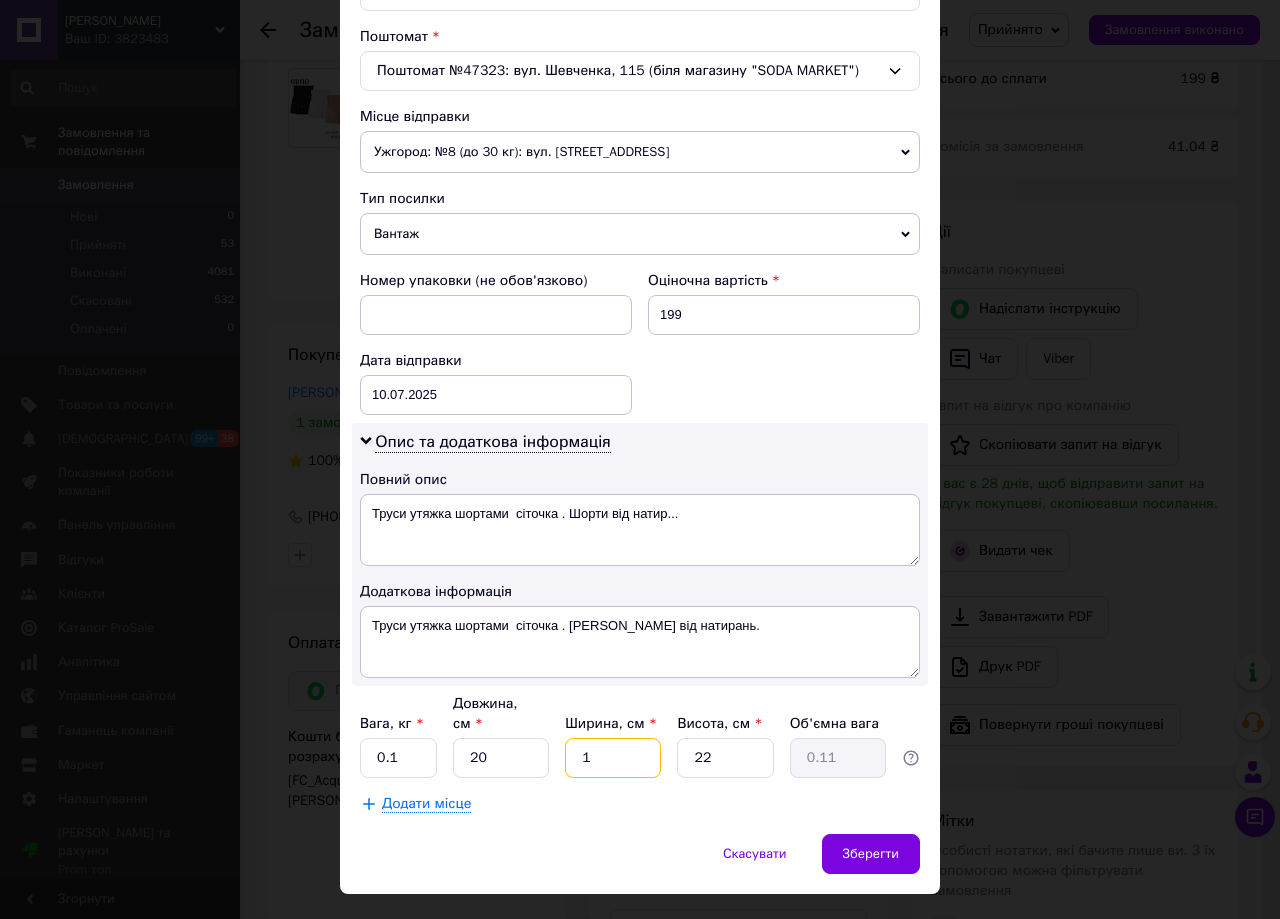 type on "15" 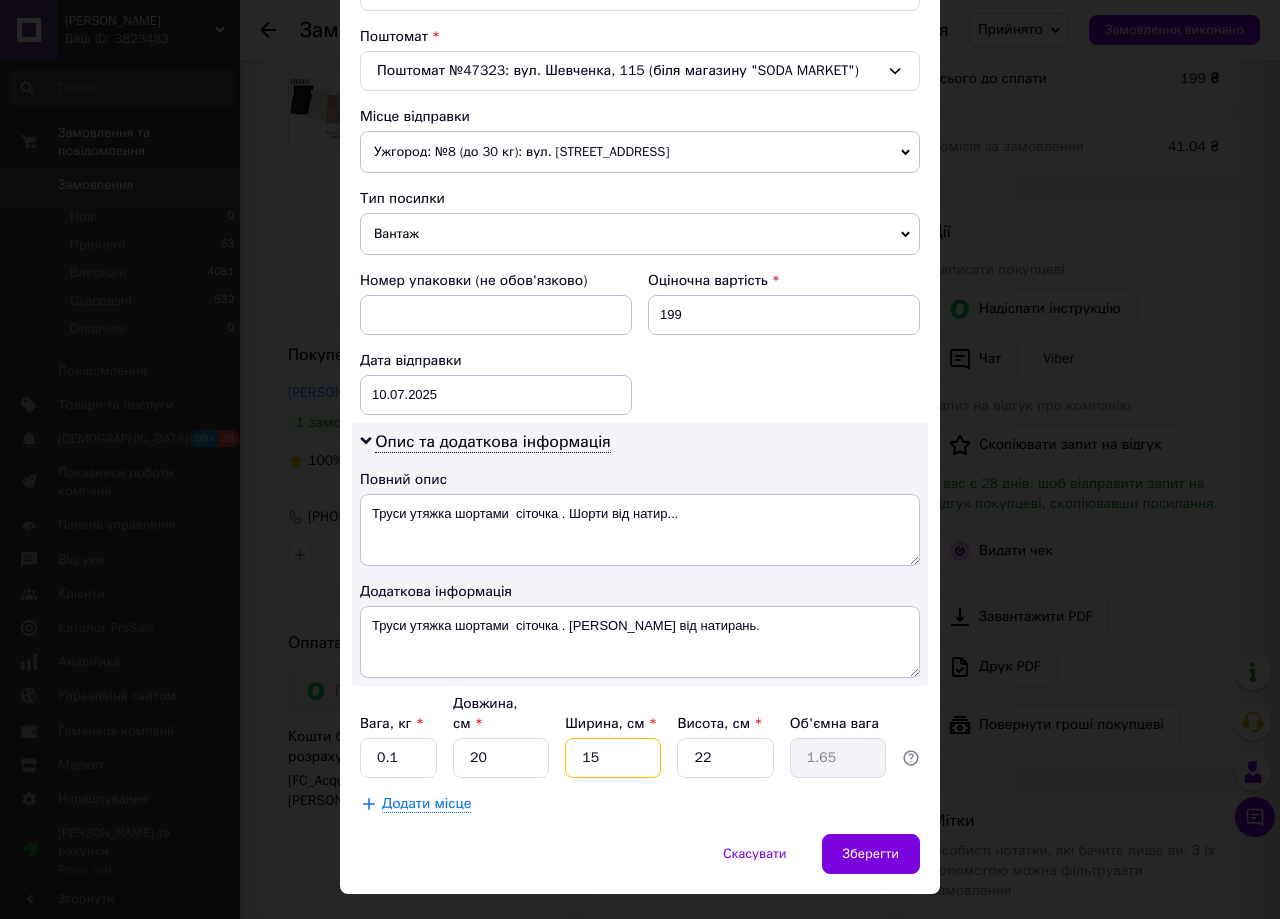 type on "15" 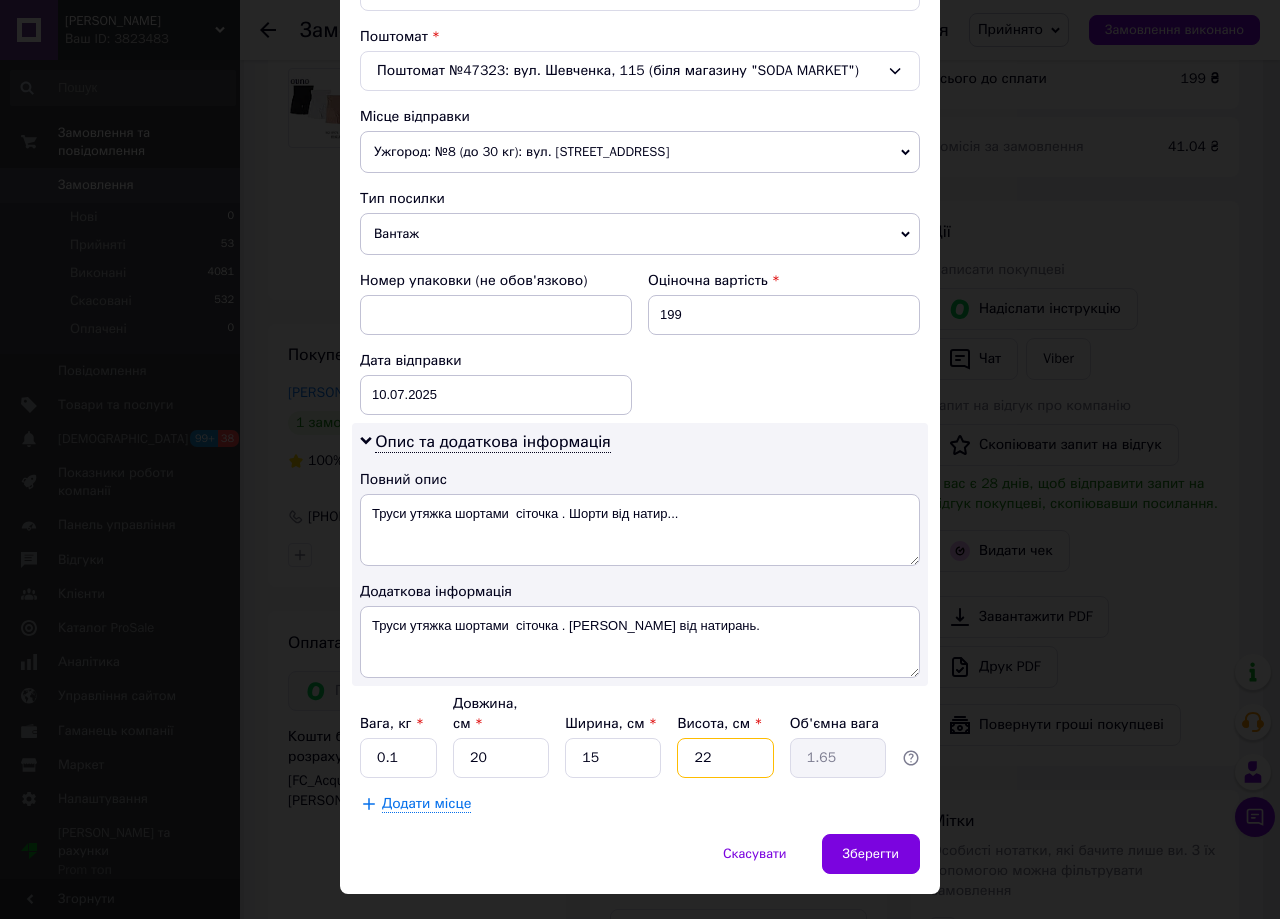 click on "22" at bounding box center (725, 758) 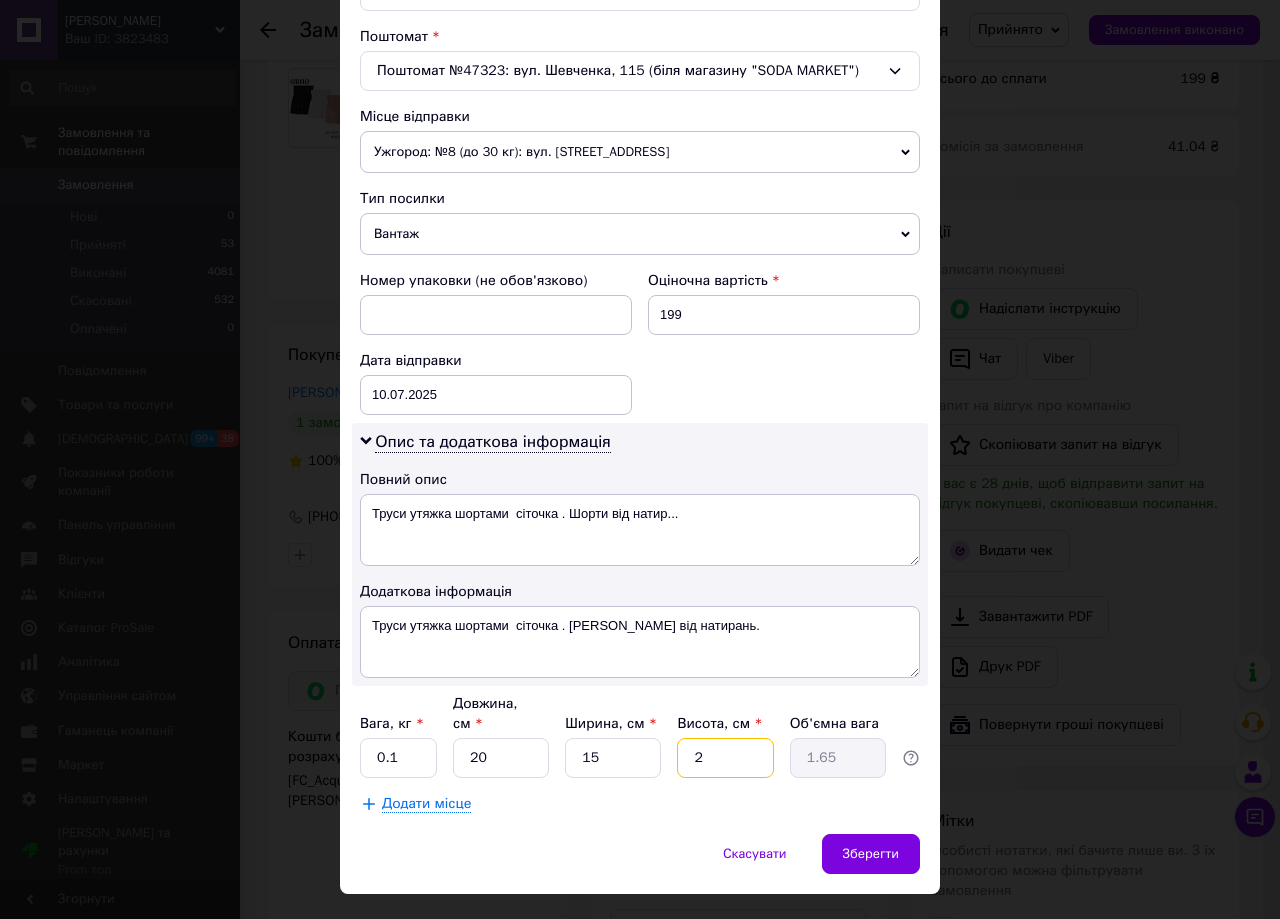 type on "2" 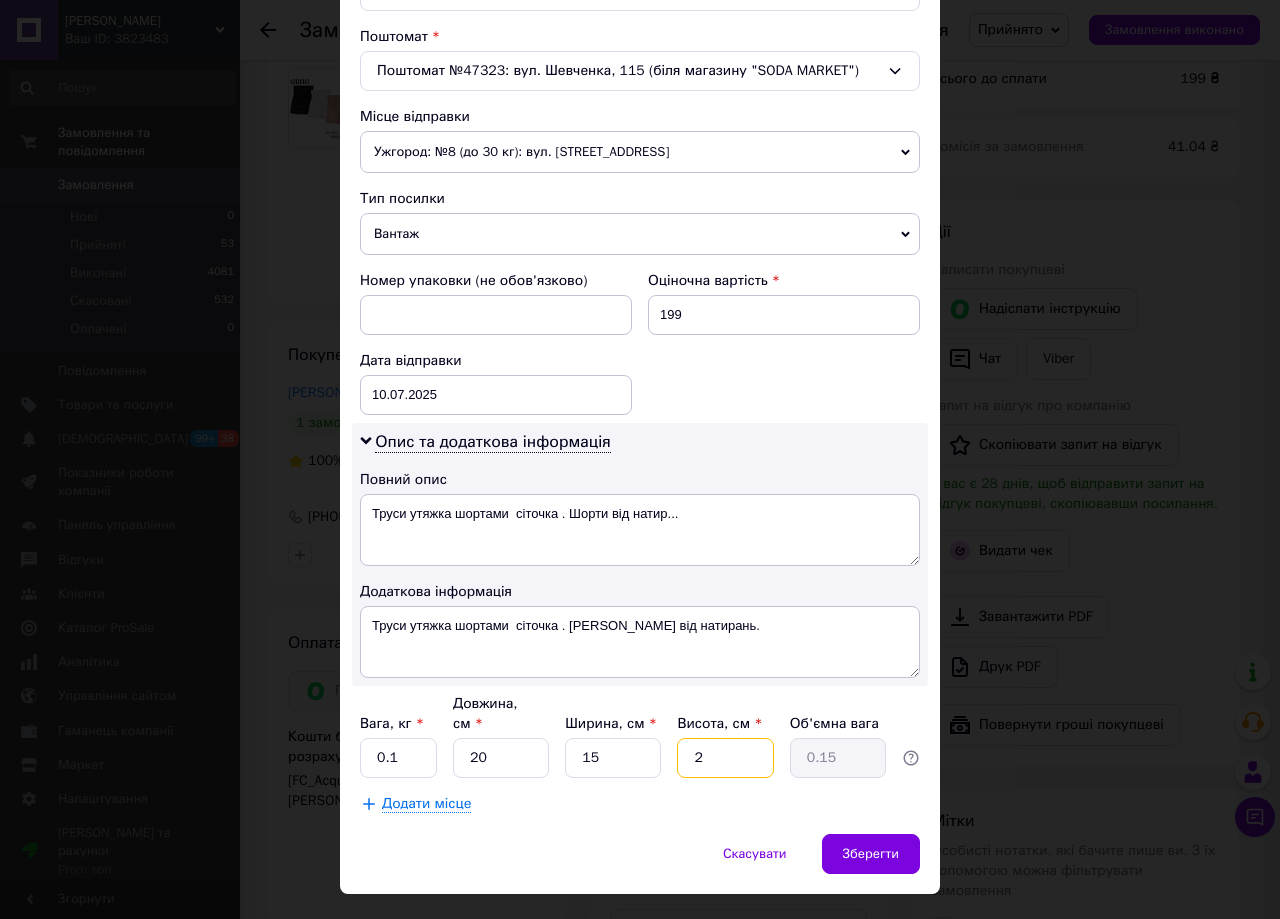 type 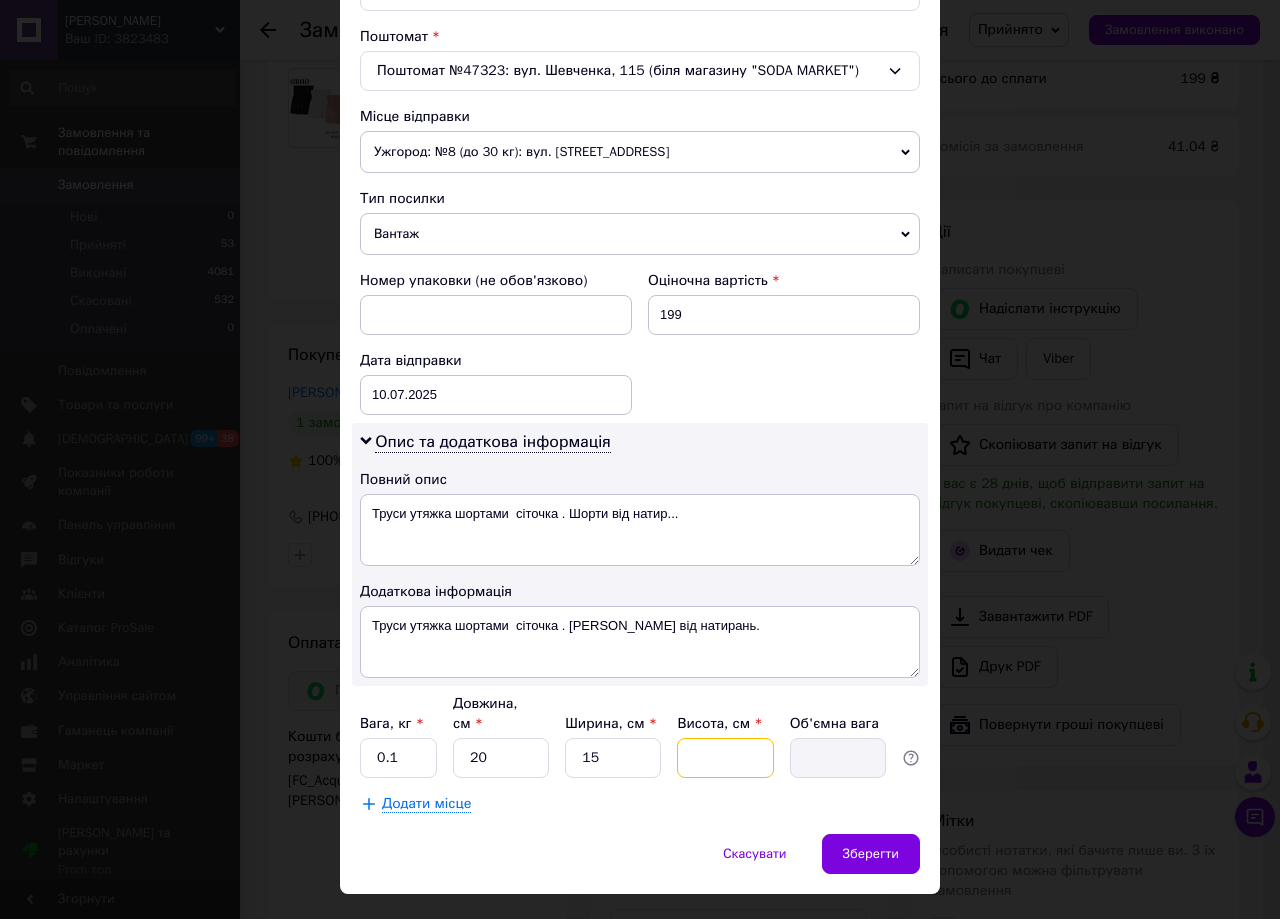 type on "5" 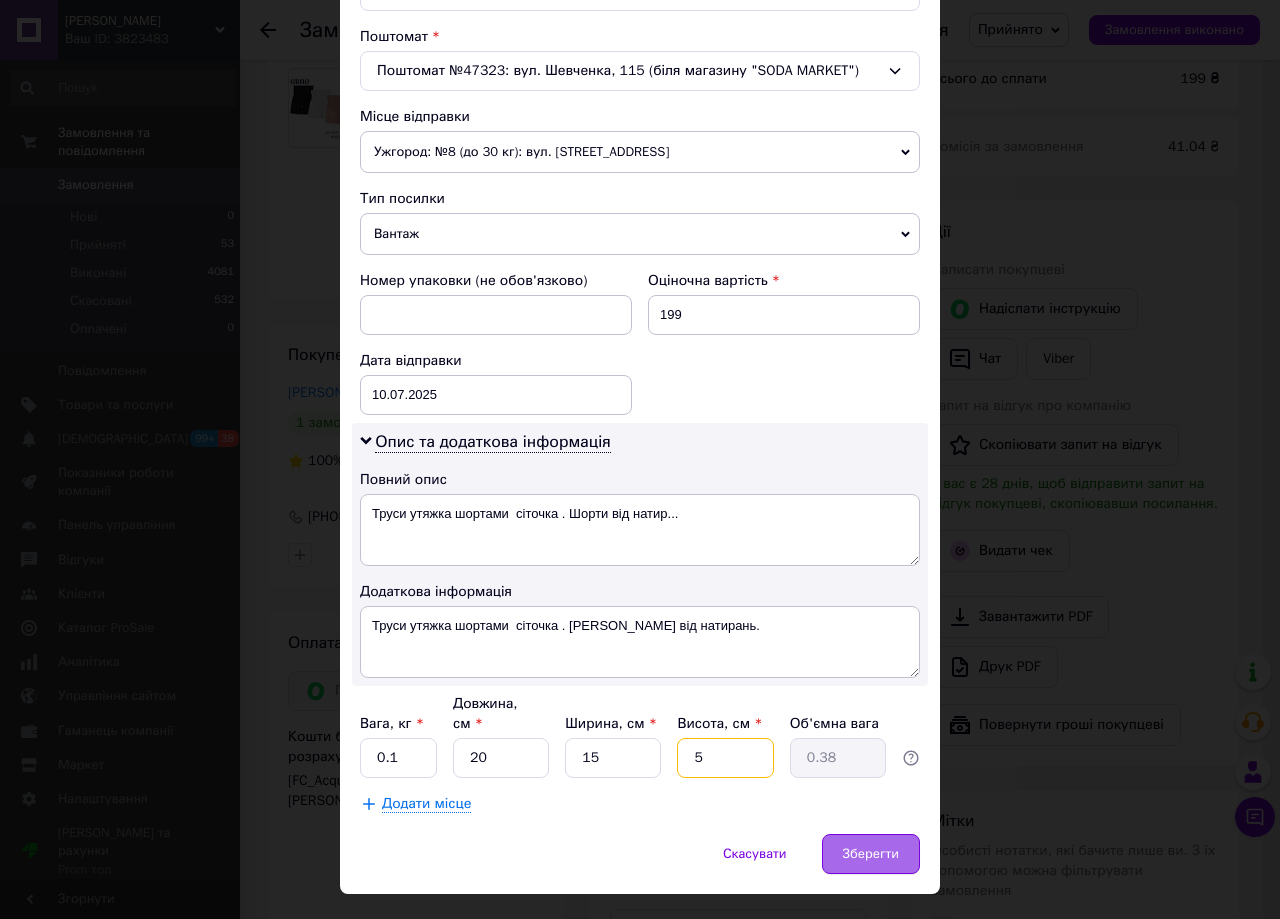 type on "5" 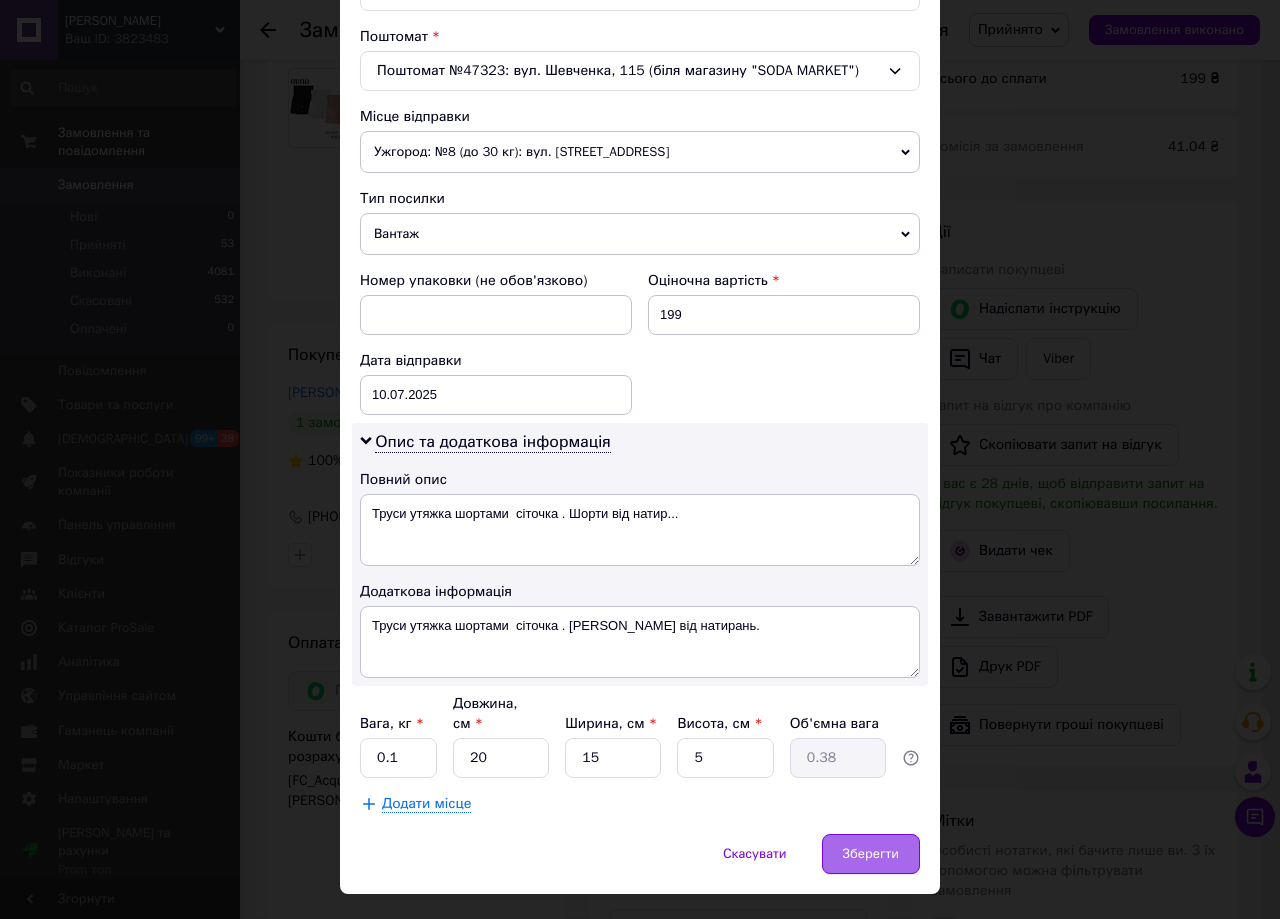 click on "Зберегти" at bounding box center (871, 854) 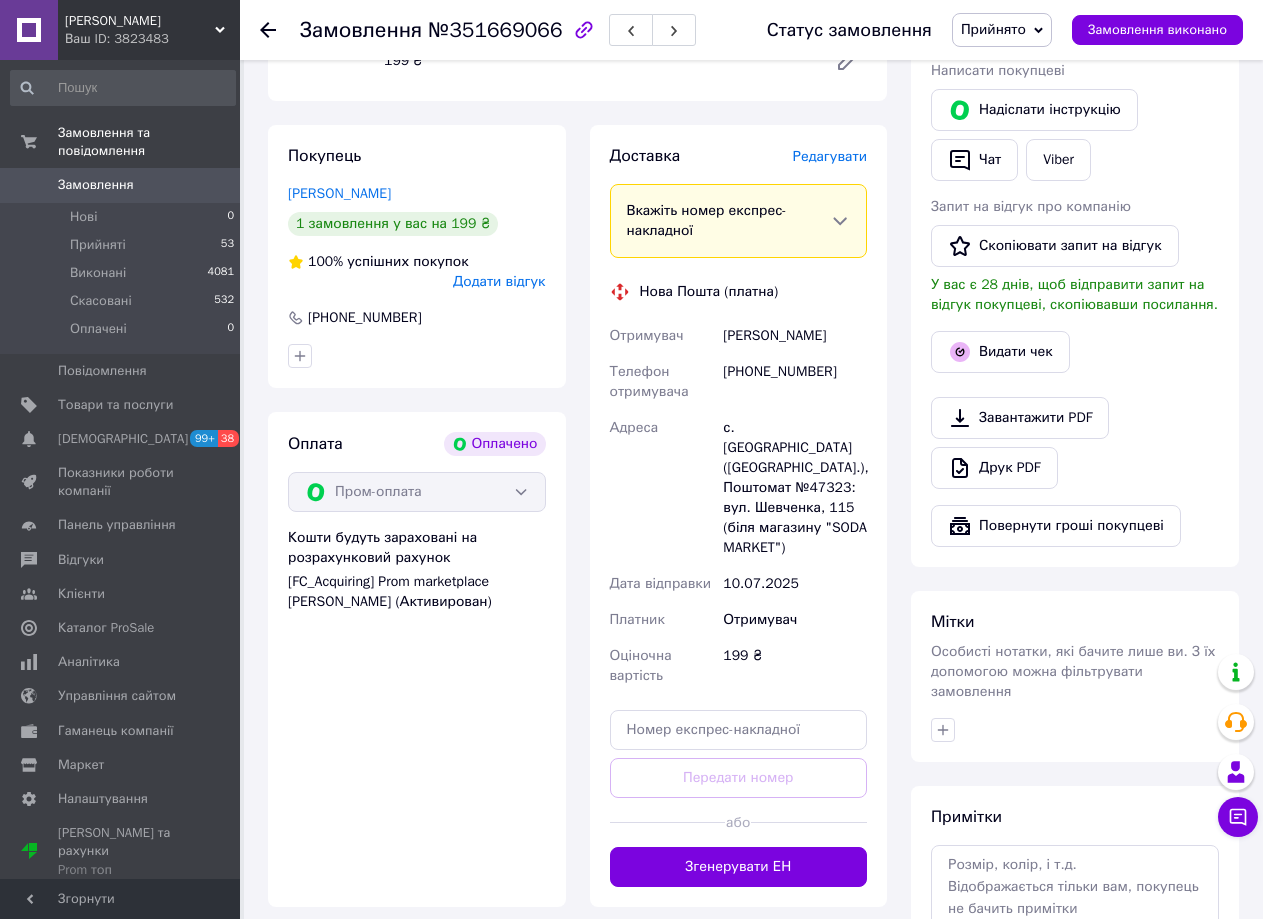 scroll, scrollTop: 523, scrollLeft: 0, axis: vertical 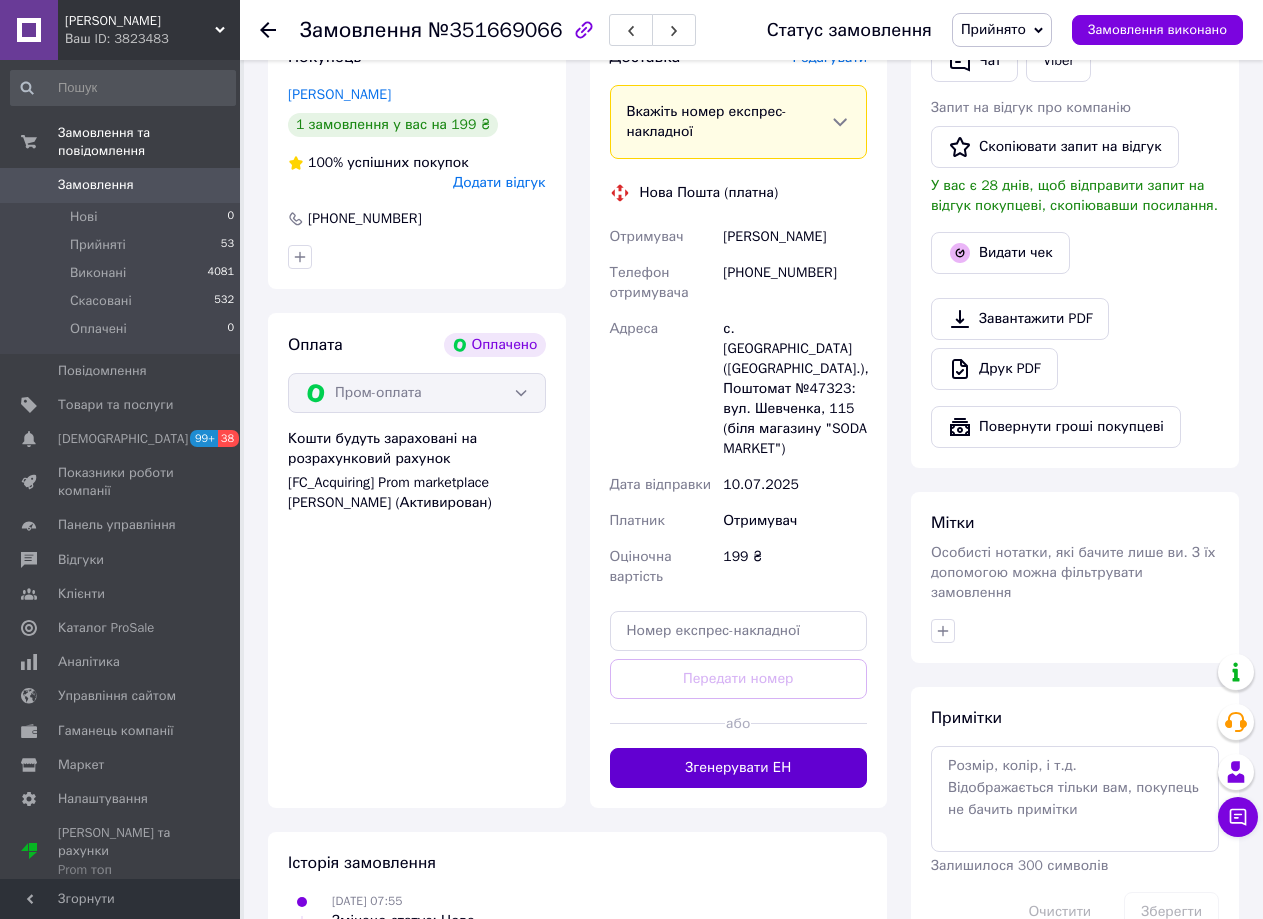 click on "Згенерувати ЕН" at bounding box center [739, 768] 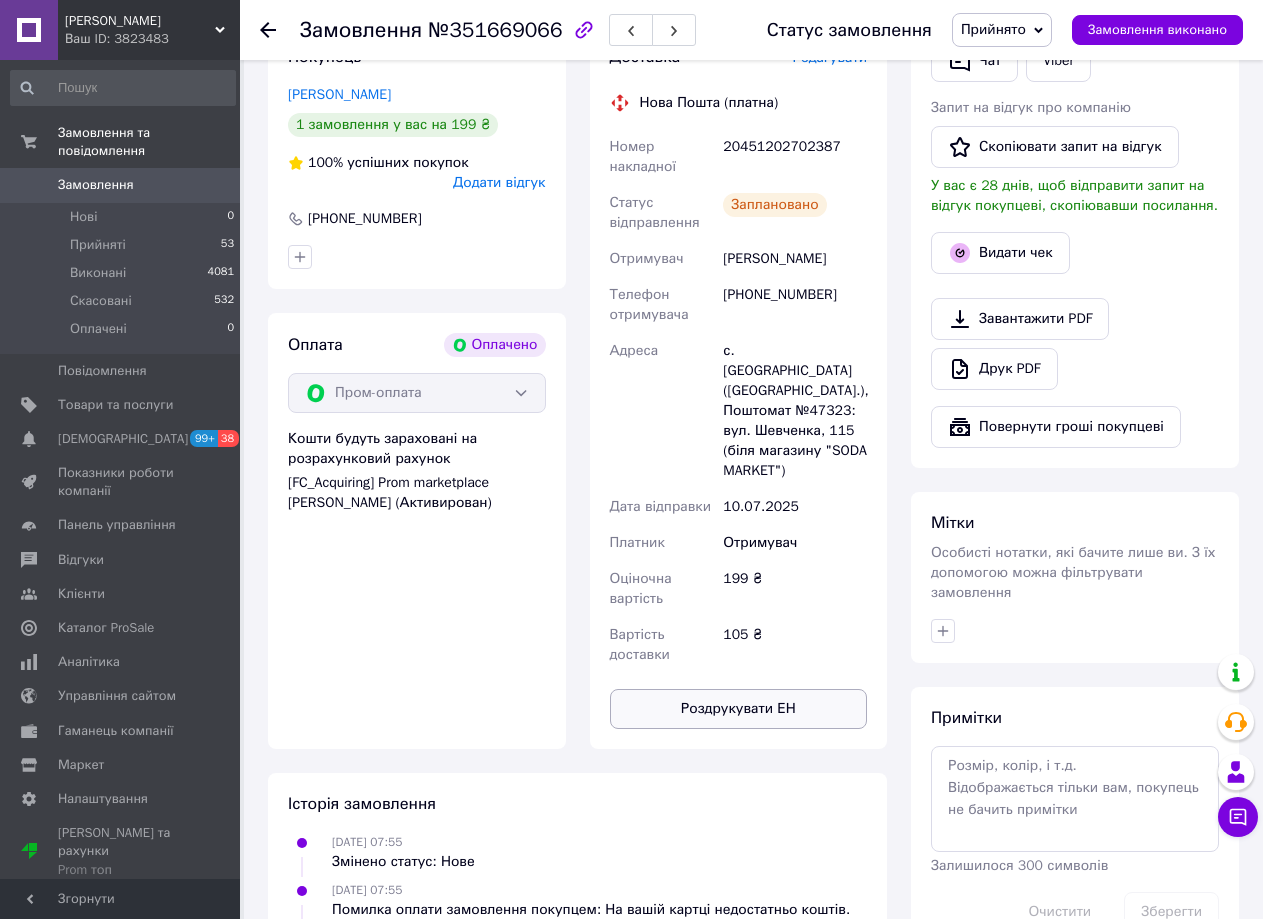 click on "Роздрукувати ЕН" at bounding box center (739, 709) 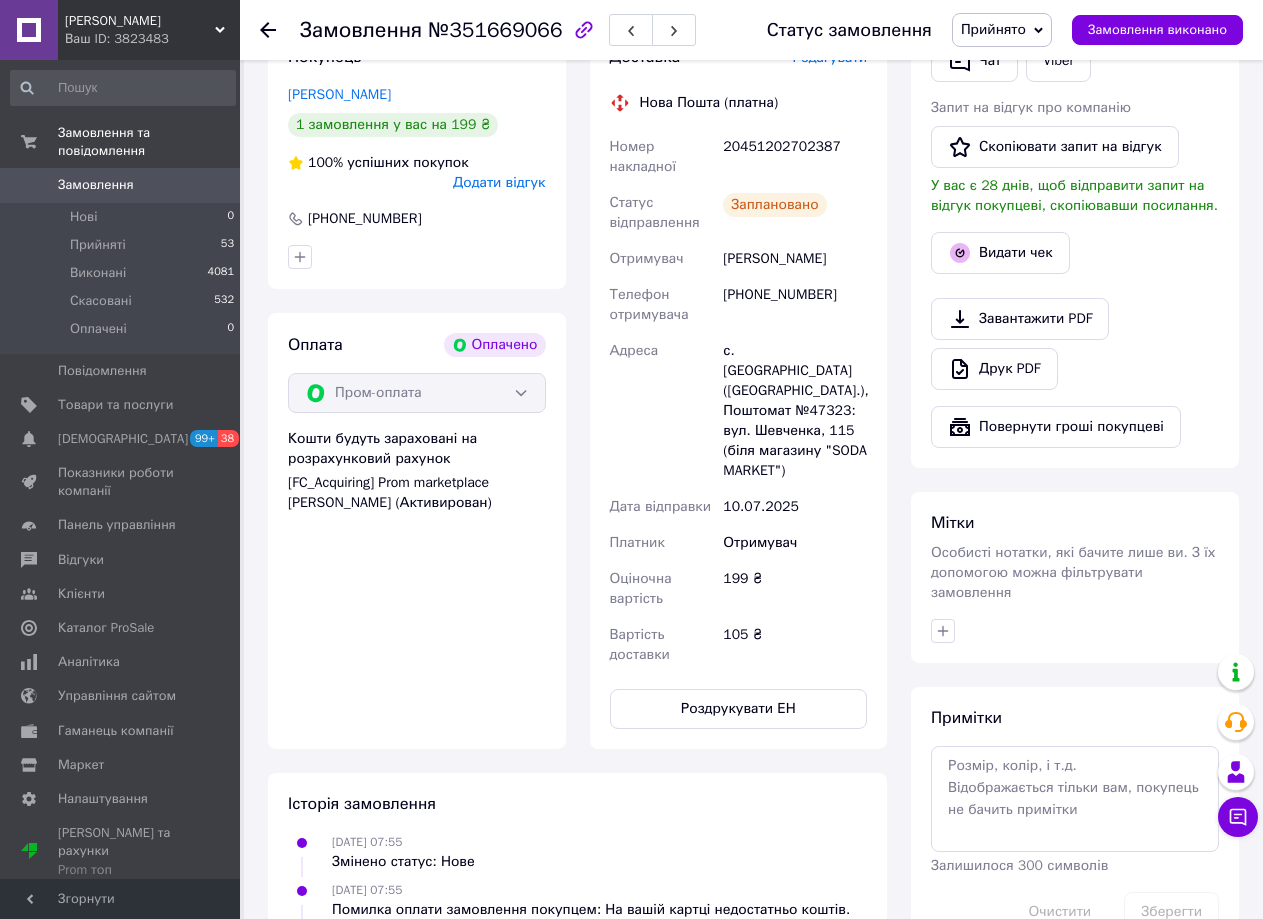 scroll, scrollTop: 0, scrollLeft: 0, axis: both 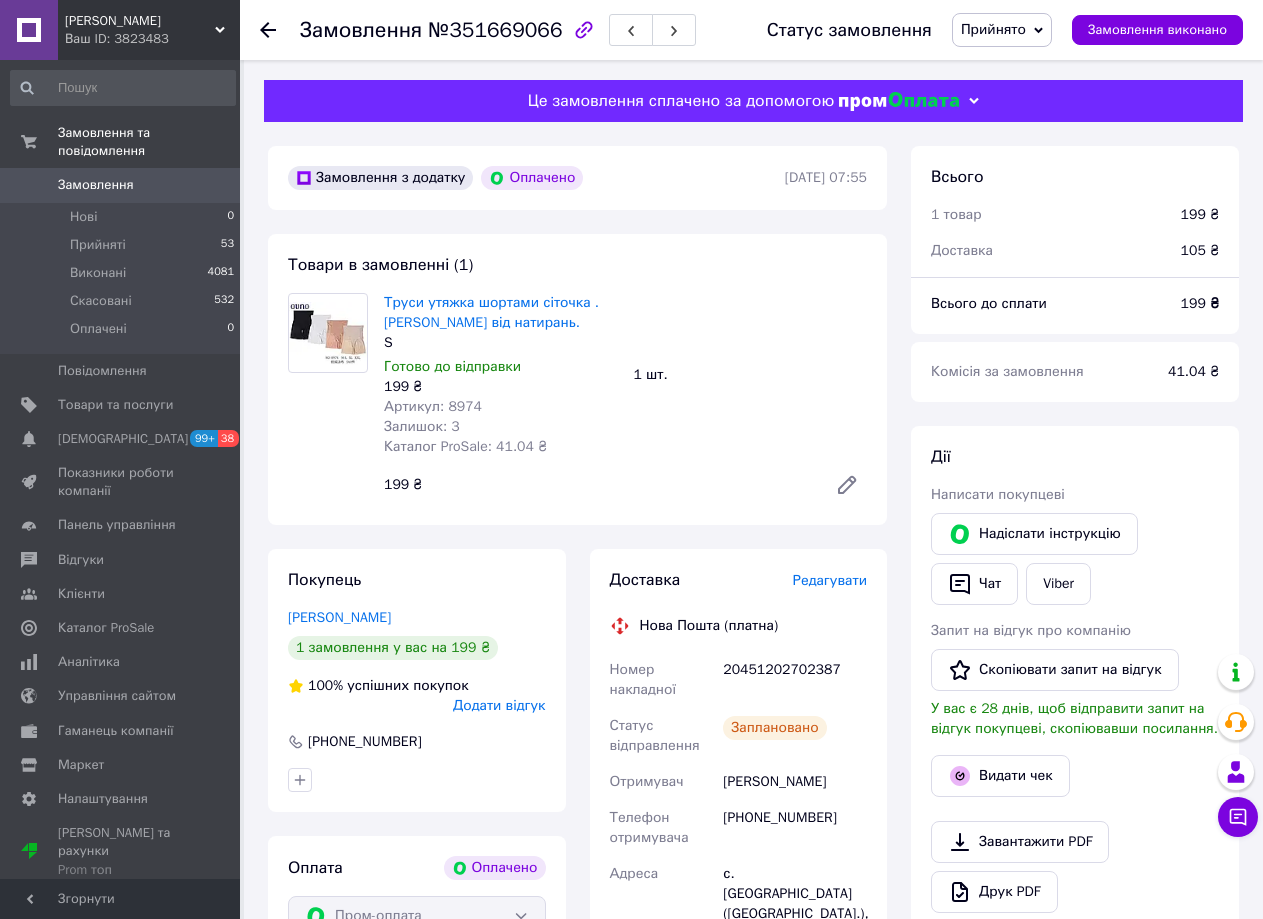 click 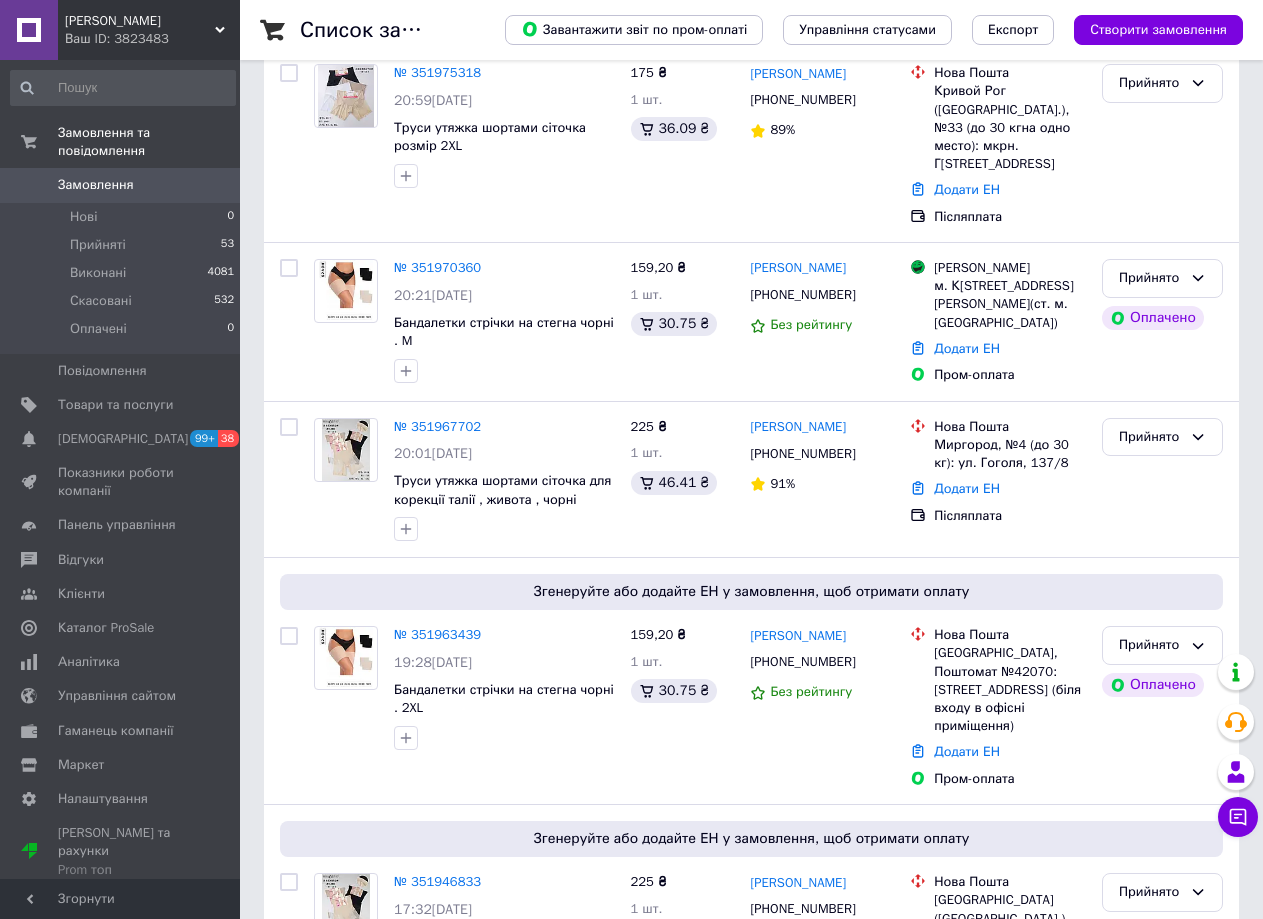 scroll, scrollTop: 1096, scrollLeft: 0, axis: vertical 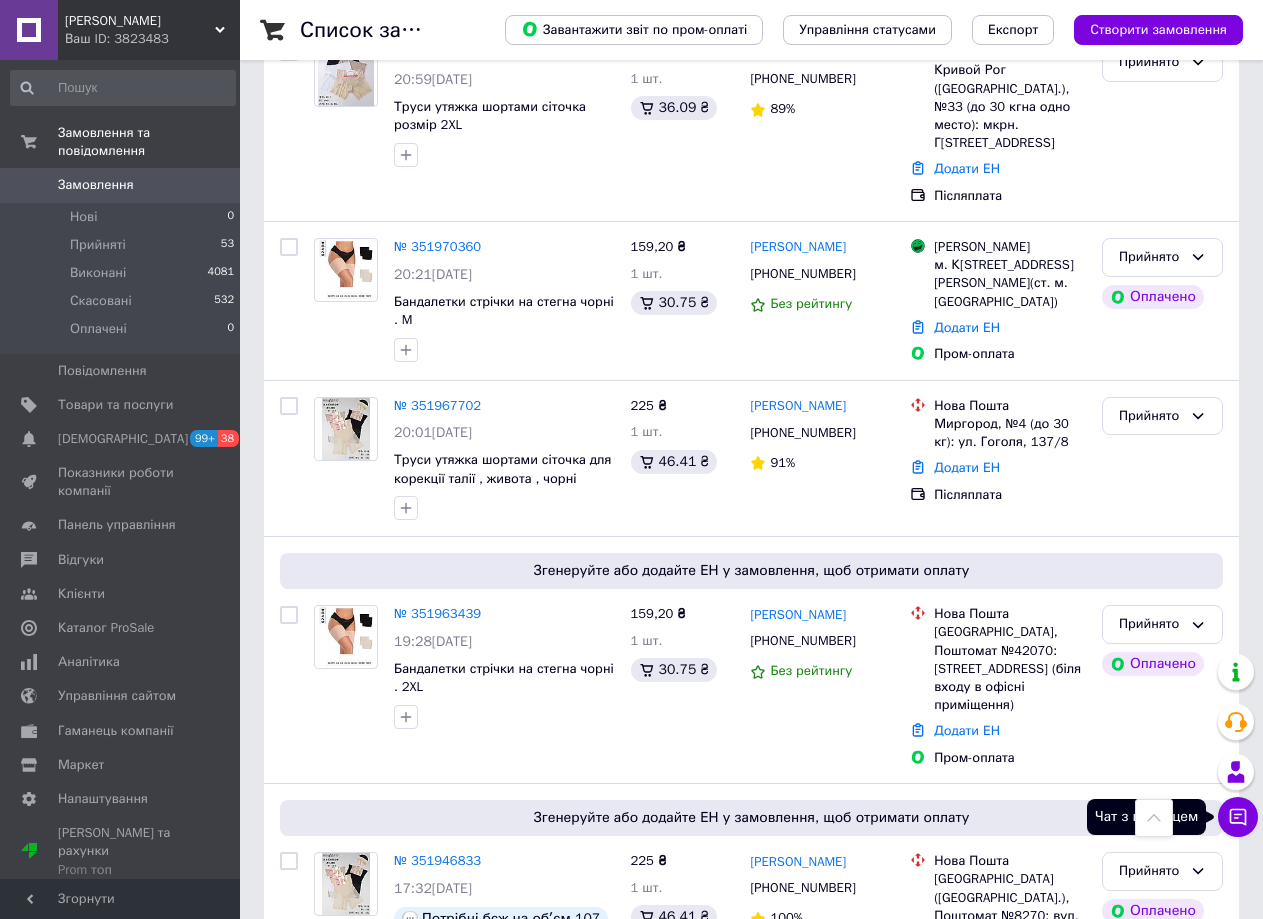 click 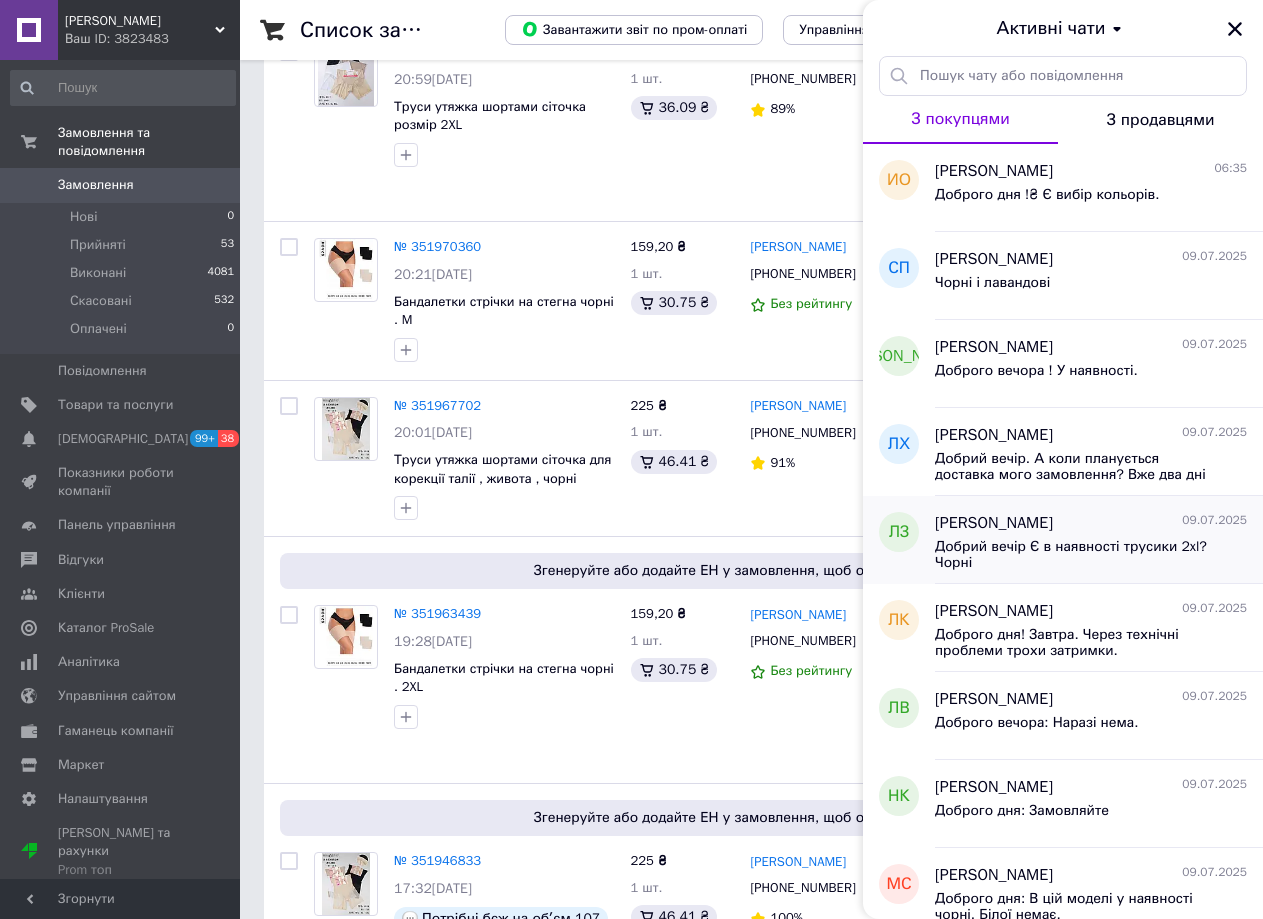 click on "Добрий вечір
Є в наявності трусики 2xl? Чорні" at bounding box center (1077, 555) 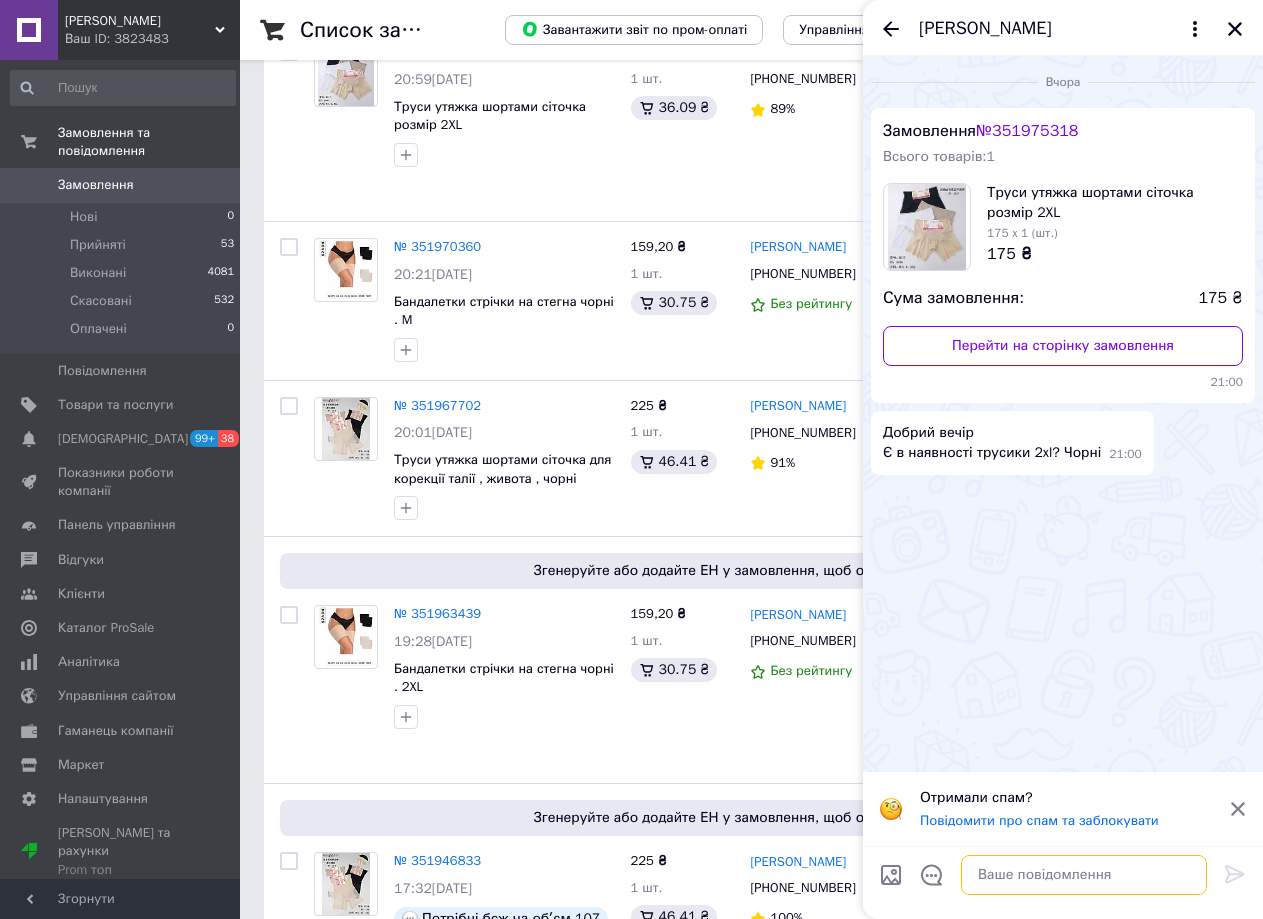 click at bounding box center (1084, 875) 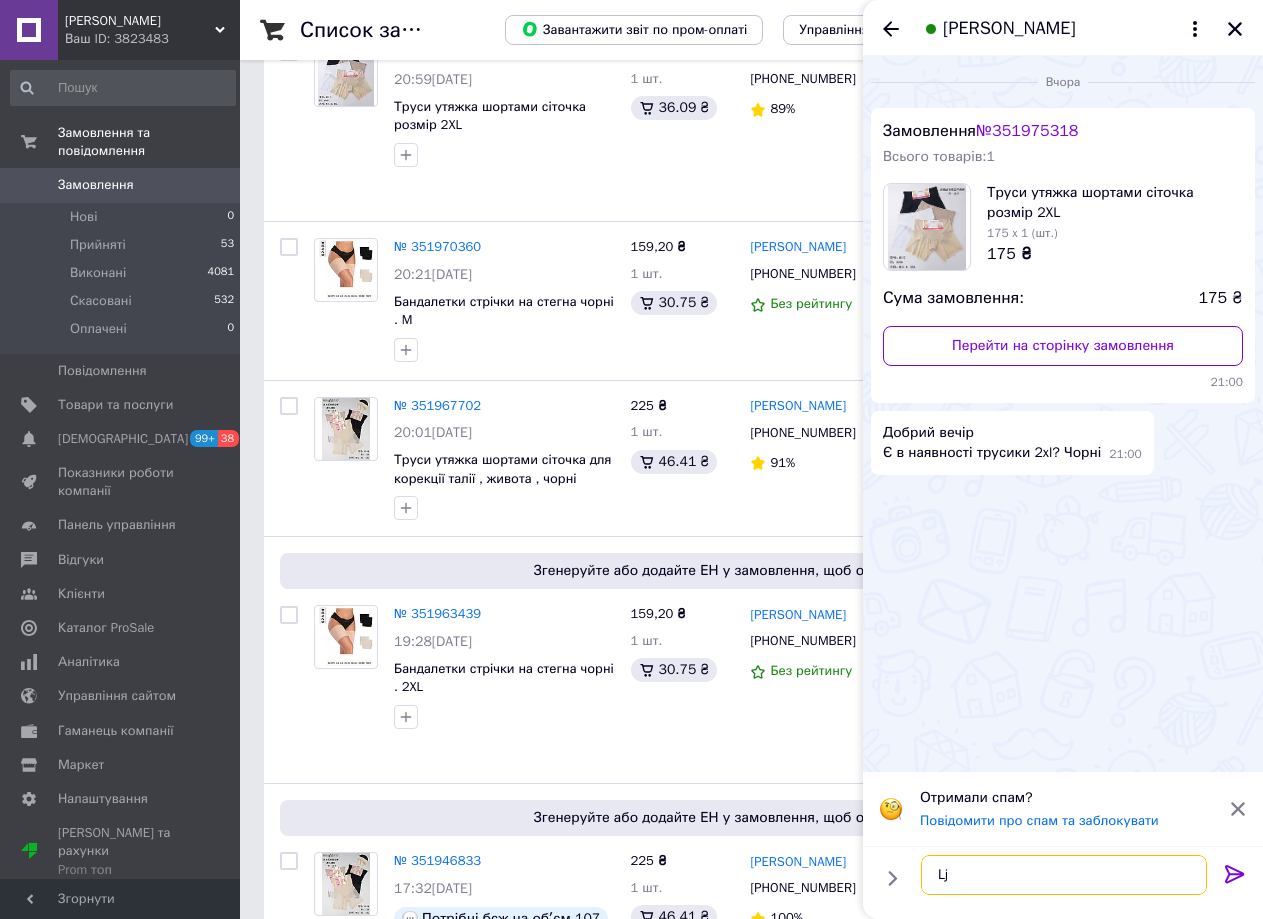 type on "L" 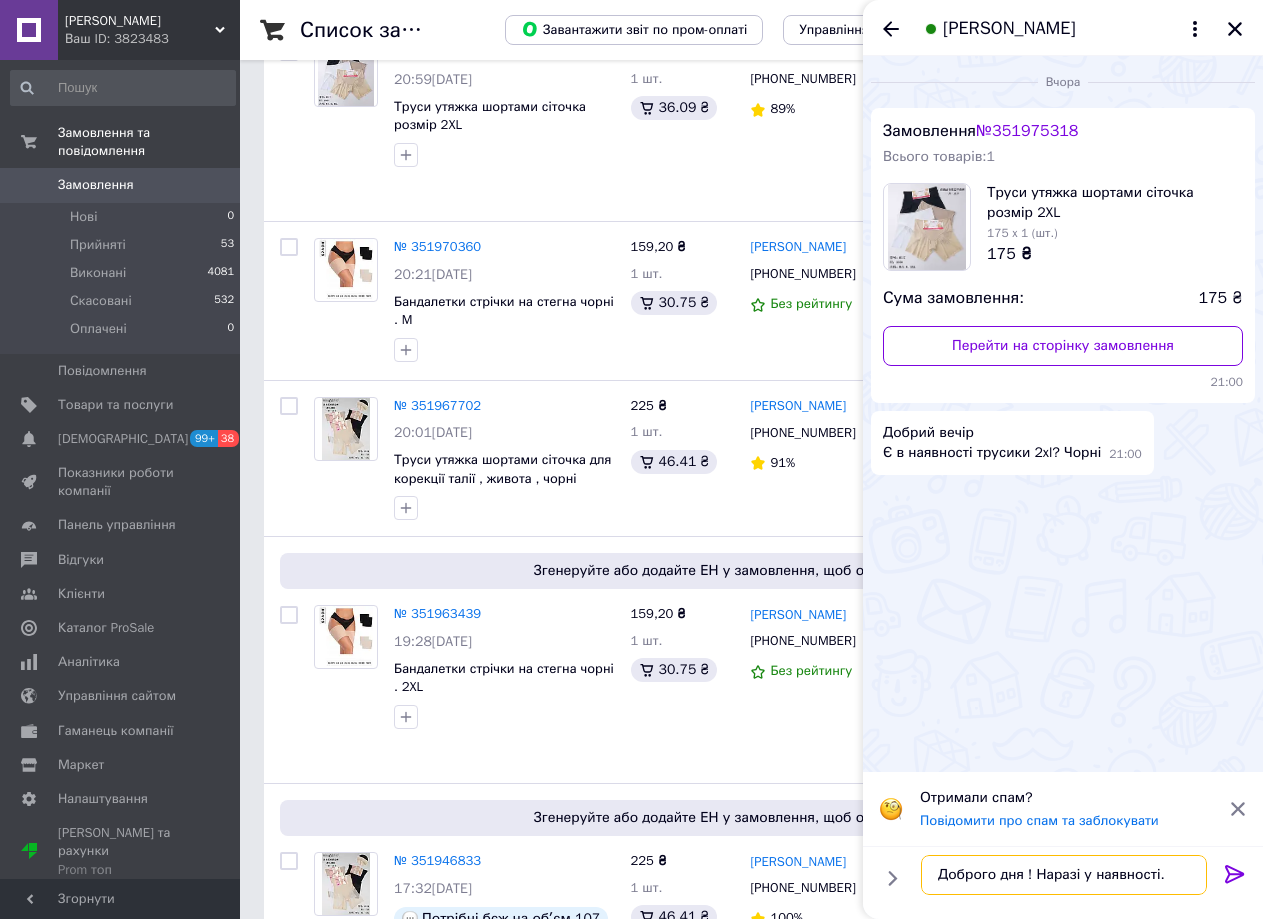 type on "Доброго дня ! Наразі у наявності." 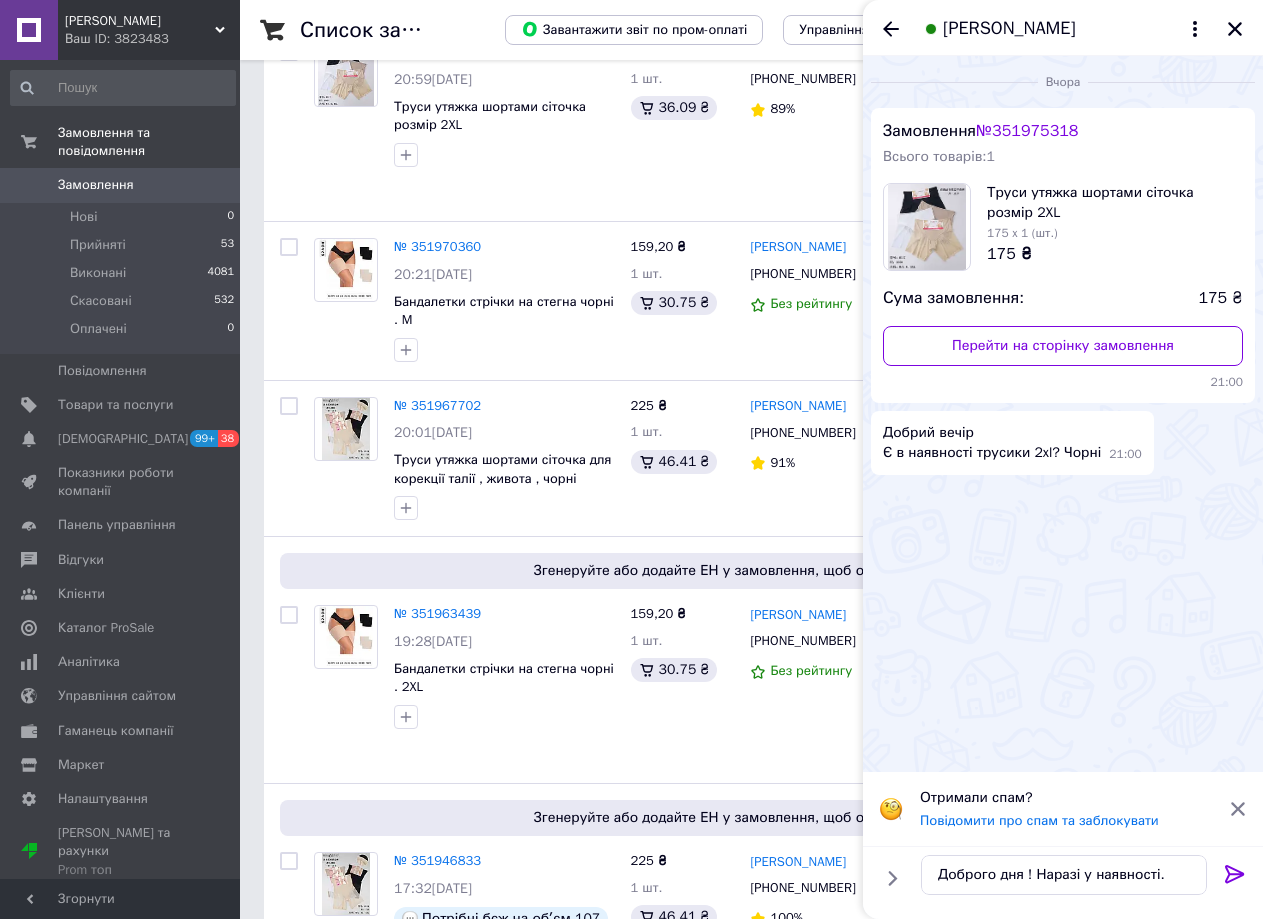 click 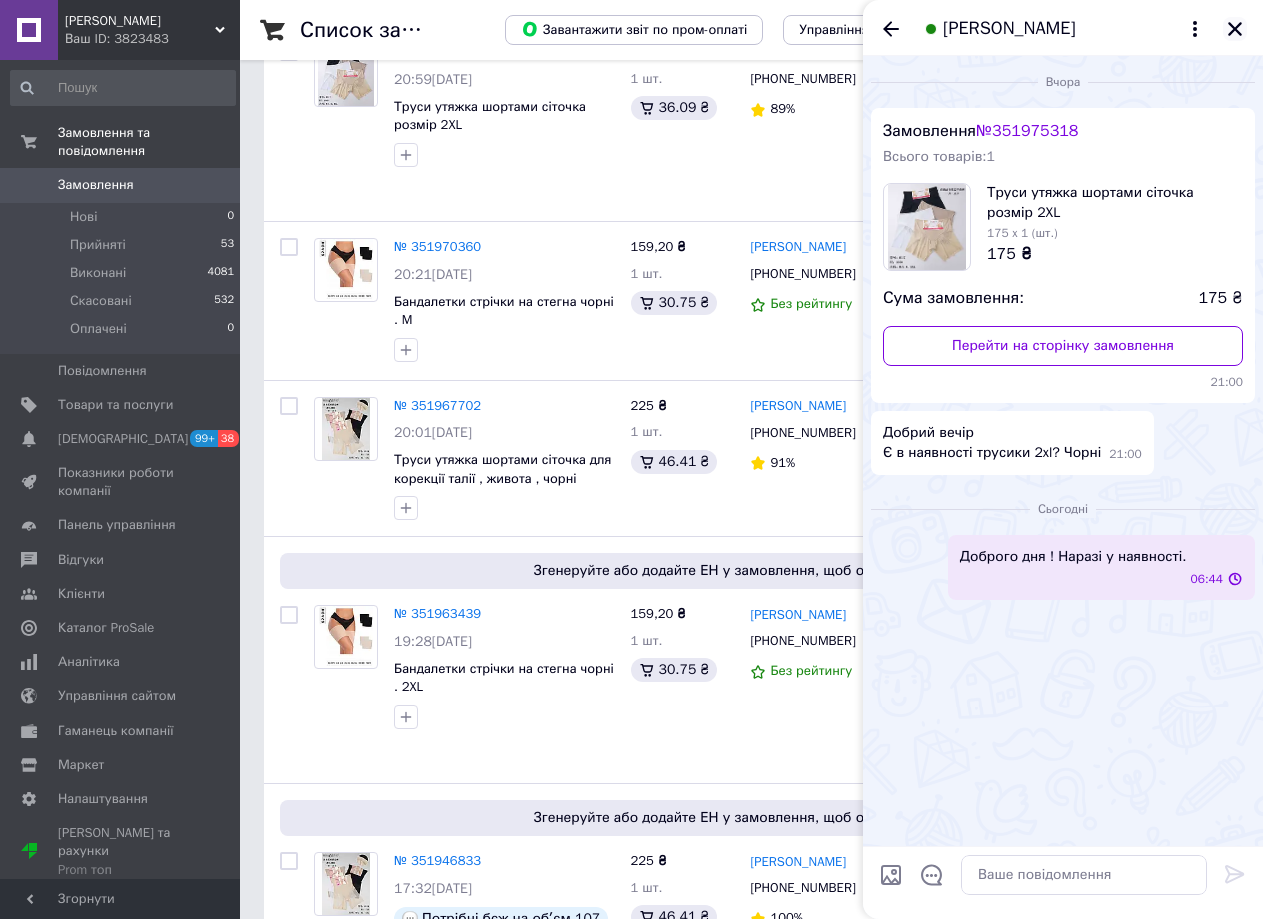 click 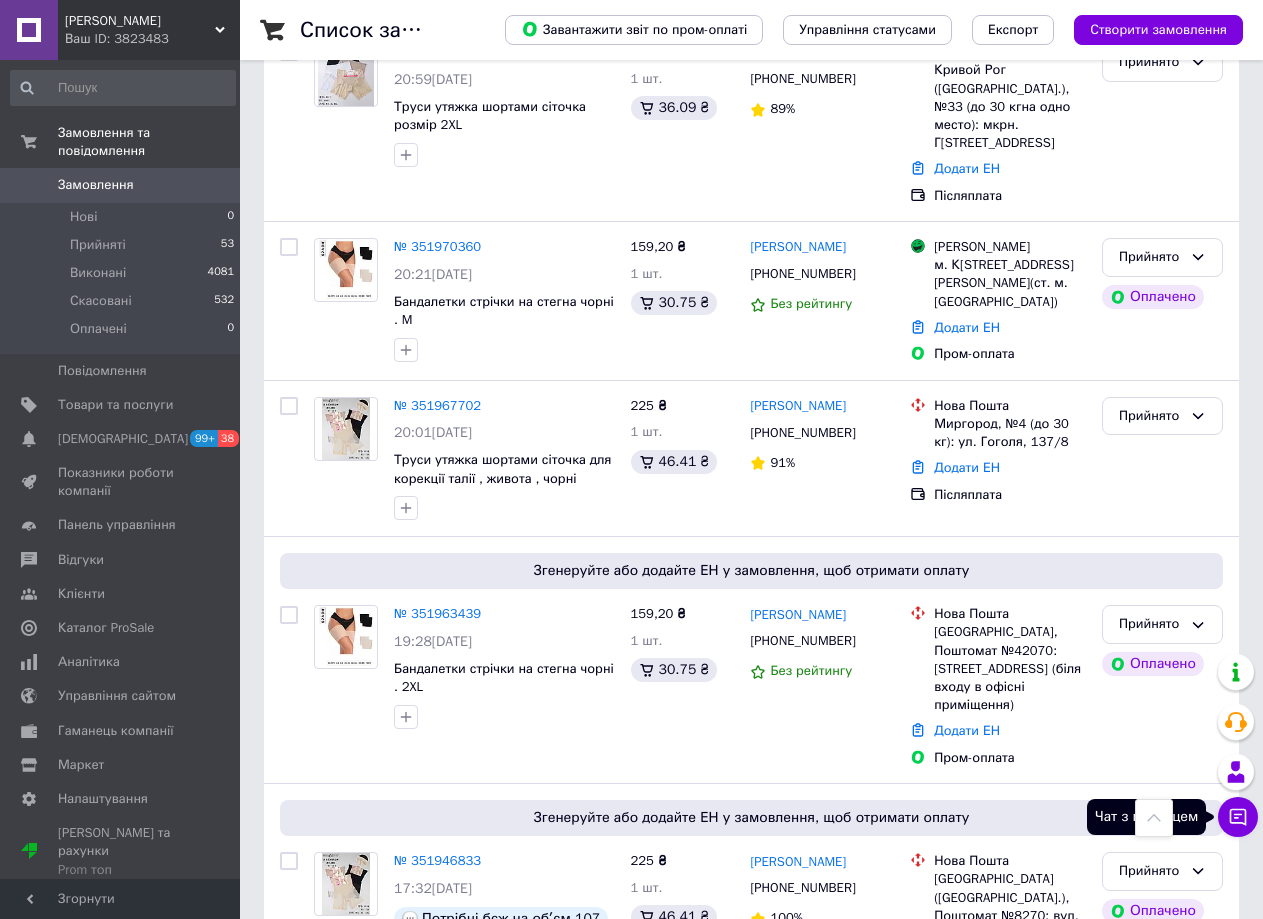click 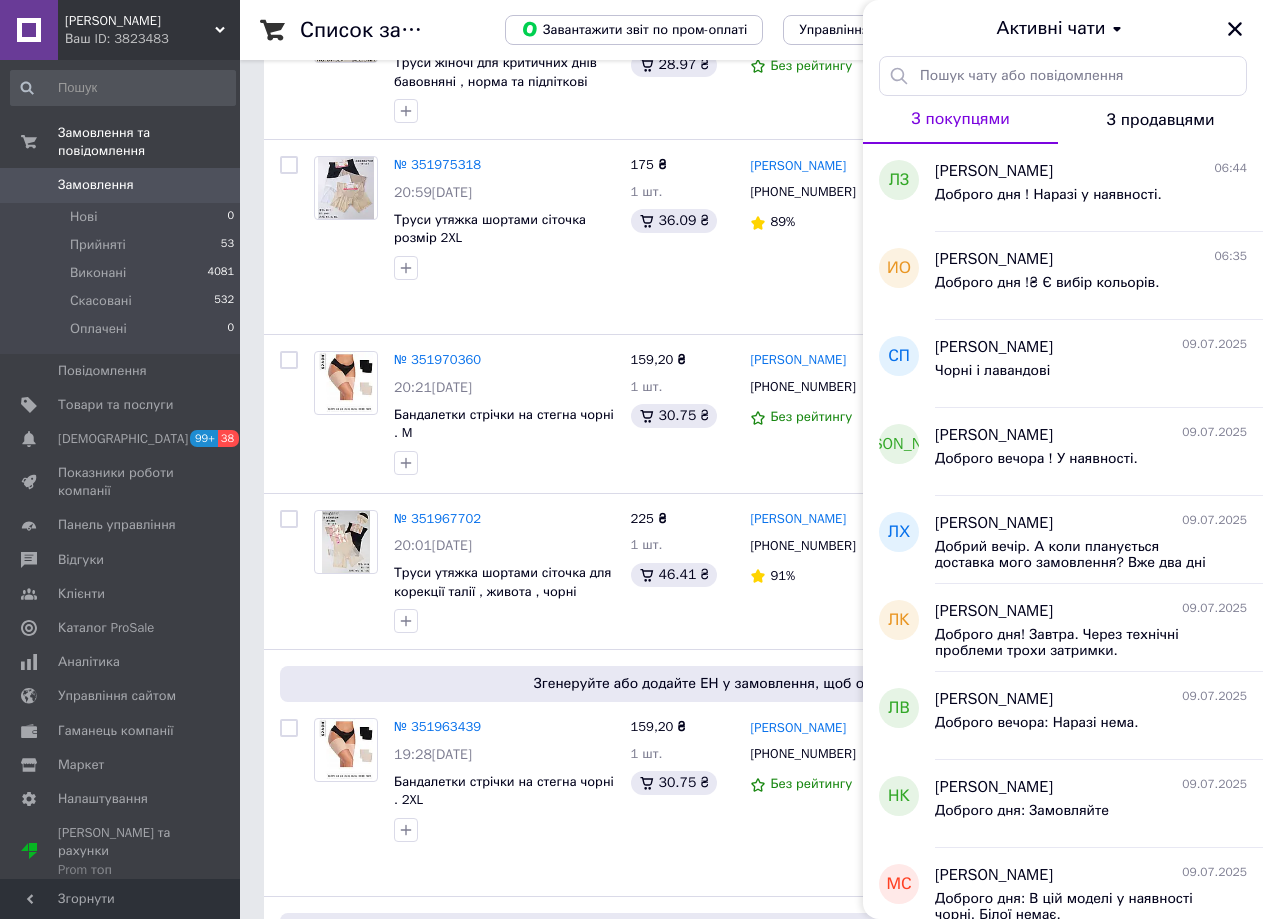 scroll, scrollTop: 1065, scrollLeft: 0, axis: vertical 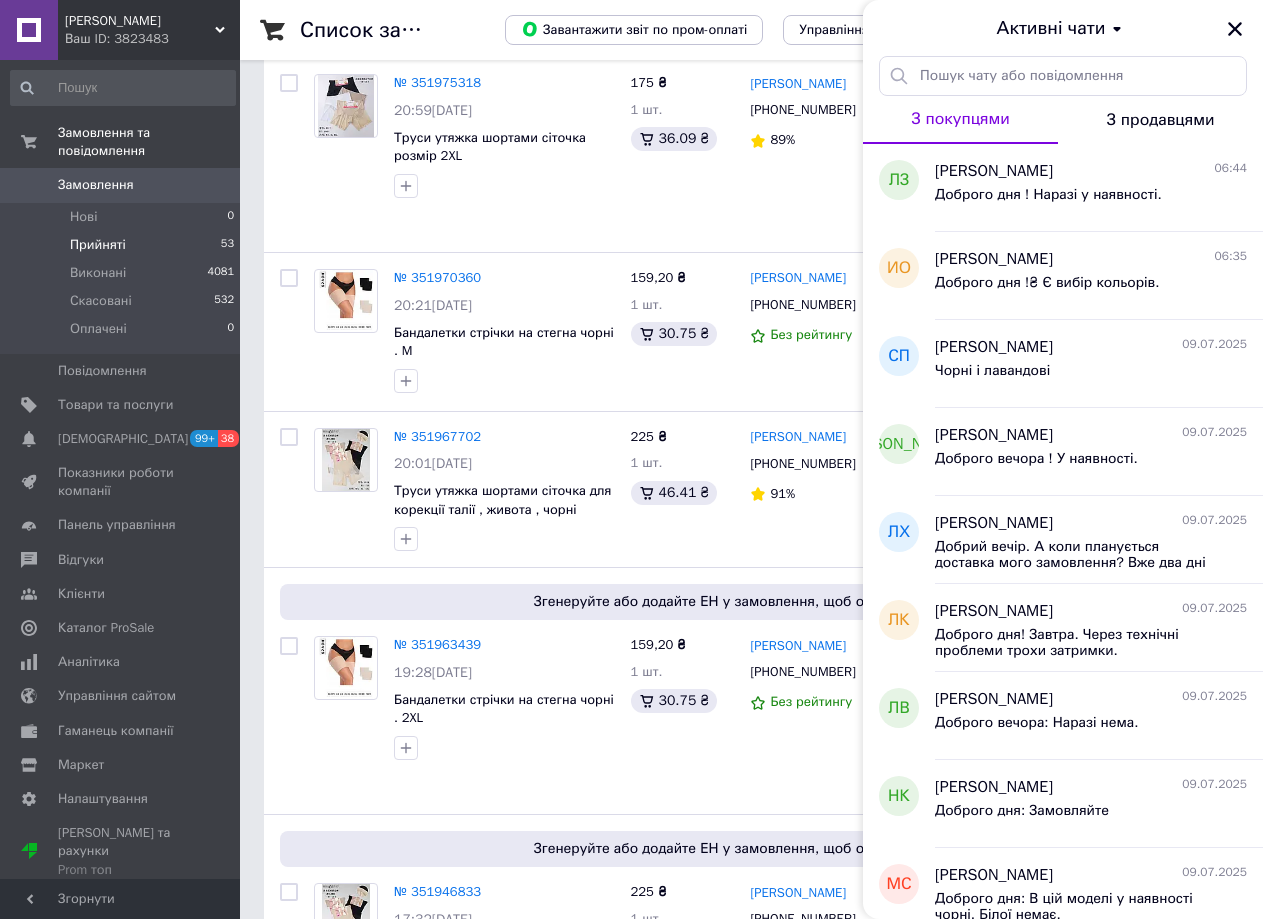 click on "Прийняті" at bounding box center (98, 245) 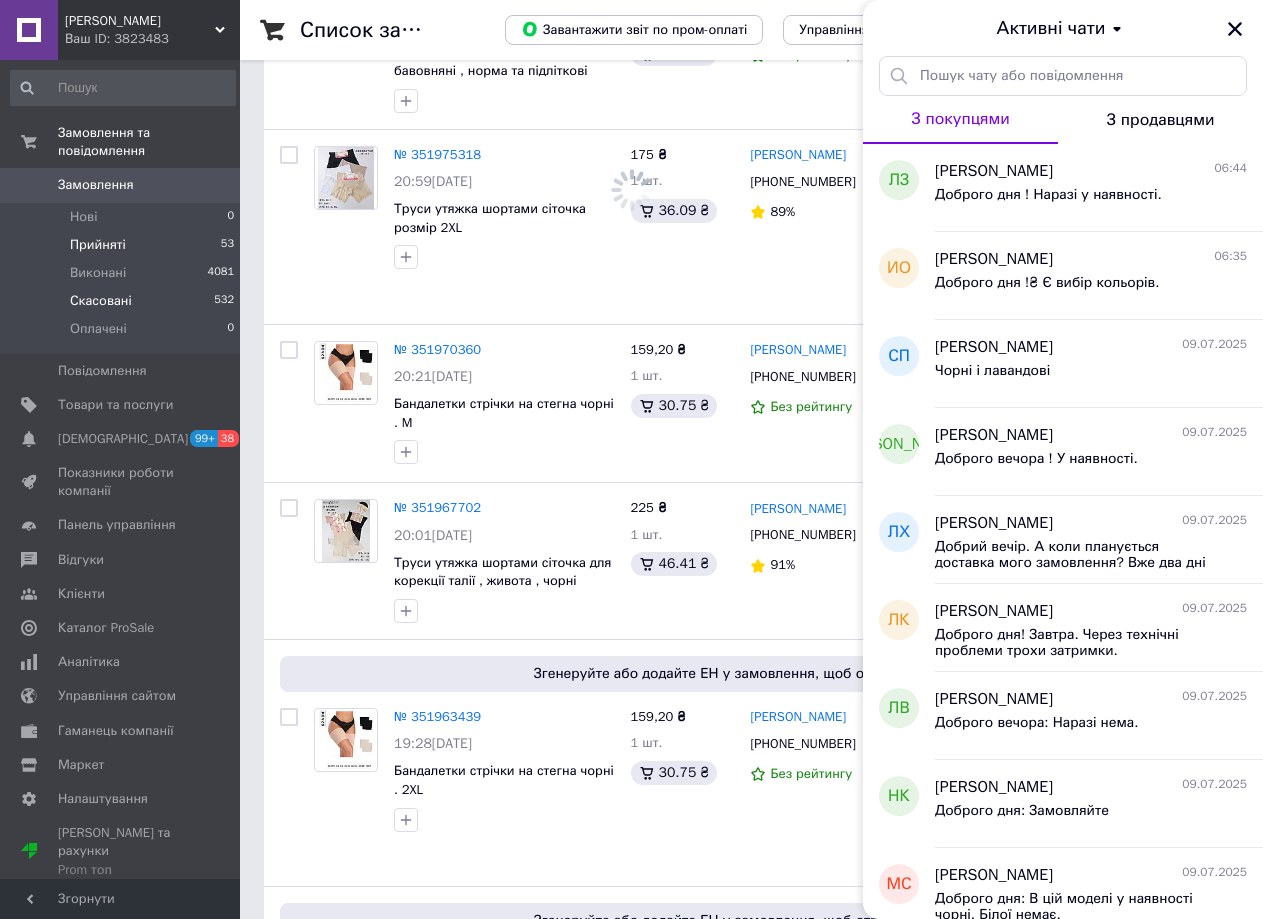 scroll, scrollTop: 1137, scrollLeft: 0, axis: vertical 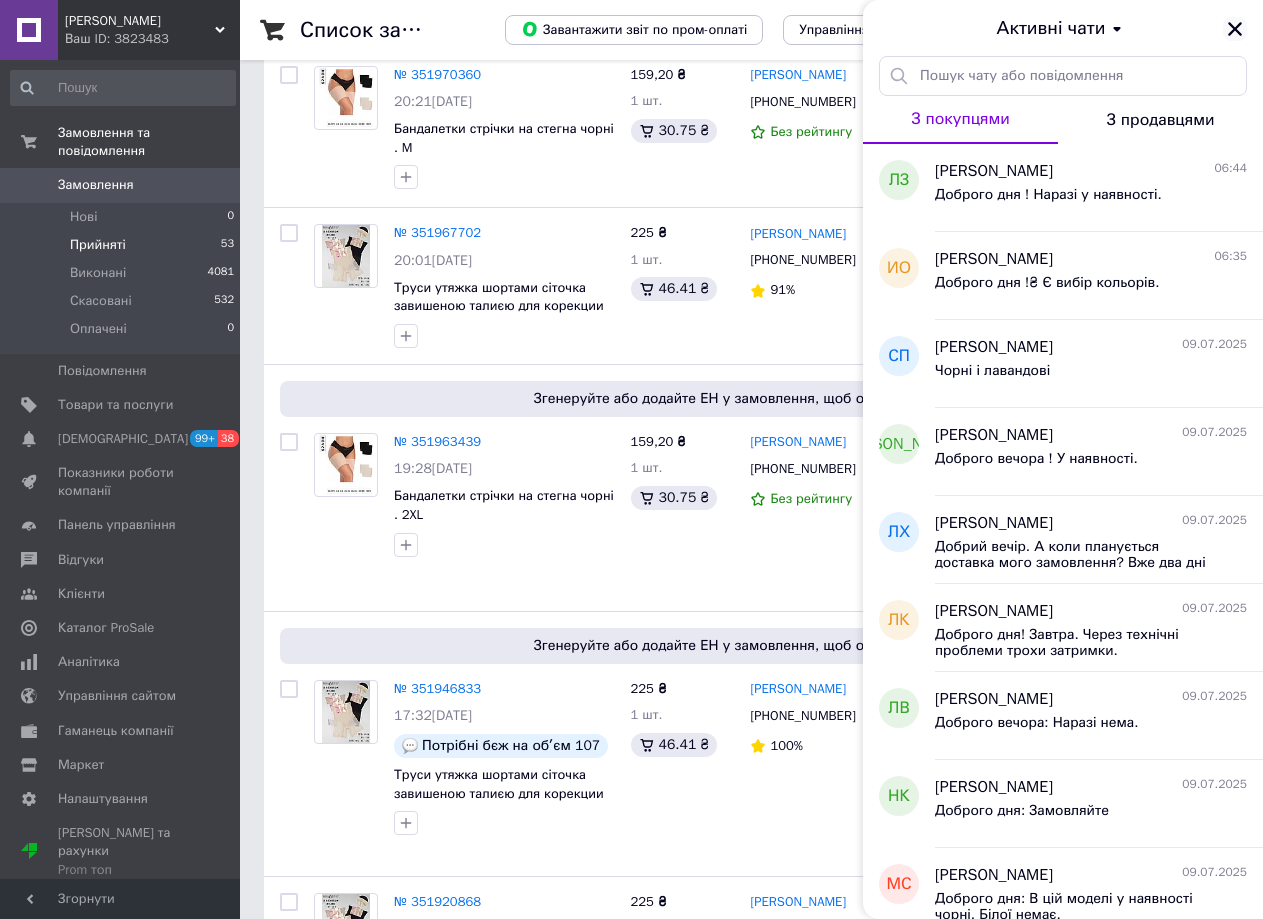 click 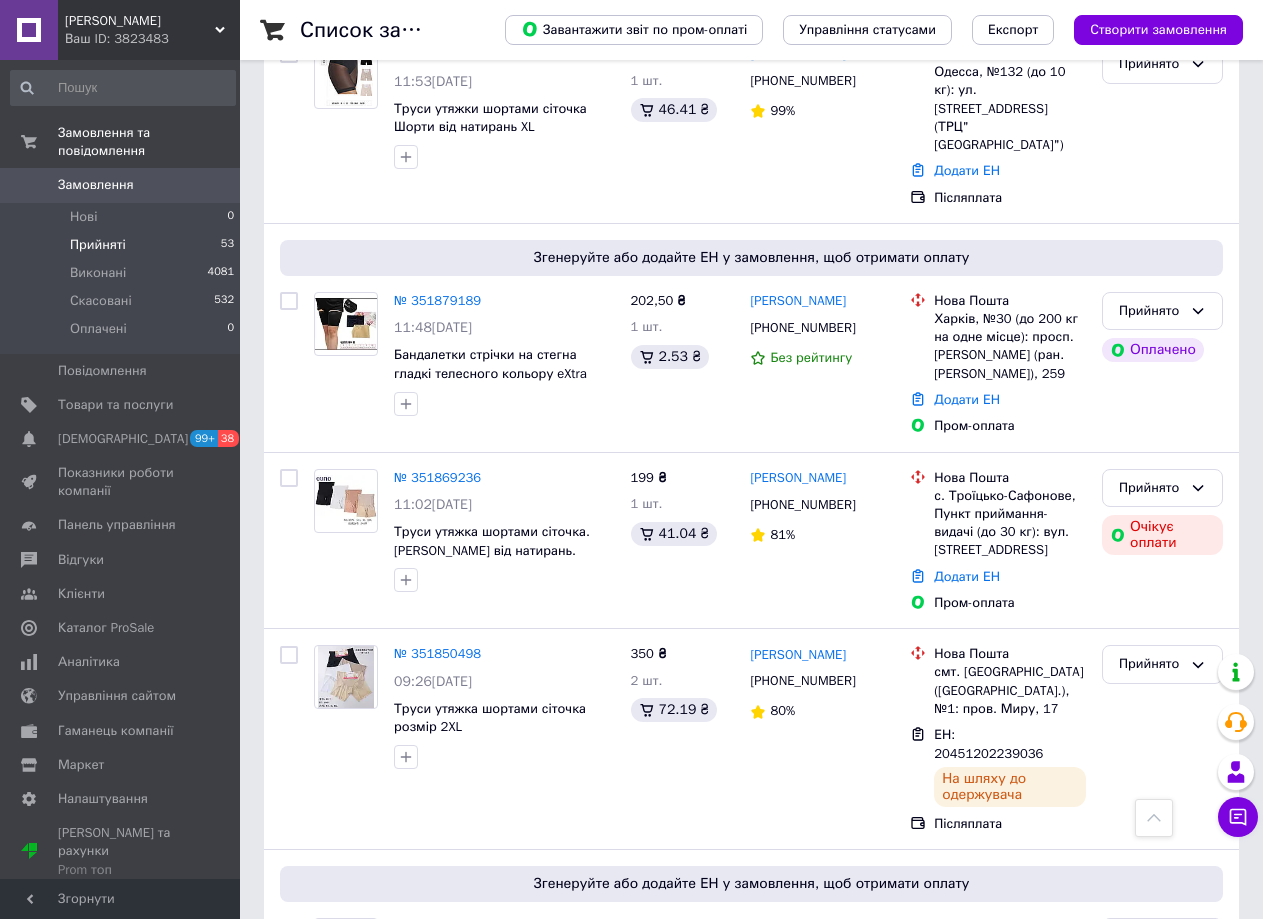 scroll, scrollTop: 3710, scrollLeft: 0, axis: vertical 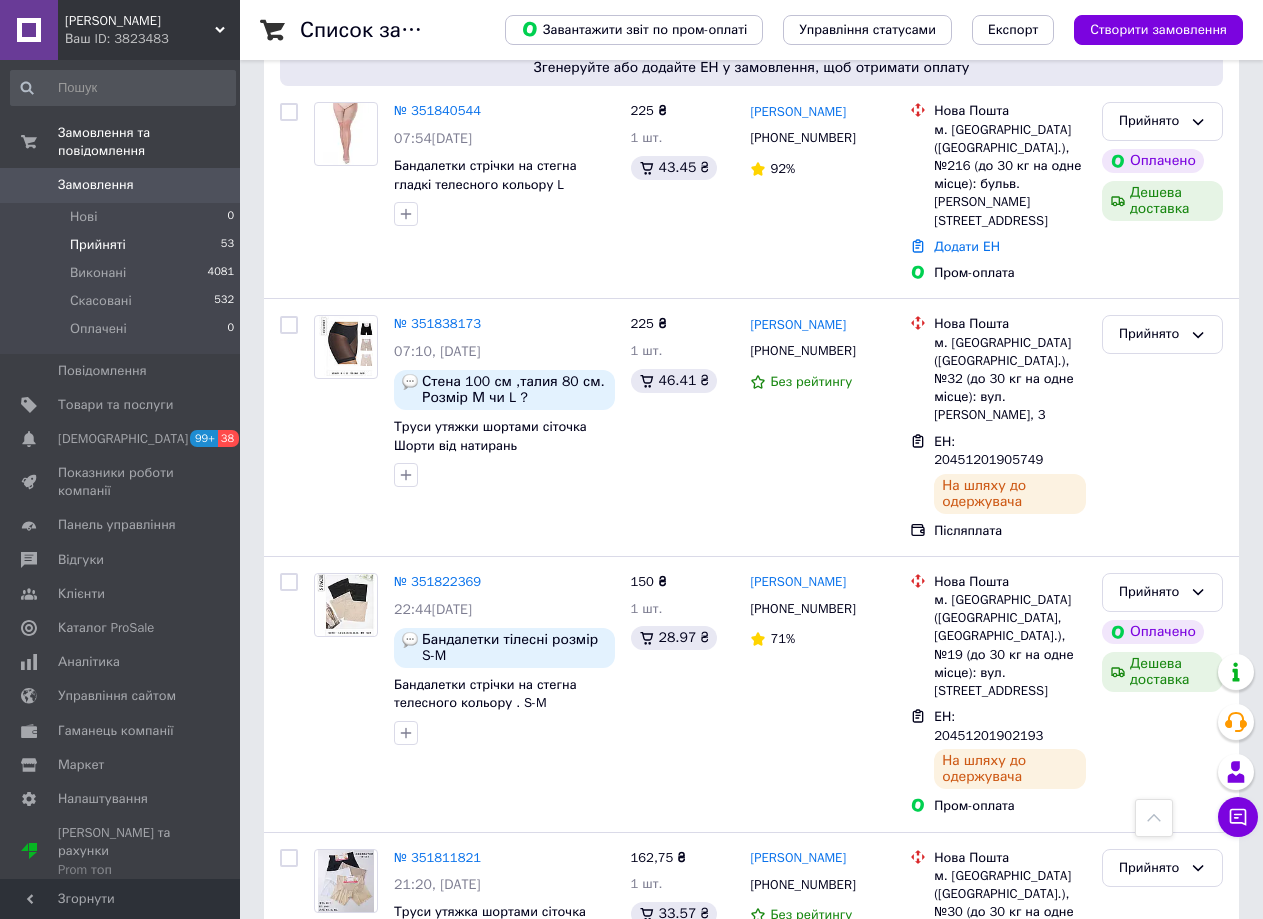 click on "3" at bounding box center (371, 1134) 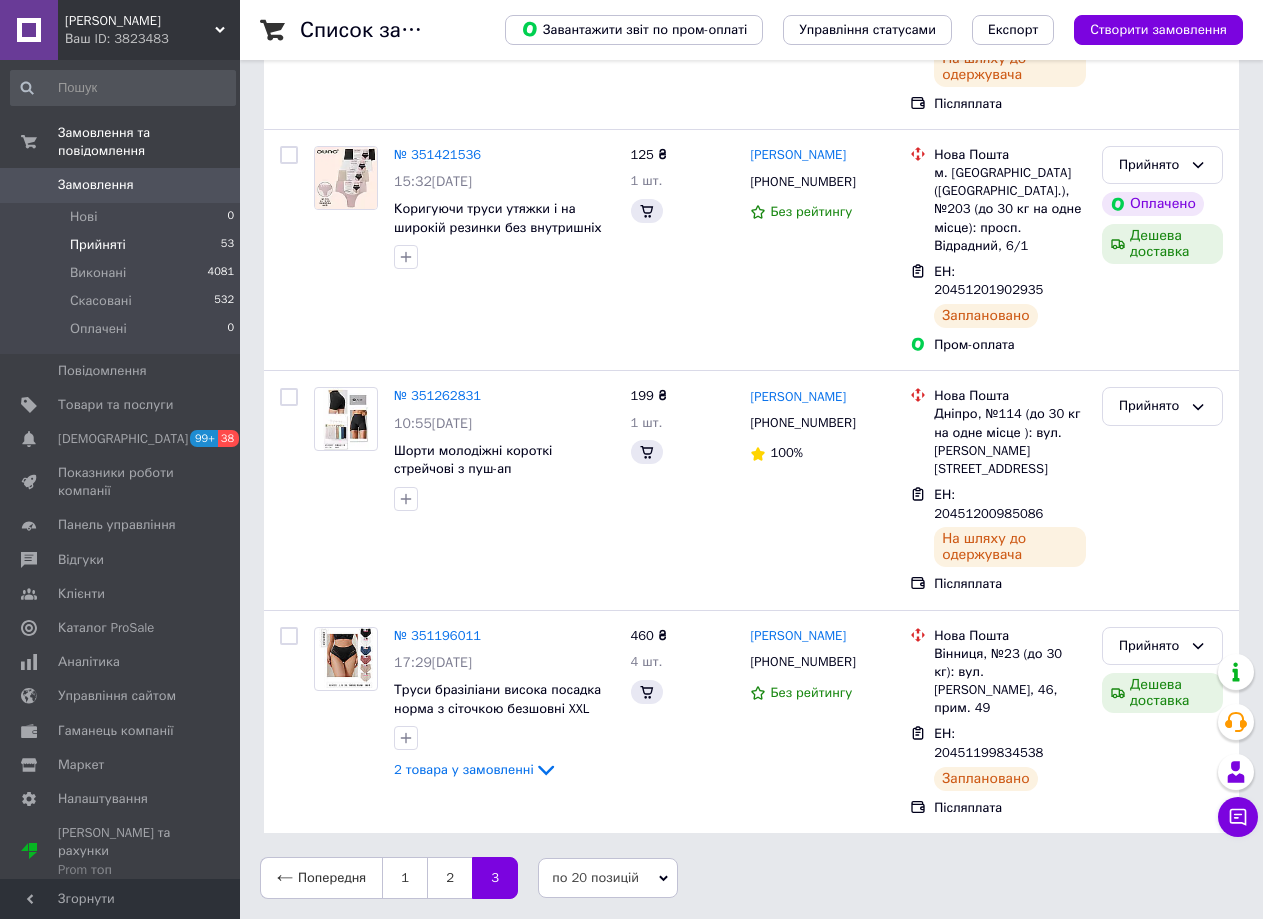 scroll, scrollTop: 0, scrollLeft: 0, axis: both 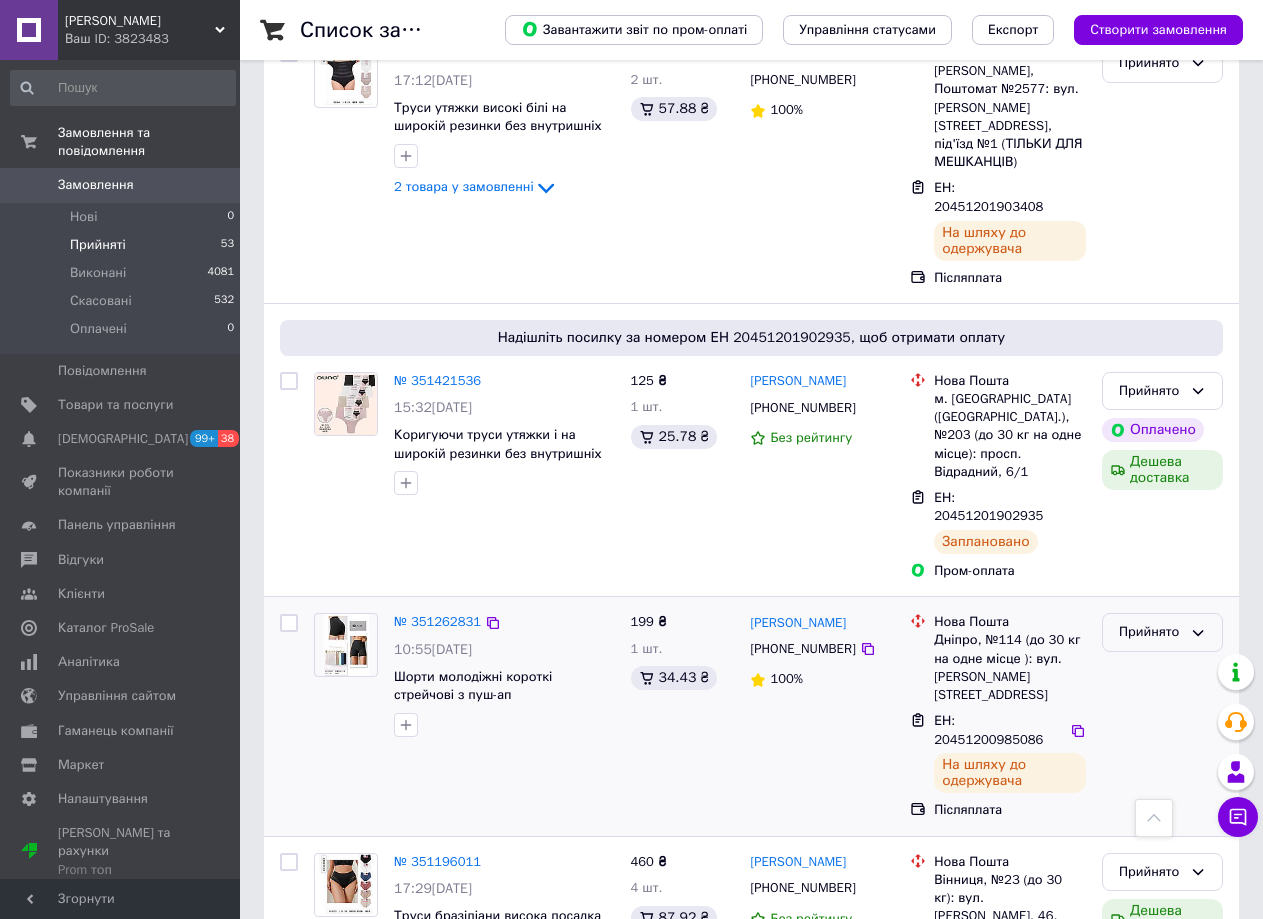 click 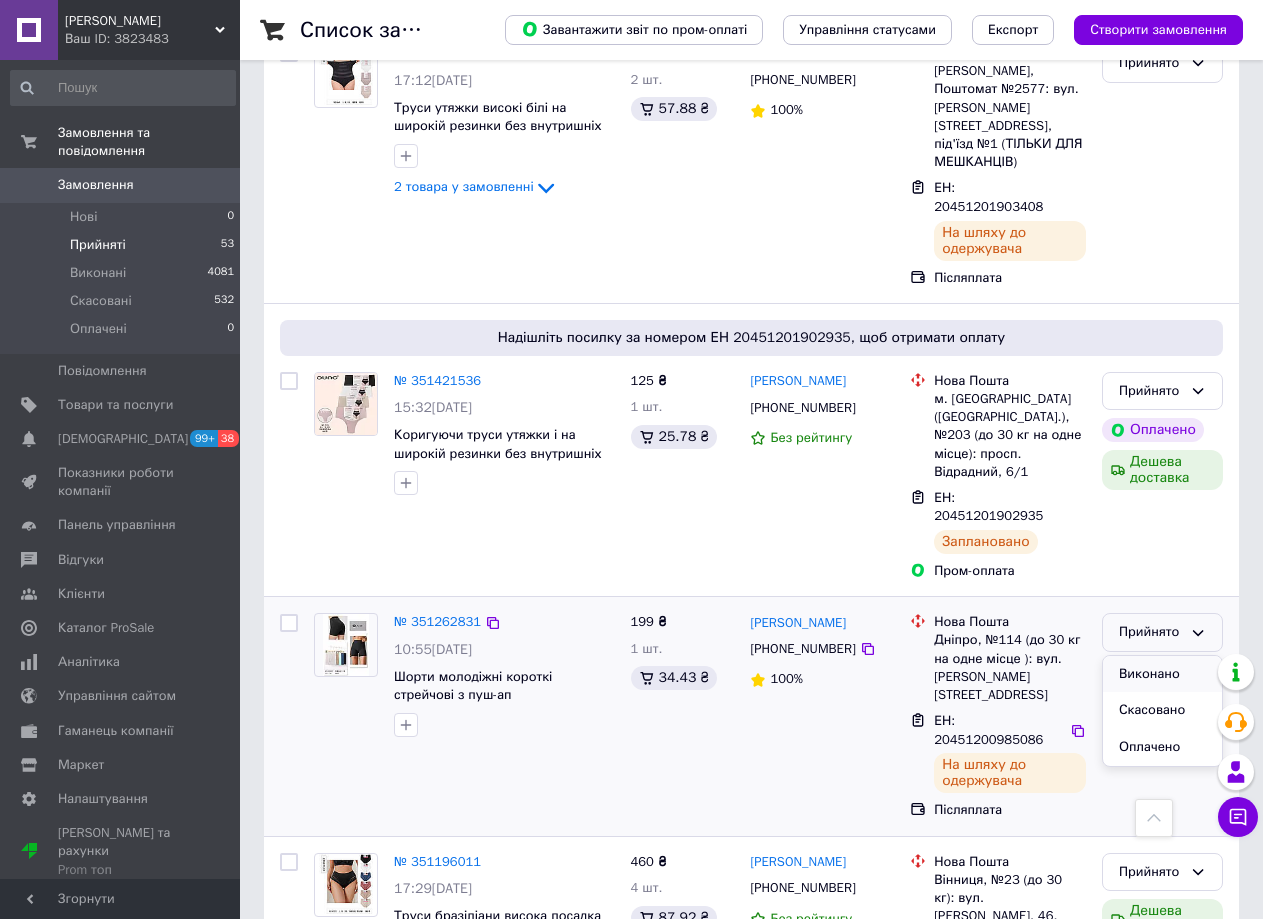 click on "Виконано" at bounding box center [1162, 674] 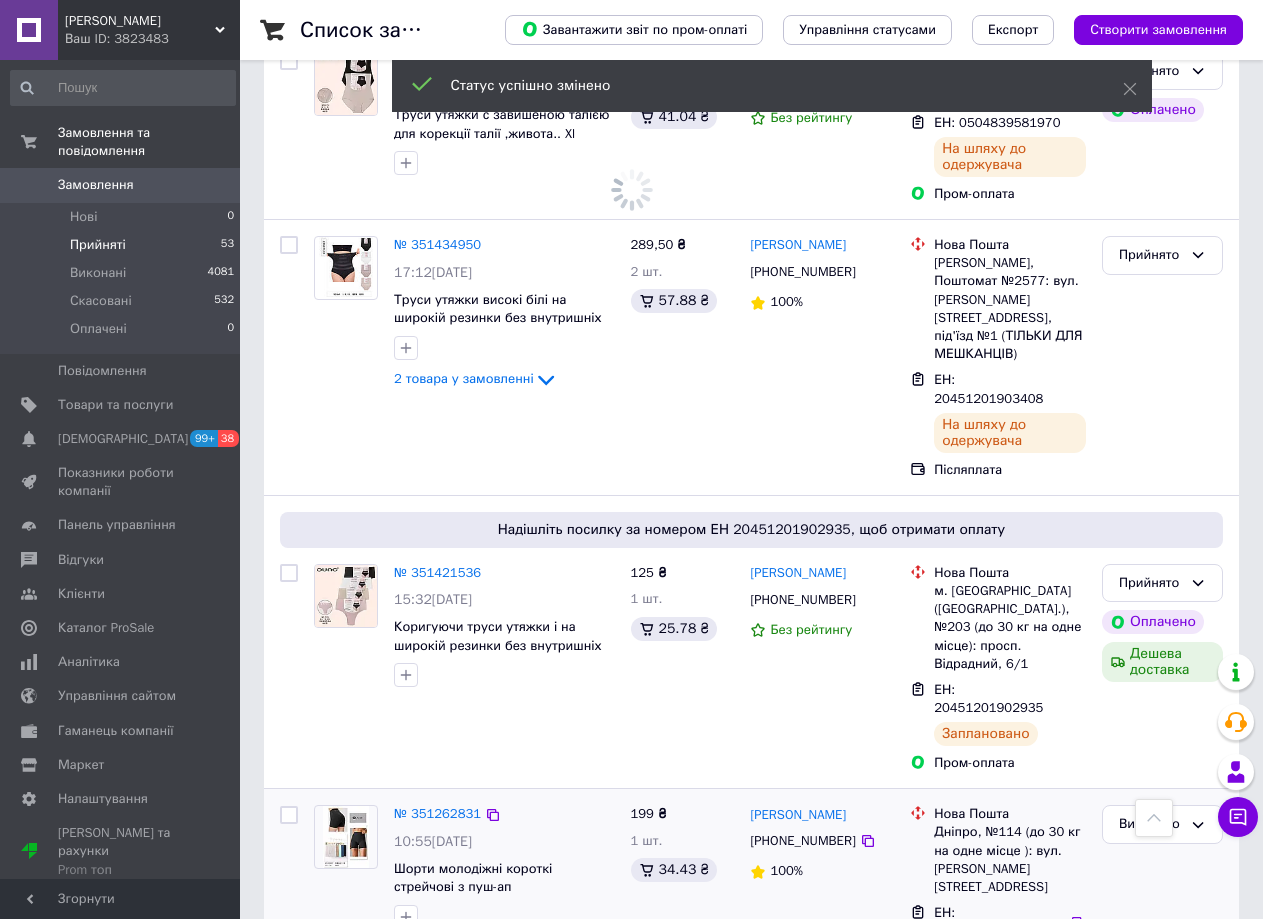 scroll, scrollTop: 1835, scrollLeft: 0, axis: vertical 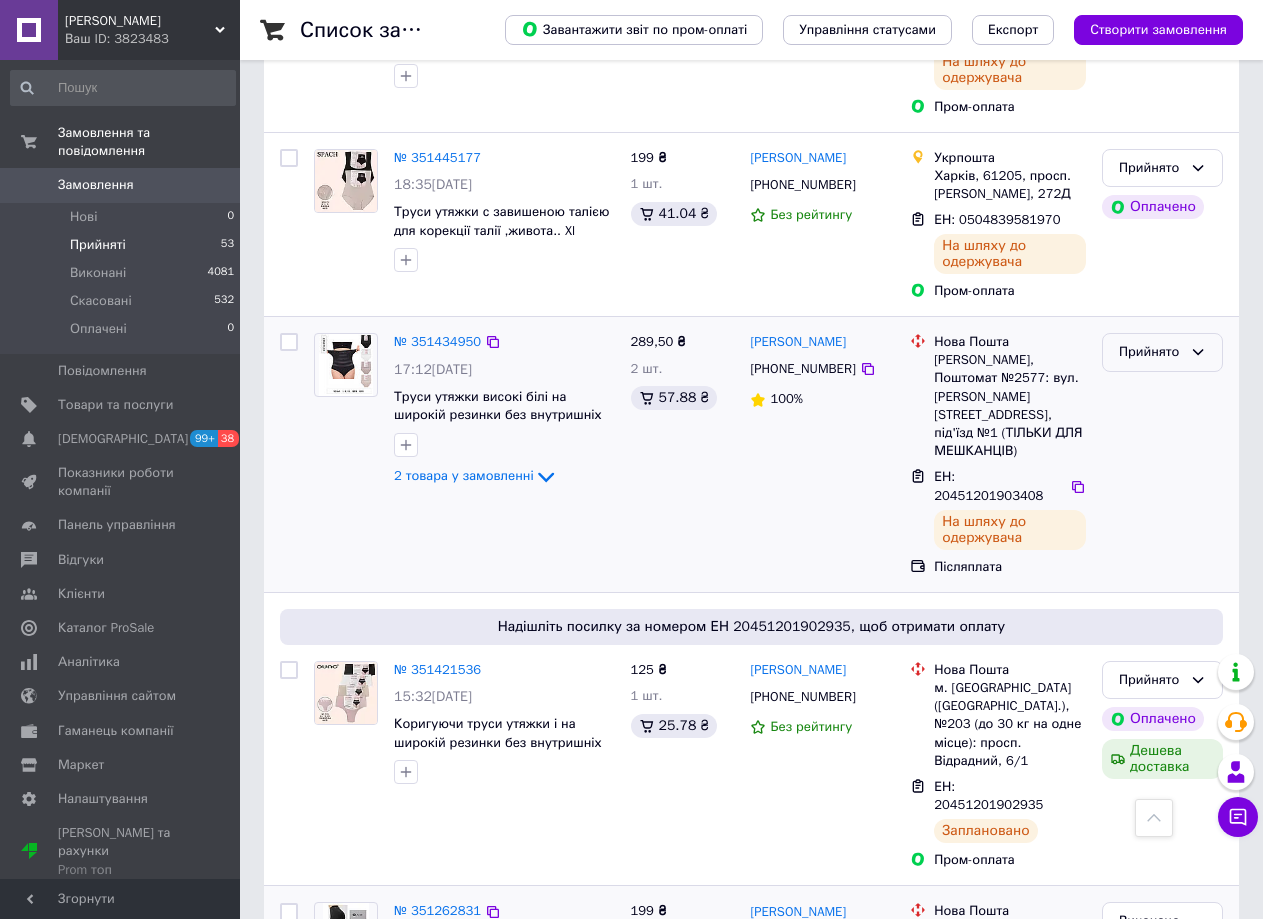 click 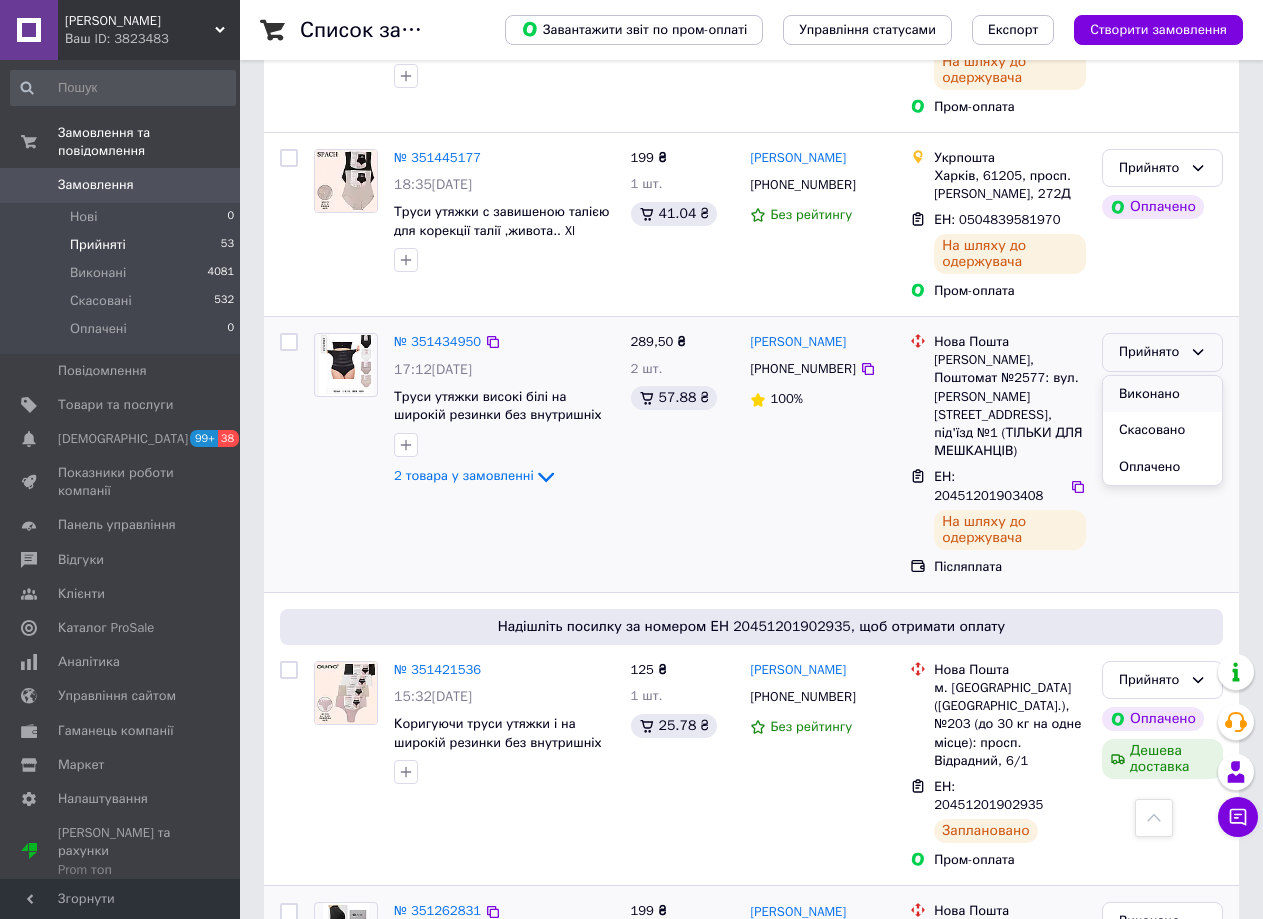click on "Виконано" at bounding box center (1162, 394) 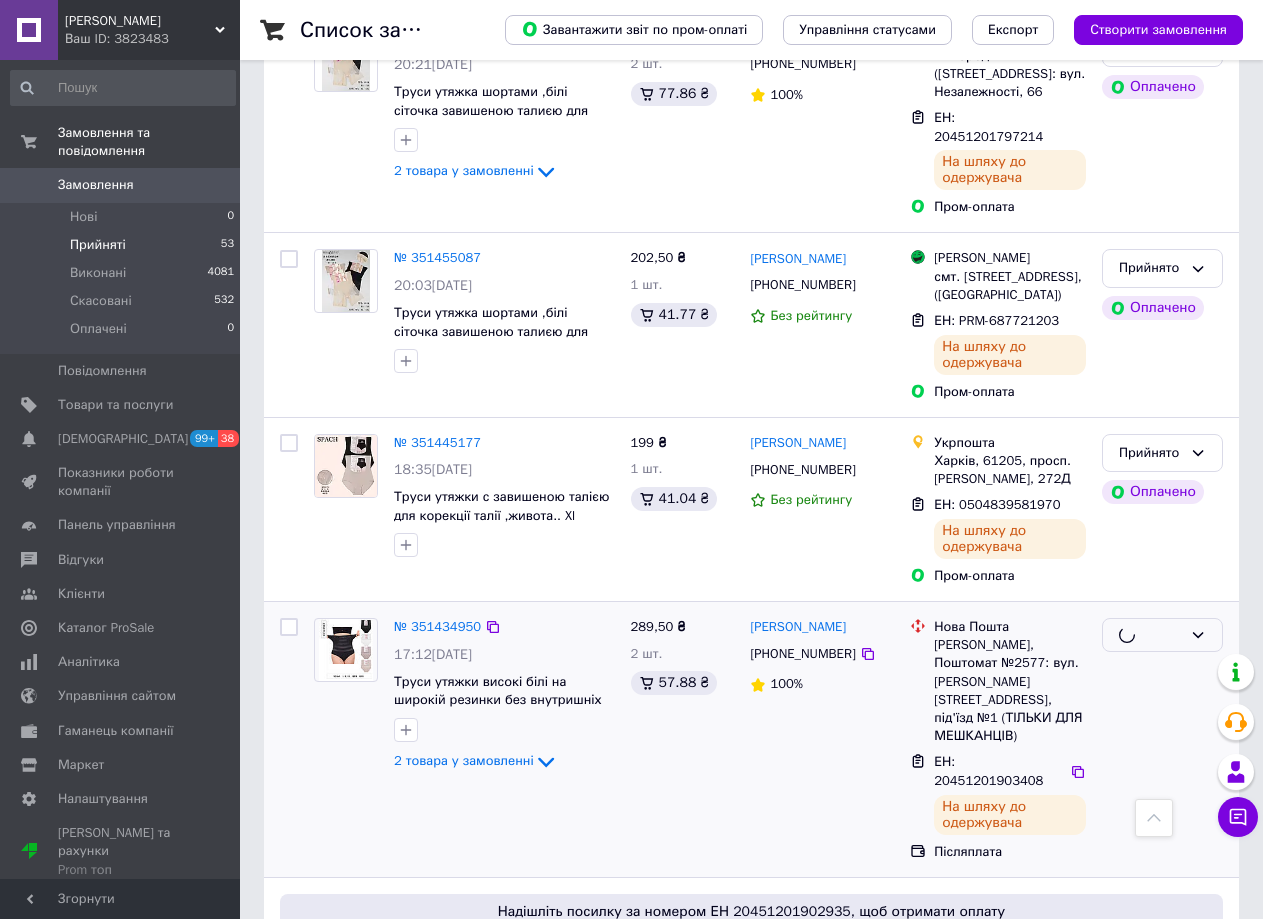 scroll, scrollTop: 1519, scrollLeft: 0, axis: vertical 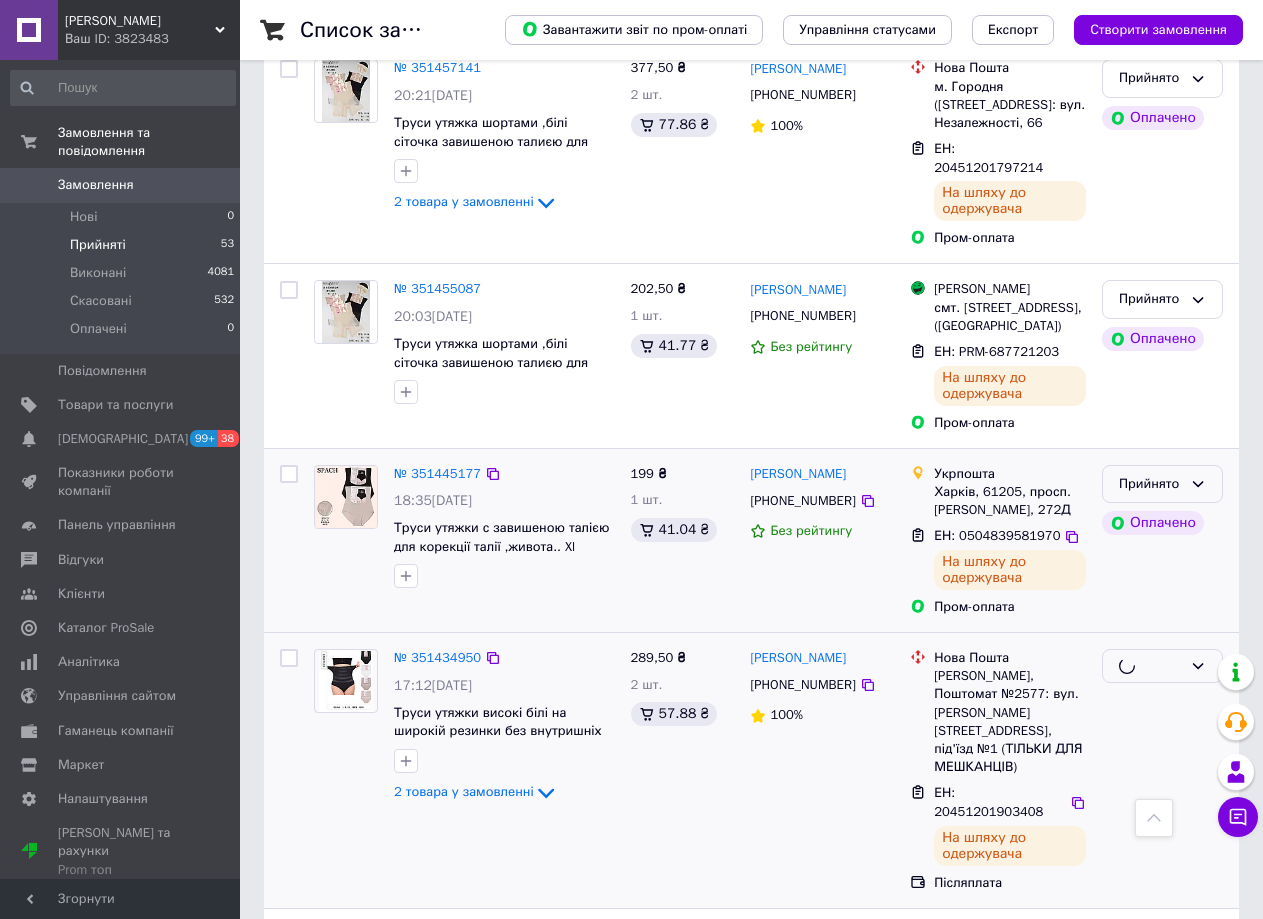 click 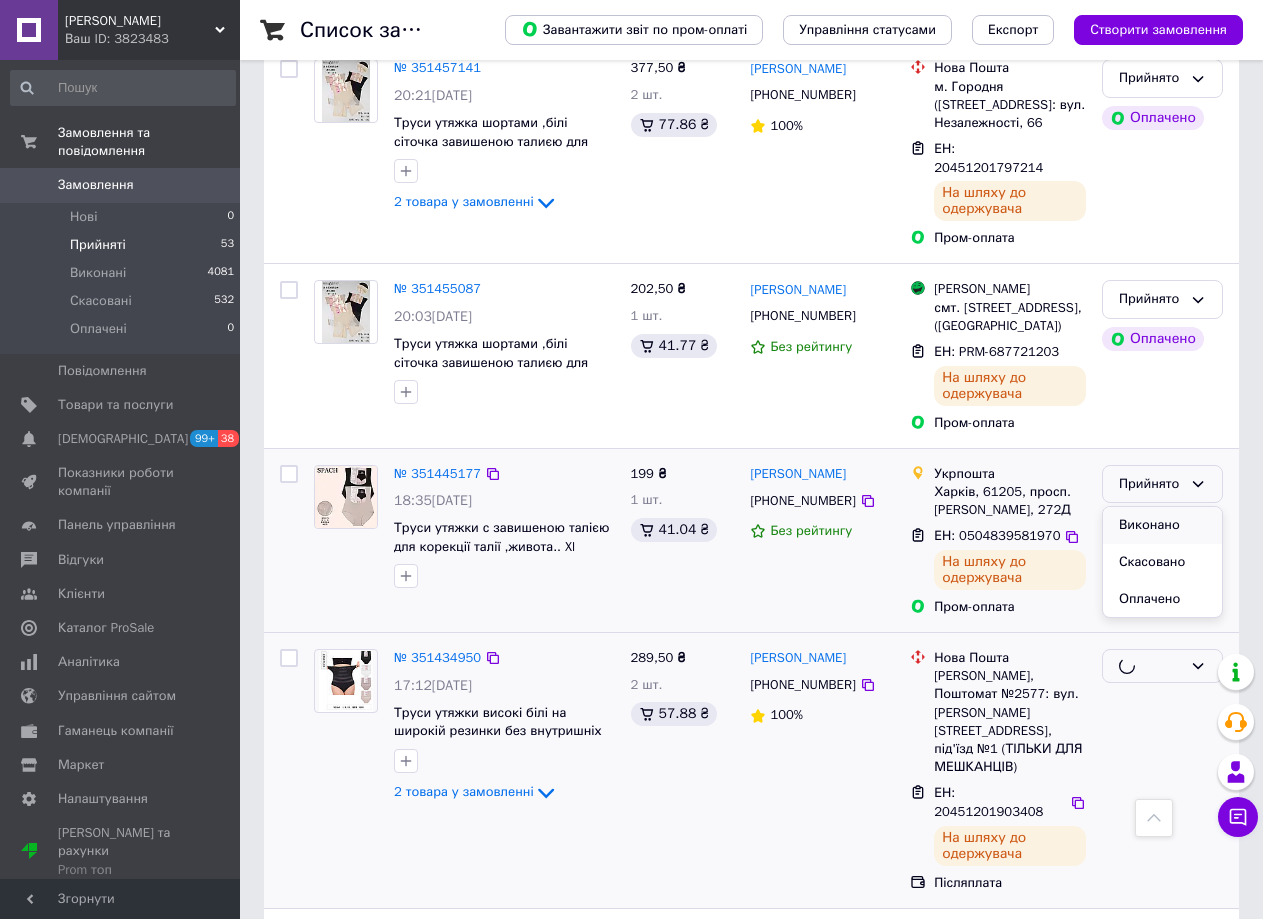 click on "Виконано" at bounding box center [1162, 525] 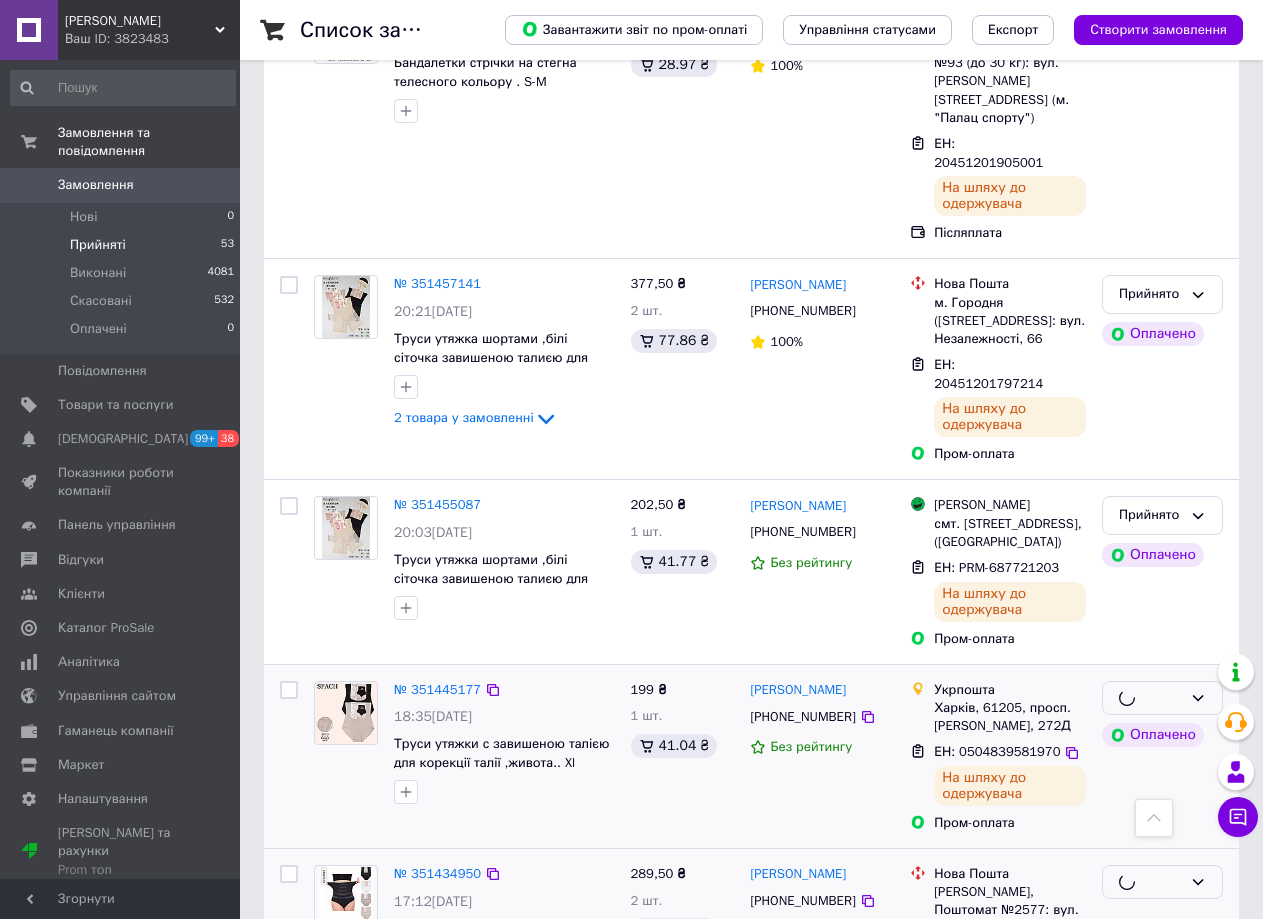 scroll, scrollTop: 1275, scrollLeft: 0, axis: vertical 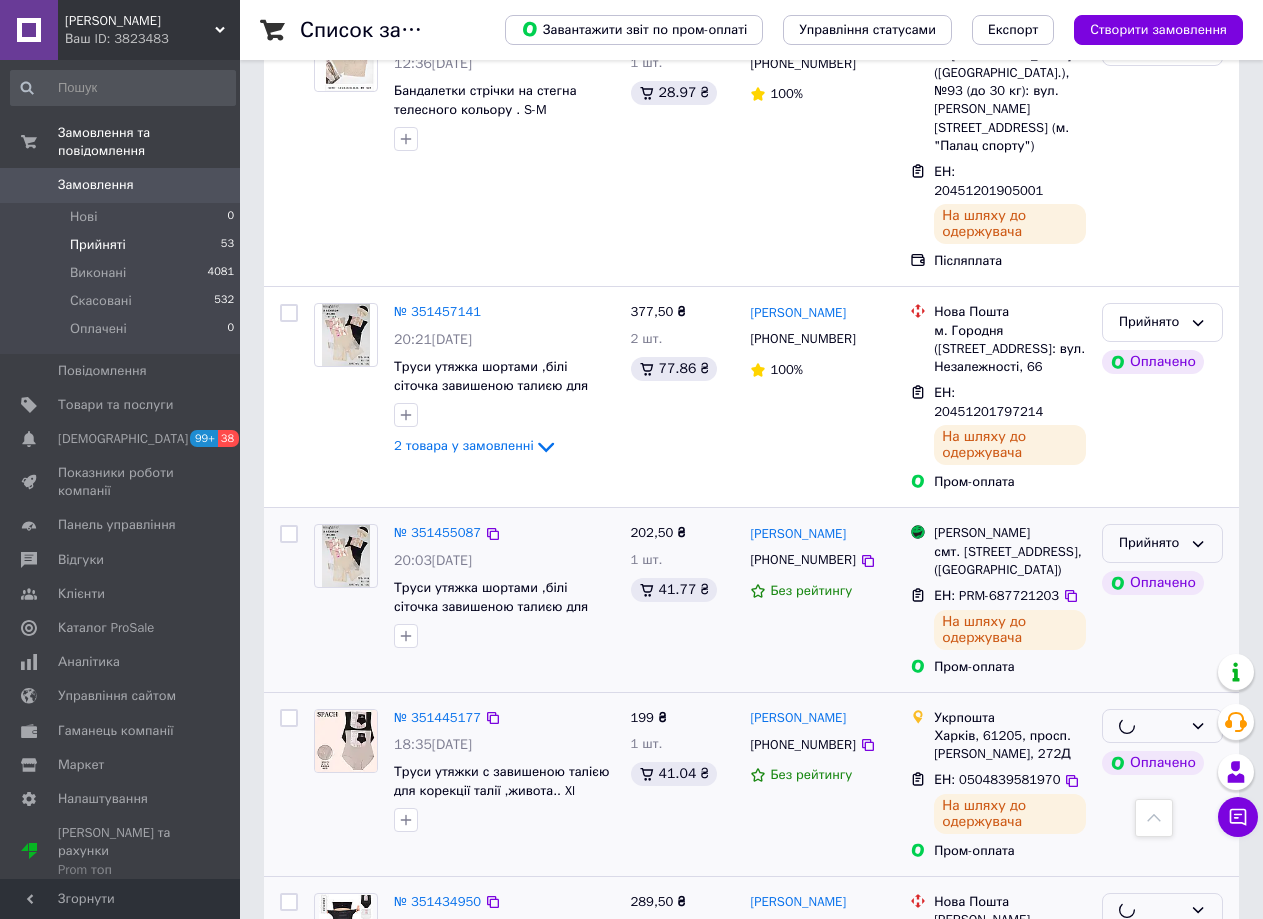 click 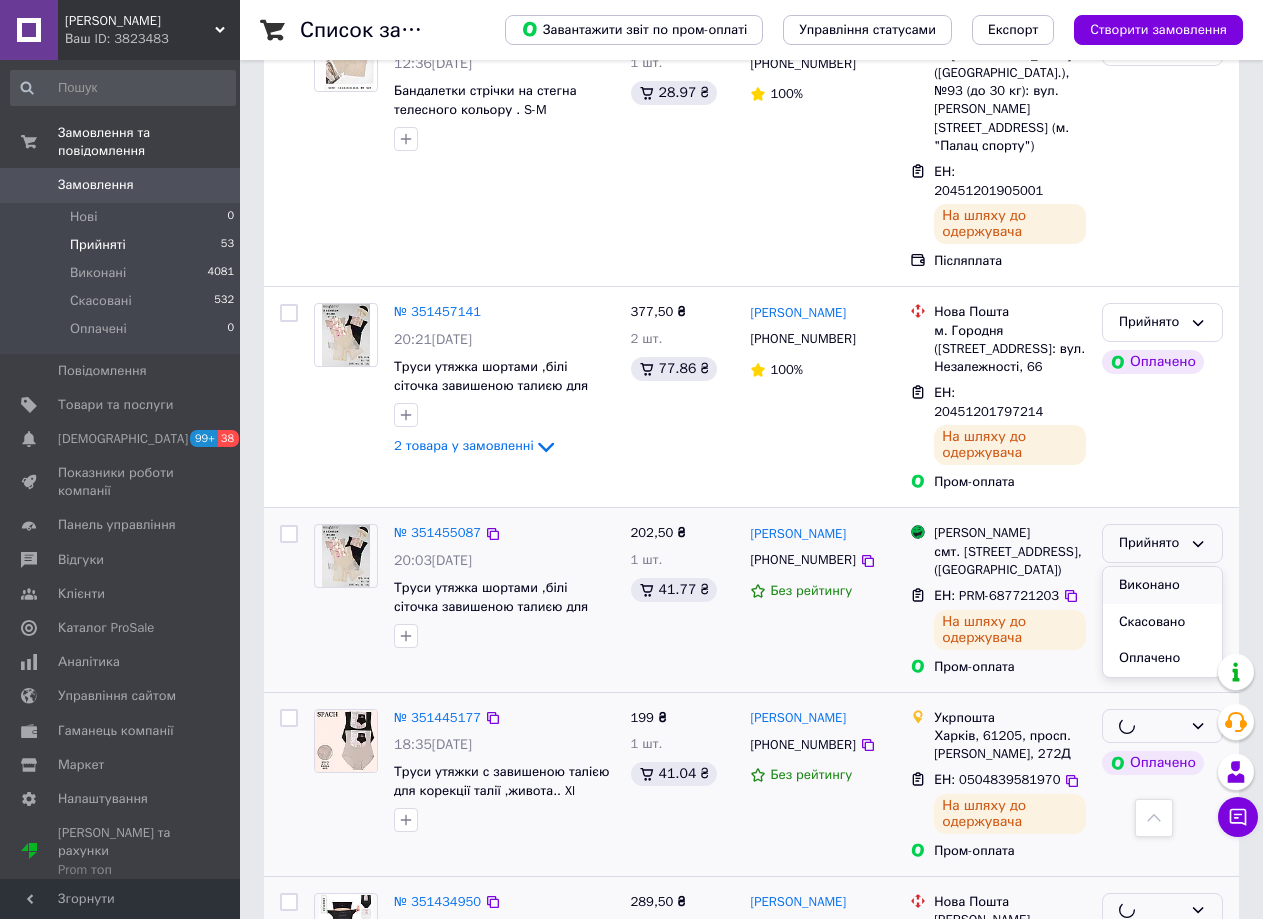 click on "Виконано" at bounding box center [1162, 585] 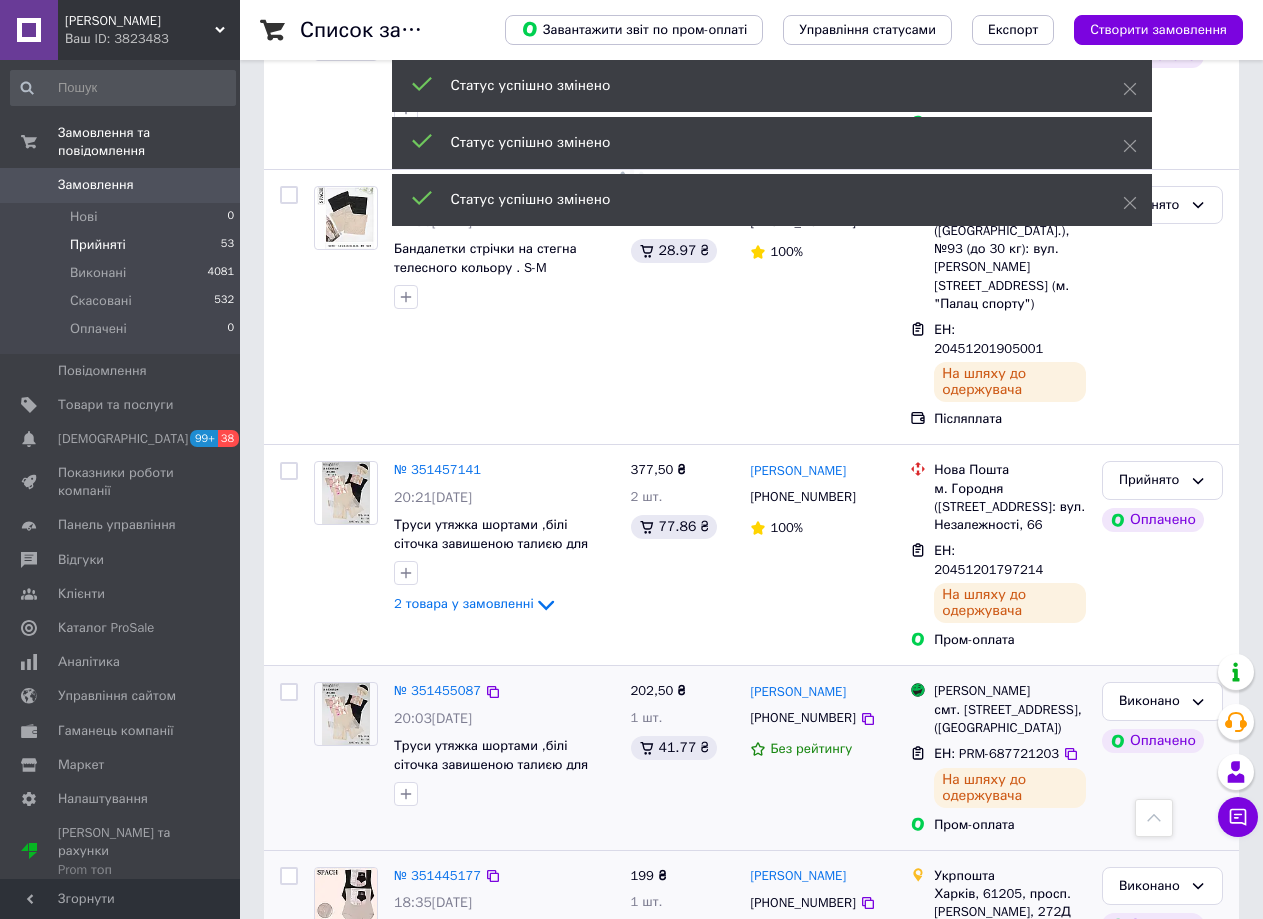 scroll, scrollTop: 955, scrollLeft: 0, axis: vertical 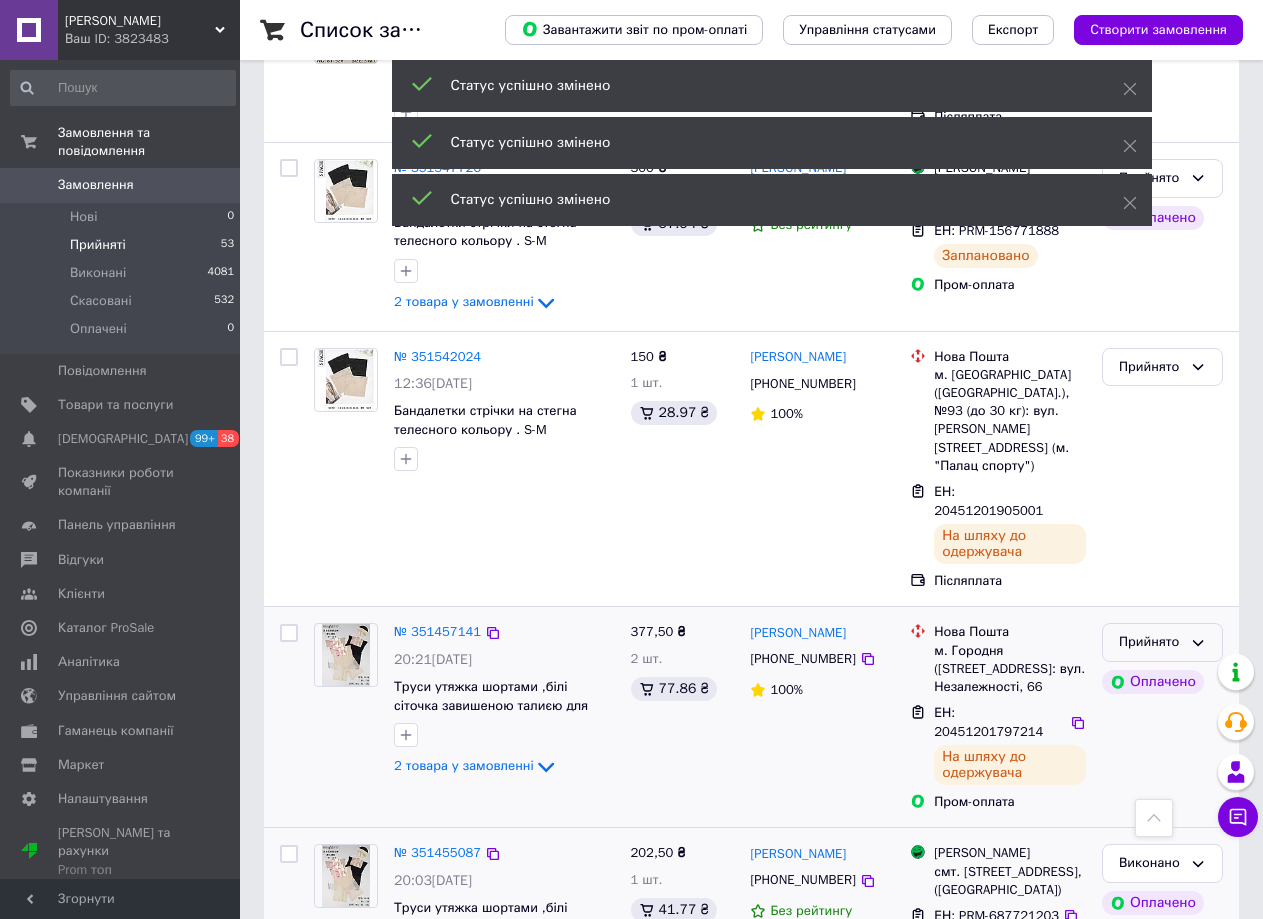 click 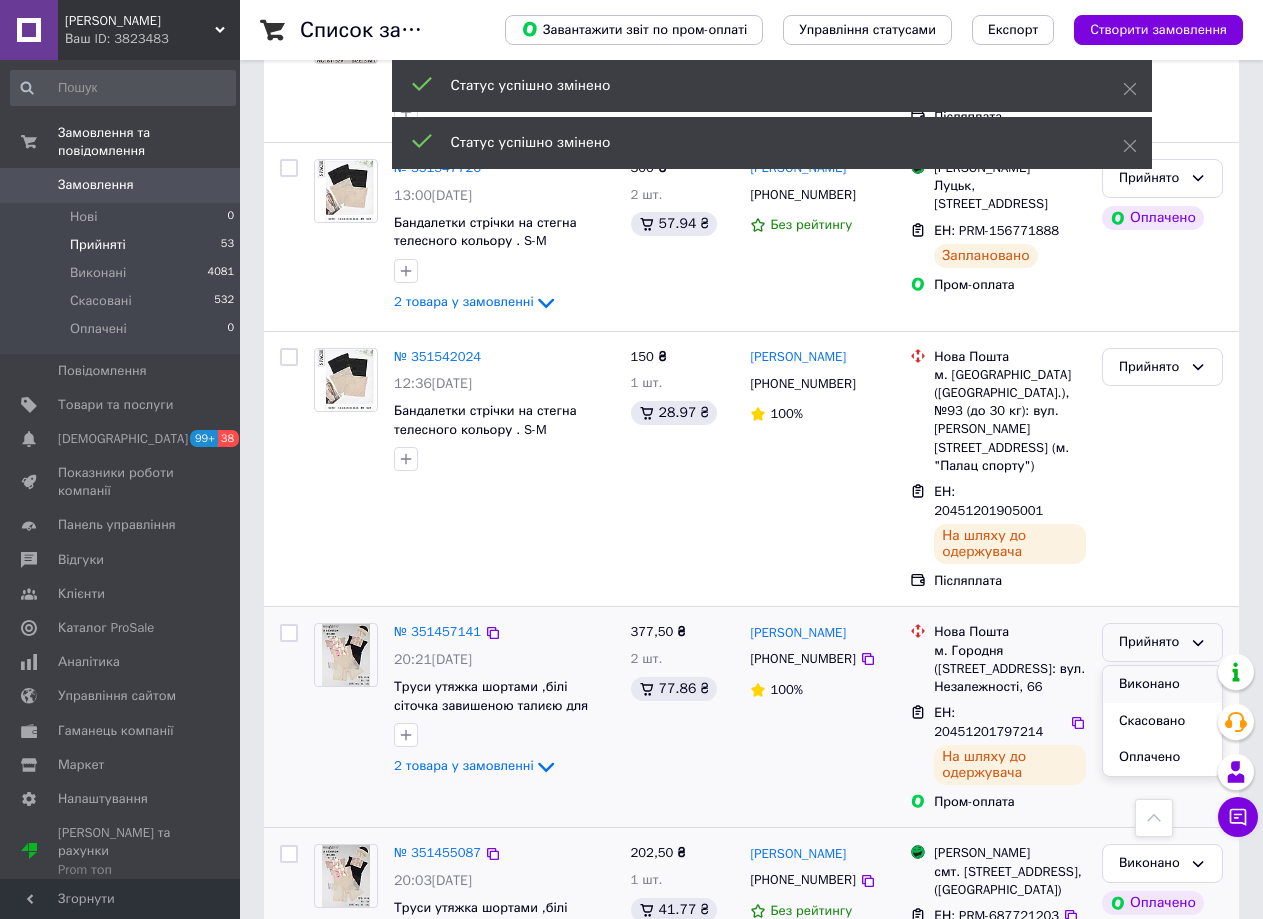 click on "Виконано" at bounding box center (1162, 684) 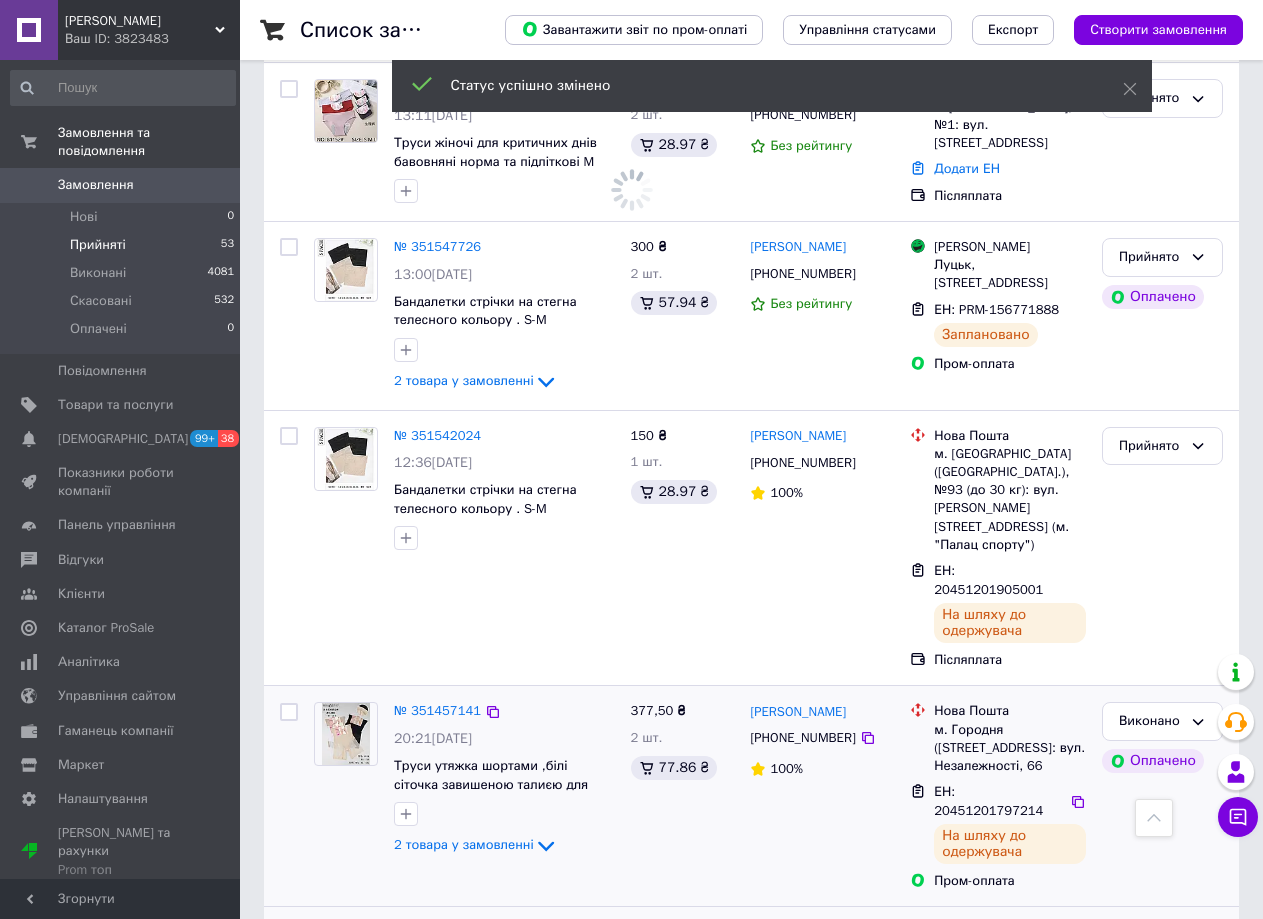 scroll, scrollTop: 821, scrollLeft: 0, axis: vertical 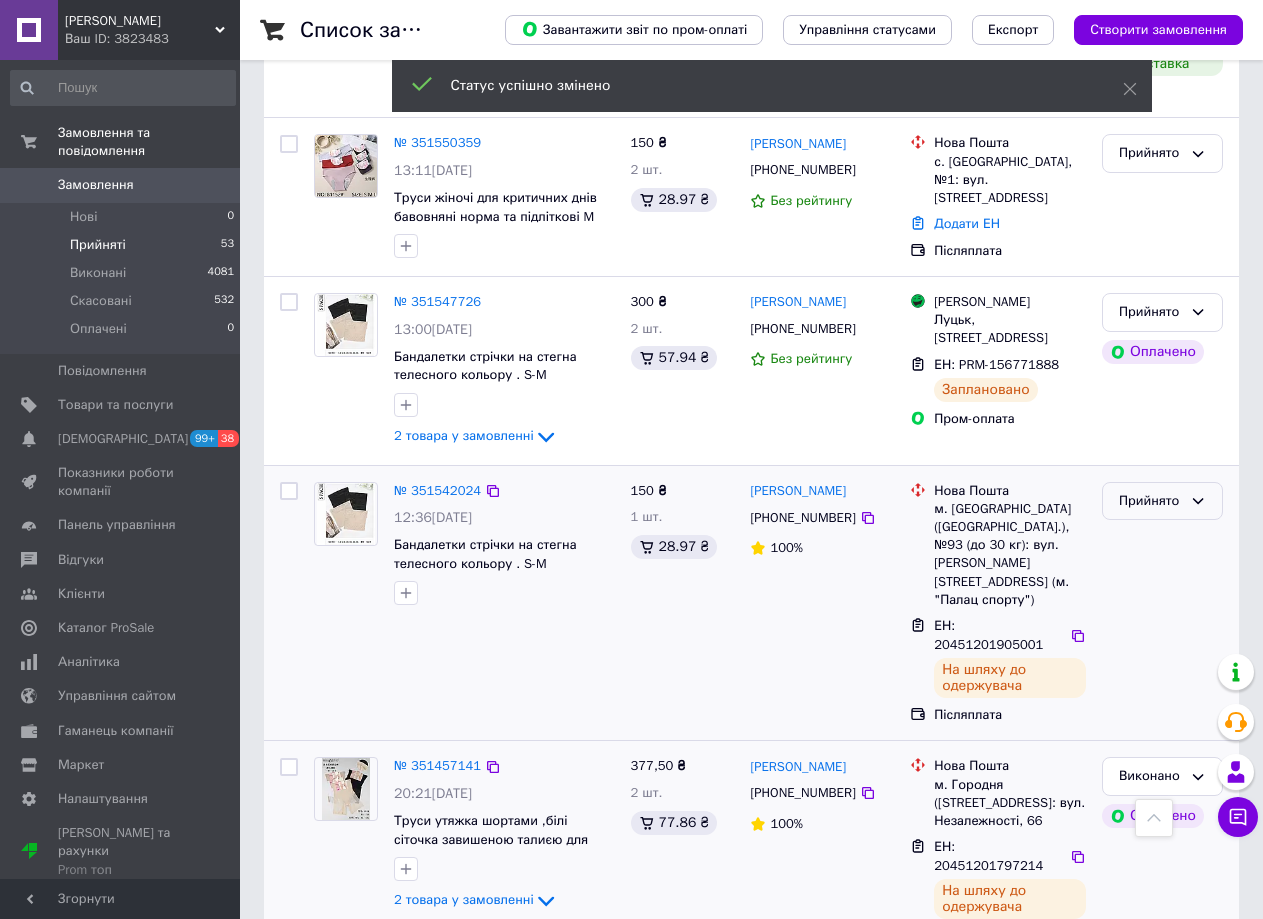 click 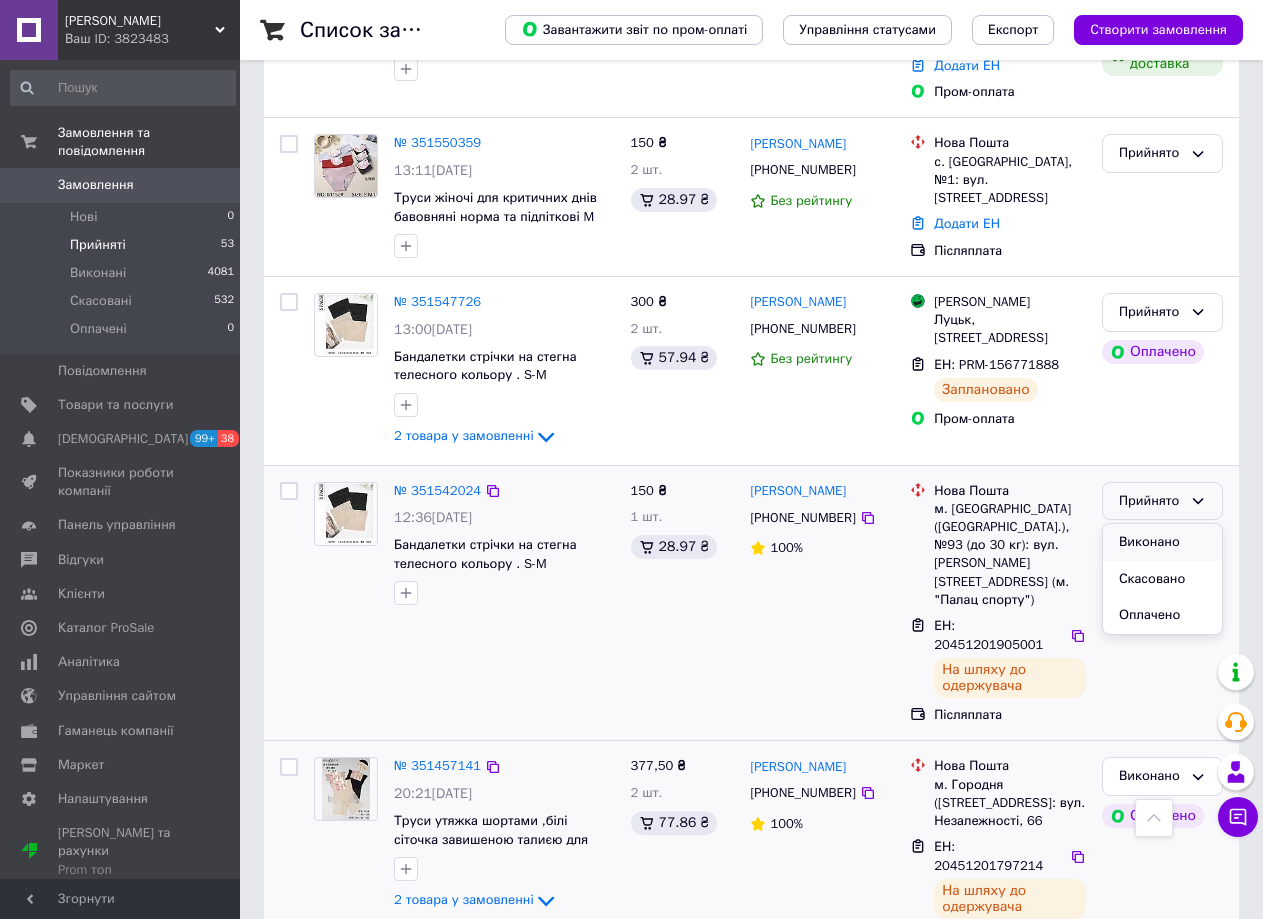 click on "Виконано" at bounding box center (1162, 542) 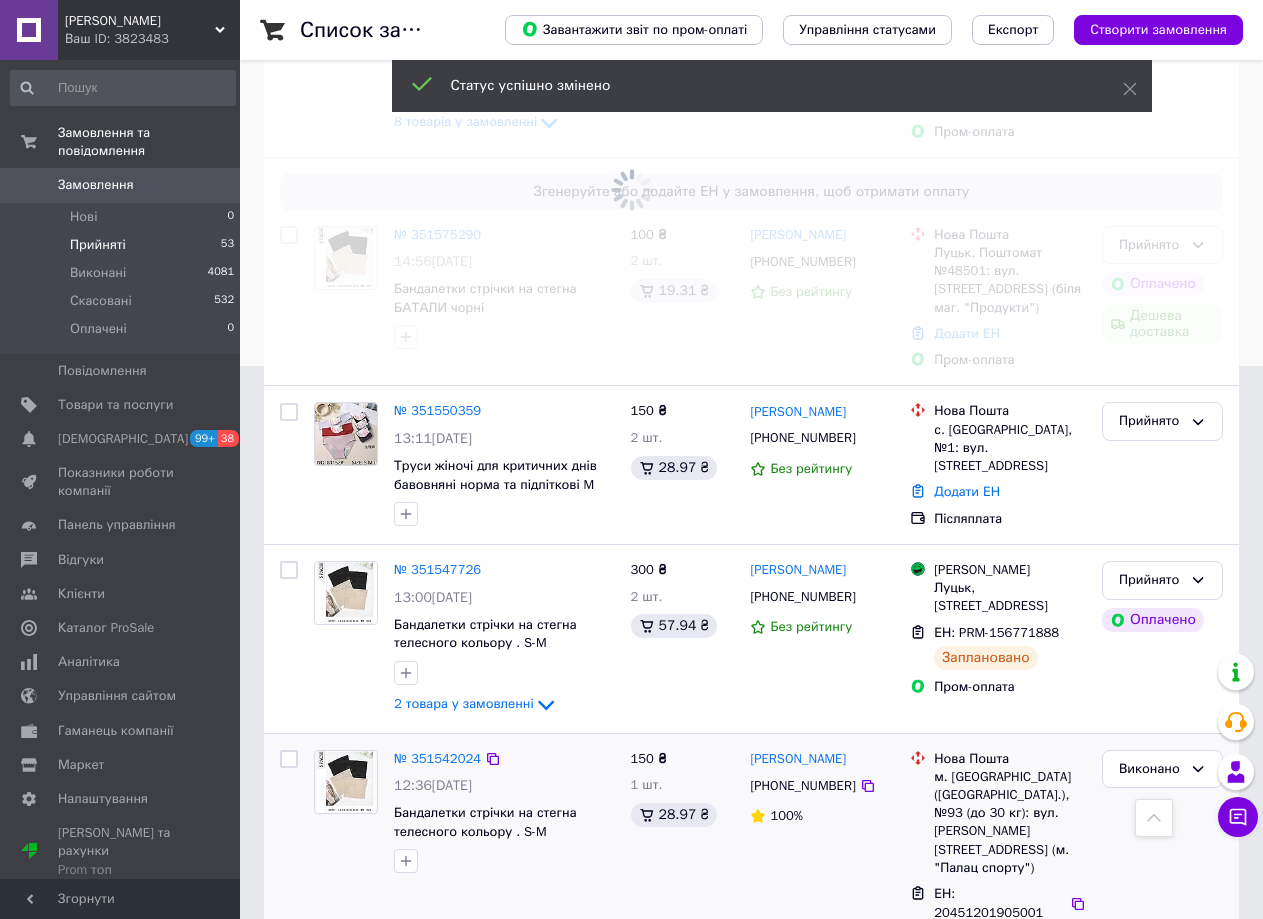 scroll, scrollTop: 529, scrollLeft: 0, axis: vertical 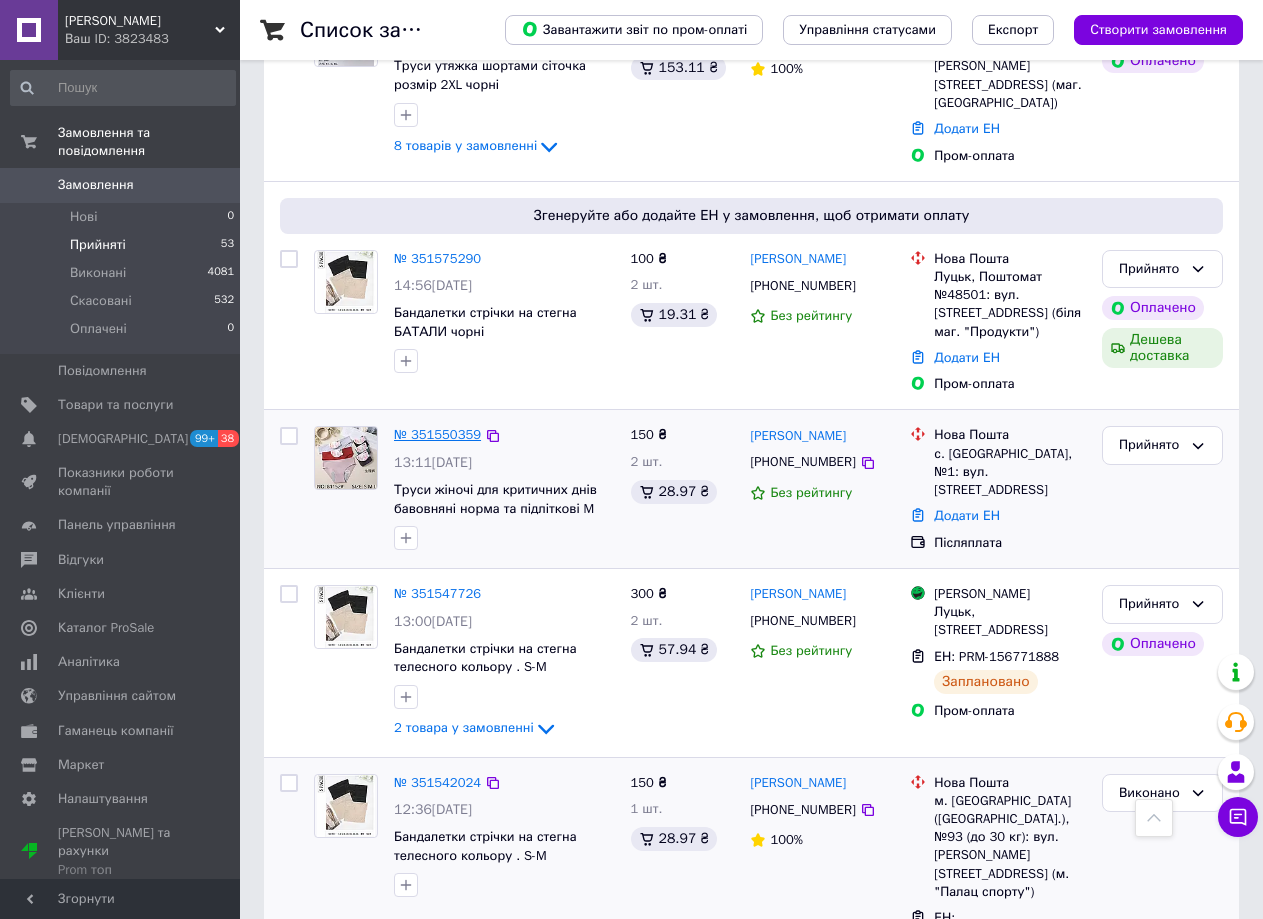 click on "№ 351550359" at bounding box center (437, 434) 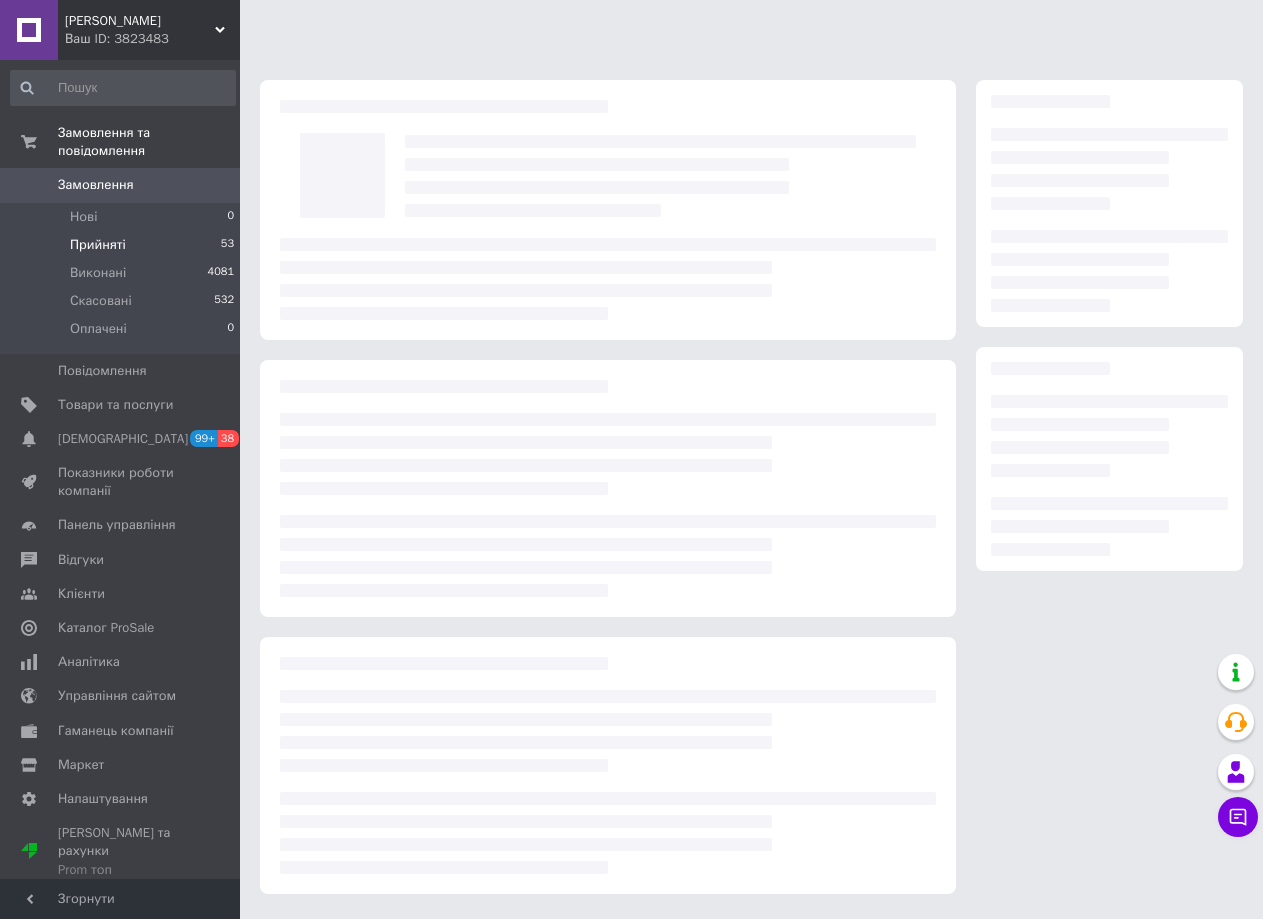 scroll, scrollTop: 0, scrollLeft: 0, axis: both 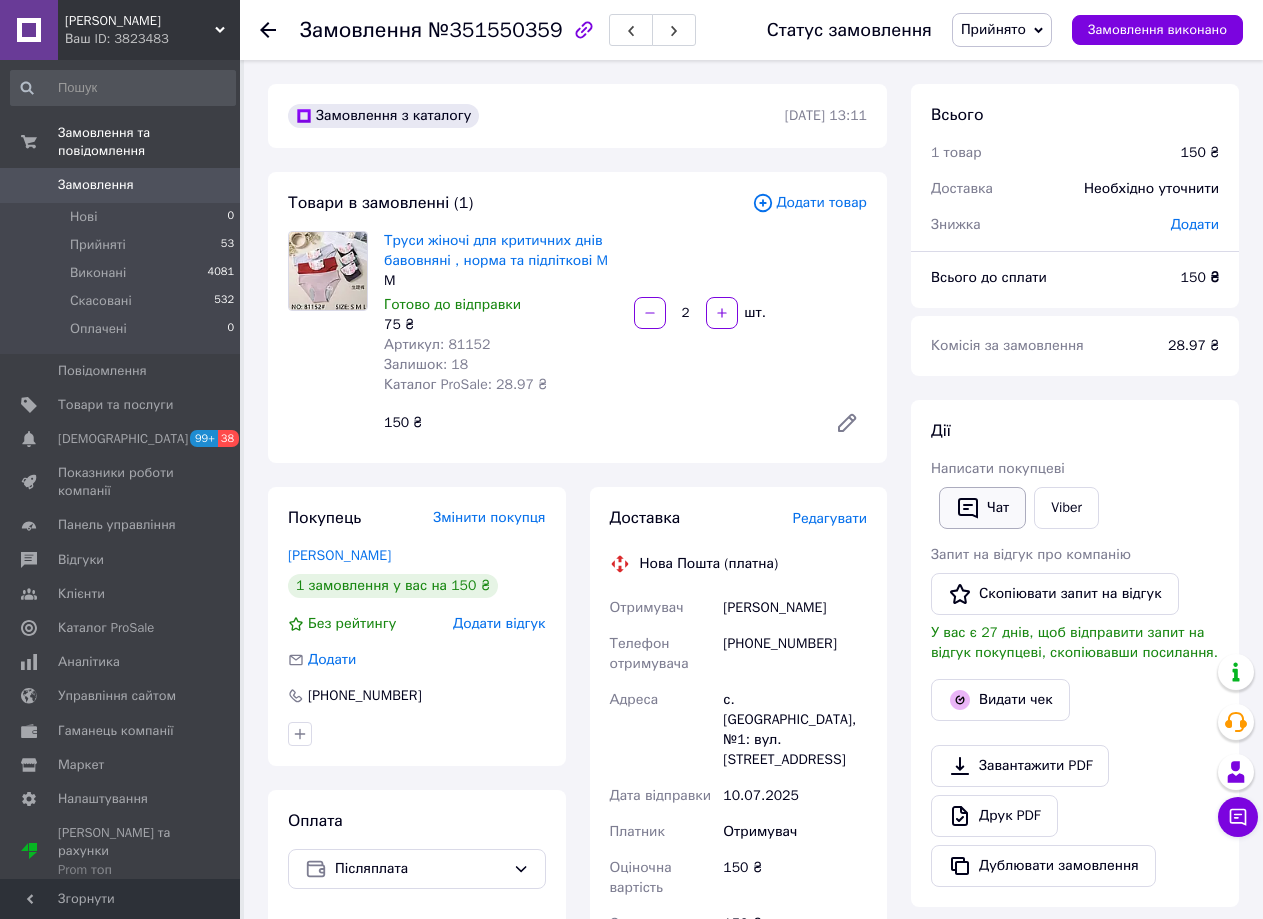click on "Чат" at bounding box center [982, 508] 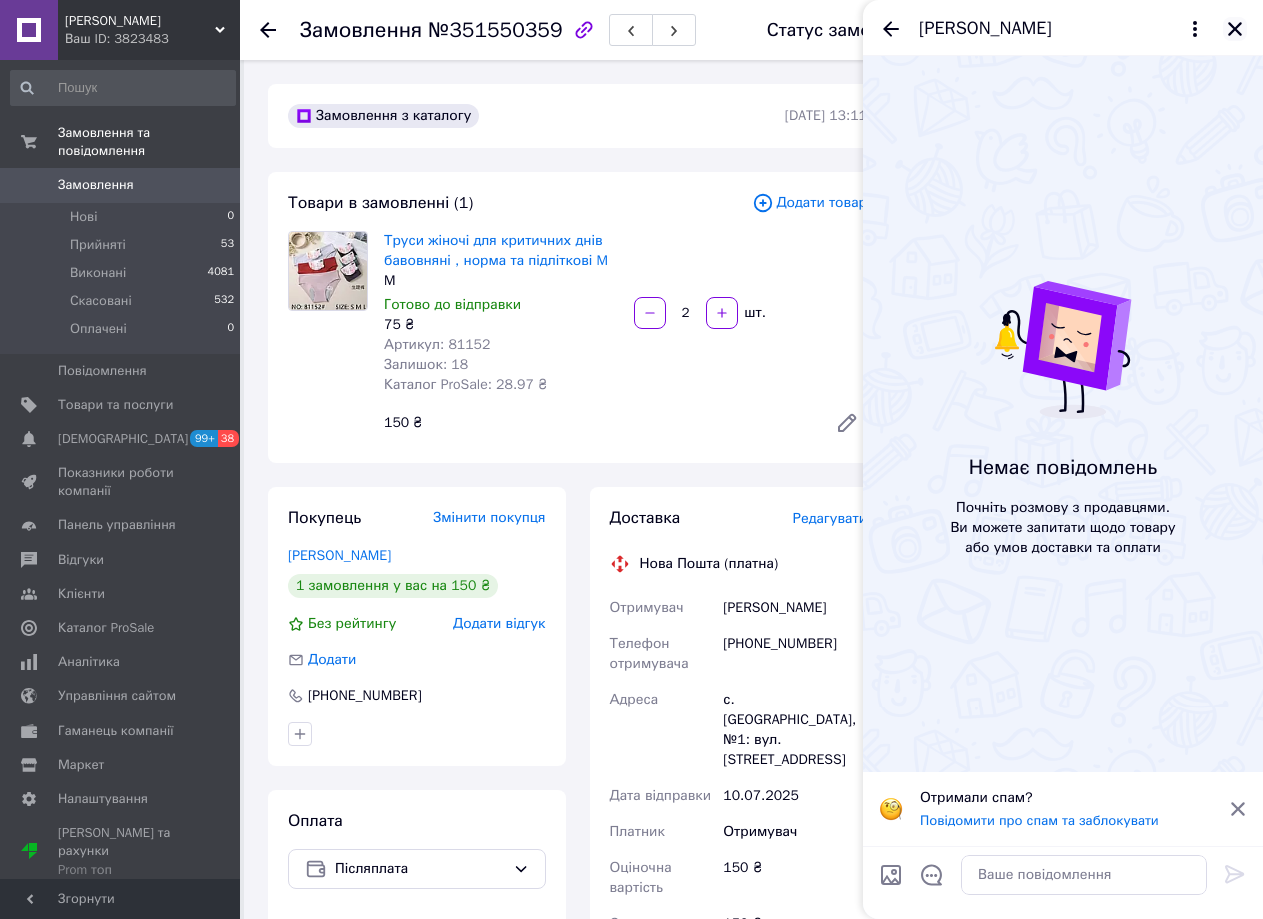 click 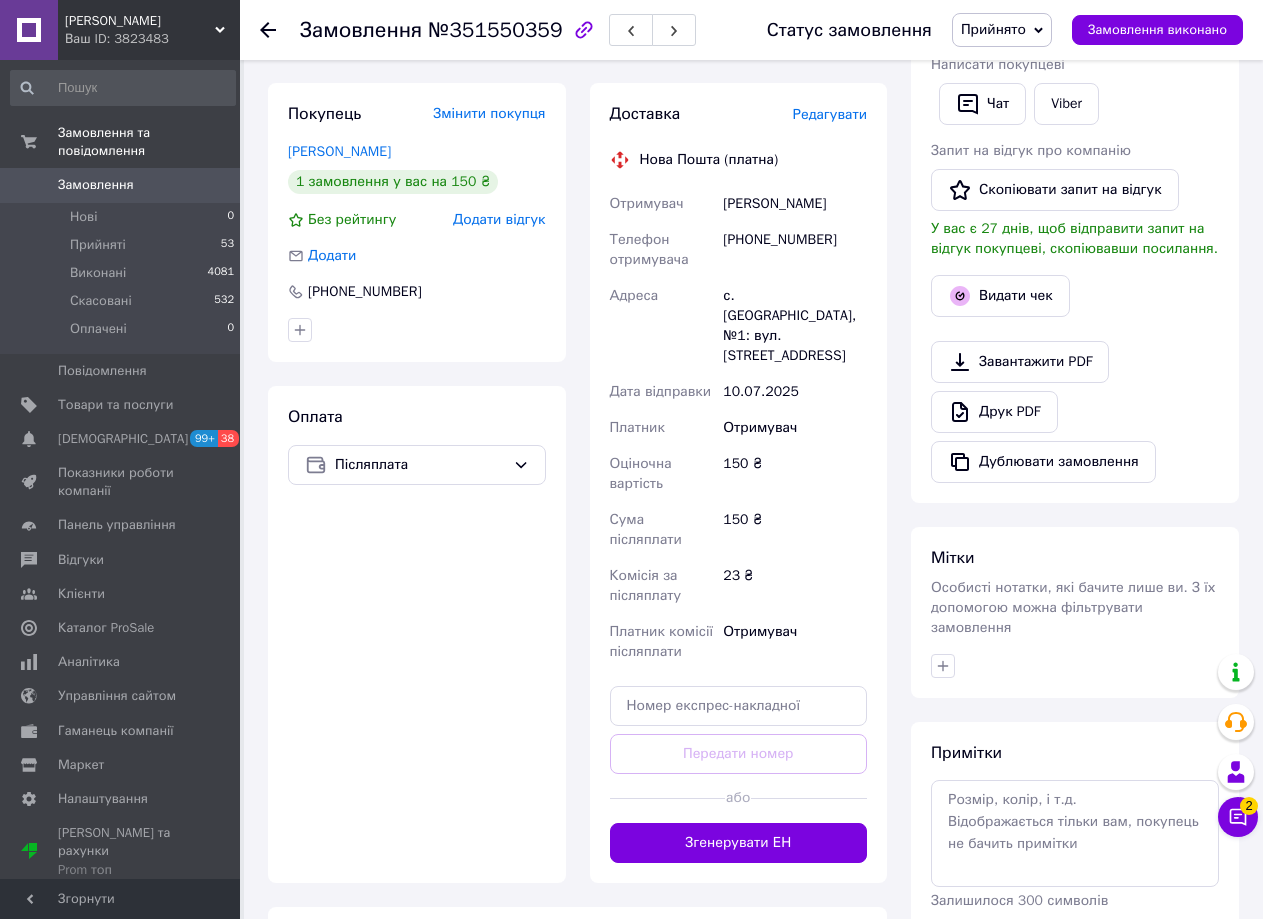 scroll, scrollTop: 523, scrollLeft: 0, axis: vertical 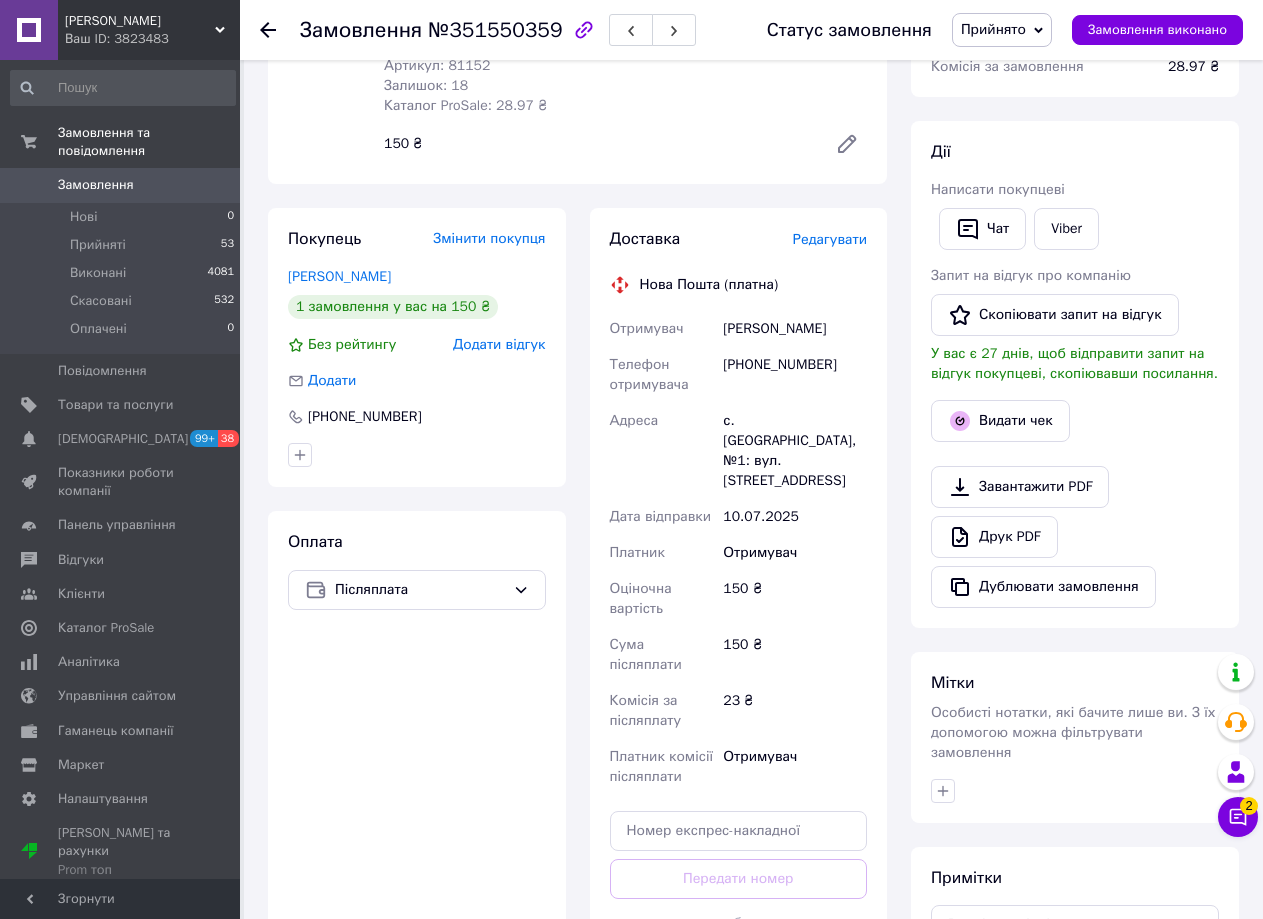 click on "Редагувати" at bounding box center (830, 239) 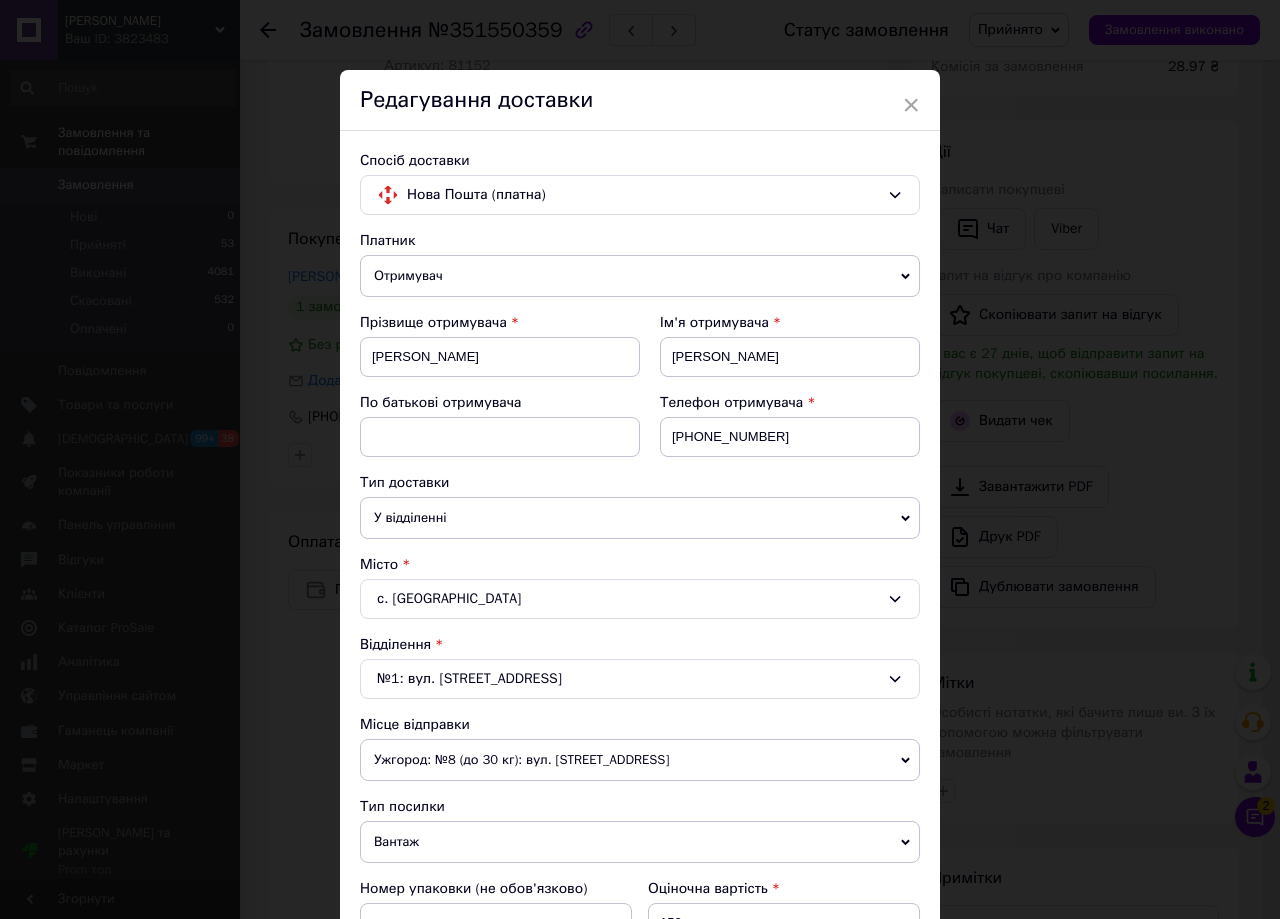 drag, startPoint x: 1272, startPoint y: 373, endPoint x: 1265, endPoint y: 536, distance: 163.15024 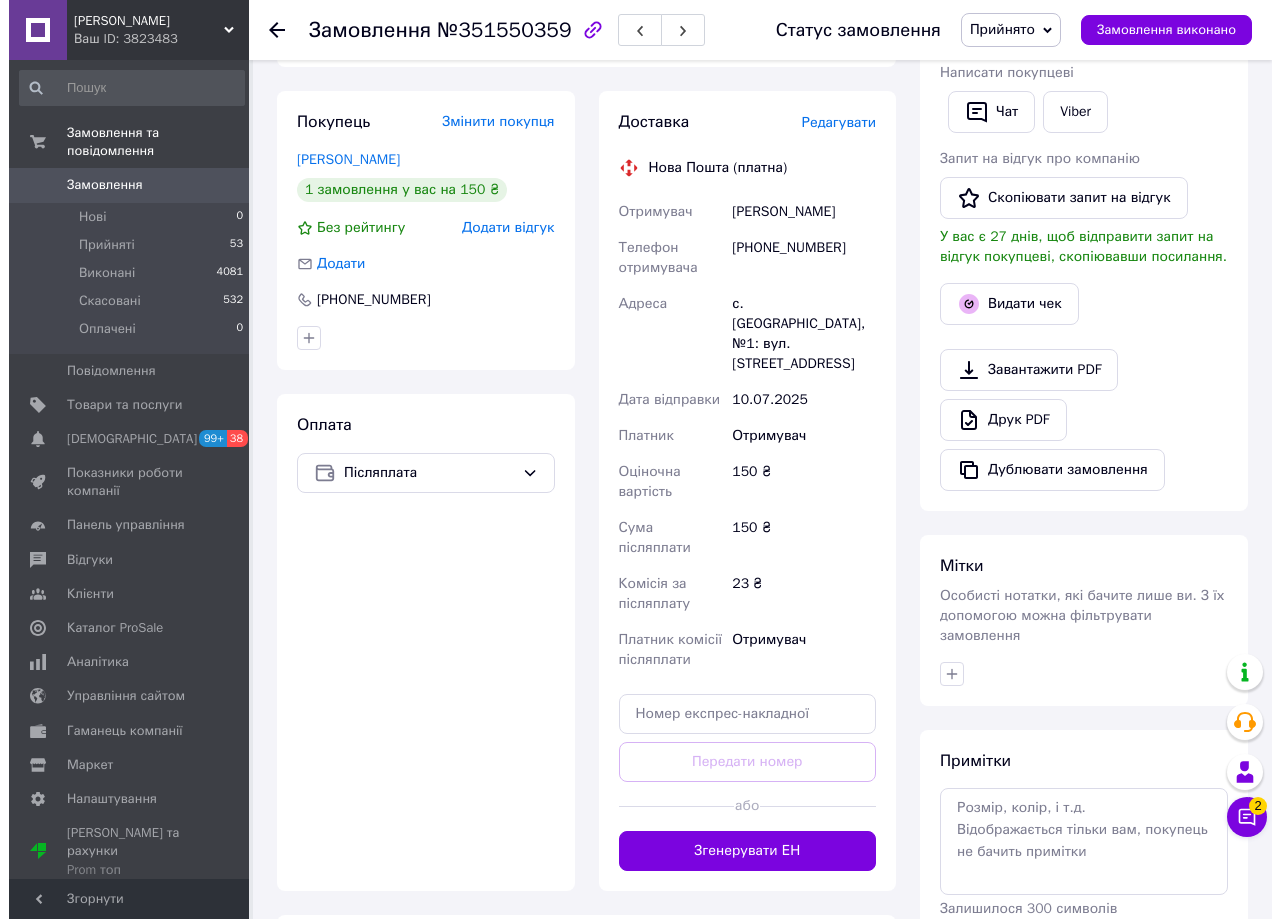 scroll, scrollTop: 391, scrollLeft: 0, axis: vertical 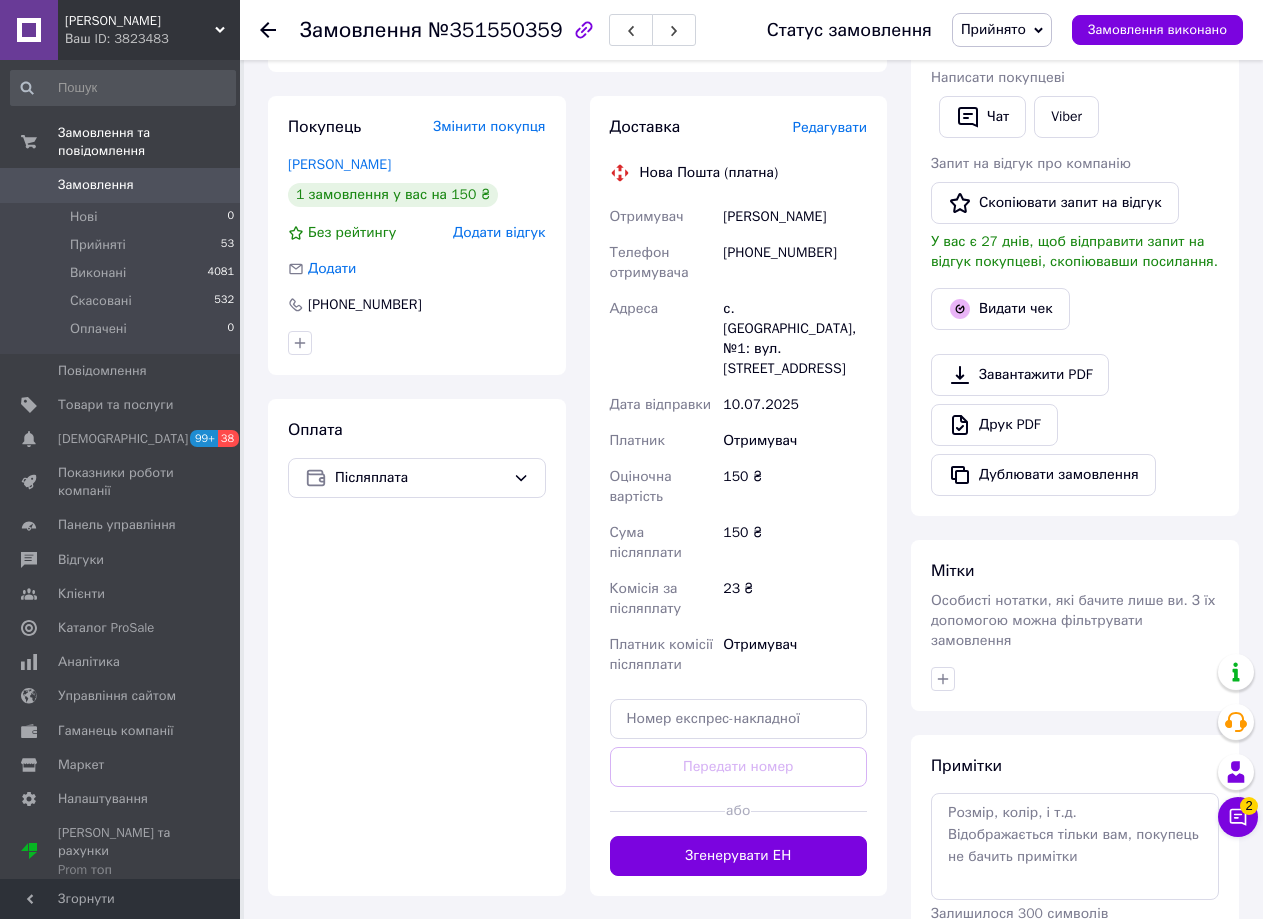 click on "Редагувати" at bounding box center (830, 127) 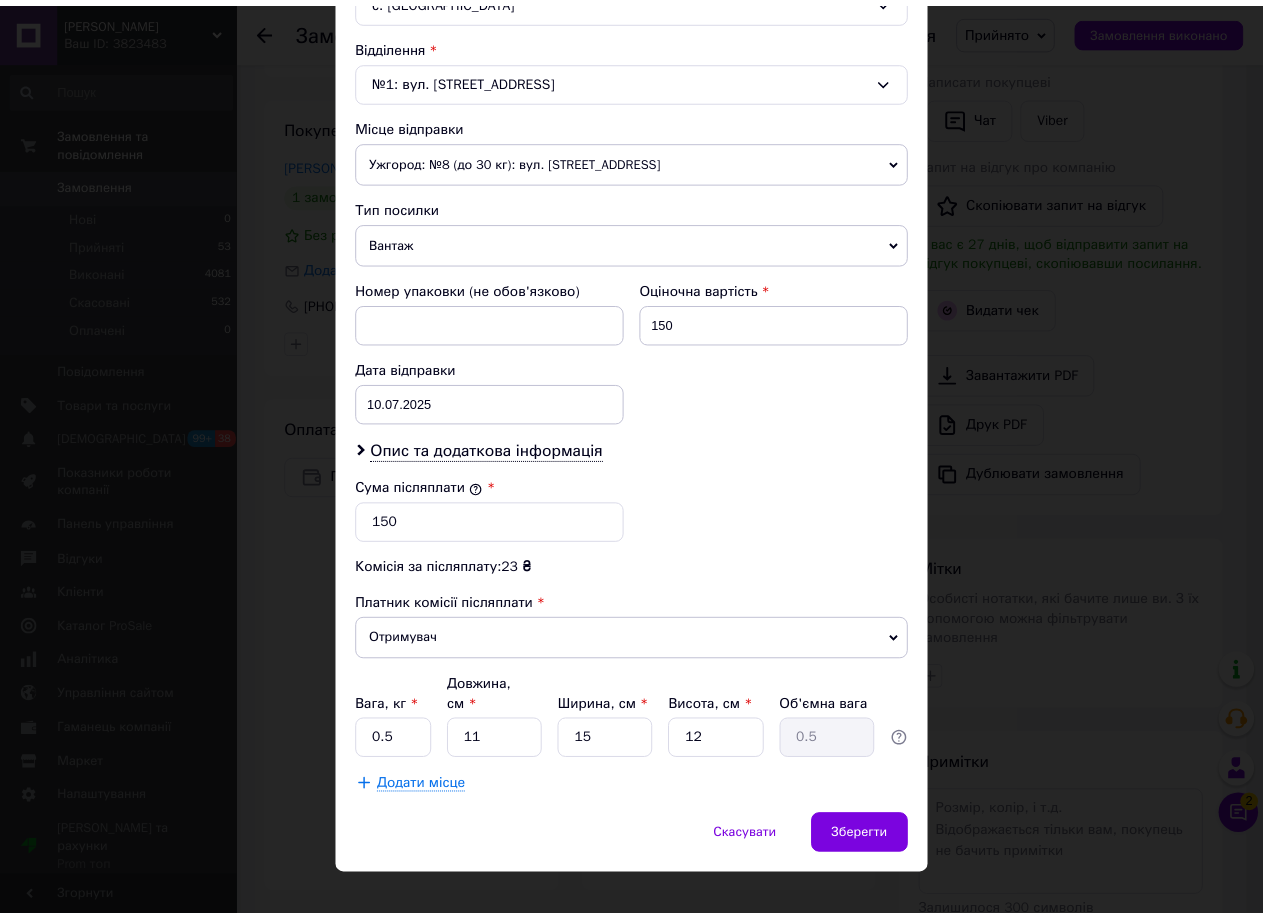 scroll, scrollTop: 607, scrollLeft: 0, axis: vertical 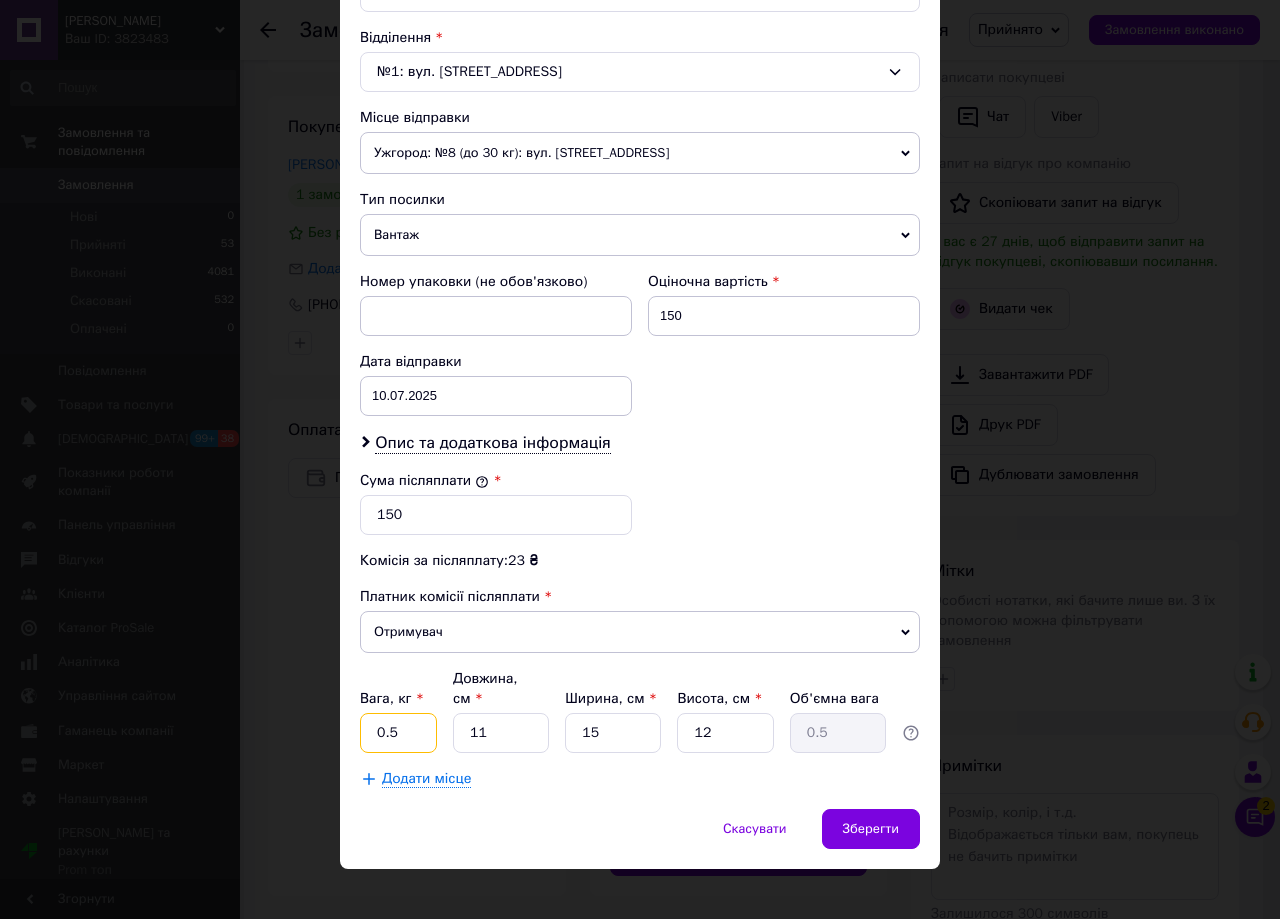 click on "0.5" at bounding box center (398, 733) 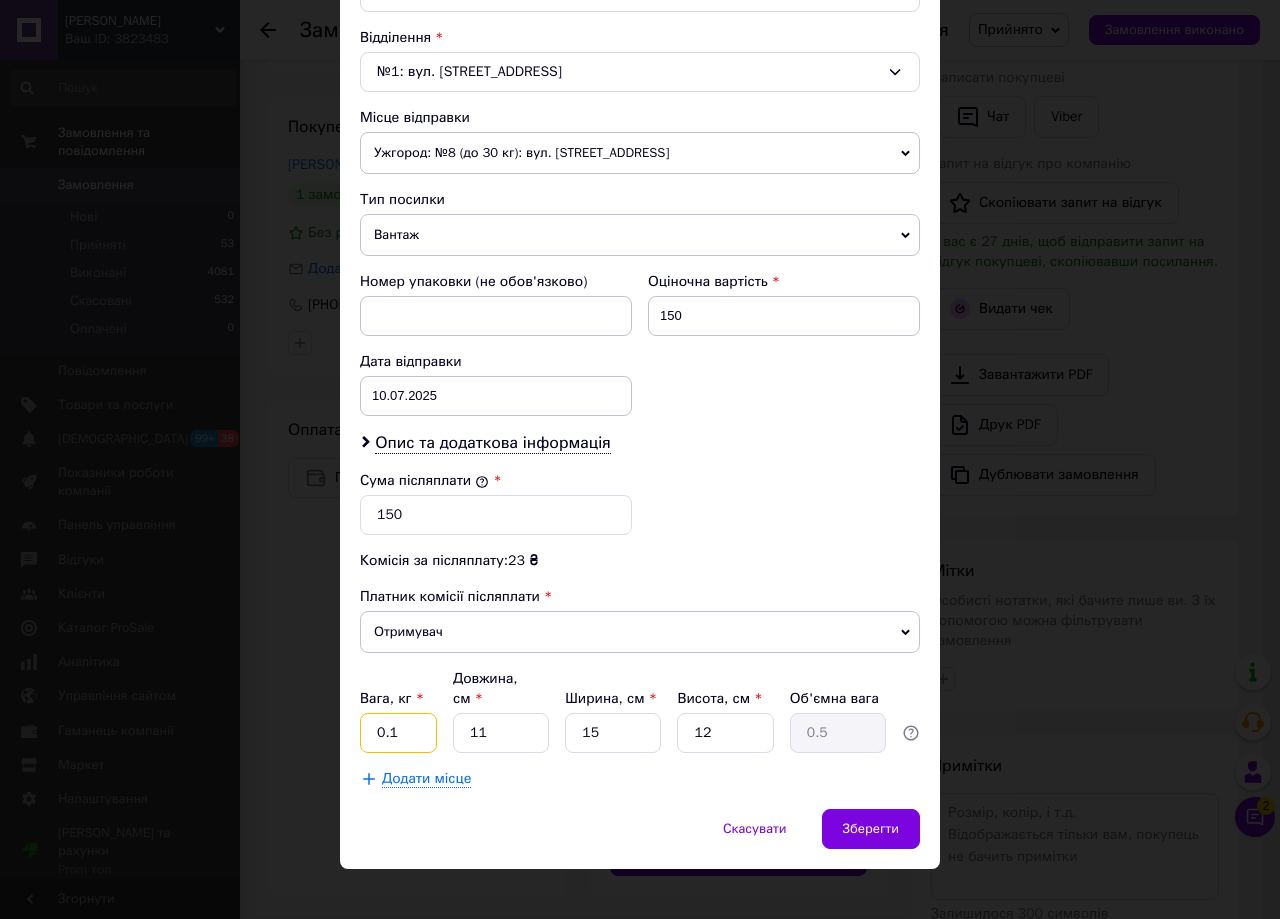 type on "0.1" 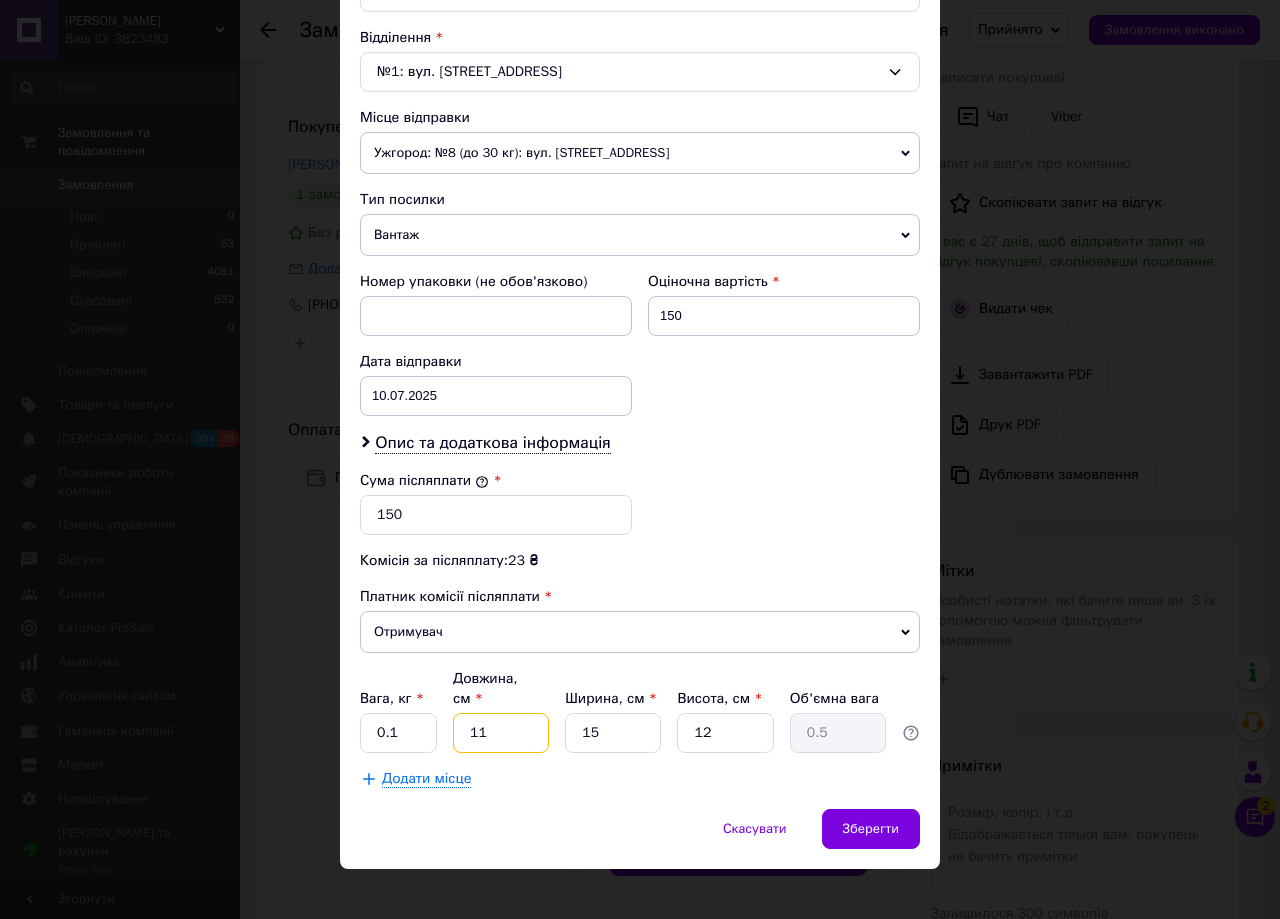click on "11" at bounding box center (501, 733) 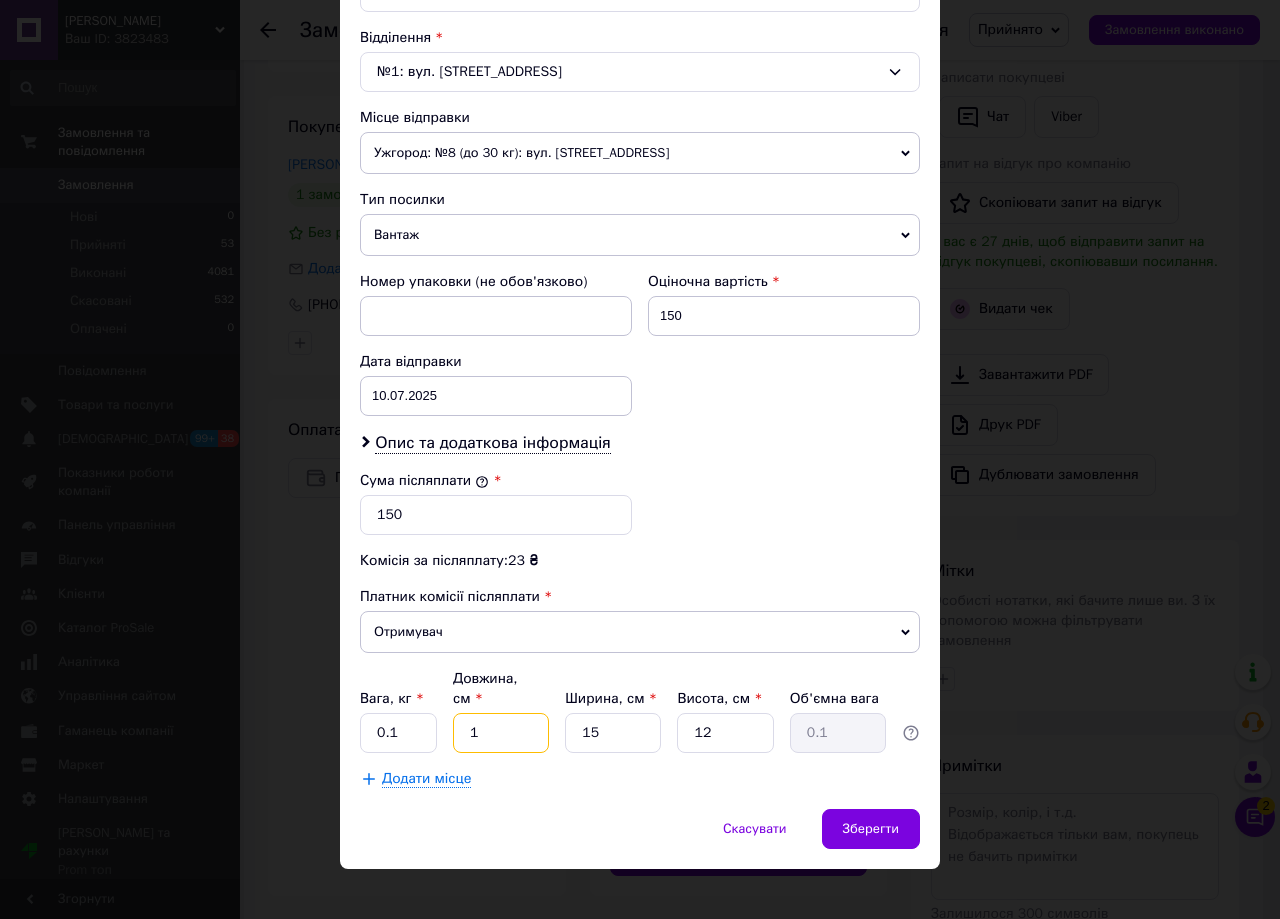 type on "15" 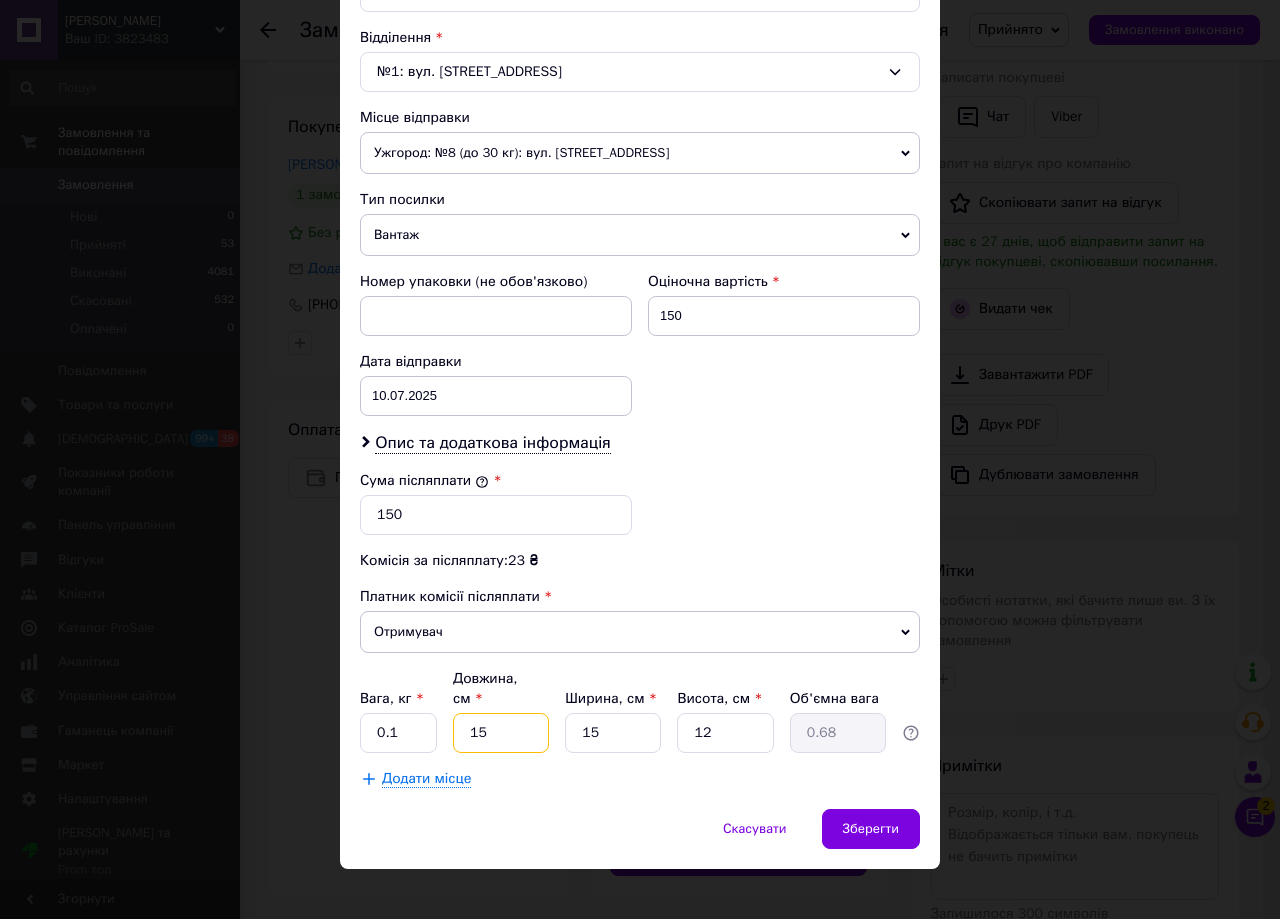 type on "15" 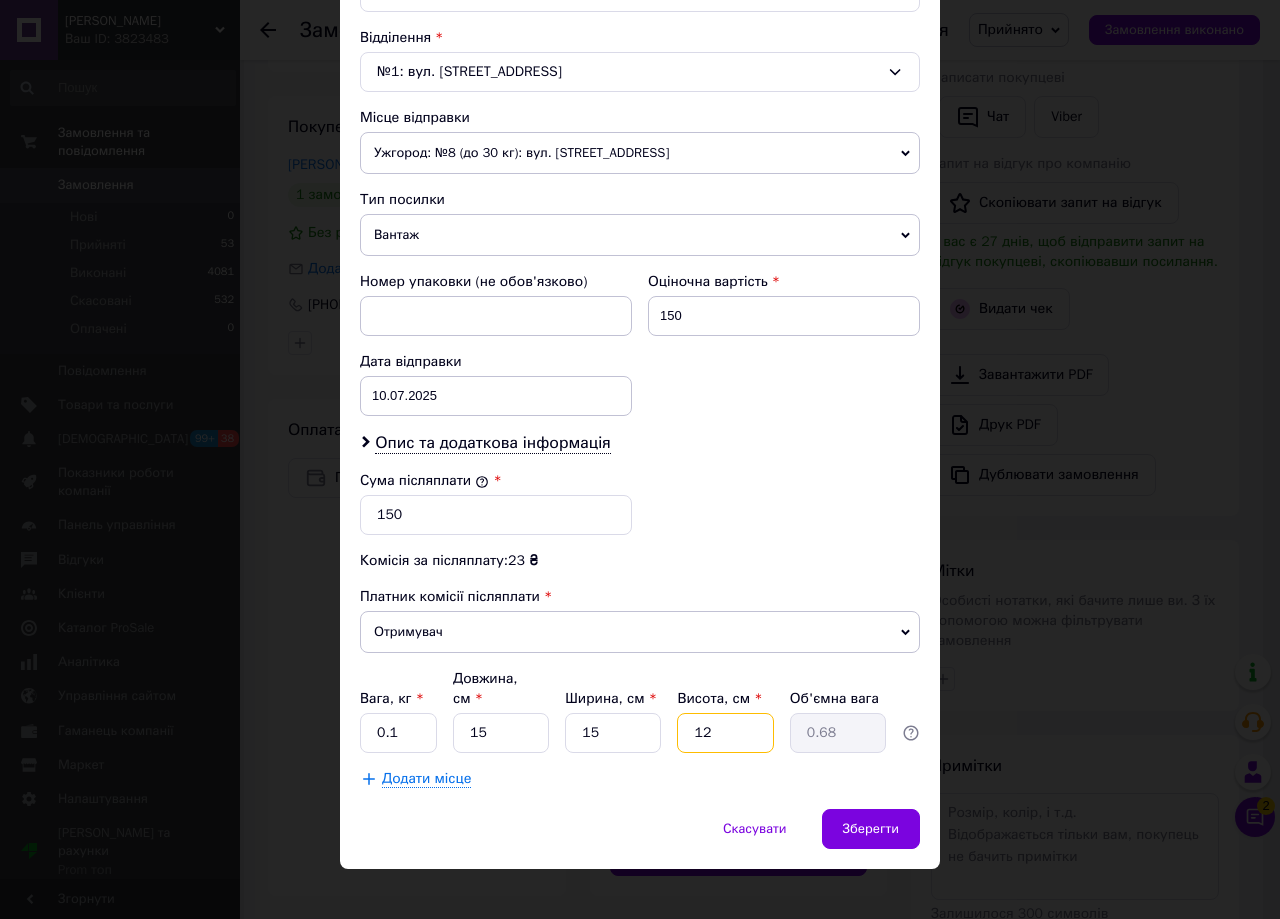 click on "12" at bounding box center (725, 733) 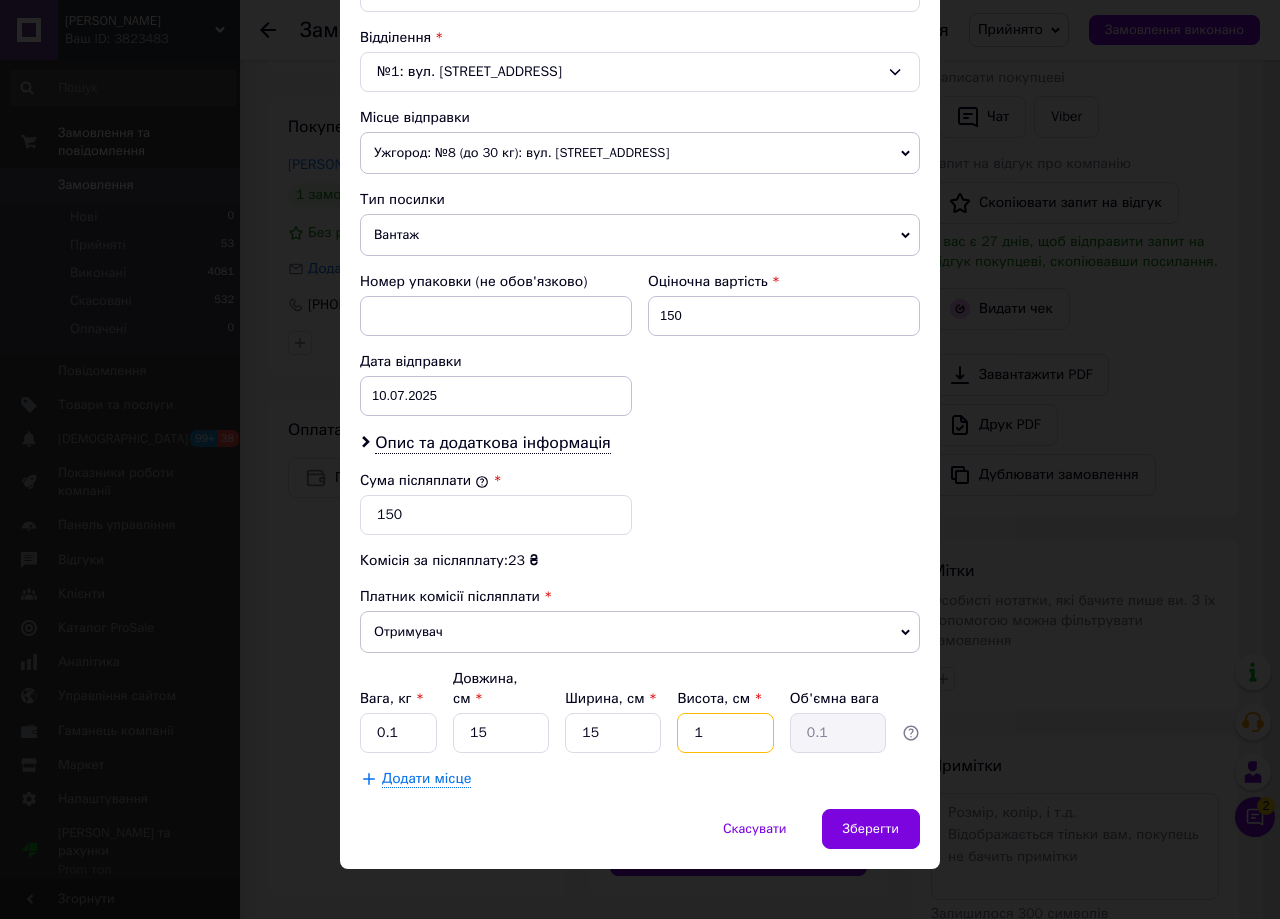 type 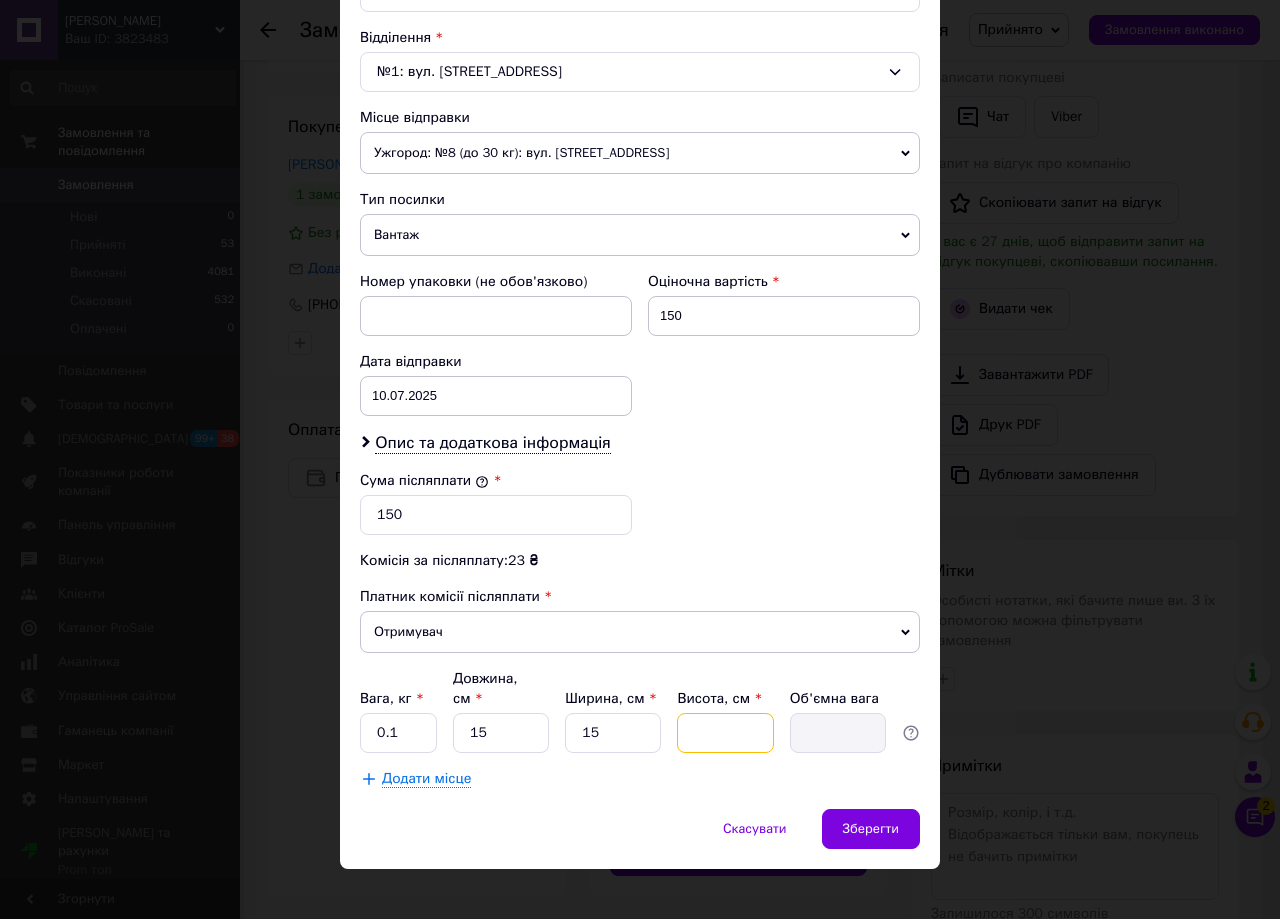 type on "5" 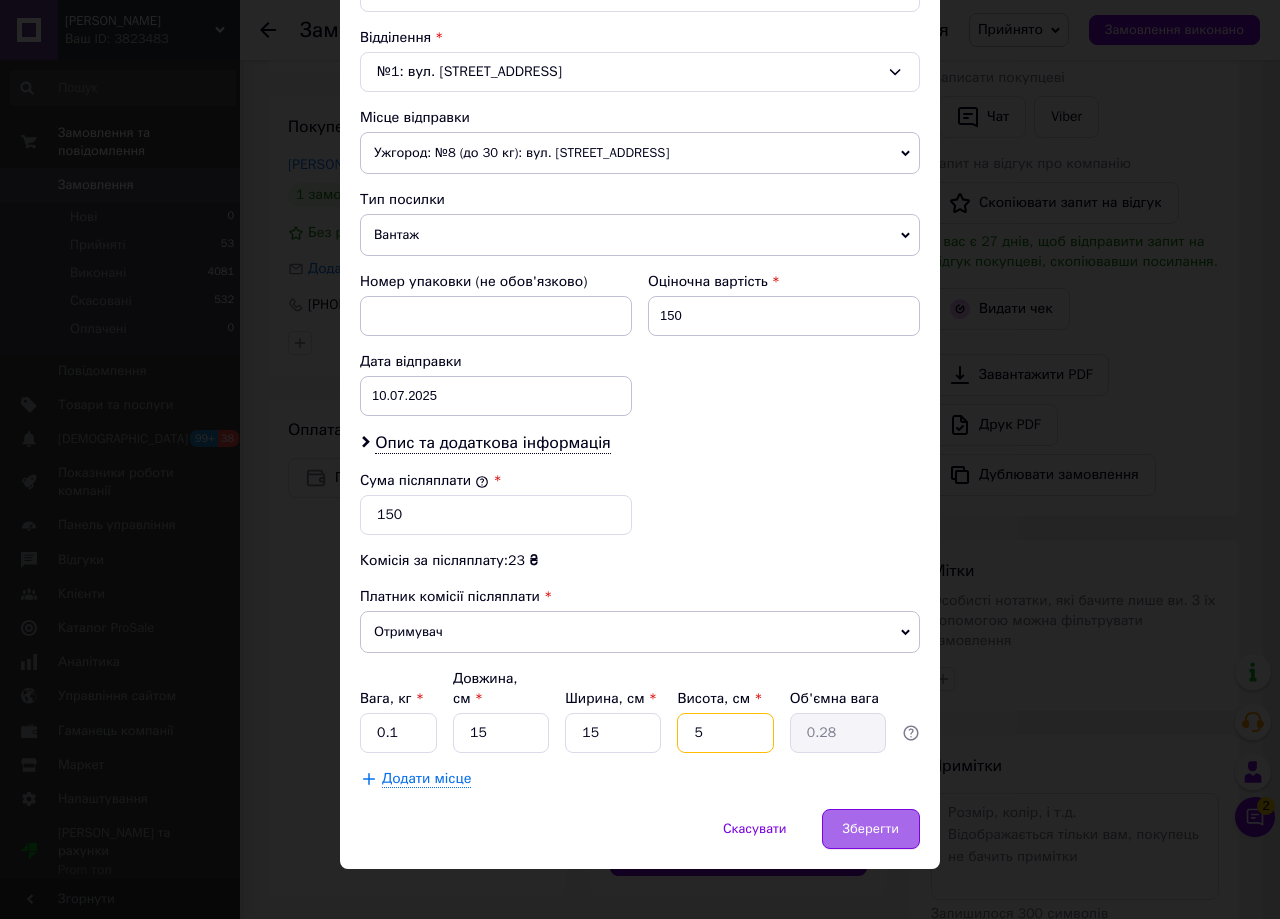 type on "5" 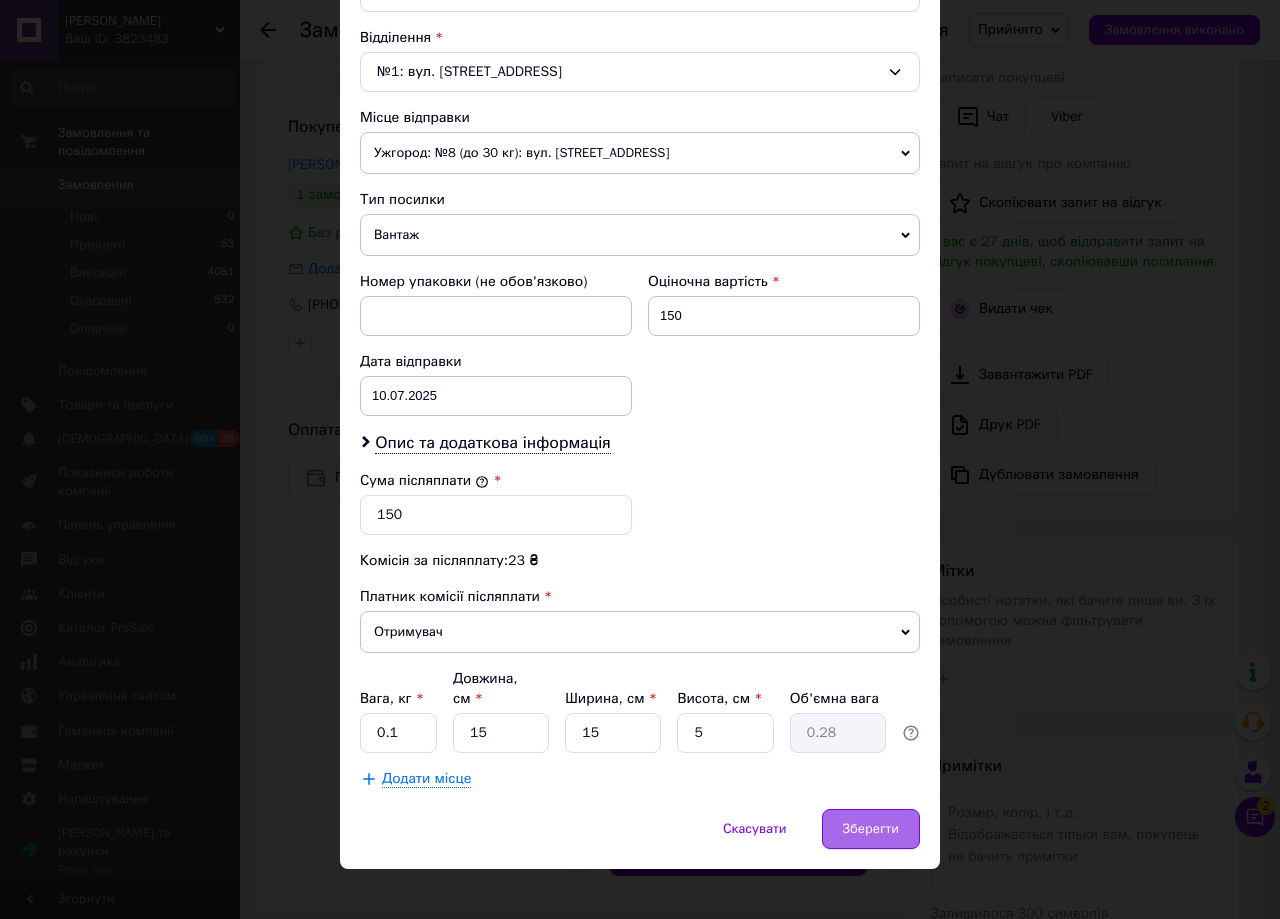 click on "Зберегти" at bounding box center [871, 829] 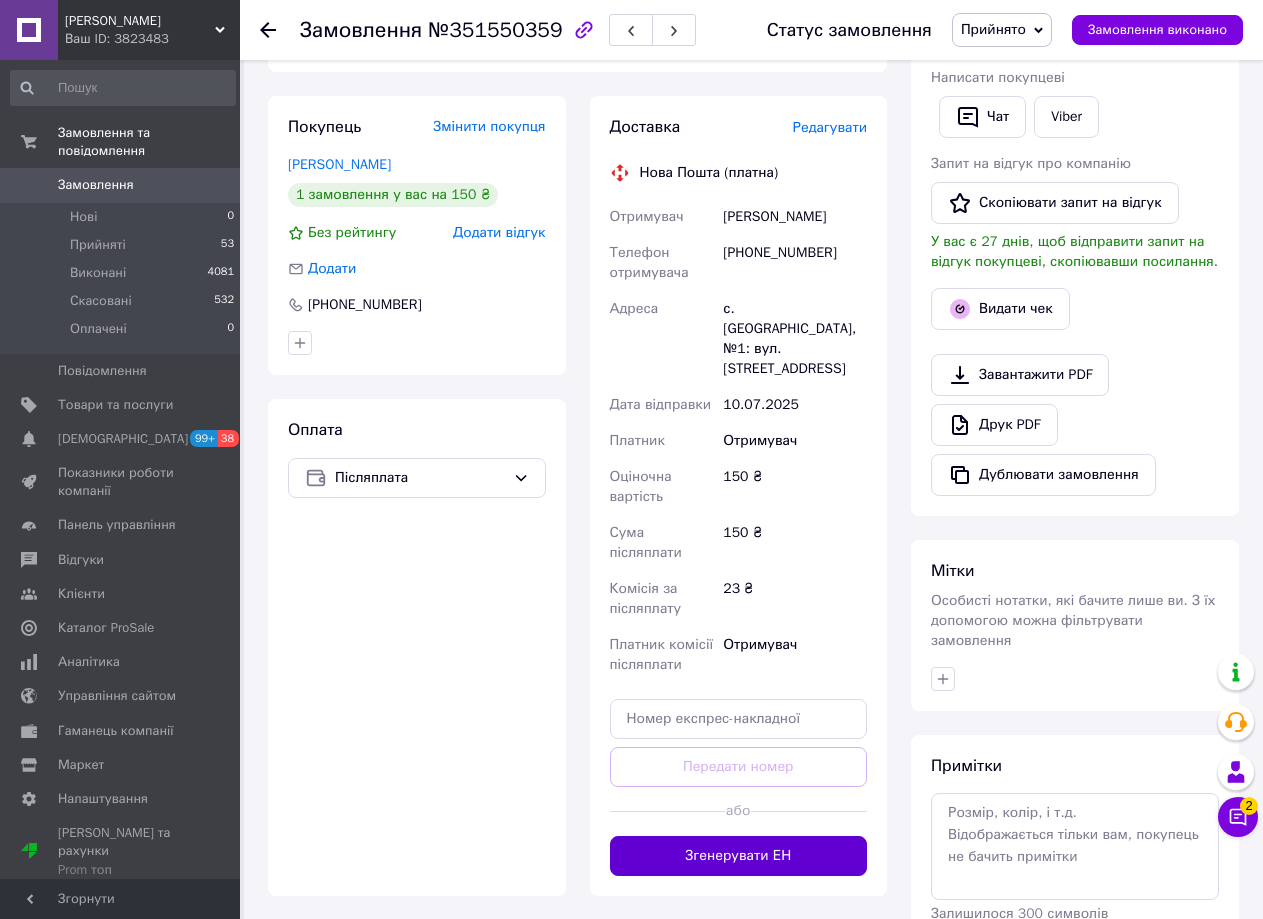 click on "Згенерувати ЕН" at bounding box center (739, 856) 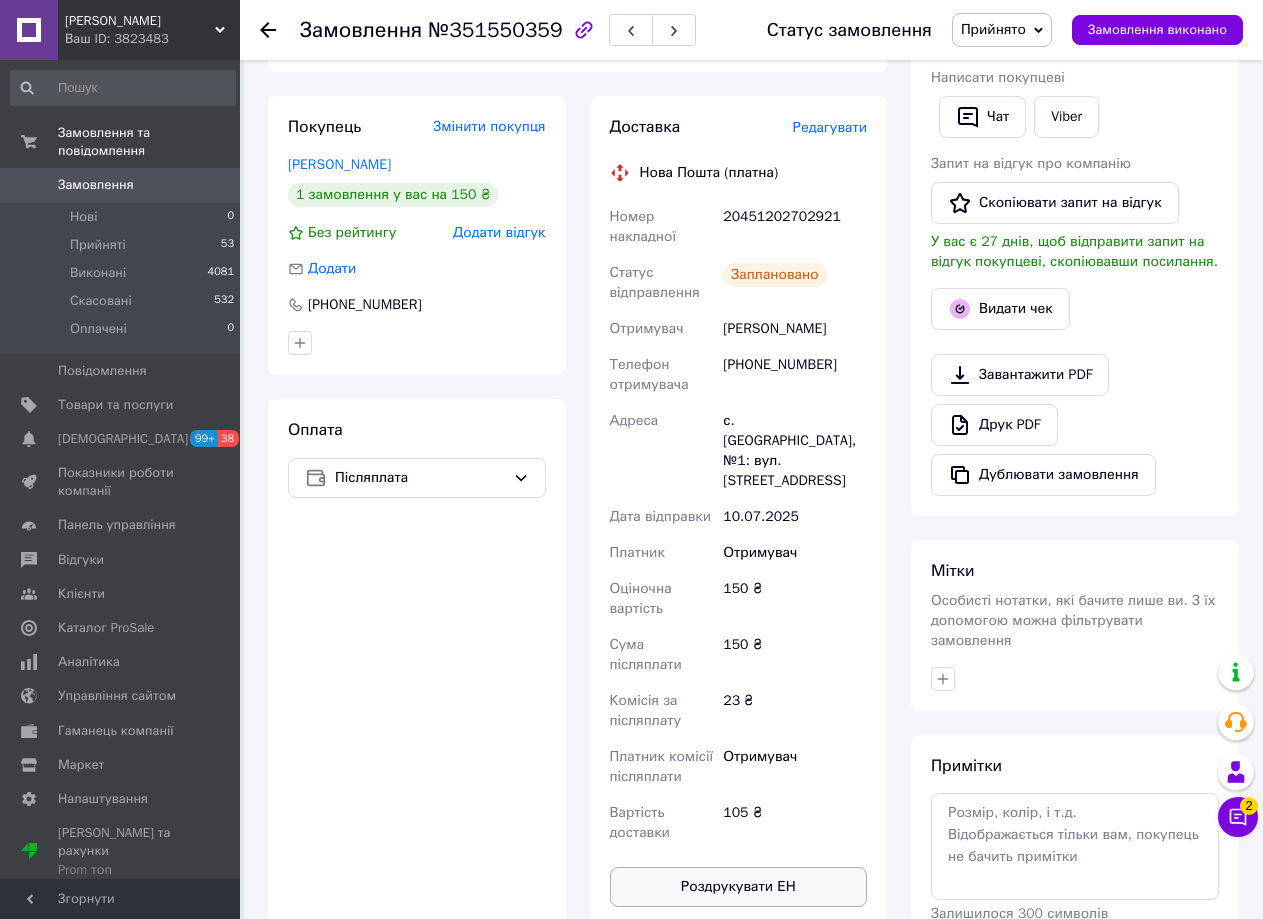 click on "Роздрукувати ЕН" at bounding box center (739, 887) 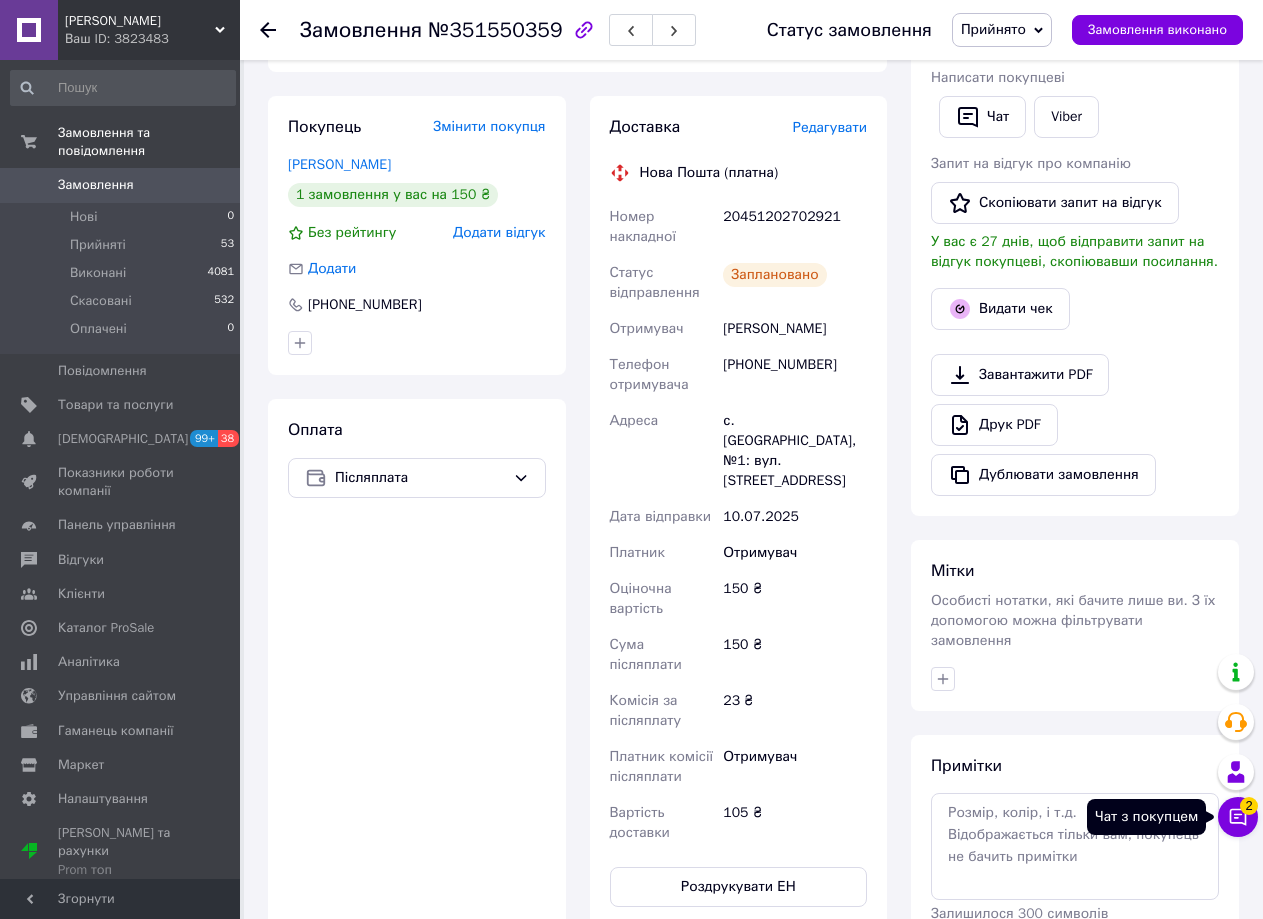 click 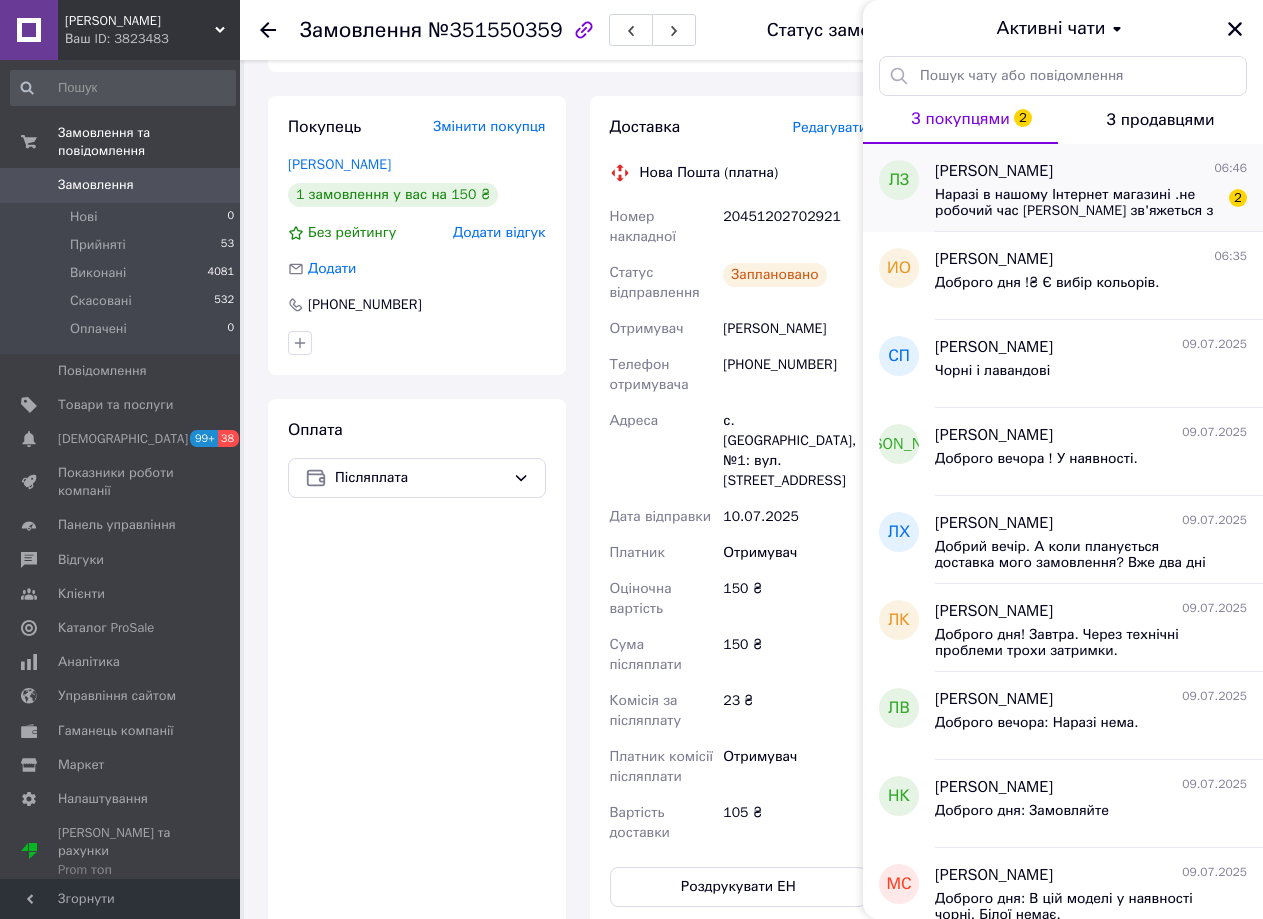 click on "Наразі в нашому  Інтернет магазині .не робочий час Менеджер зв'яжеться з вами для уточнення замовлення
В нашому Інтернет-магазині діє акційна програма -ТОВАР ВИХІДНОГО ДНЯ - знижка на окремі товари у суботу та неділю .
Гарних  покупок !" at bounding box center (1077, 203) 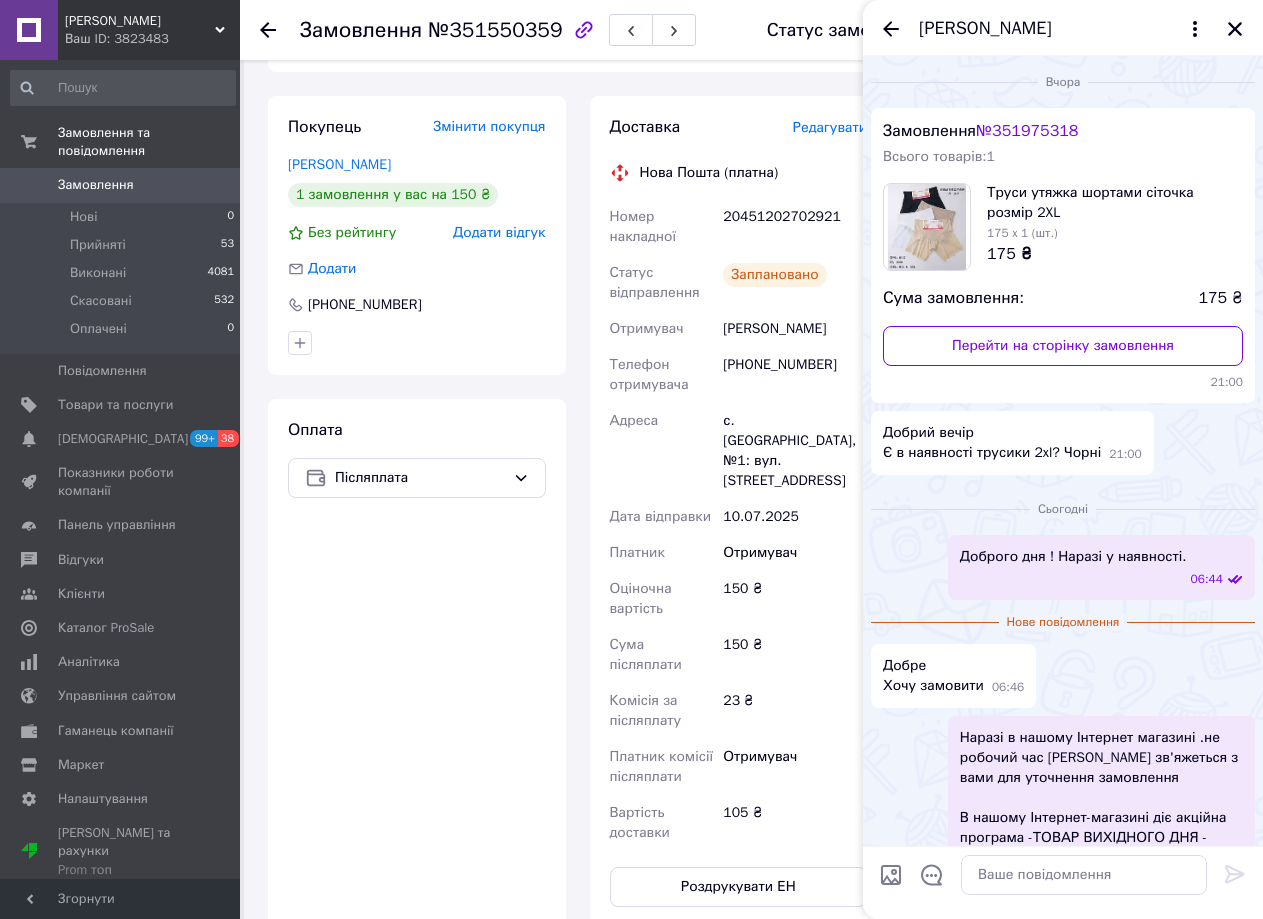 scroll, scrollTop: 103, scrollLeft: 0, axis: vertical 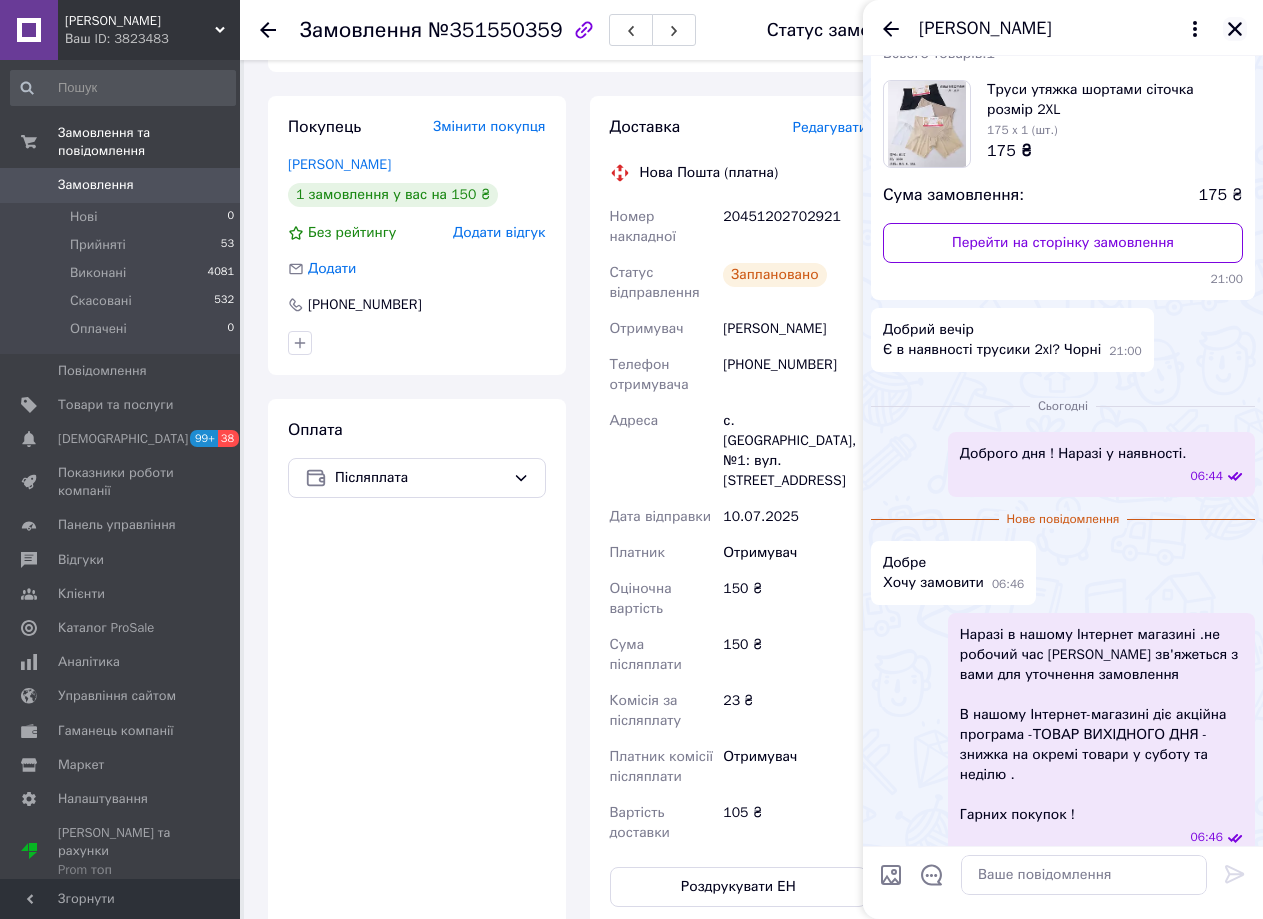 click 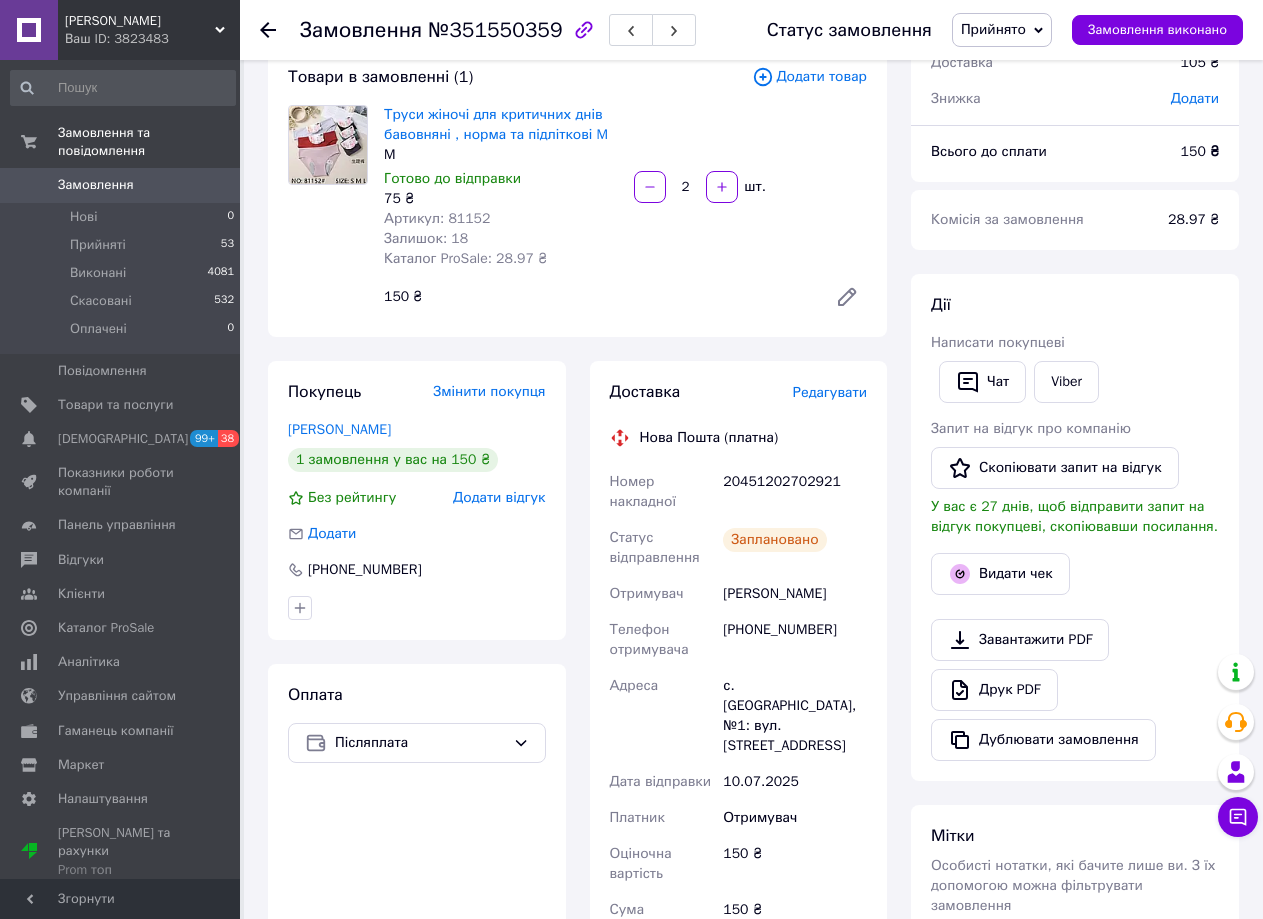 scroll, scrollTop: 0, scrollLeft: 0, axis: both 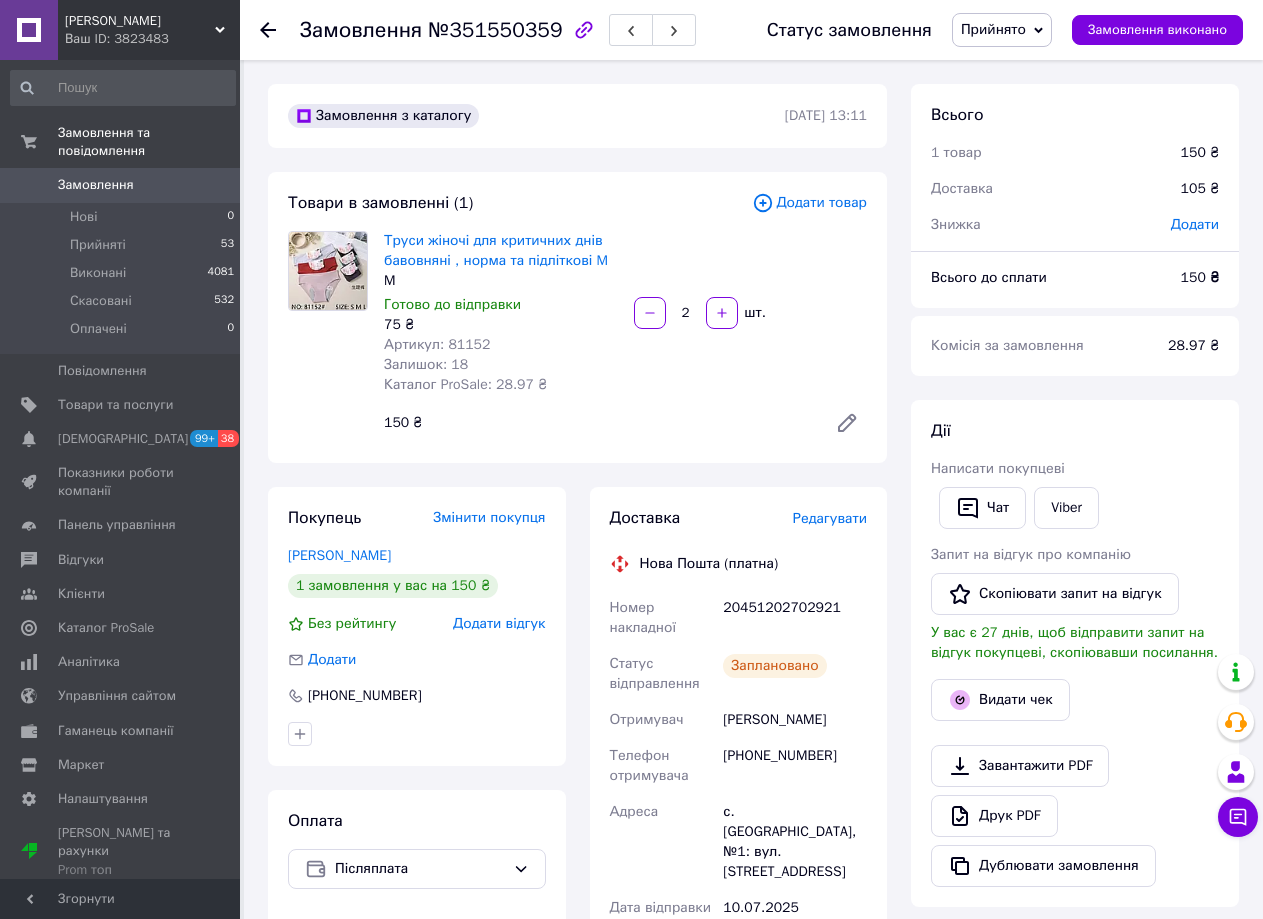 click 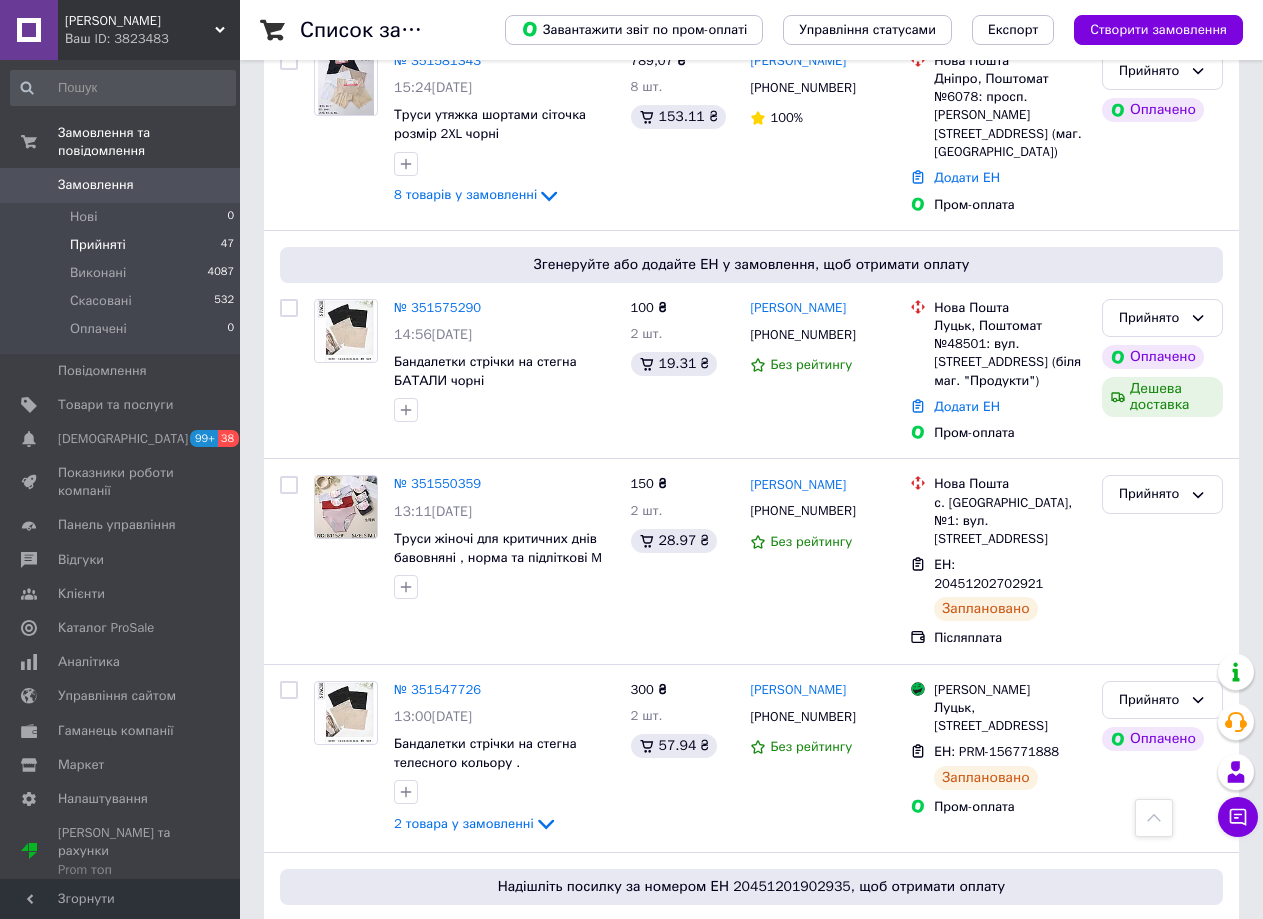 scroll, scrollTop: 412, scrollLeft: 0, axis: vertical 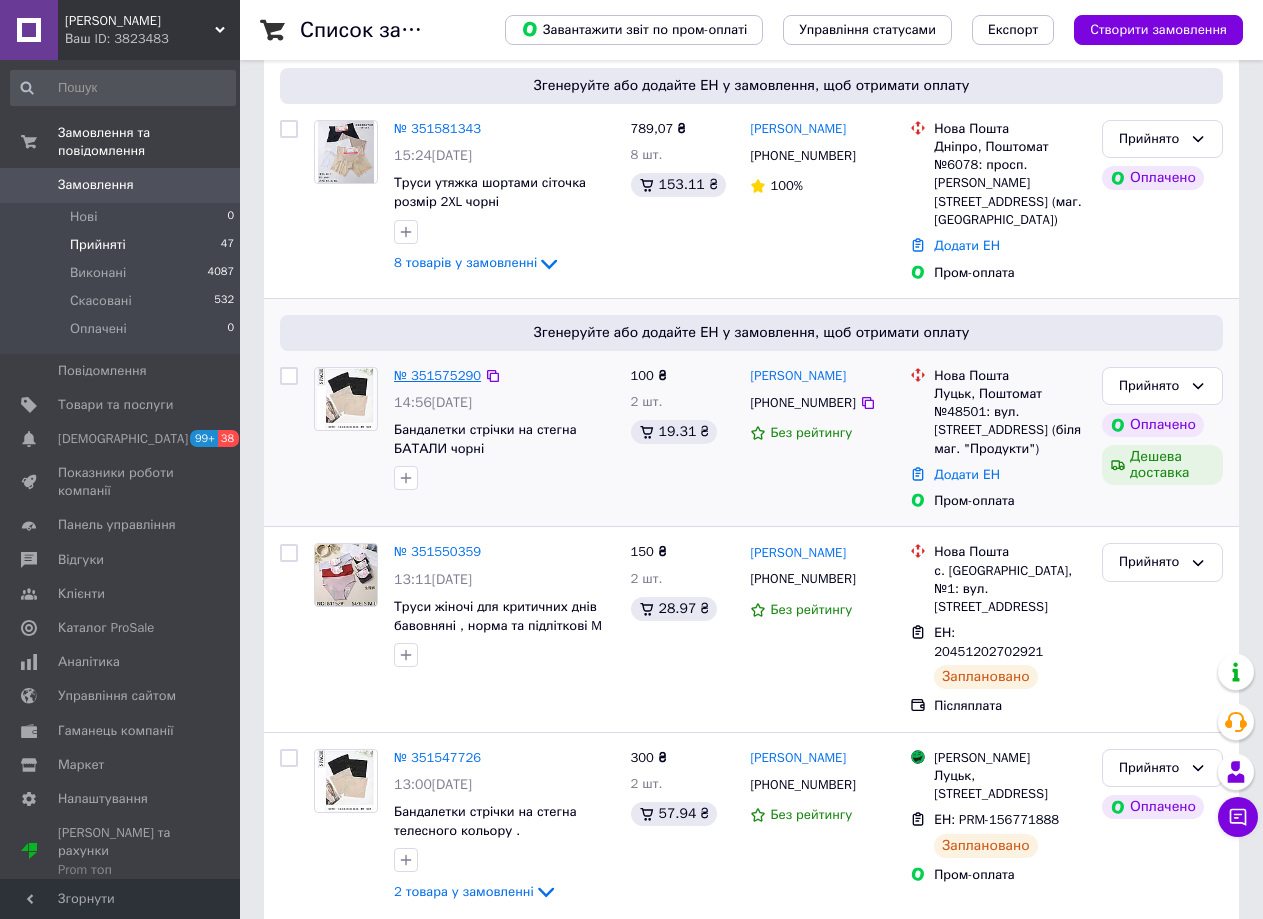 click on "№ 351575290" at bounding box center [437, 375] 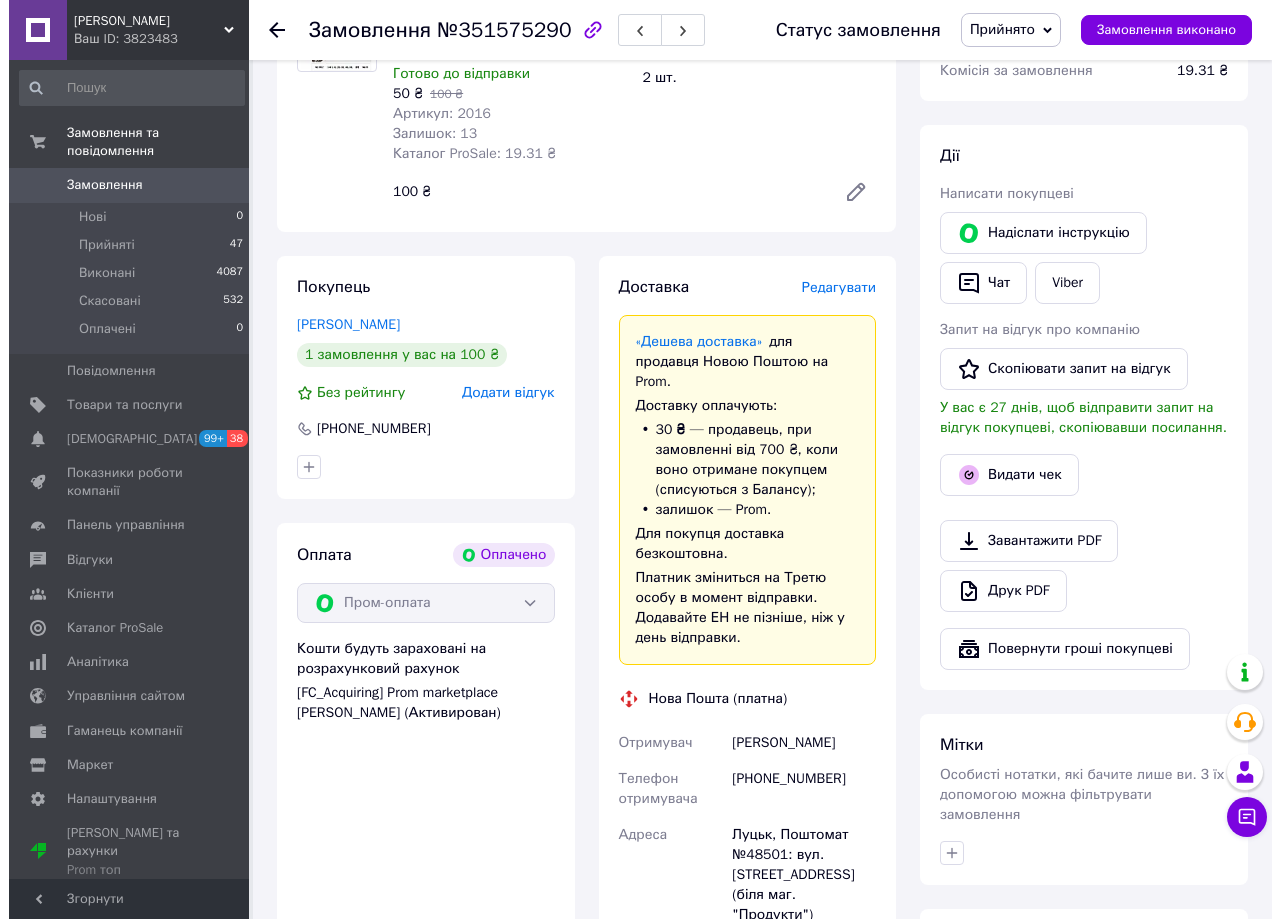 scroll, scrollTop: 299, scrollLeft: 0, axis: vertical 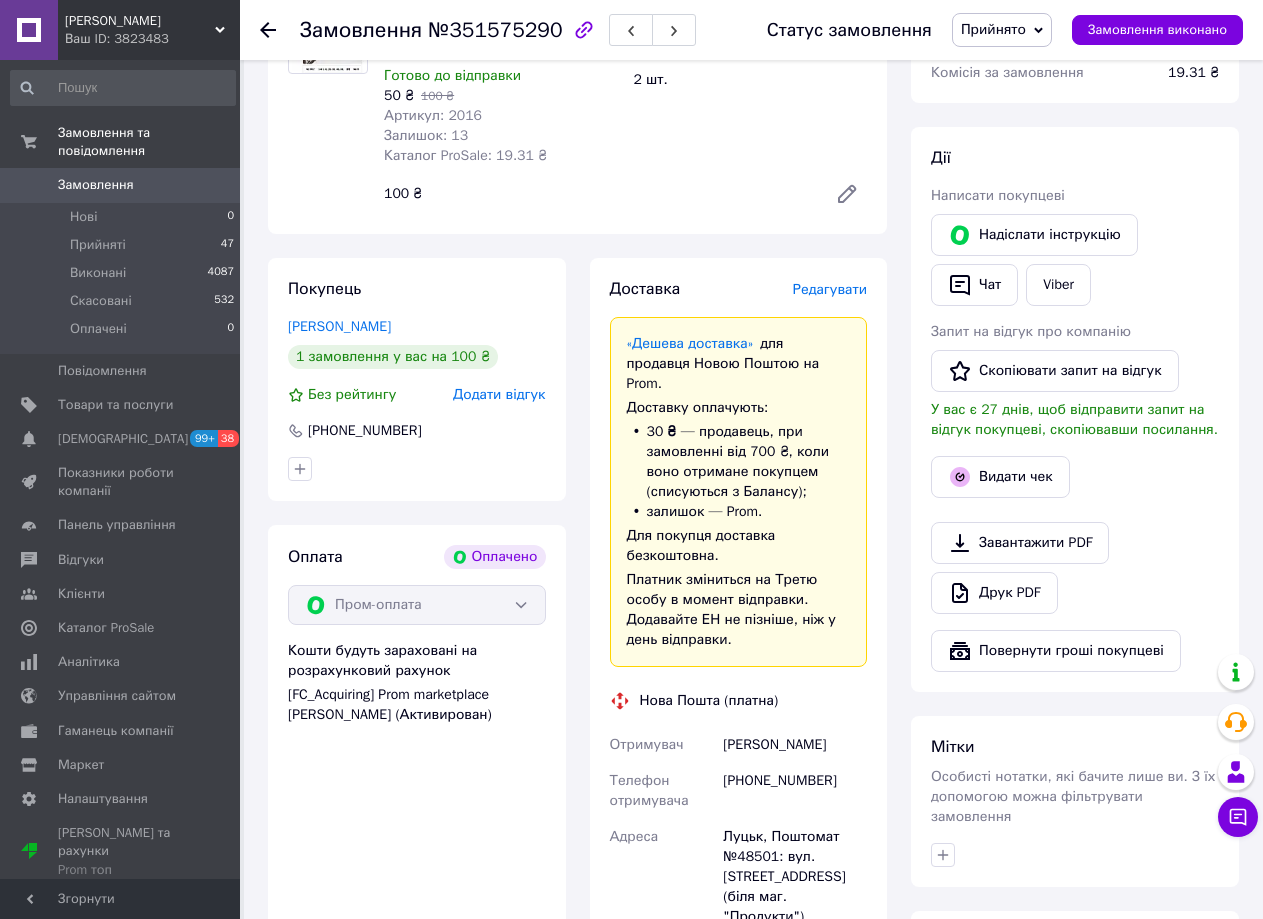 click on "Редагувати" at bounding box center (830, 289) 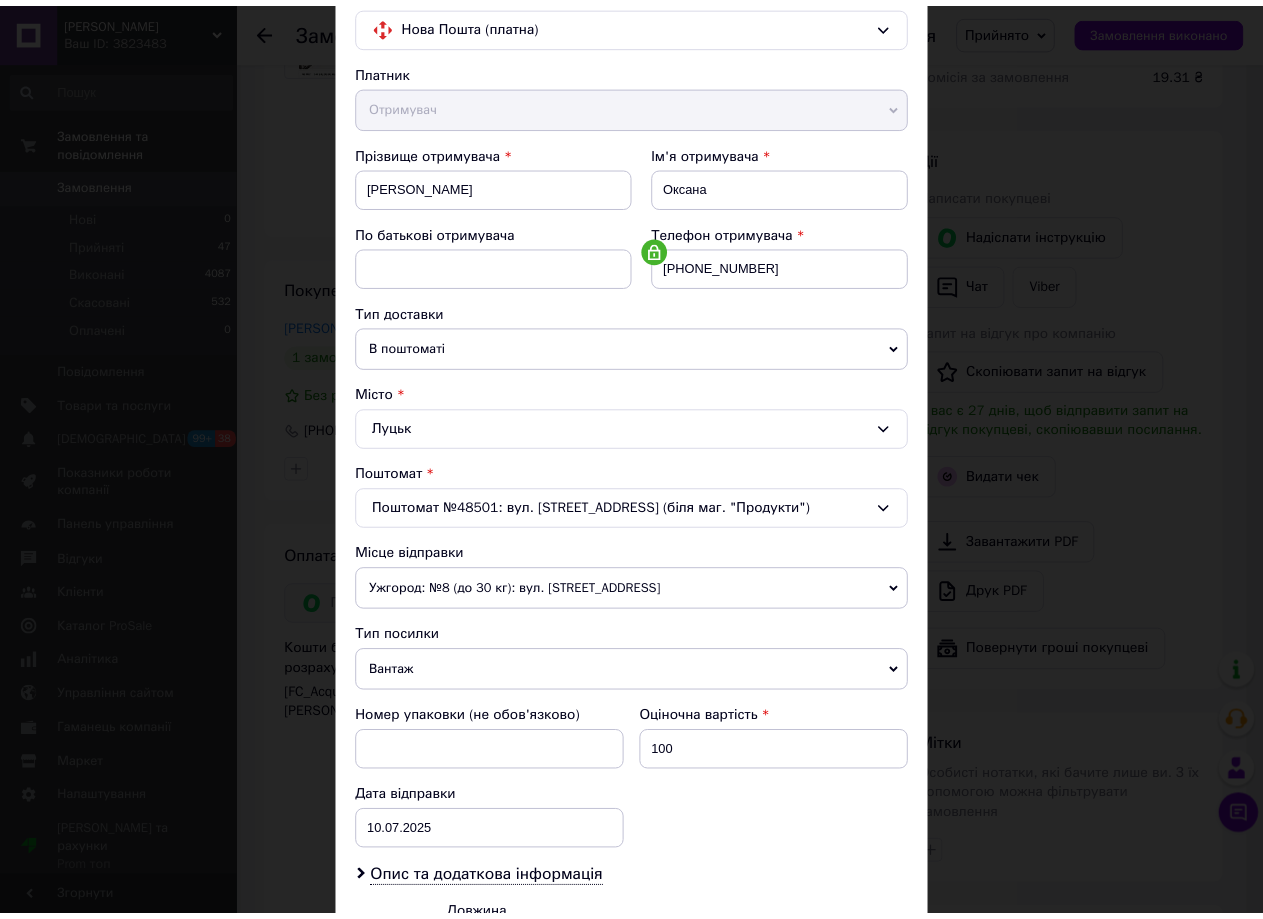 scroll, scrollTop: 409, scrollLeft: 0, axis: vertical 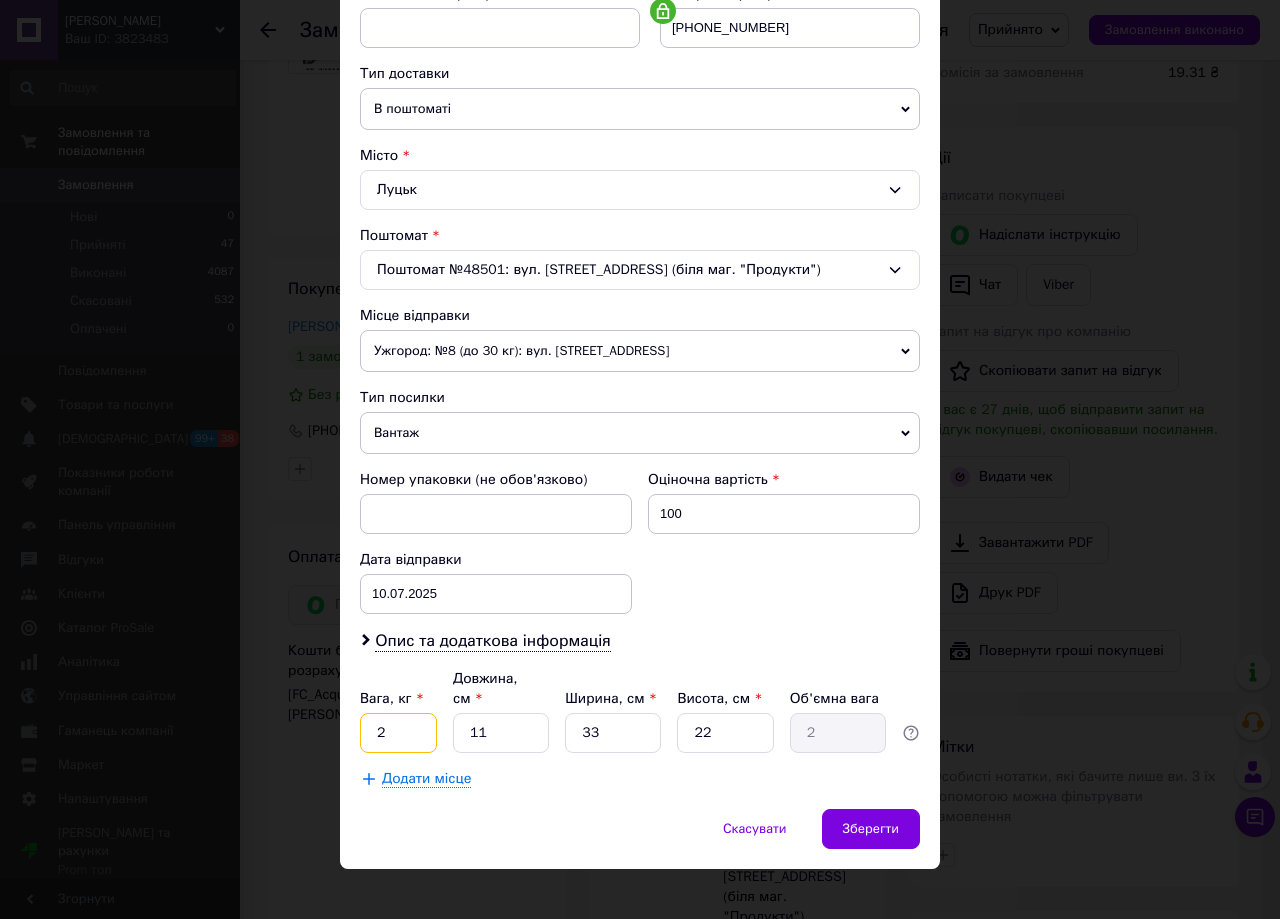 click on "2" at bounding box center (398, 733) 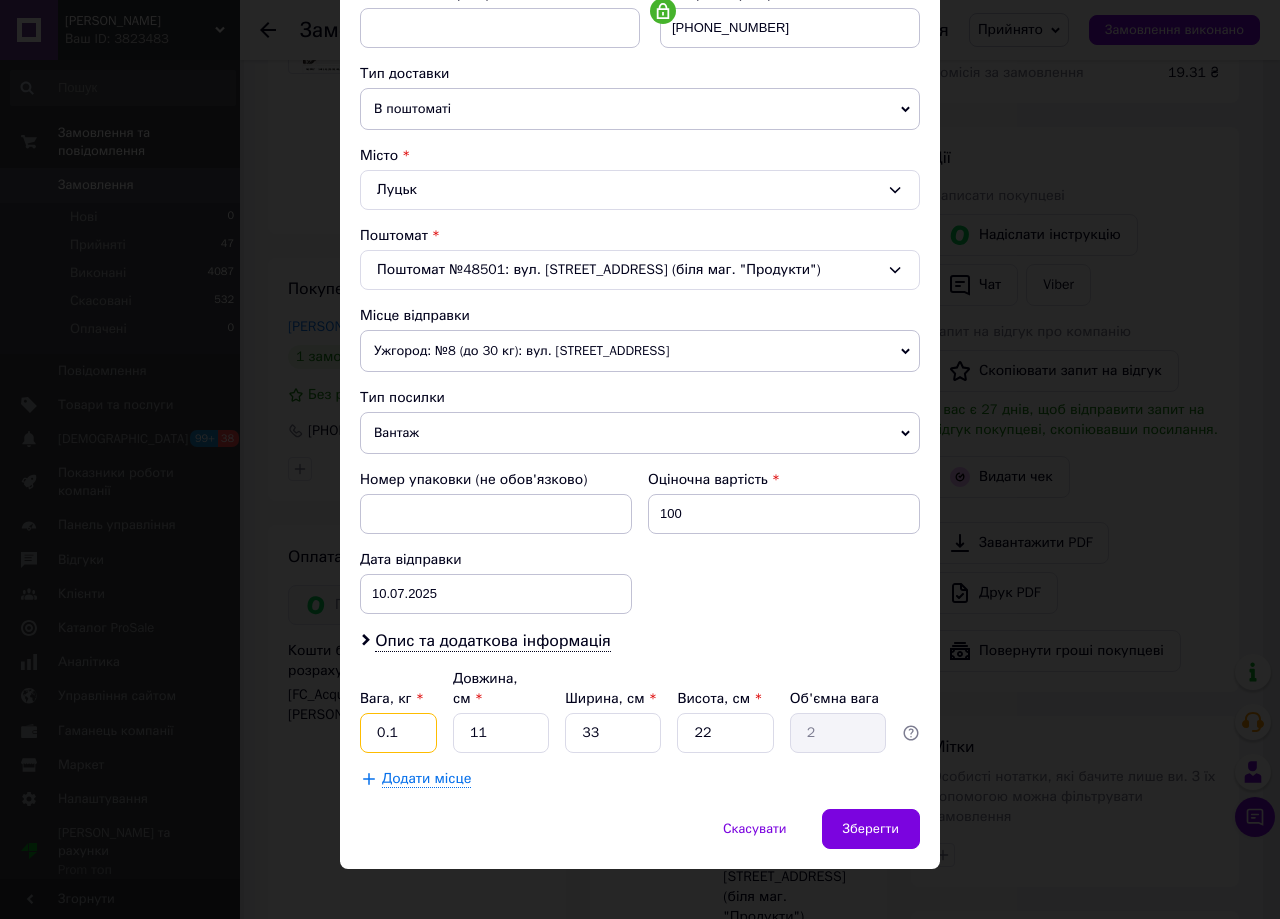 type on "0.1" 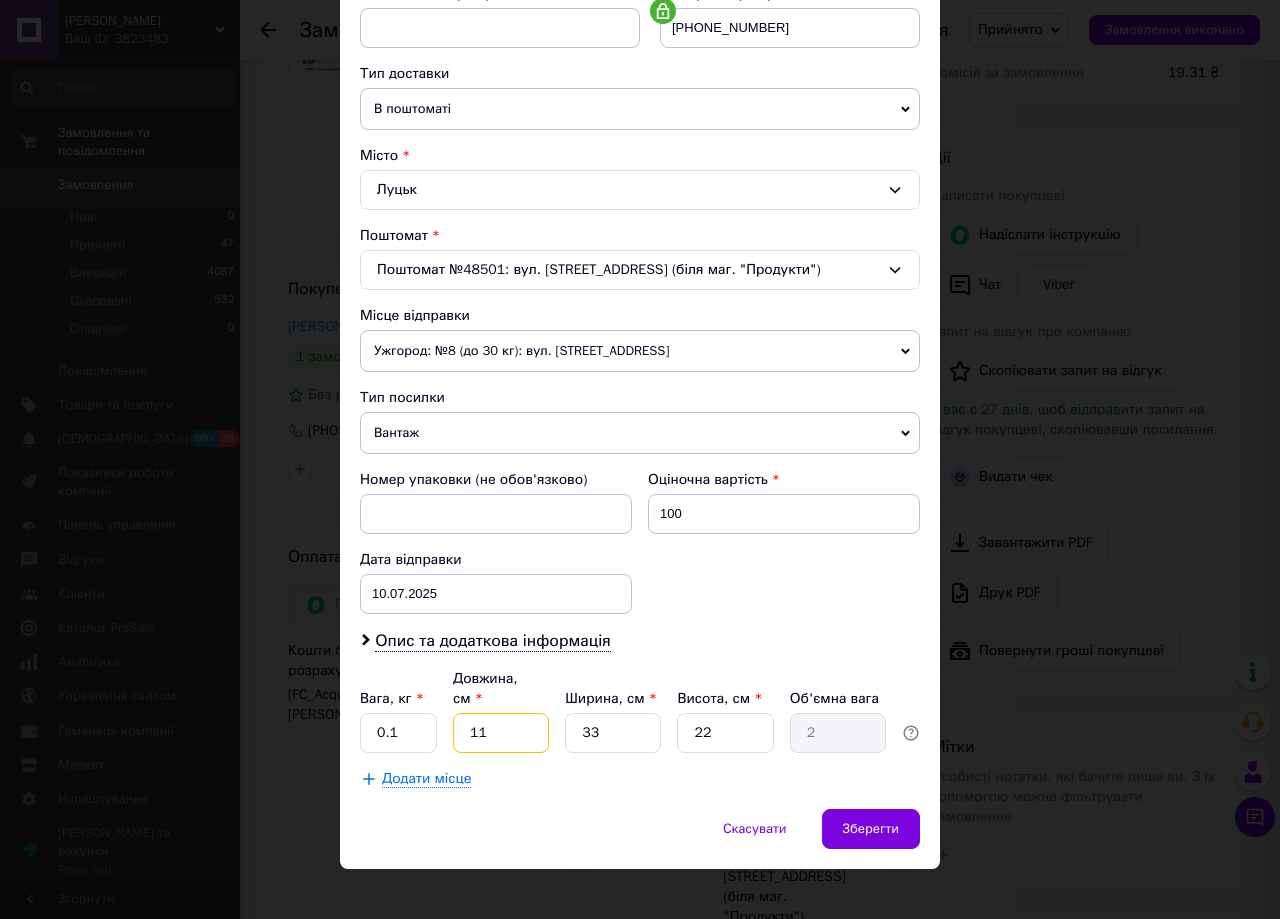 click on "11" at bounding box center [501, 733] 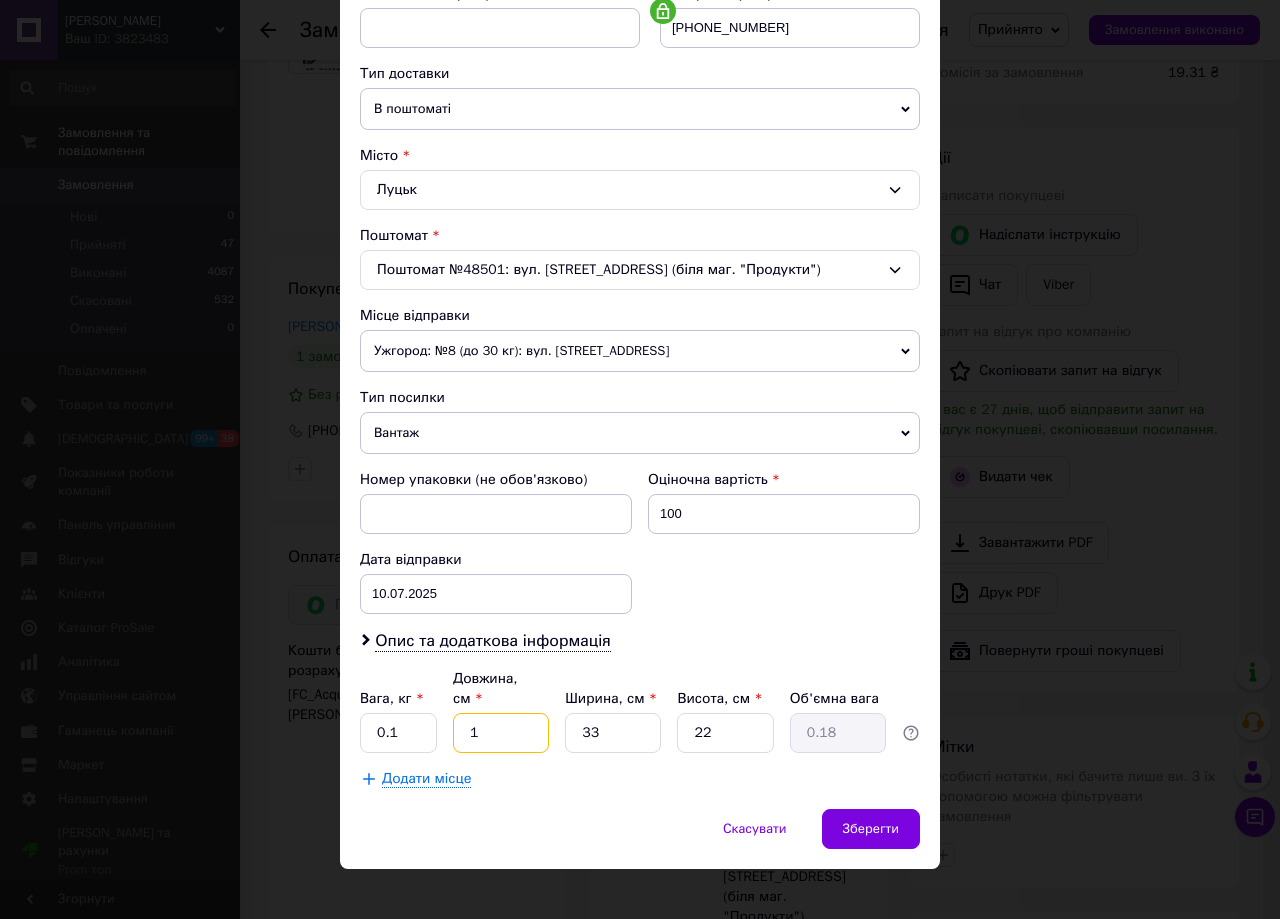 type 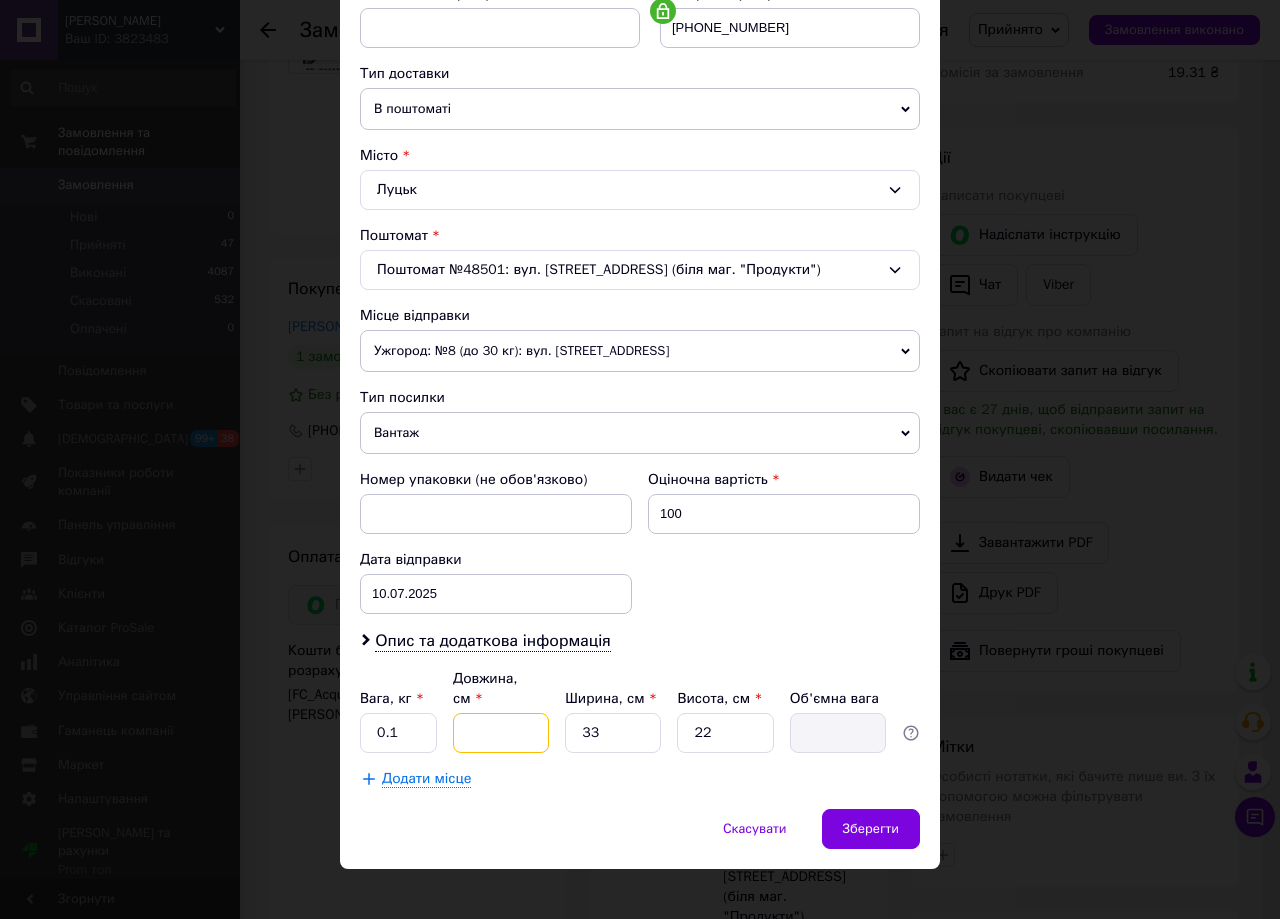 type on "2" 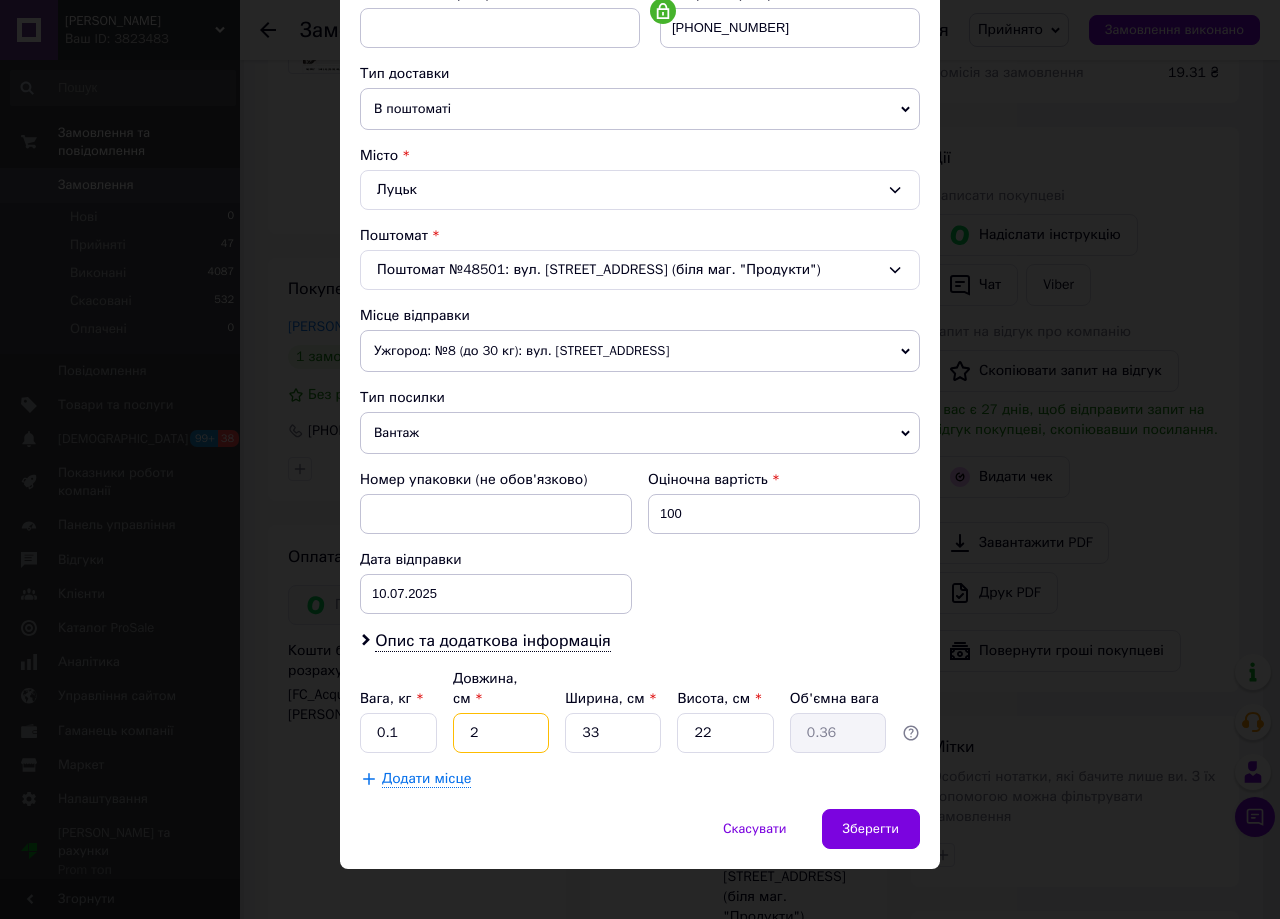 type on "20" 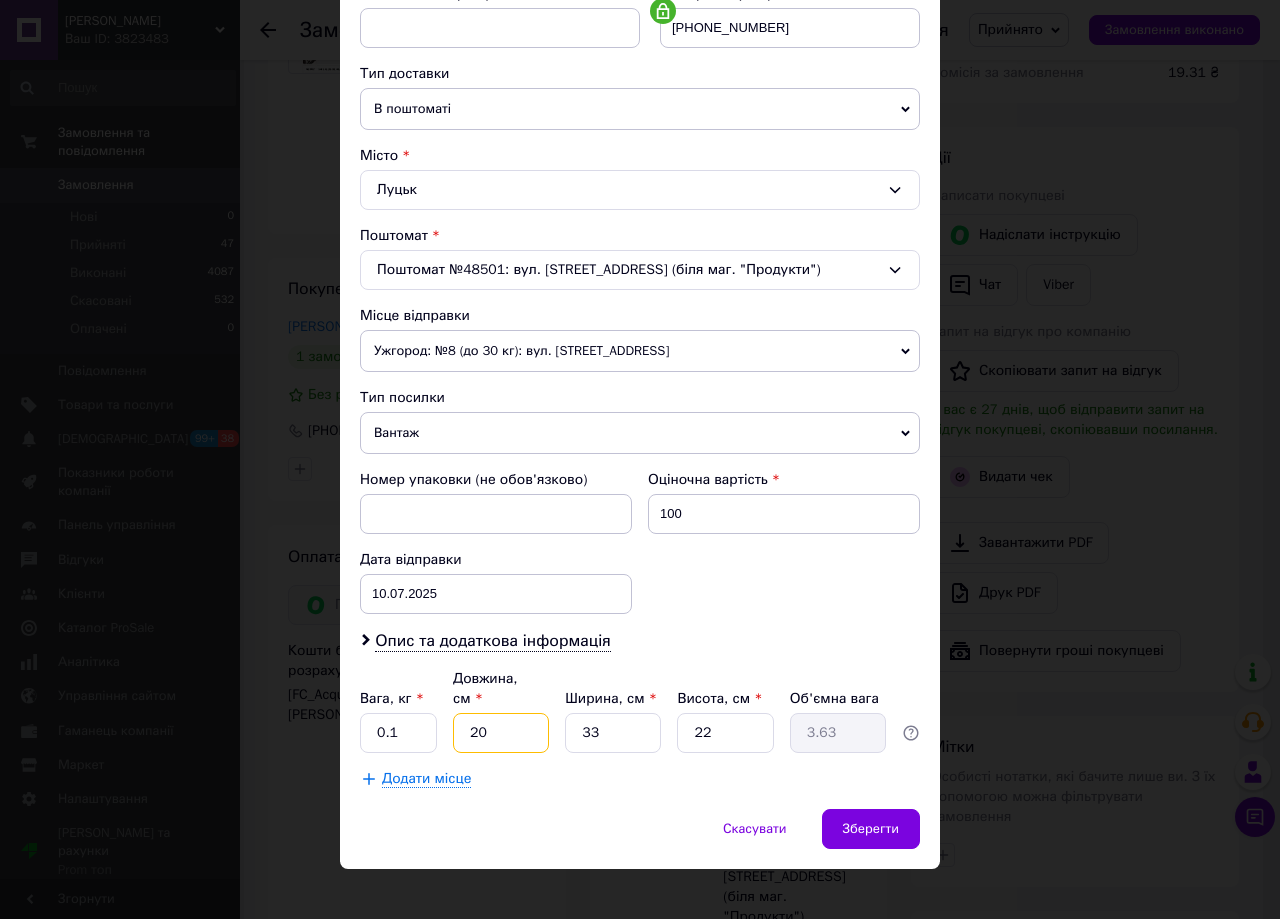 type on "20" 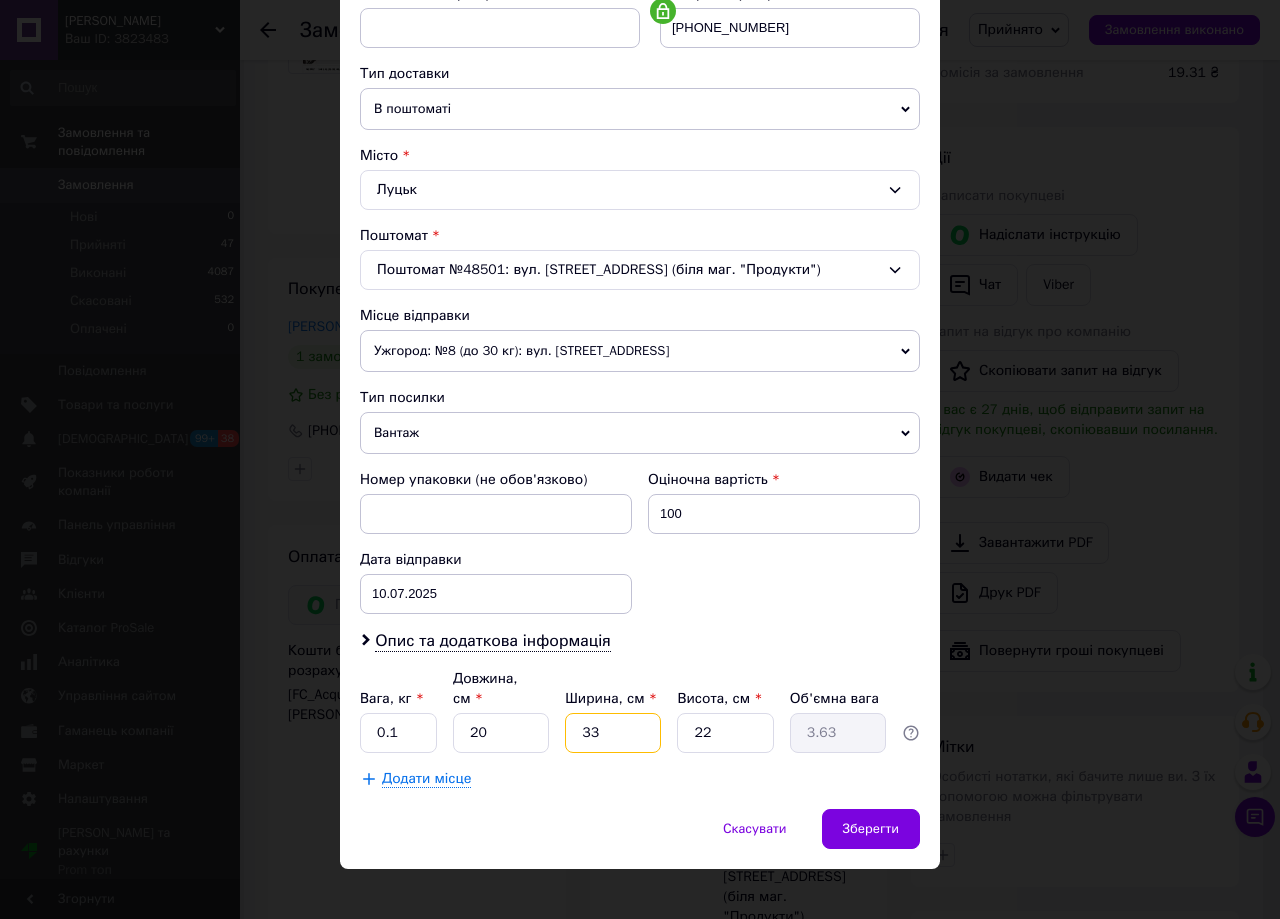 click on "33" at bounding box center (613, 733) 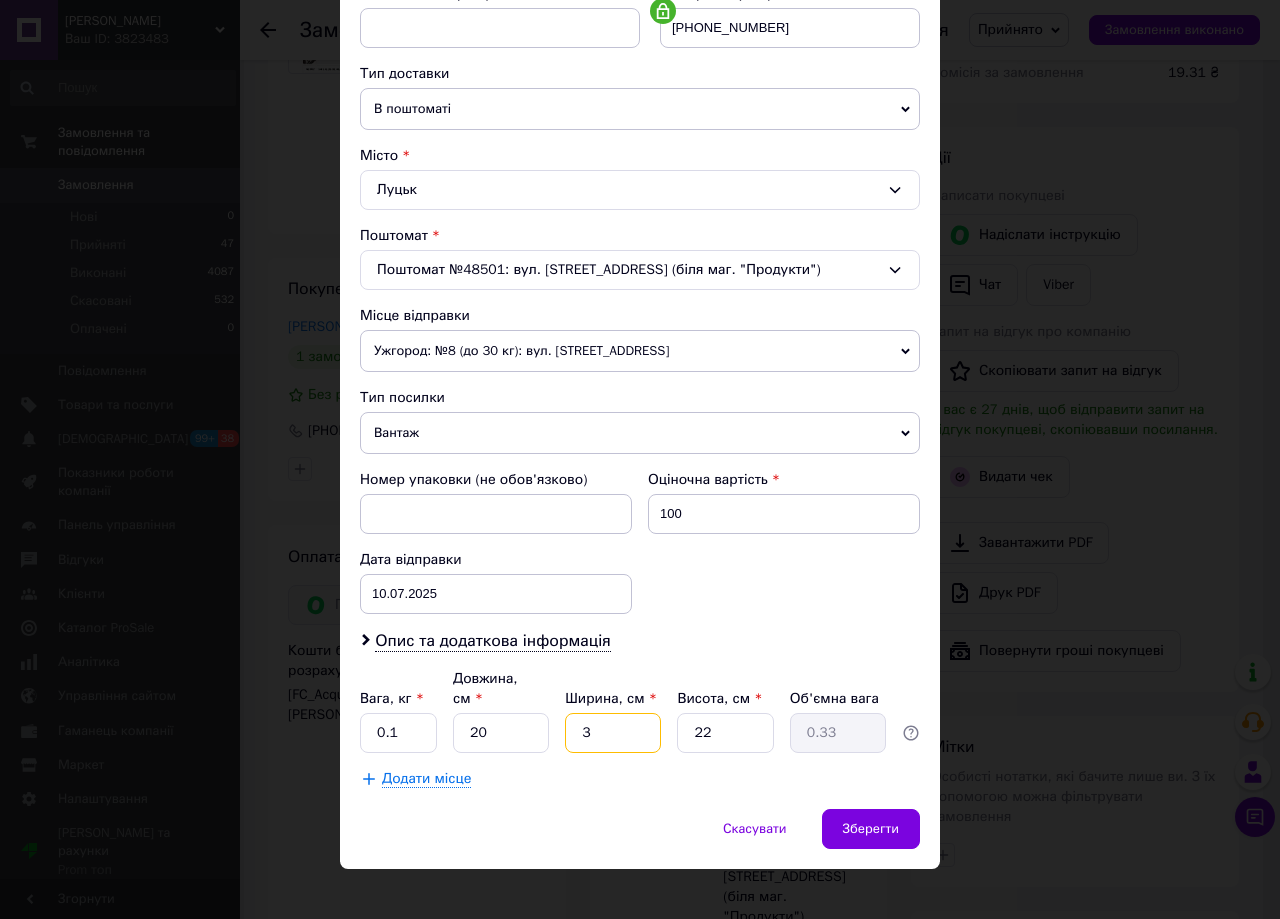 type 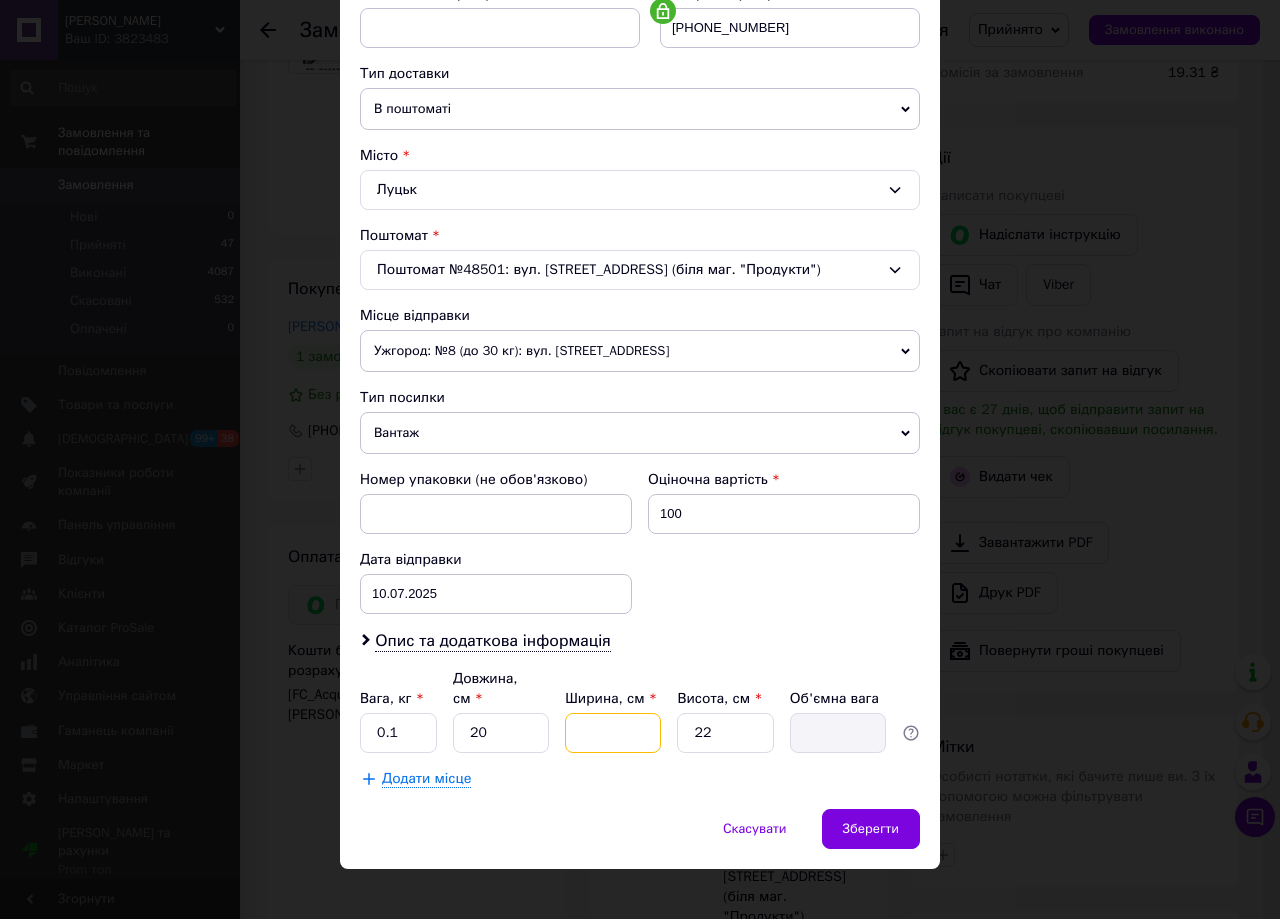 type on "1" 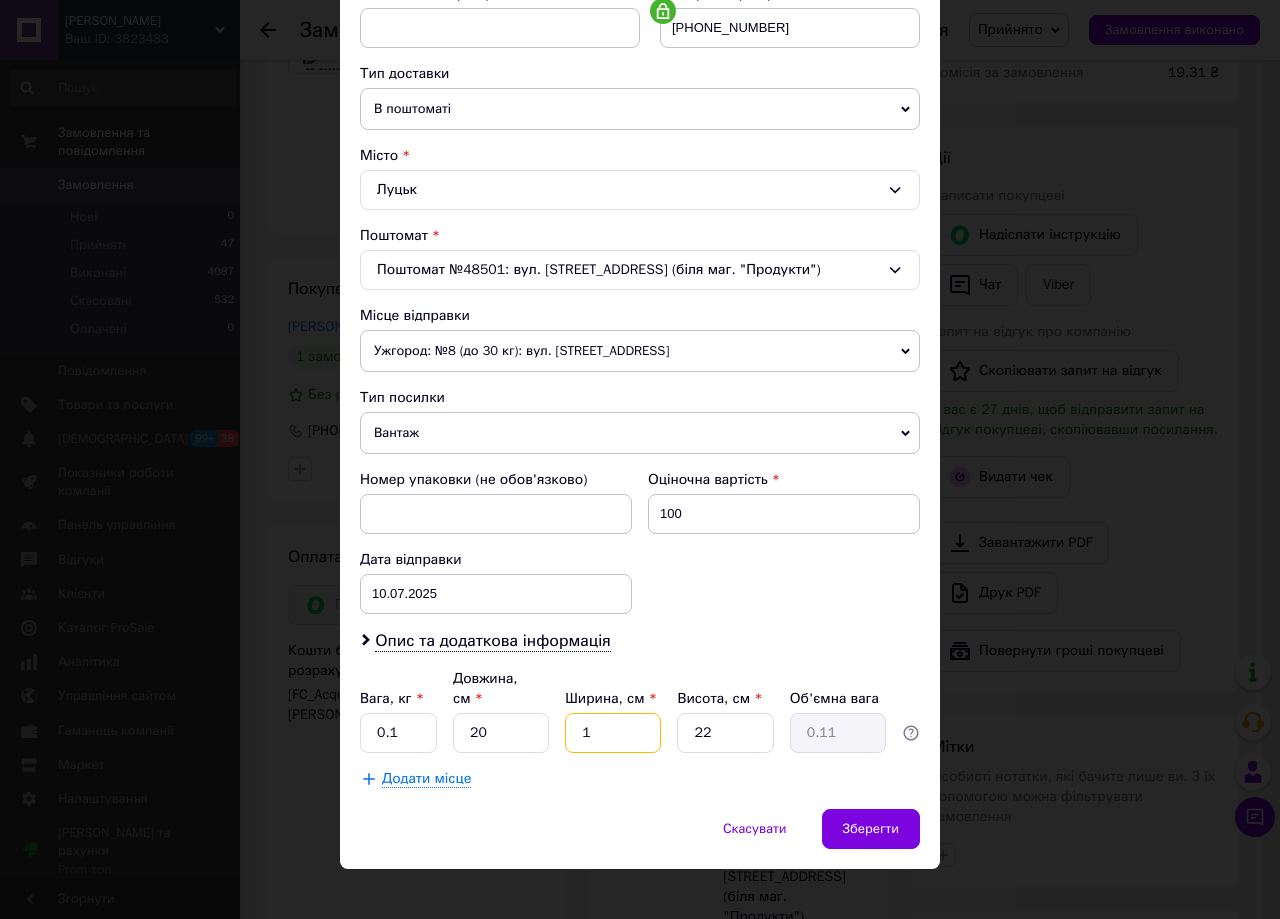 type on "15" 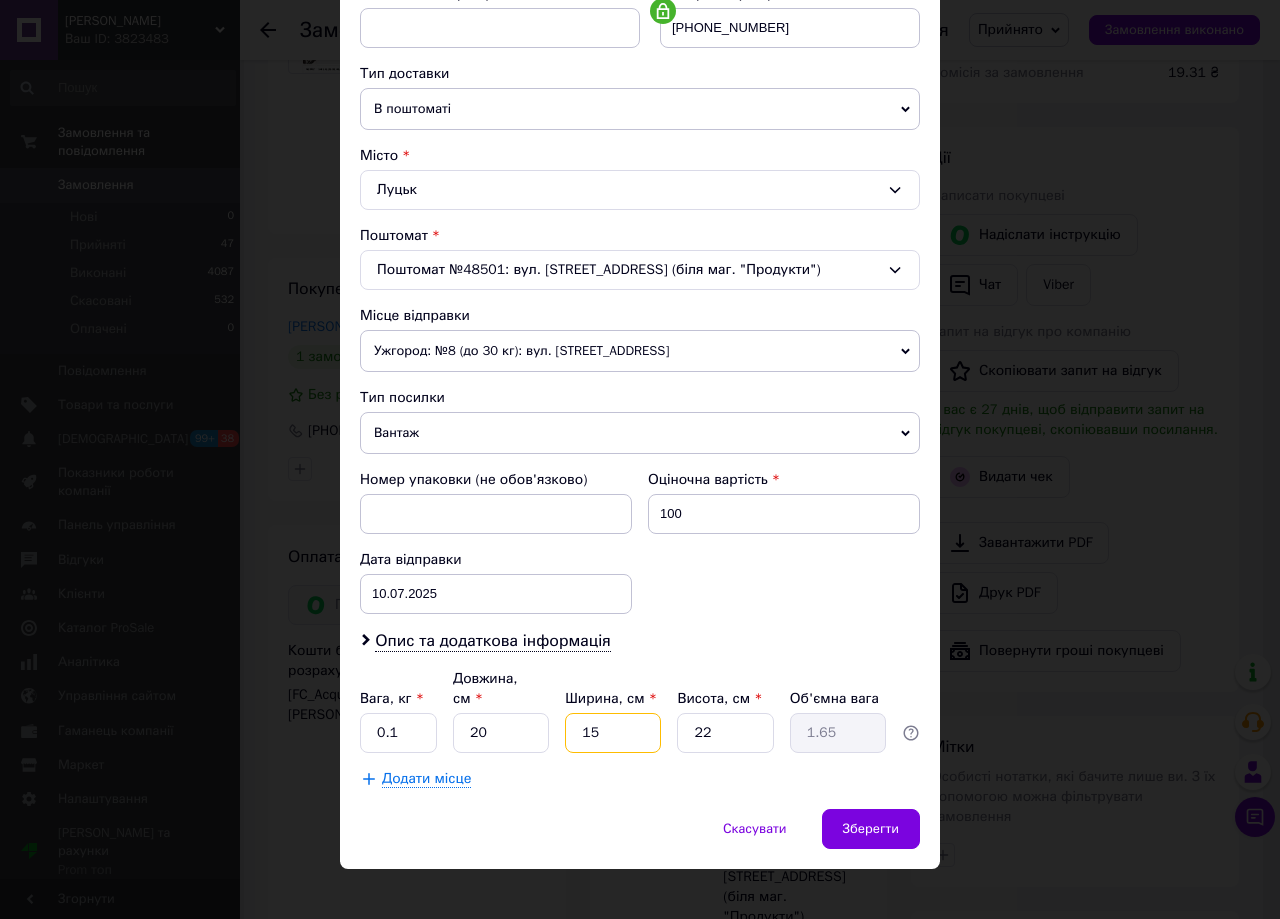 type on "15" 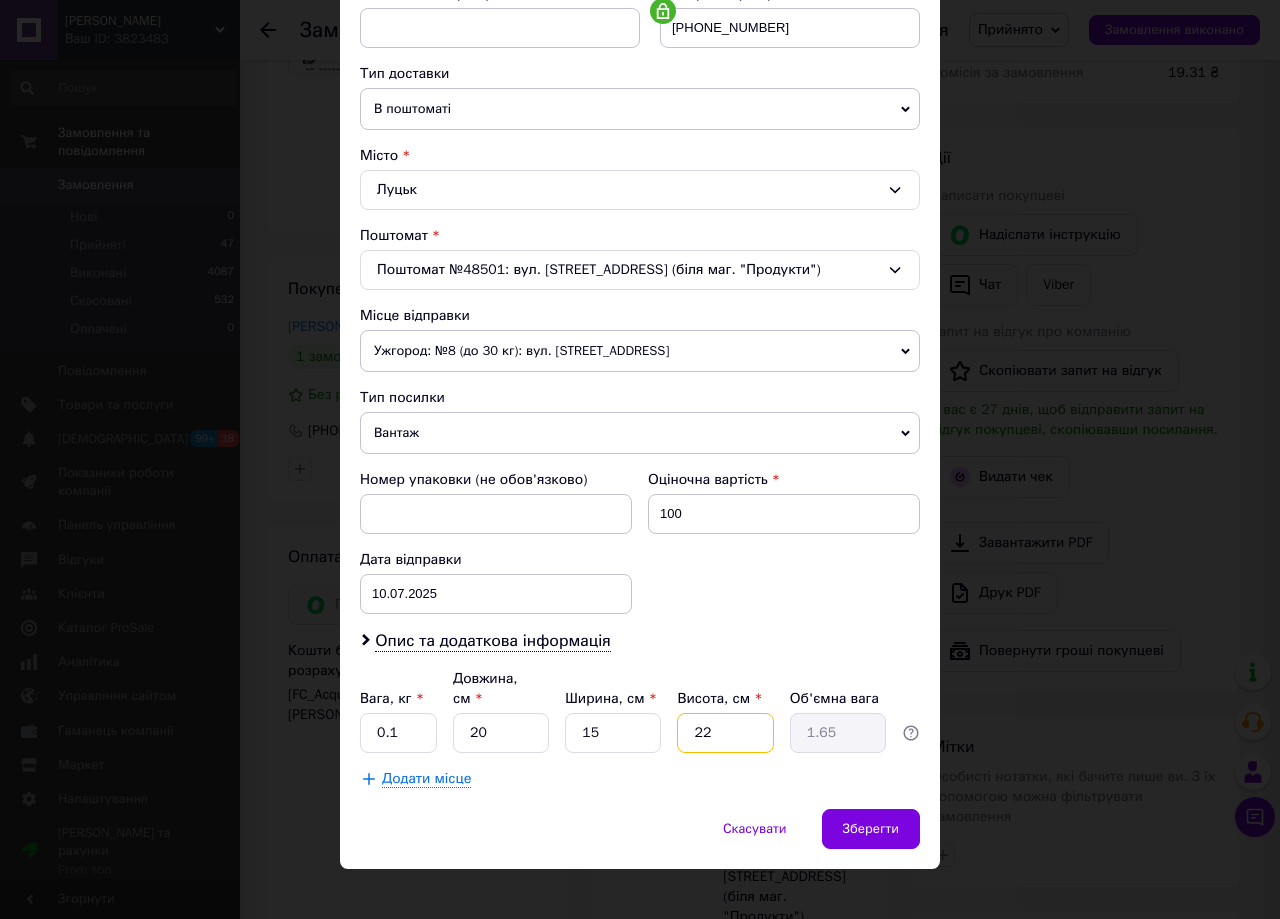 click on "22" at bounding box center [725, 733] 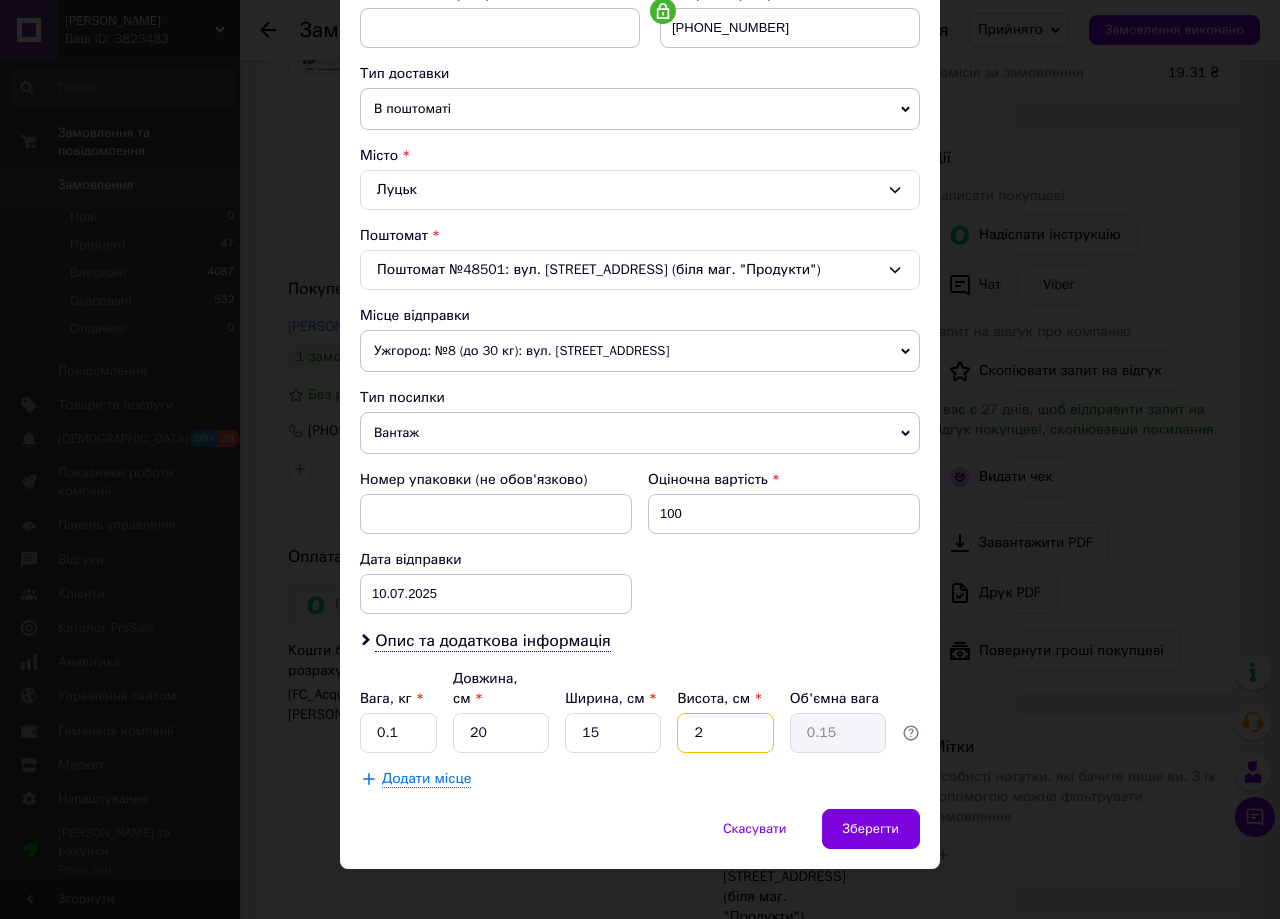 type 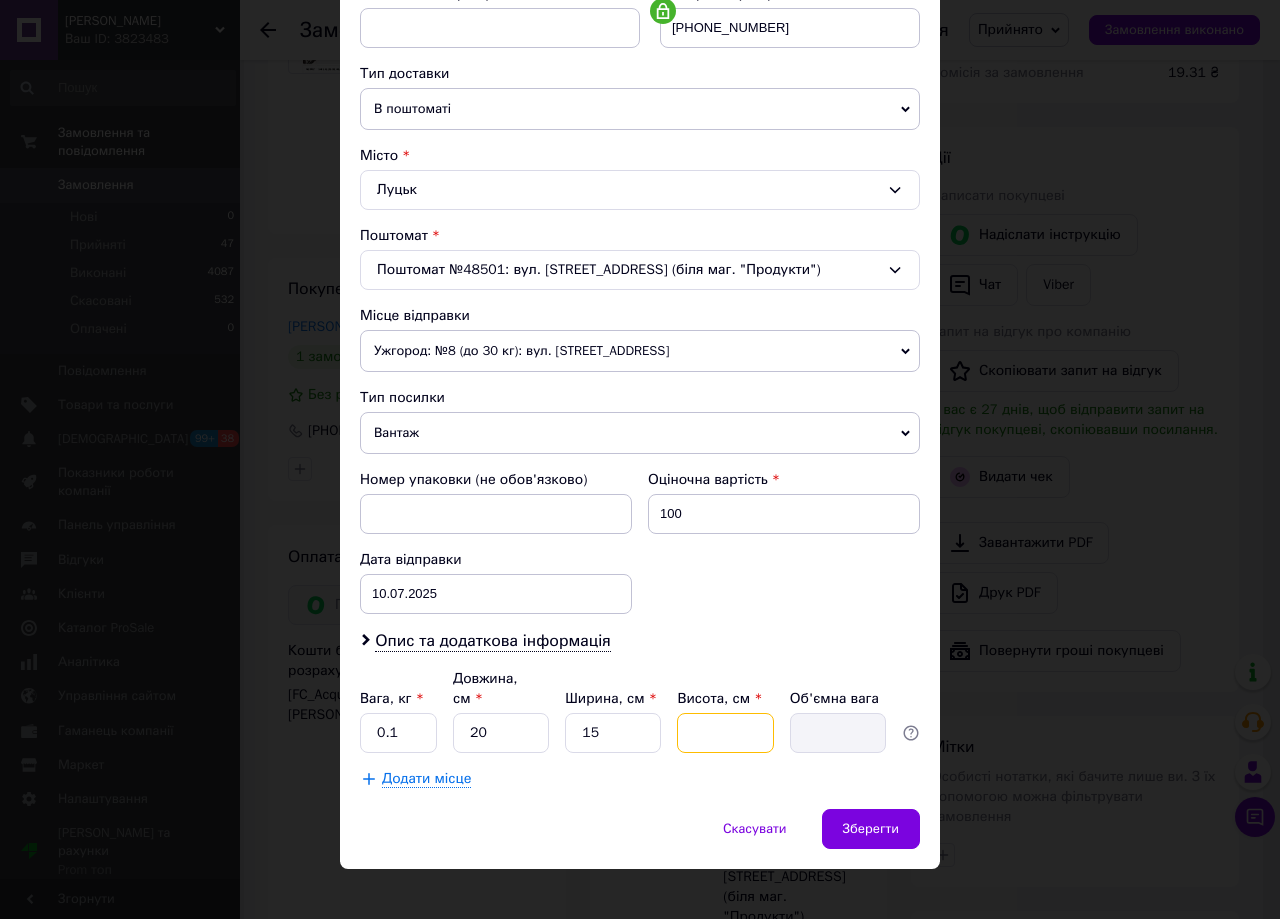 type on "5" 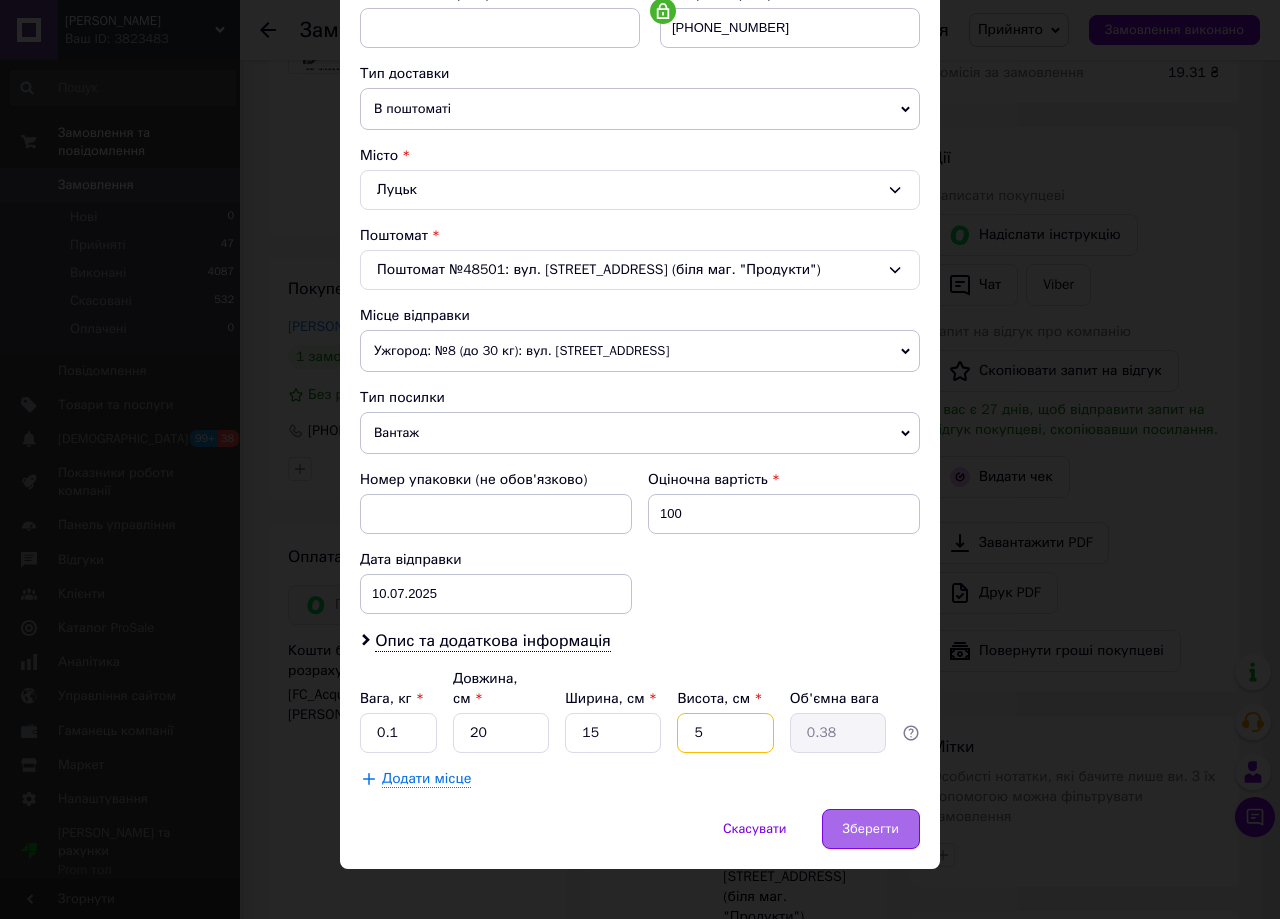 type on "5" 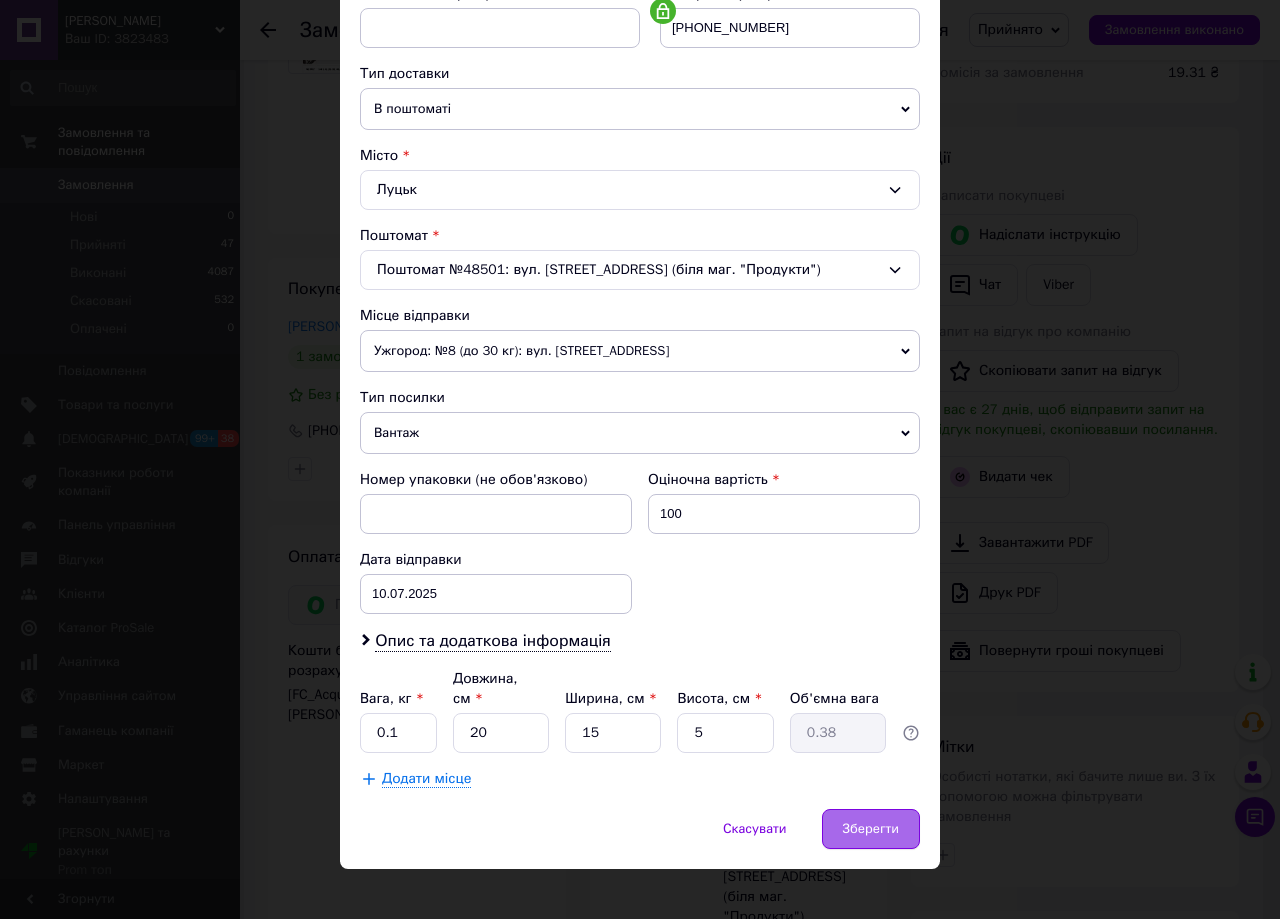 click on "Зберегти" at bounding box center (871, 829) 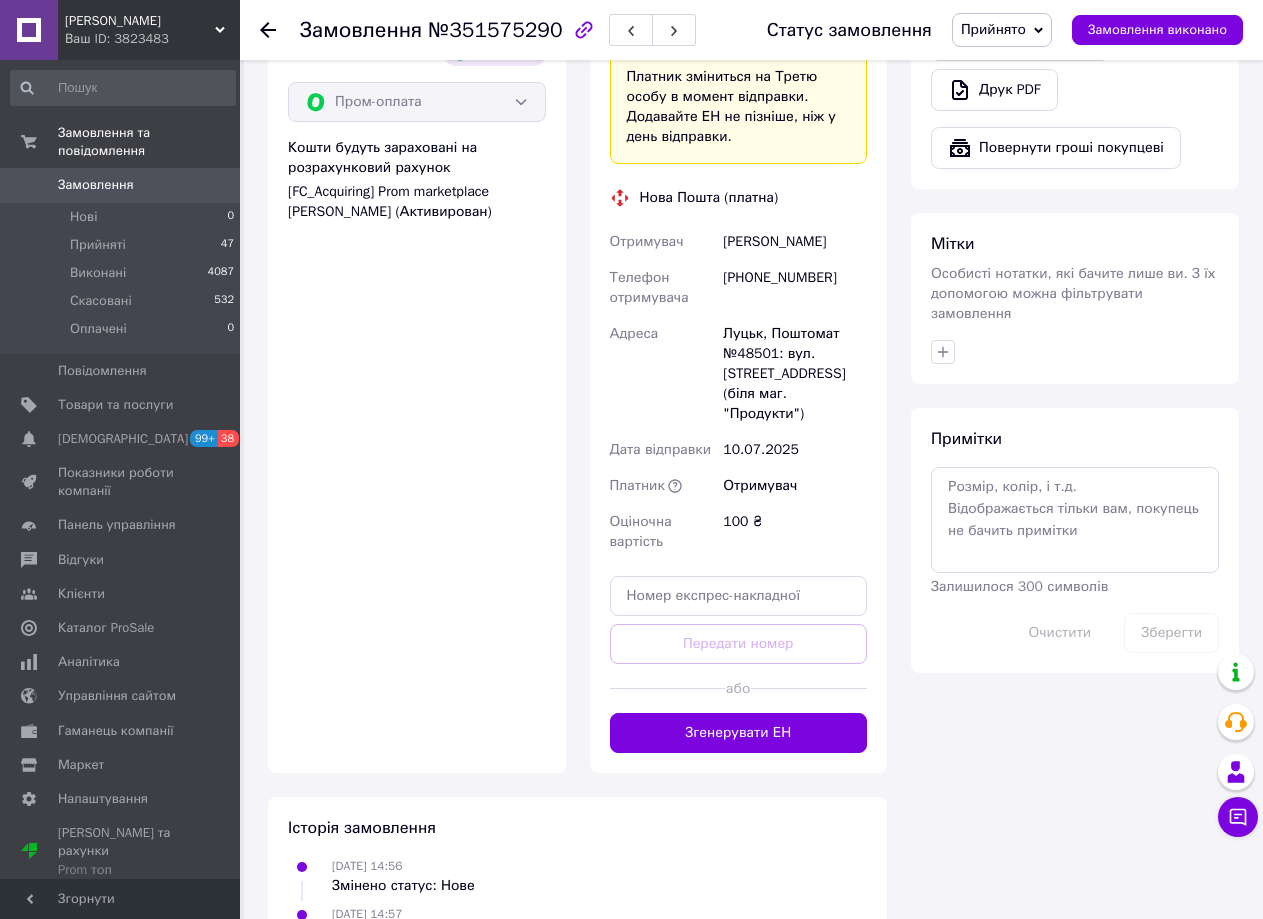 scroll, scrollTop: 804, scrollLeft: 0, axis: vertical 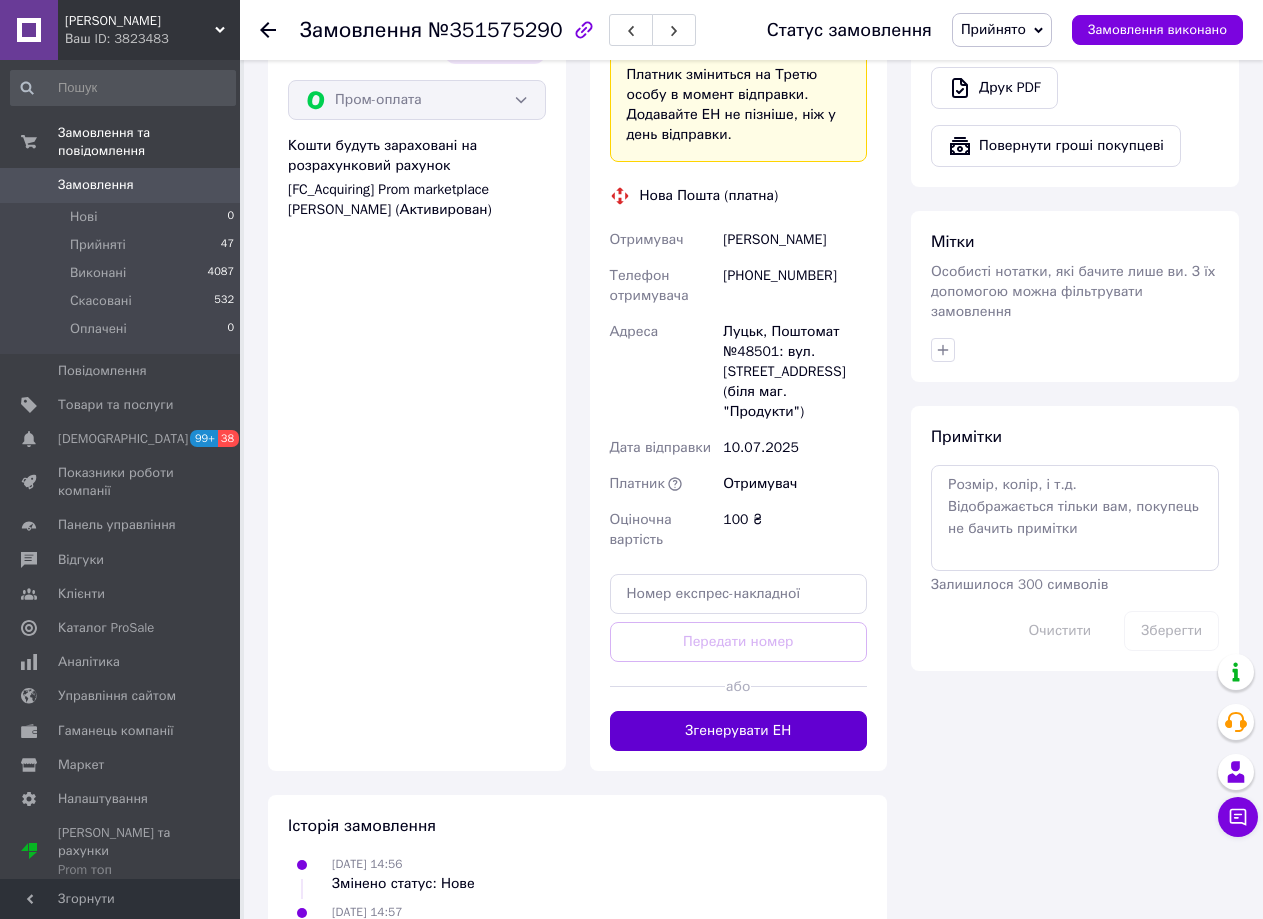 click on "Згенерувати ЕН" at bounding box center (739, 731) 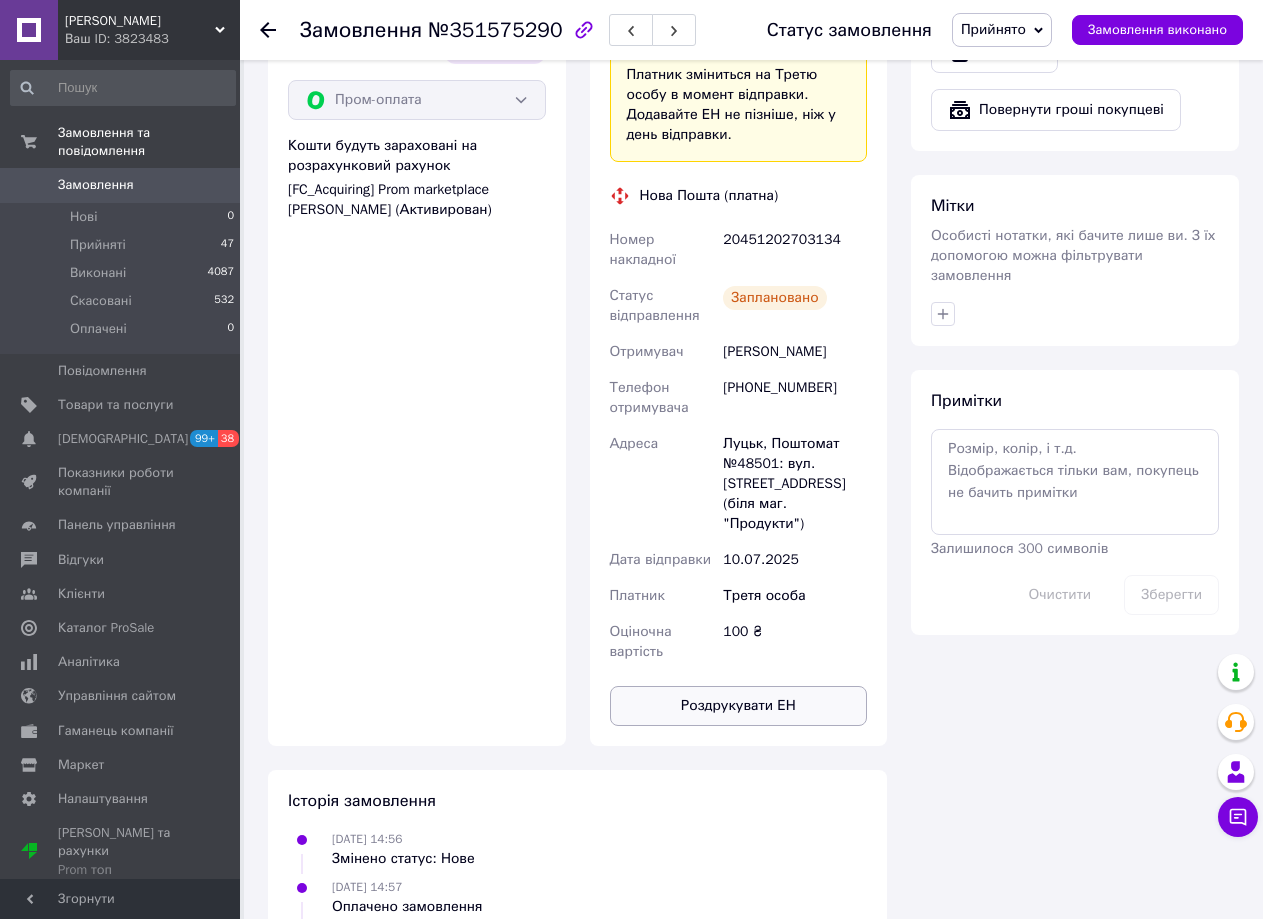 click on "Роздрукувати ЕН" at bounding box center (739, 706) 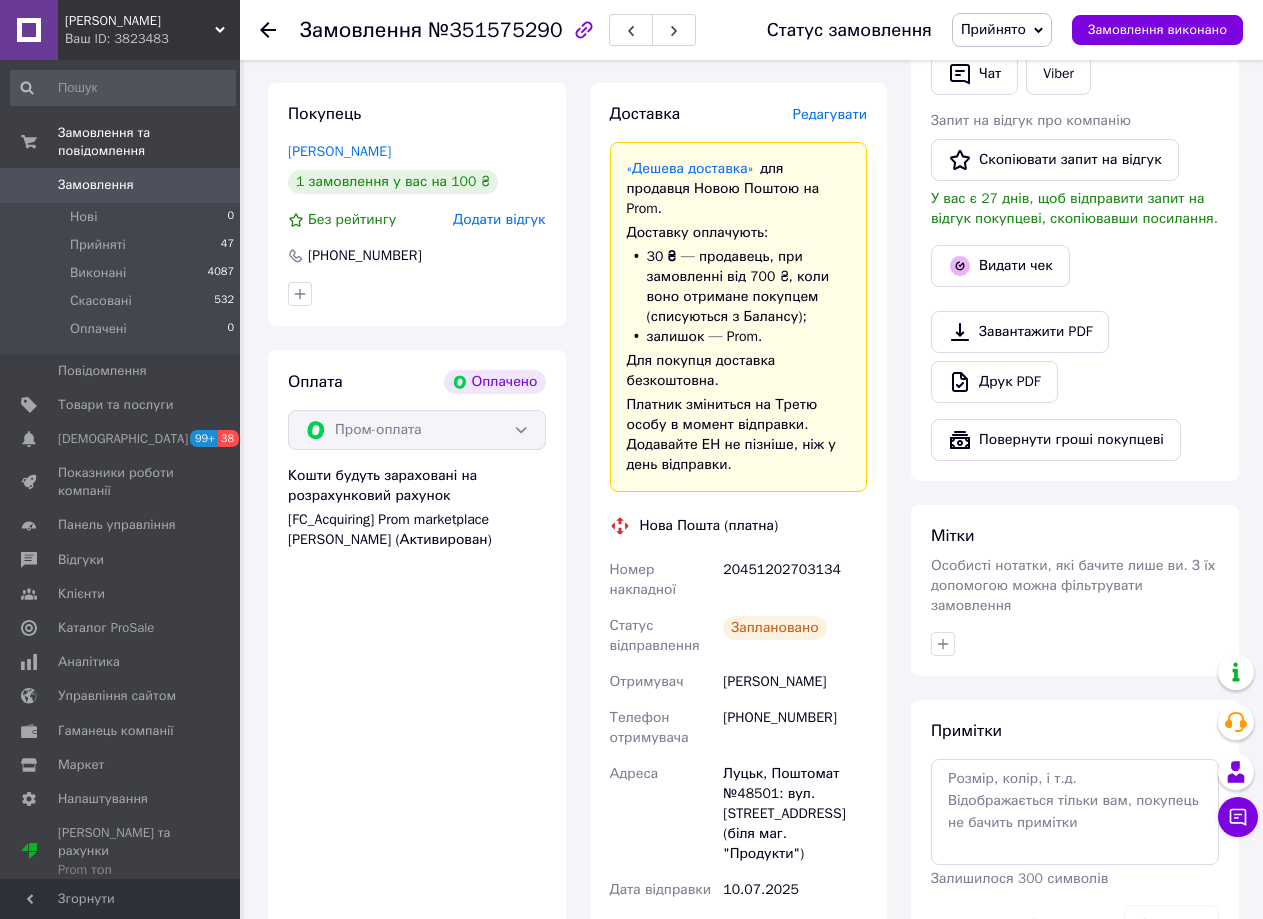 scroll, scrollTop: 0, scrollLeft: 0, axis: both 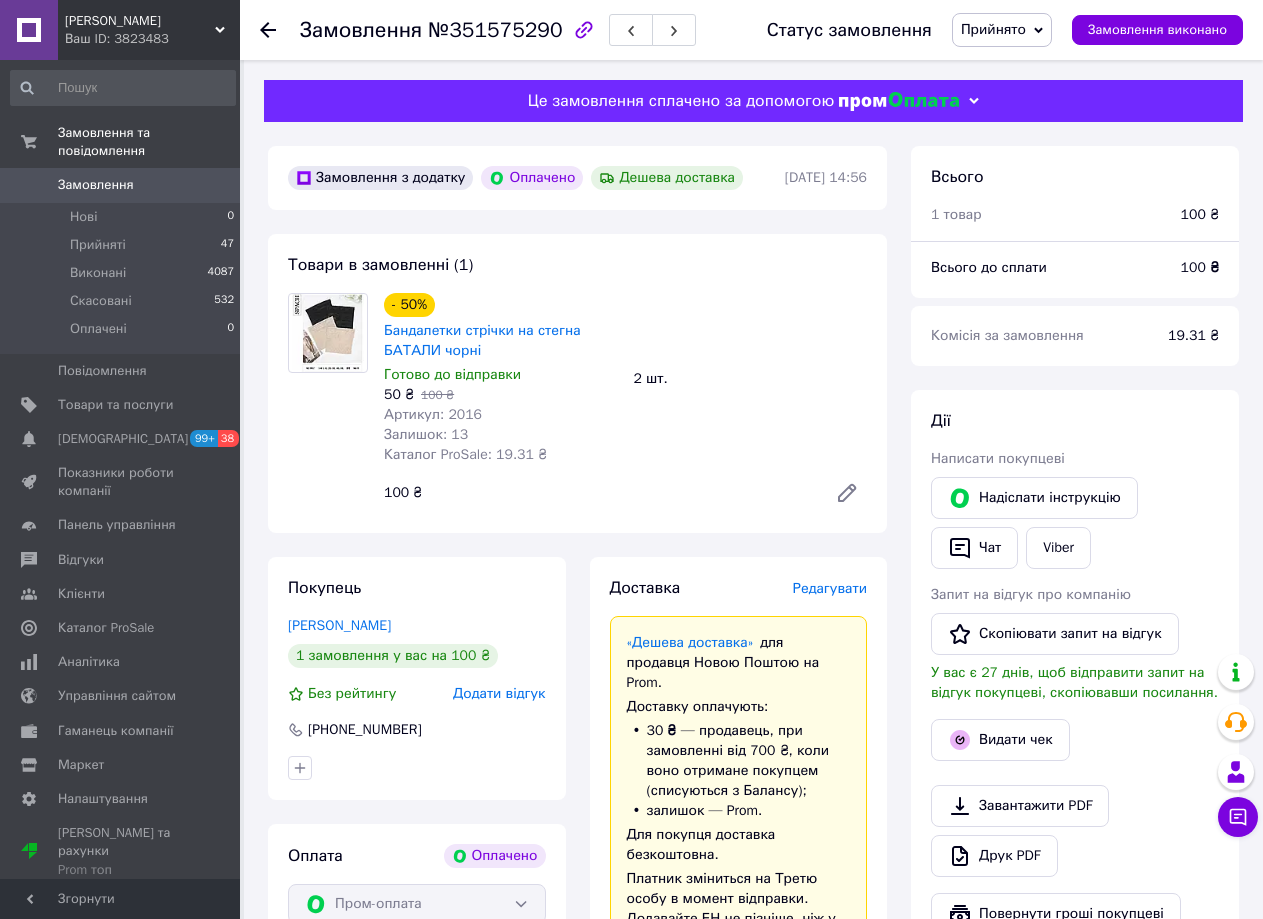 click 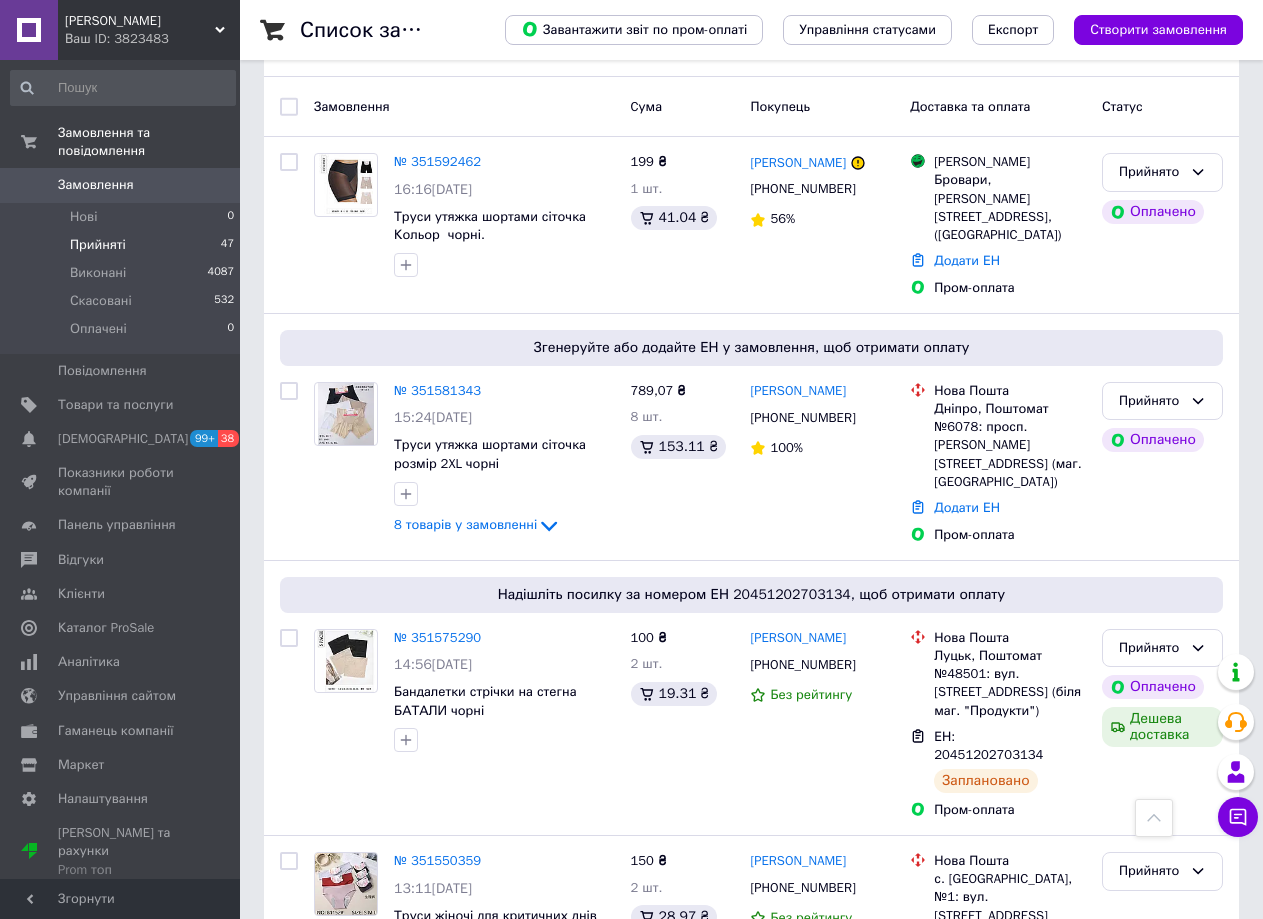 scroll, scrollTop: 139, scrollLeft: 0, axis: vertical 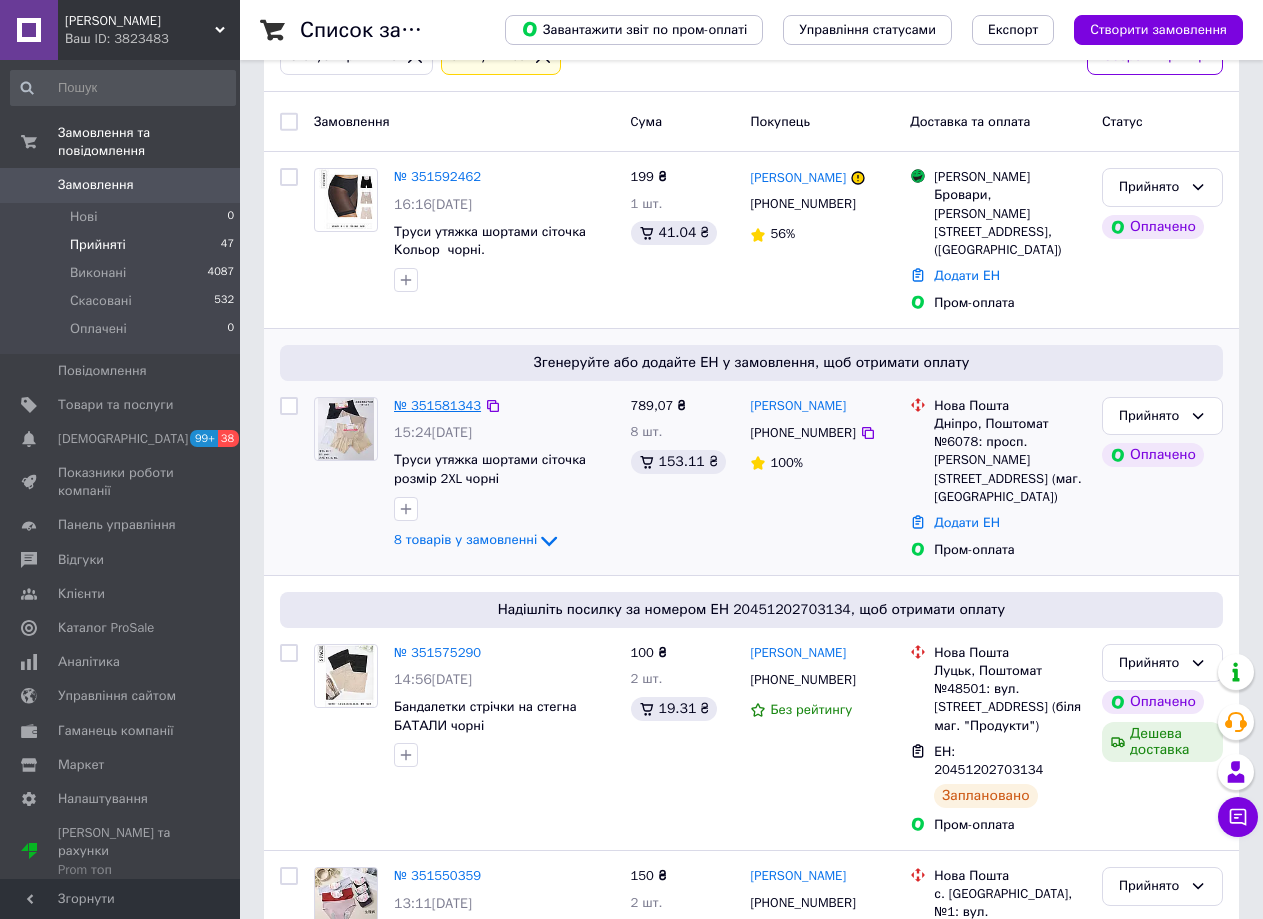 click on "№ 351581343" at bounding box center [437, 405] 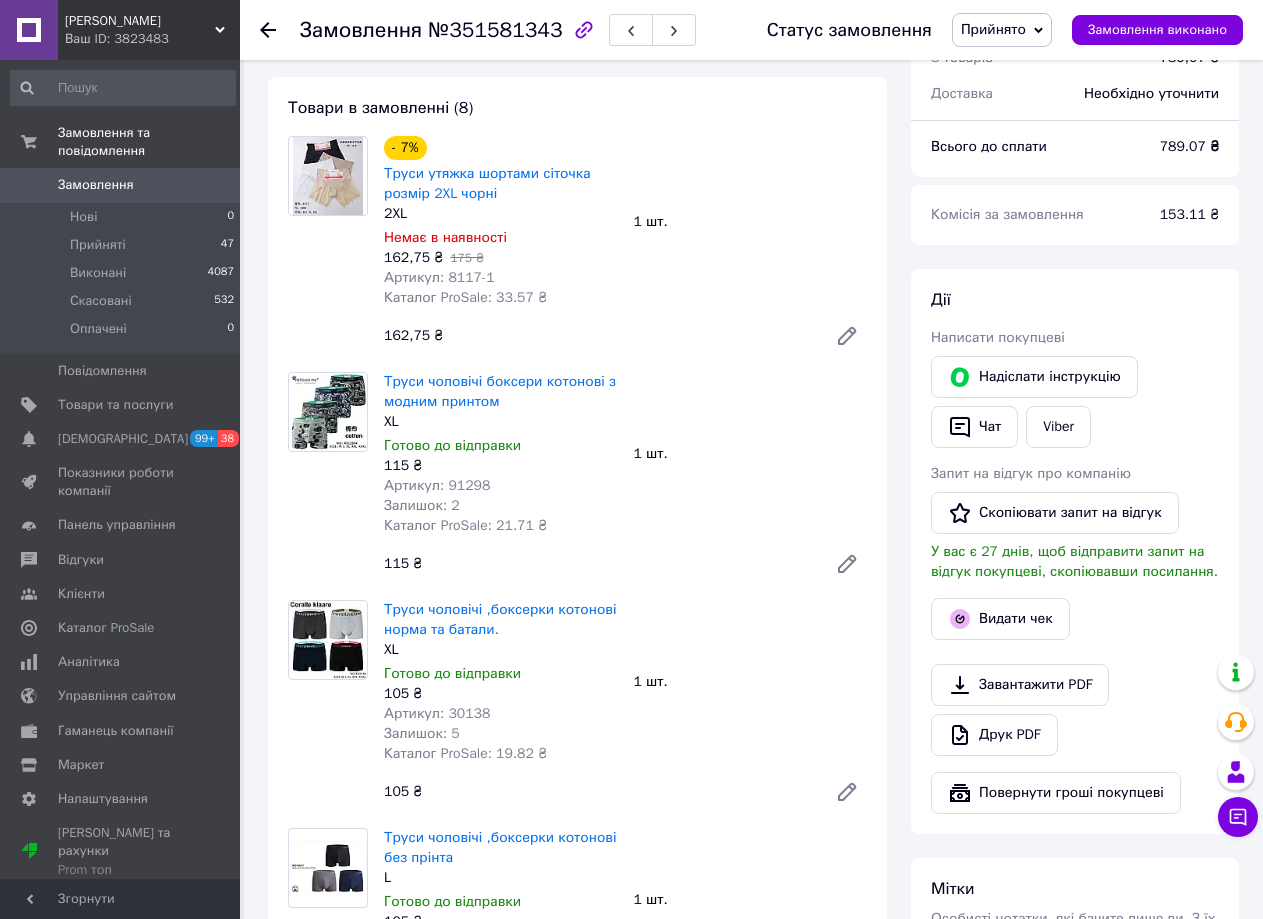 scroll, scrollTop: 0, scrollLeft: 0, axis: both 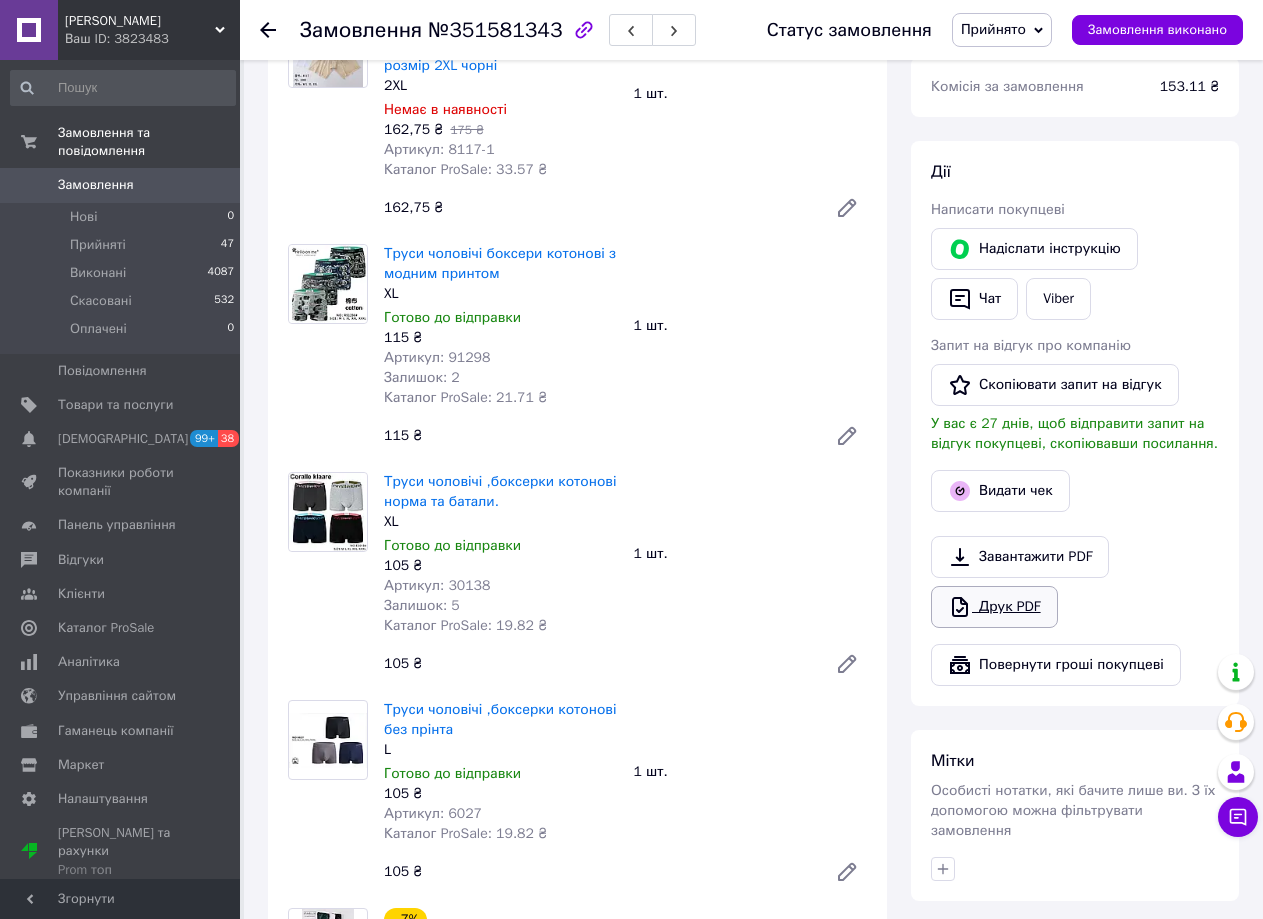 click 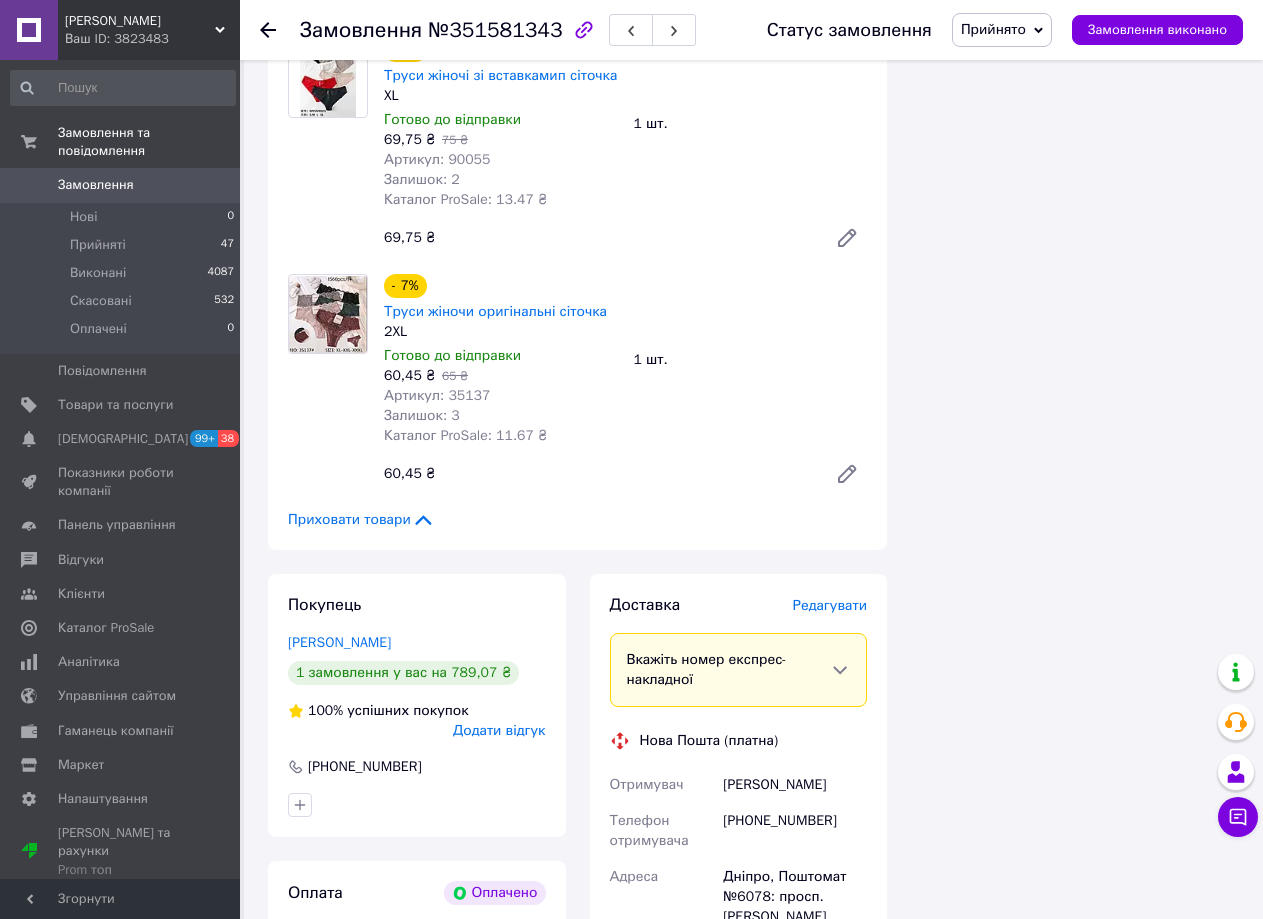 scroll, scrollTop: 1928, scrollLeft: 0, axis: vertical 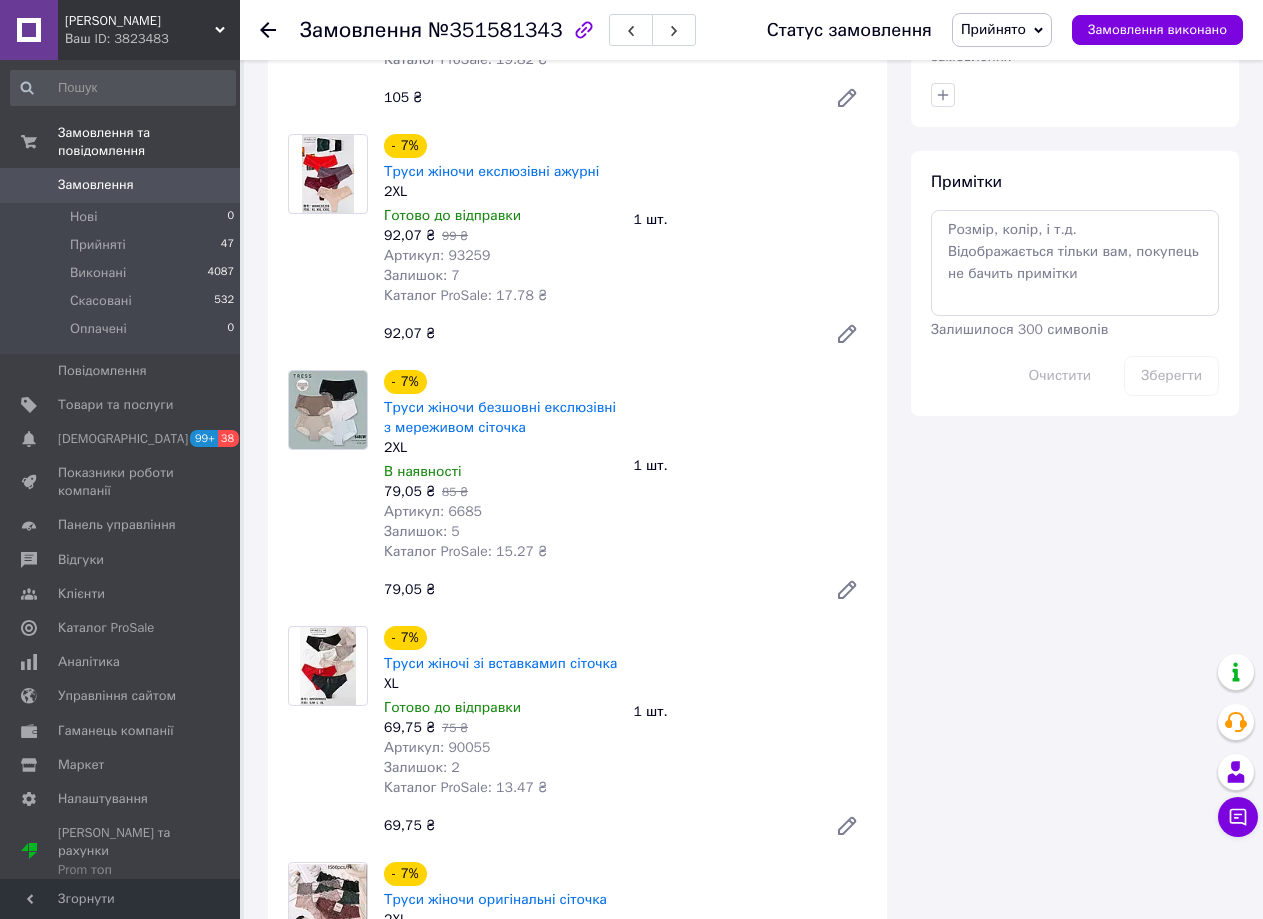 click at bounding box center (328, 410) 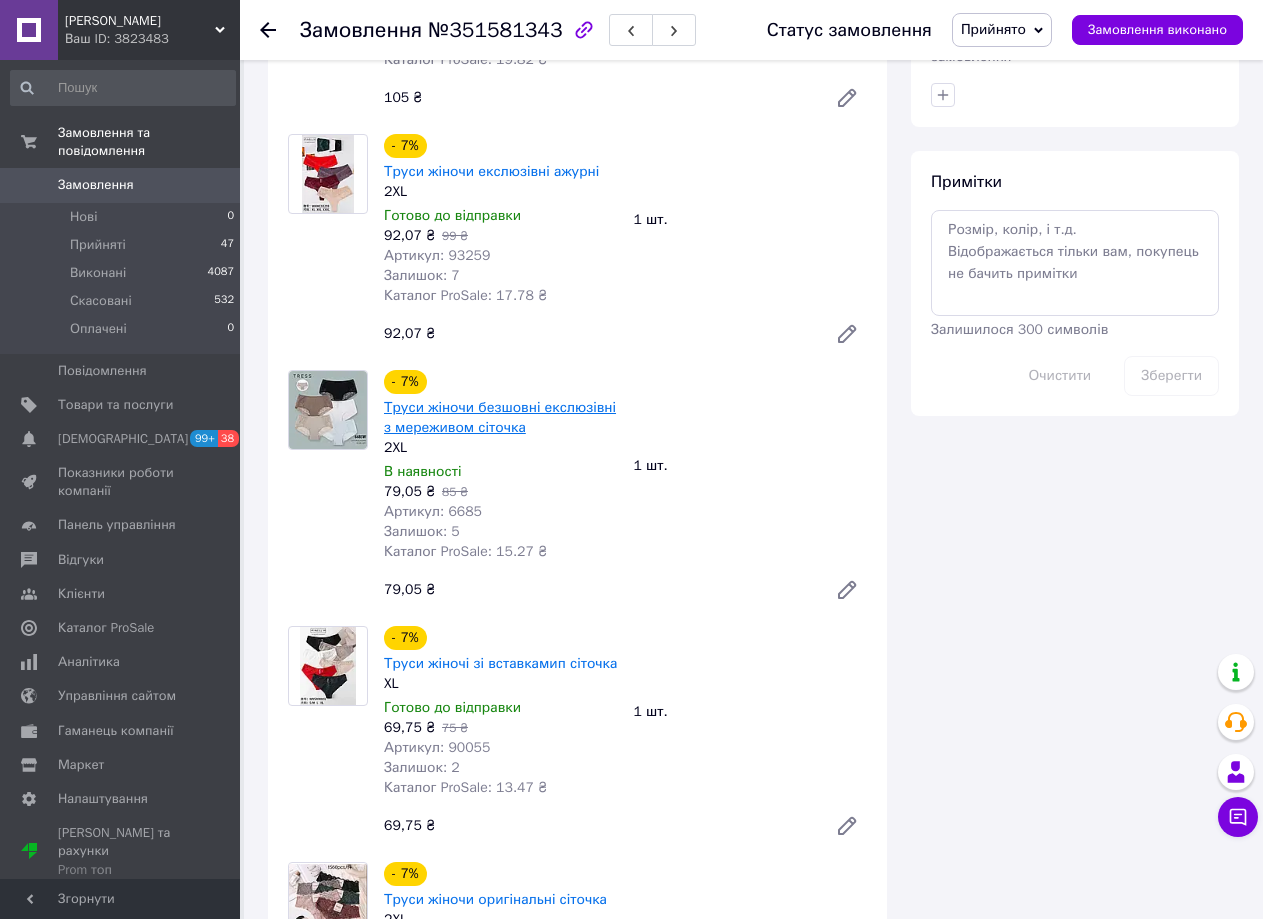 click on "Труси жіночи   безшовні  екслюзівні  з мереживом сіточка" at bounding box center [500, 417] 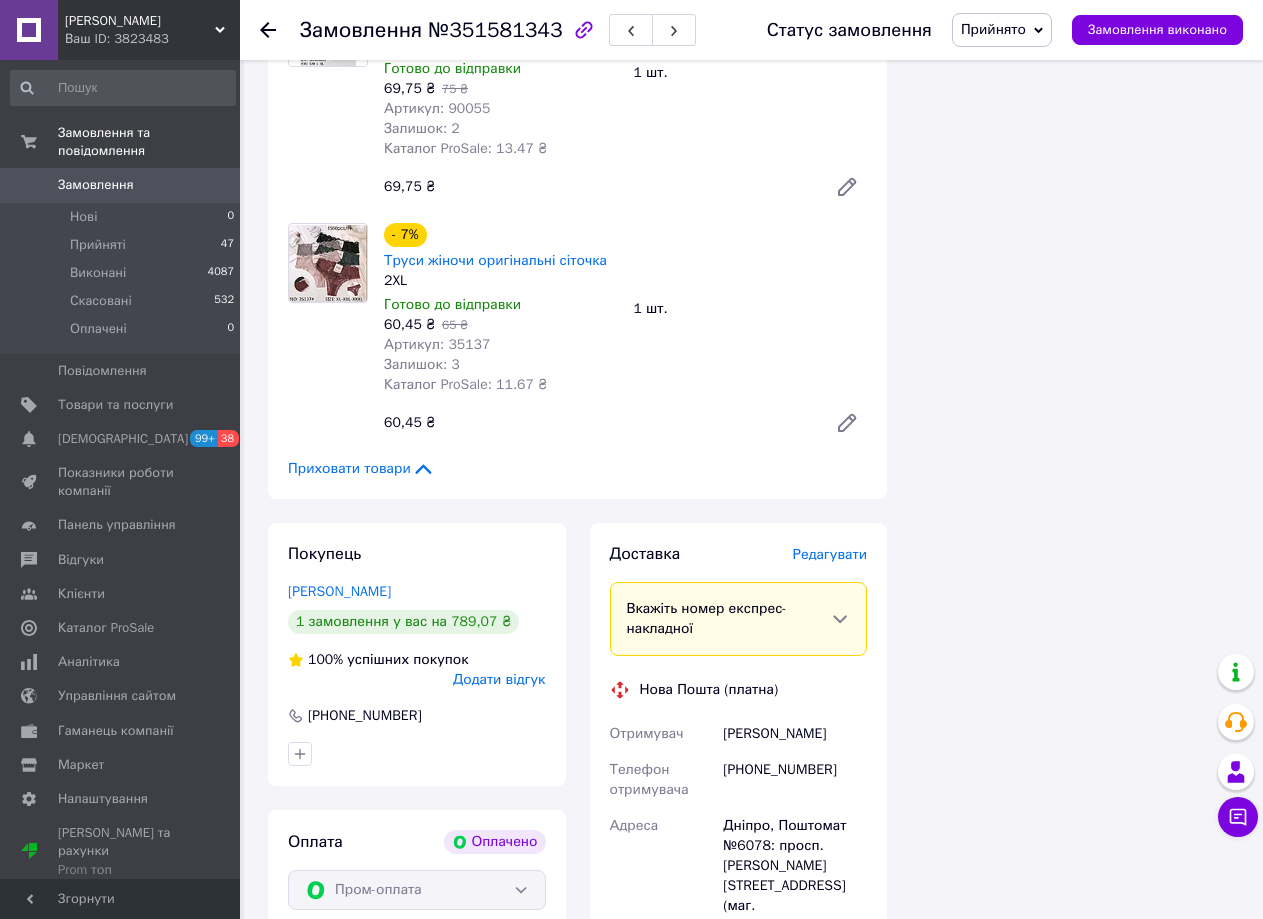 scroll, scrollTop: 1629, scrollLeft: 0, axis: vertical 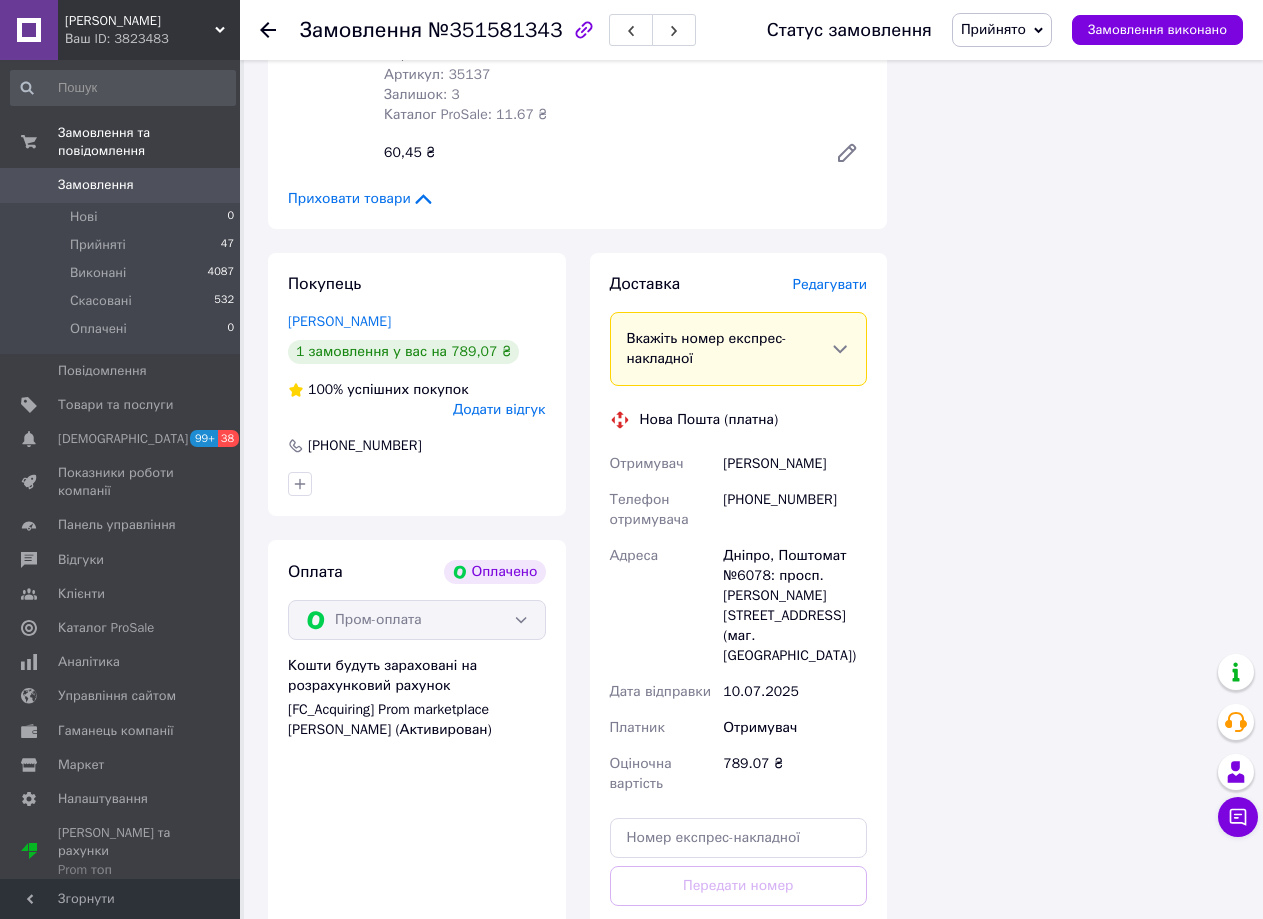 click on "Редагувати" at bounding box center (830, 284) 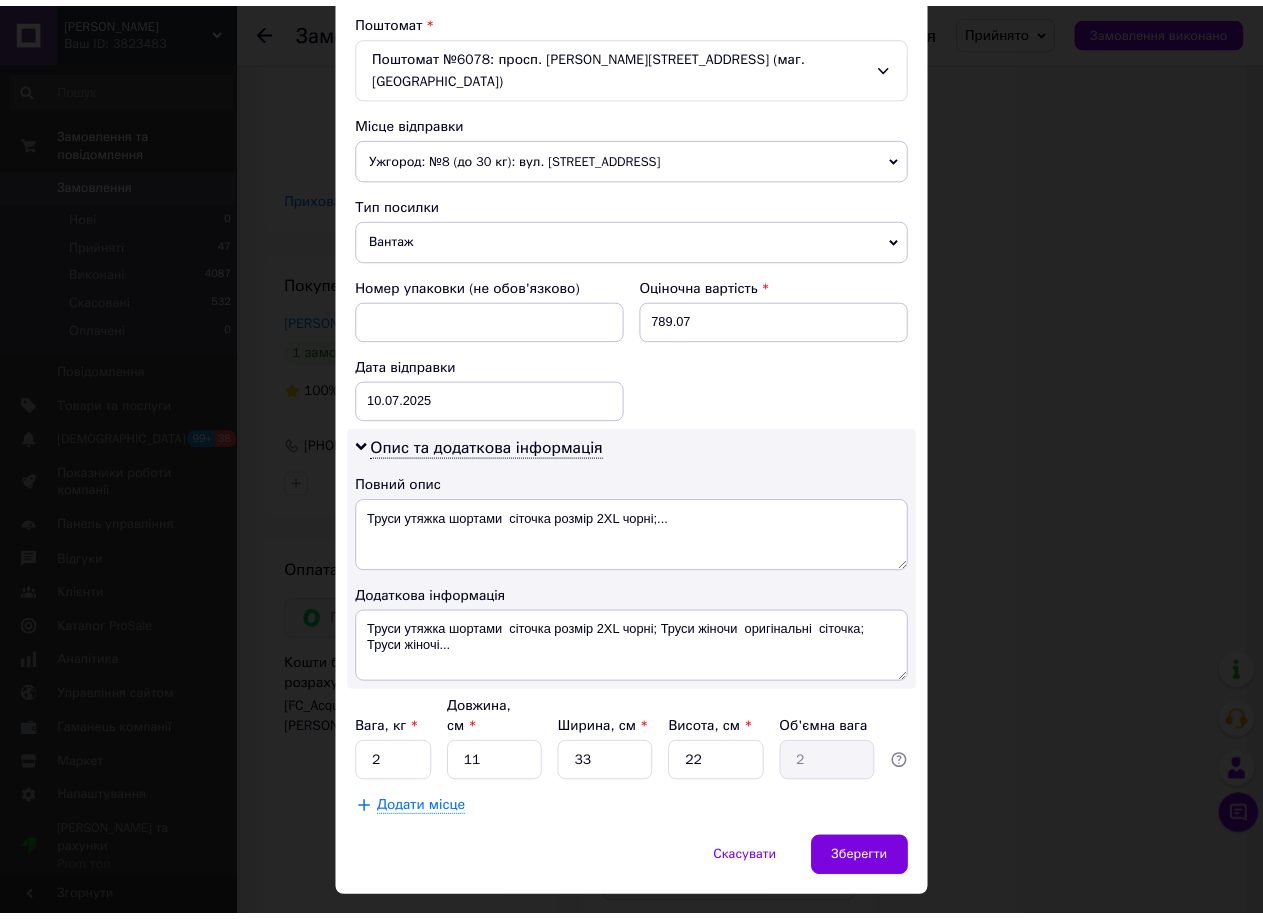 scroll, scrollTop: 633, scrollLeft: 0, axis: vertical 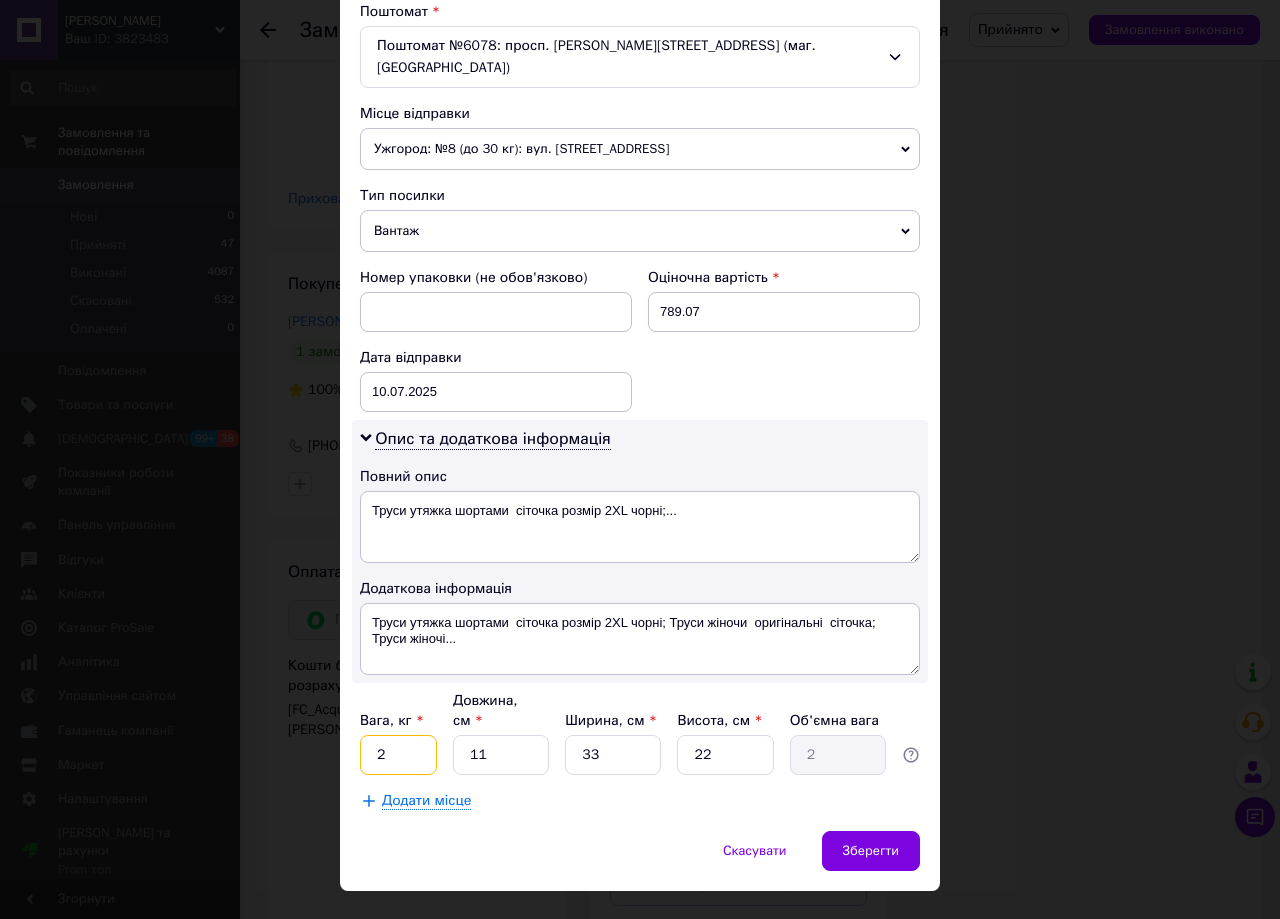 click on "2" at bounding box center [398, 755] 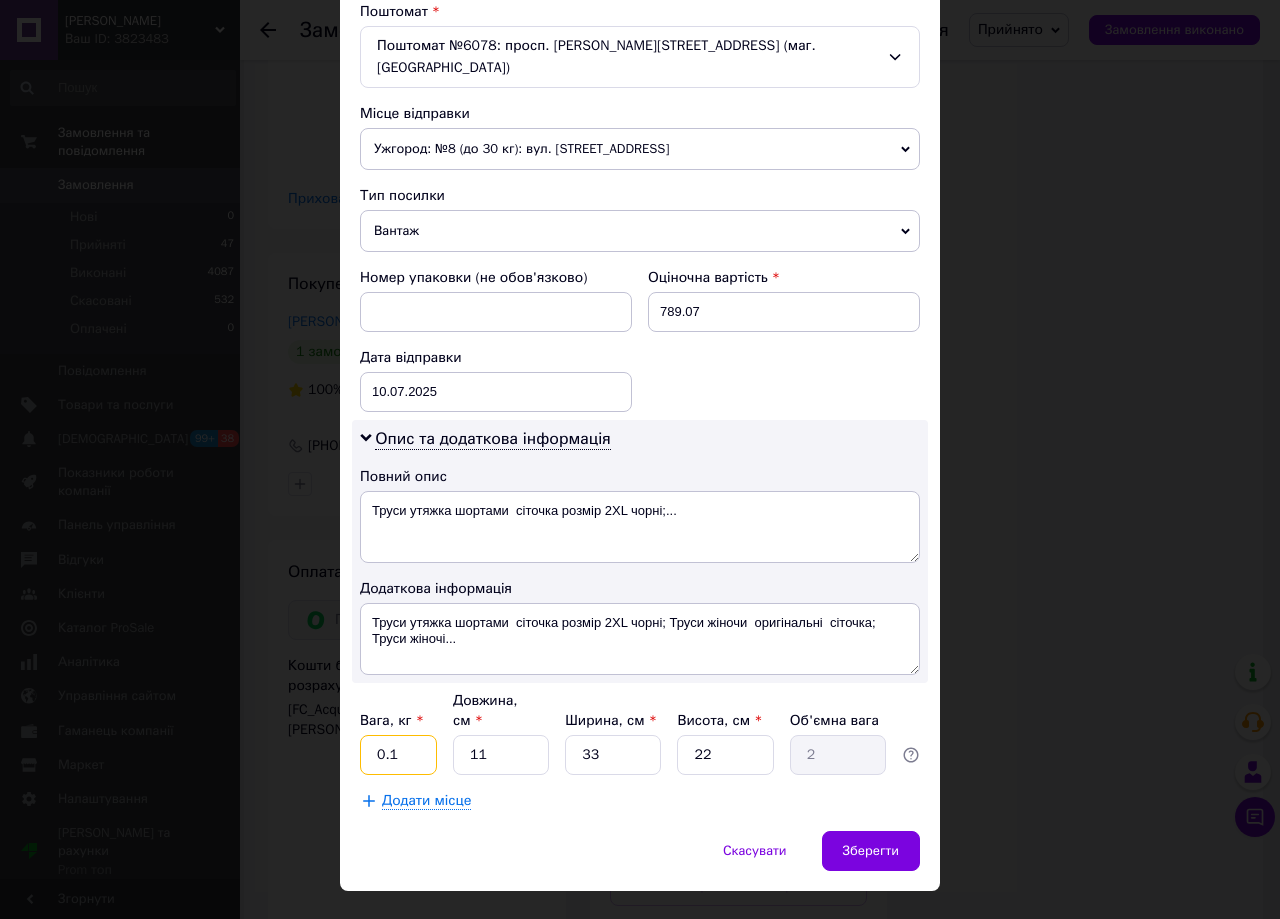 type on "0.1" 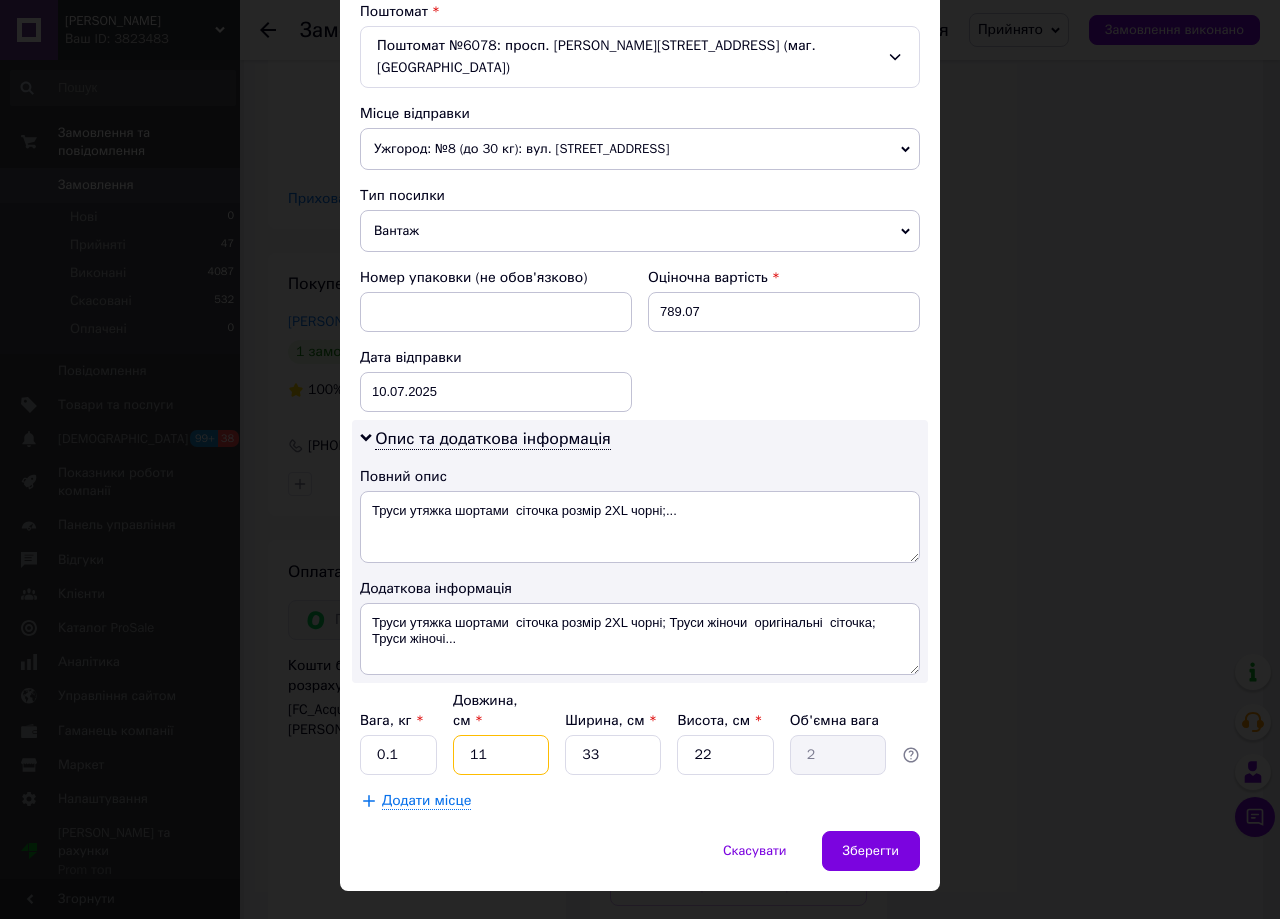 click on "11" at bounding box center [501, 755] 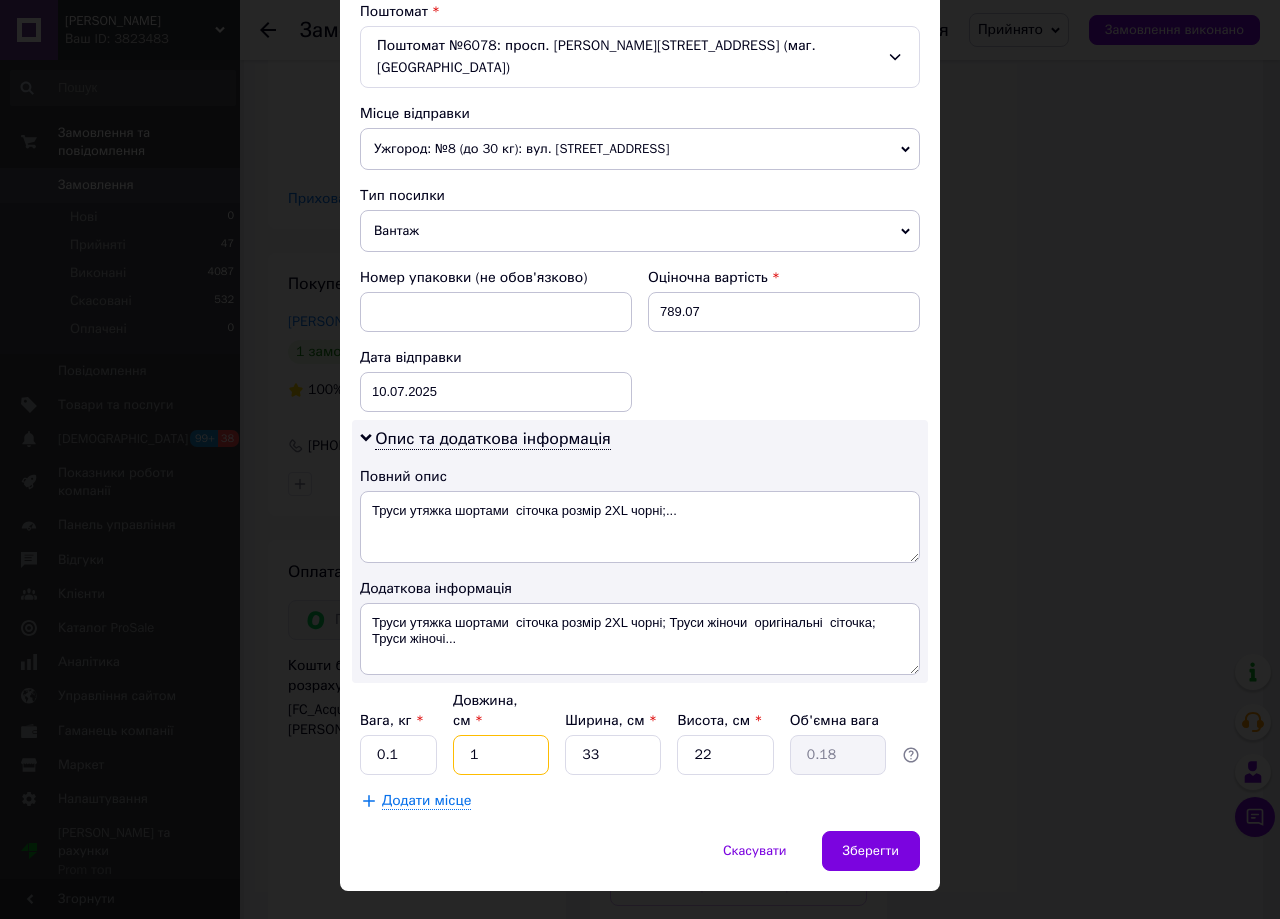 type 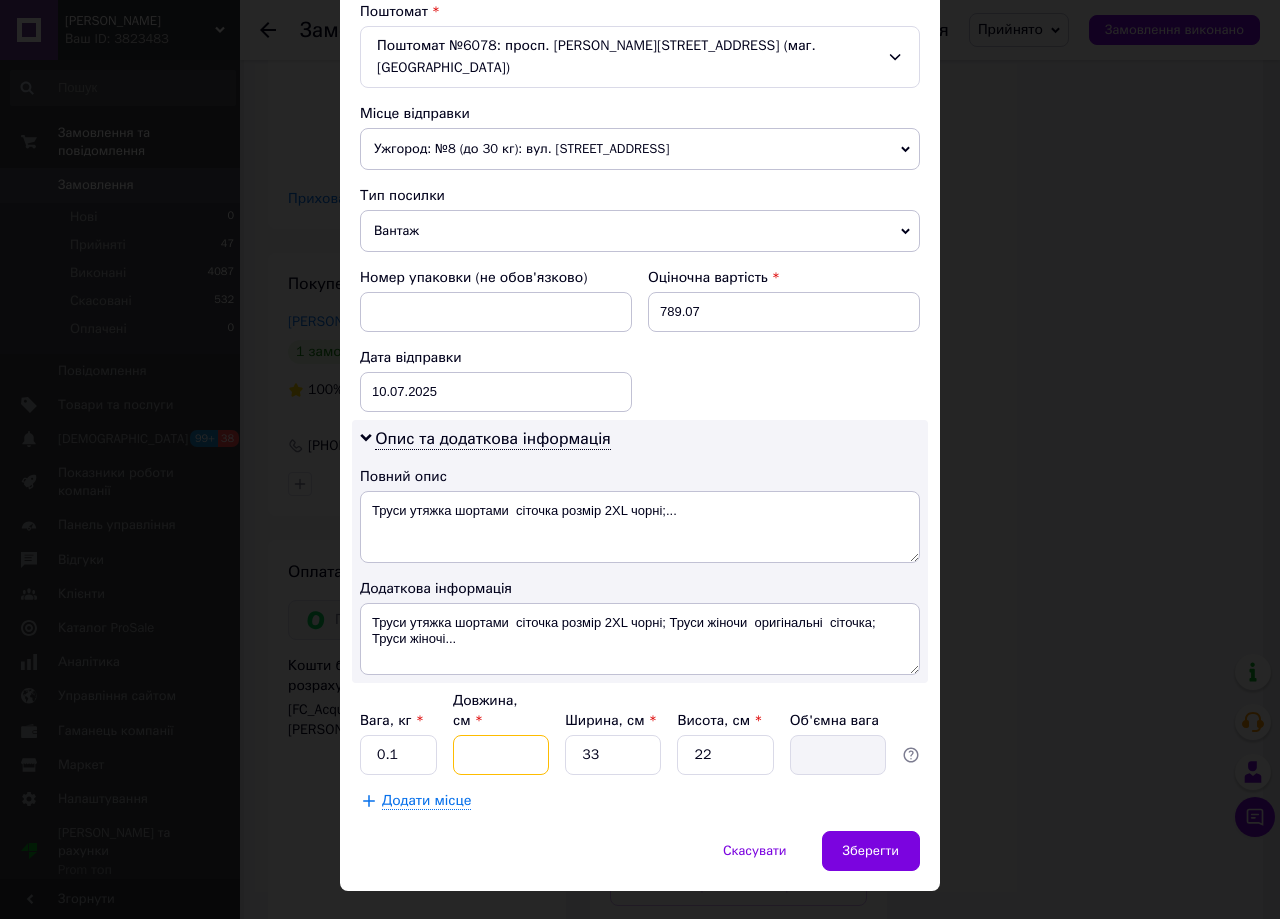 type on "2" 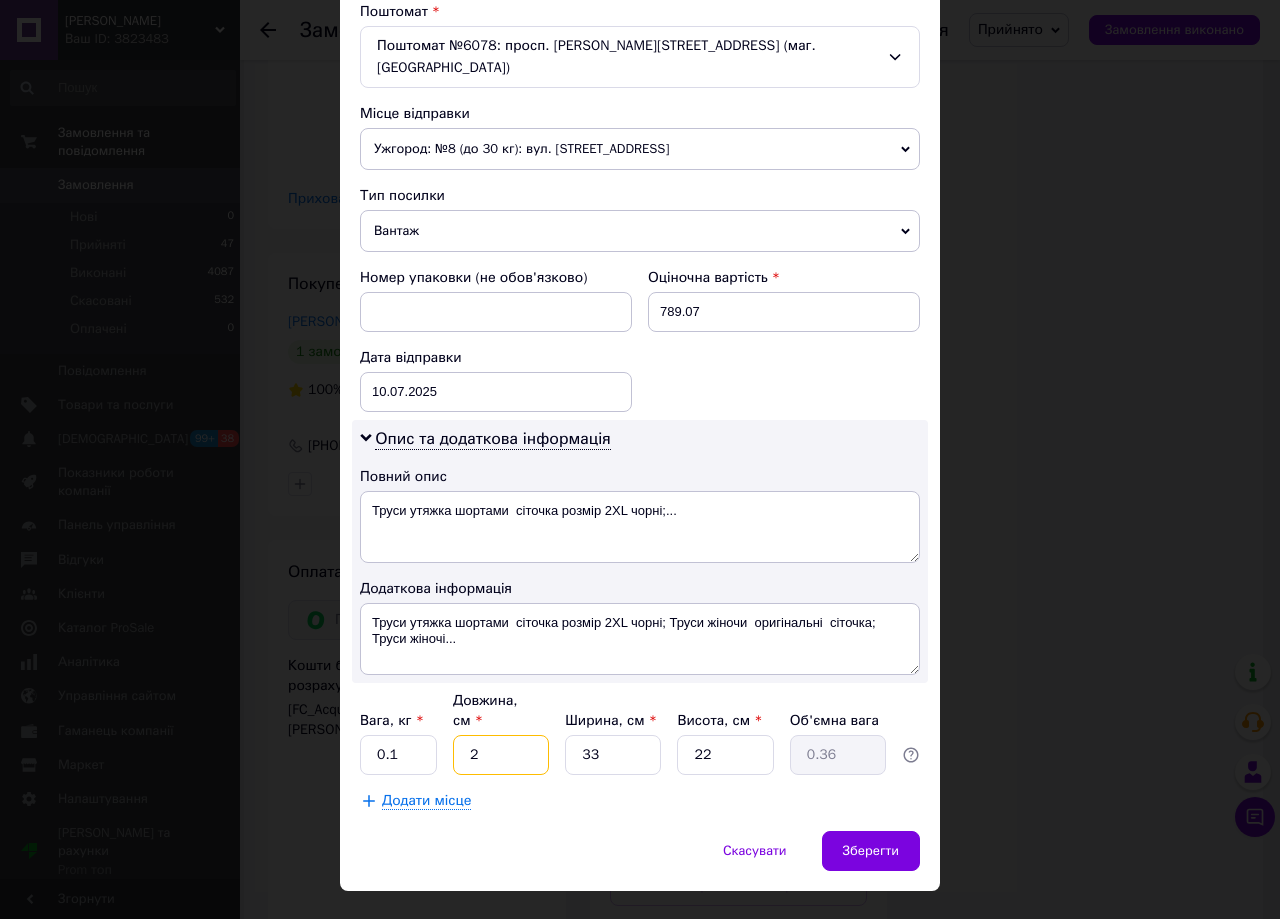 type on "20" 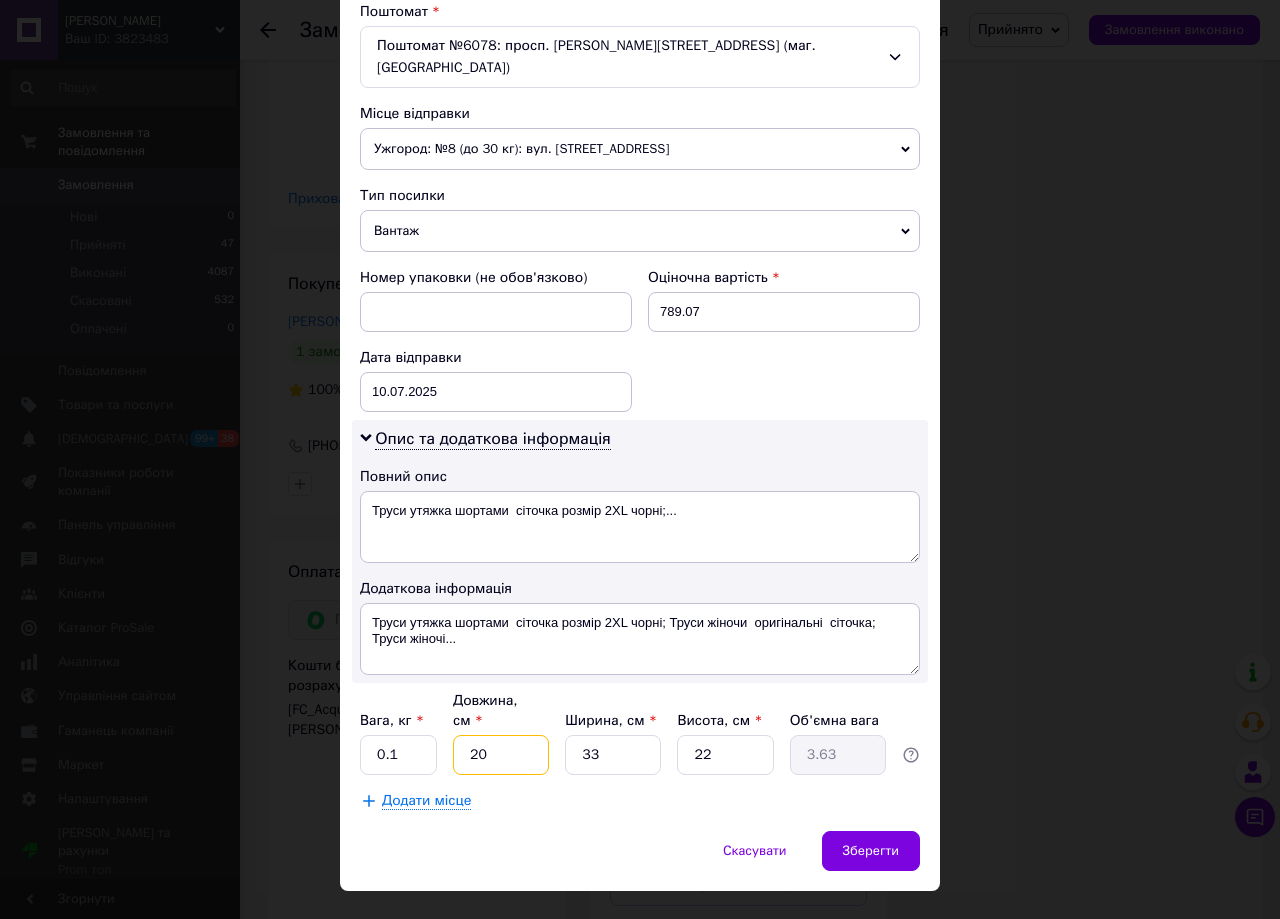 type on "20" 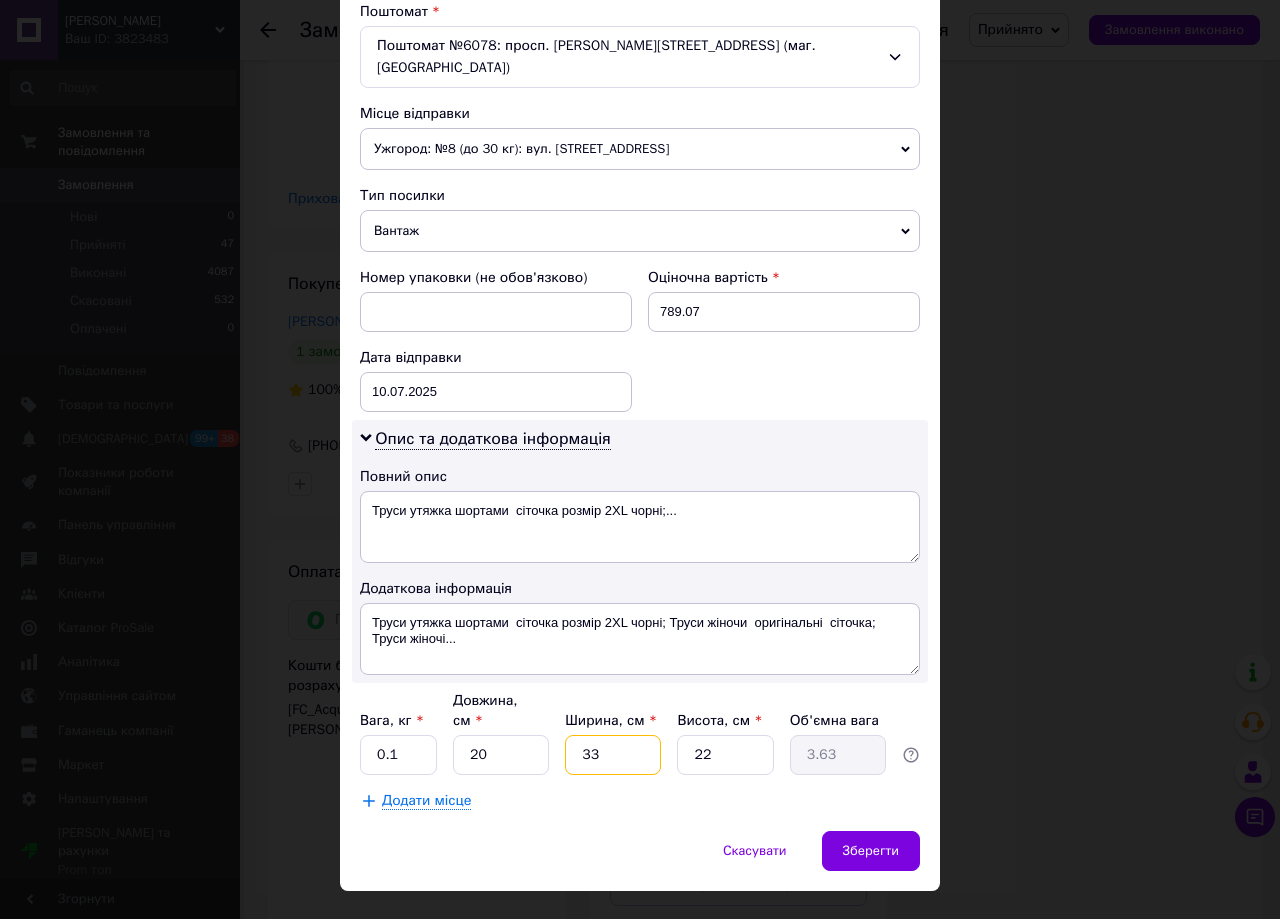 click on "33" at bounding box center (613, 755) 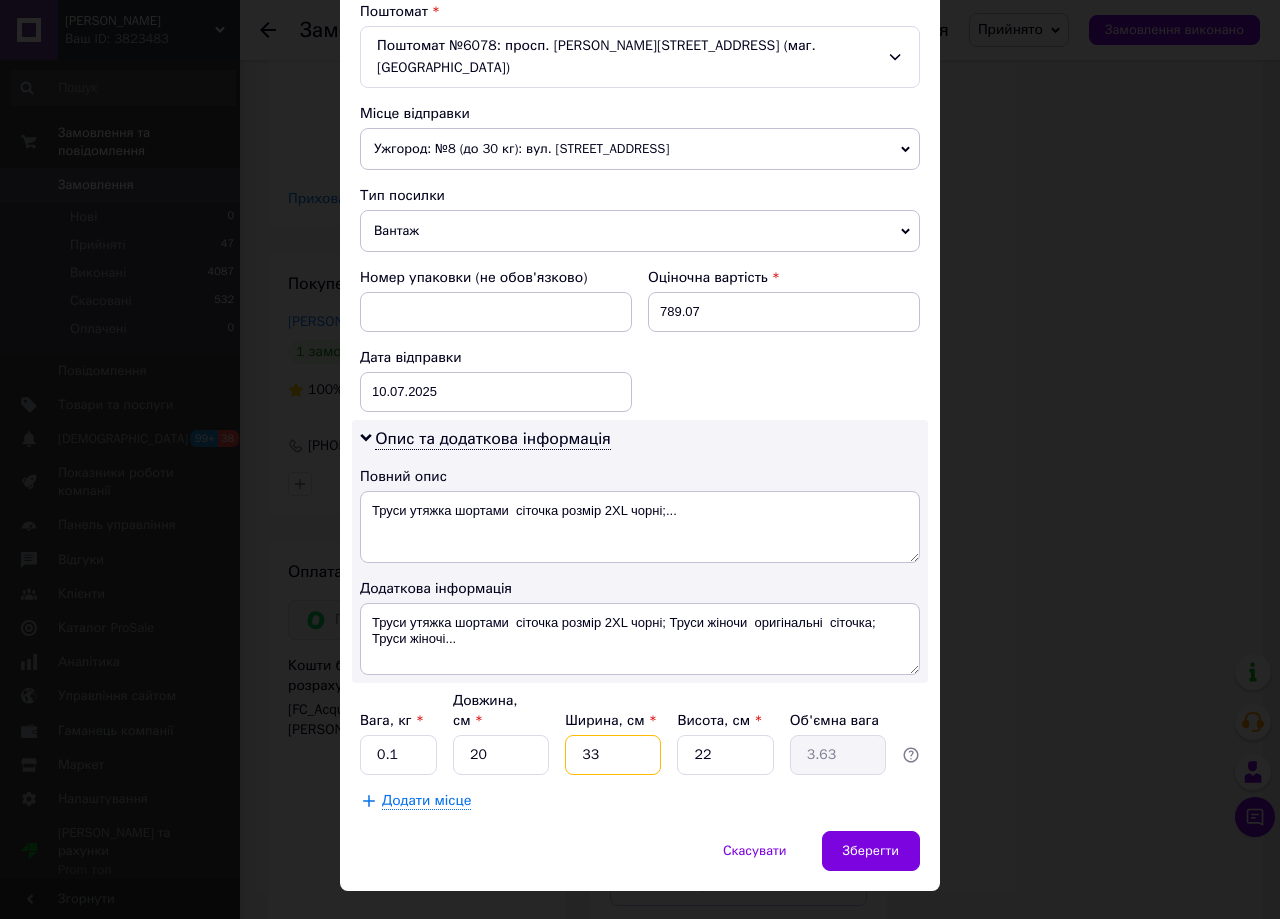 type on "3" 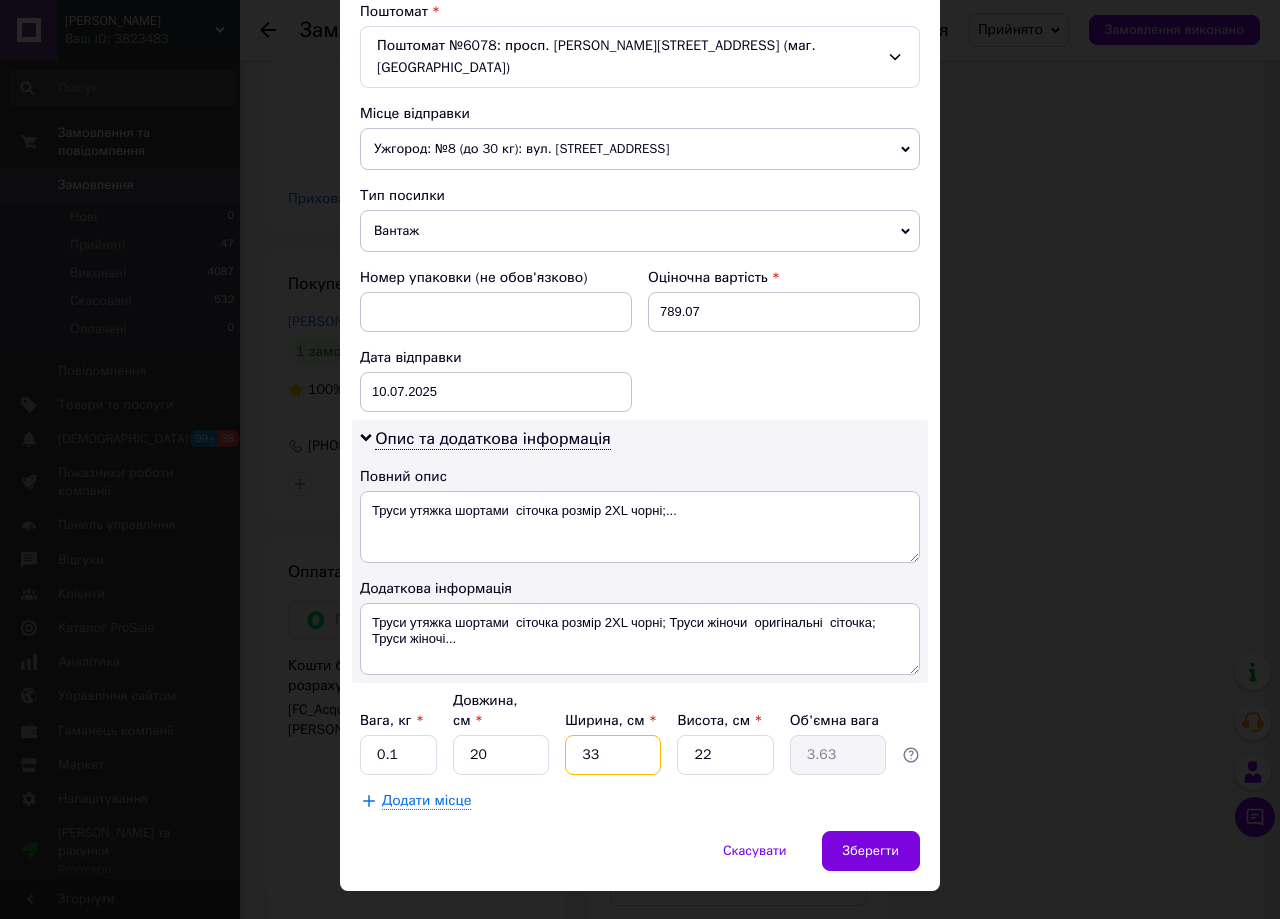 type on "0.33" 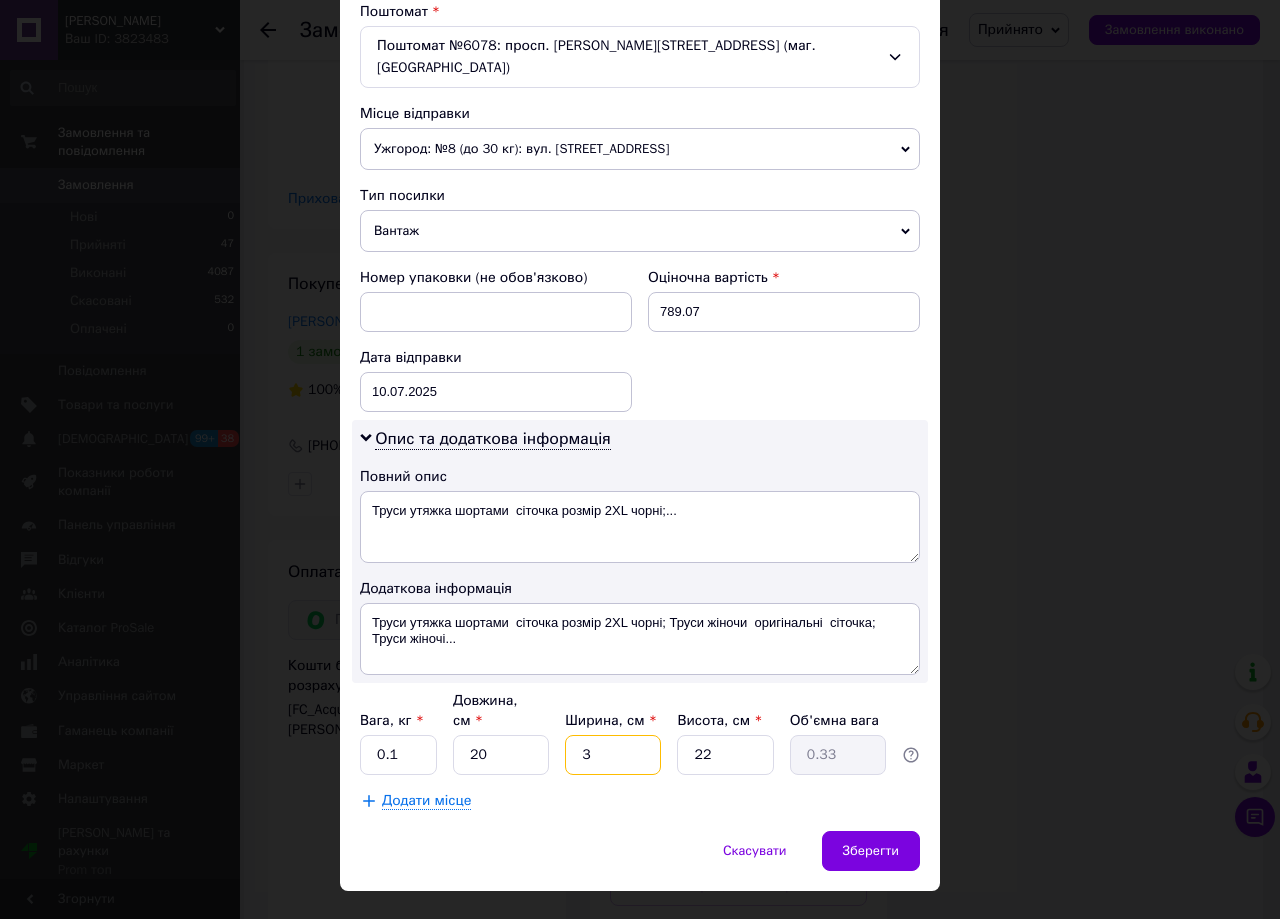 type 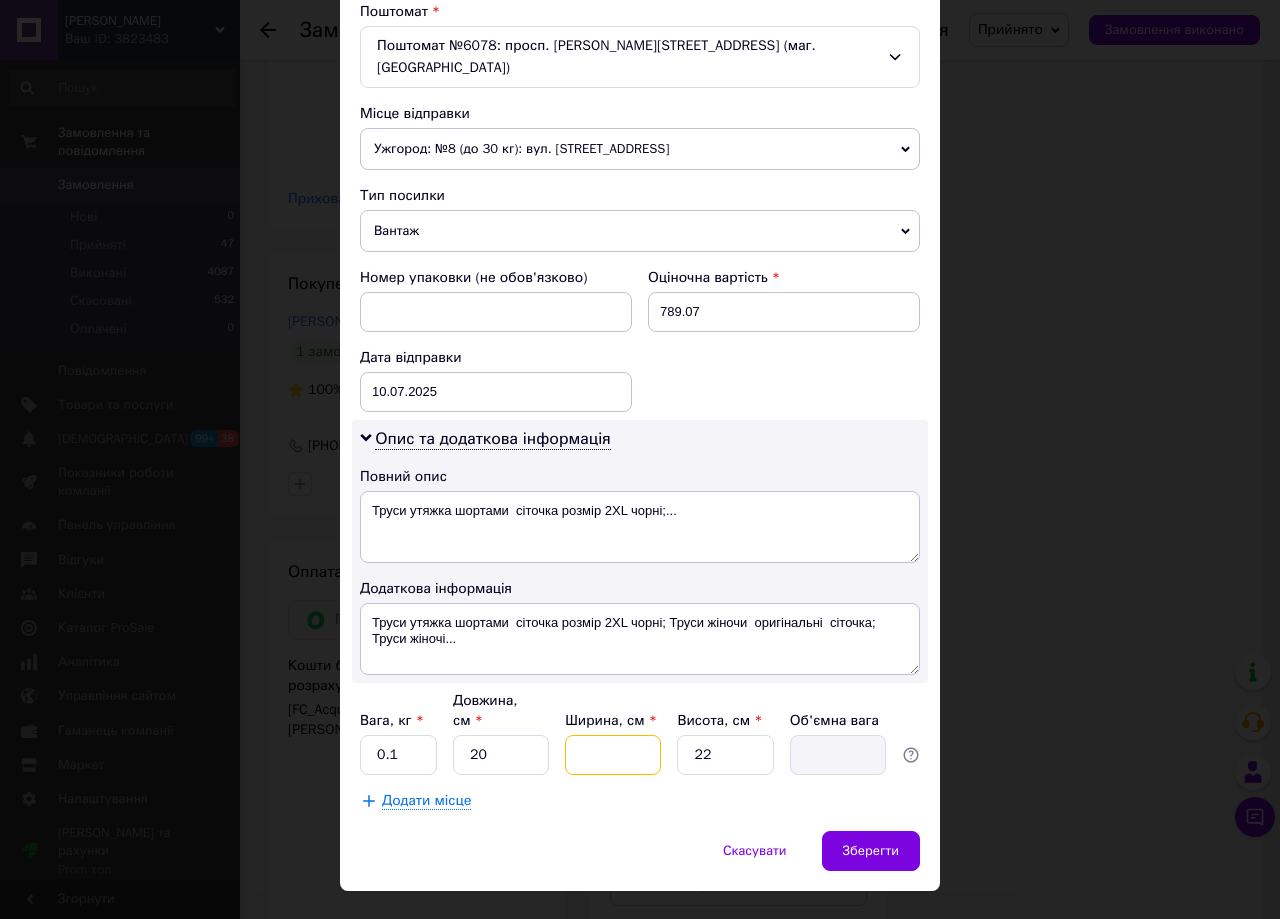 type on "1" 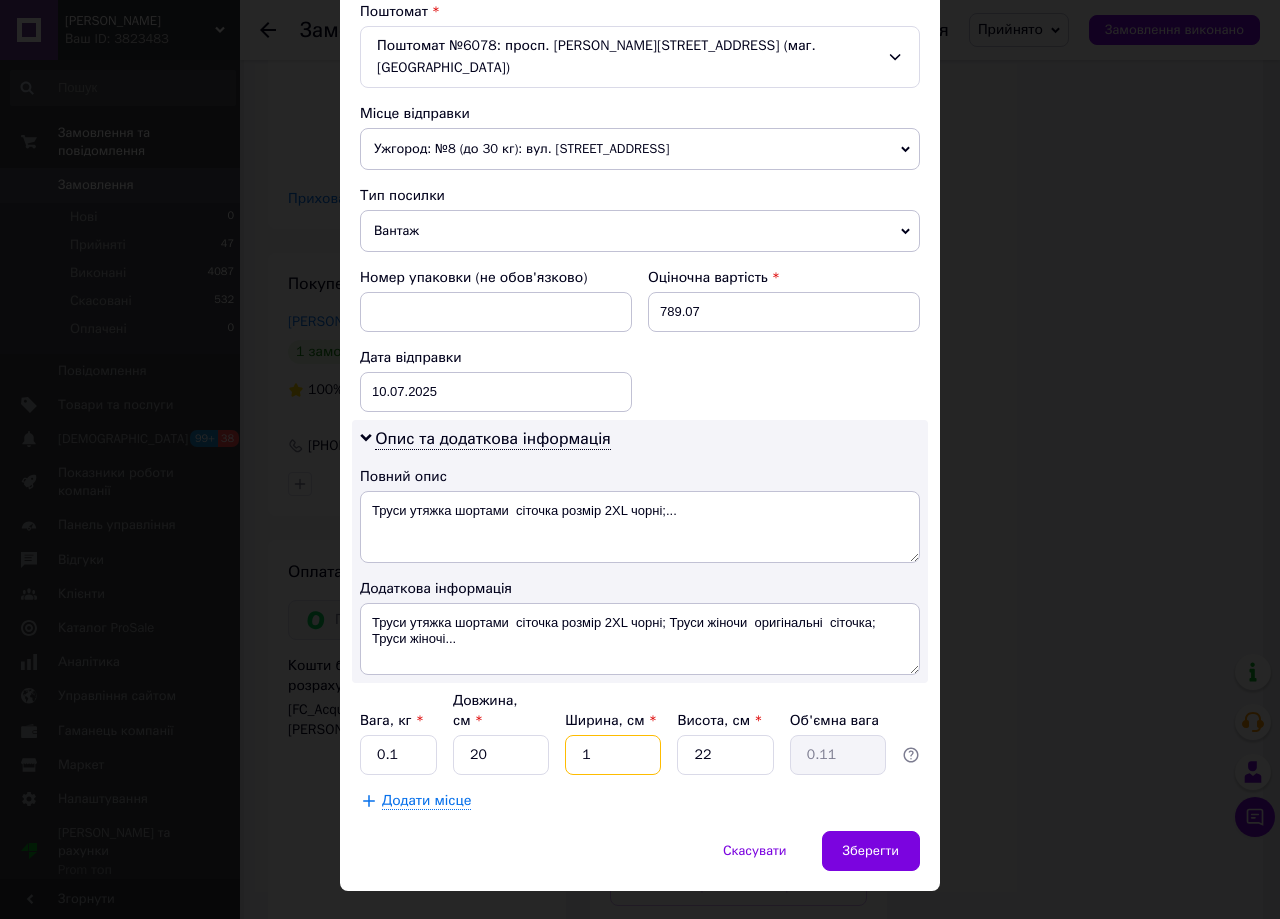 type on "15" 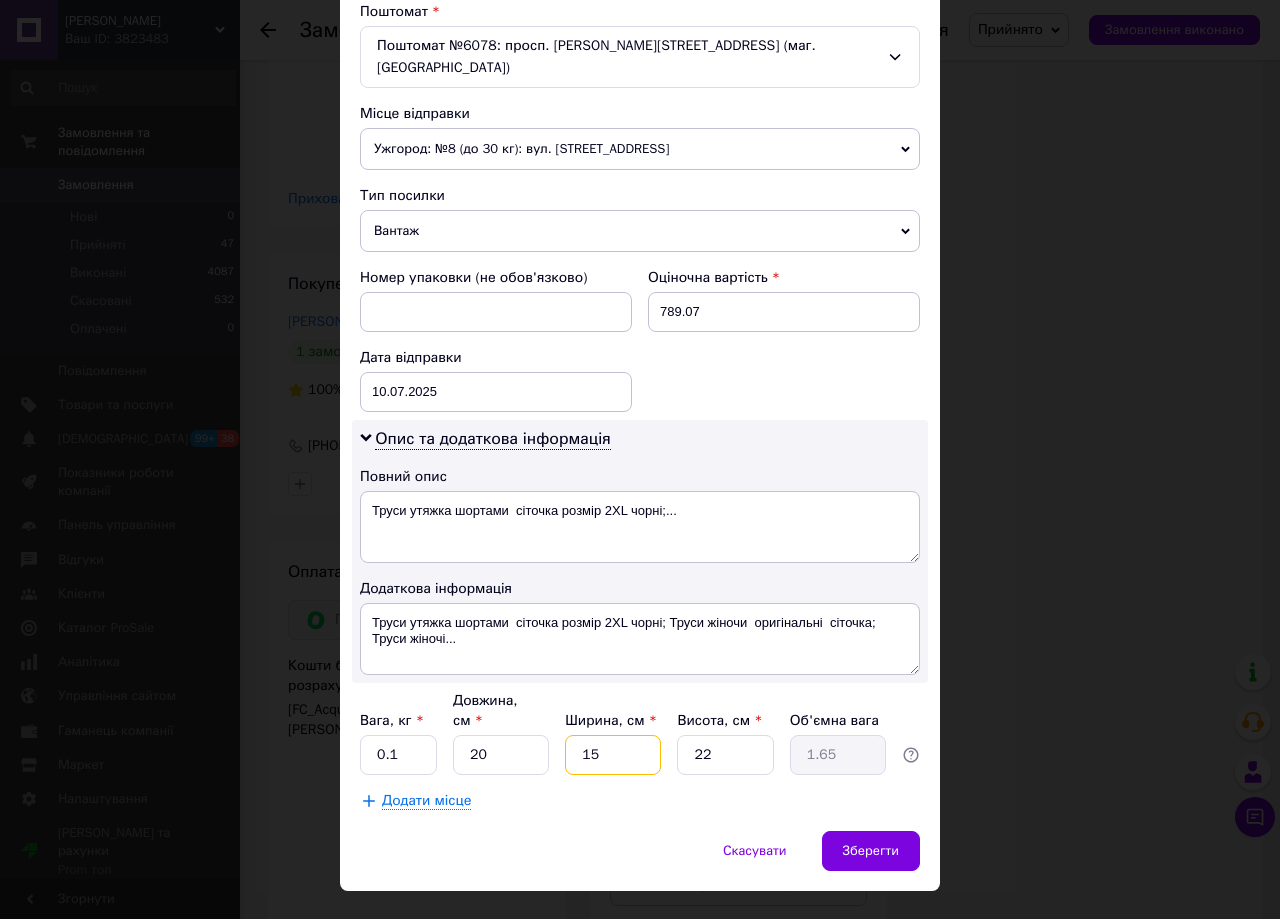 type on "15" 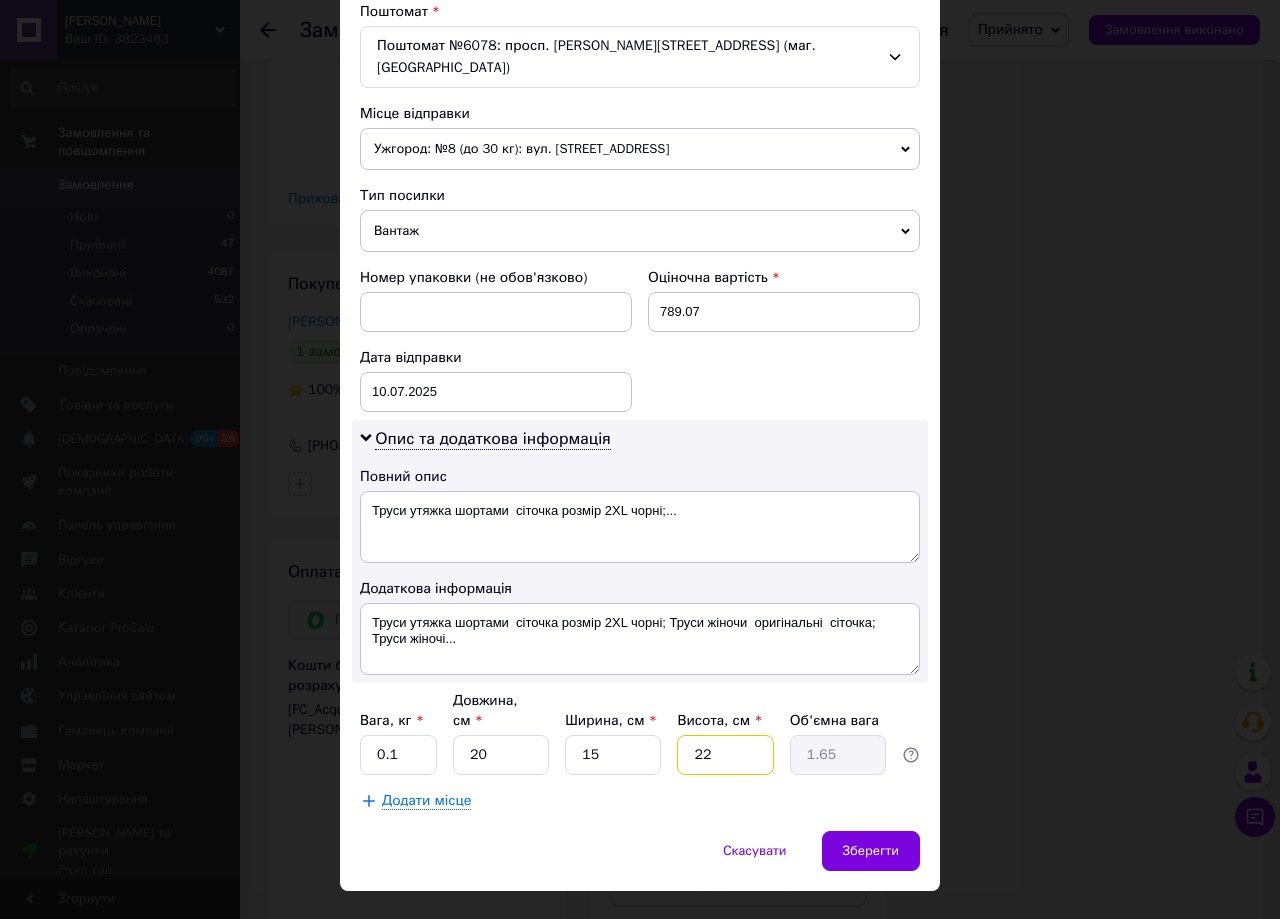 click on "22" at bounding box center (725, 755) 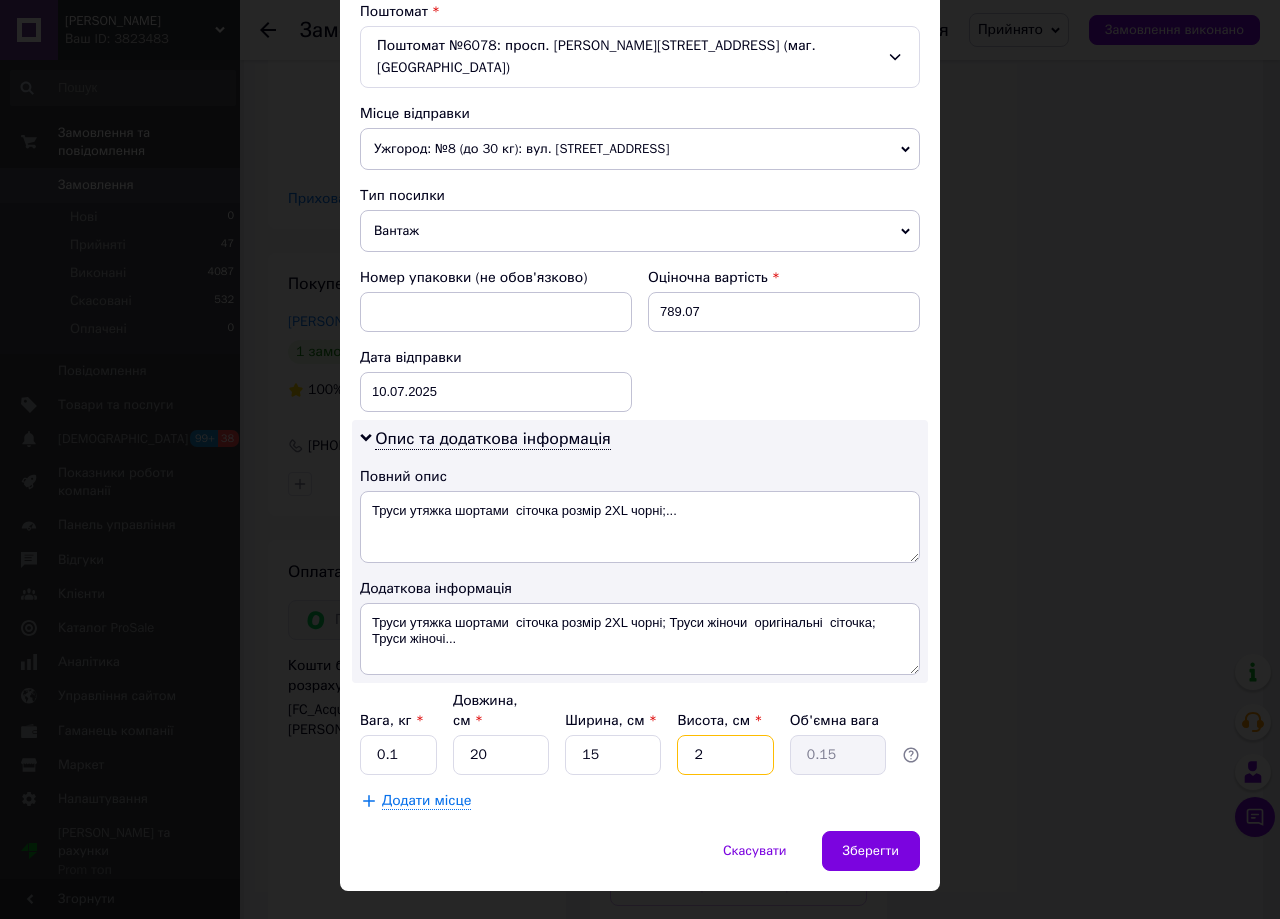 type 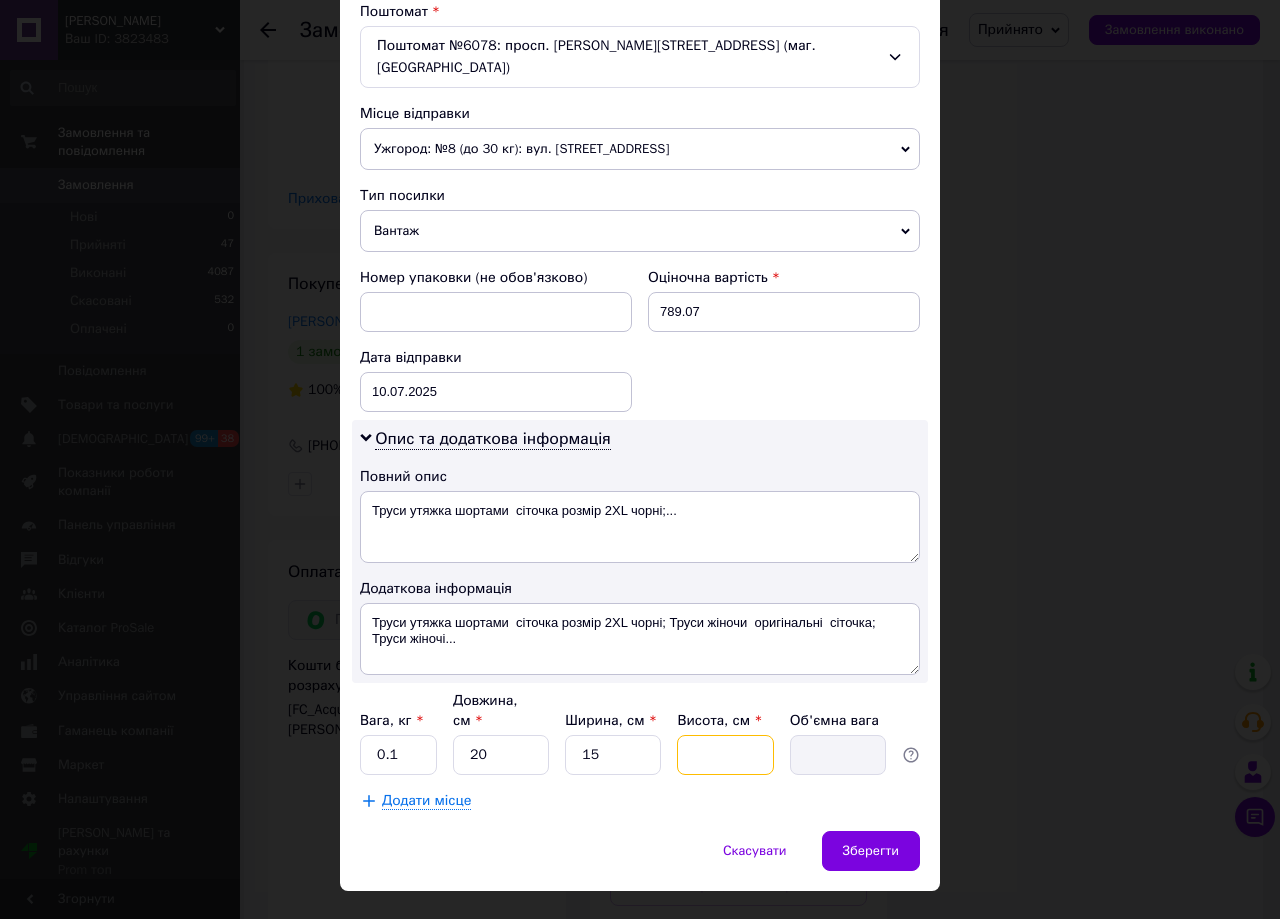 type 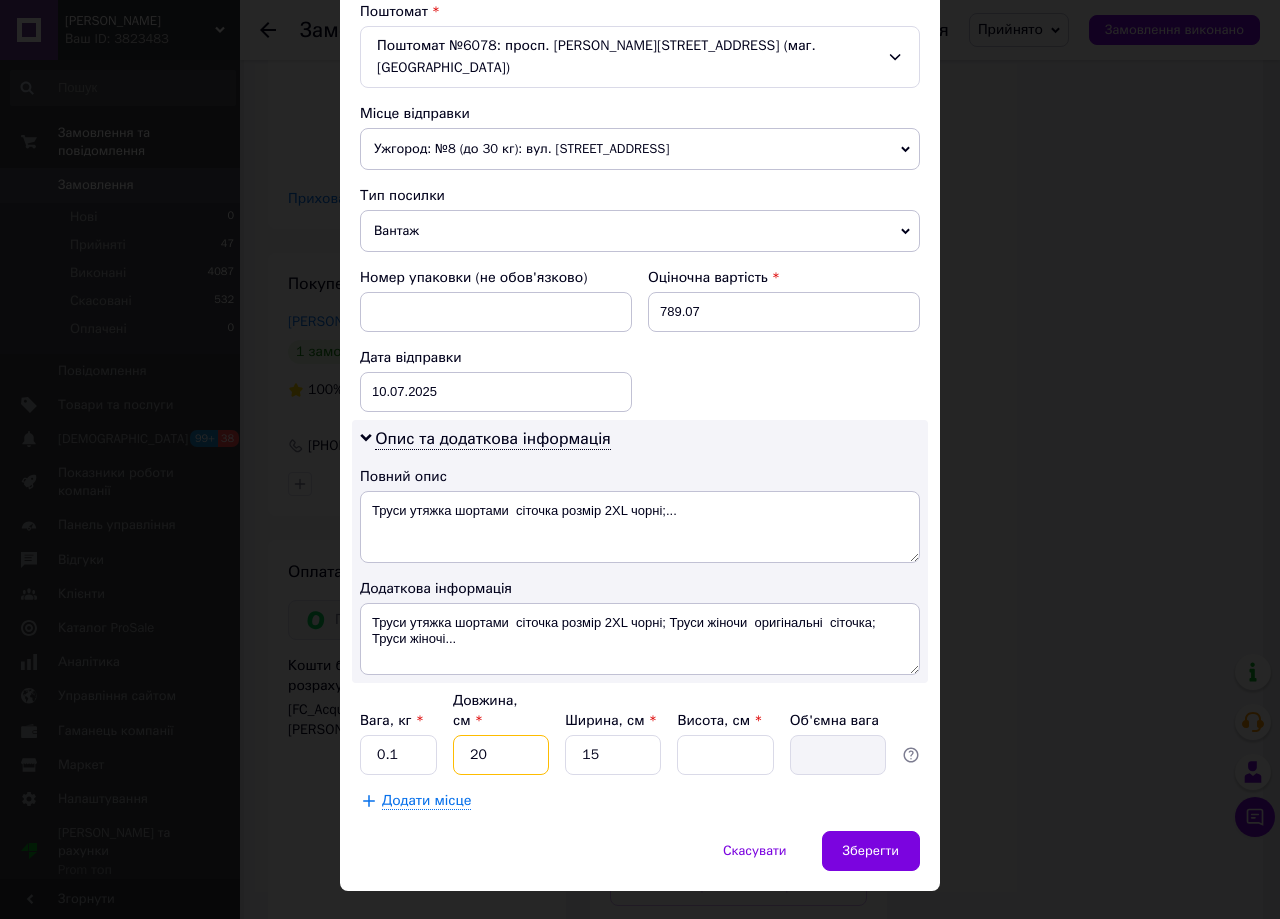 click on "20" at bounding box center [501, 755] 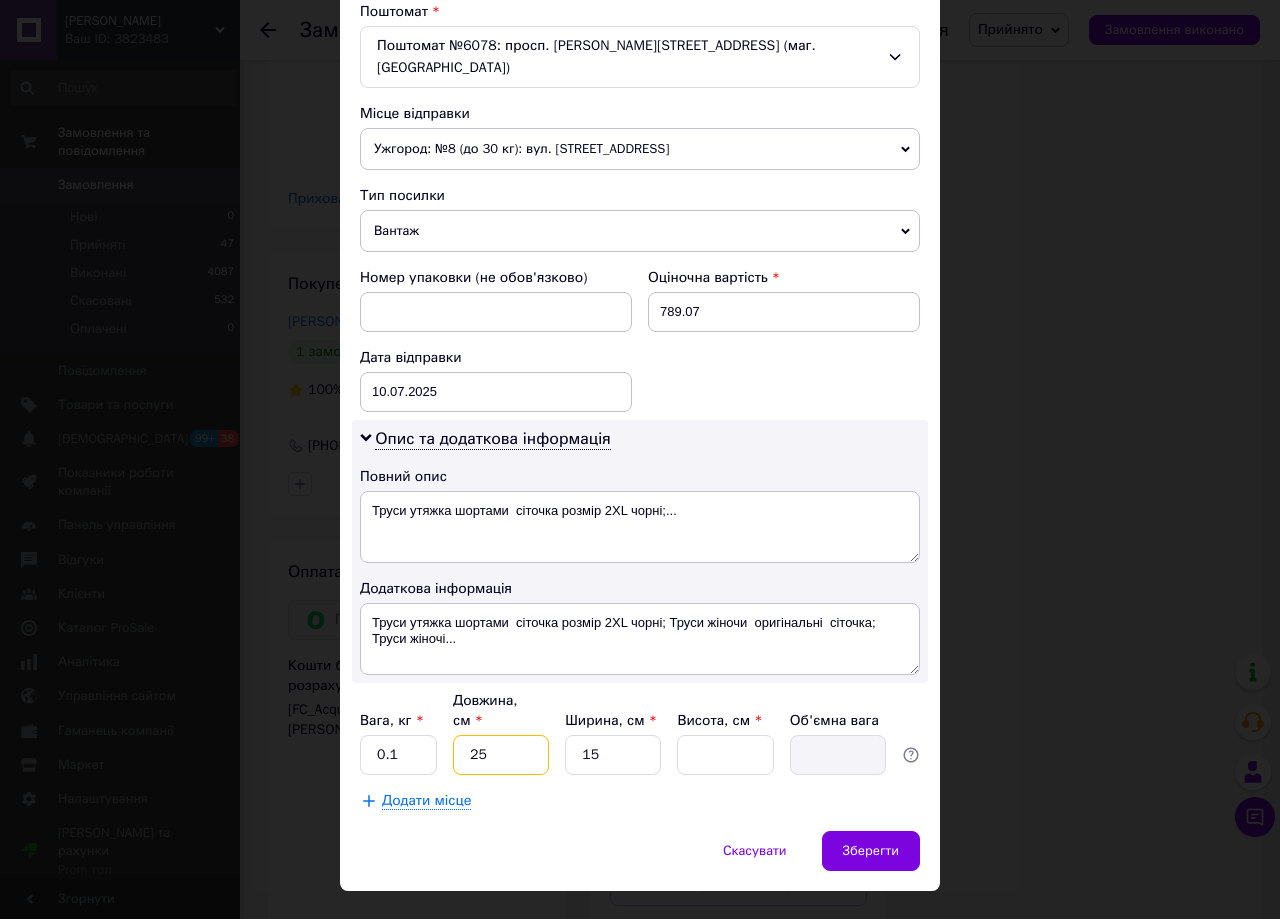 type on "25" 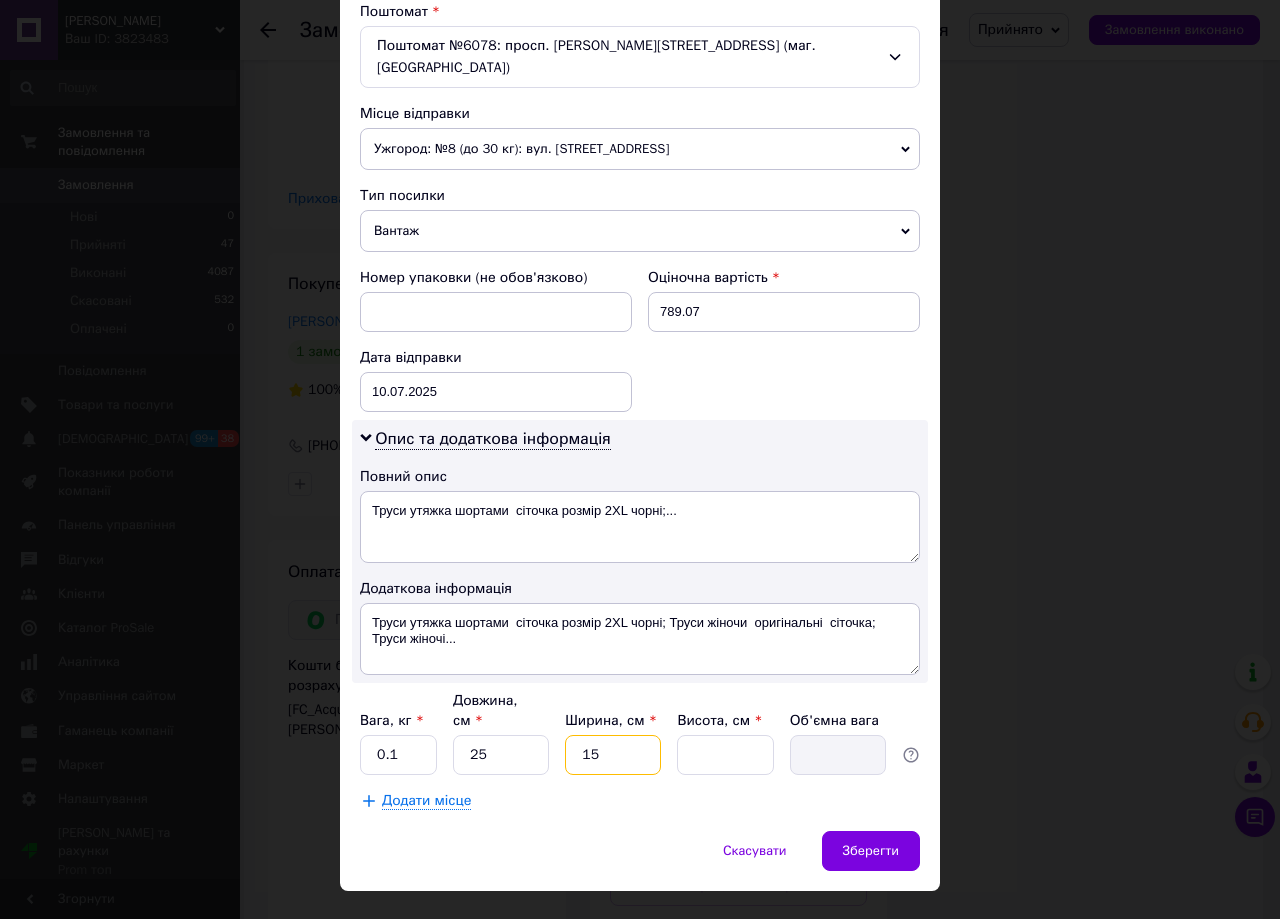 click on "15" at bounding box center [613, 755] 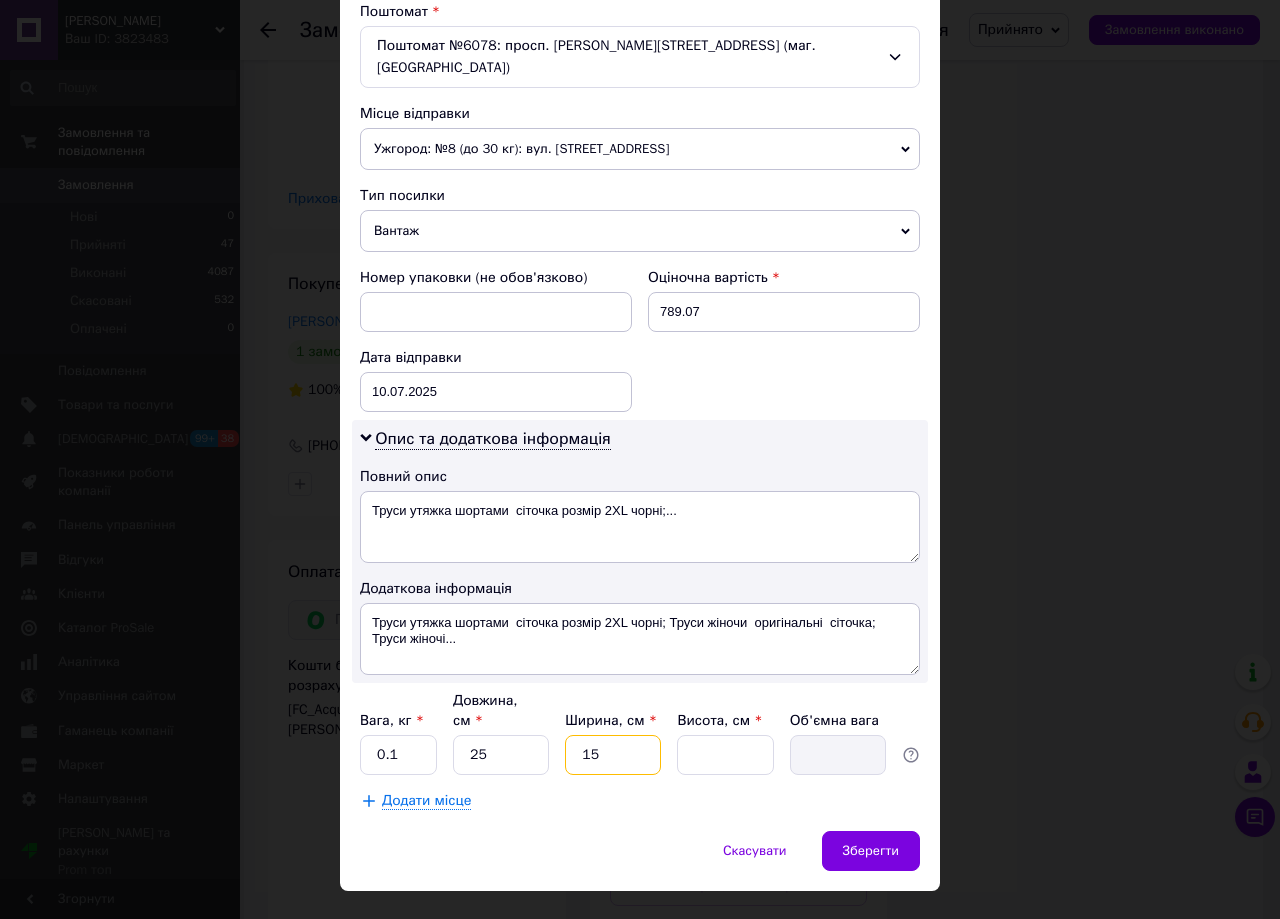 type on "1" 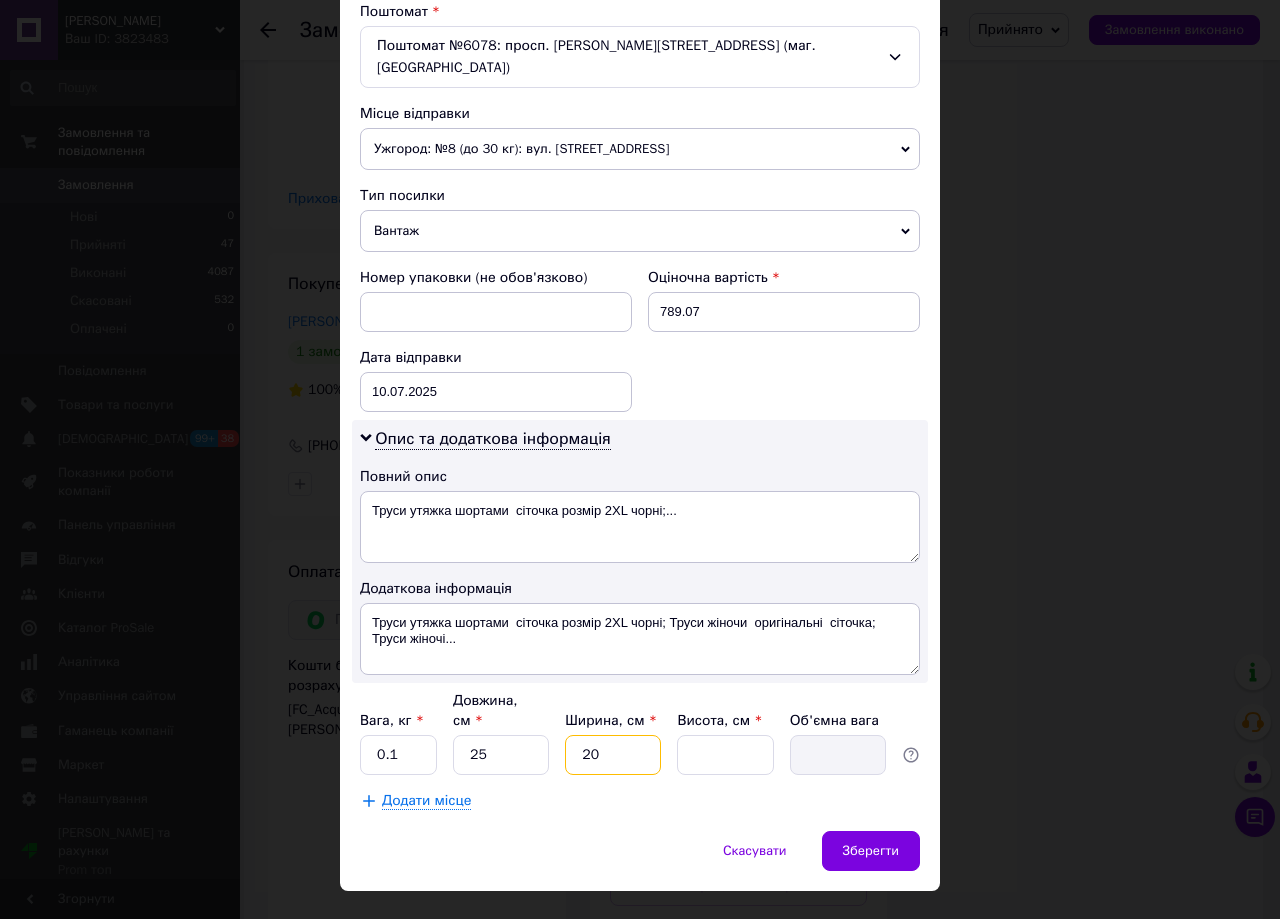 type on "20" 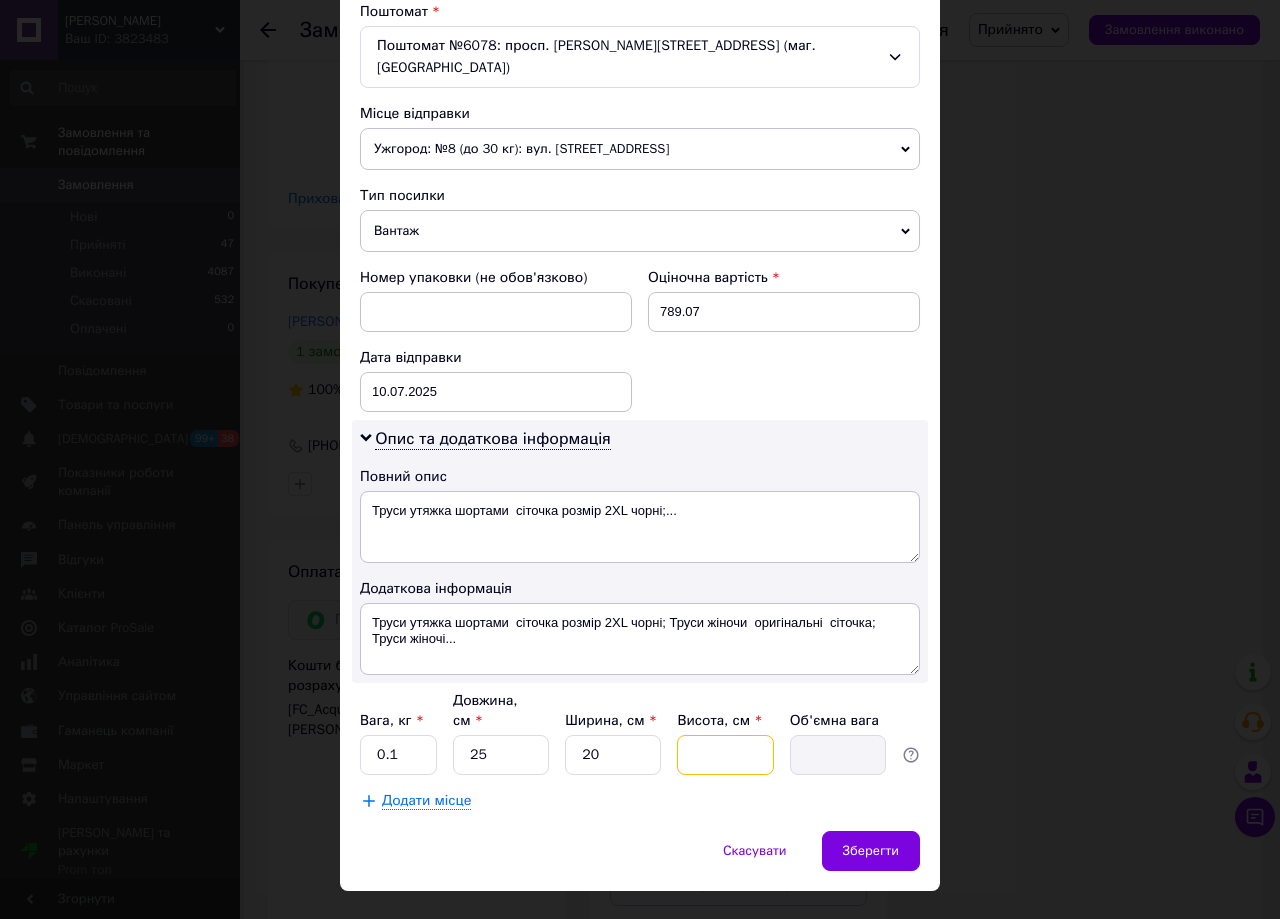 click on "Висота, см   *" at bounding box center (725, 755) 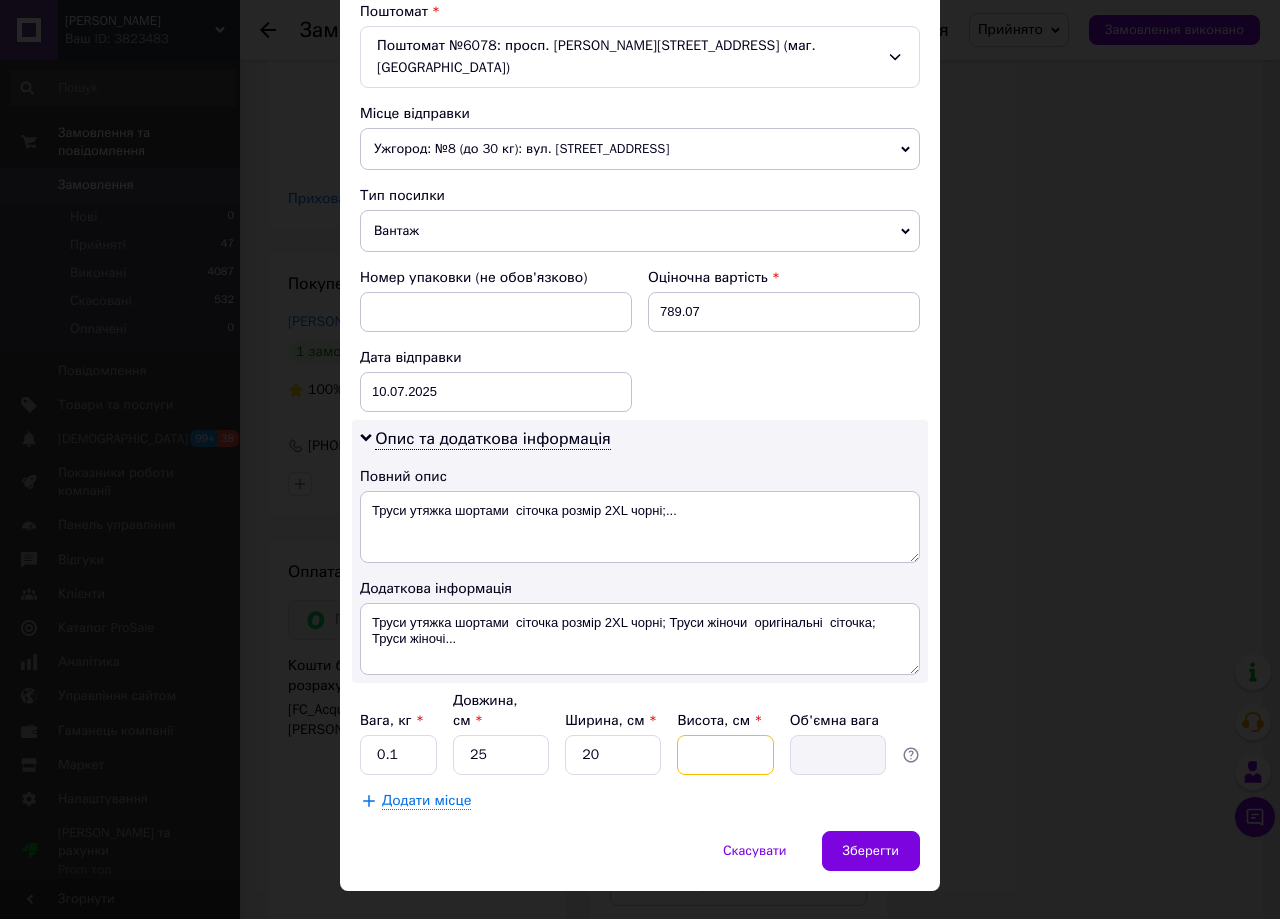 type on "7" 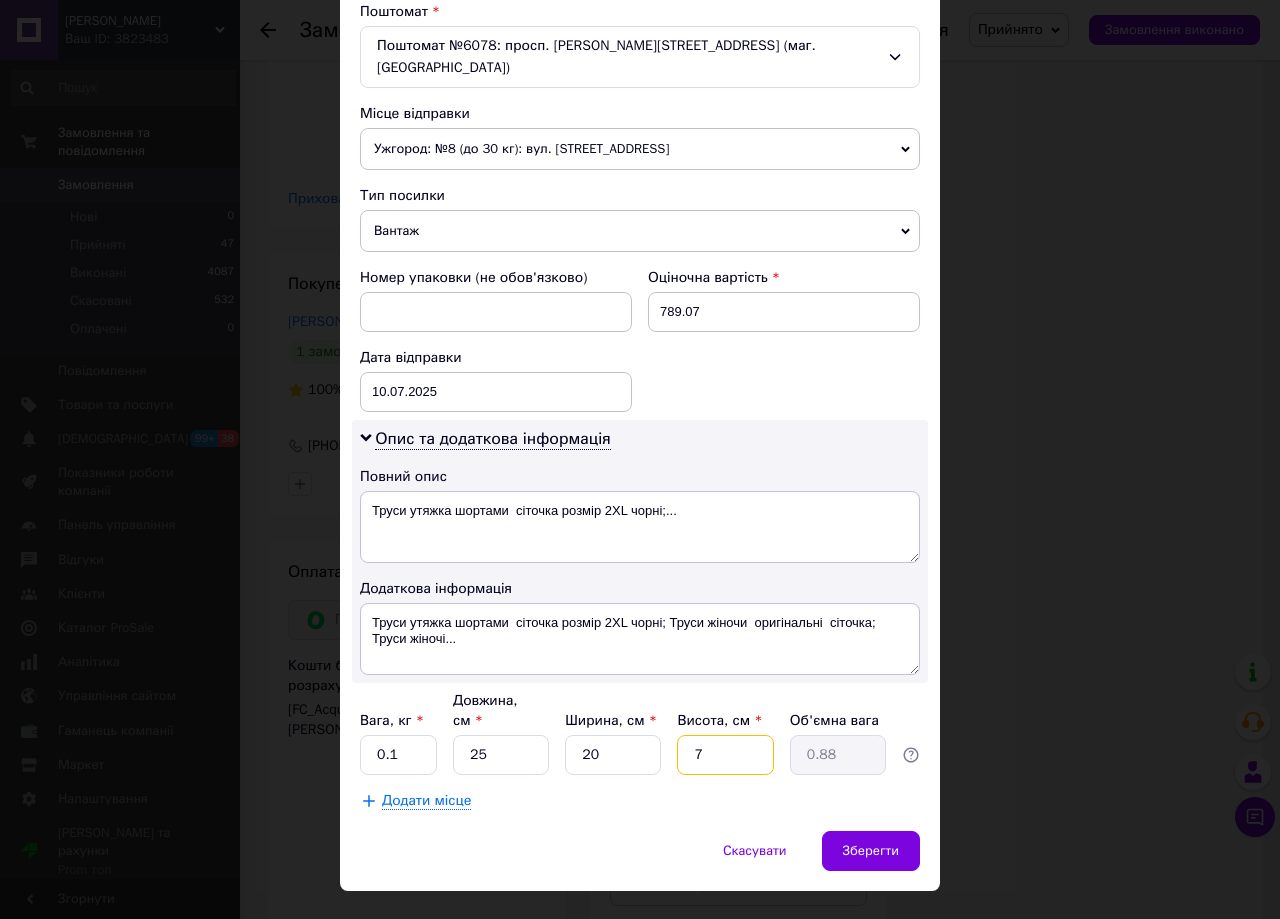 type 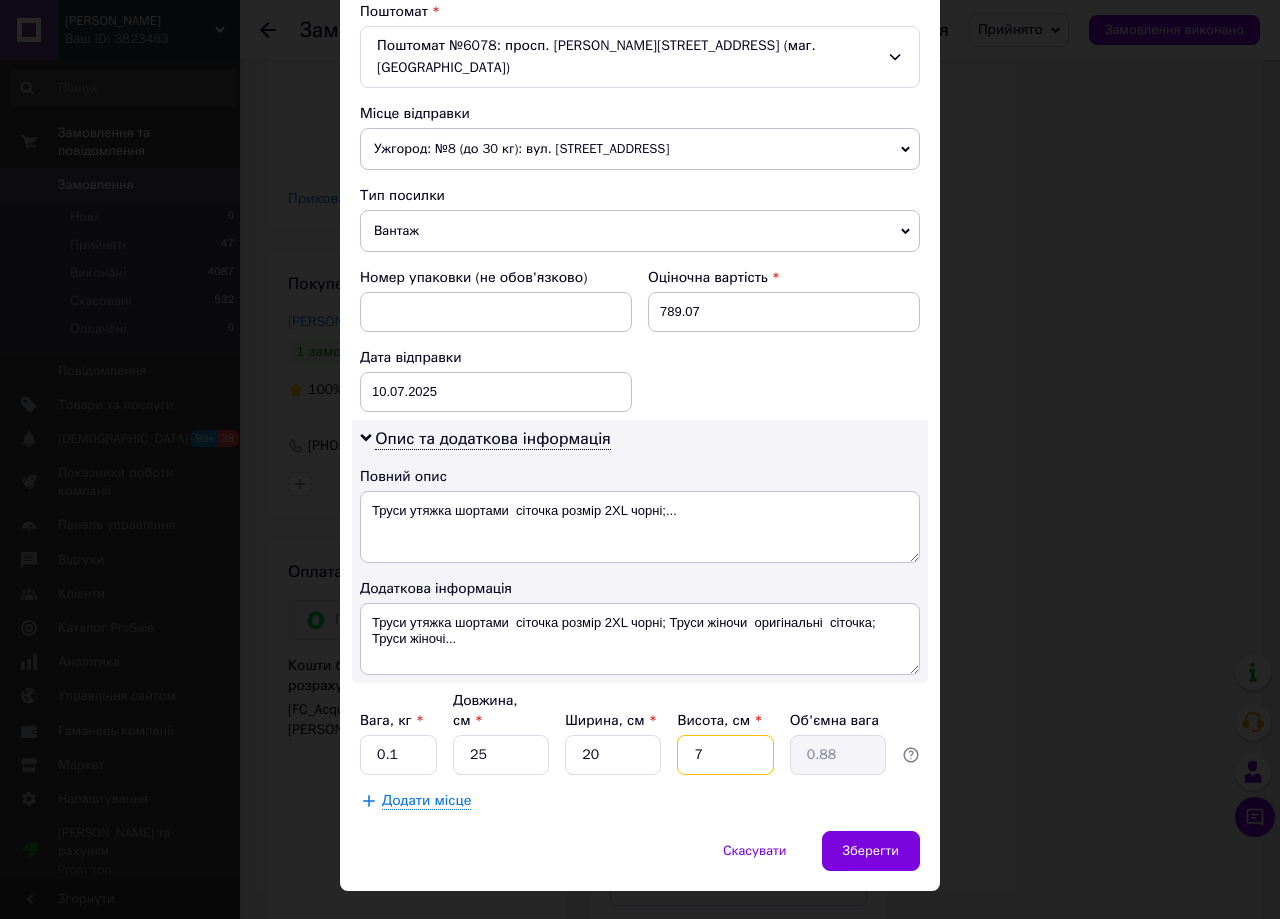 type 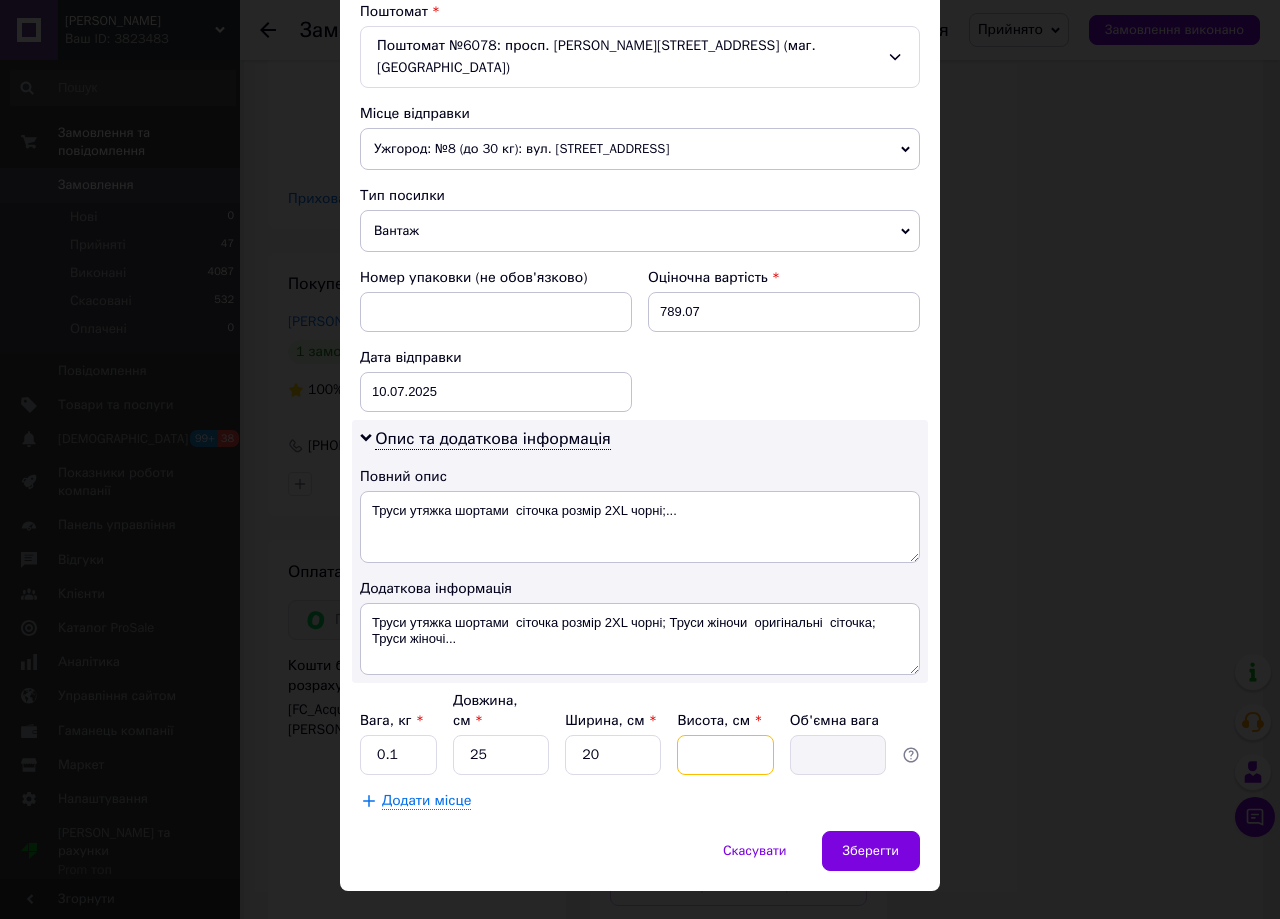 type on "8" 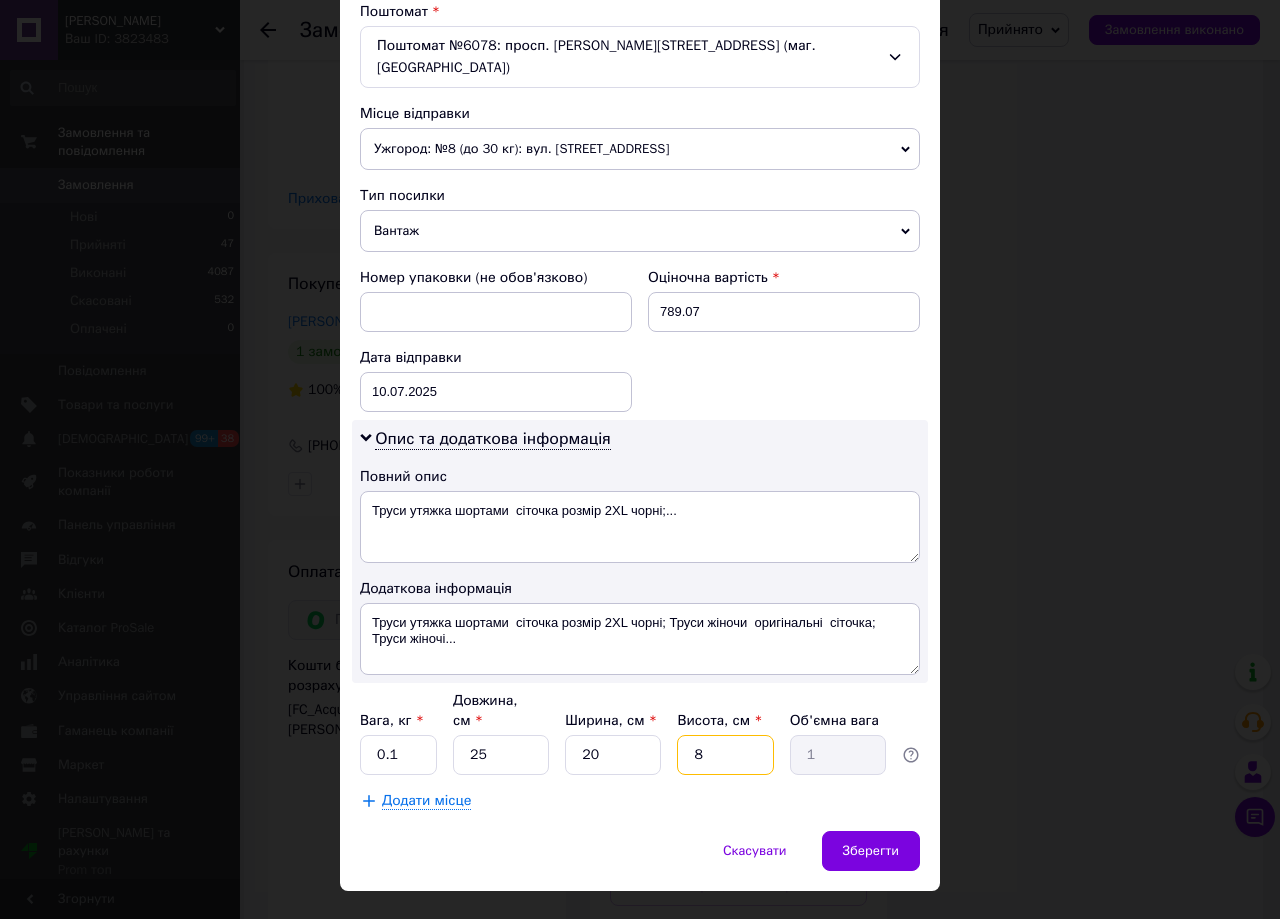 type 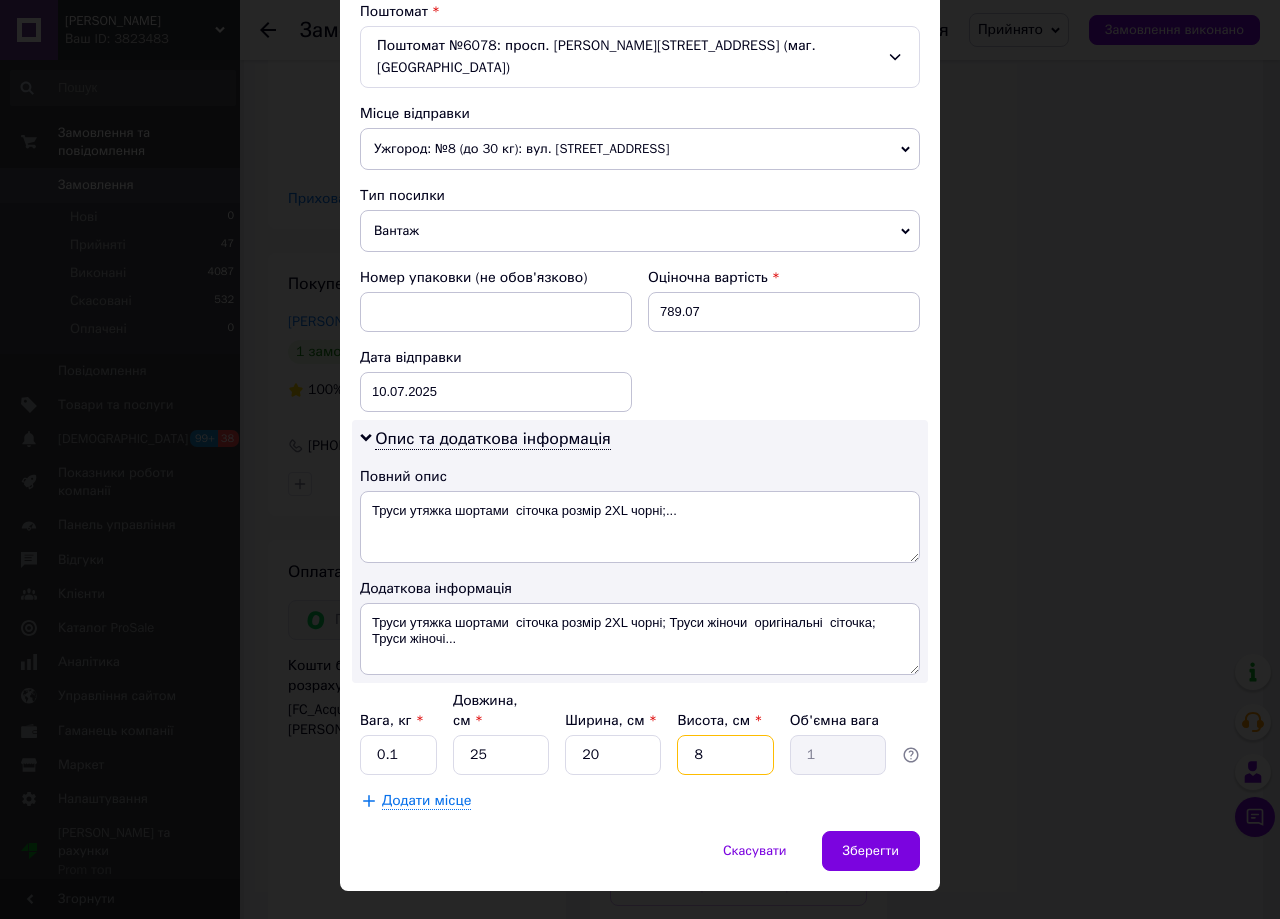 type 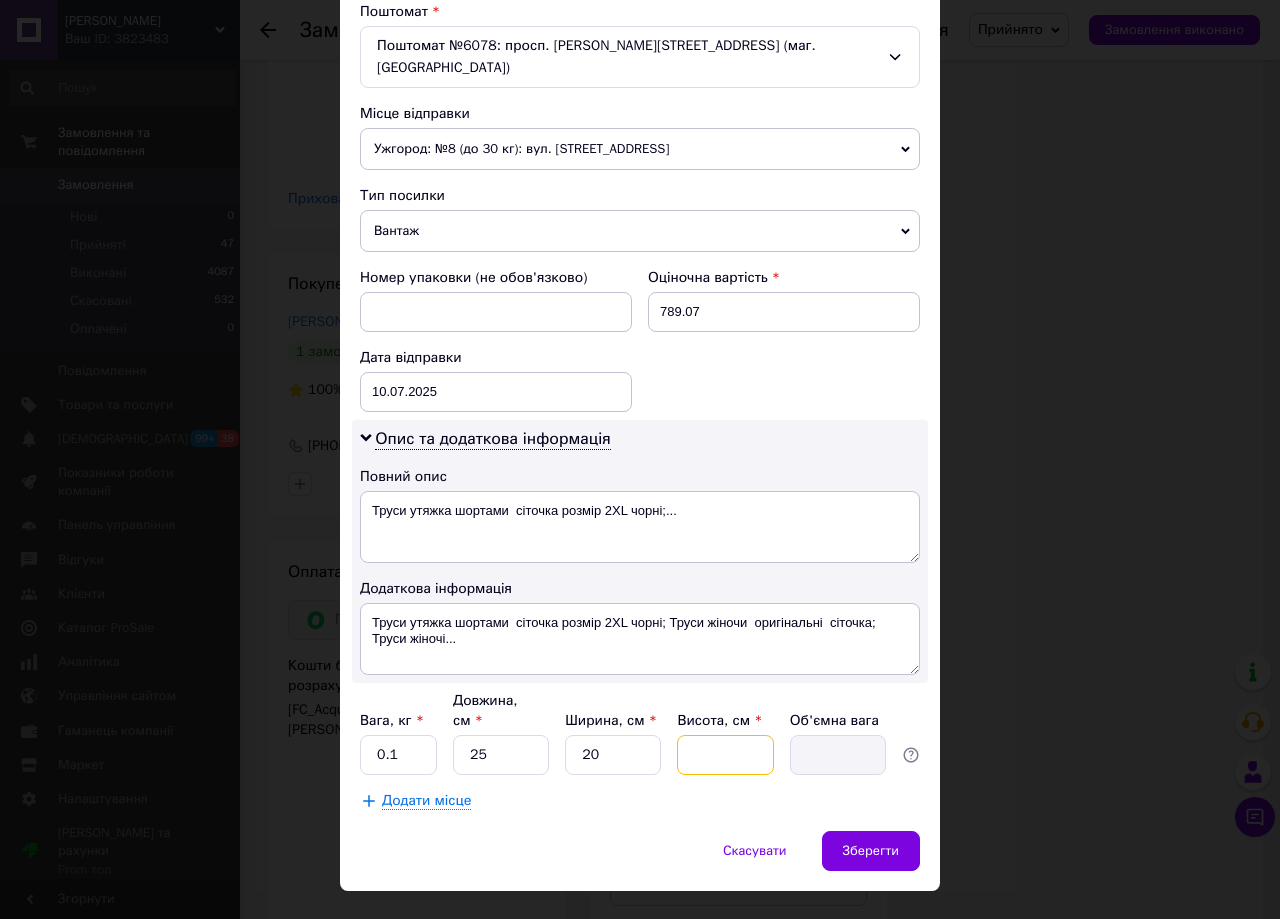 type on "7" 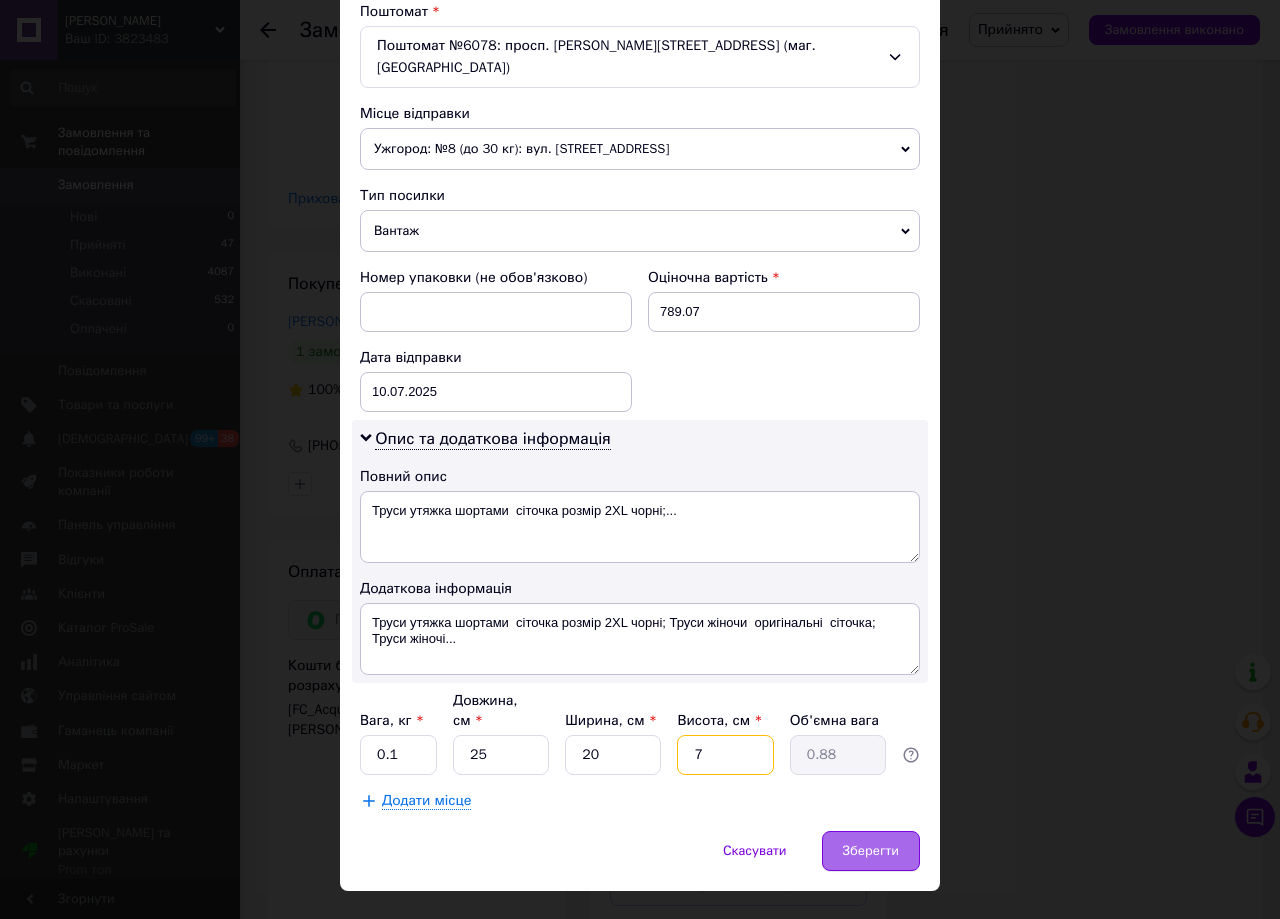 type on "7" 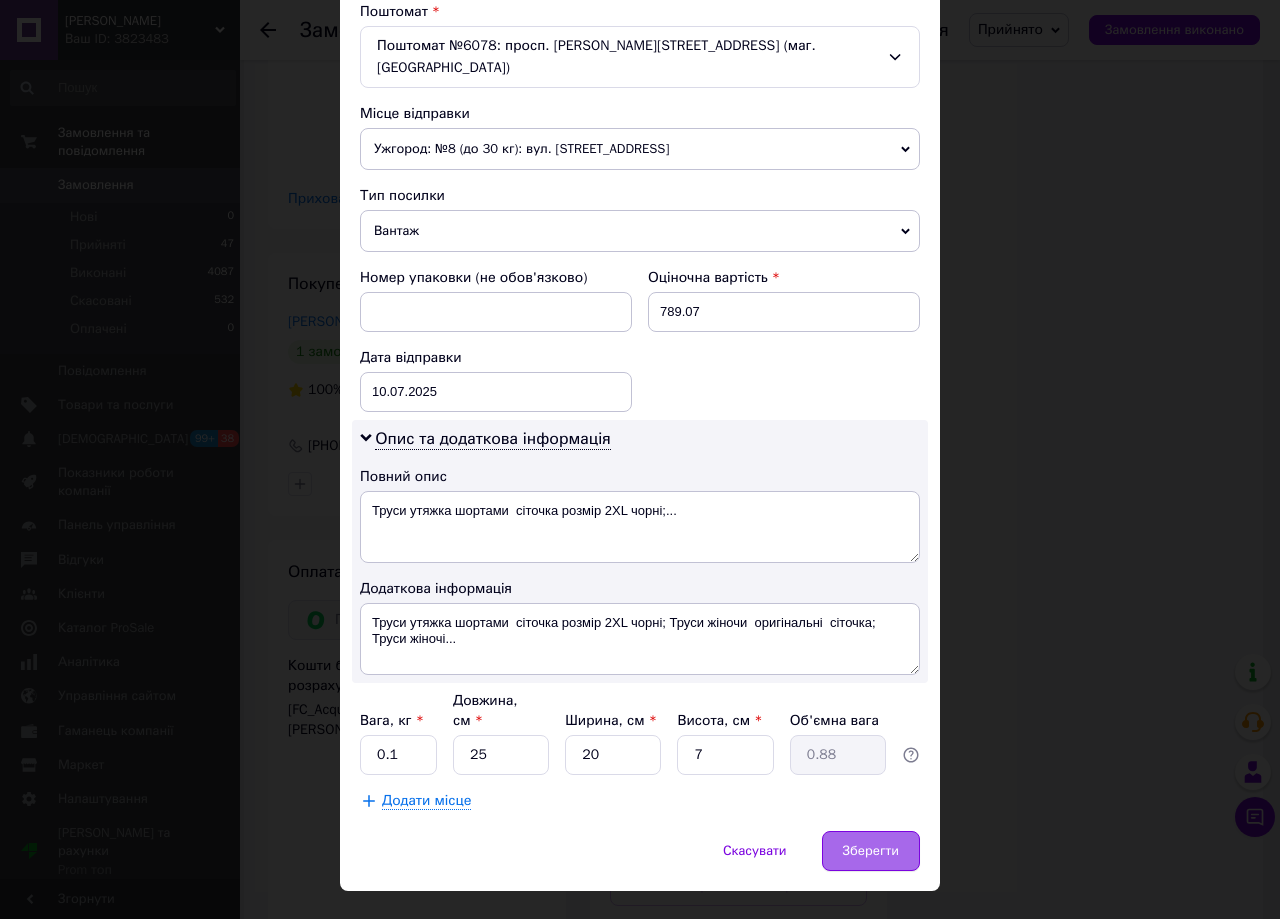 click on "Зберегти" at bounding box center (871, 851) 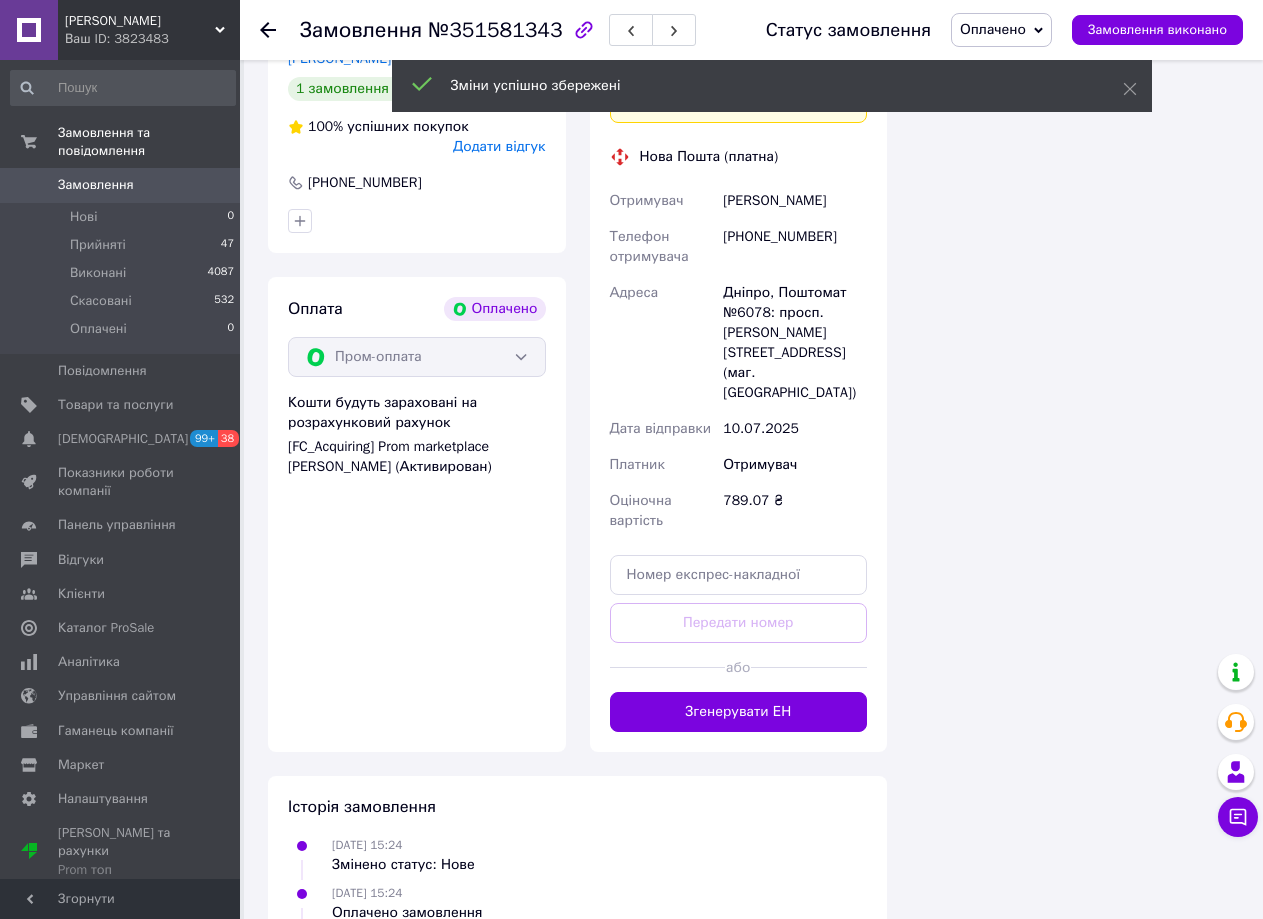 scroll, scrollTop: 2317, scrollLeft: 0, axis: vertical 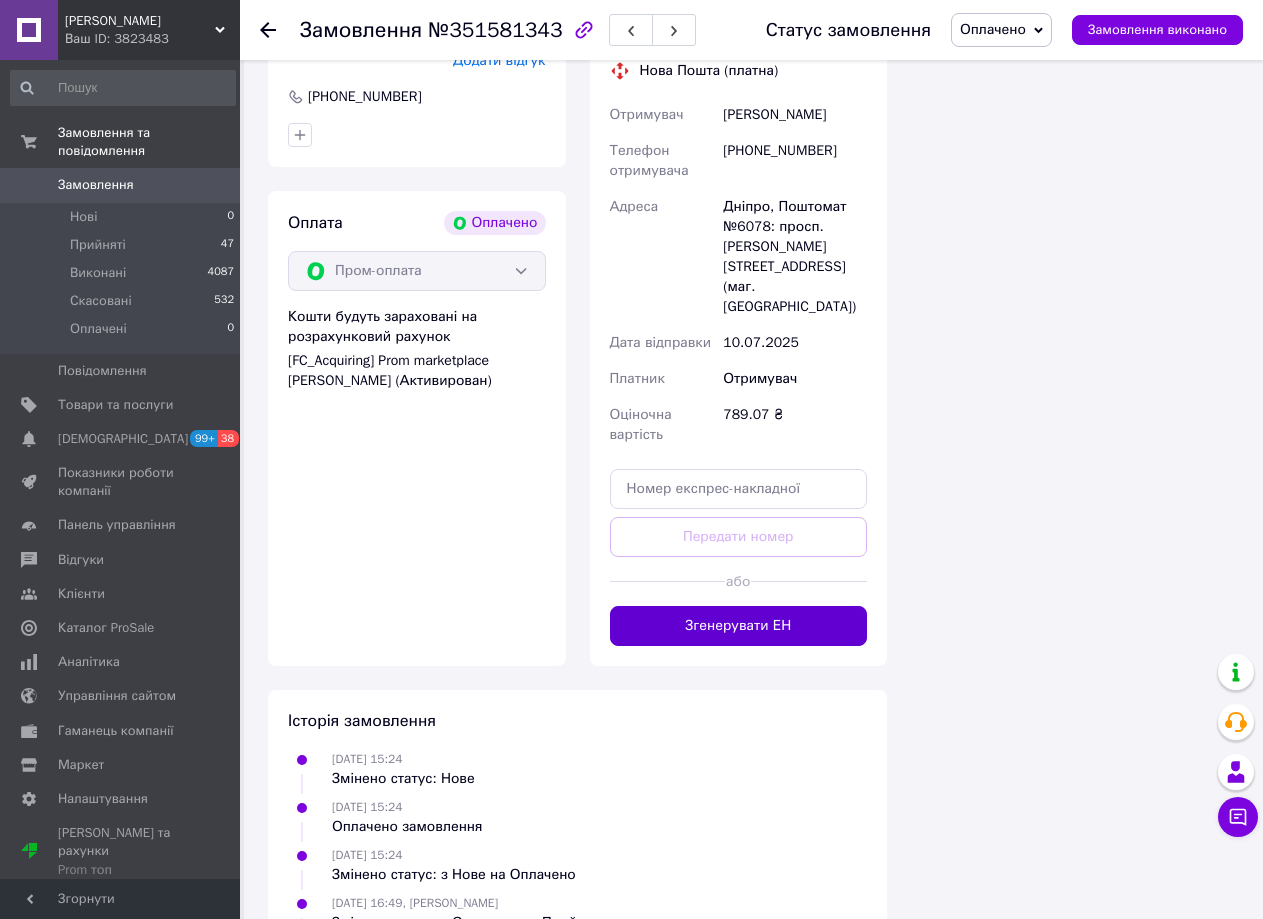 click on "Згенерувати ЕН" at bounding box center (739, 626) 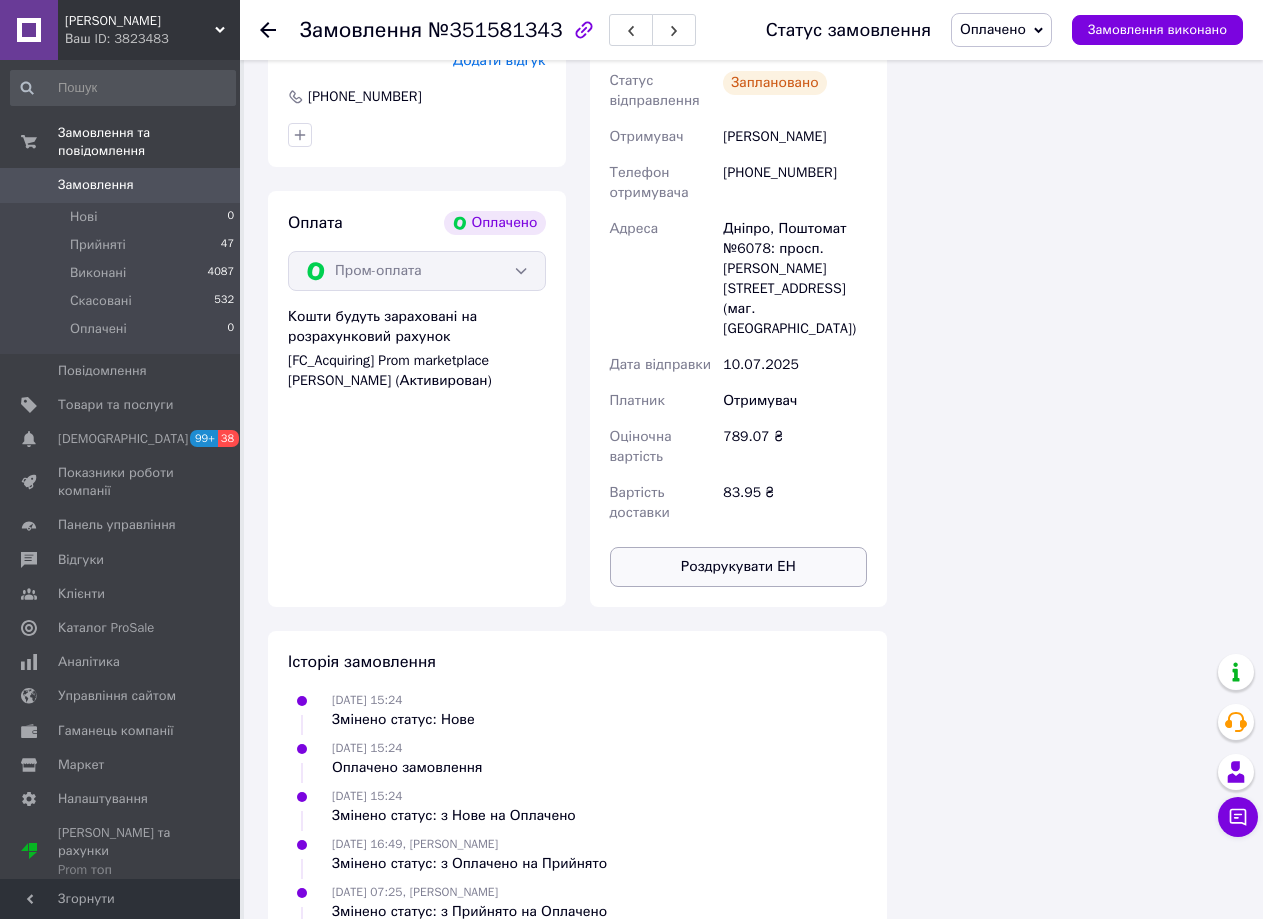 click on "Роздрукувати ЕН" at bounding box center (739, 567) 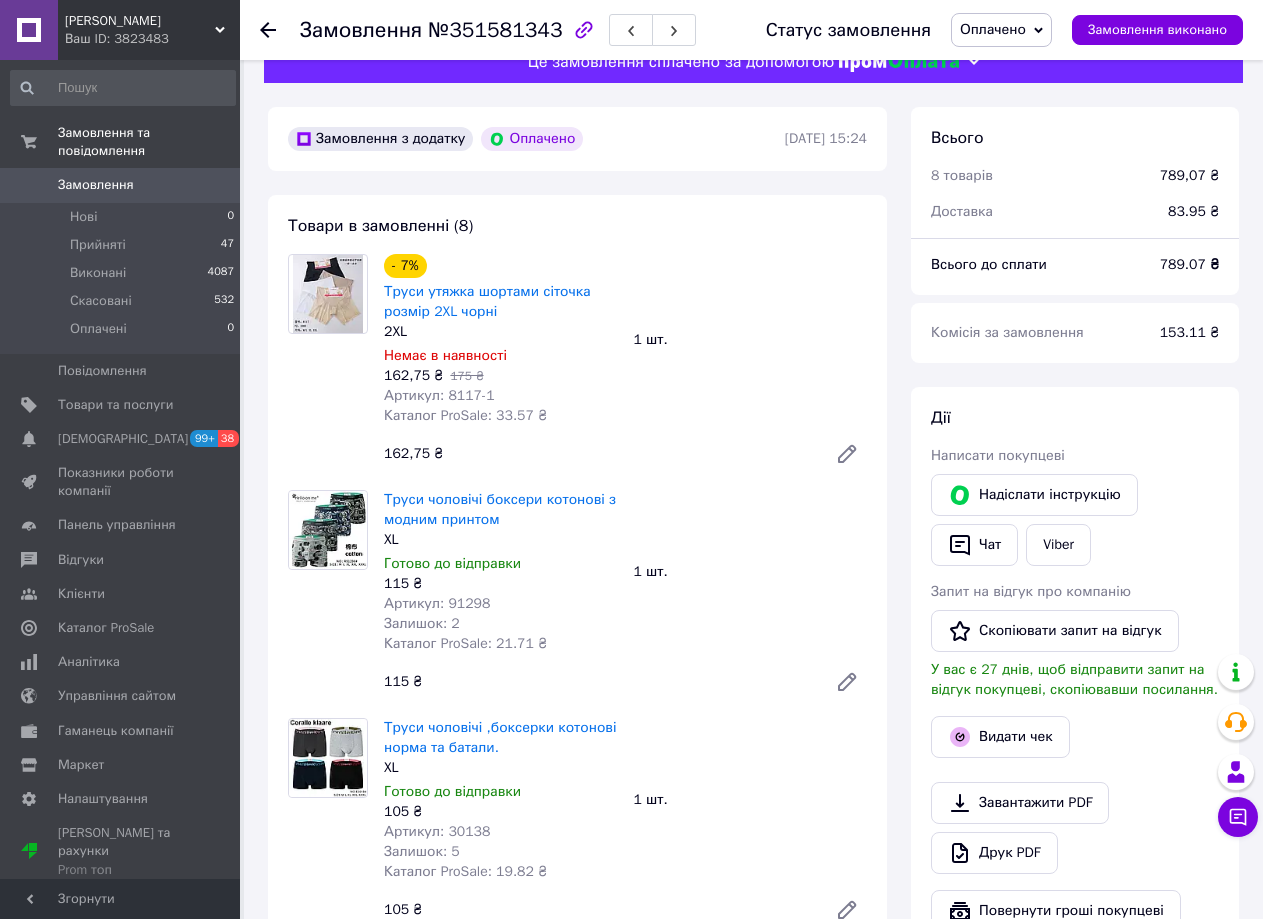 scroll, scrollTop: 0, scrollLeft: 0, axis: both 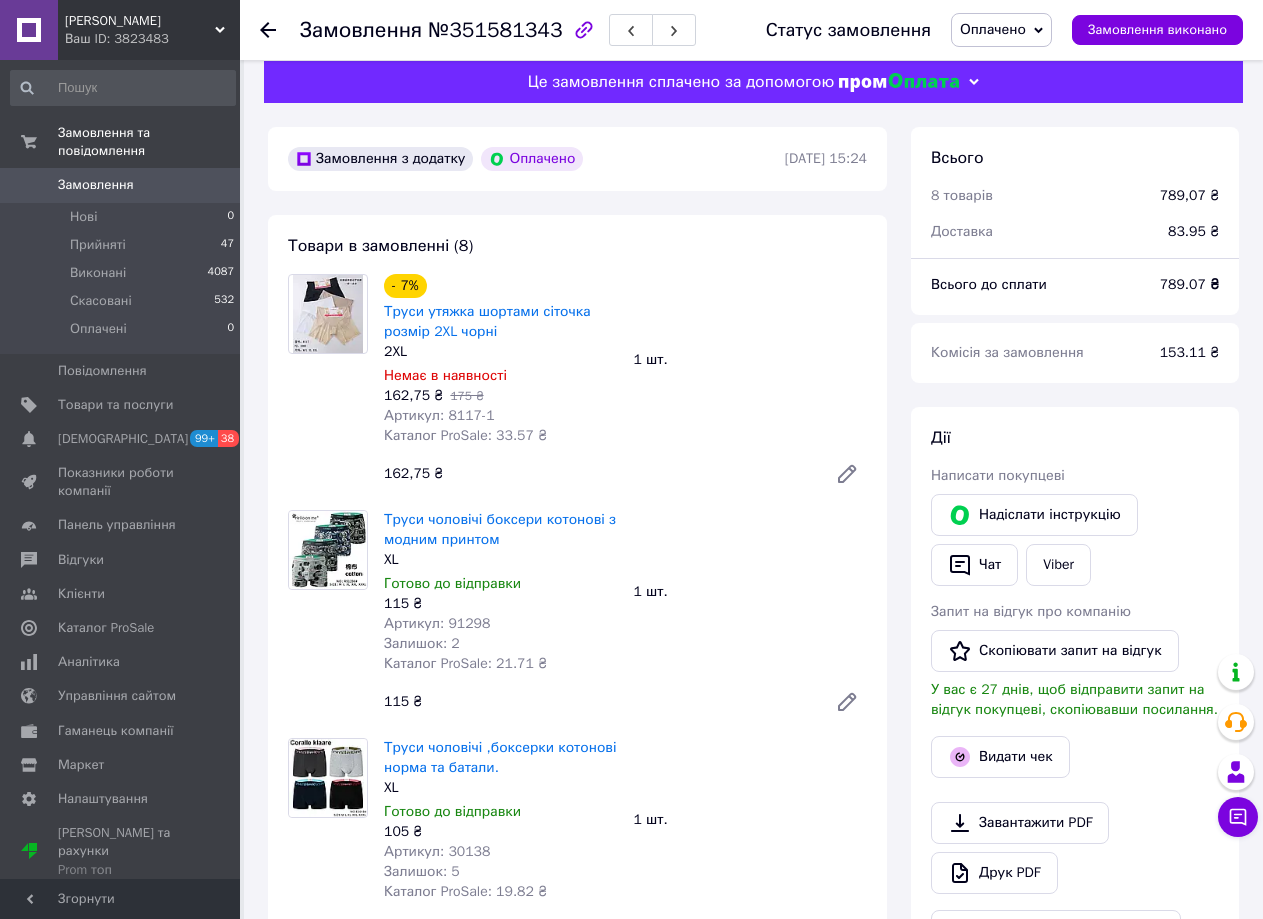 click 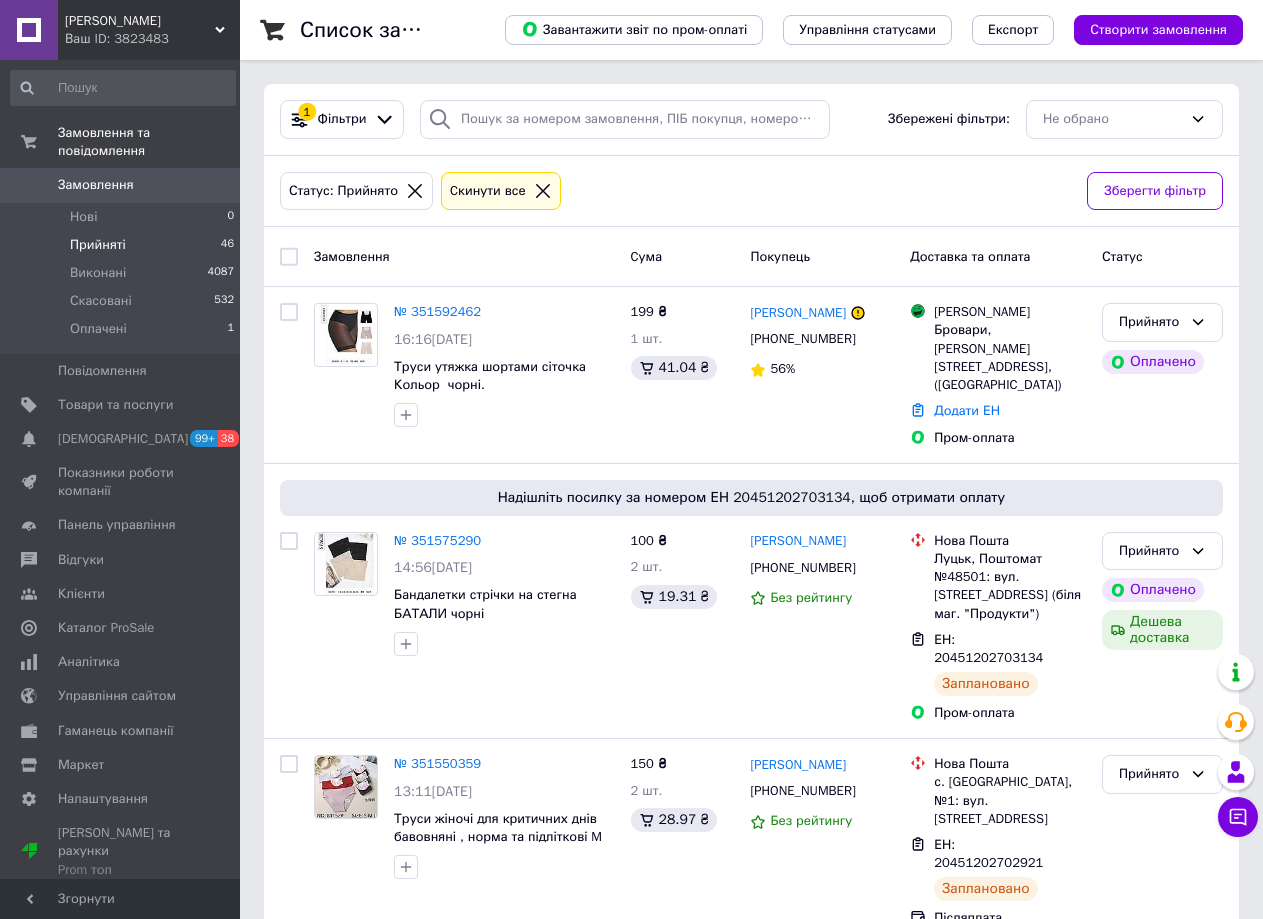 scroll, scrollTop: 653, scrollLeft: 0, axis: vertical 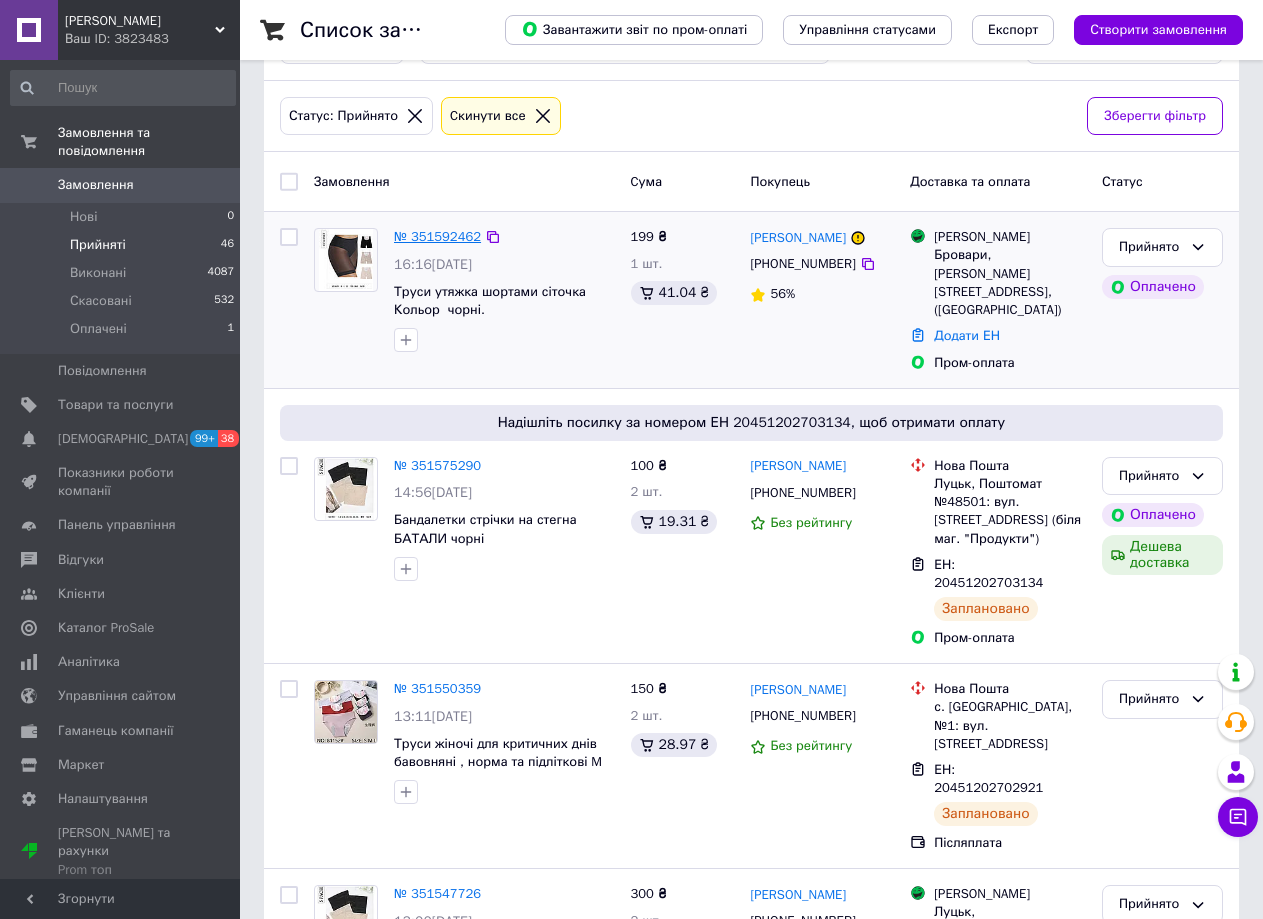 click on "№ 351592462" at bounding box center [437, 236] 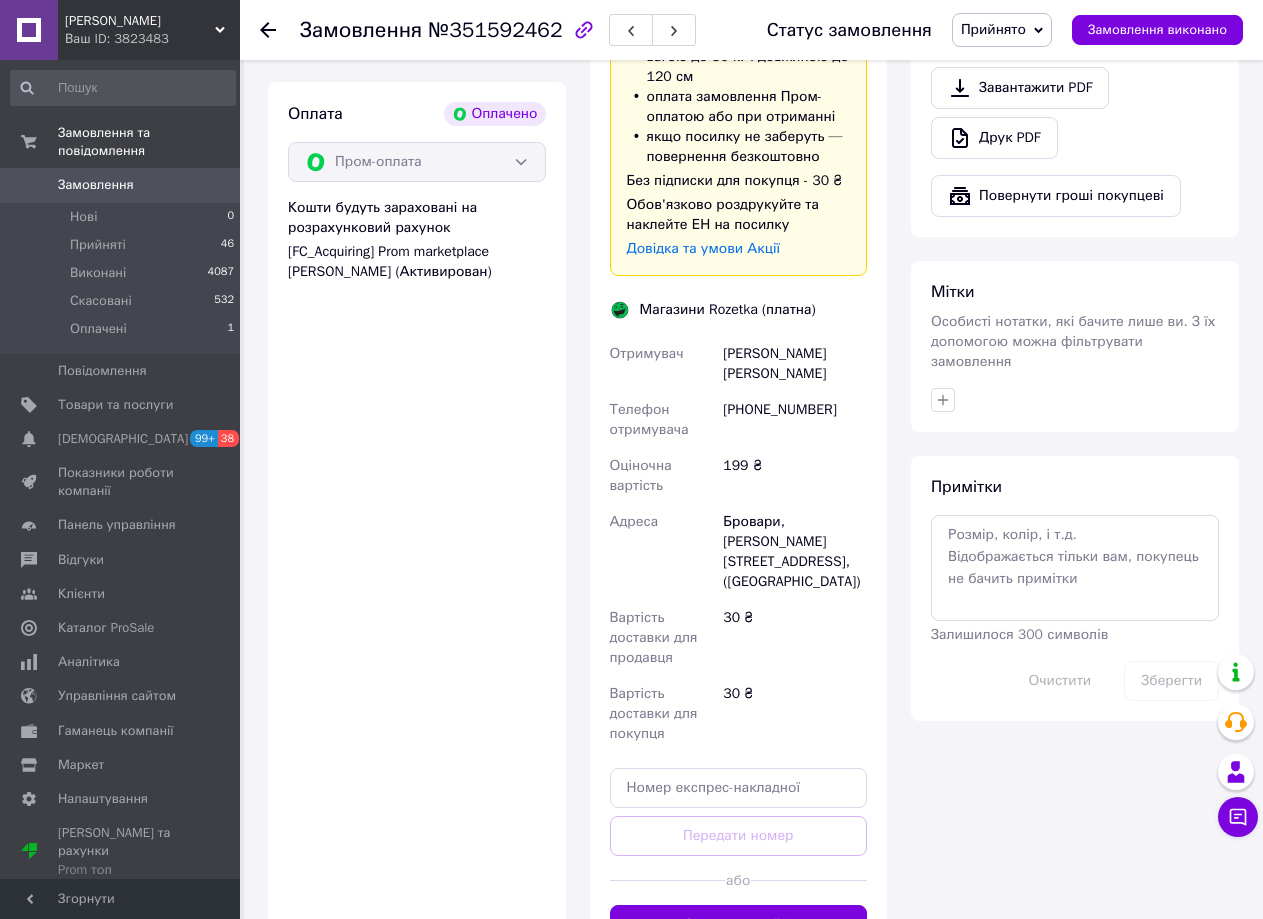 scroll, scrollTop: 756, scrollLeft: 0, axis: vertical 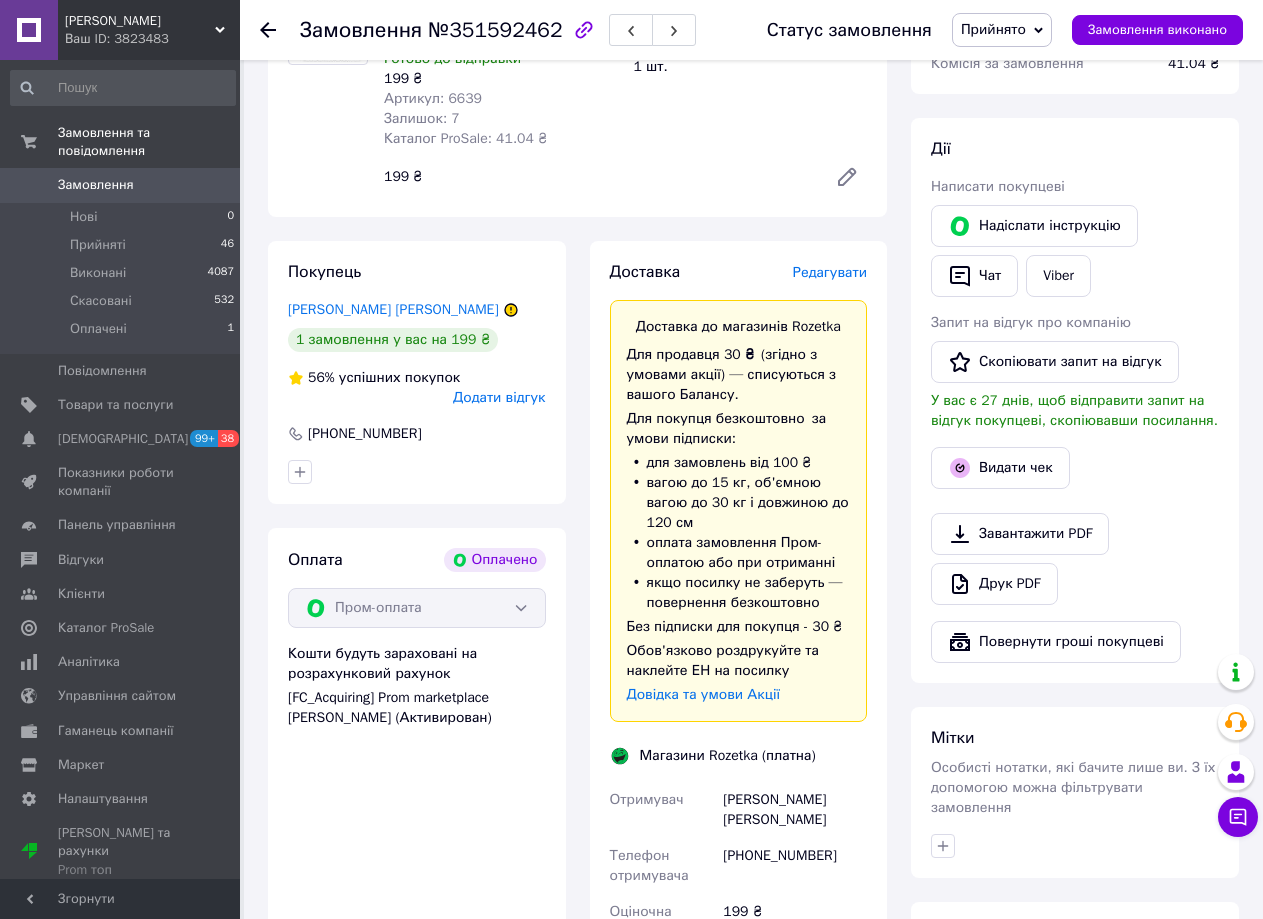 click on "Редагувати" at bounding box center (830, 272) 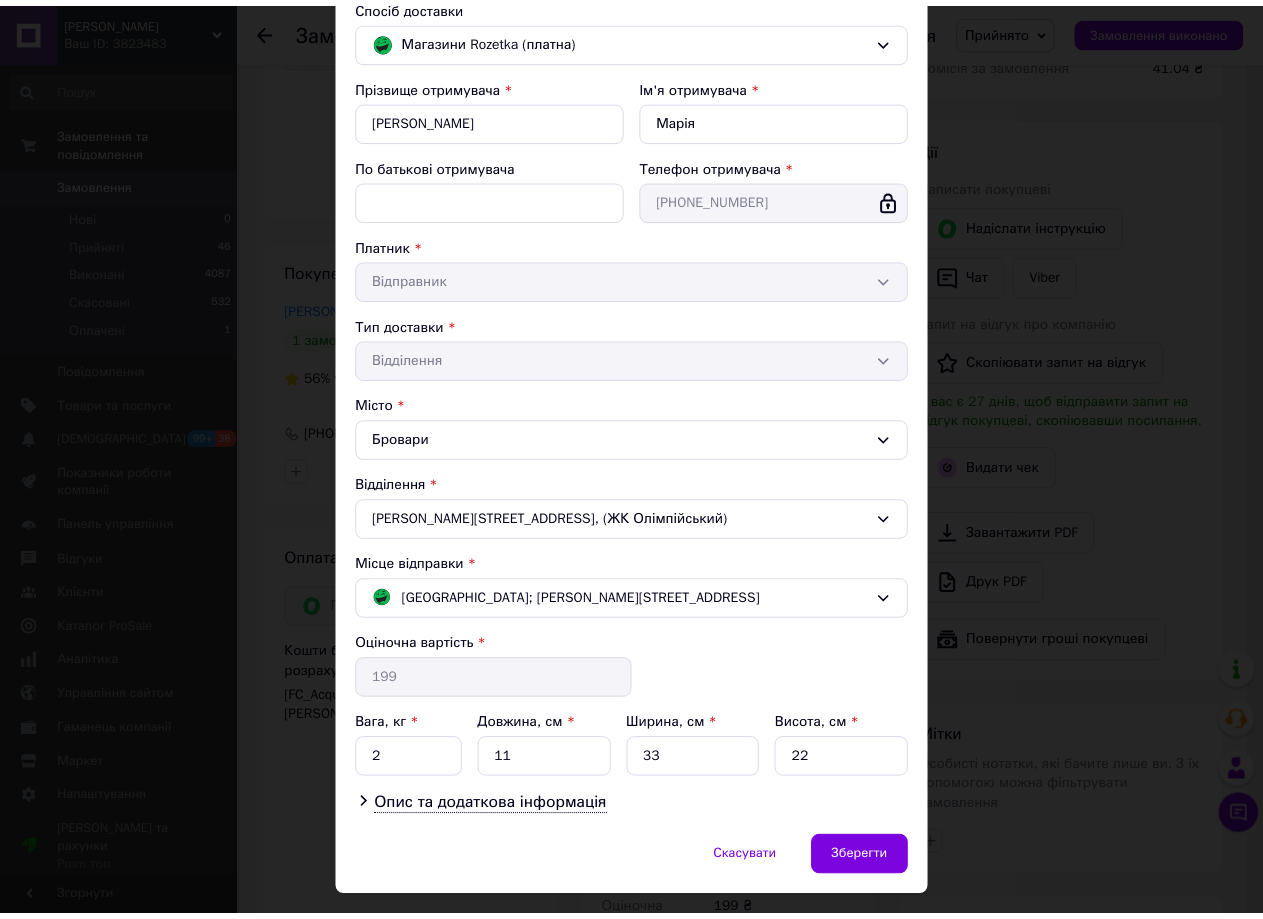 scroll, scrollTop: 205, scrollLeft: 0, axis: vertical 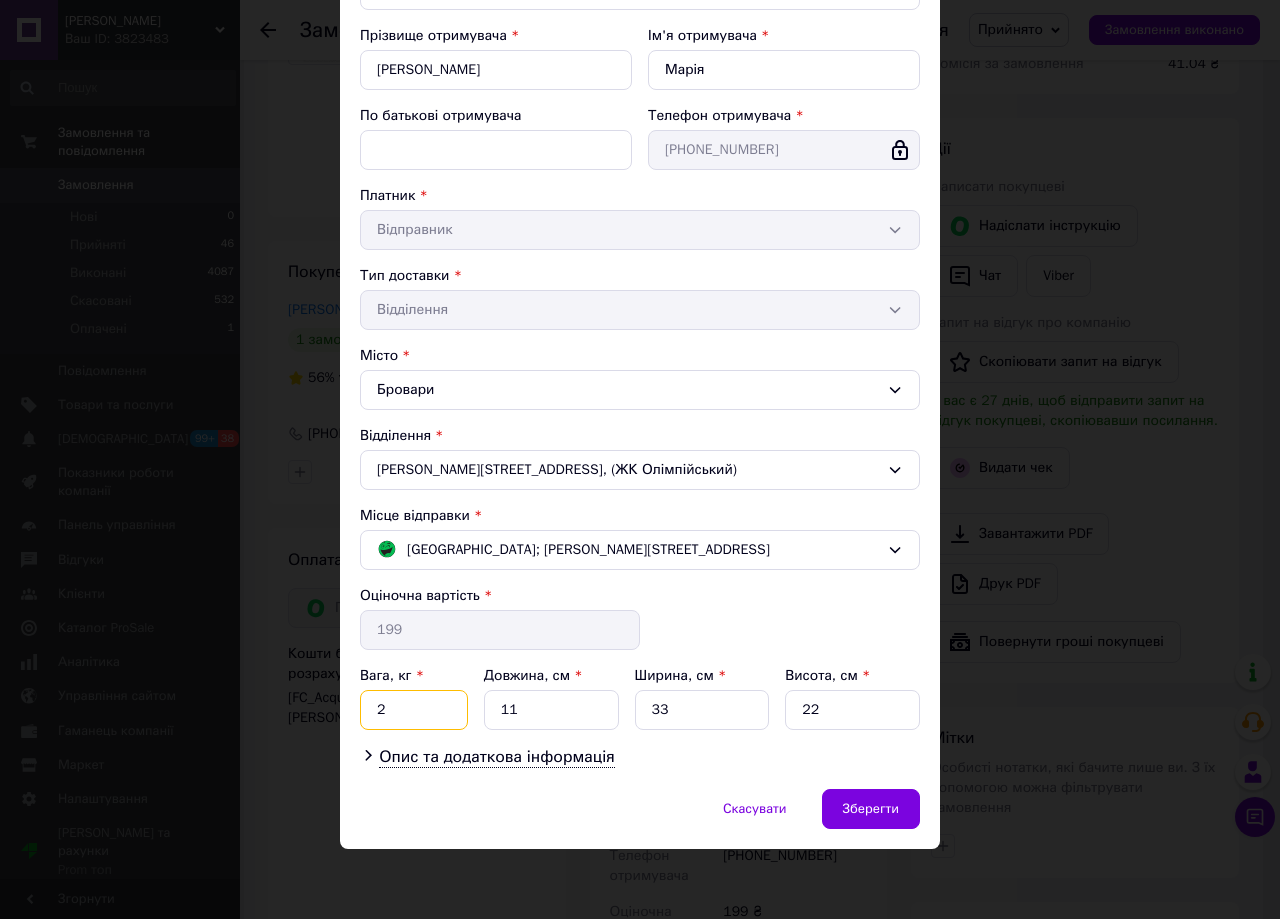 click on "2" at bounding box center (414, 710) 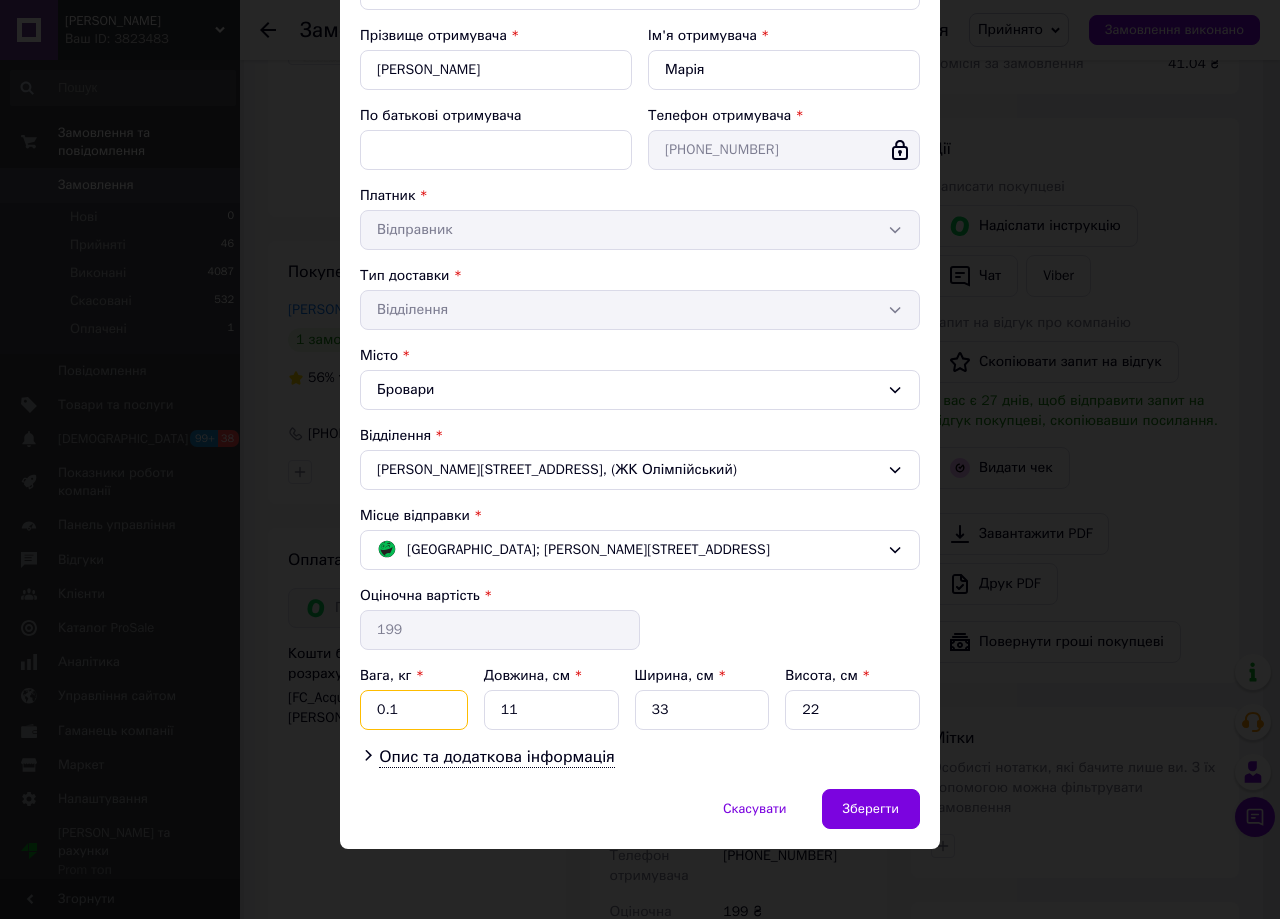 type on "0.1" 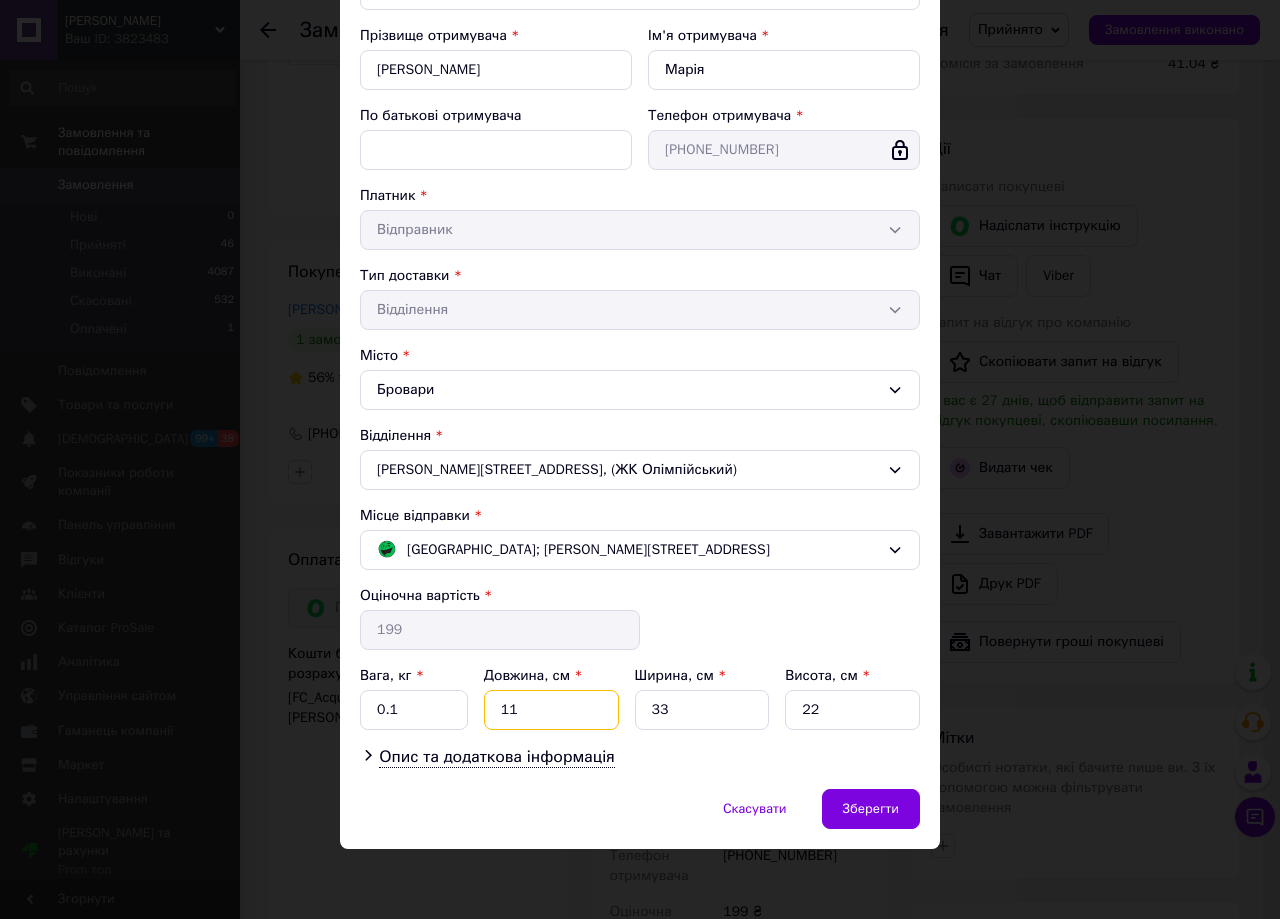 click on "11" at bounding box center (551, 710) 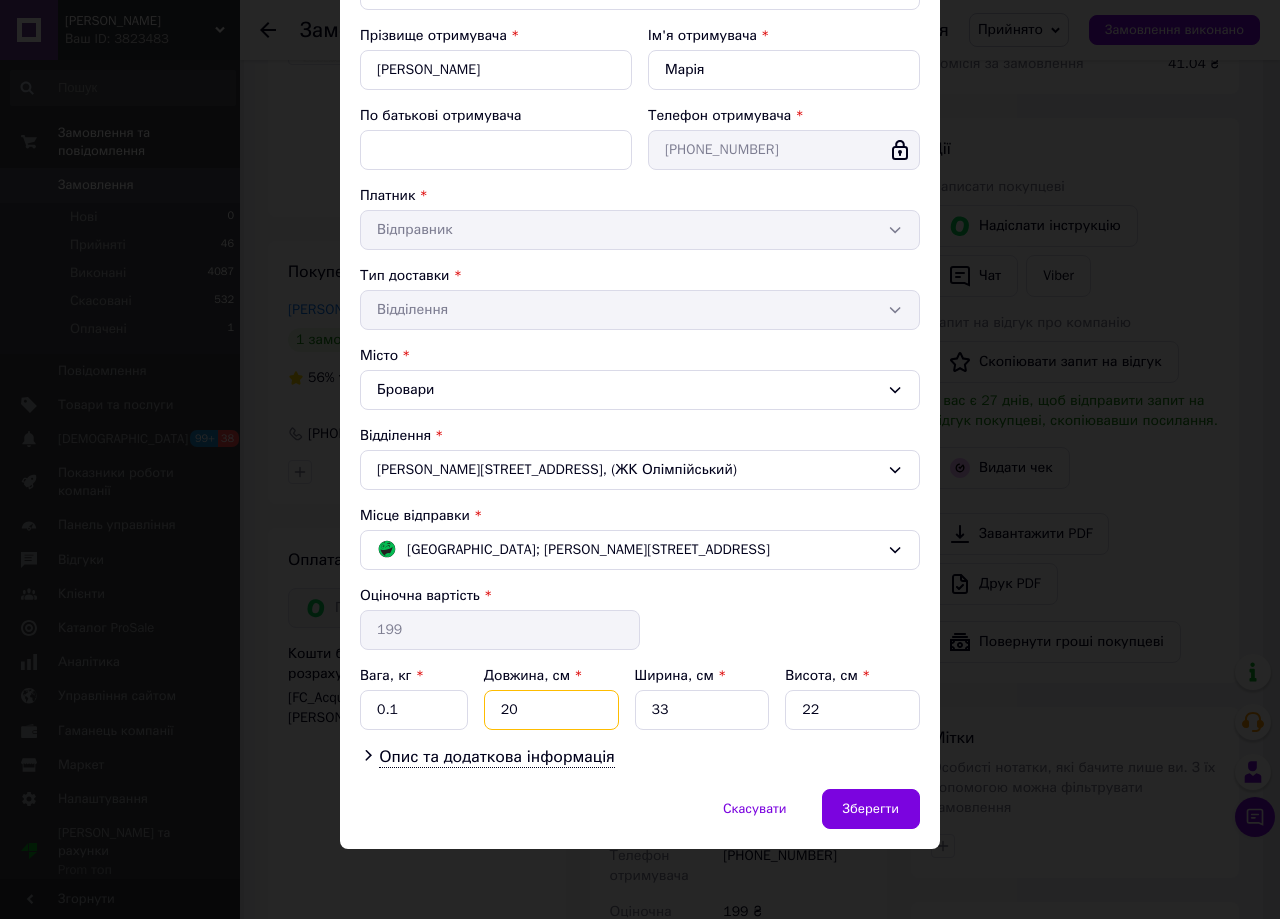 type on "20" 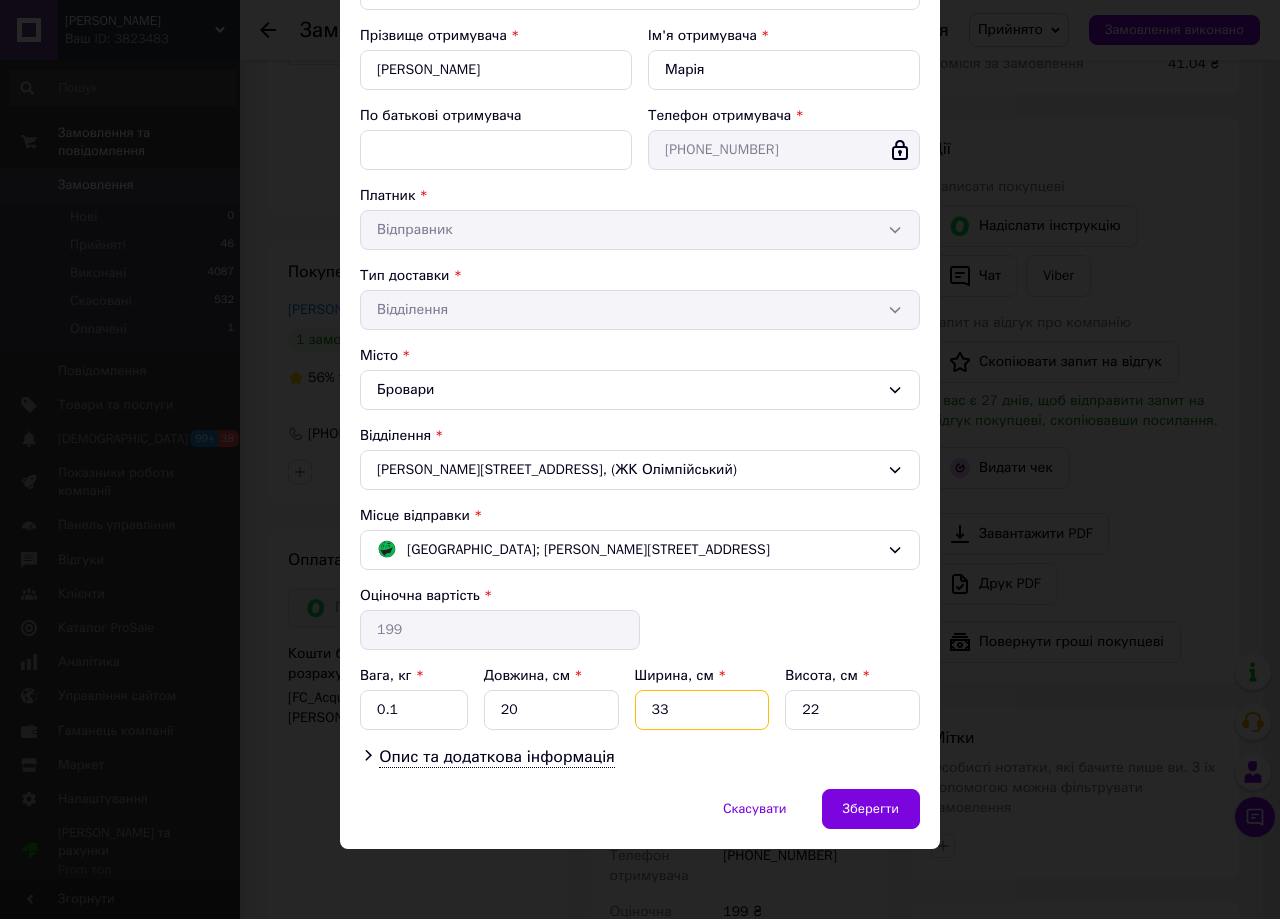 click on "33" at bounding box center [702, 710] 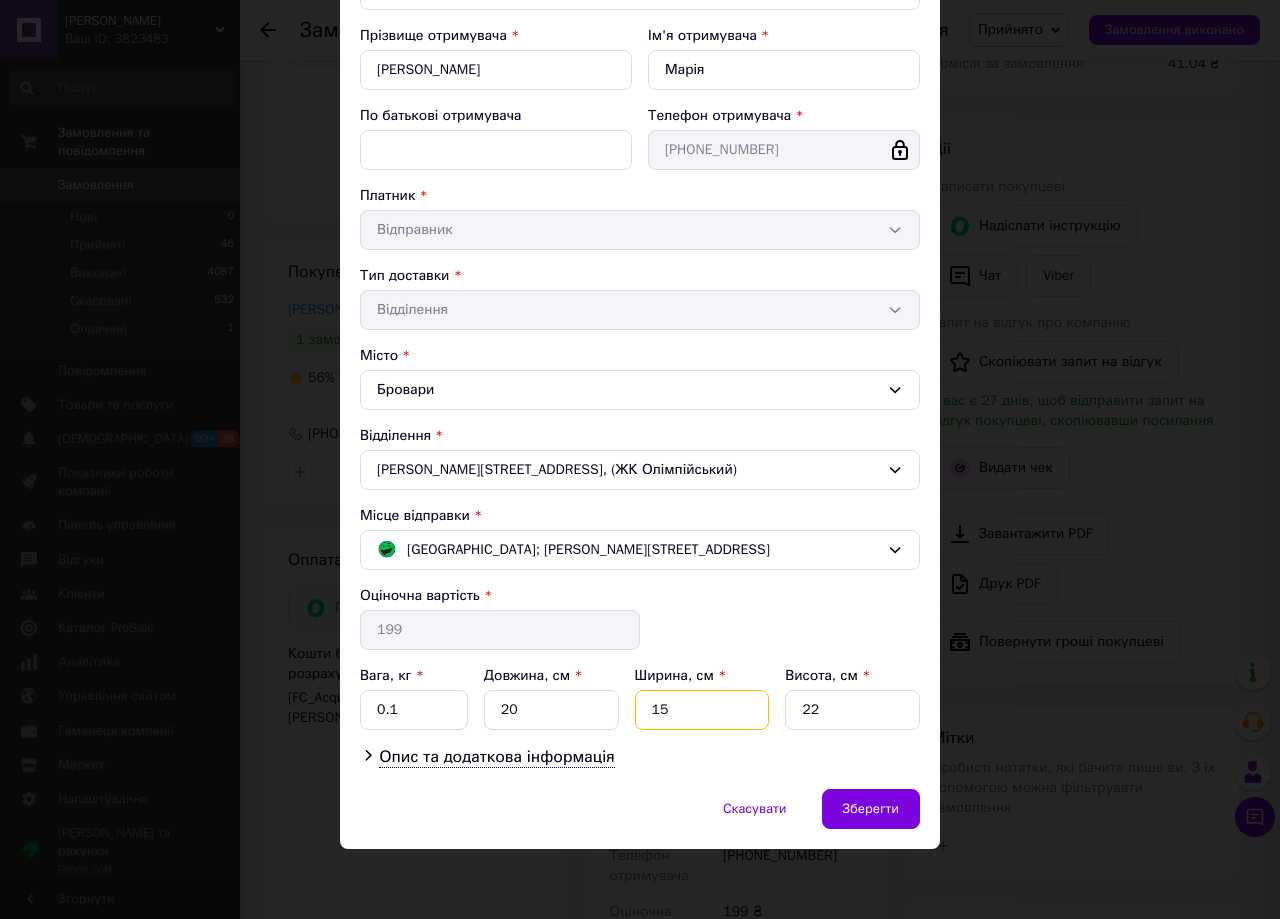 type on "15" 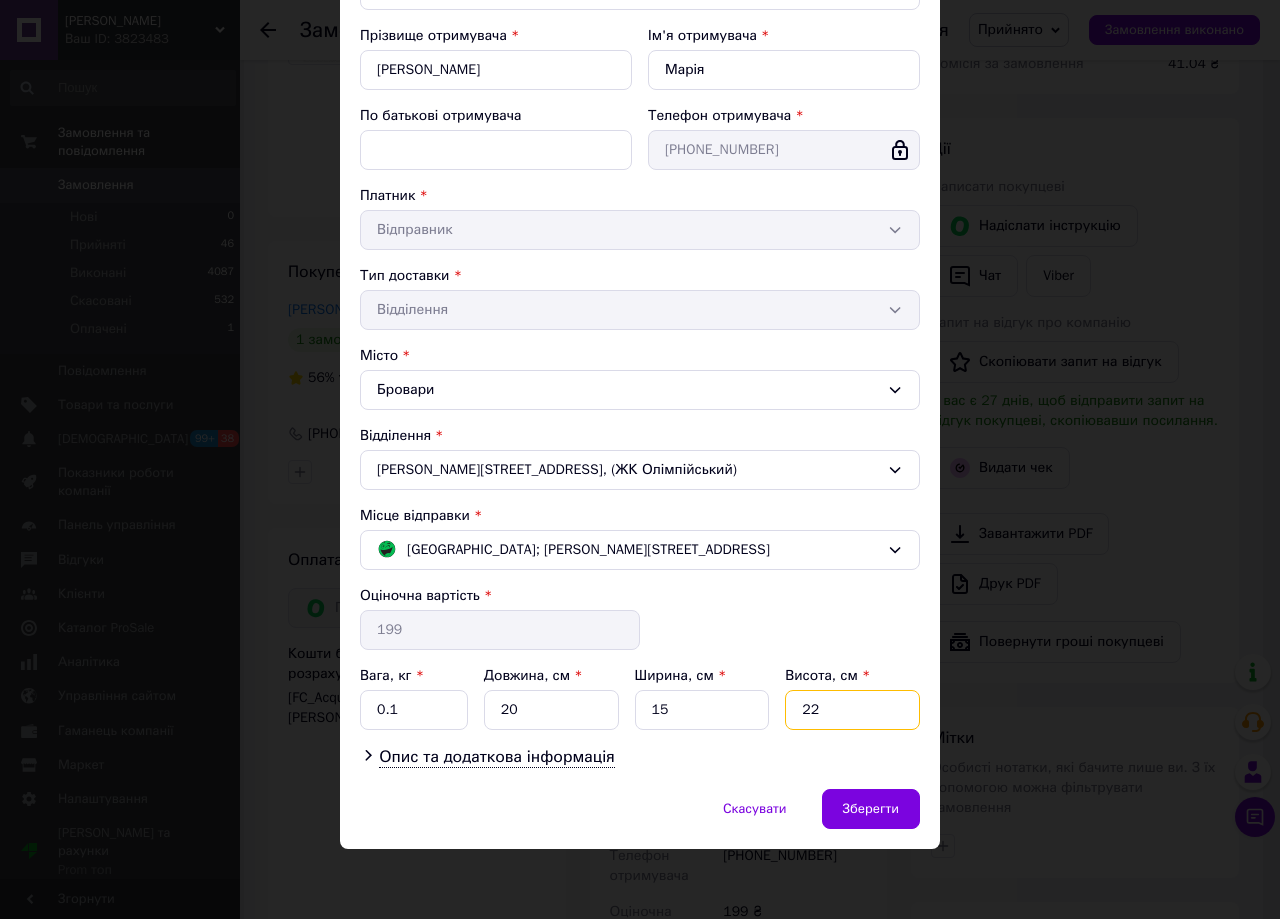 click on "22" at bounding box center [852, 710] 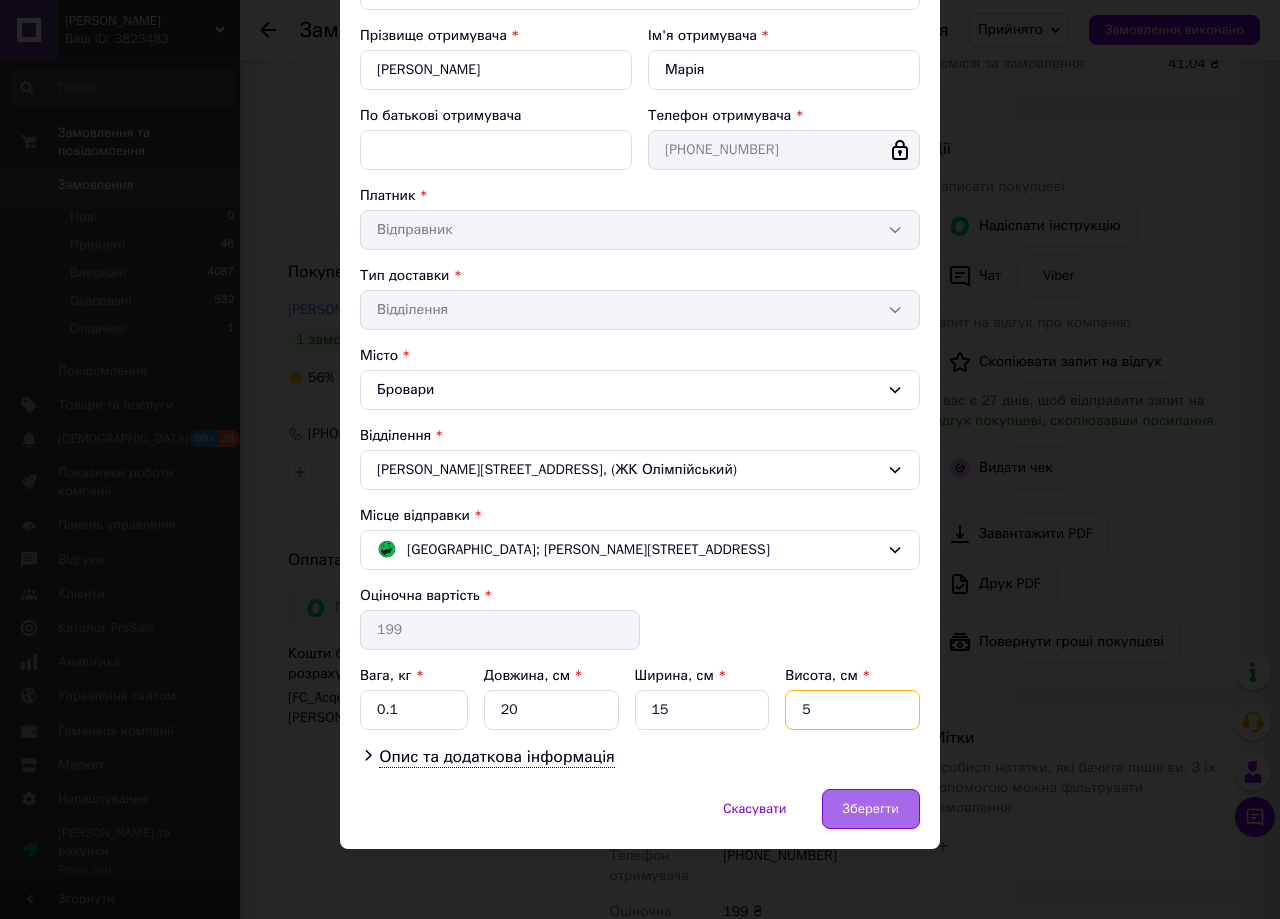 type on "5" 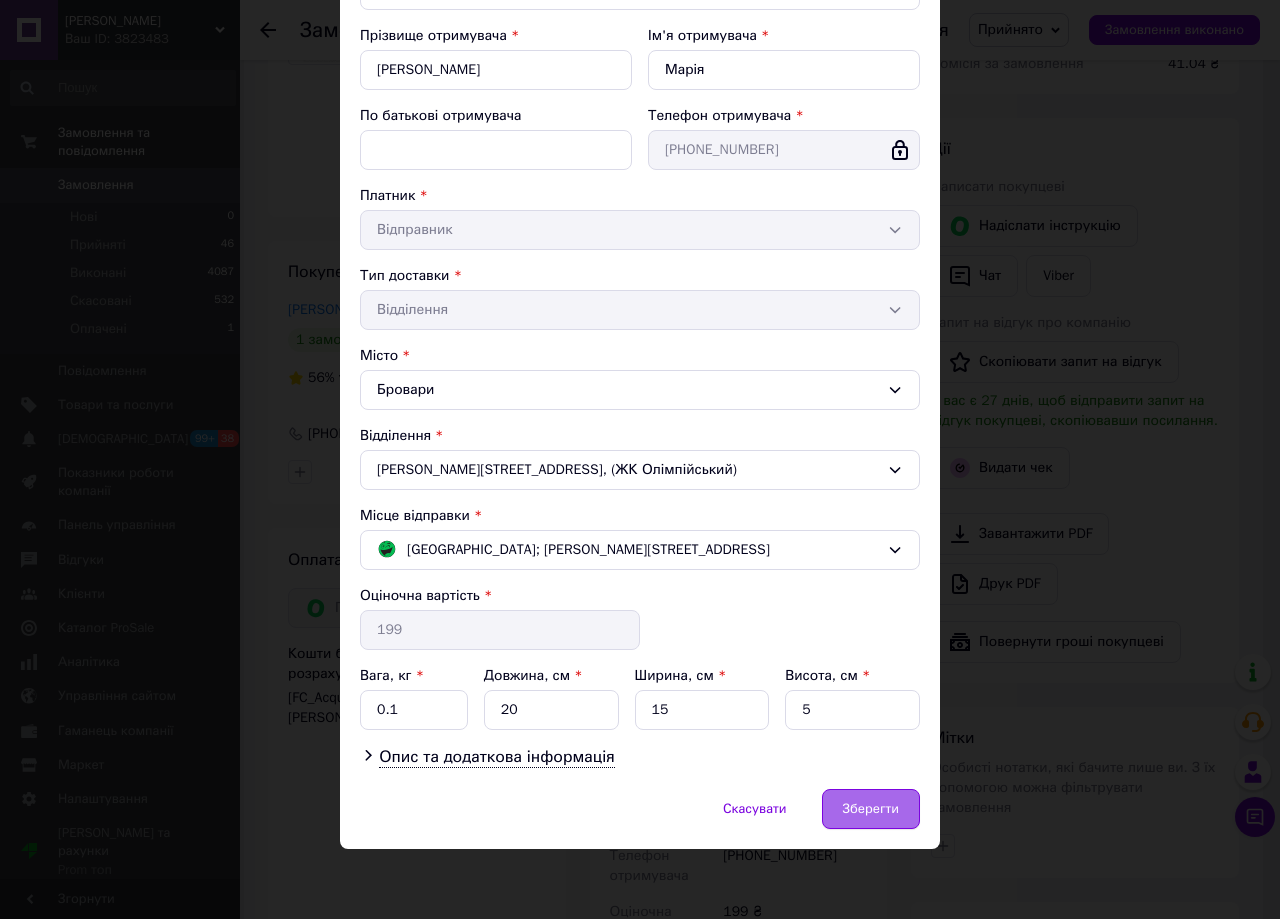 click on "Зберегти" at bounding box center [871, 809] 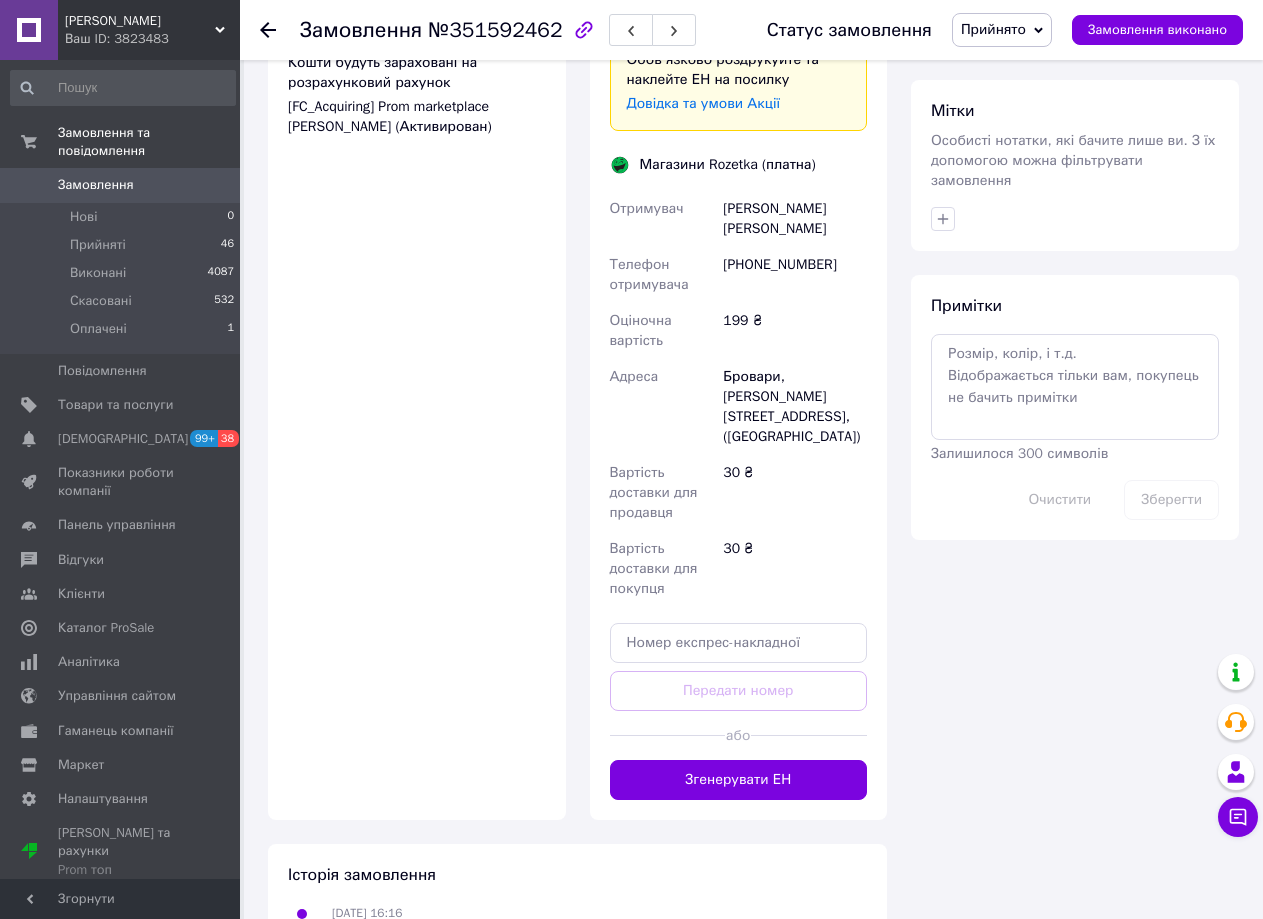 scroll, scrollTop: 923, scrollLeft: 0, axis: vertical 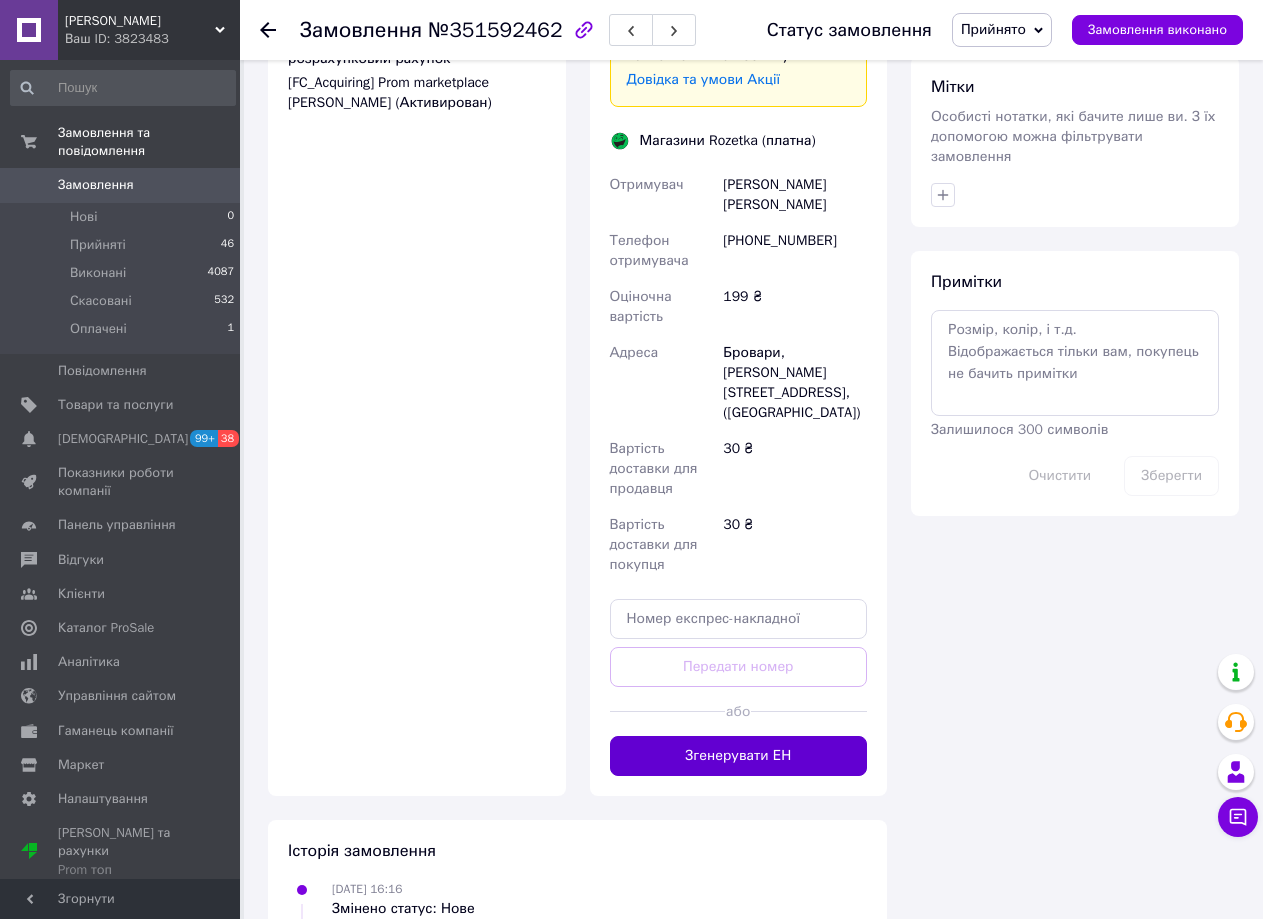 click on "Згенерувати ЕН" at bounding box center [739, 756] 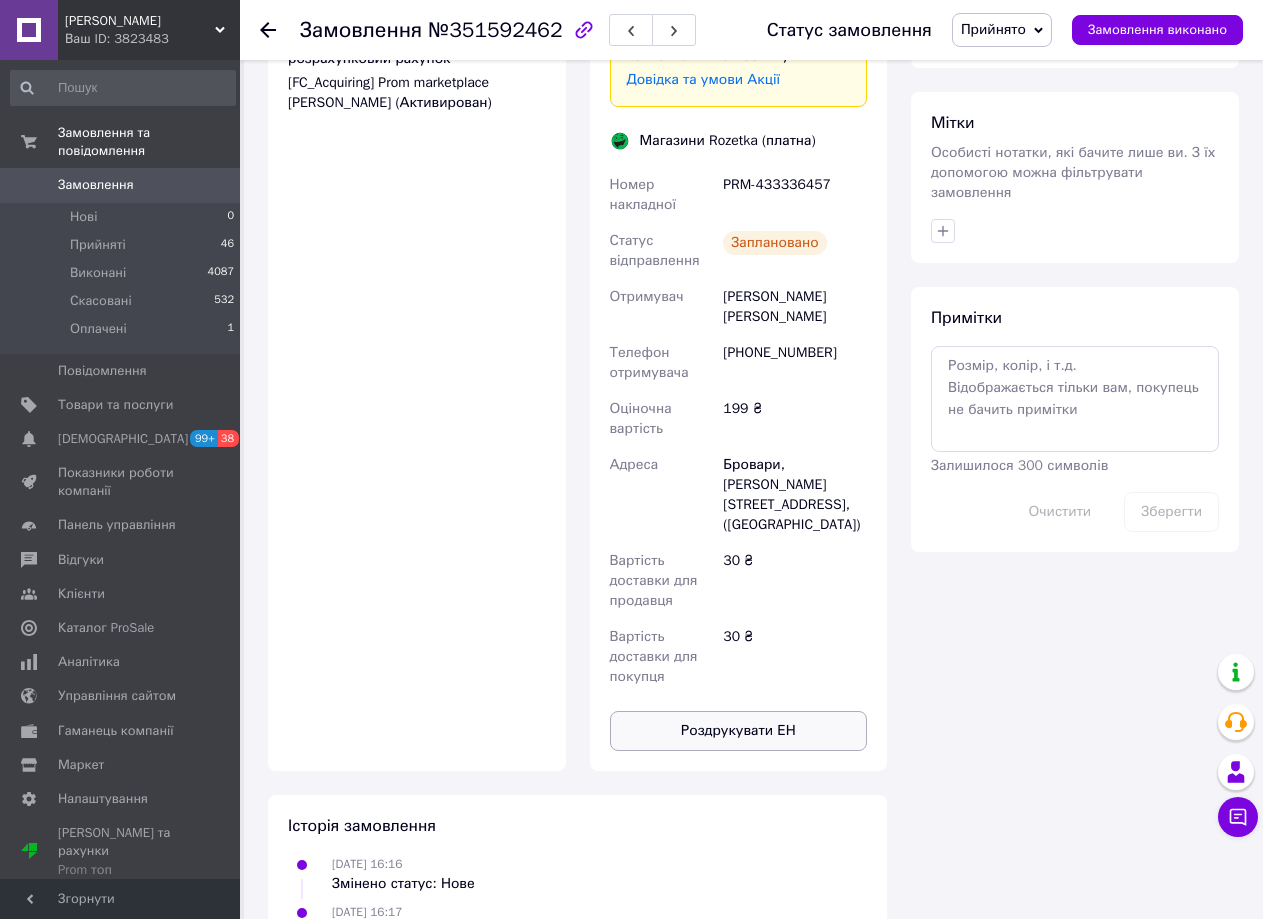 click on "Роздрукувати ЕН" at bounding box center (739, 731) 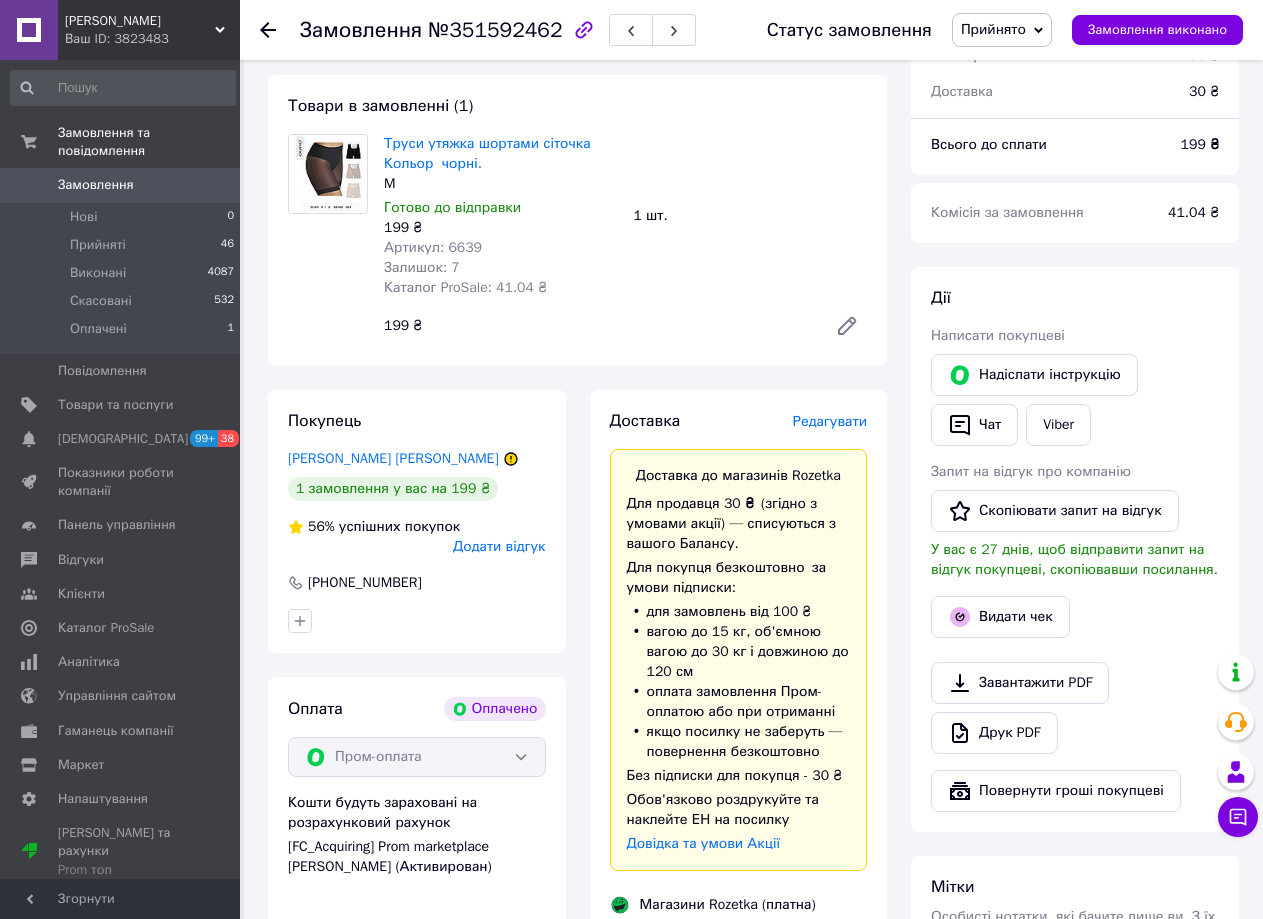 scroll, scrollTop: 0, scrollLeft: 0, axis: both 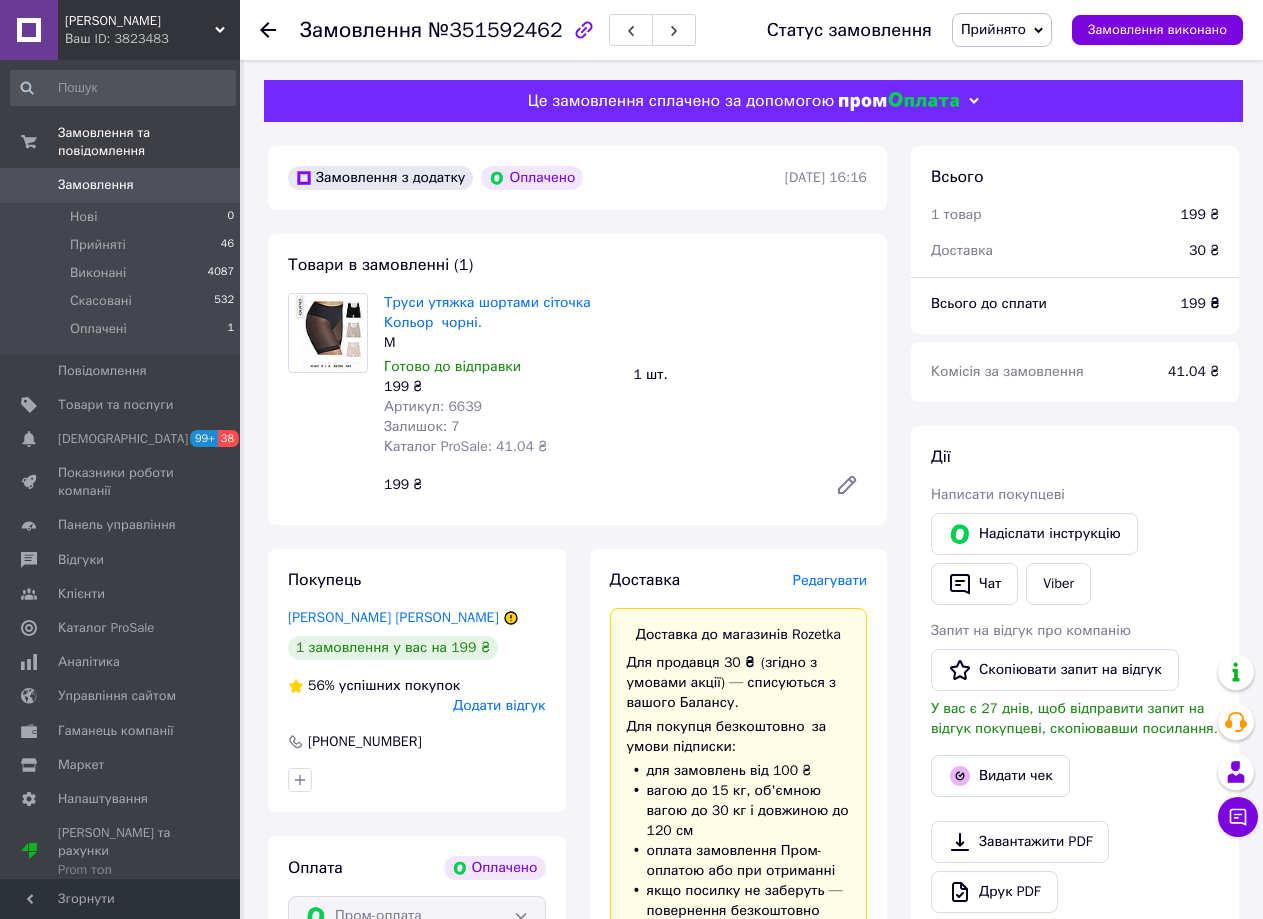 click 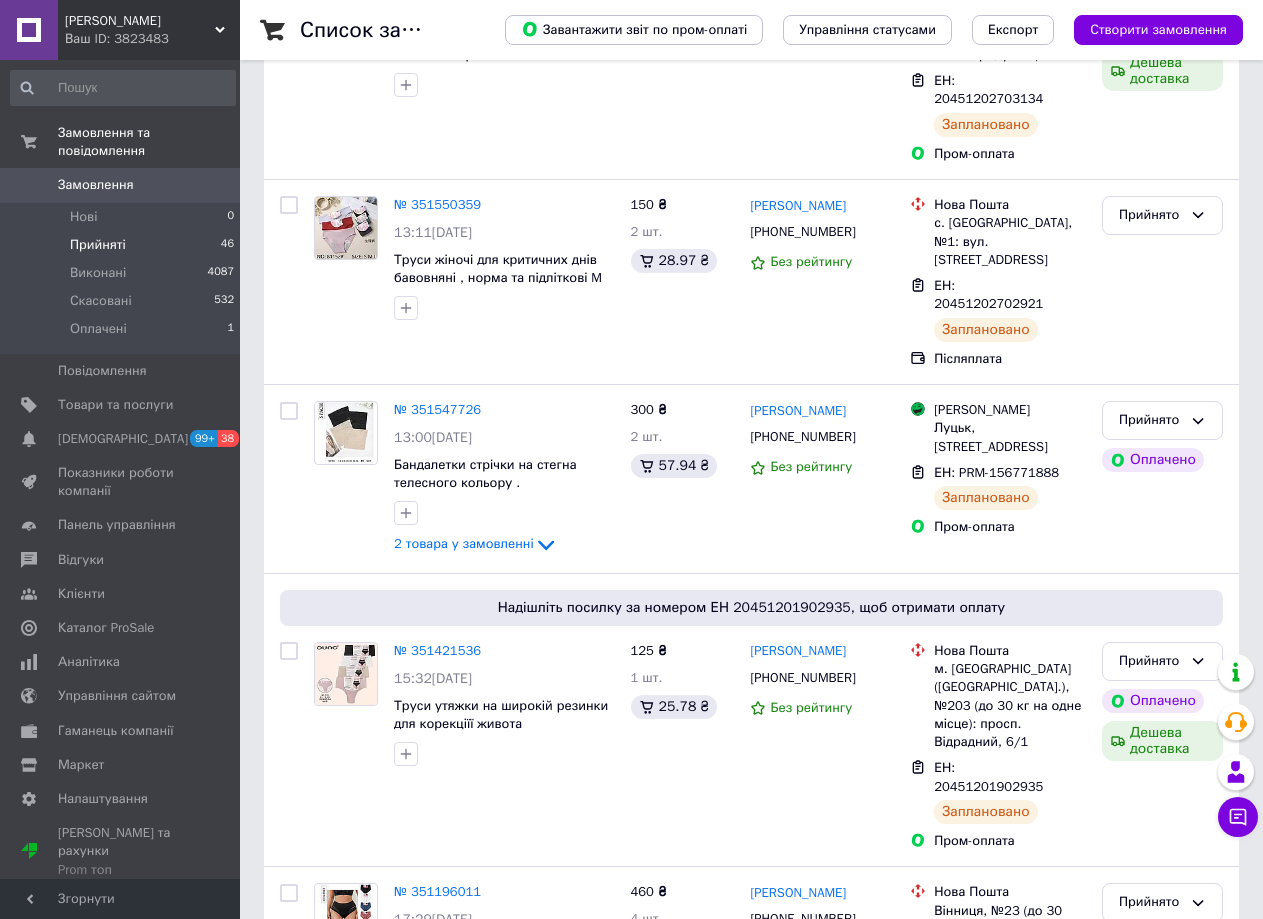 scroll, scrollTop: 681, scrollLeft: 0, axis: vertical 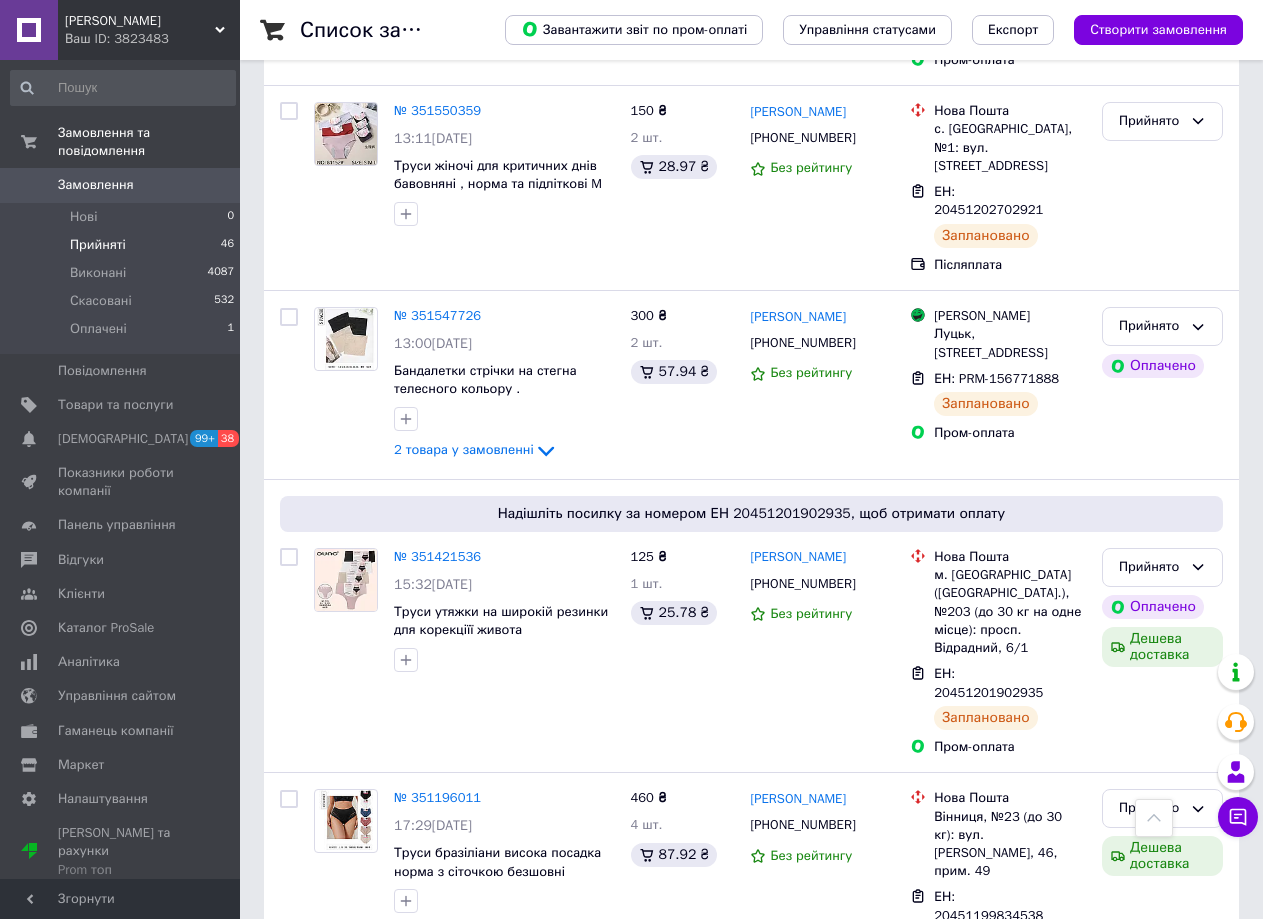 click on "2" at bounding box center [449, 1041] 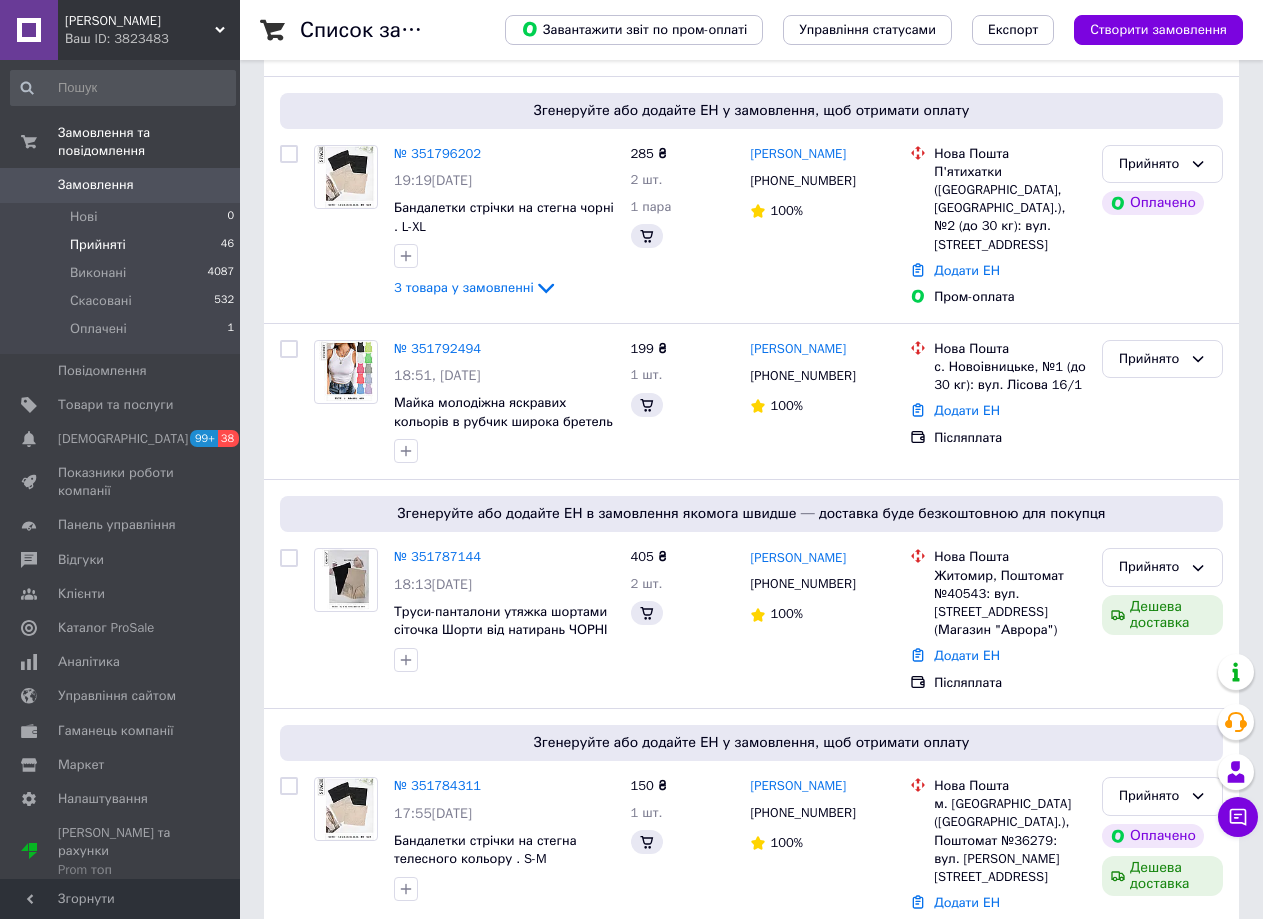scroll, scrollTop: 0, scrollLeft: 0, axis: both 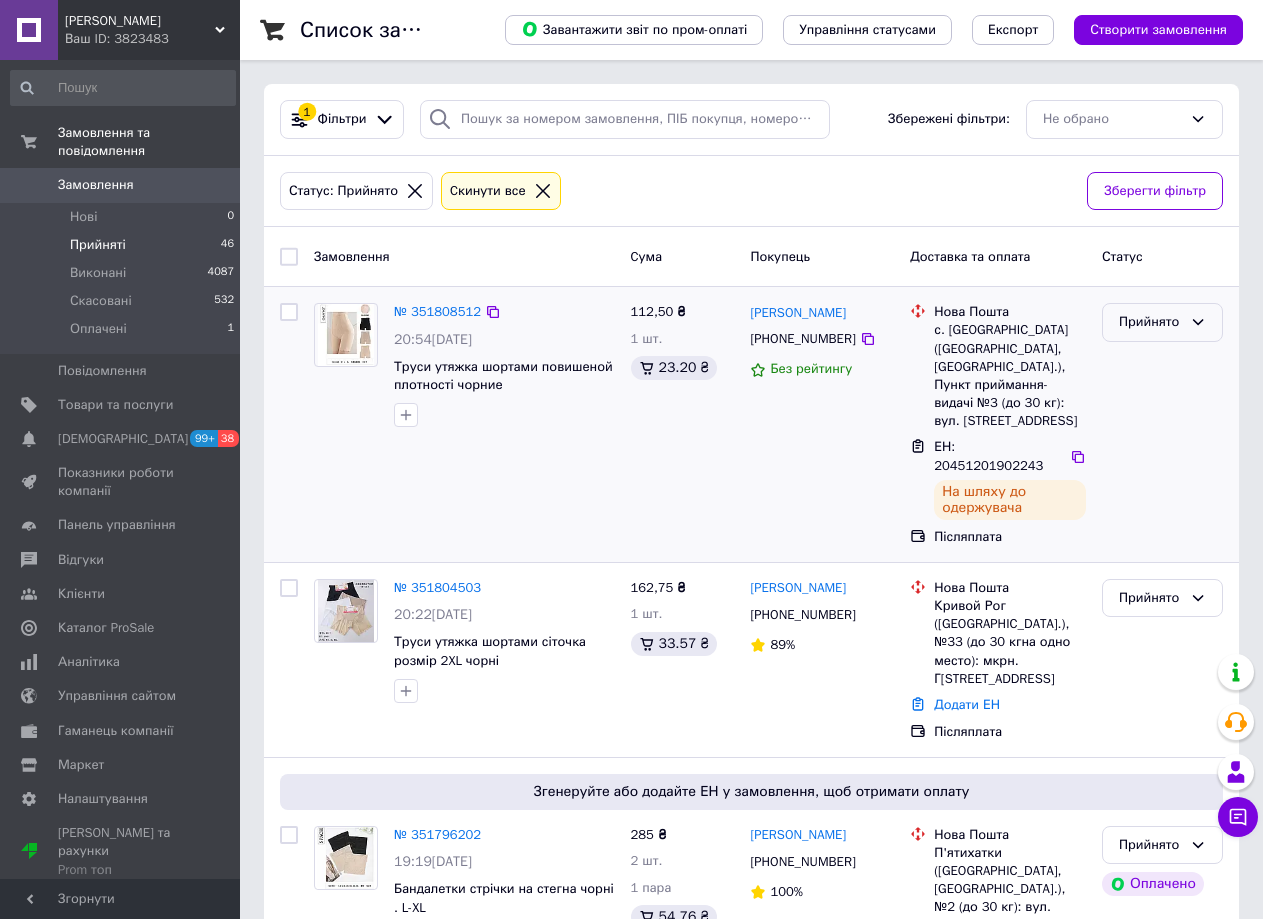 click on "Прийнято" at bounding box center (1162, 322) 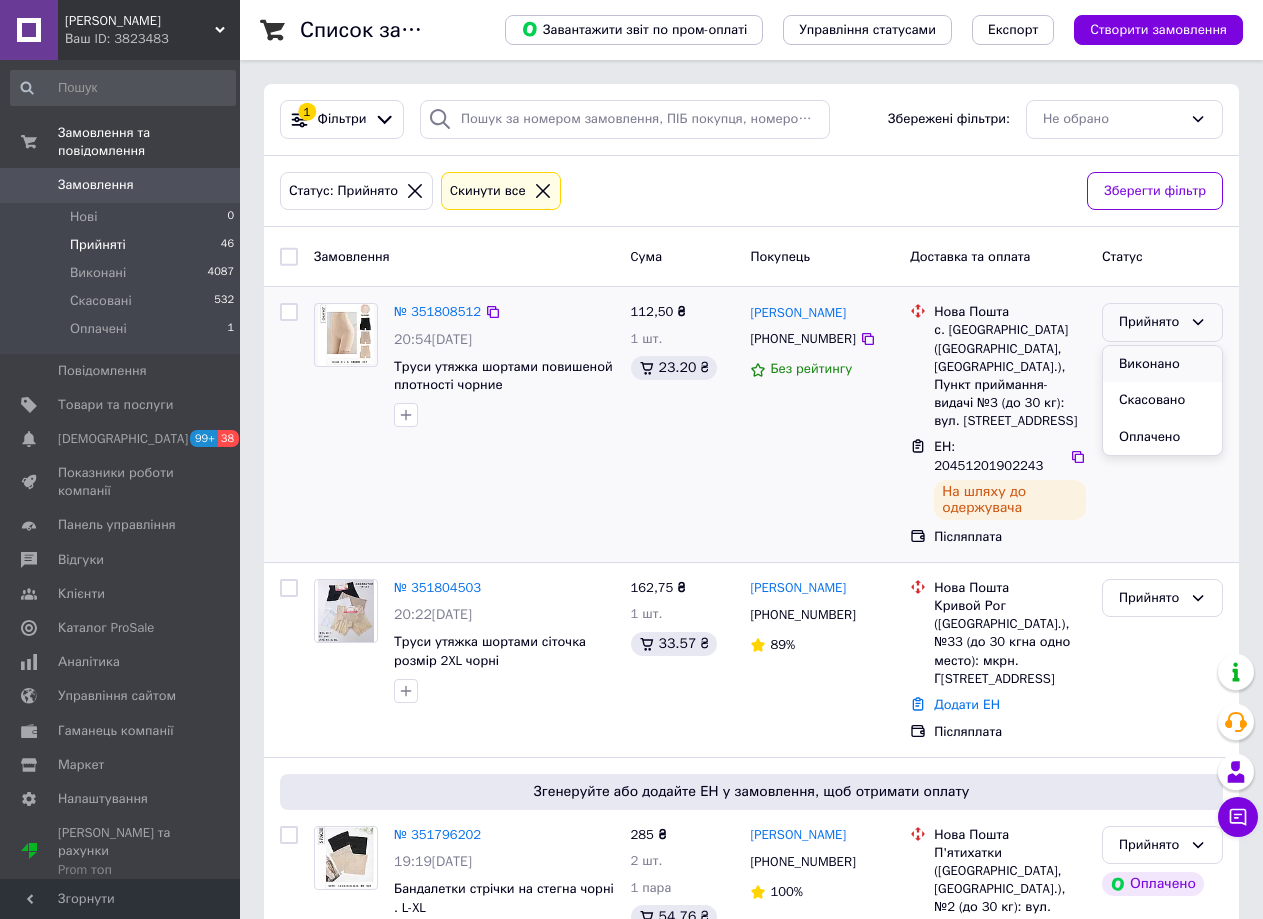 click on "Виконано" at bounding box center (1162, 364) 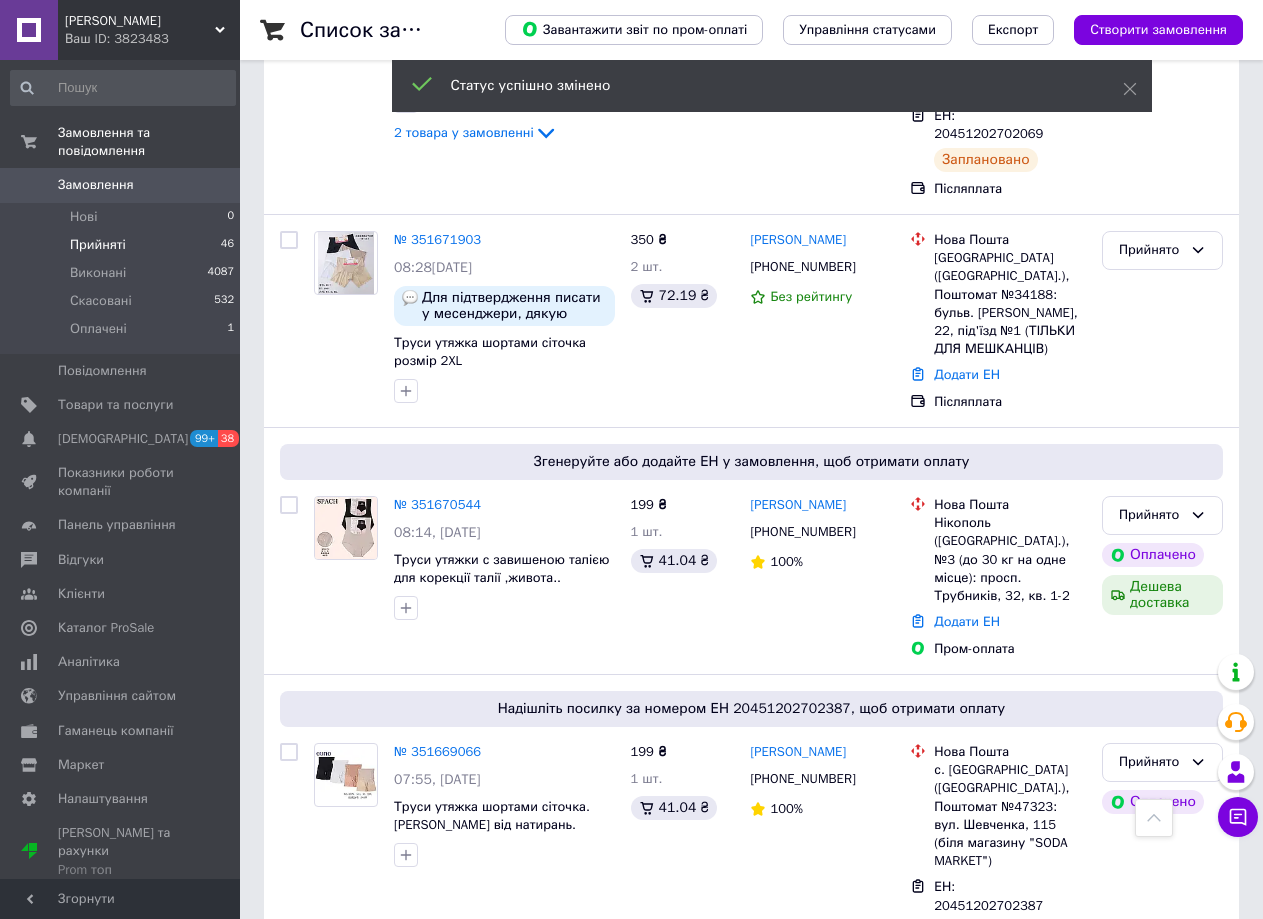 scroll, scrollTop: 3659, scrollLeft: 0, axis: vertical 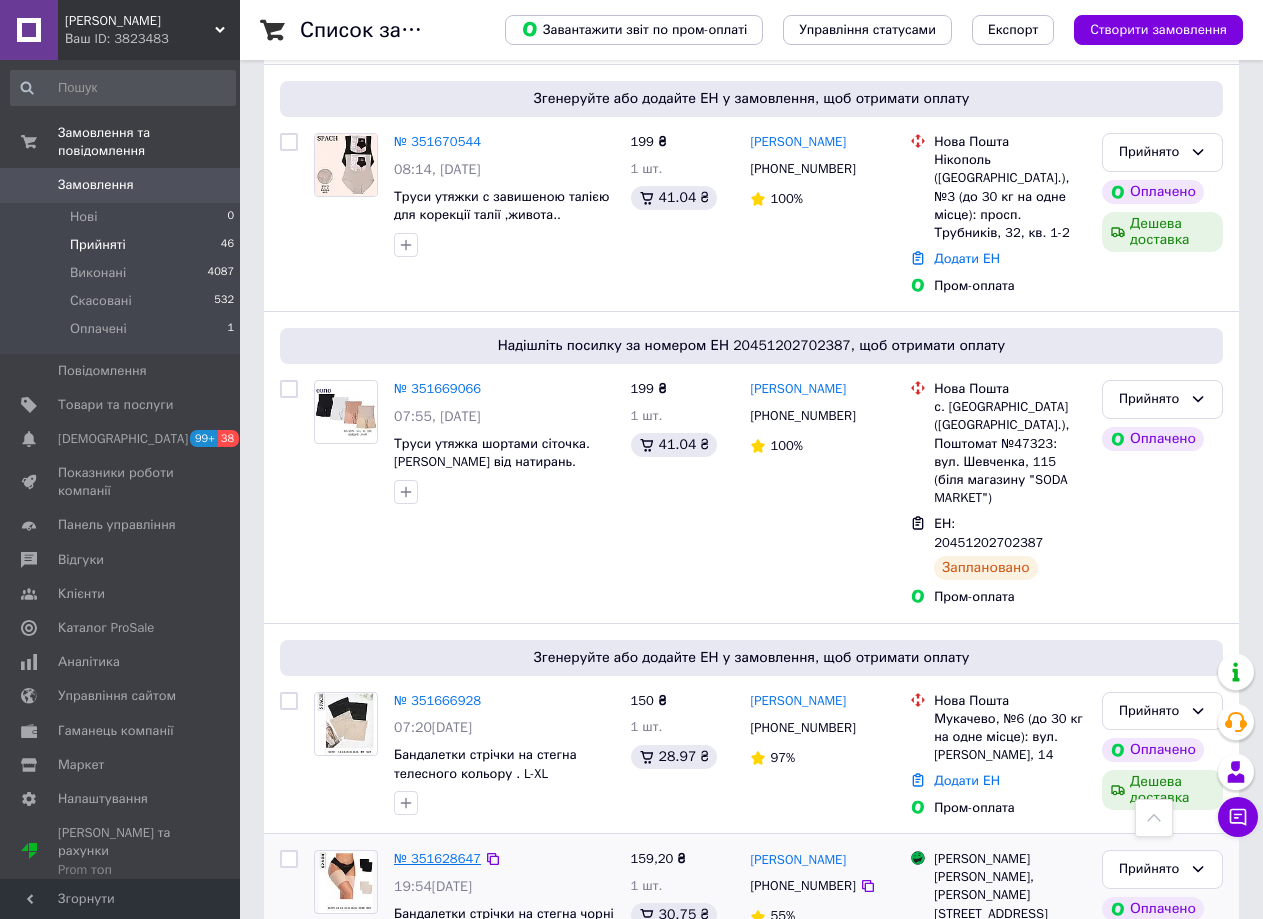 click on "№ 351628647" at bounding box center [437, 858] 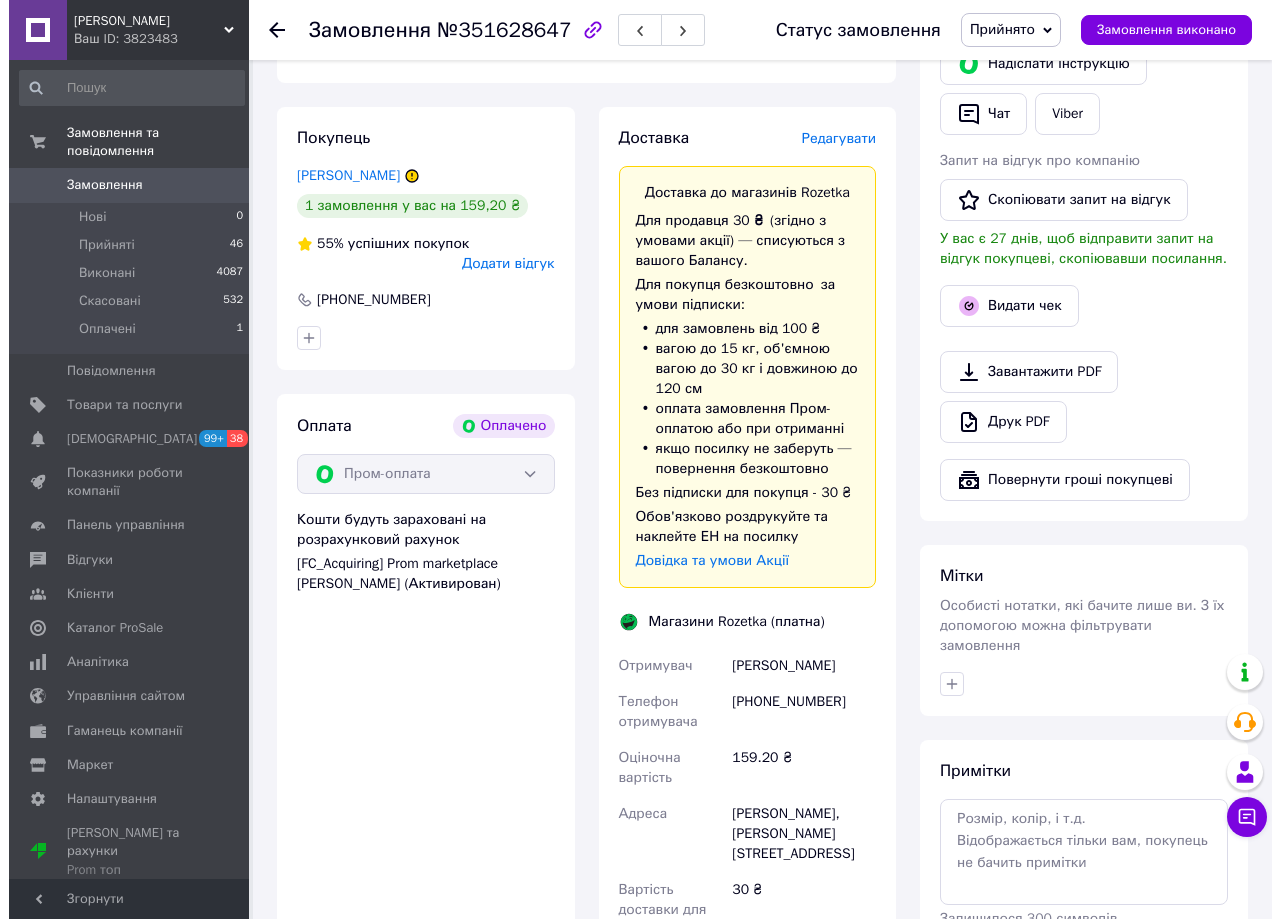 scroll, scrollTop: 517, scrollLeft: 0, axis: vertical 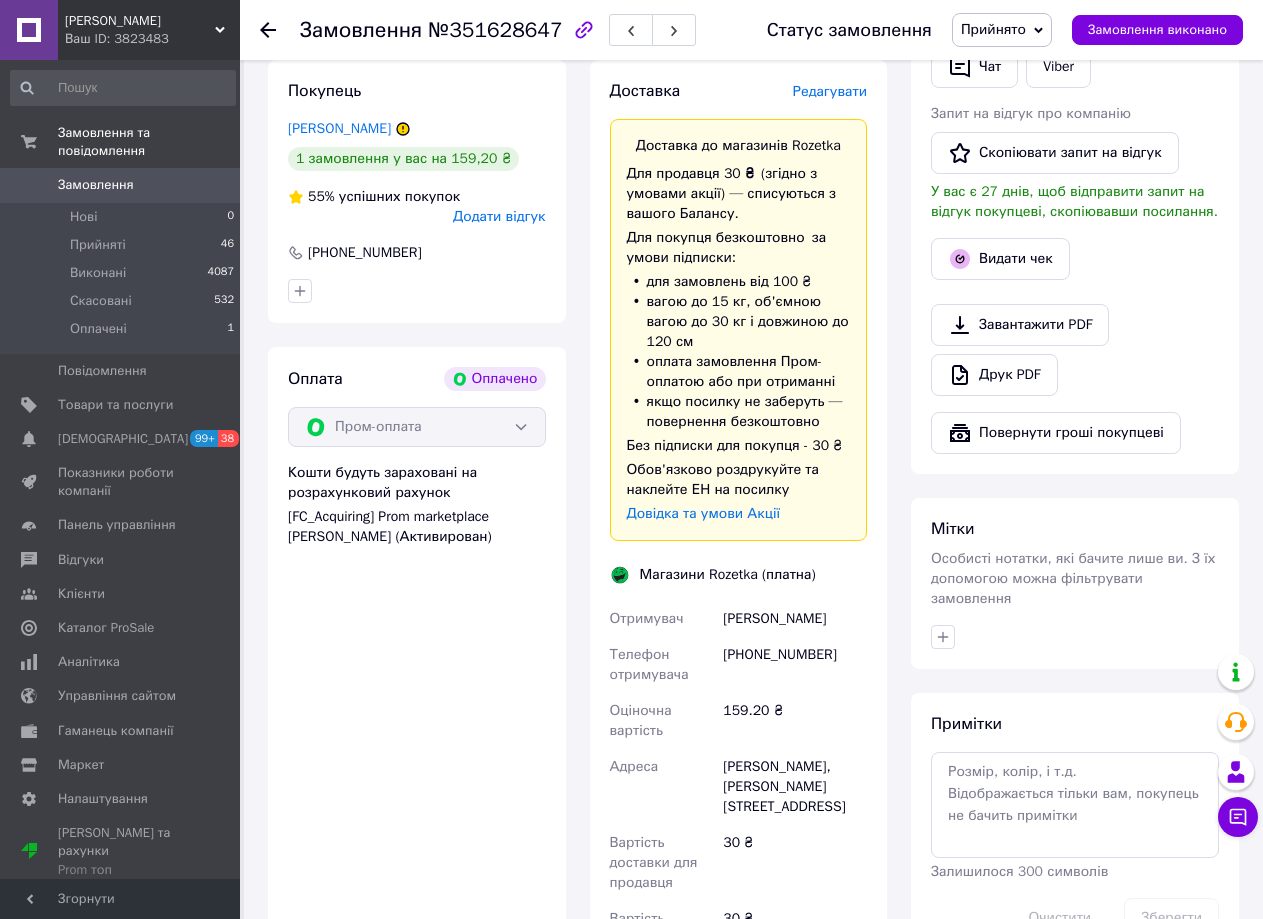 click on "Редагувати" at bounding box center (830, 91) 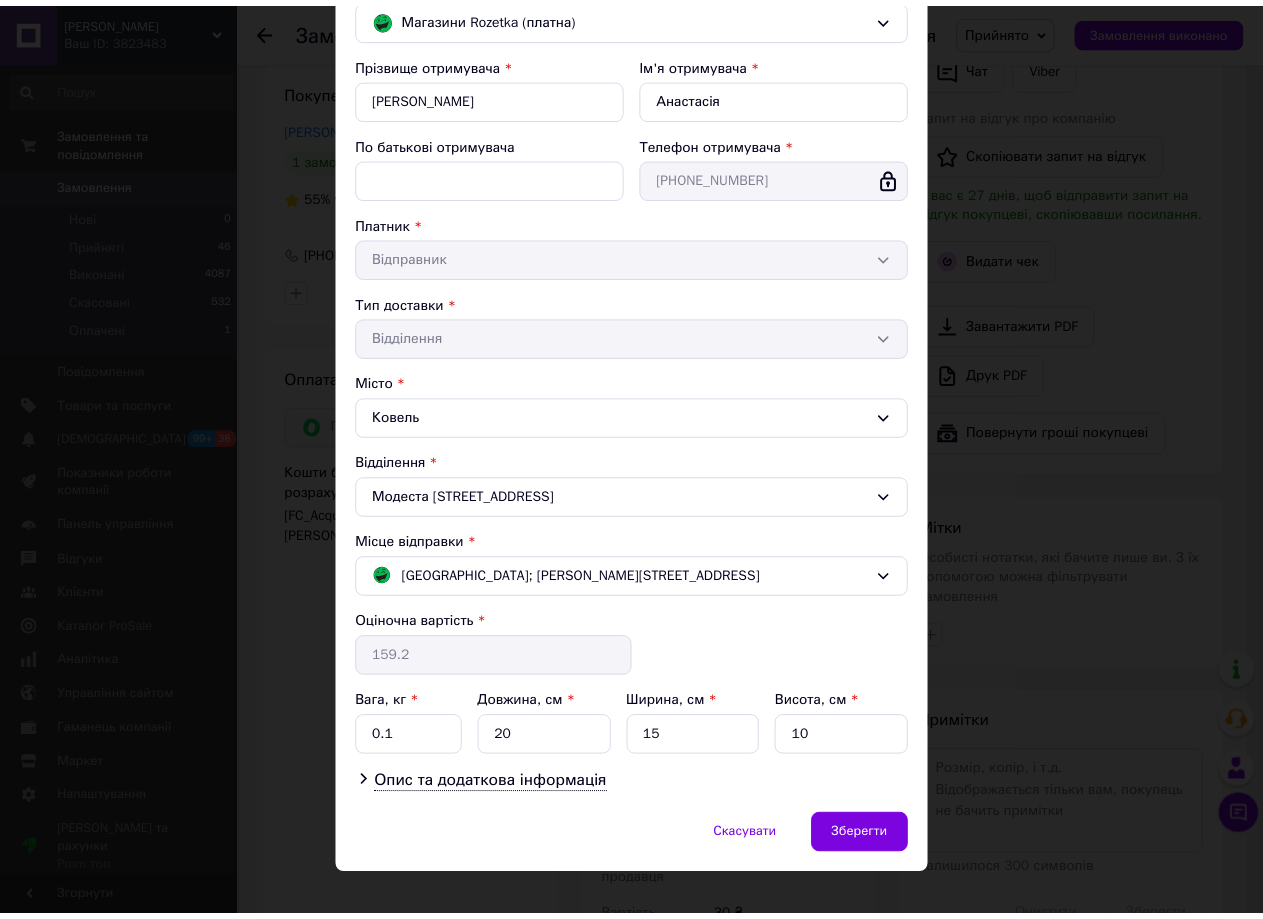 scroll, scrollTop: 205, scrollLeft: 0, axis: vertical 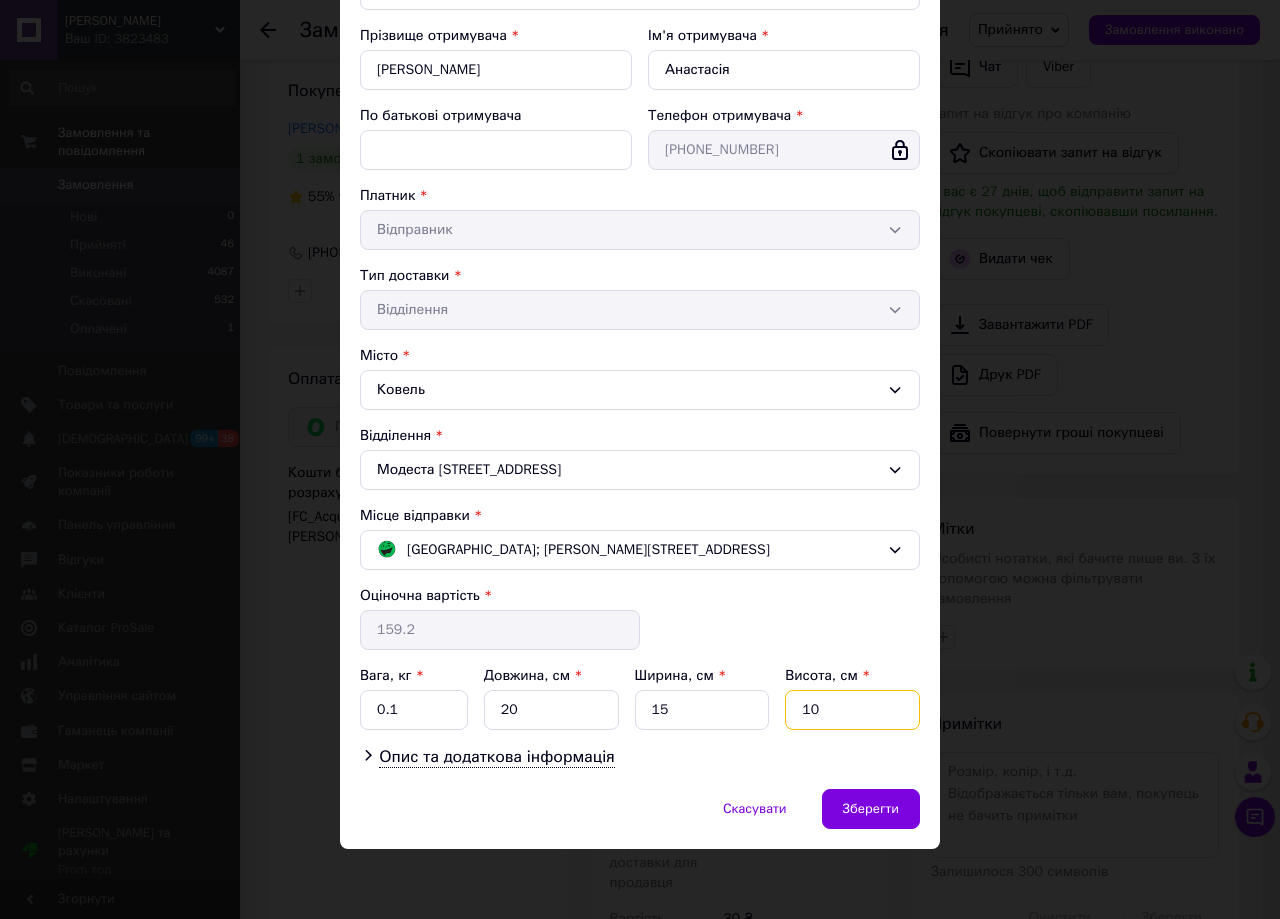 click on "10" at bounding box center (852, 710) 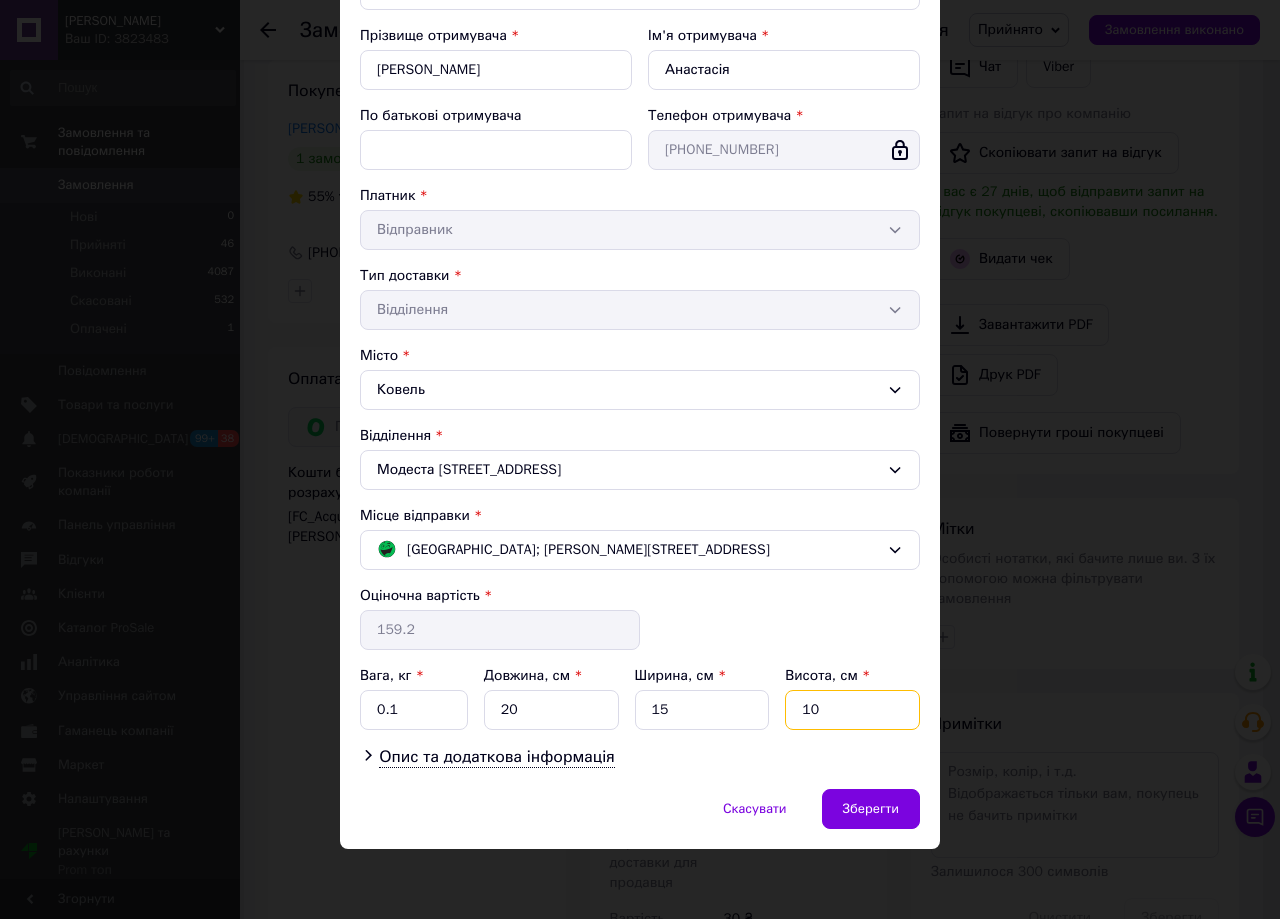 type on "1" 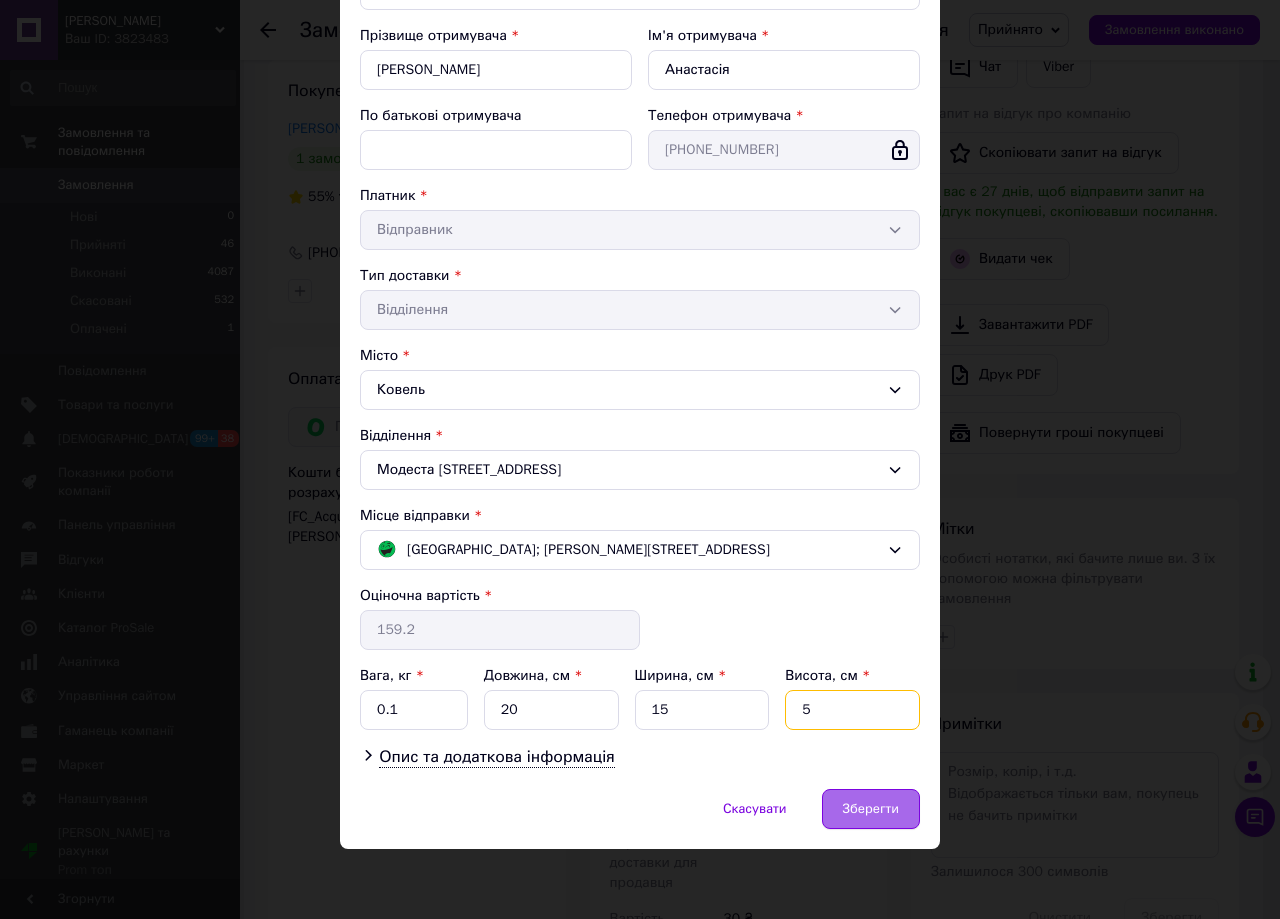 type on "5" 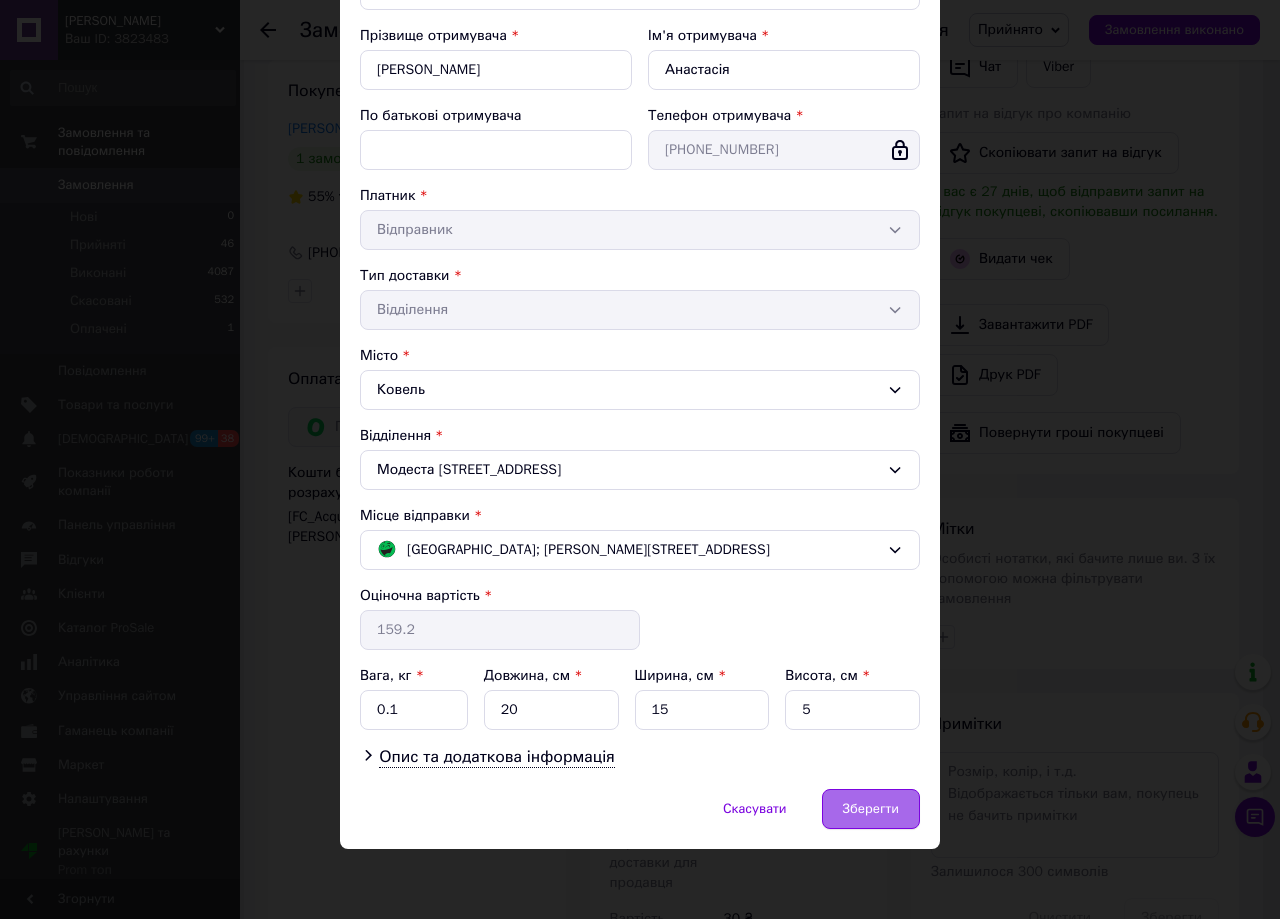 click on "Зберегти" at bounding box center [871, 809] 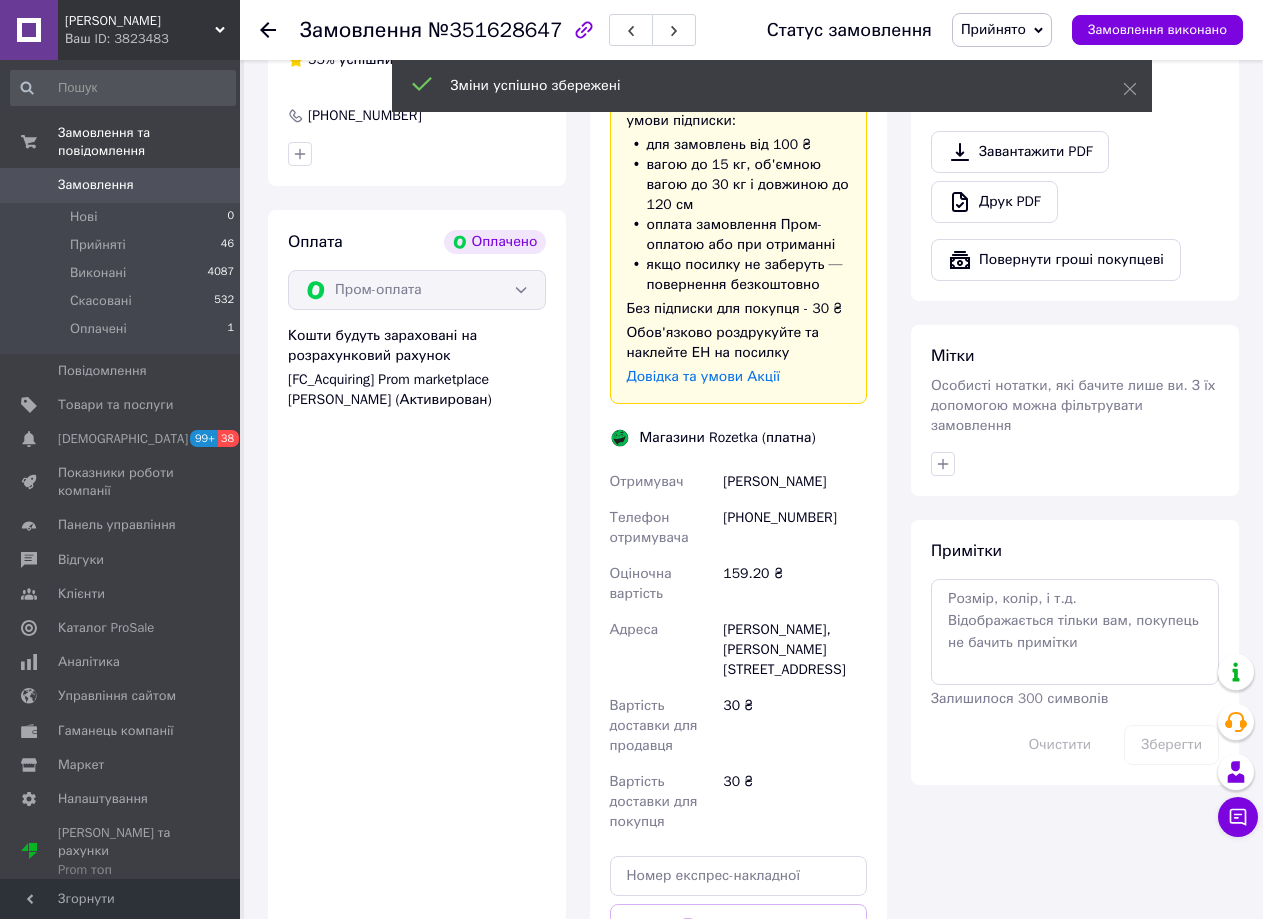 scroll, scrollTop: 797, scrollLeft: 0, axis: vertical 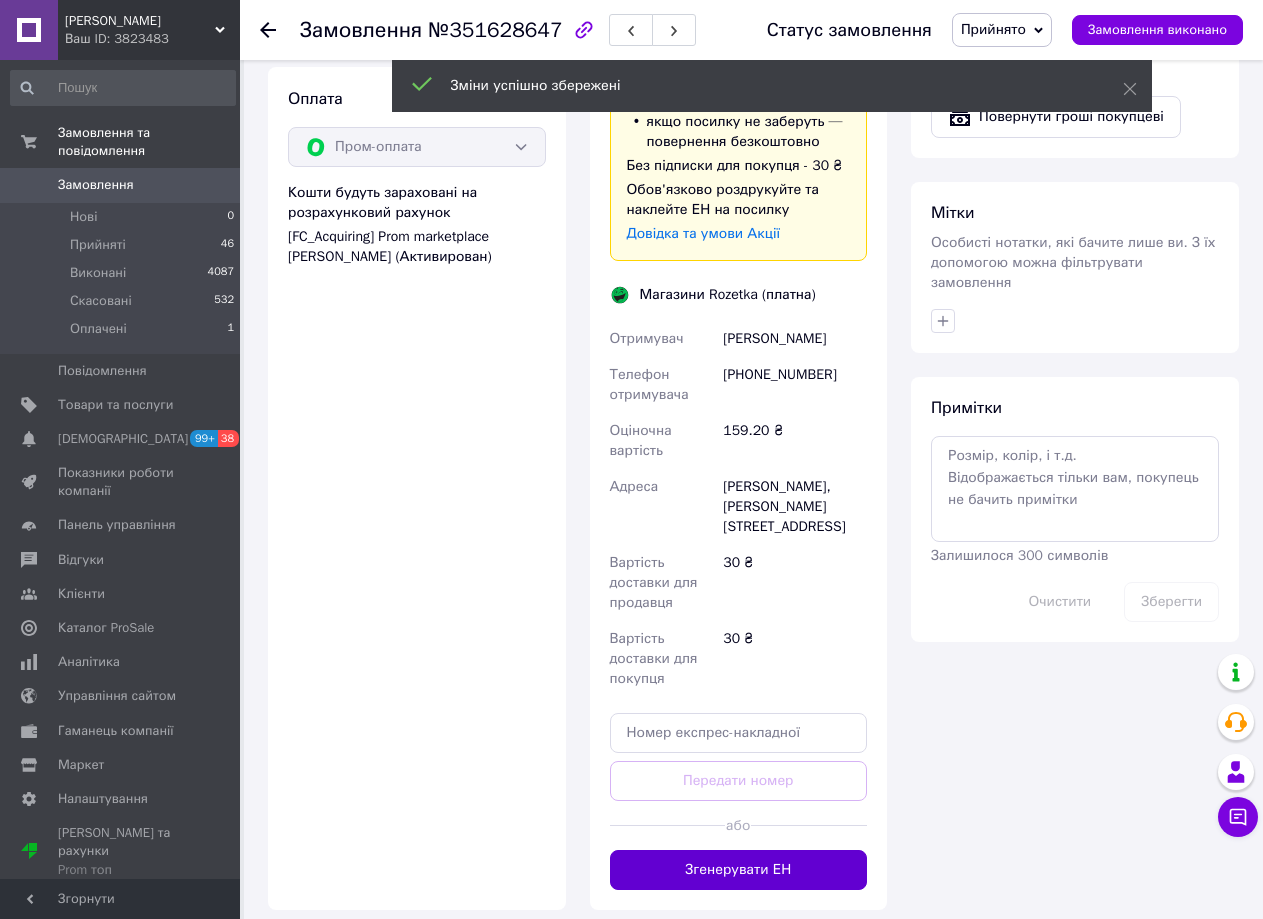 click on "Згенерувати ЕН" at bounding box center (739, 870) 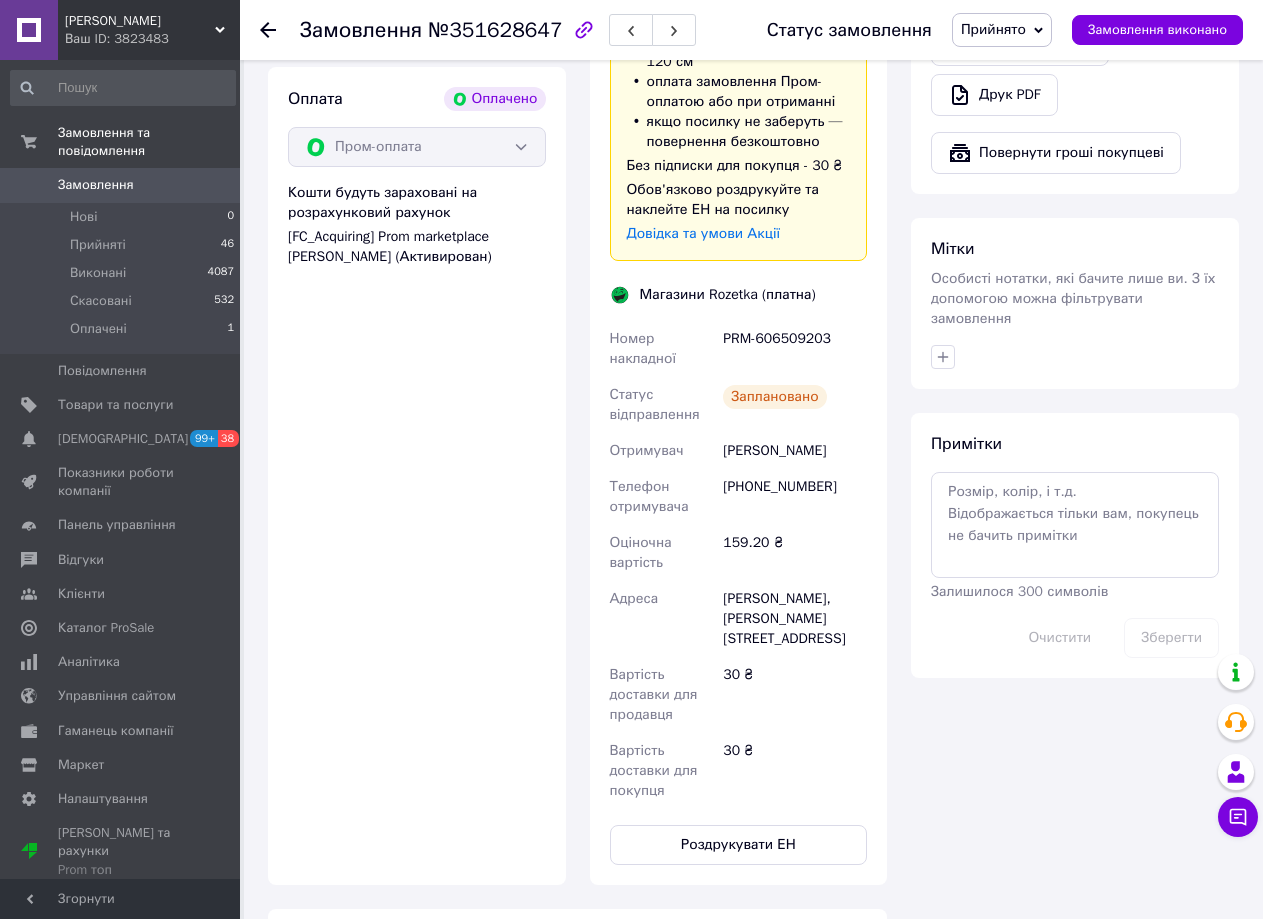 scroll, scrollTop: 1029, scrollLeft: 0, axis: vertical 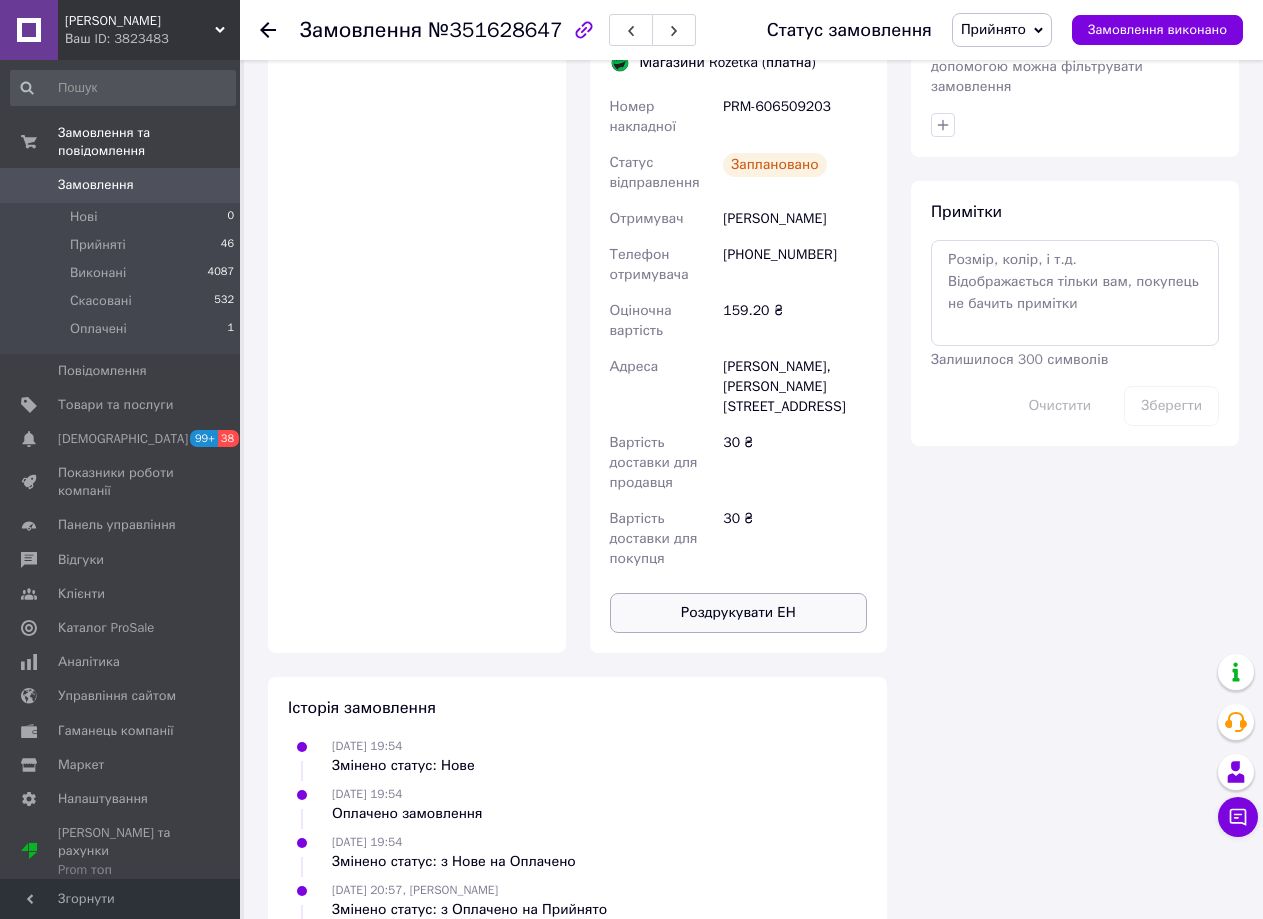 click on "Роздрукувати ЕН" at bounding box center [739, 613] 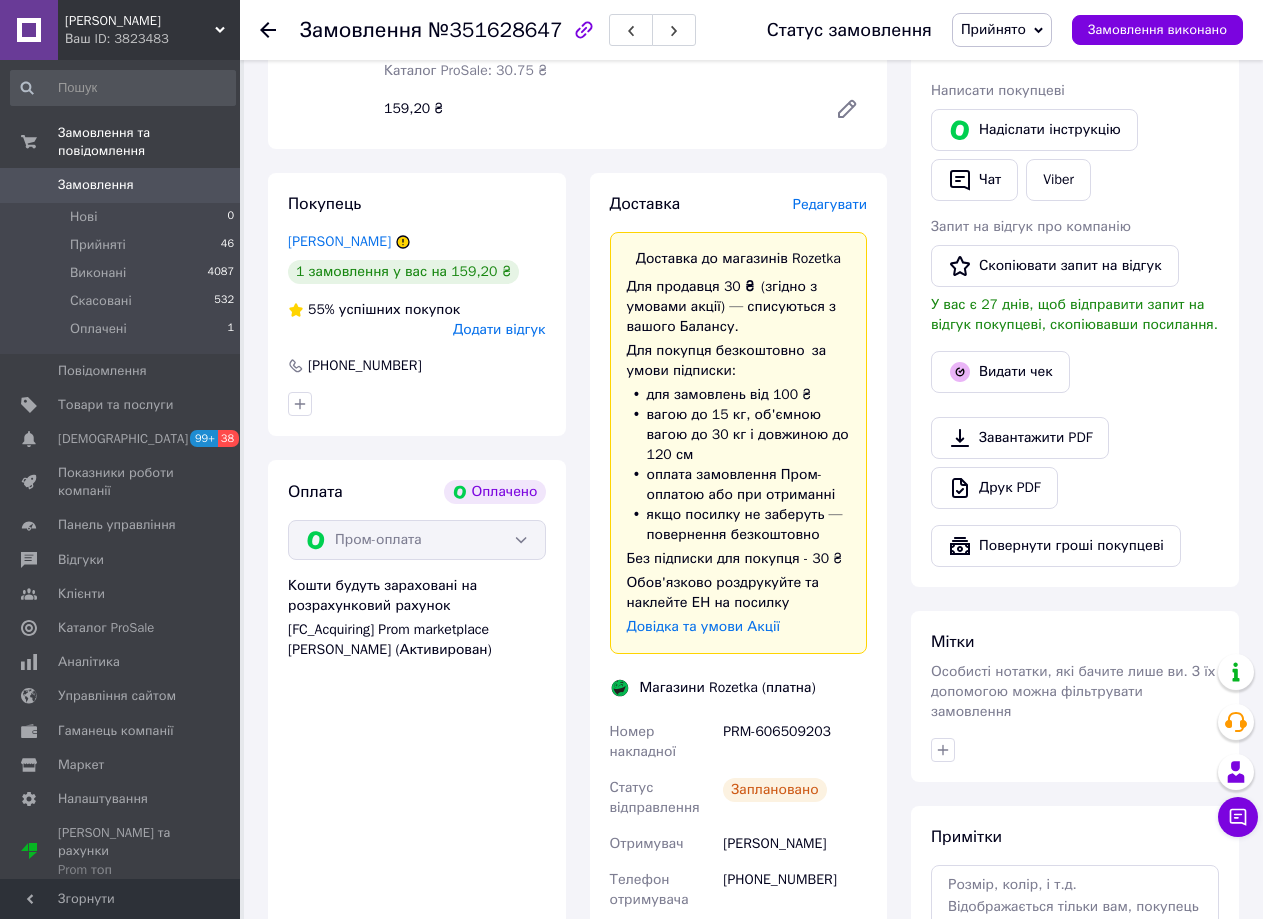 scroll, scrollTop: 0, scrollLeft: 0, axis: both 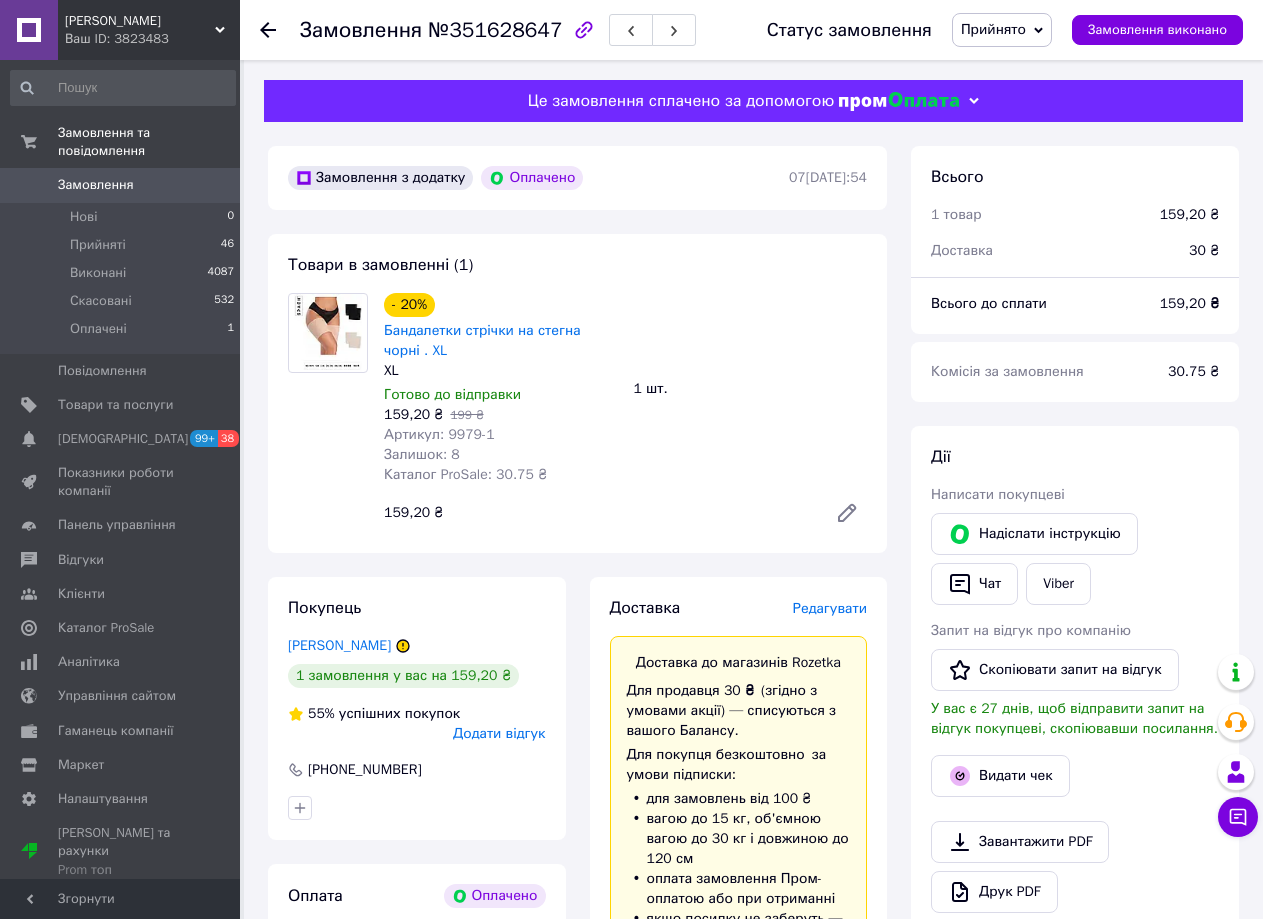click 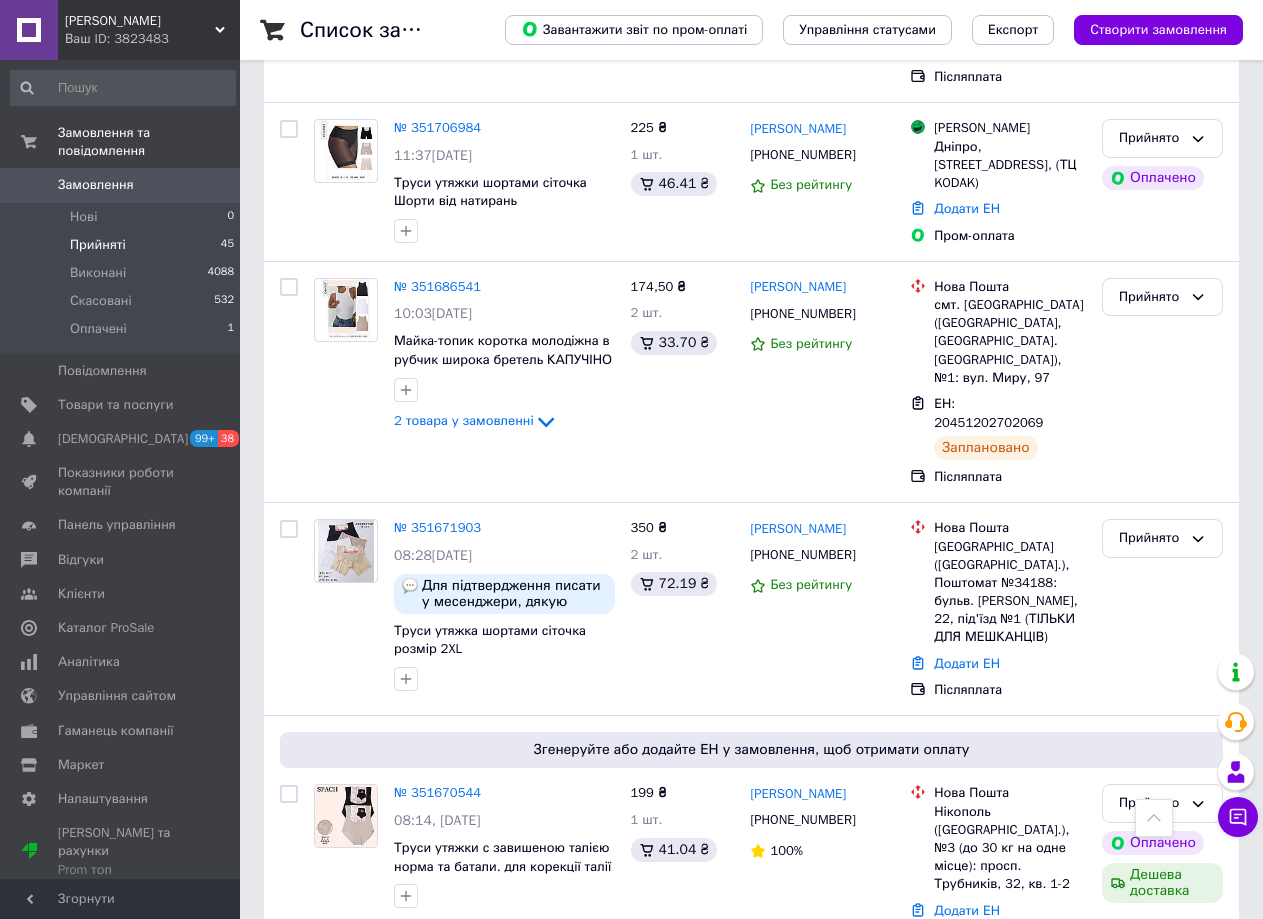 scroll, scrollTop: 3600, scrollLeft: 0, axis: vertical 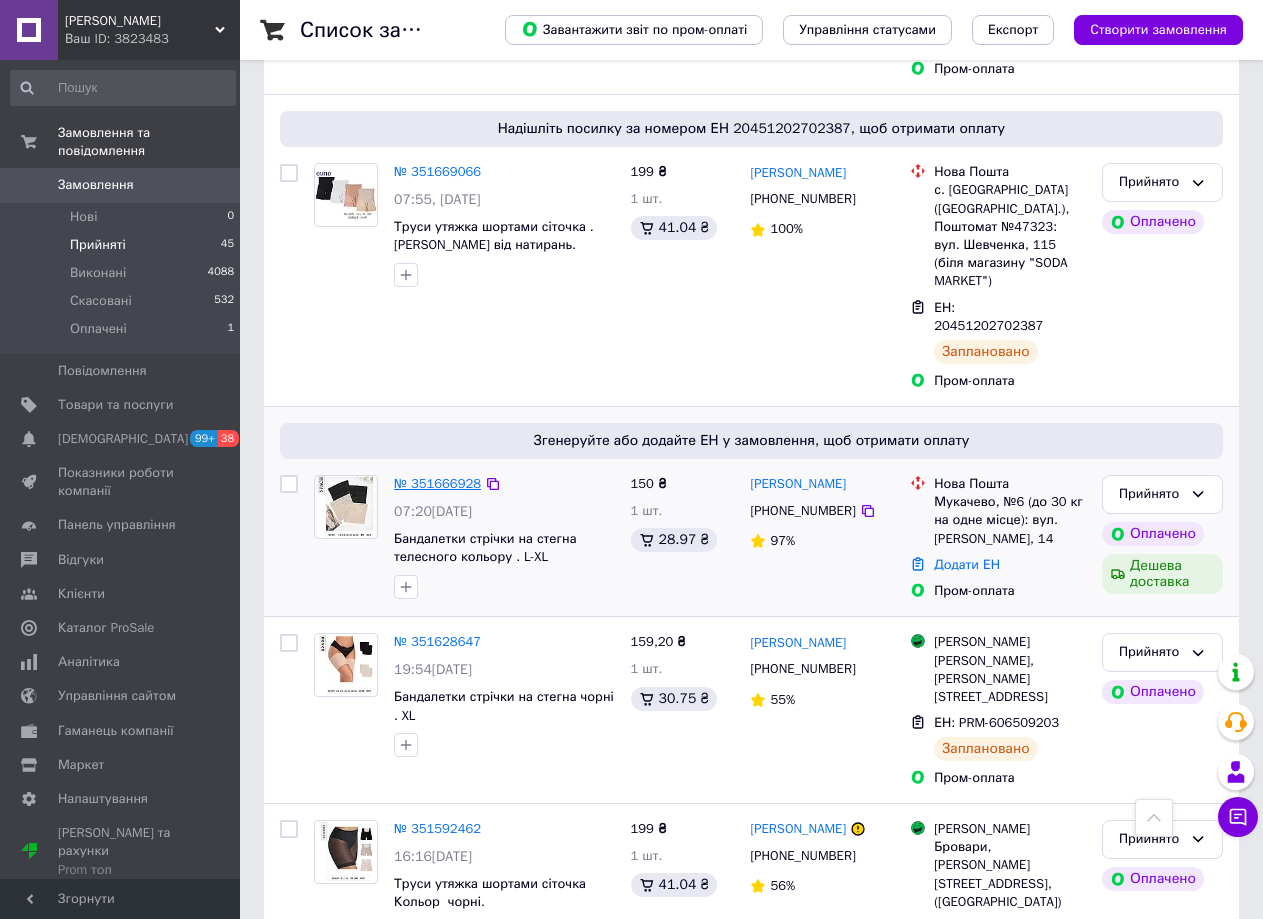 click on "№ 351666928" at bounding box center (437, 483) 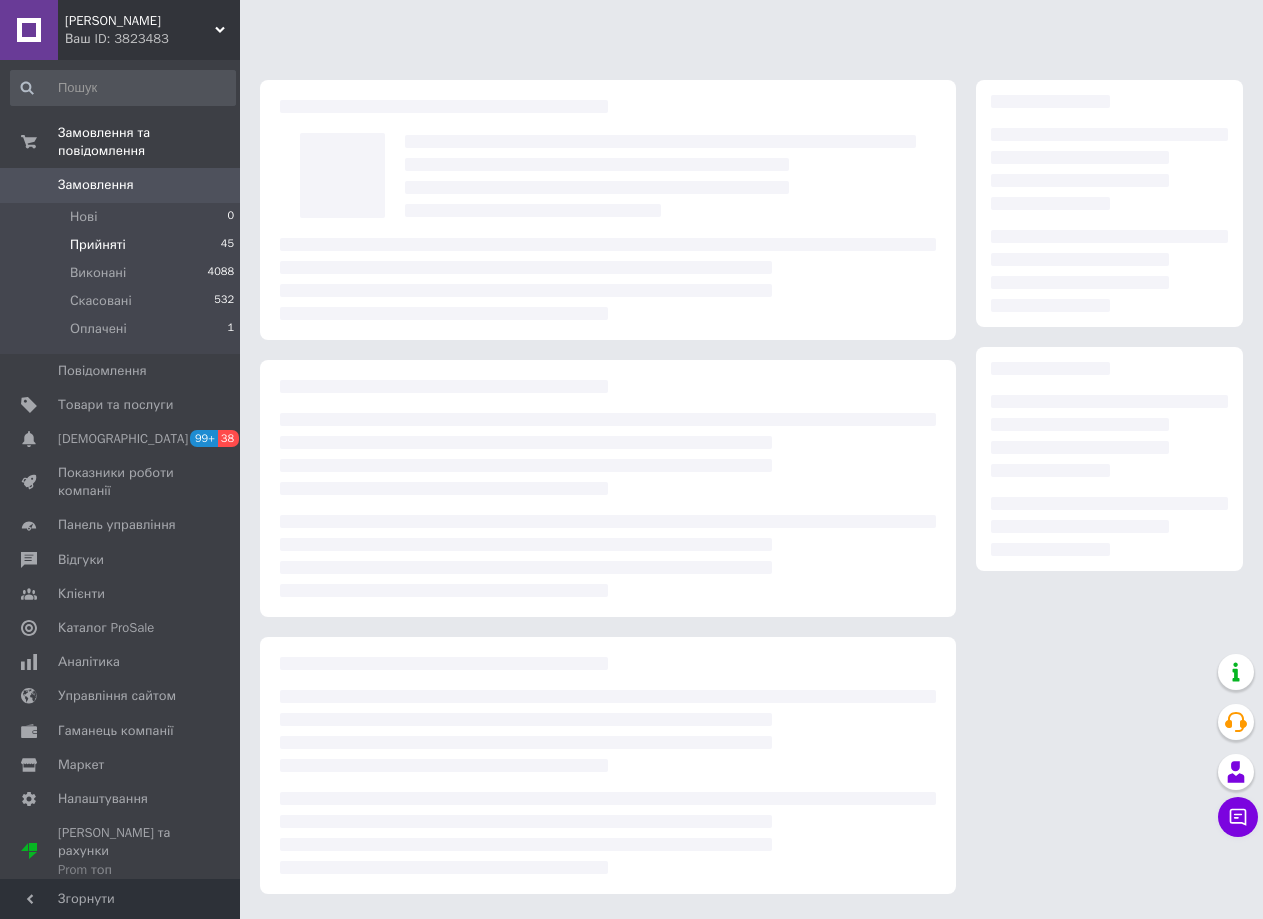 scroll, scrollTop: 0, scrollLeft: 0, axis: both 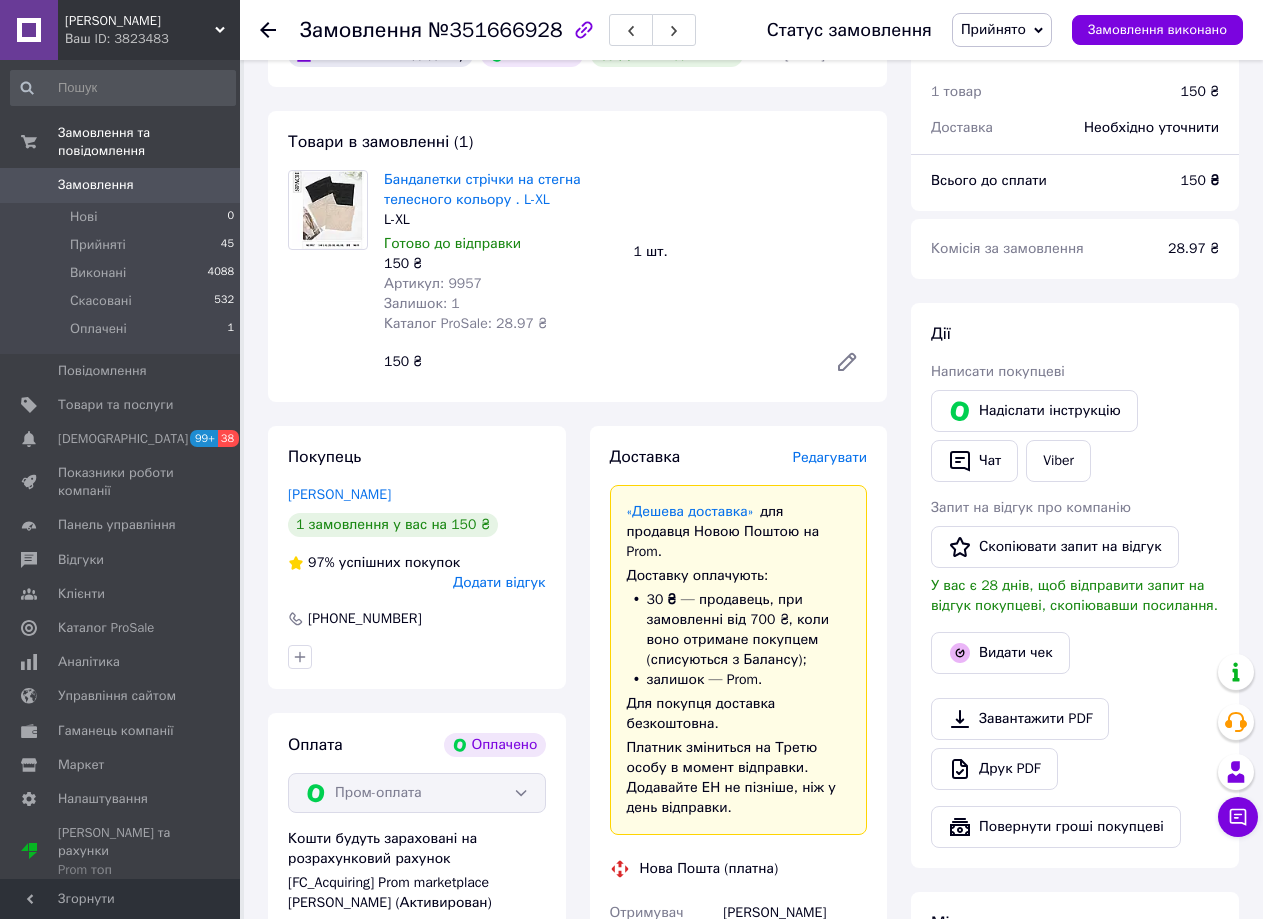 click on "Редагувати" at bounding box center [830, 457] 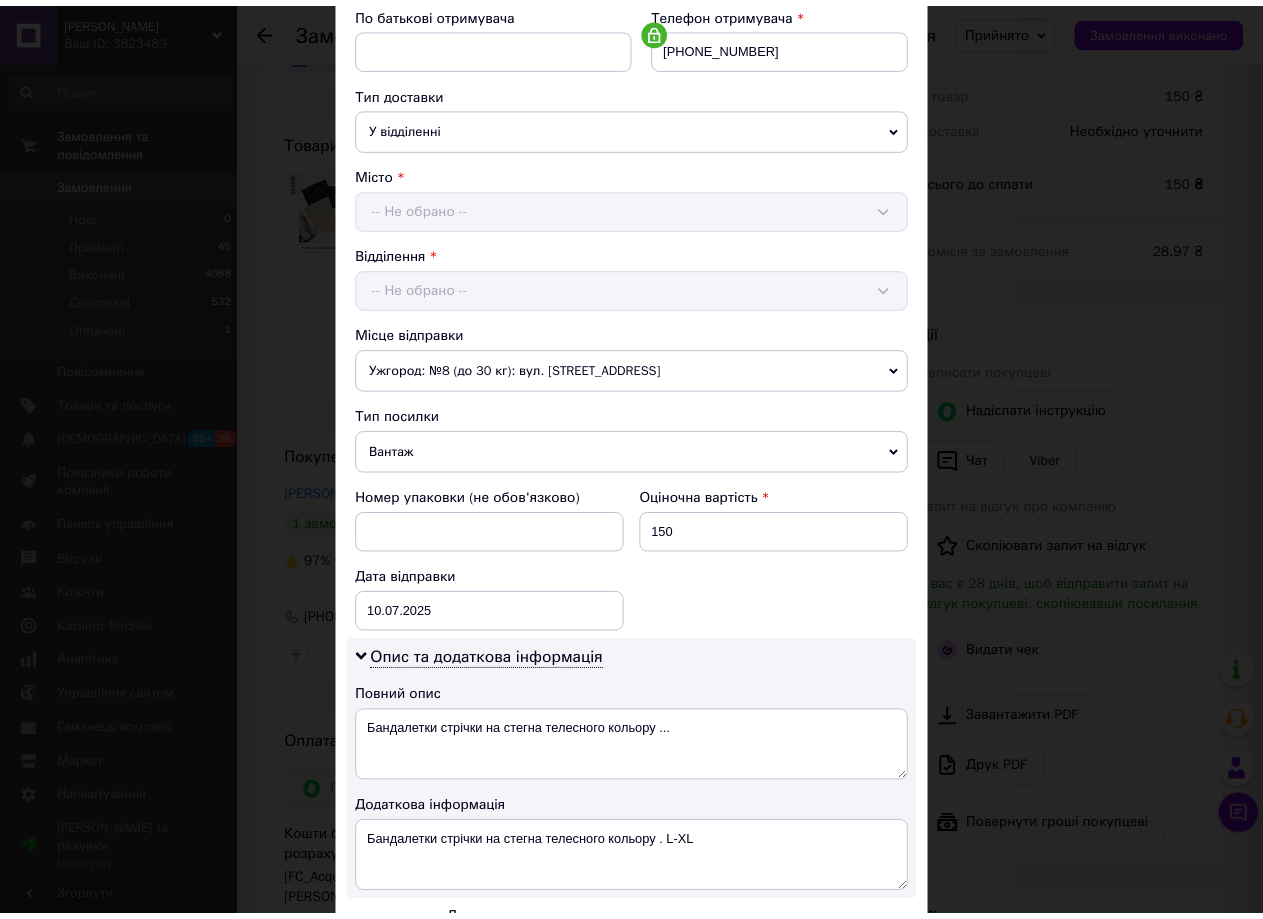 scroll, scrollTop: 633, scrollLeft: 0, axis: vertical 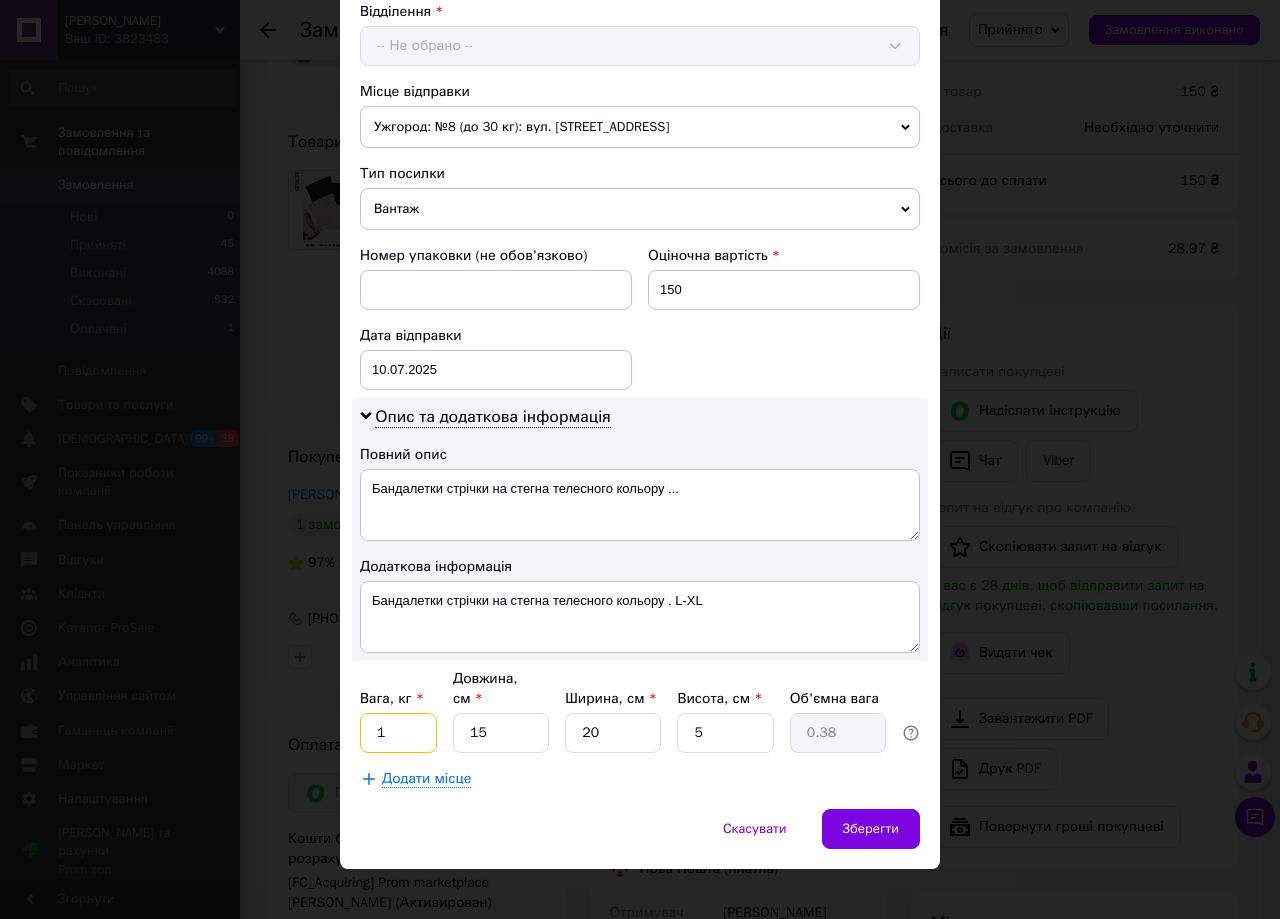 click on "1" at bounding box center [398, 733] 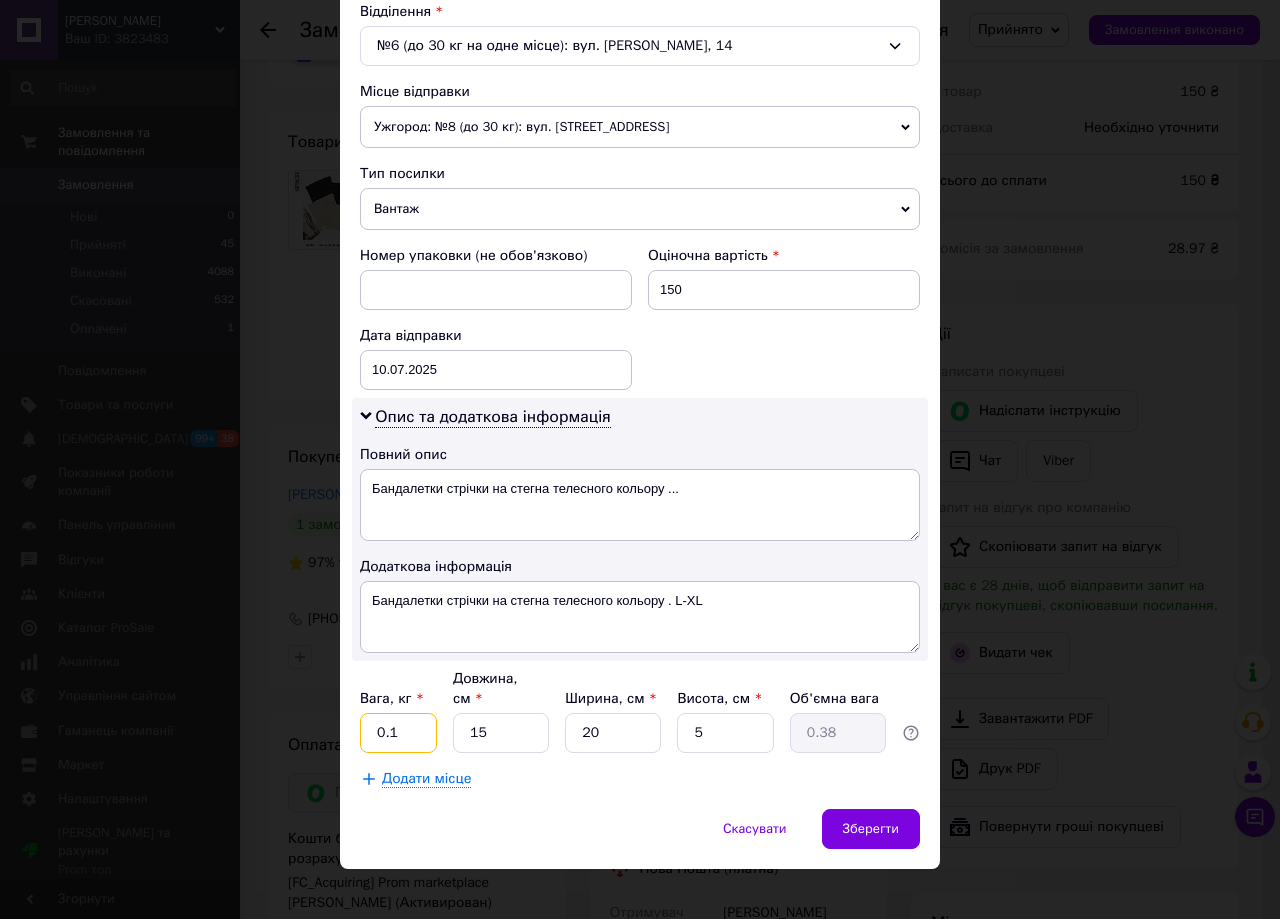 type on "0.1" 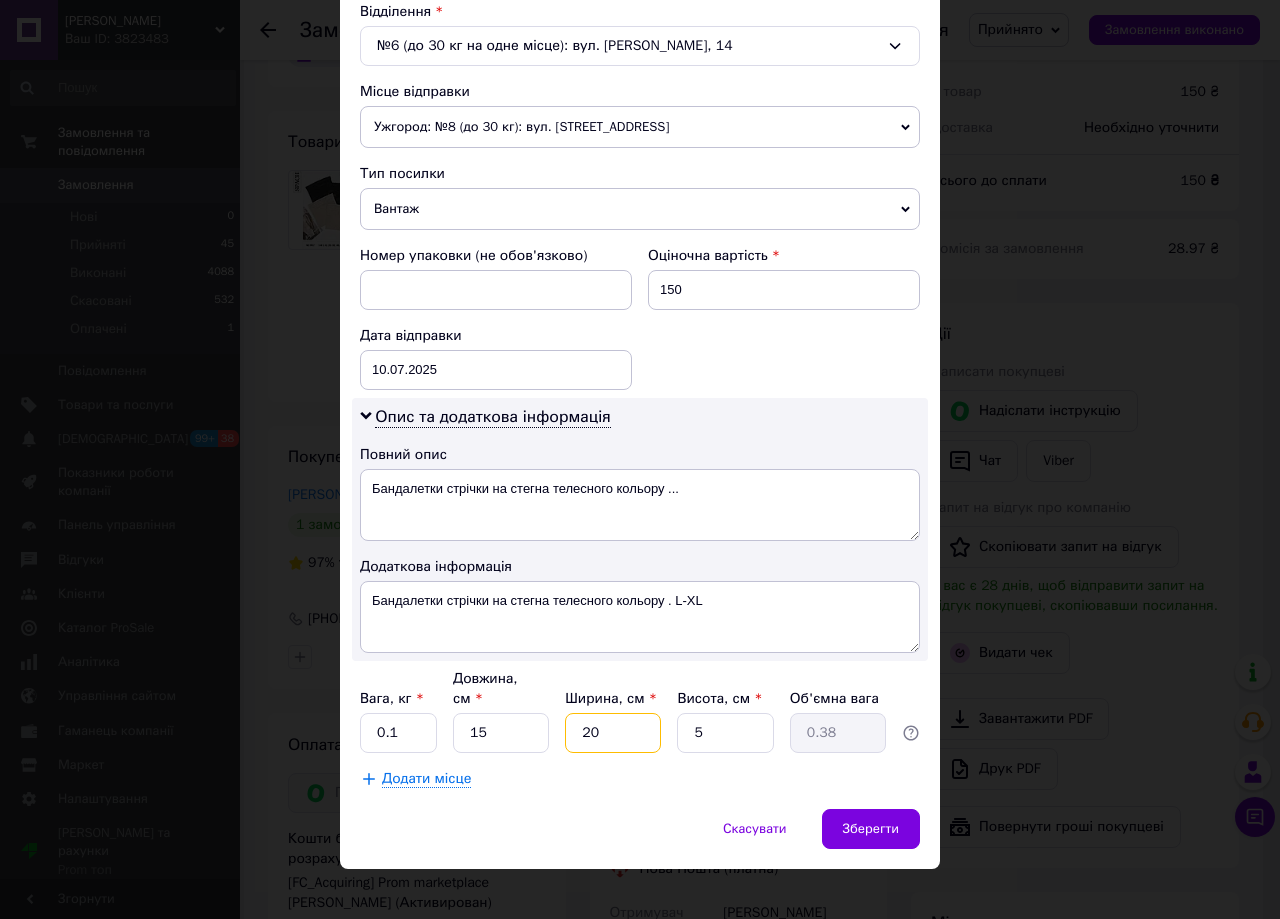 click on "20" at bounding box center [613, 733] 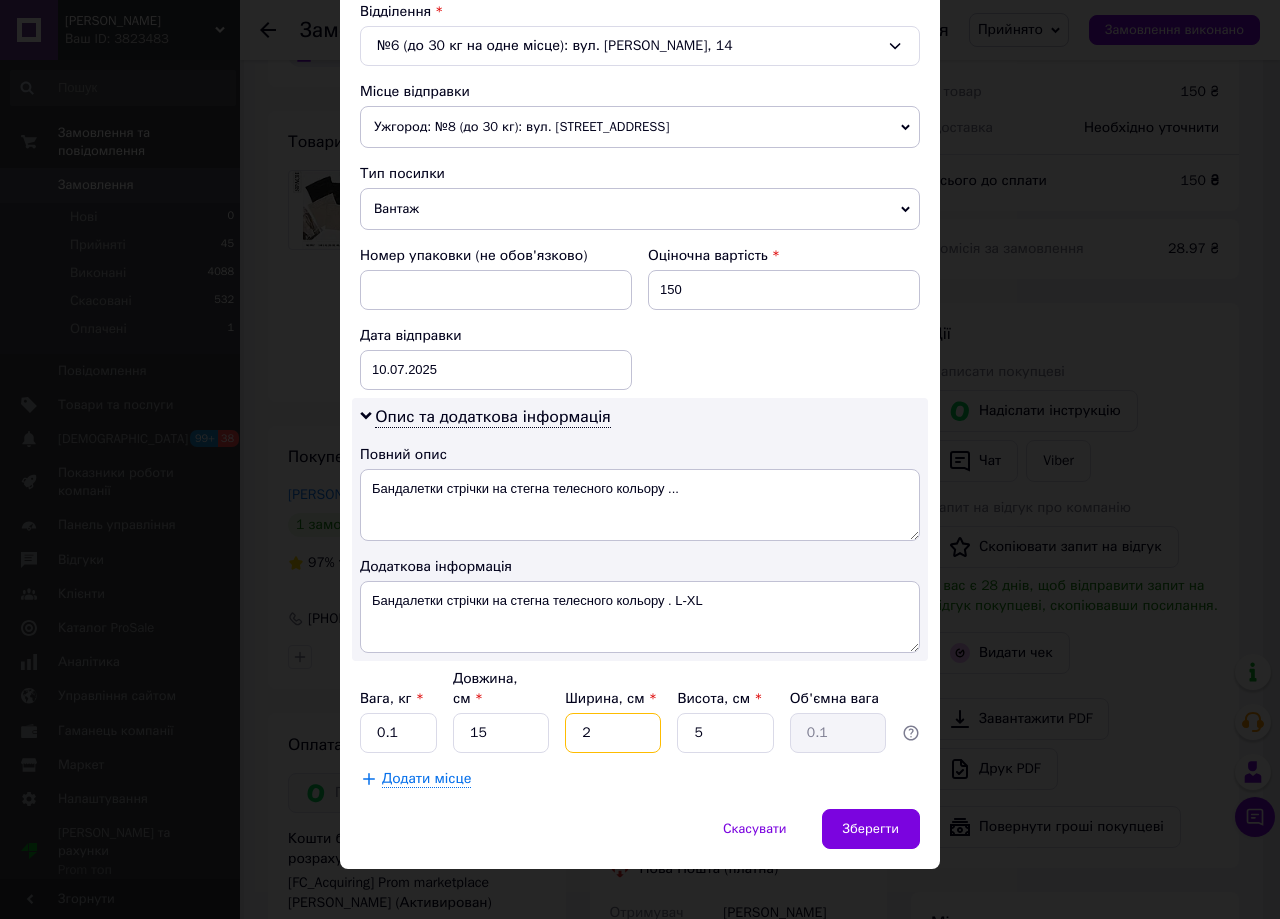 type 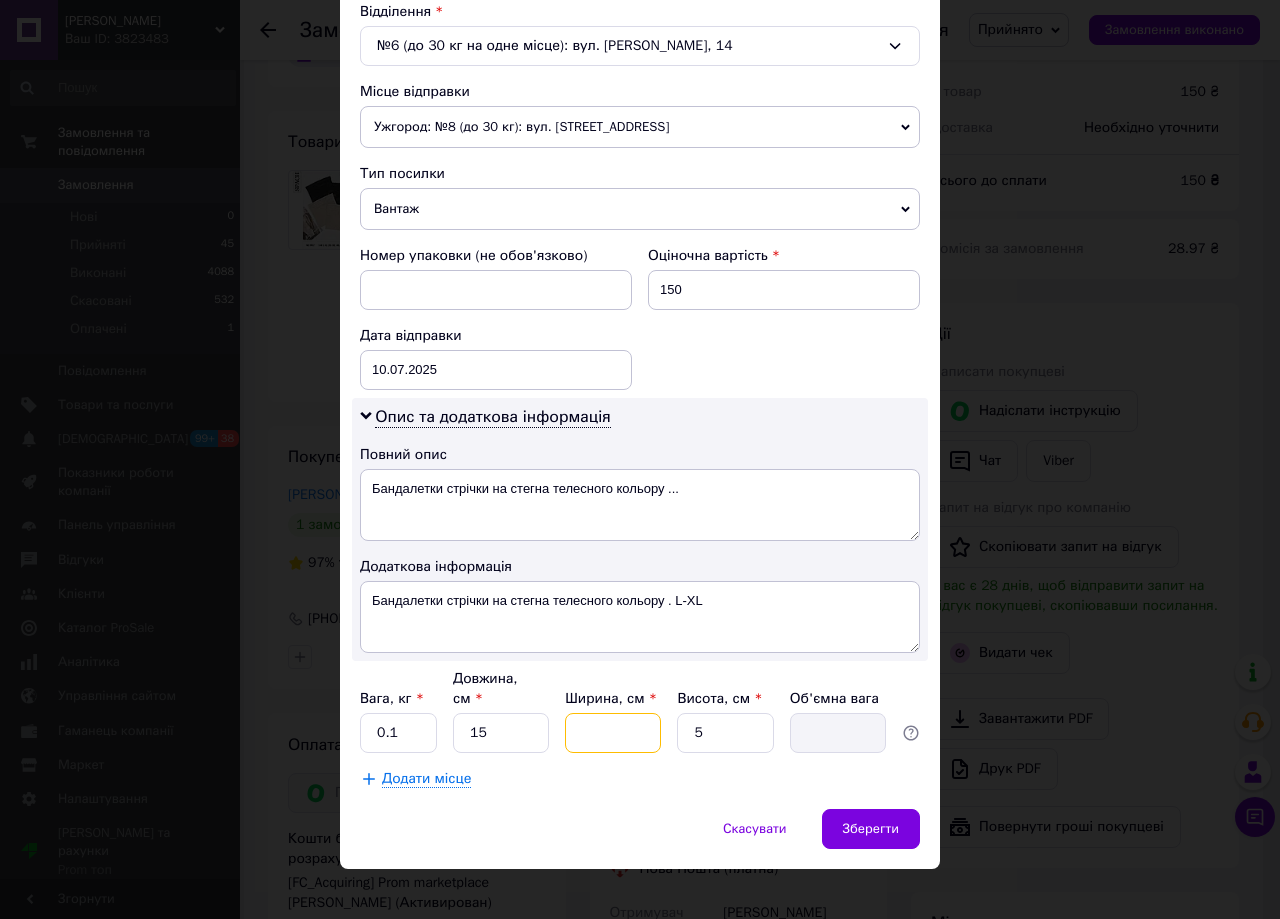 type on "1" 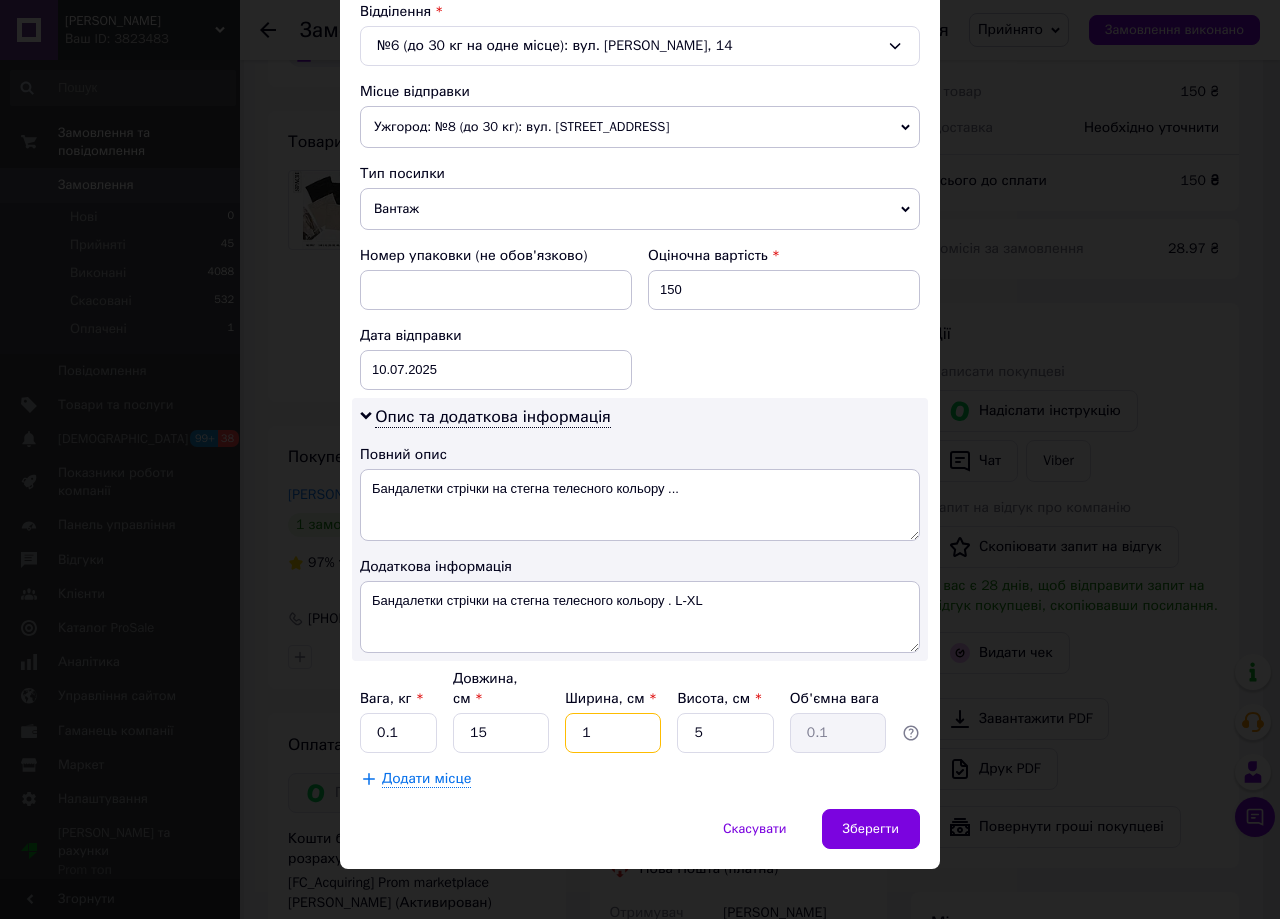 type on "15" 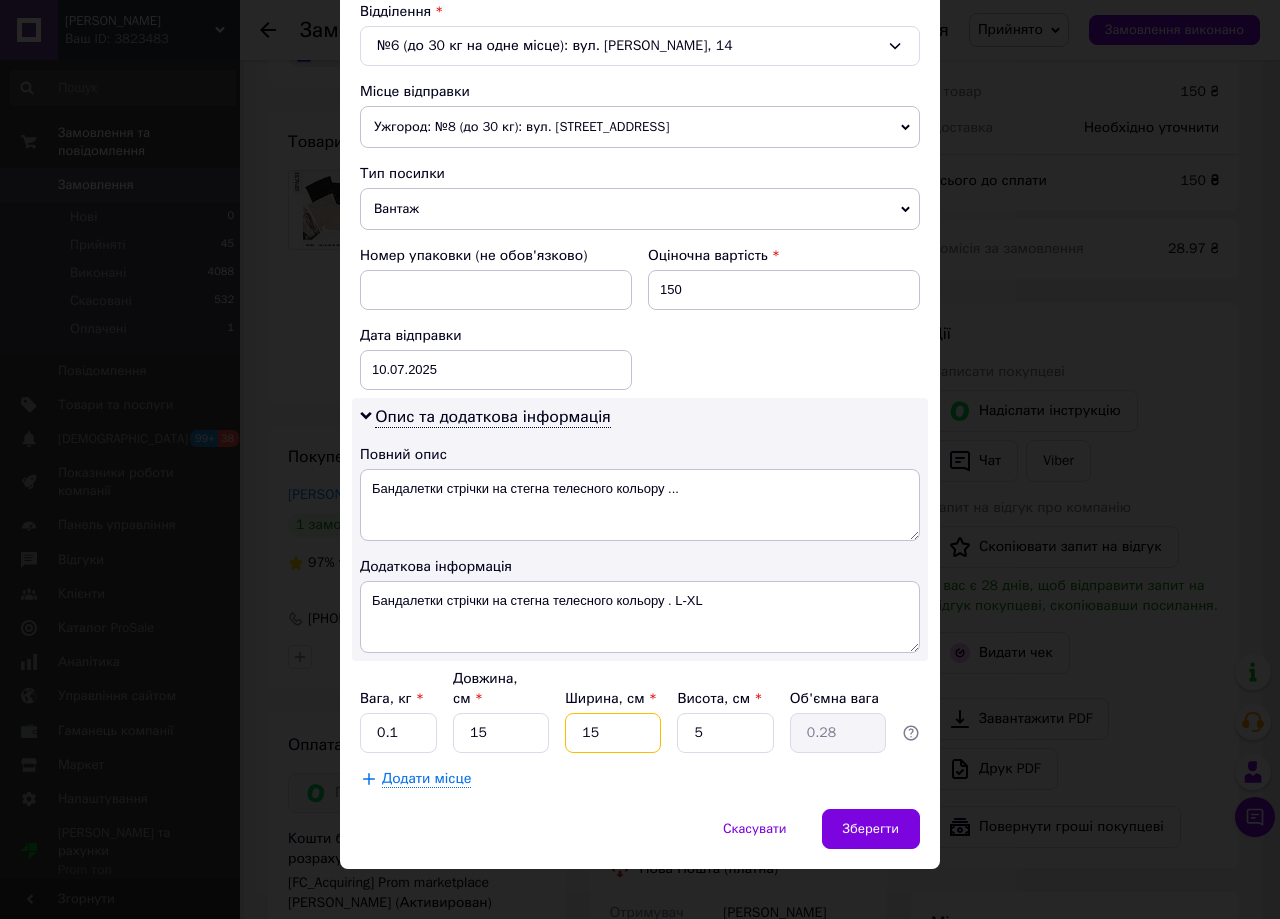 type on "15" 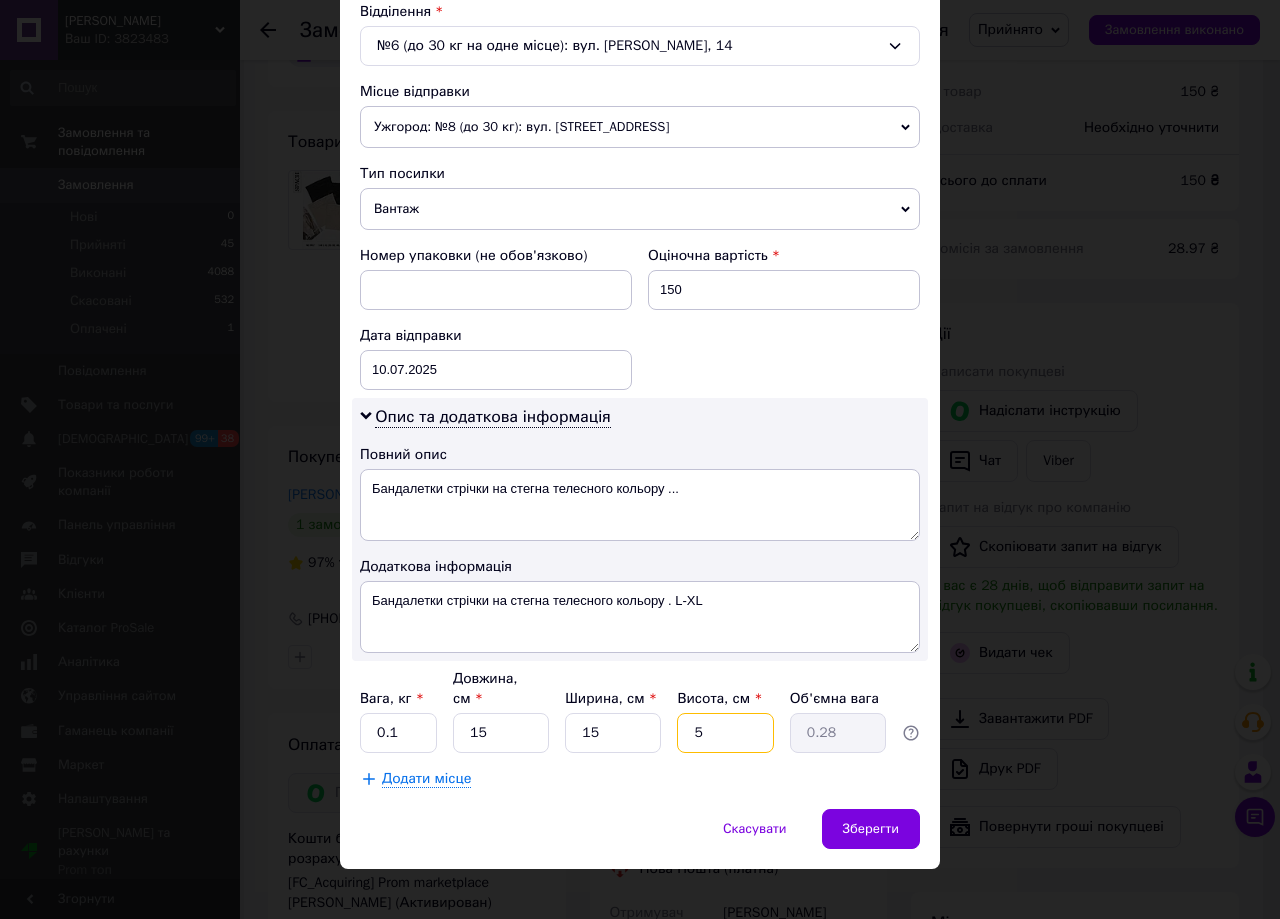 click on "5" at bounding box center (725, 733) 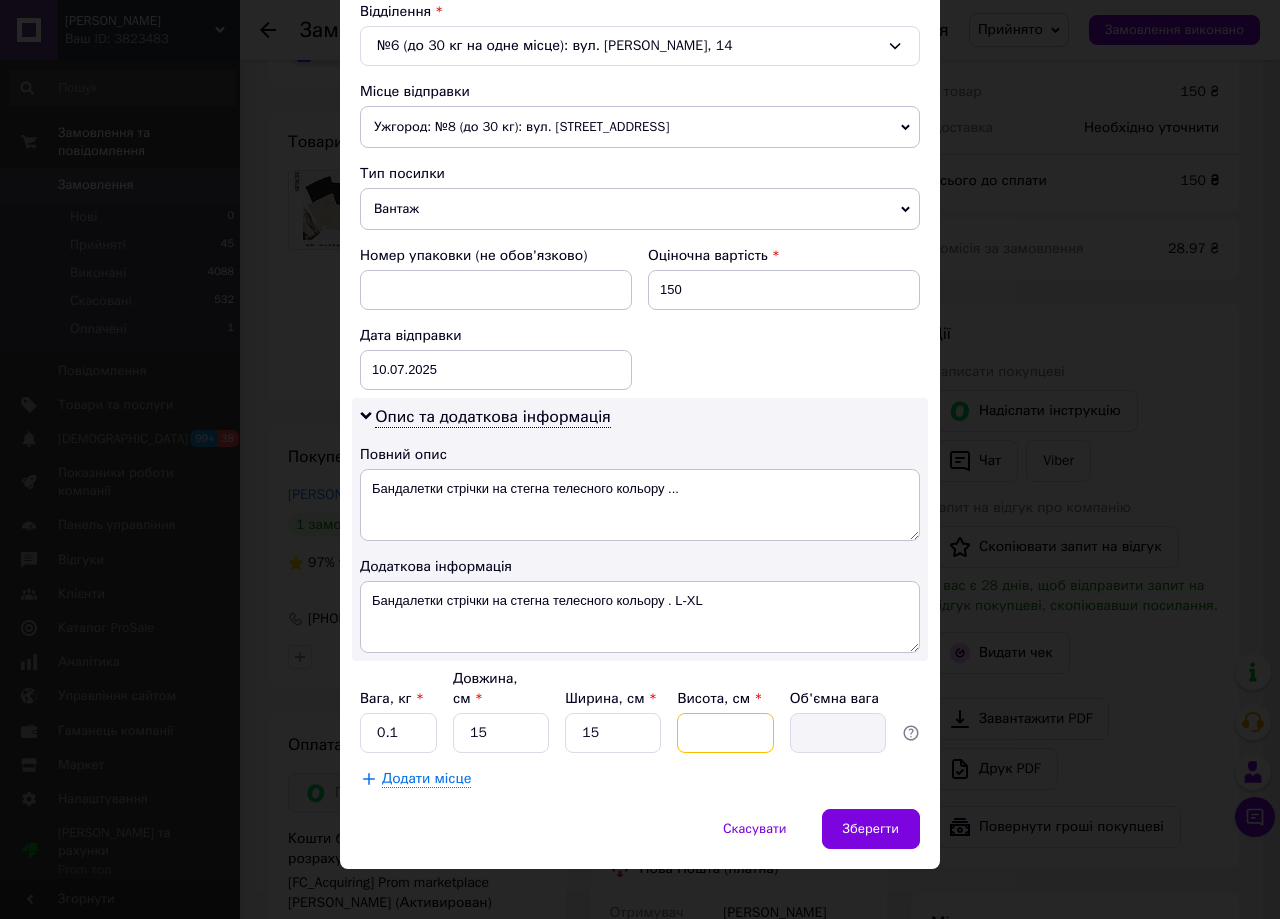 type on "3" 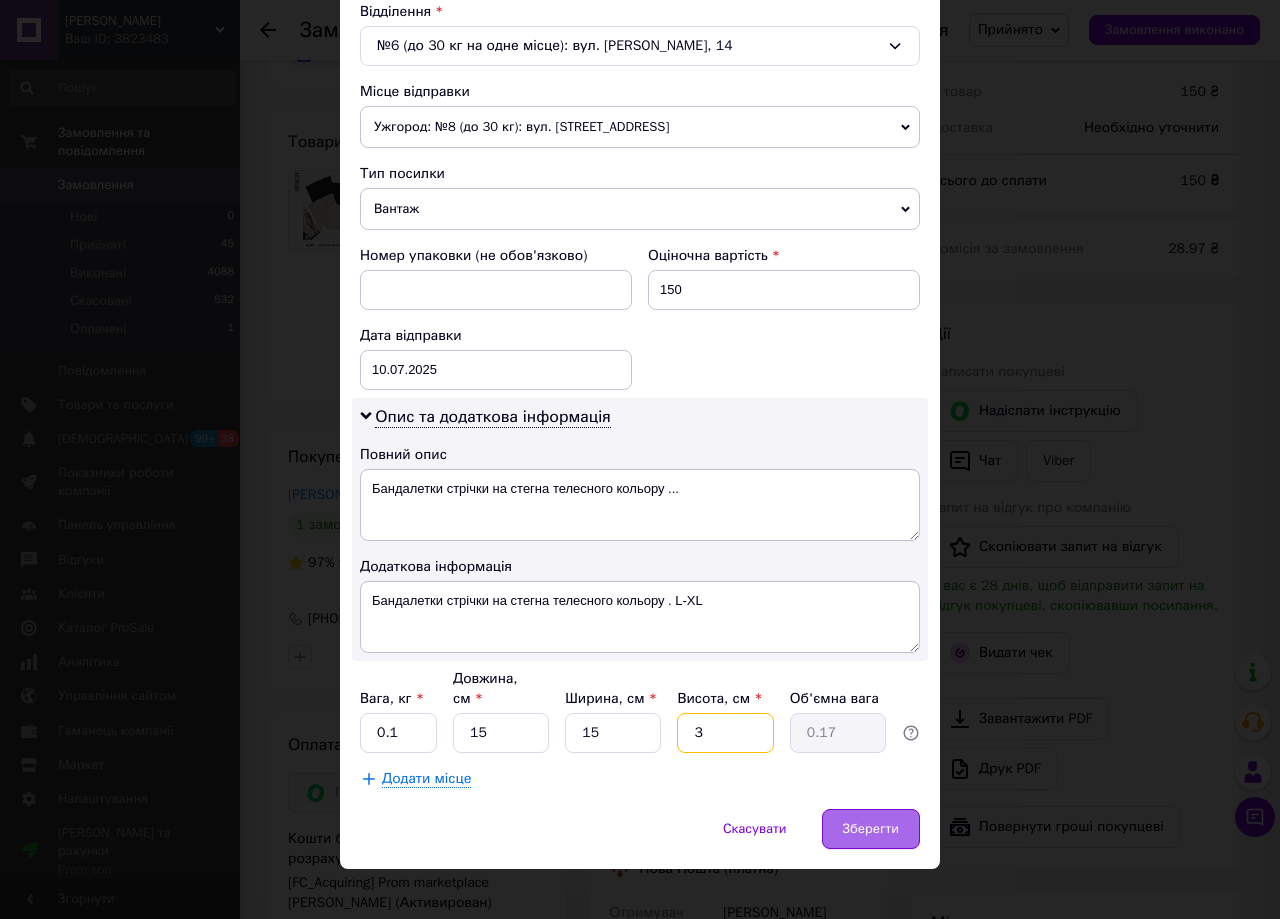 type on "3" 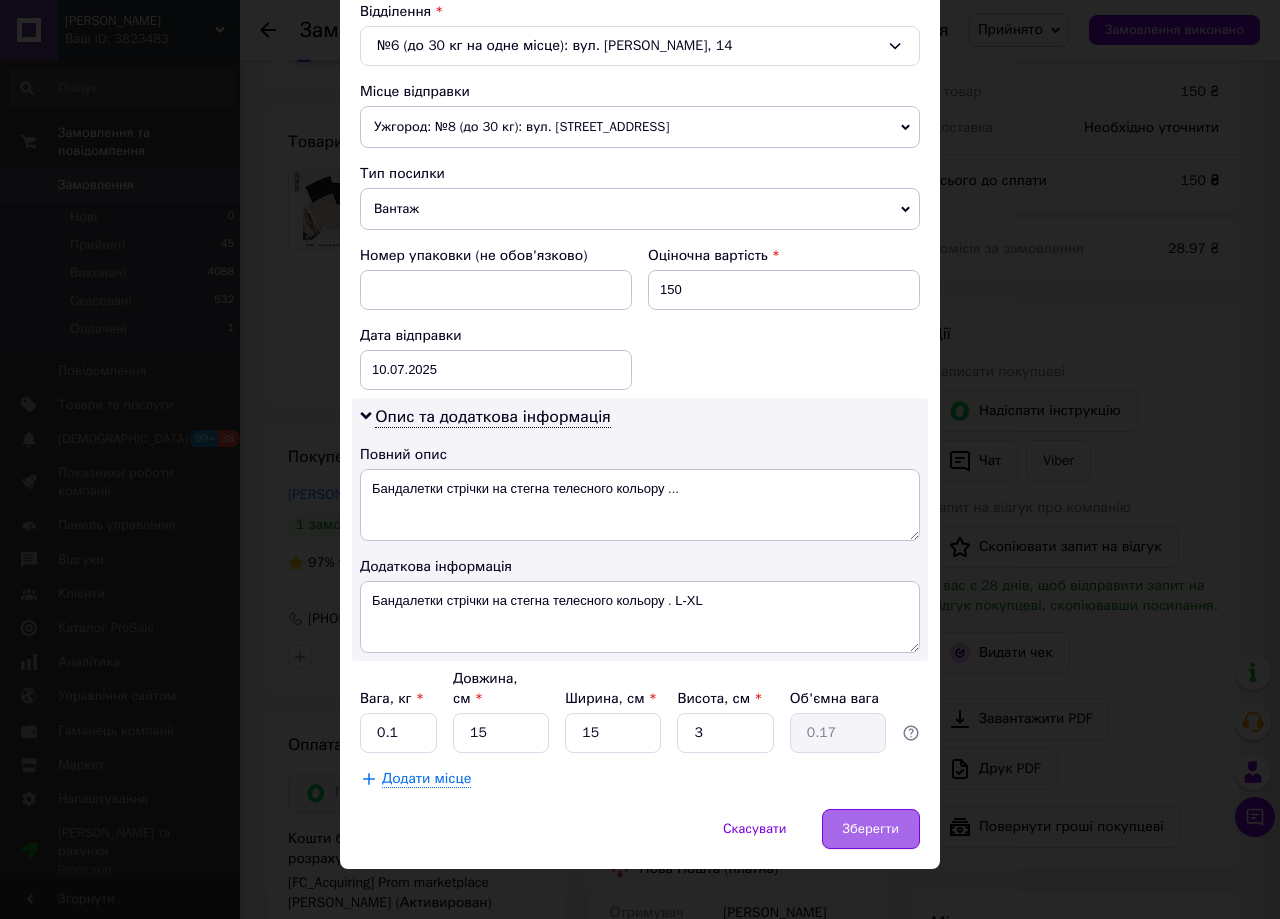 click on "Зберегти" at bounding box center (871, 829) 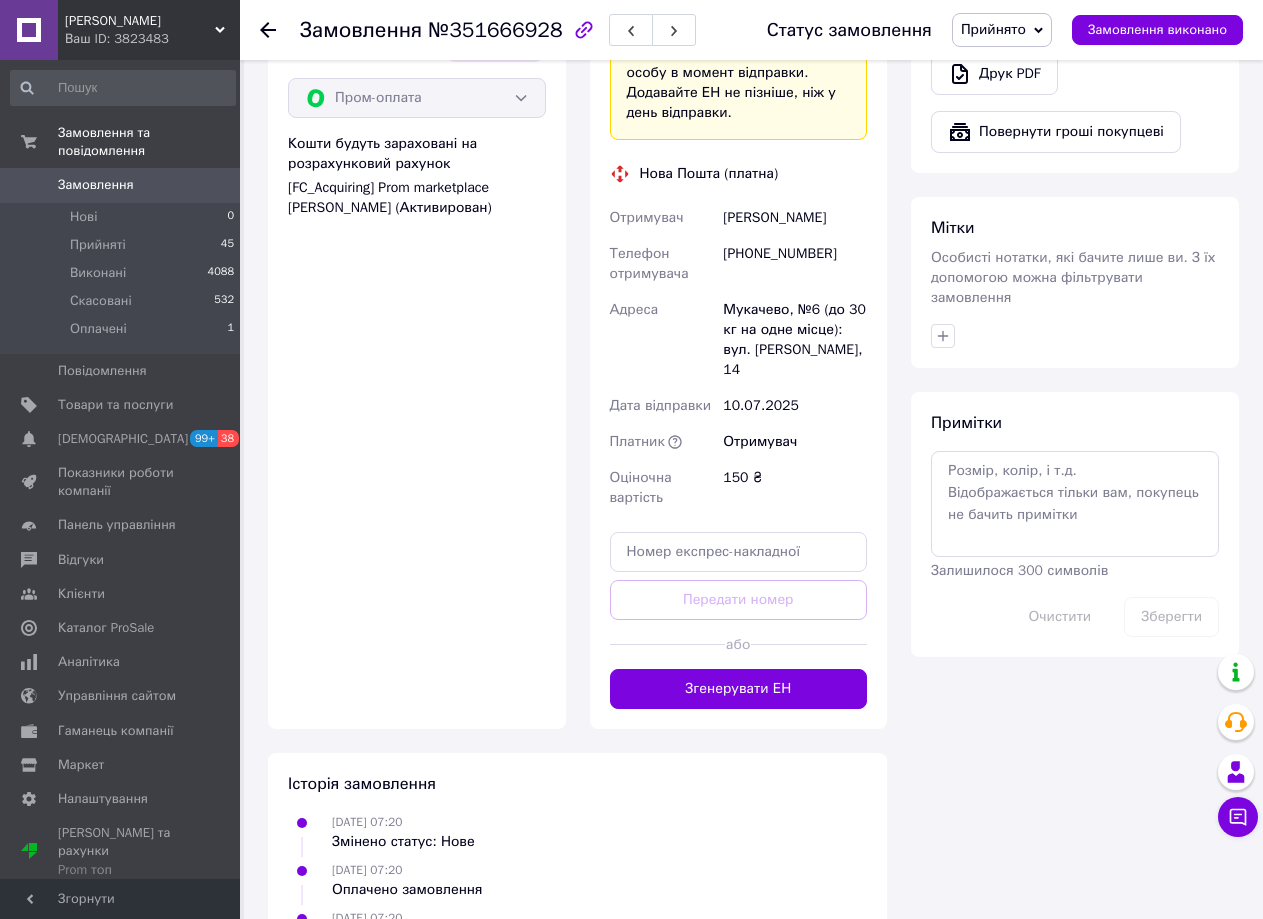 scroll, scrollTop: 848, scrollLeft: 0, axis: vertical 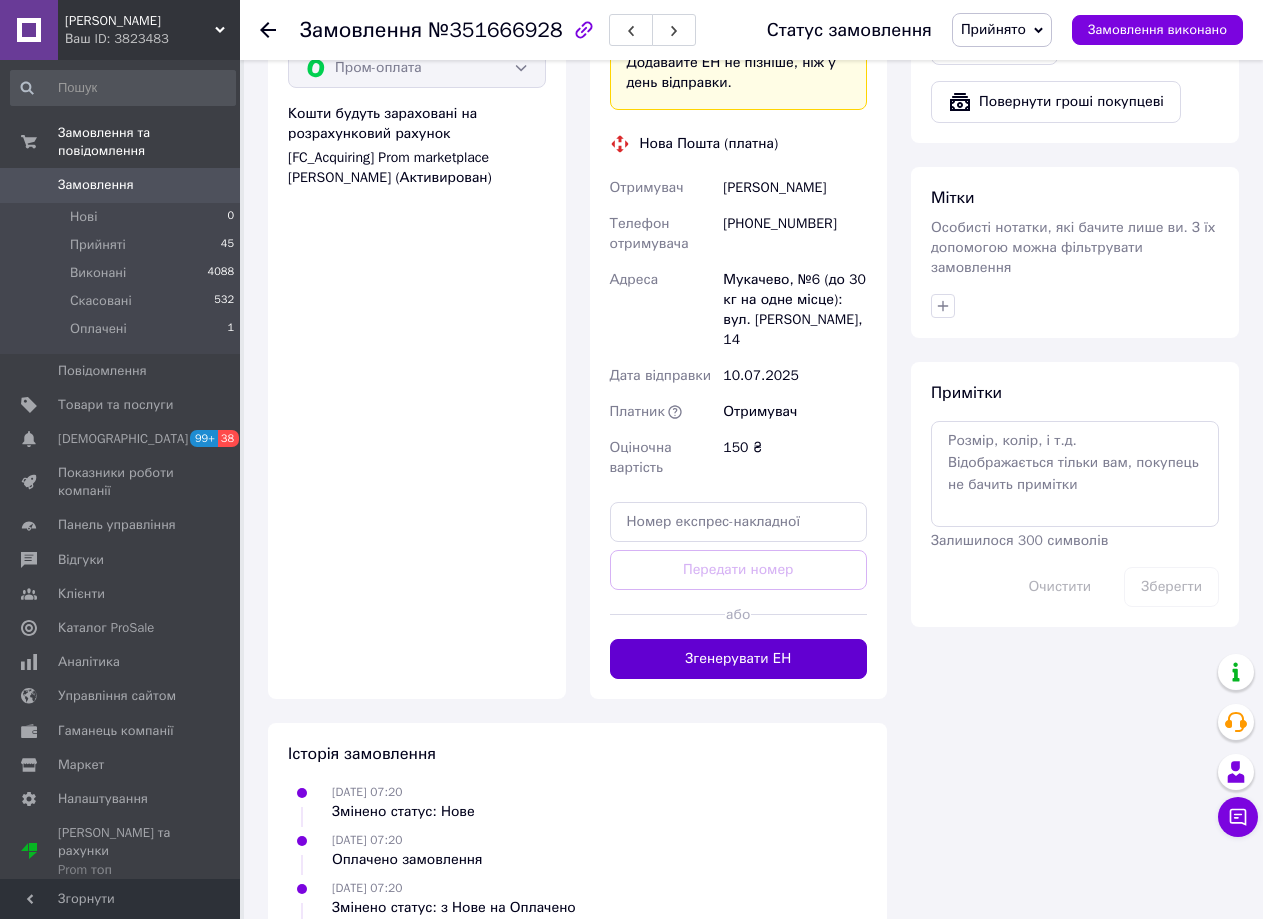 click on "Згенерувати ЕН" at bounding box center (739, 659) 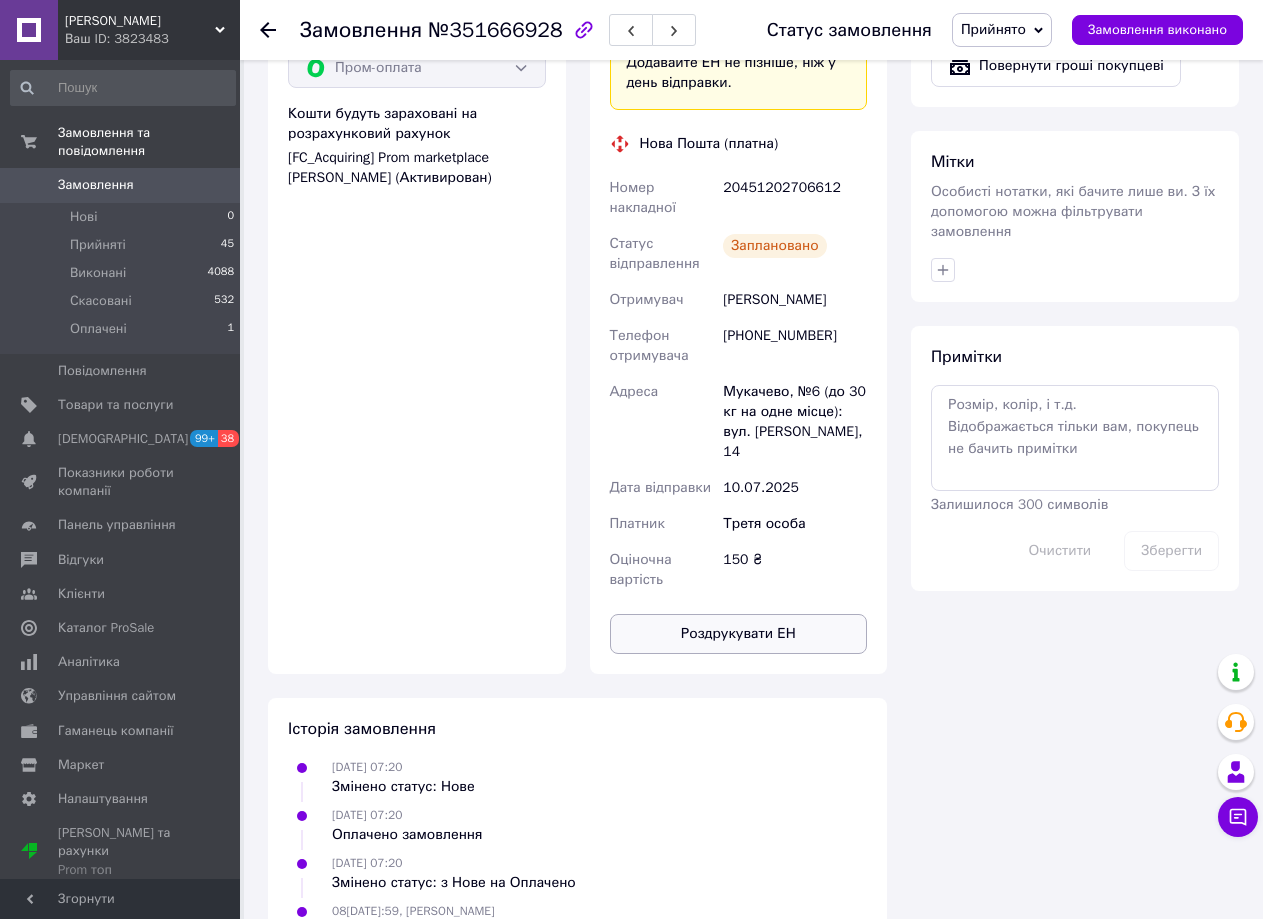 click on "Роздрукувати ЕН" at bounding box center [739, 634] 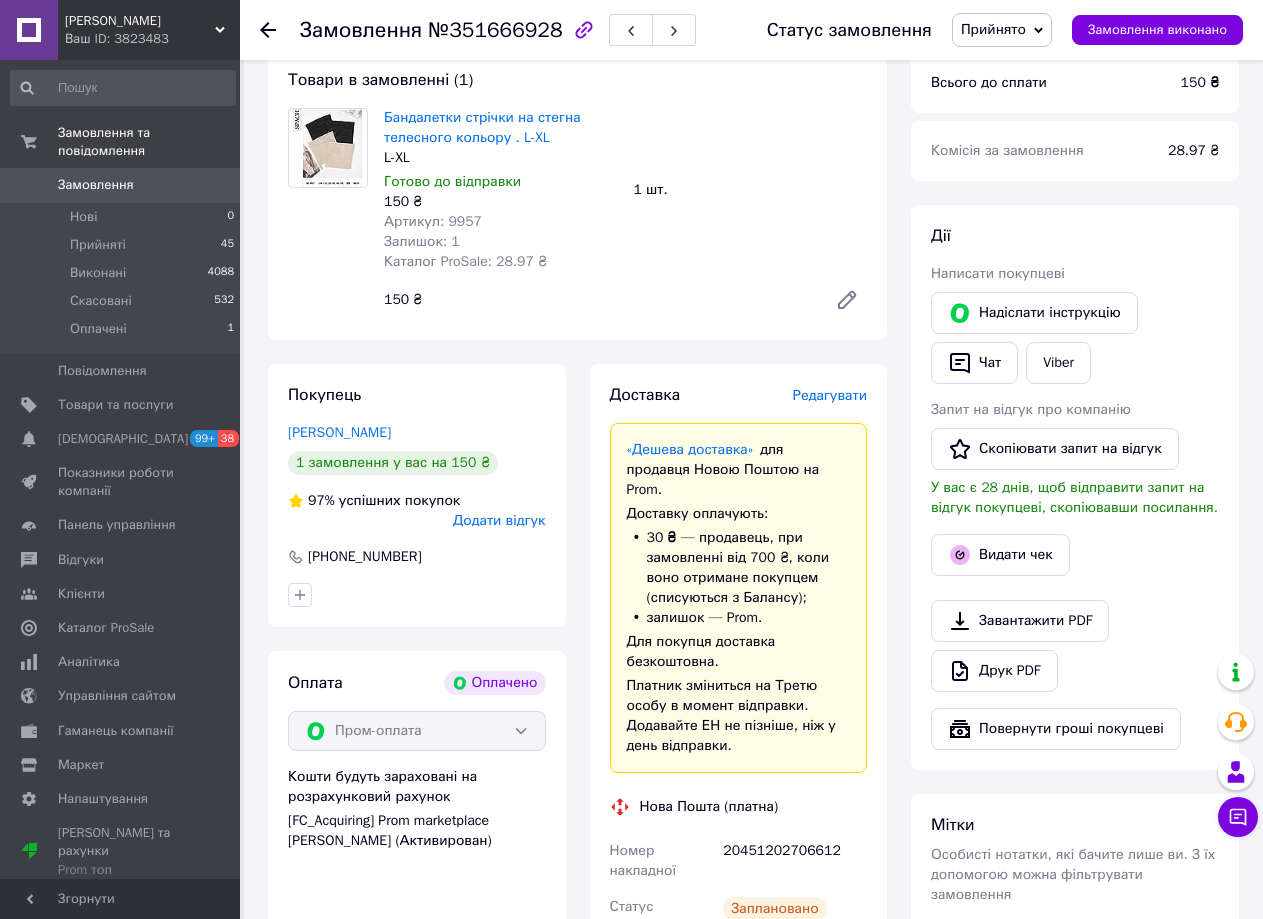 scroll, scrollTop: 0, scrollLeft: 0, axis: both 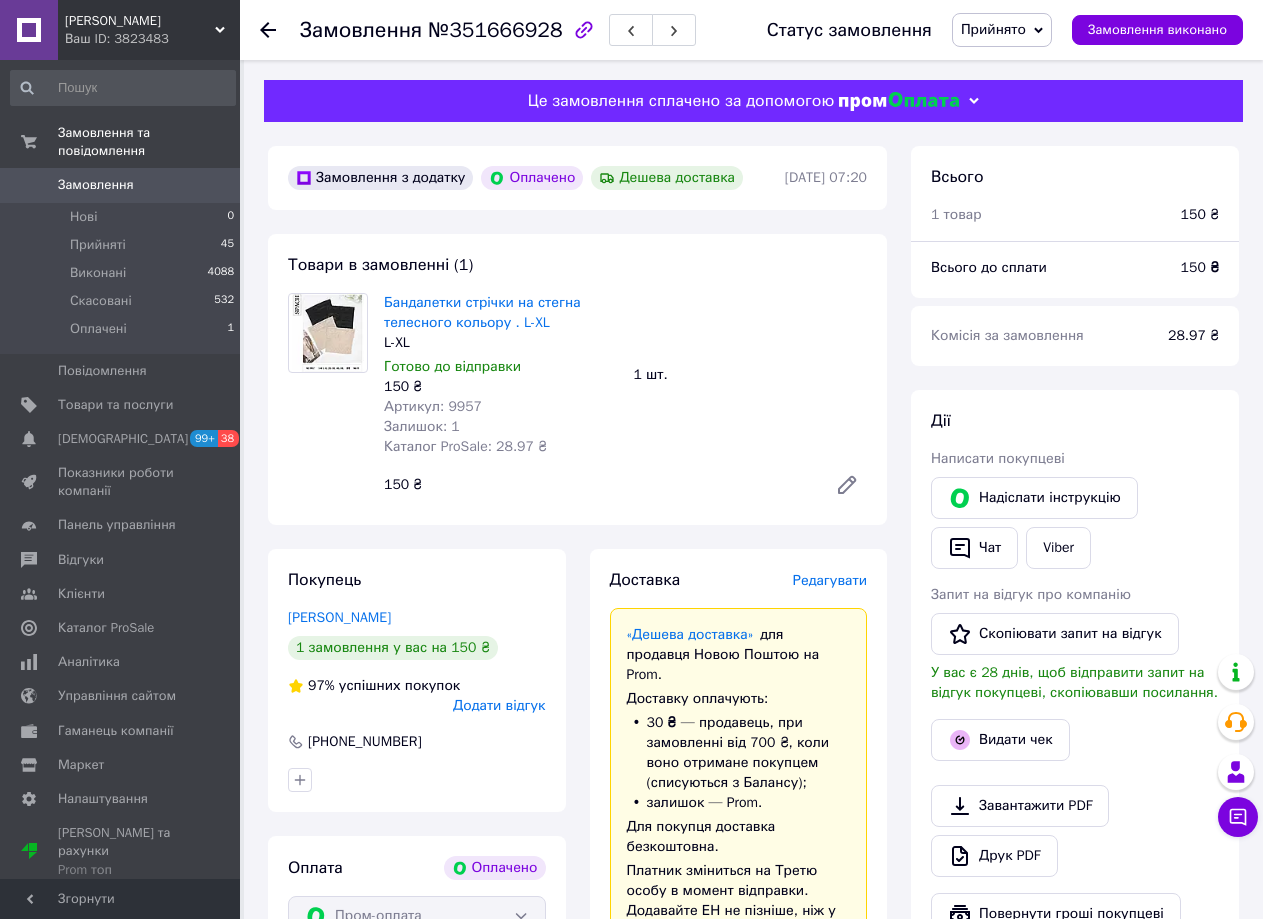 click 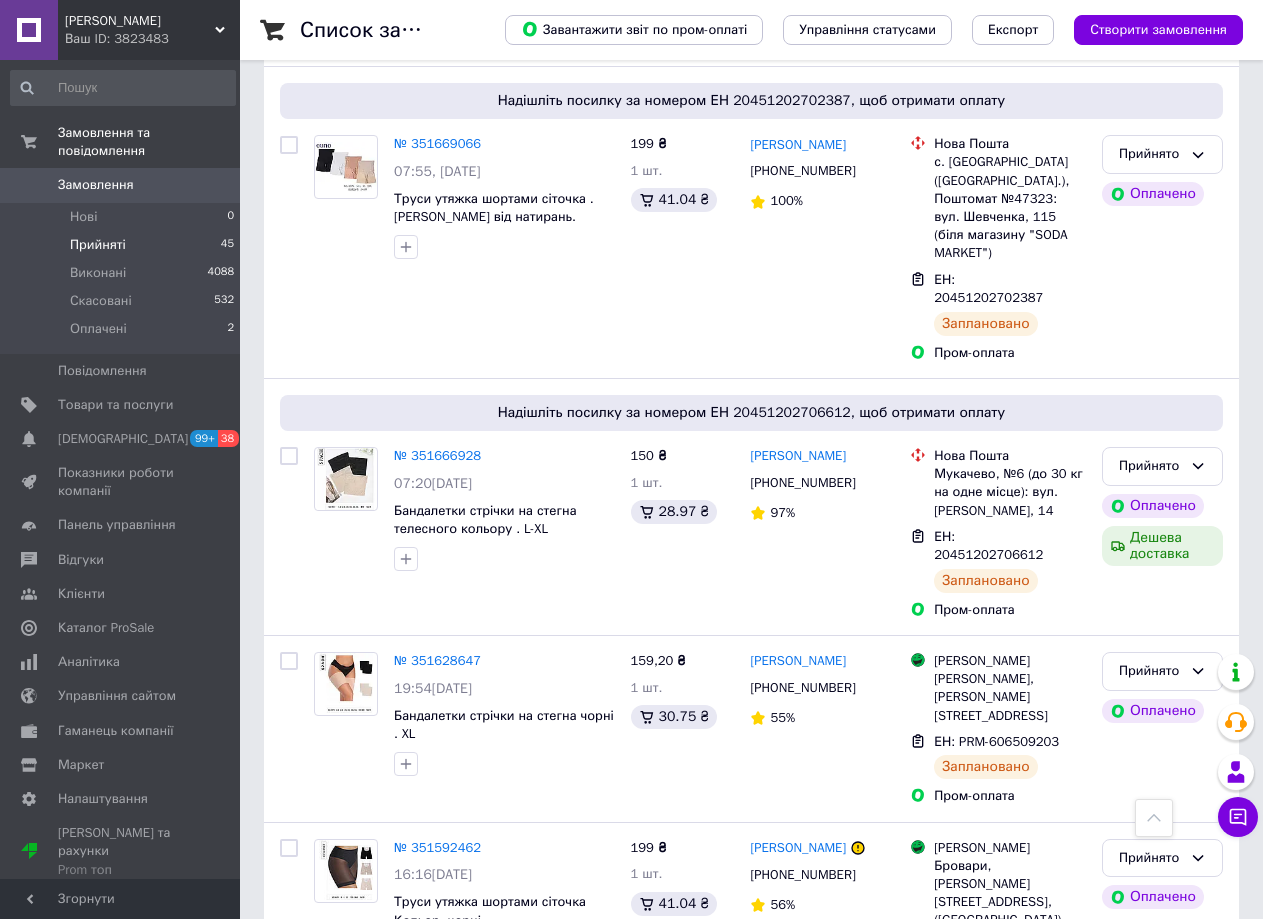 scroll, scrollTop: 3099, scrollLeft: 0, axis: vertical 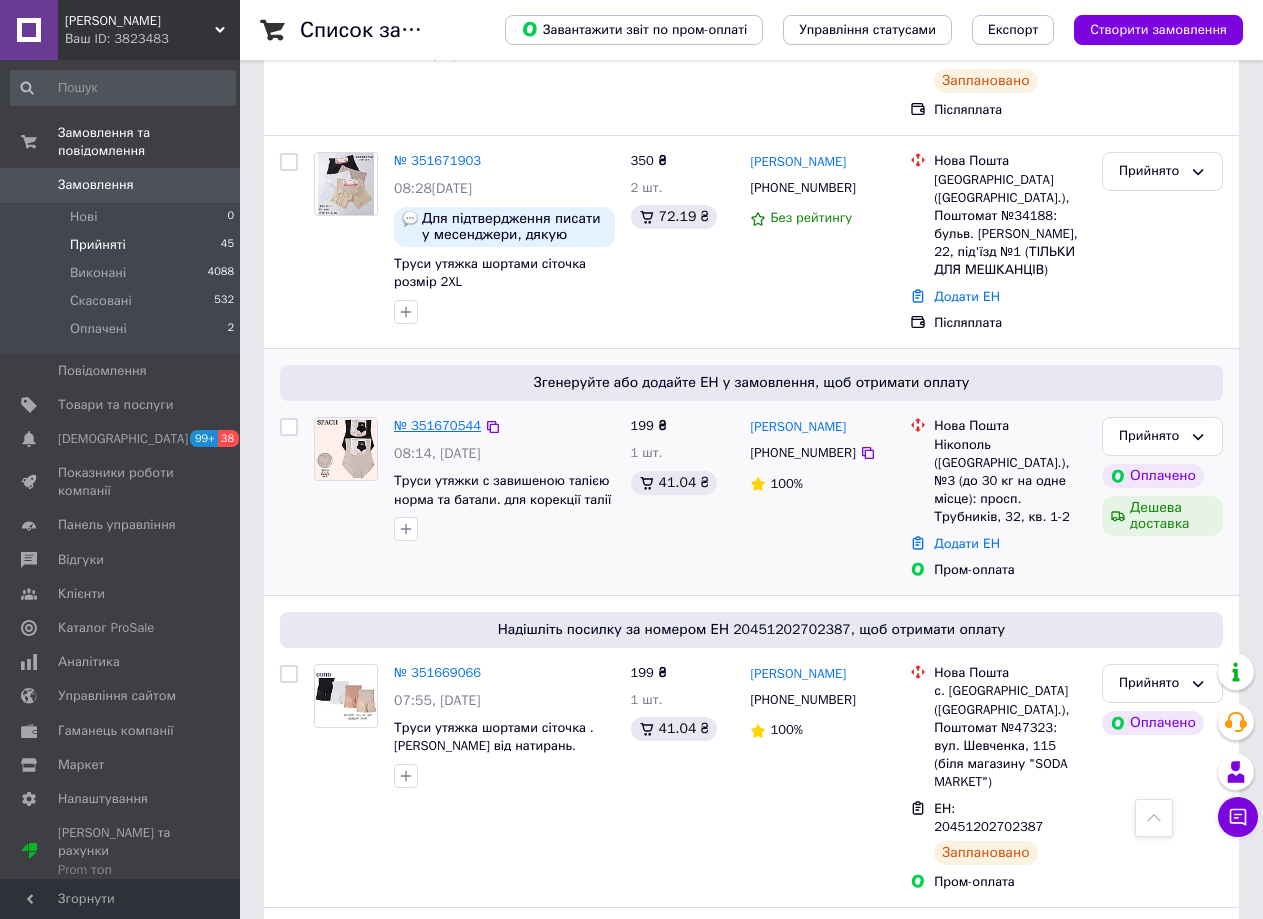click on "№ 351670544" at bounding box center (437, 425) 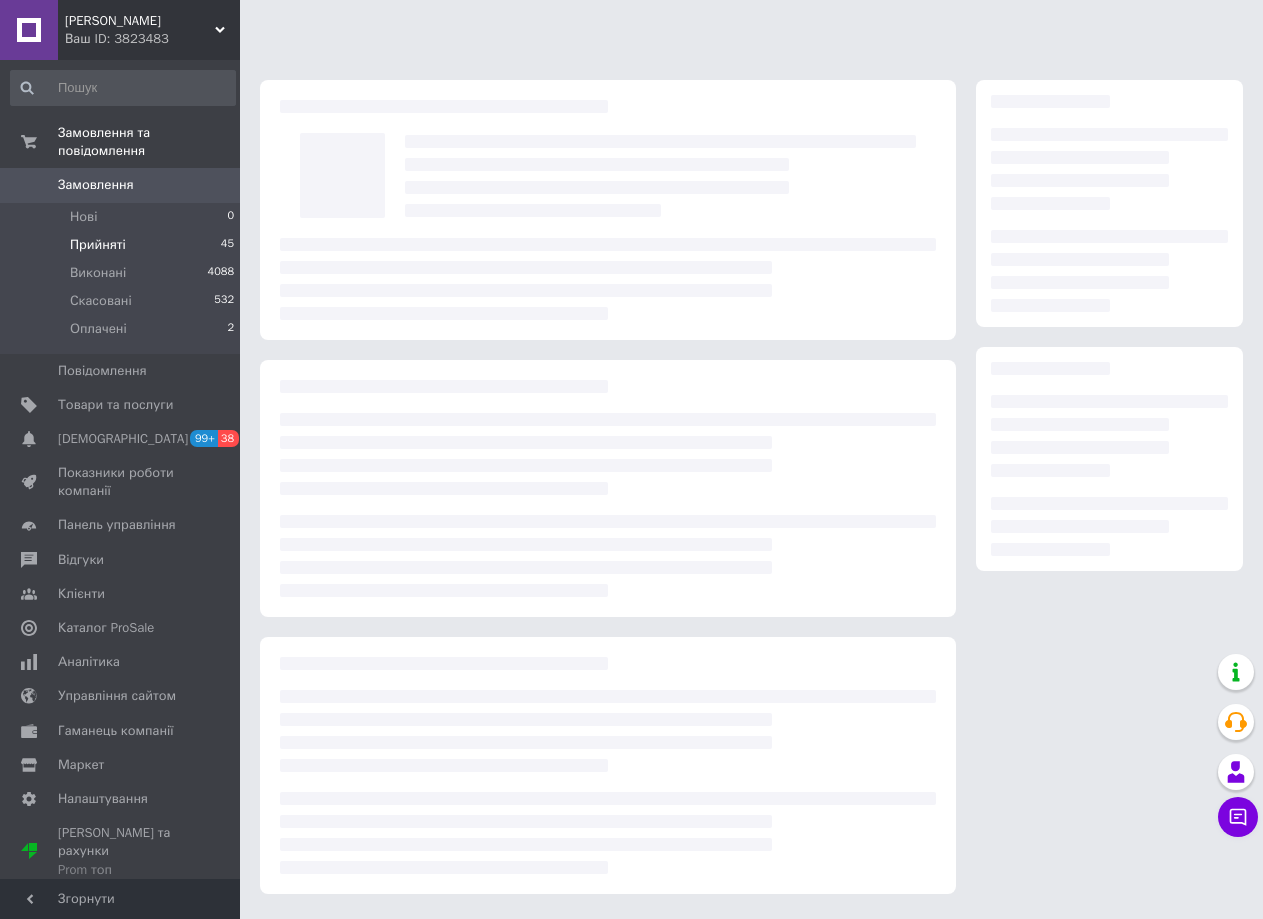 scroll, scrollTop: 0, scrollLeft: 0, axis: both 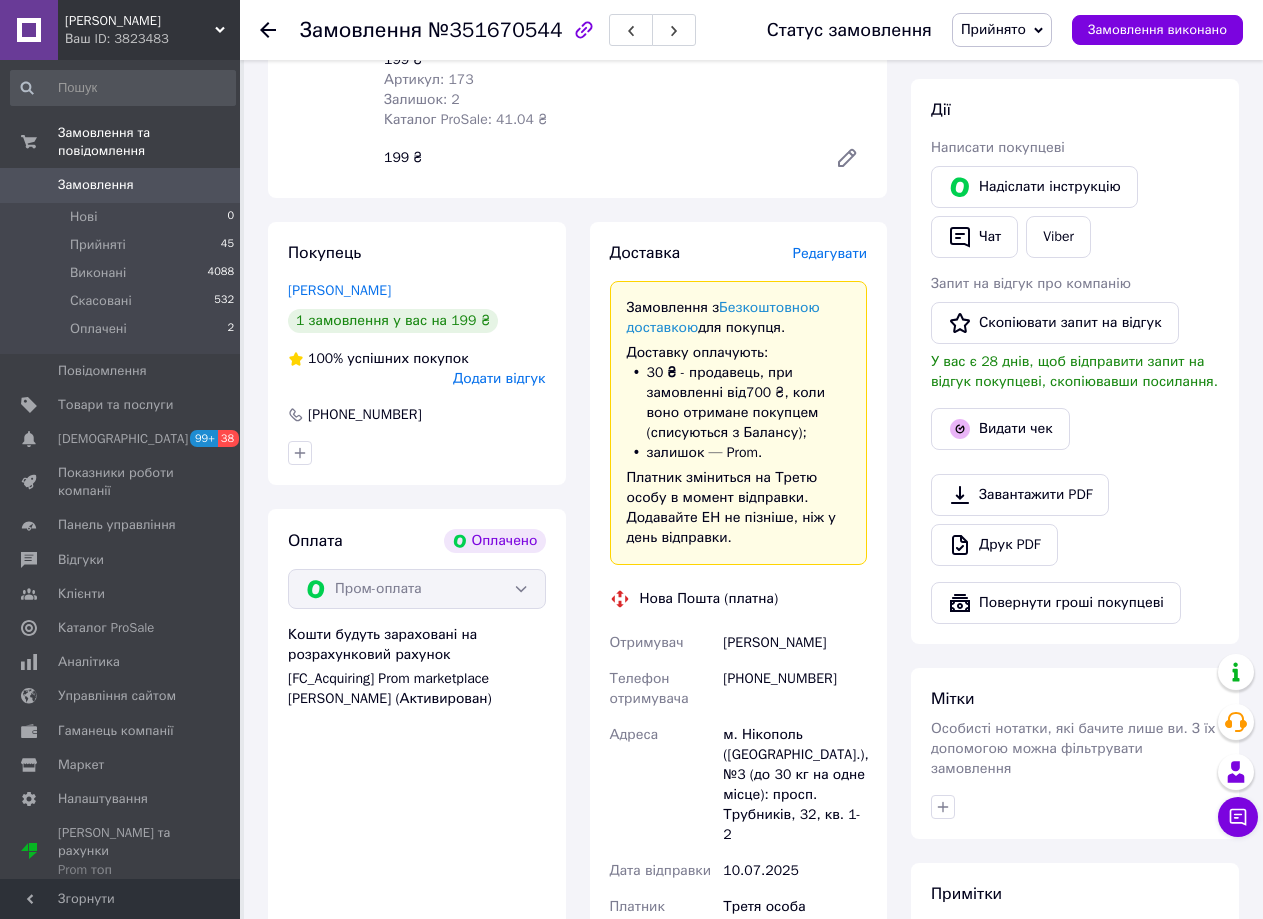 click on "Редагувати" at bounding box center [830, 253] 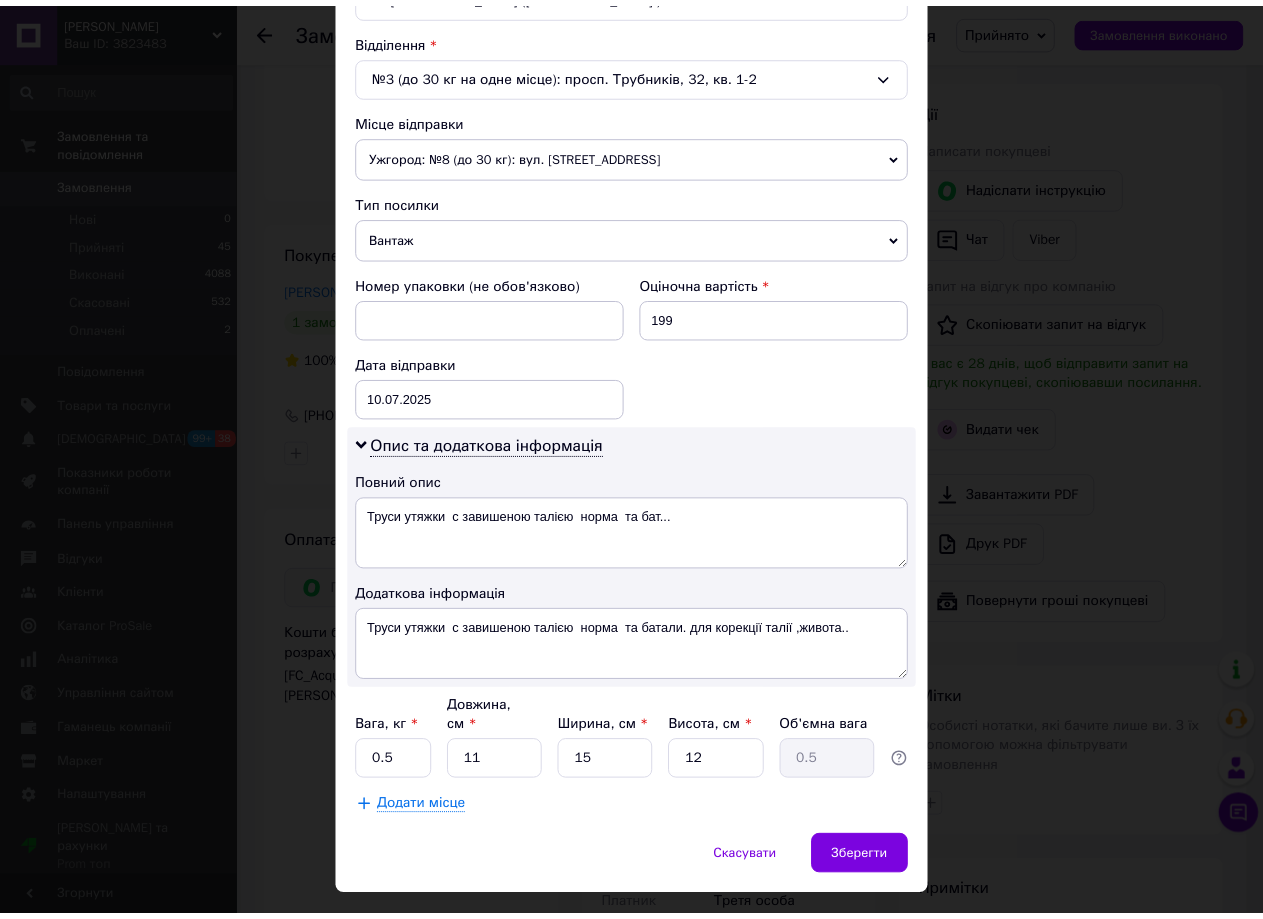 scroll, scrollTop: 633, scrollLeft: 0, axis: vertical 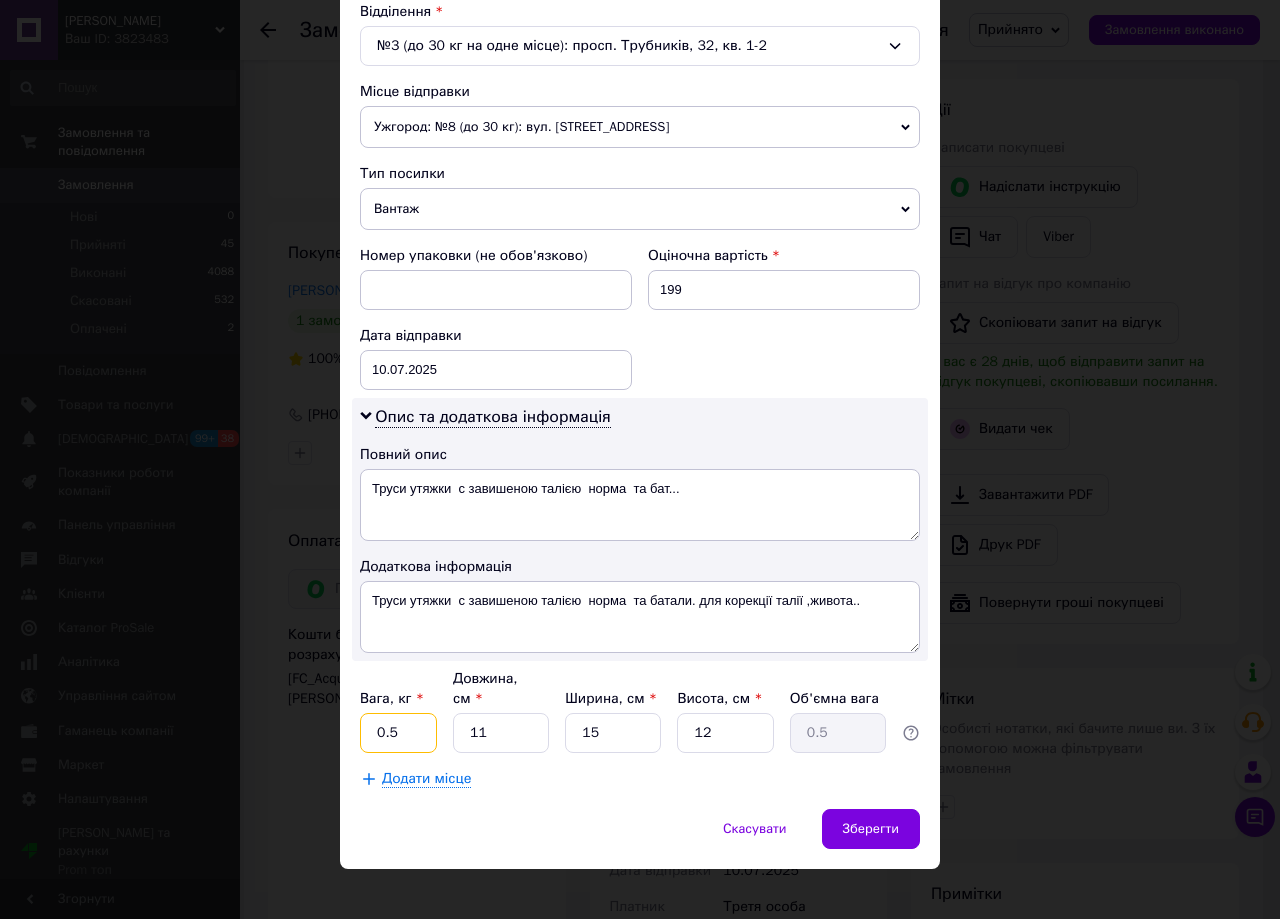 click on "0.5" at bounding box center [398, 733] 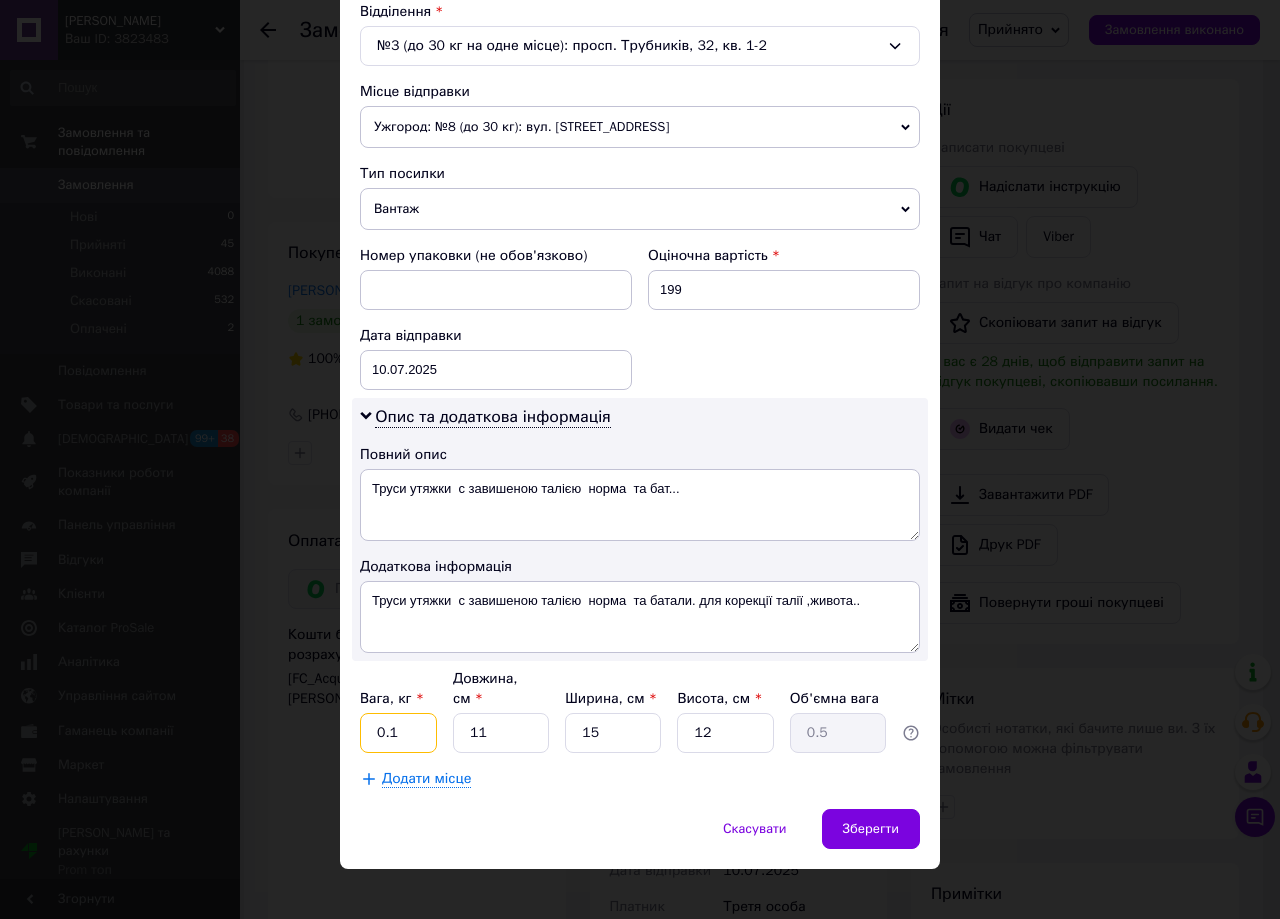 type on "0.1" 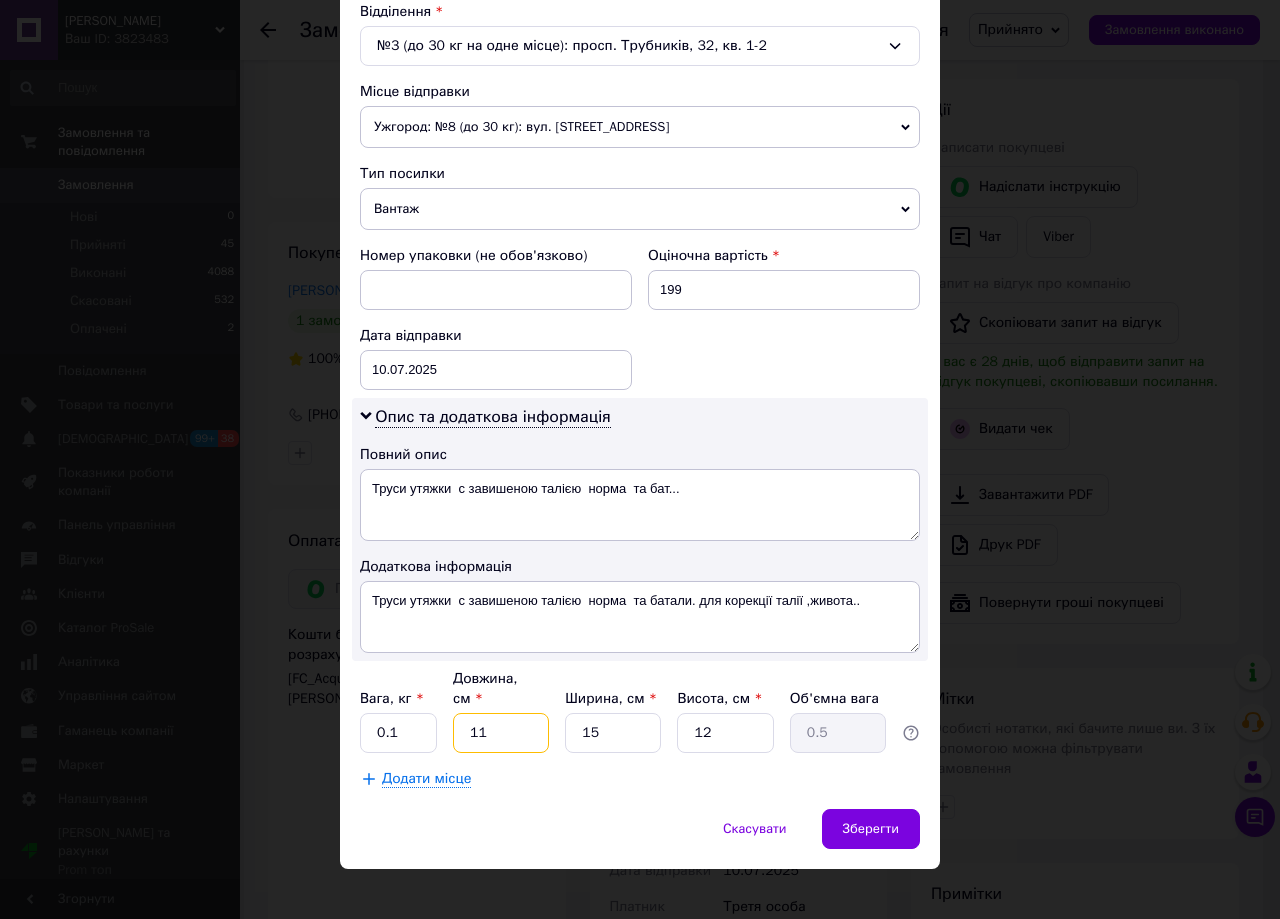 click on "11" at bounding box center (501, 733) 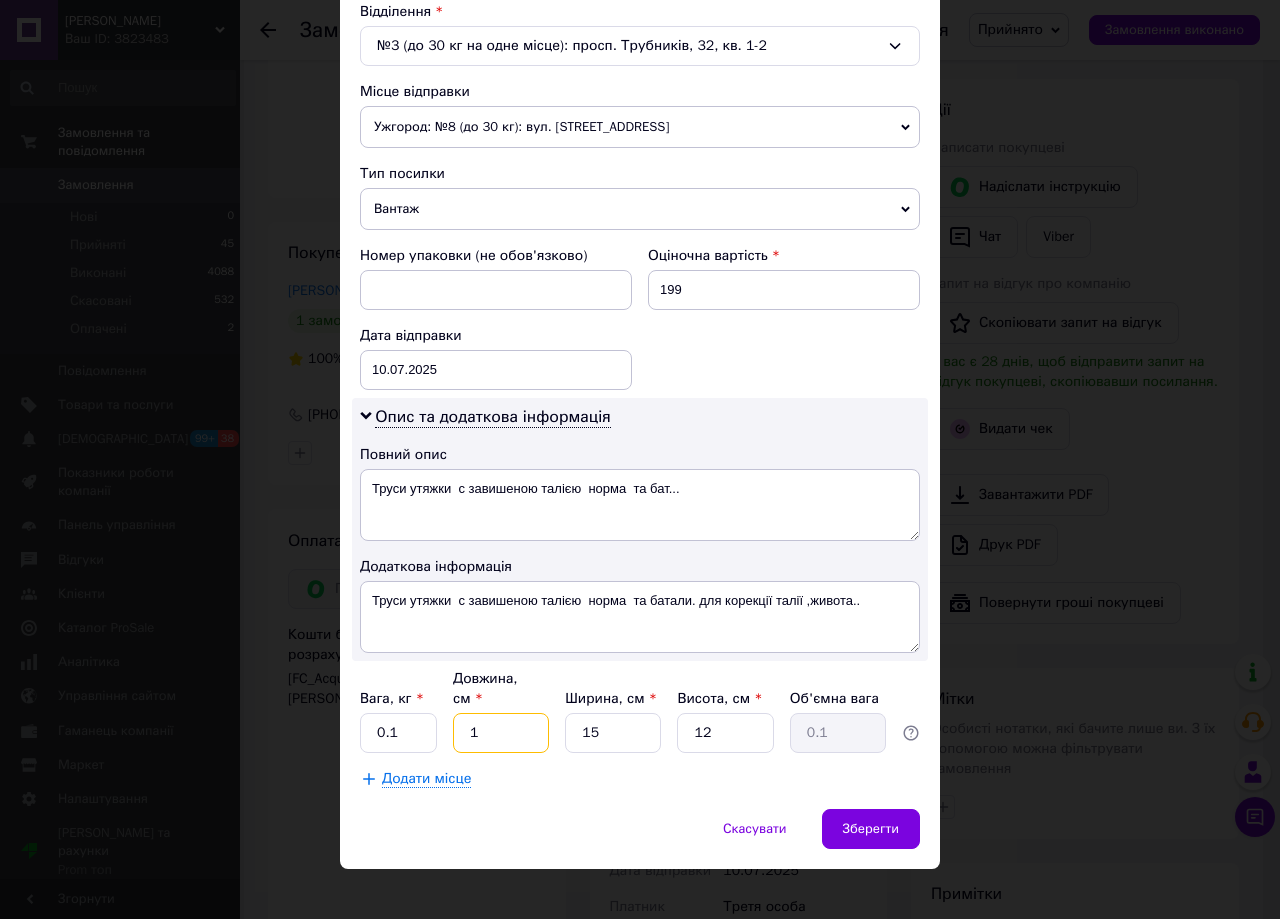 type 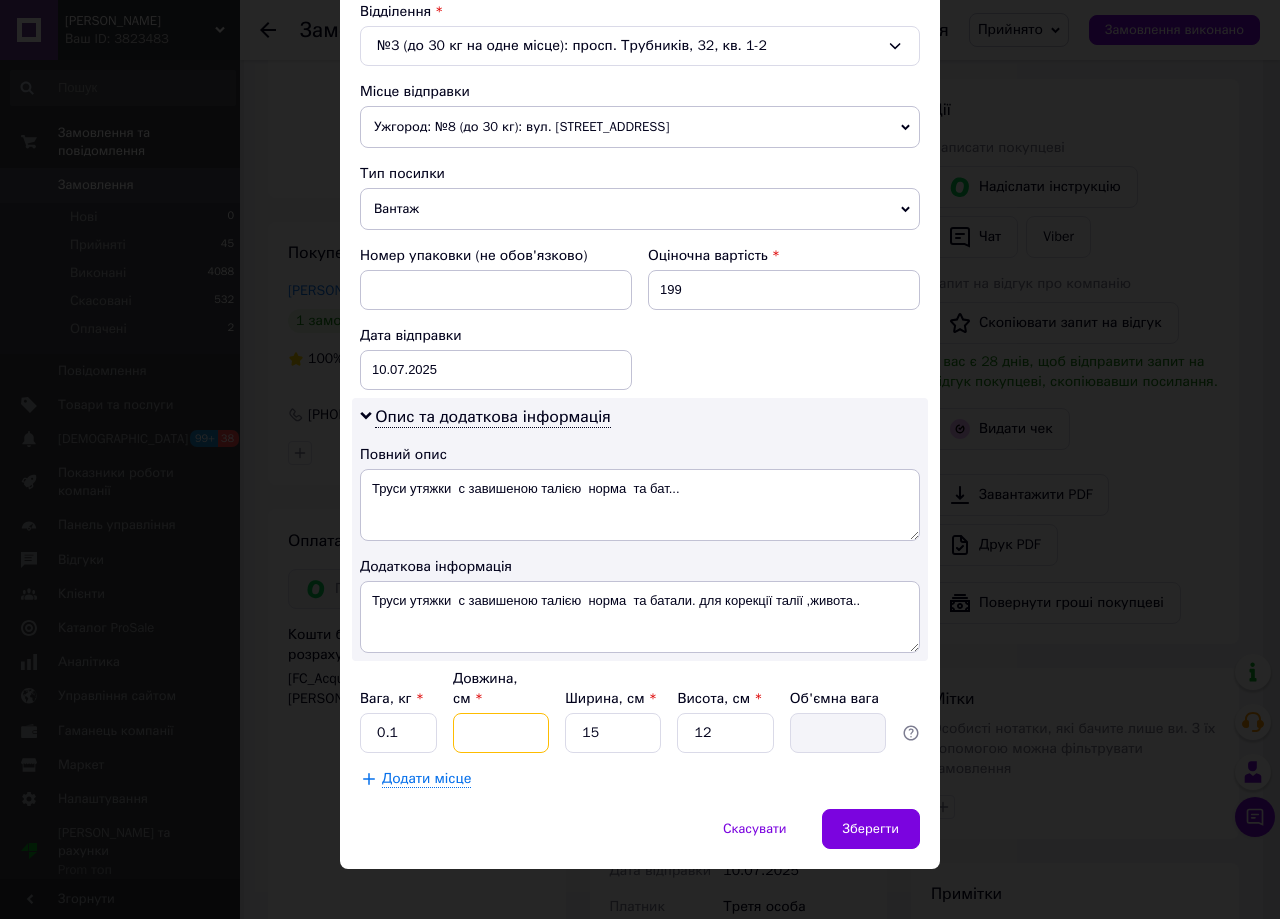 type on "2" 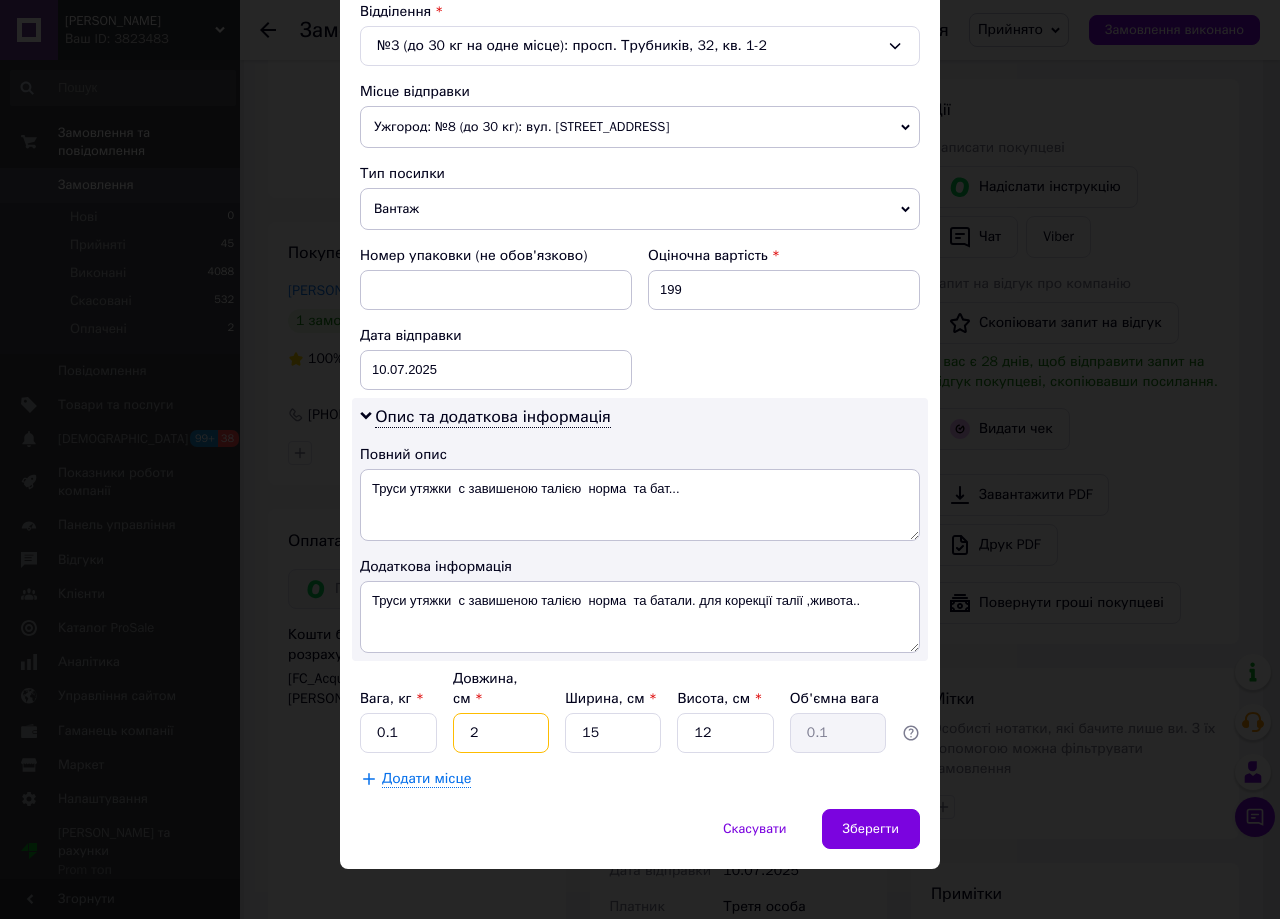 type on "20" 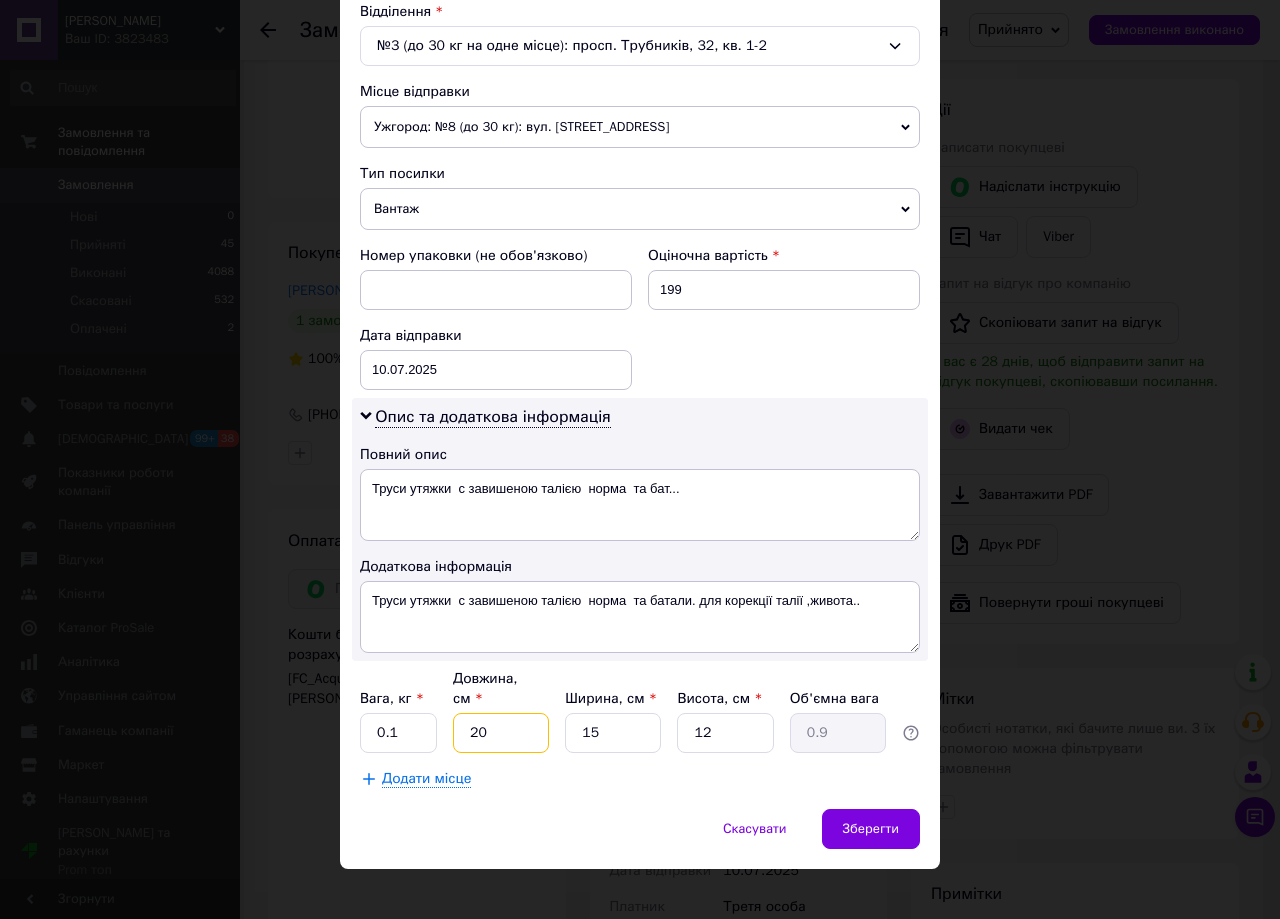 type on "20" 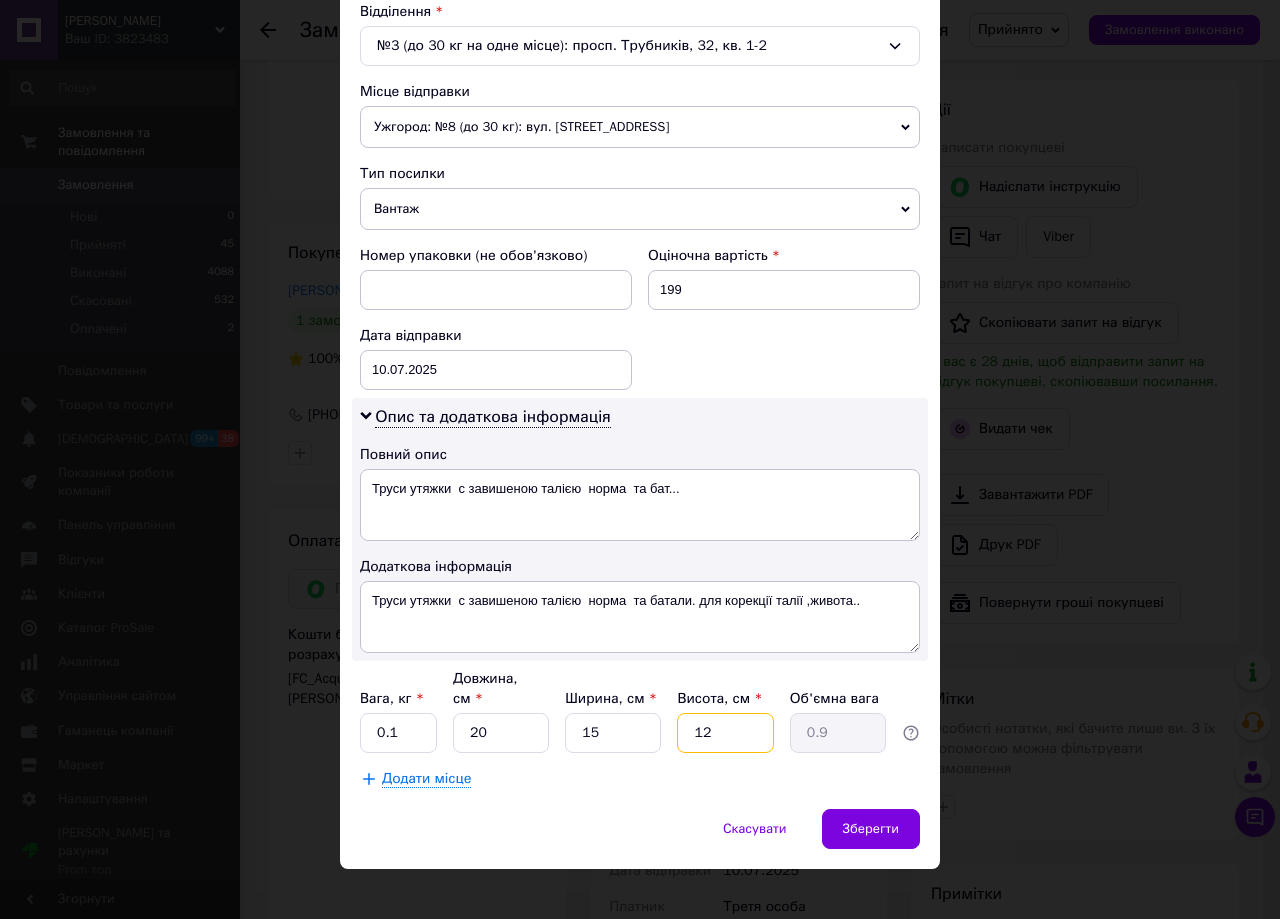 click on "12" at bounding box center [725, 733] 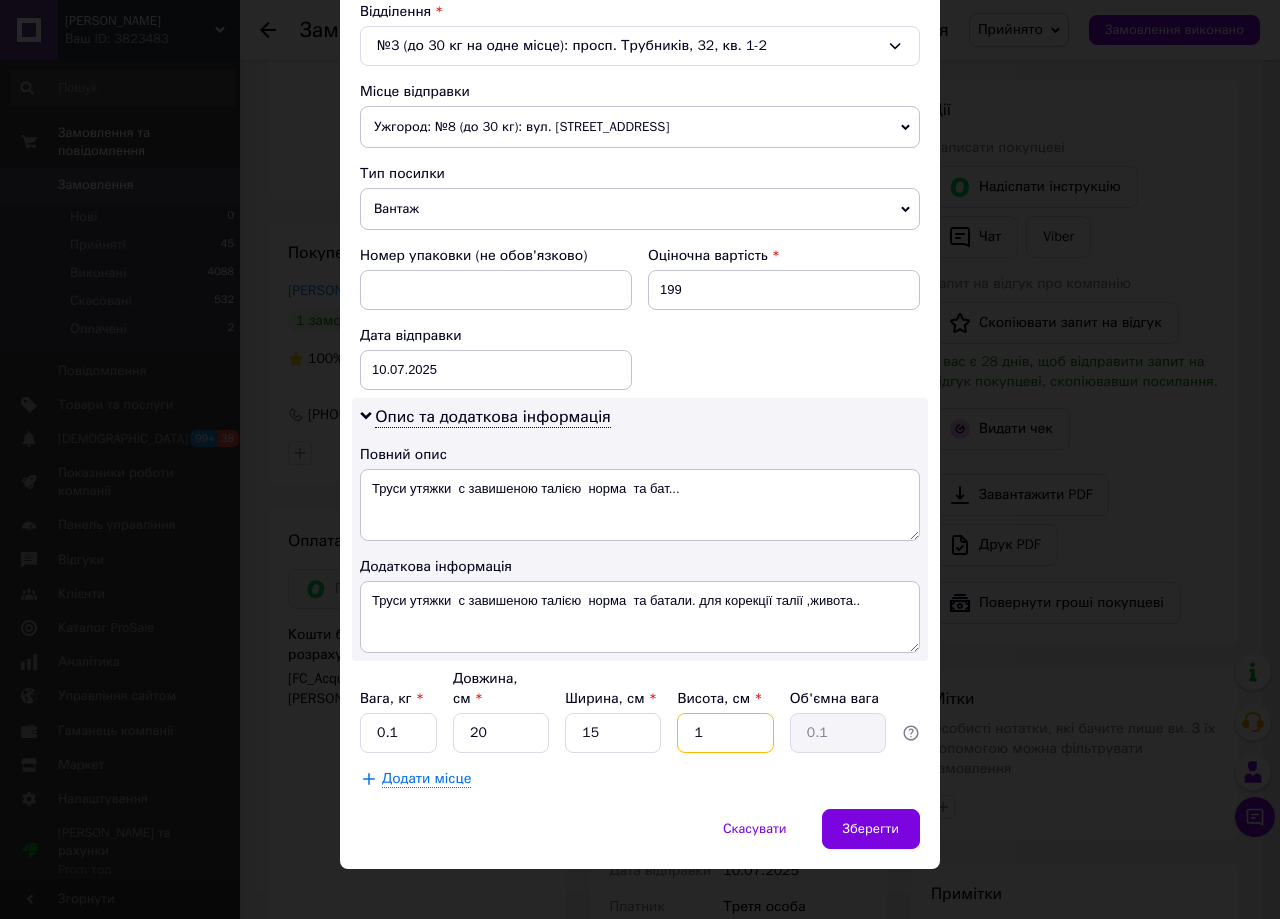 type 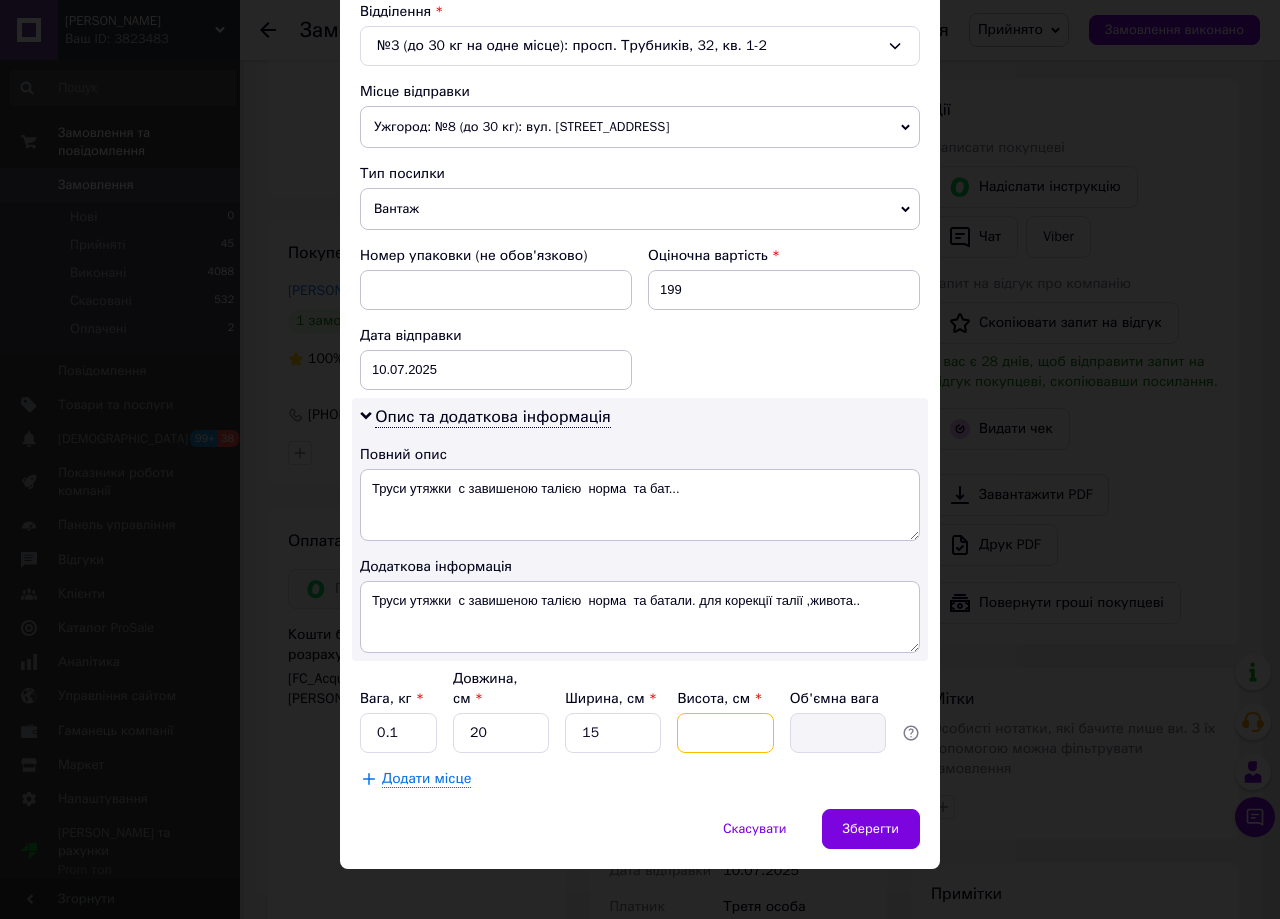 type on "5" 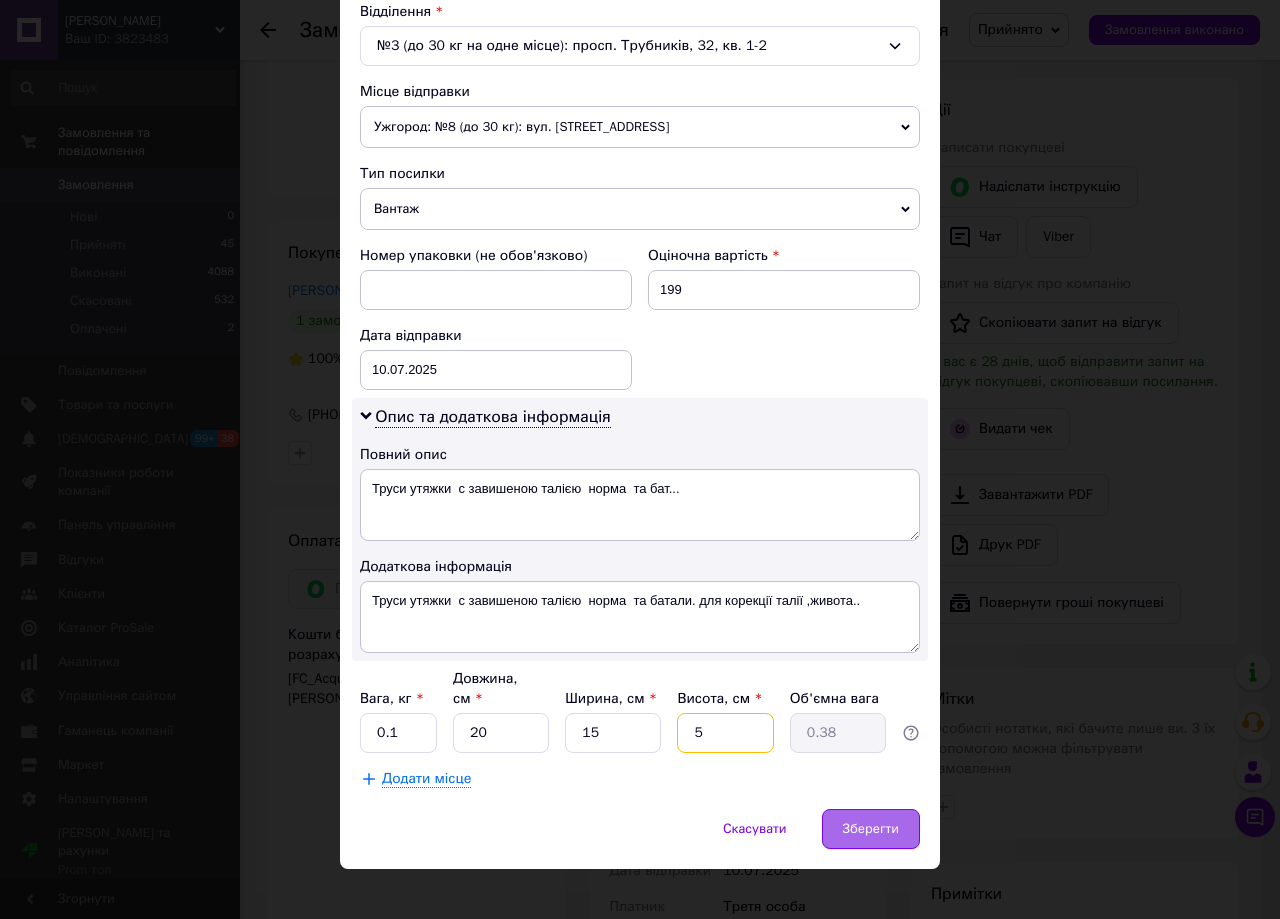 type on "5" 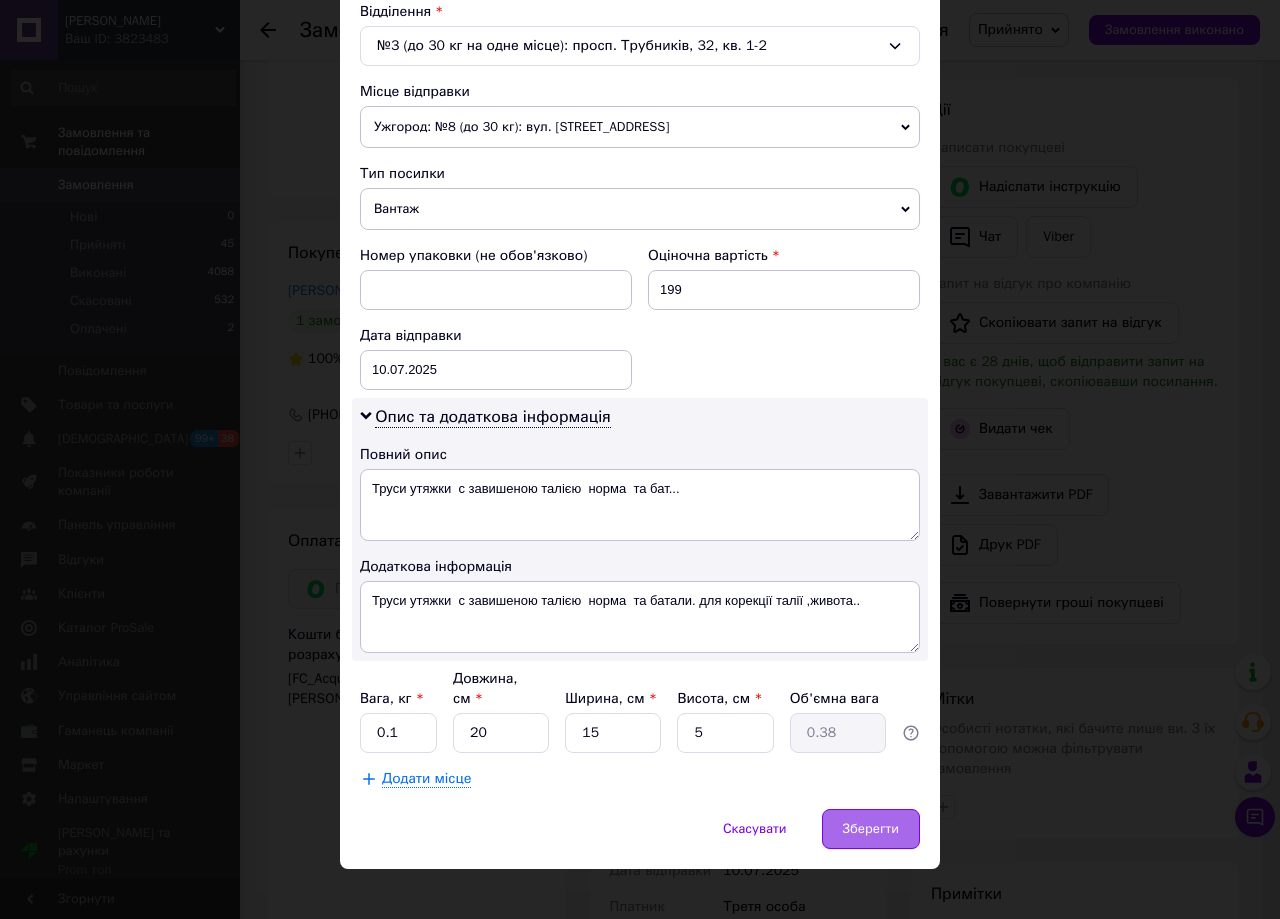 click on "Зберегти" at bounding box center [871, 829] 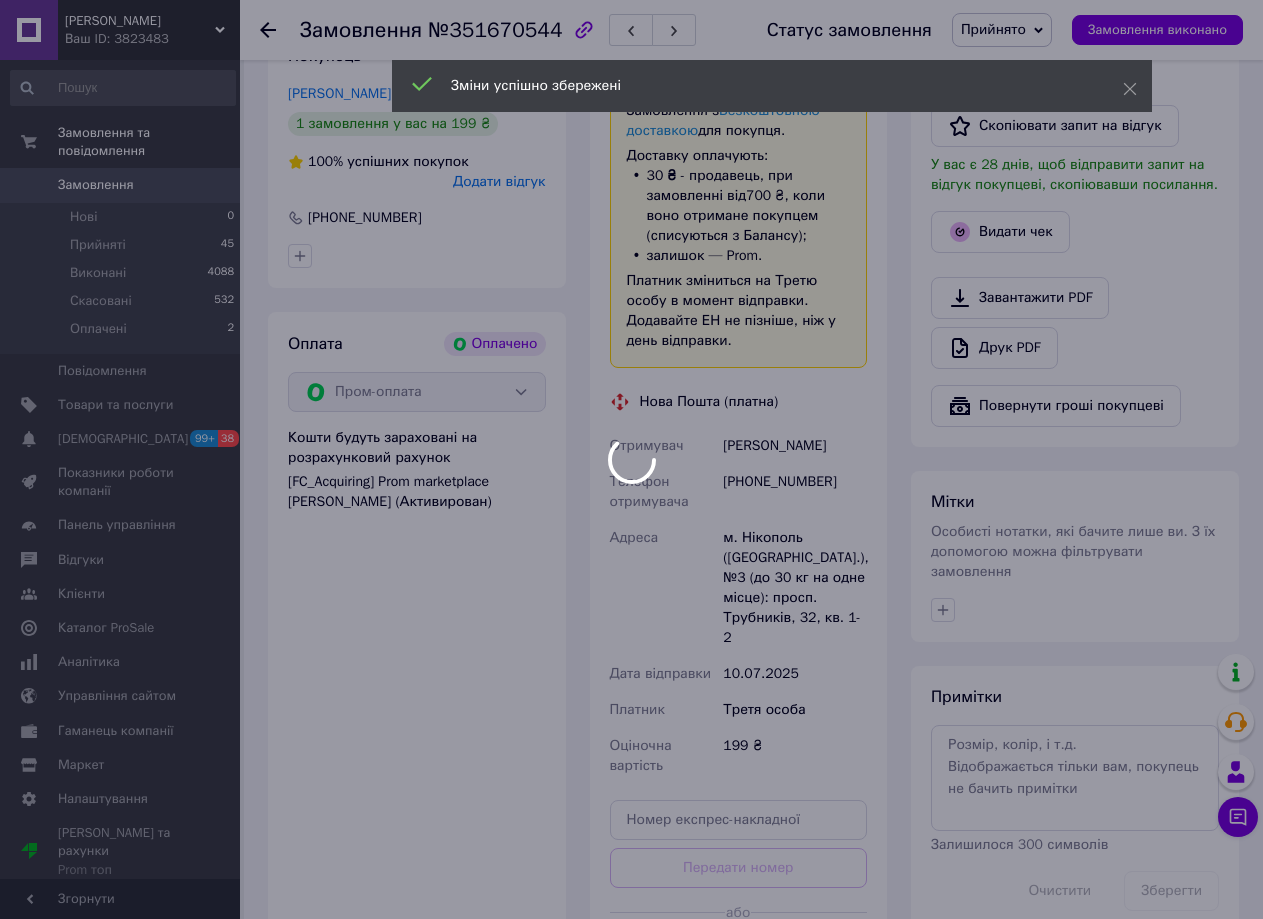 scroll, scrollTop: 566, scrollLeft: 0, axis: vertical 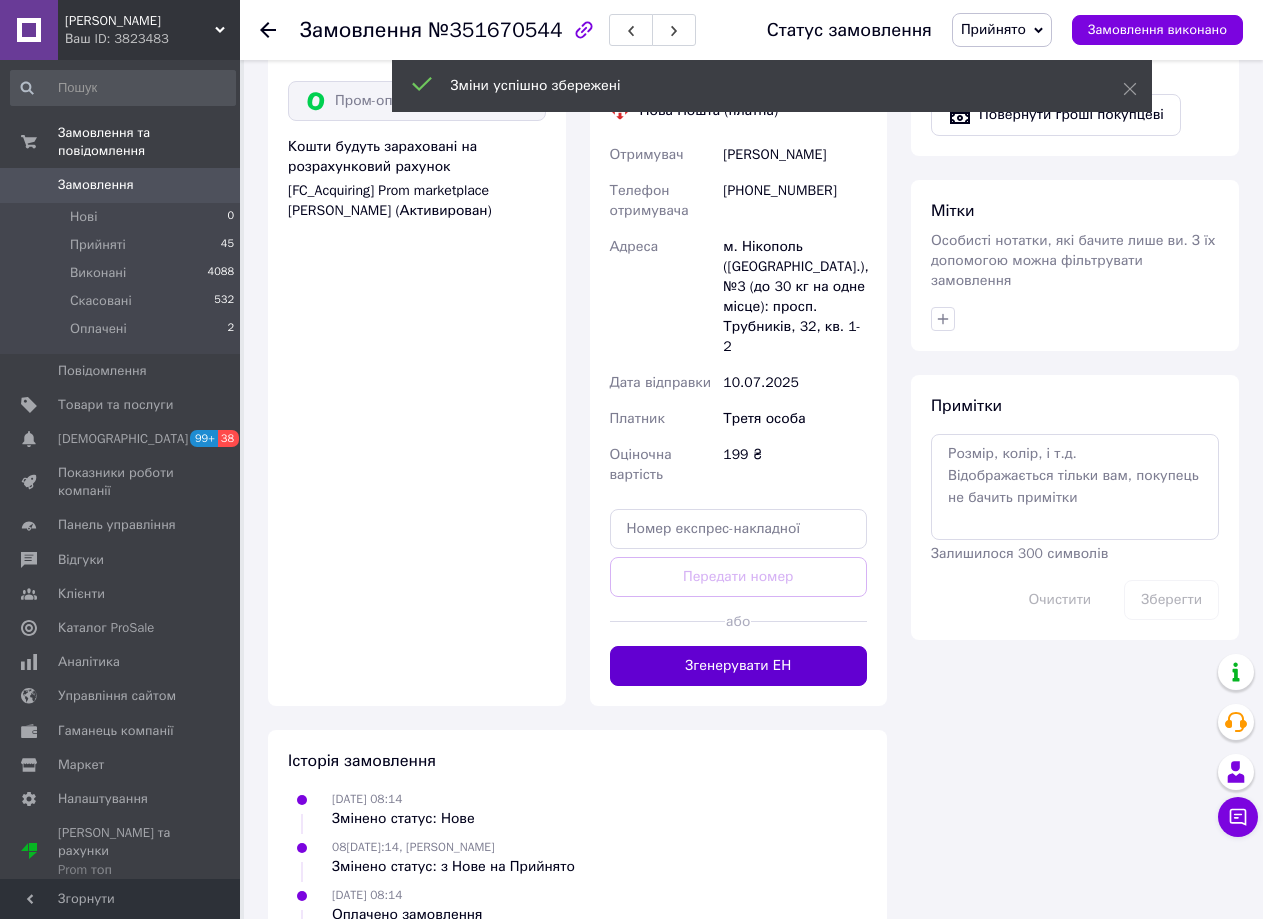 click on "Згенерувати ЕН" at bounding box center [739, 666] 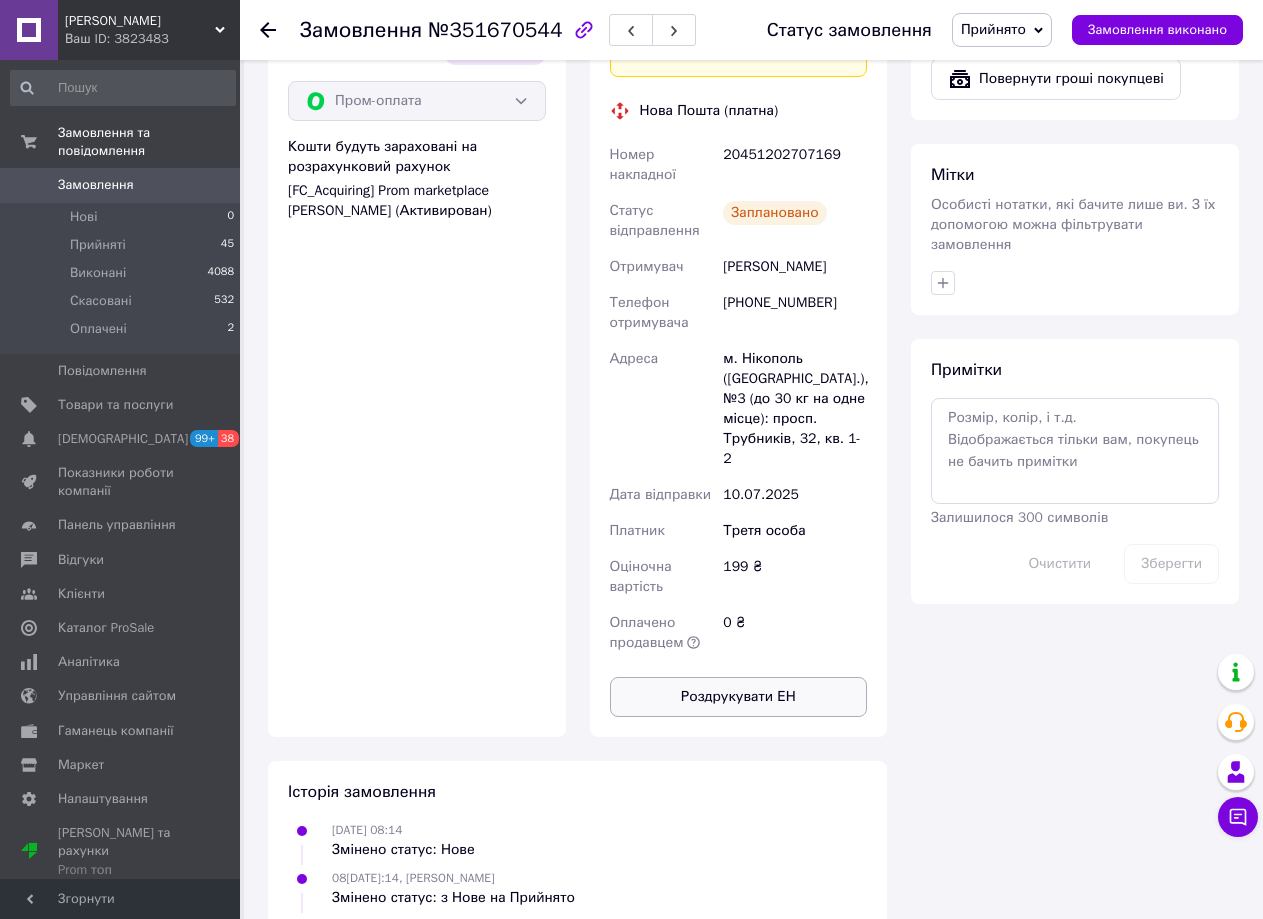 click on "Роздрукувати ЕН" at bounding box center [739, 697] 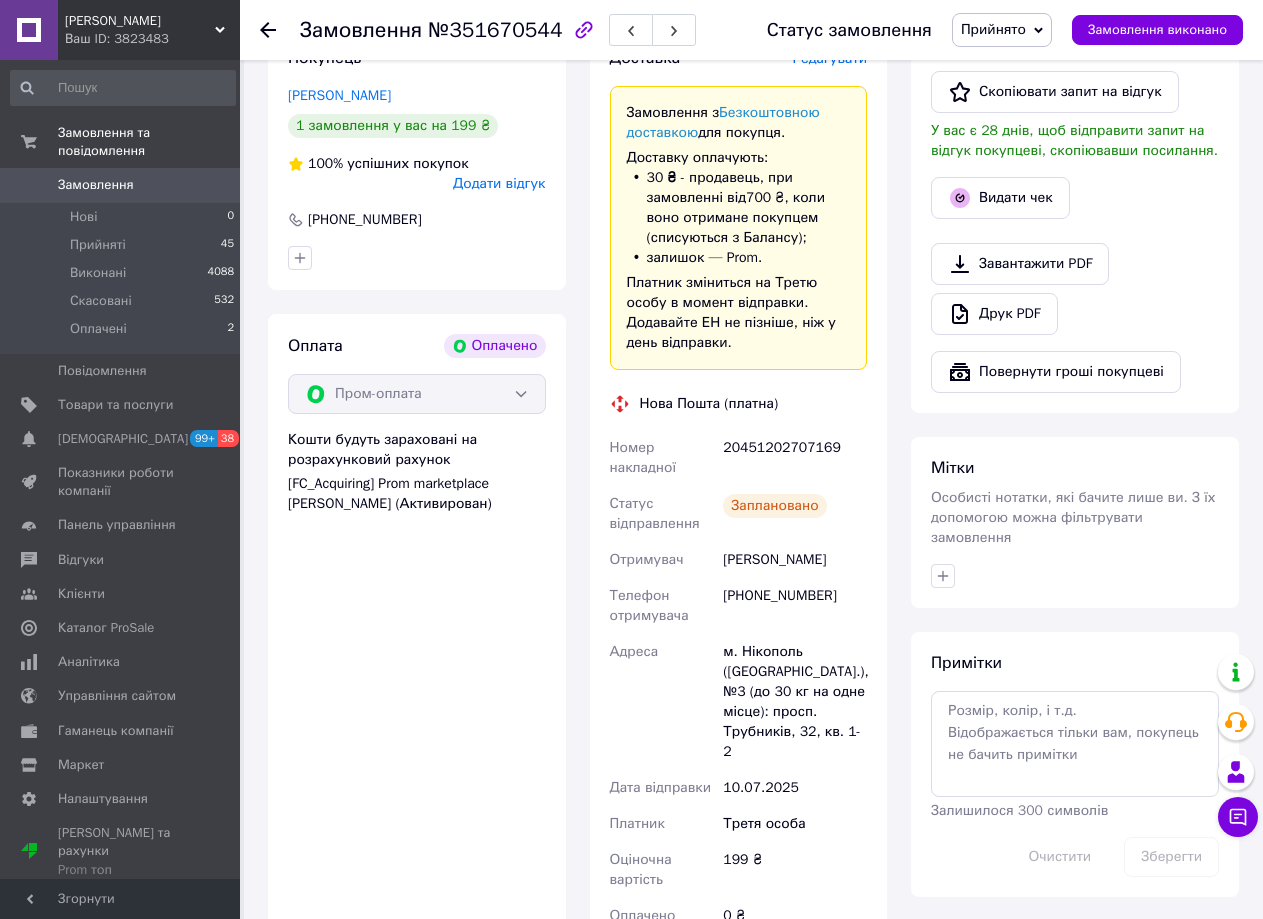 scroll, scrollTop: 0, scrollLeft: 0, axis: both 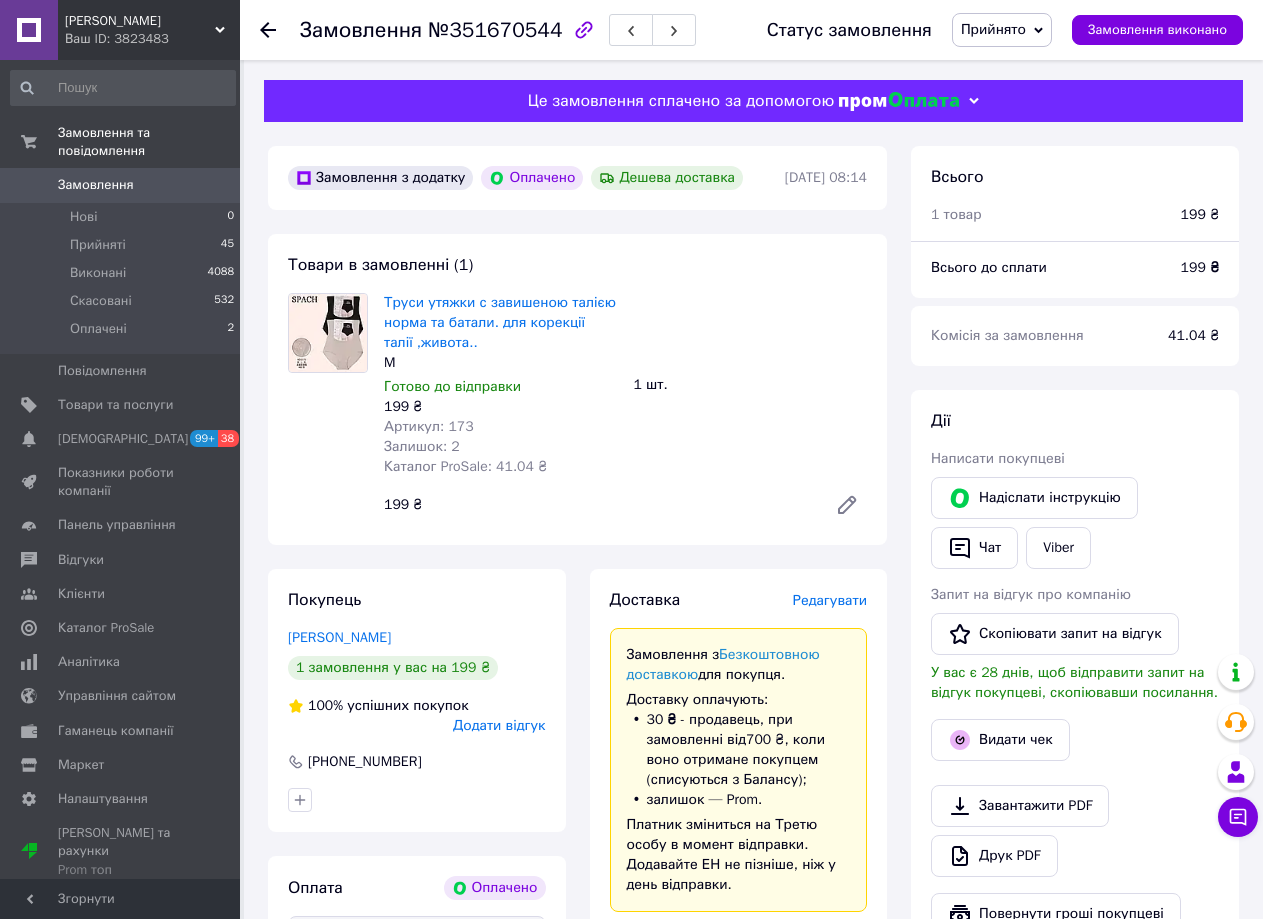 click 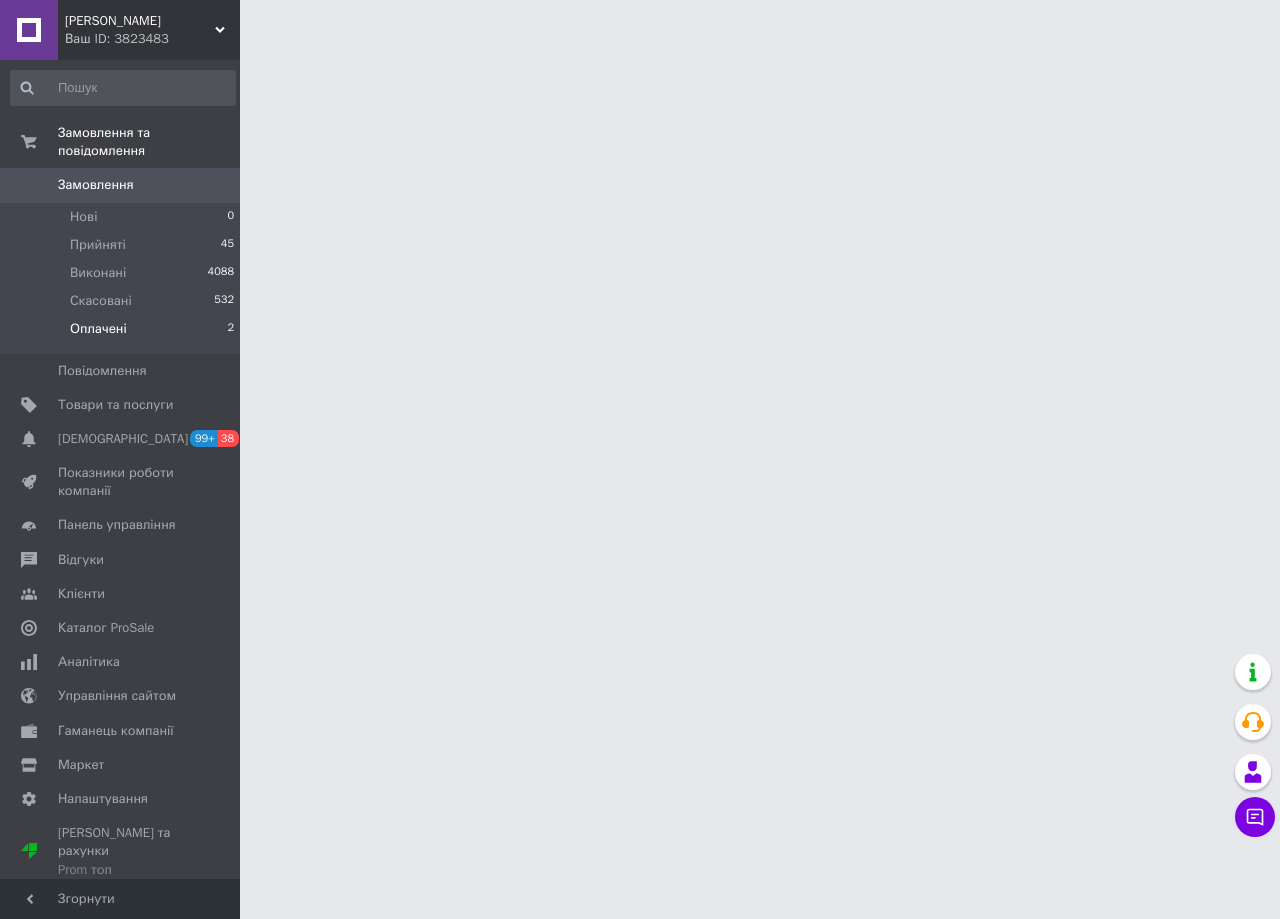 click on "Оплачені 2" at bounding box center (123, 334) 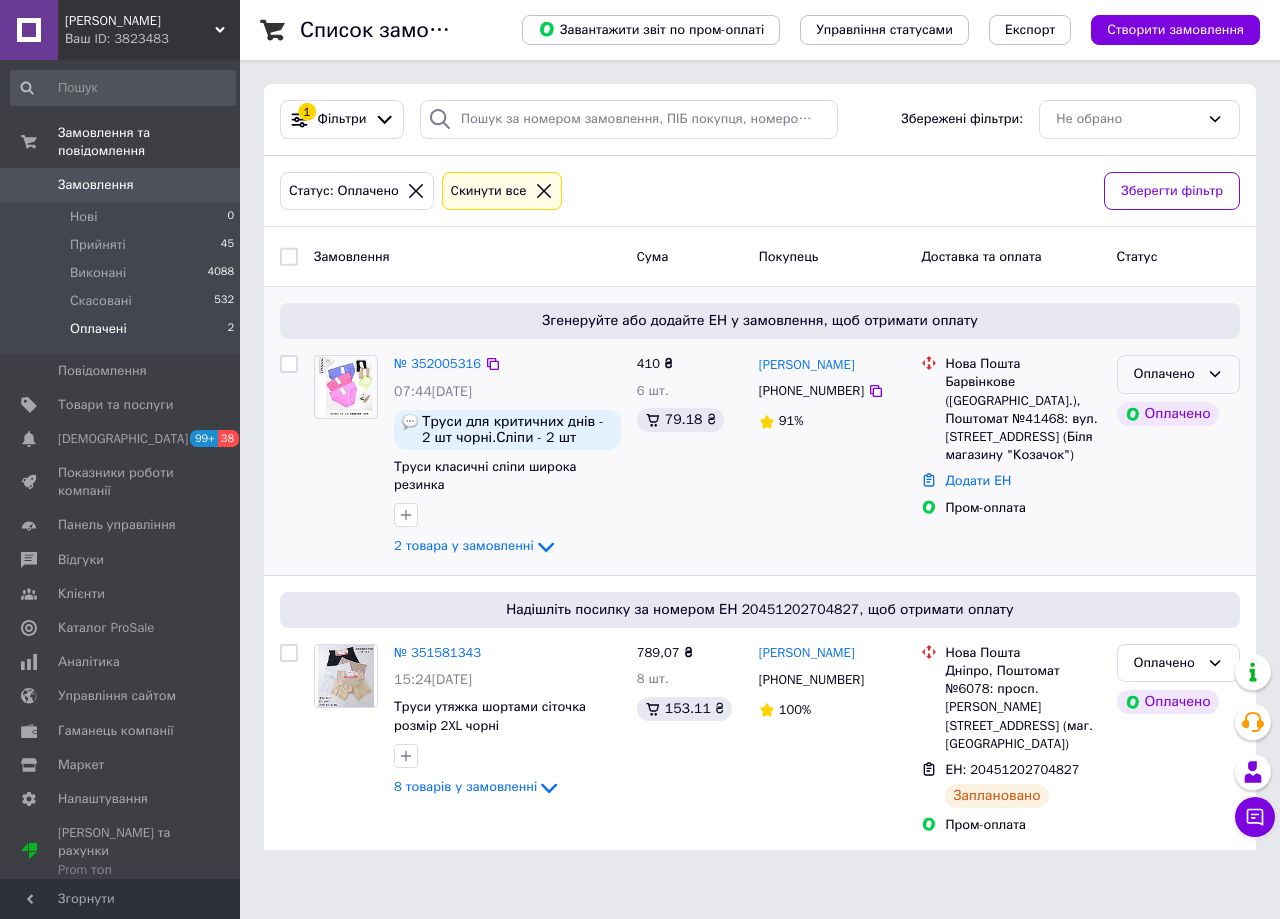 click 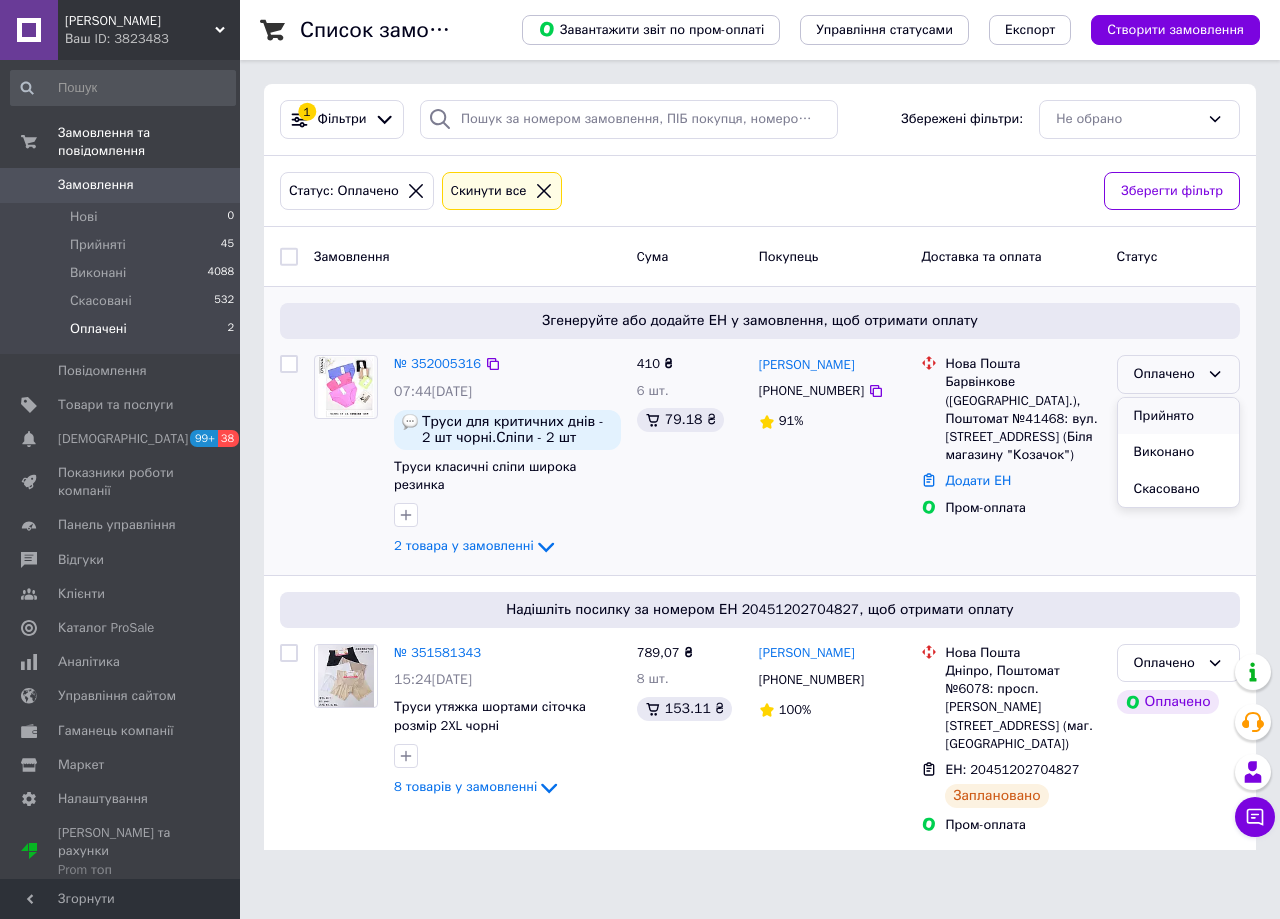 click on "Прийнято" at bounding box center [1178, 416] 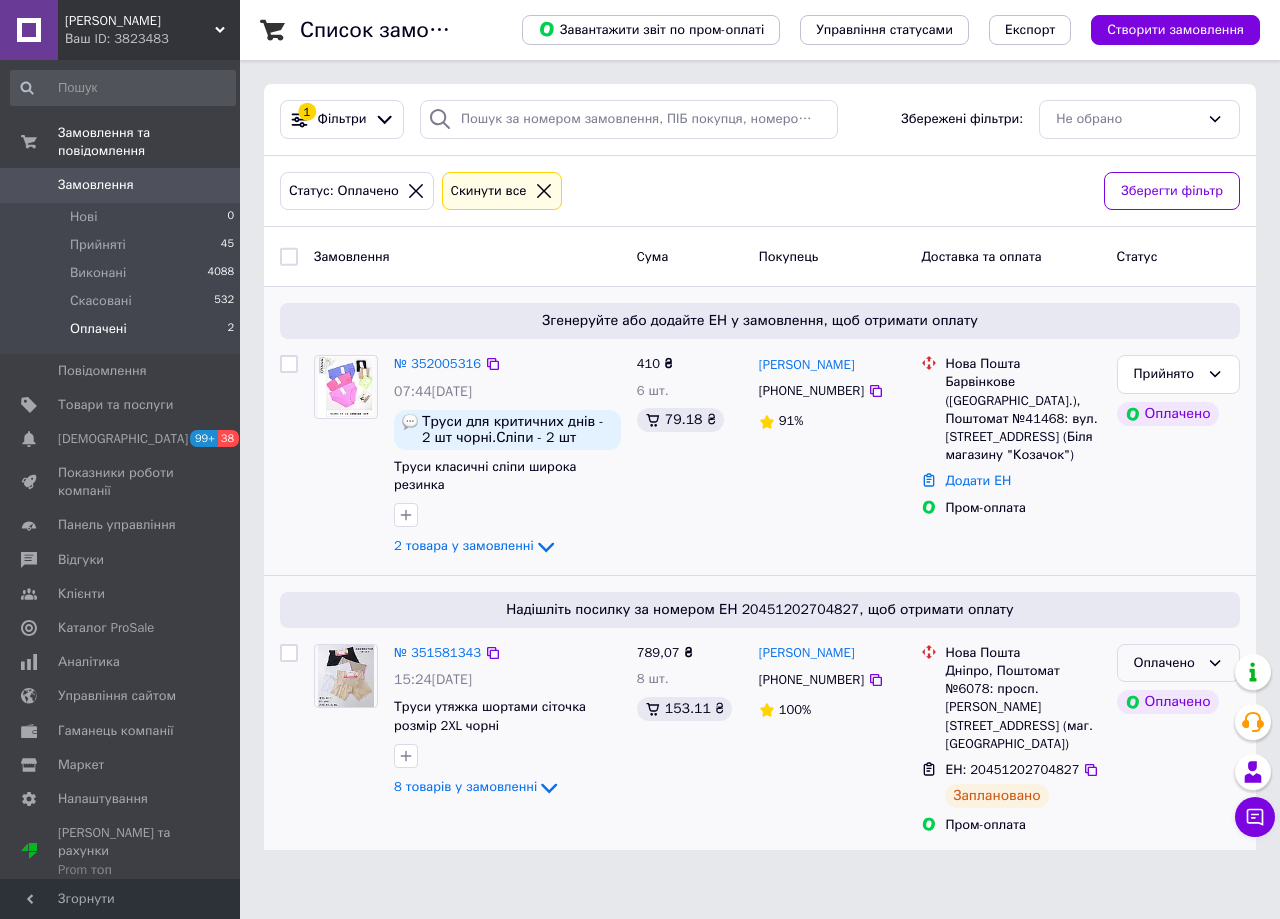 click 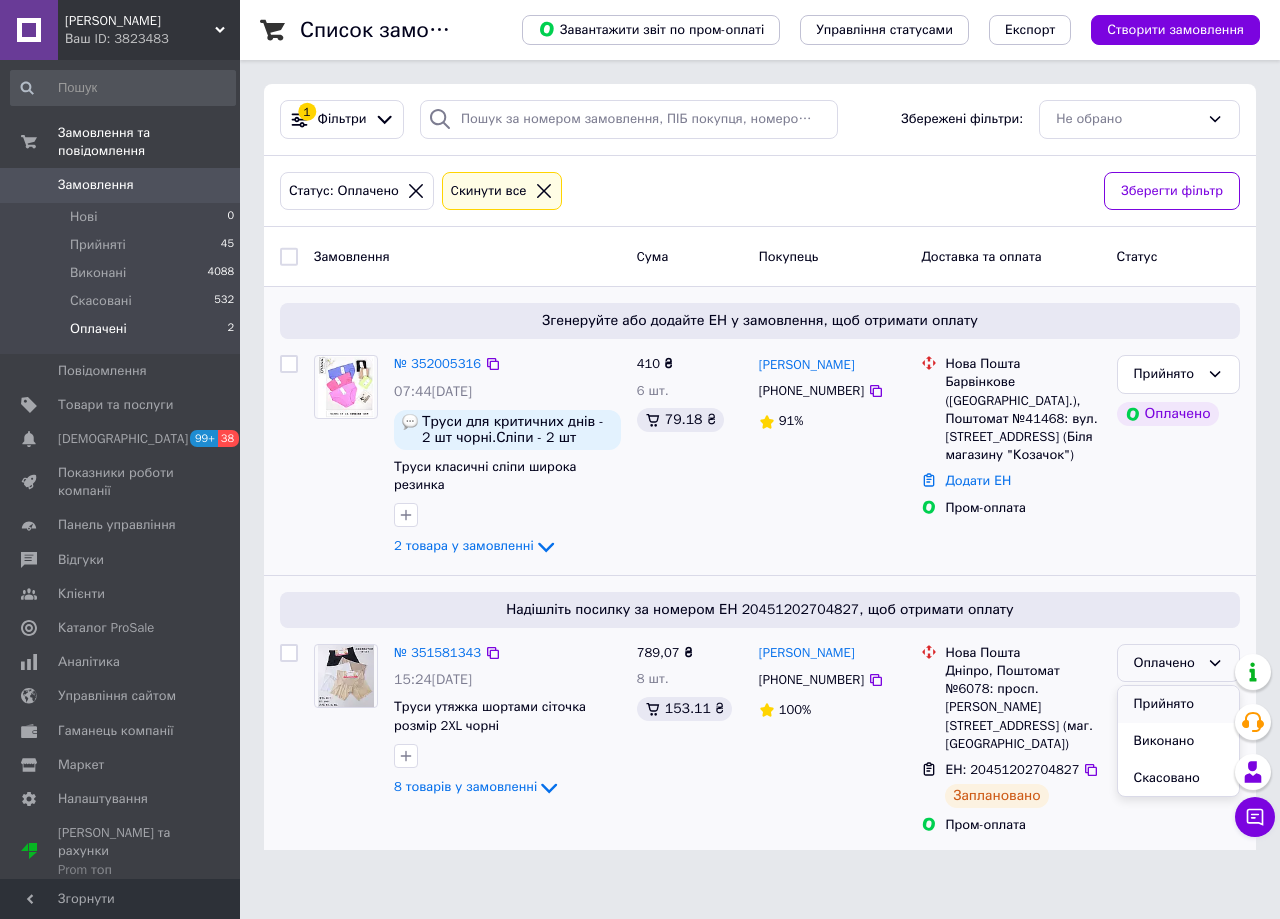 click on "Прийнято" at bounding box center [1178, 704] 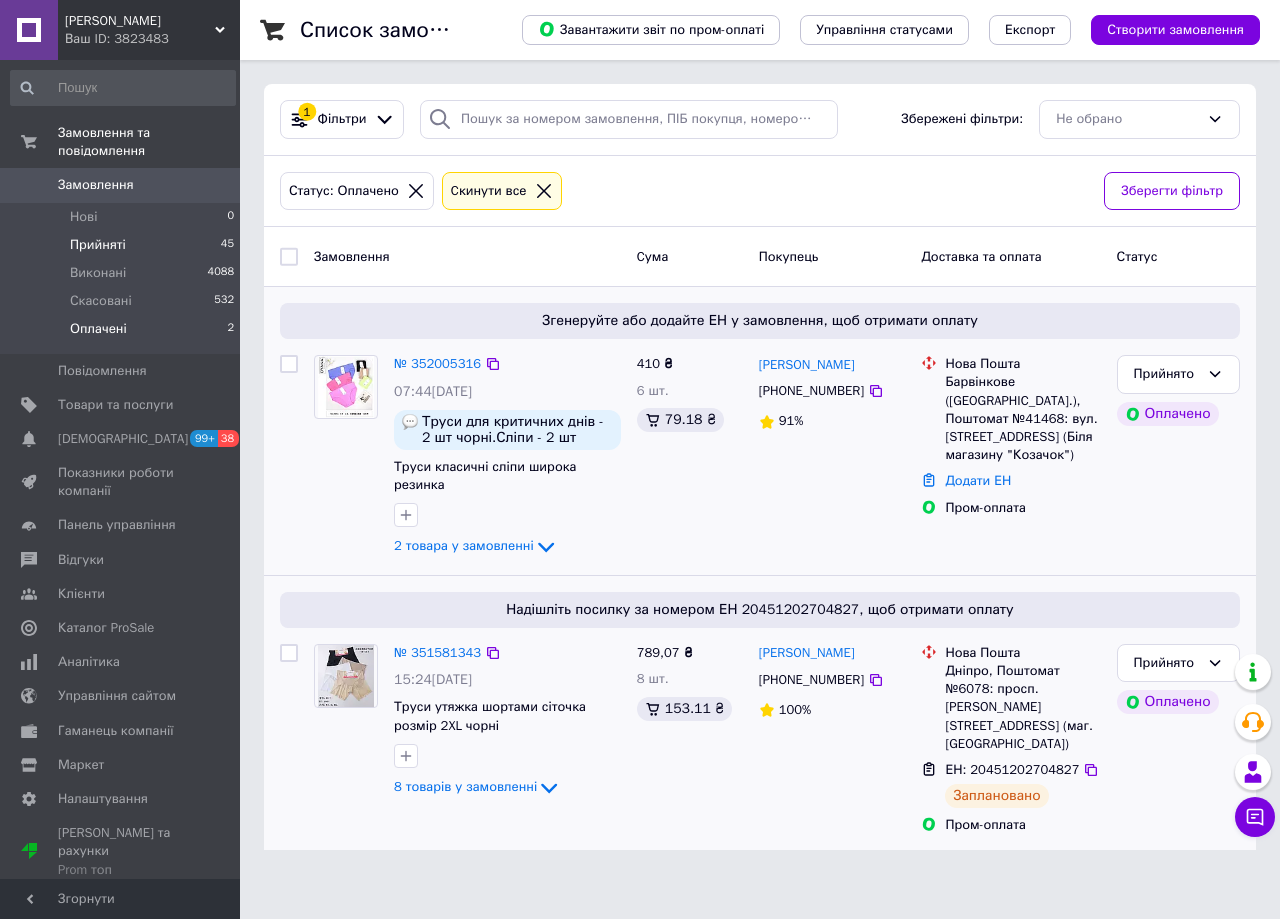 click on "Прийняті" at bounding box center (98, 245) 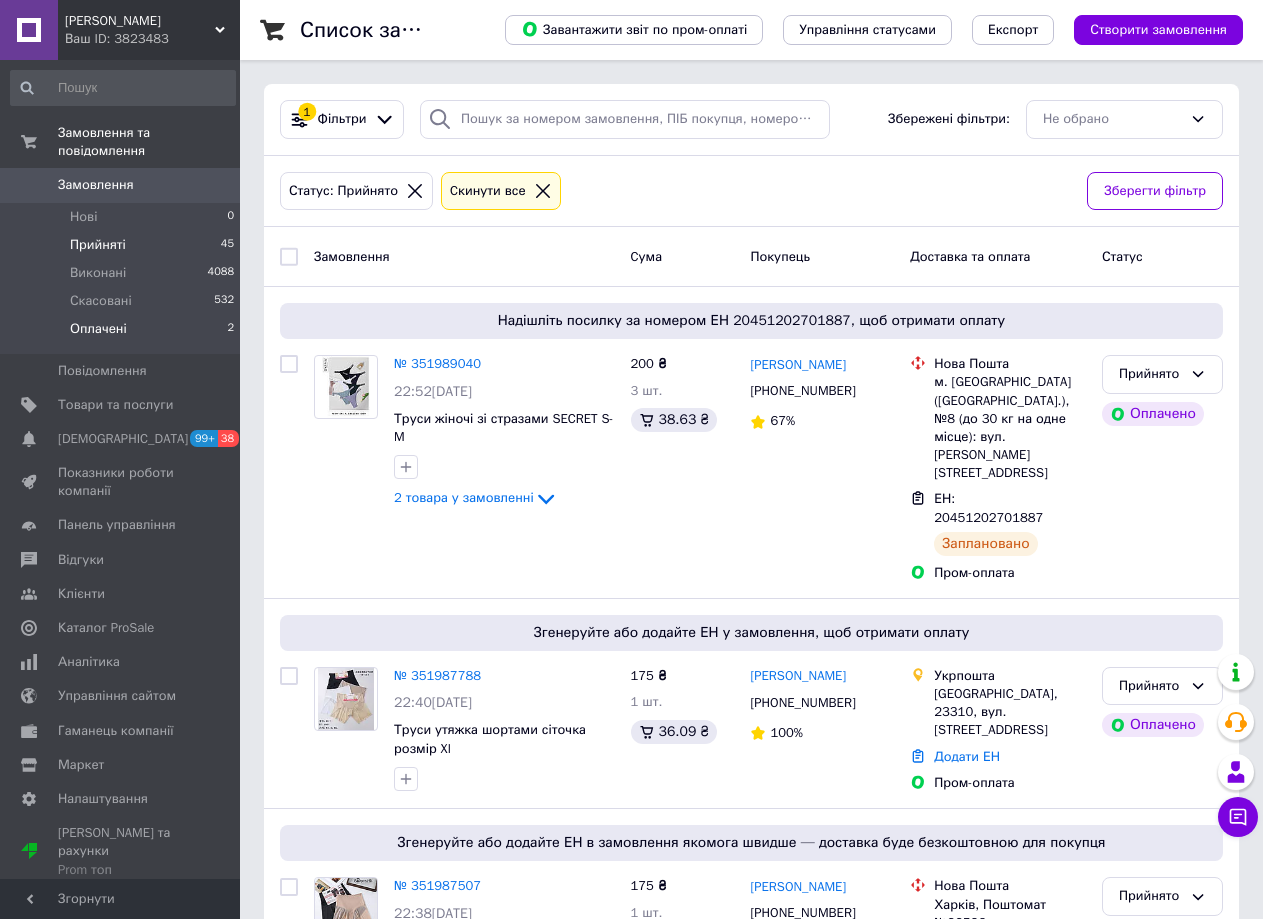 click on "Оплачені" at bounding box center [98, 329] 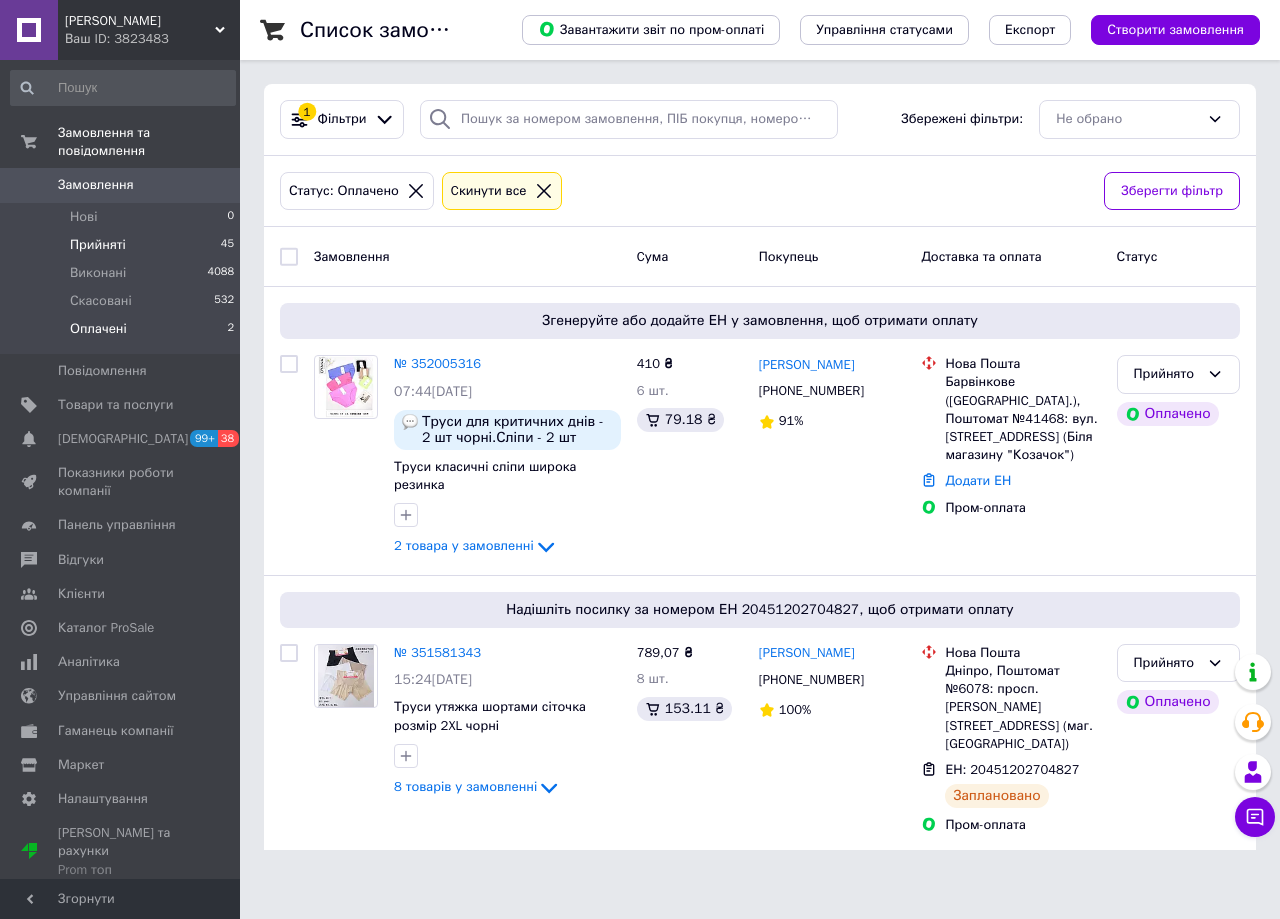 click on "Прийняті" at bounding box center (98, 245) 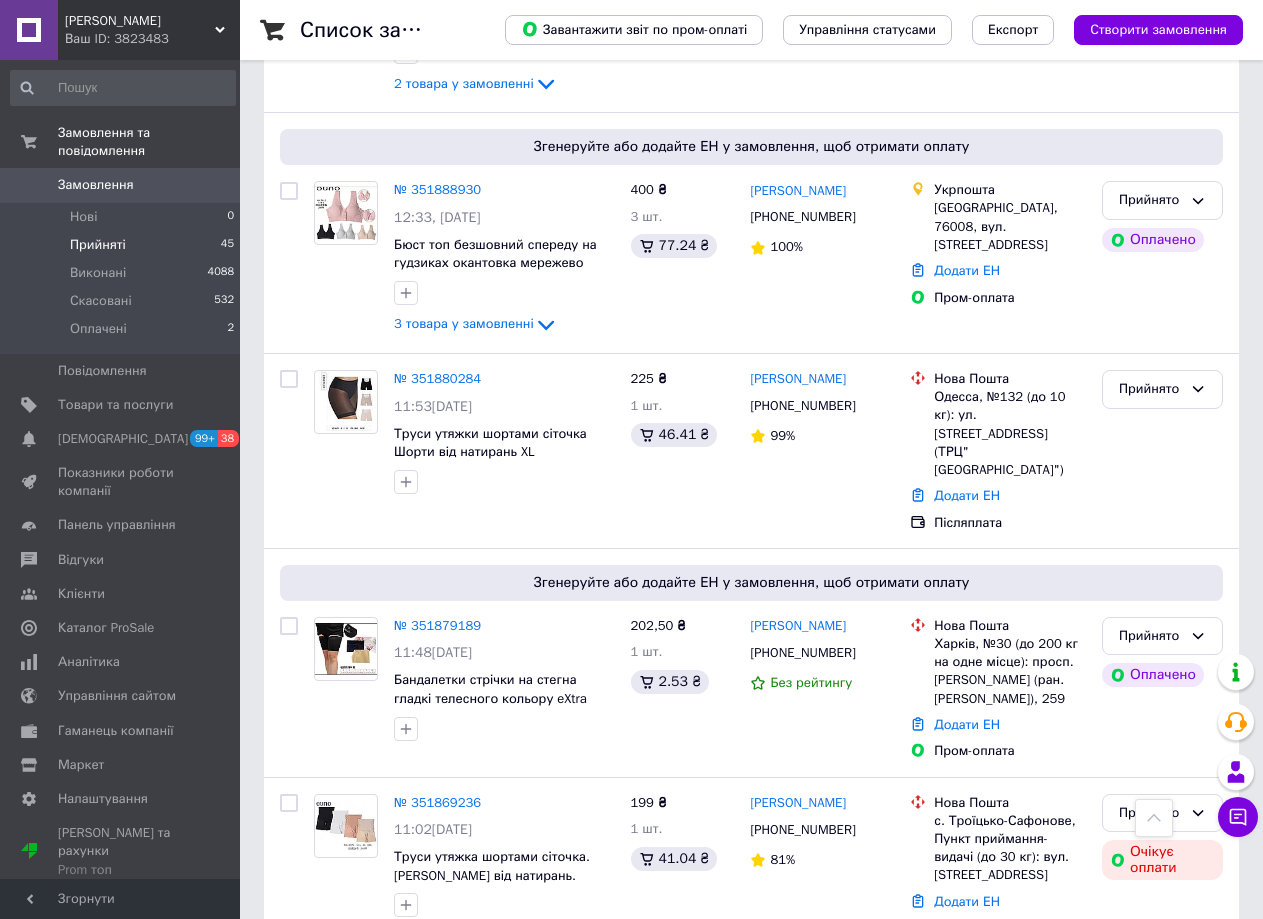 scroll, scrollTop: 3710, scrollLeft: 0, axis: vertical 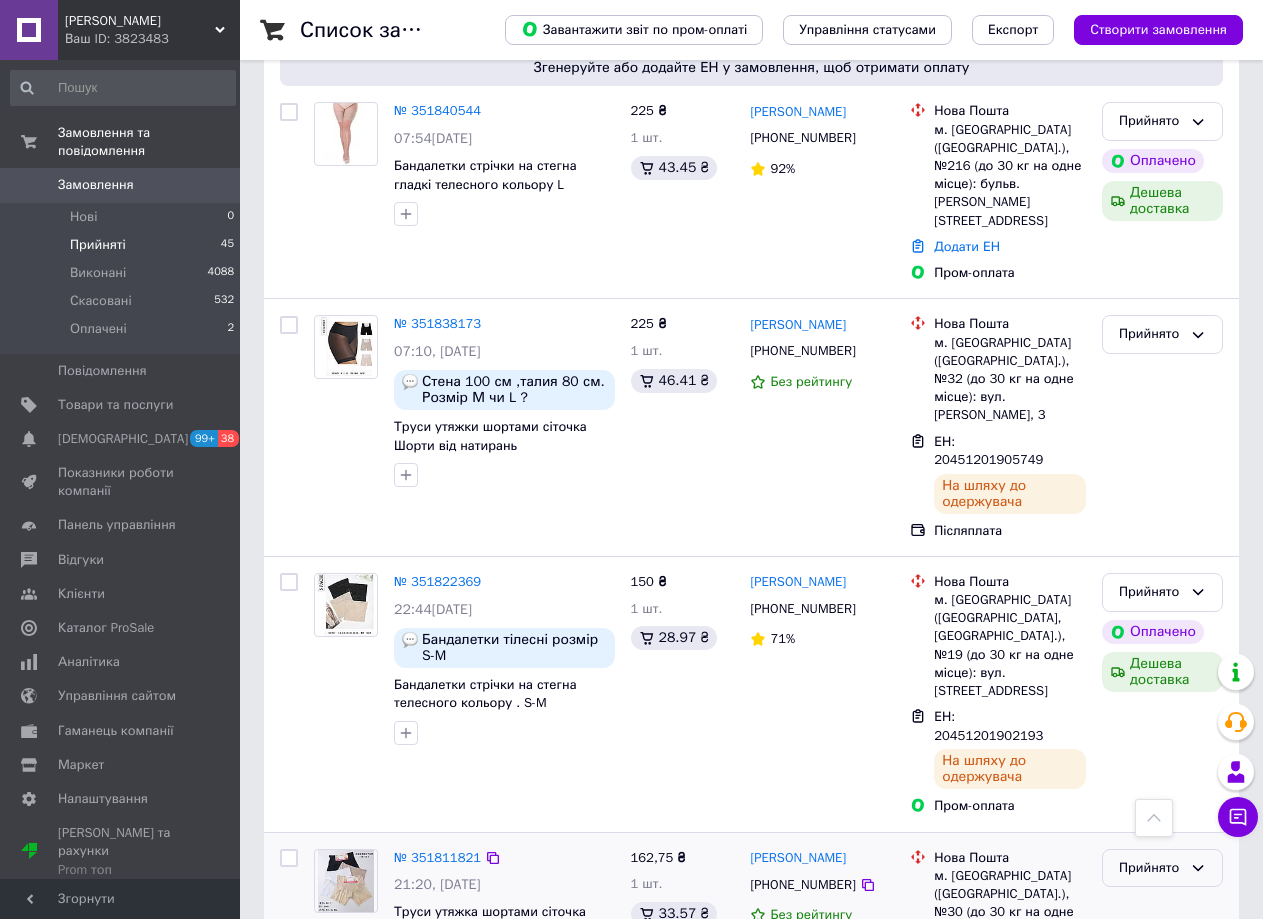 click 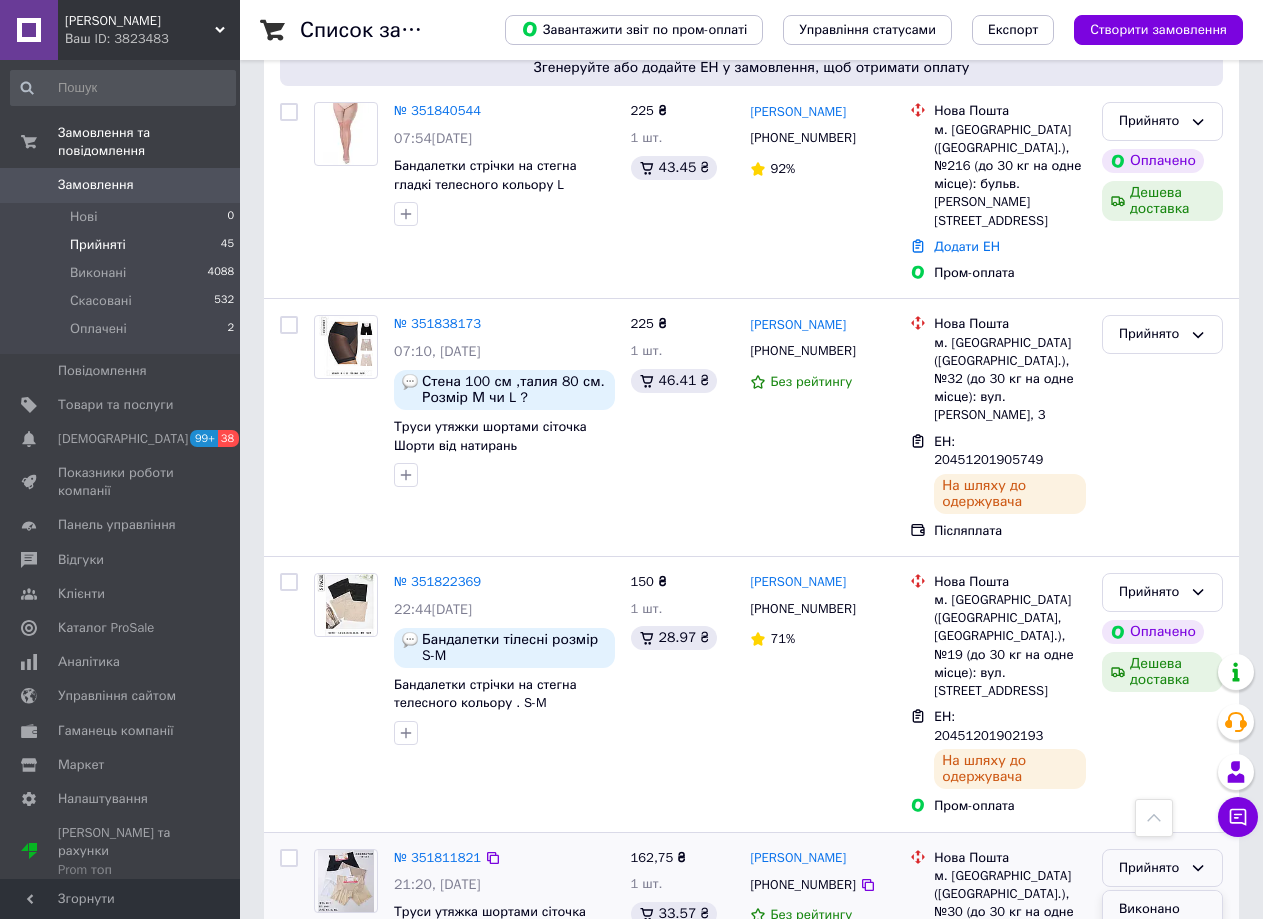 click on "Виконано" at bounding box center [1162, 909] 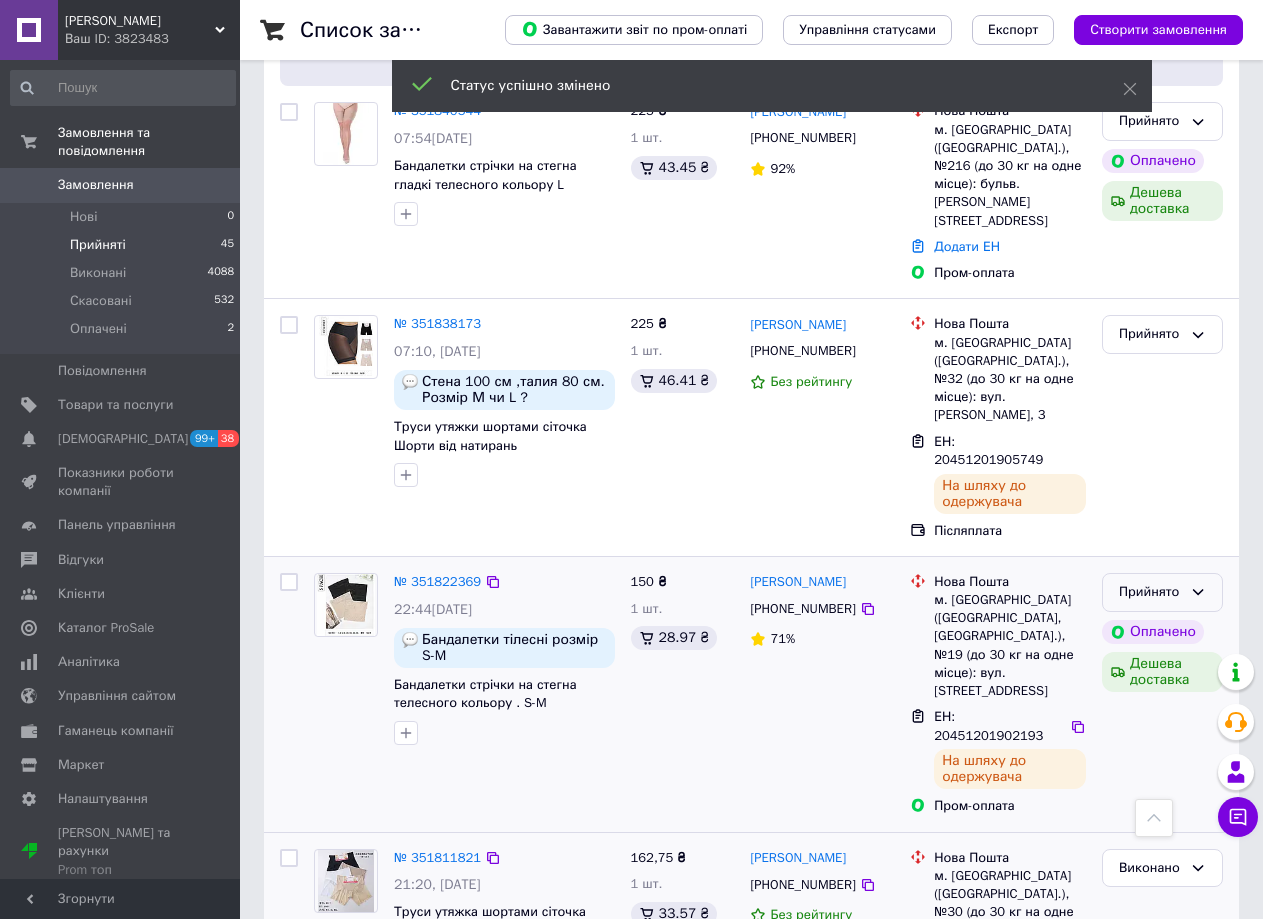 click 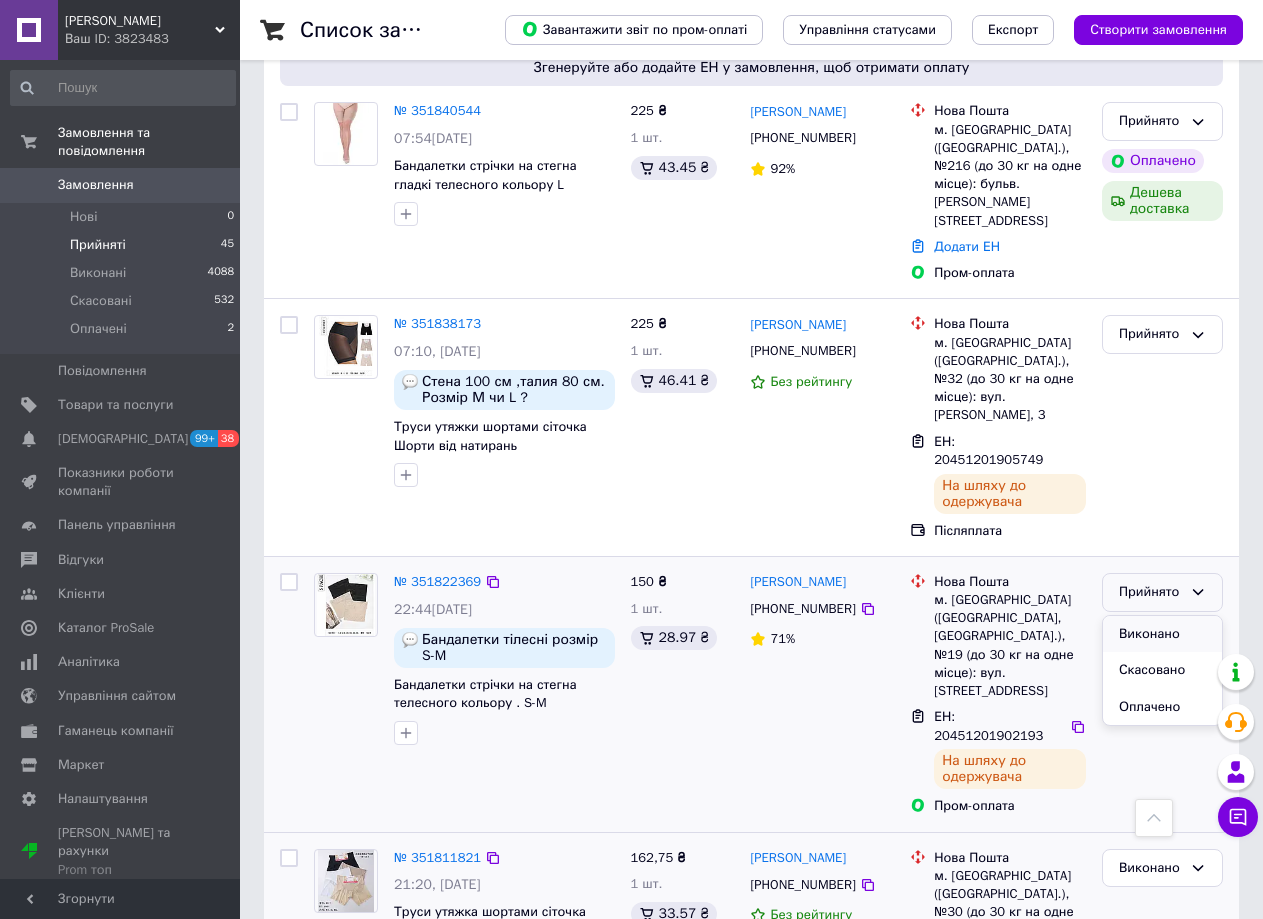 click on "Виконано" at bounding box center (1162, 634) 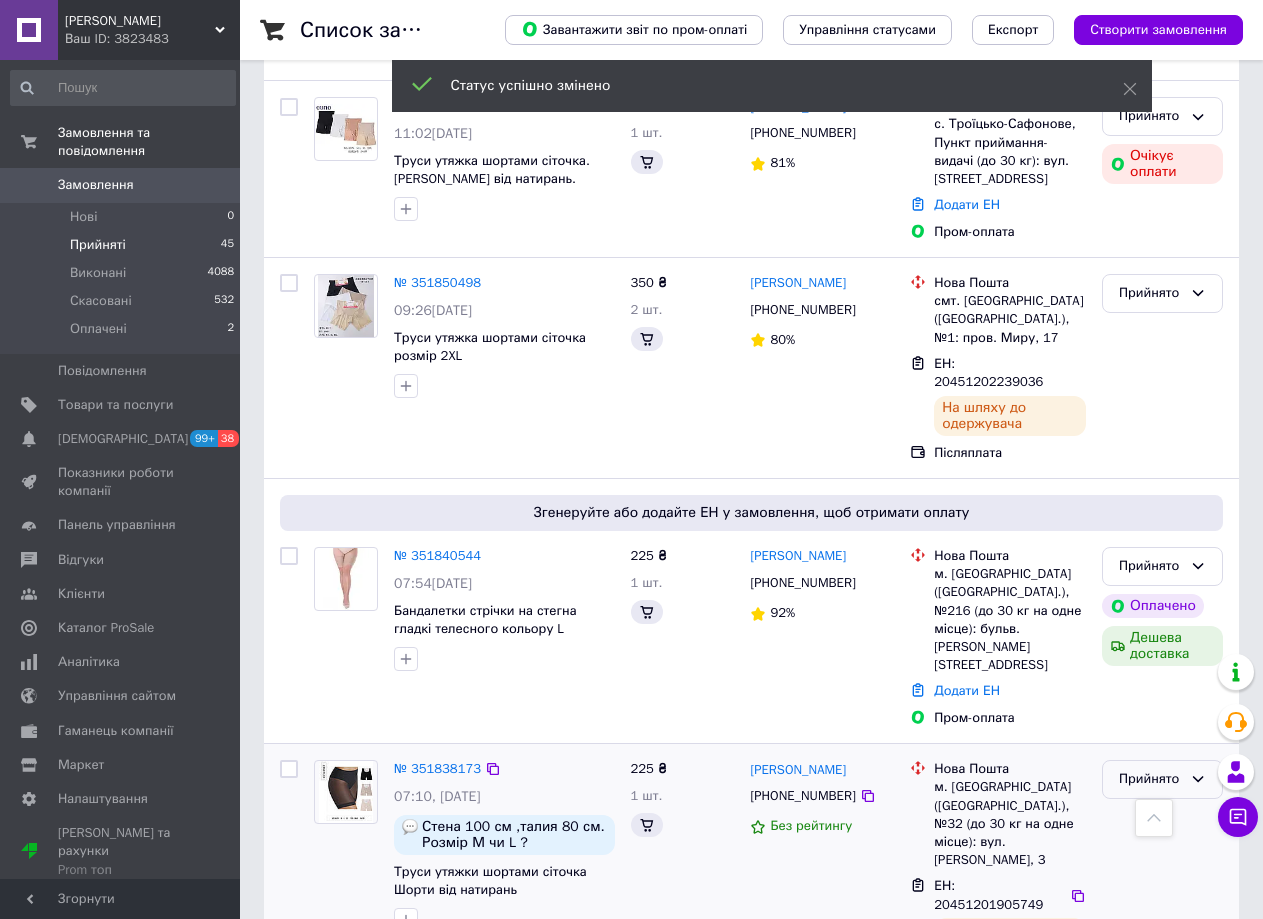 scroll, scrollTop: 3606, scrollLeft: 0, axis: vertical 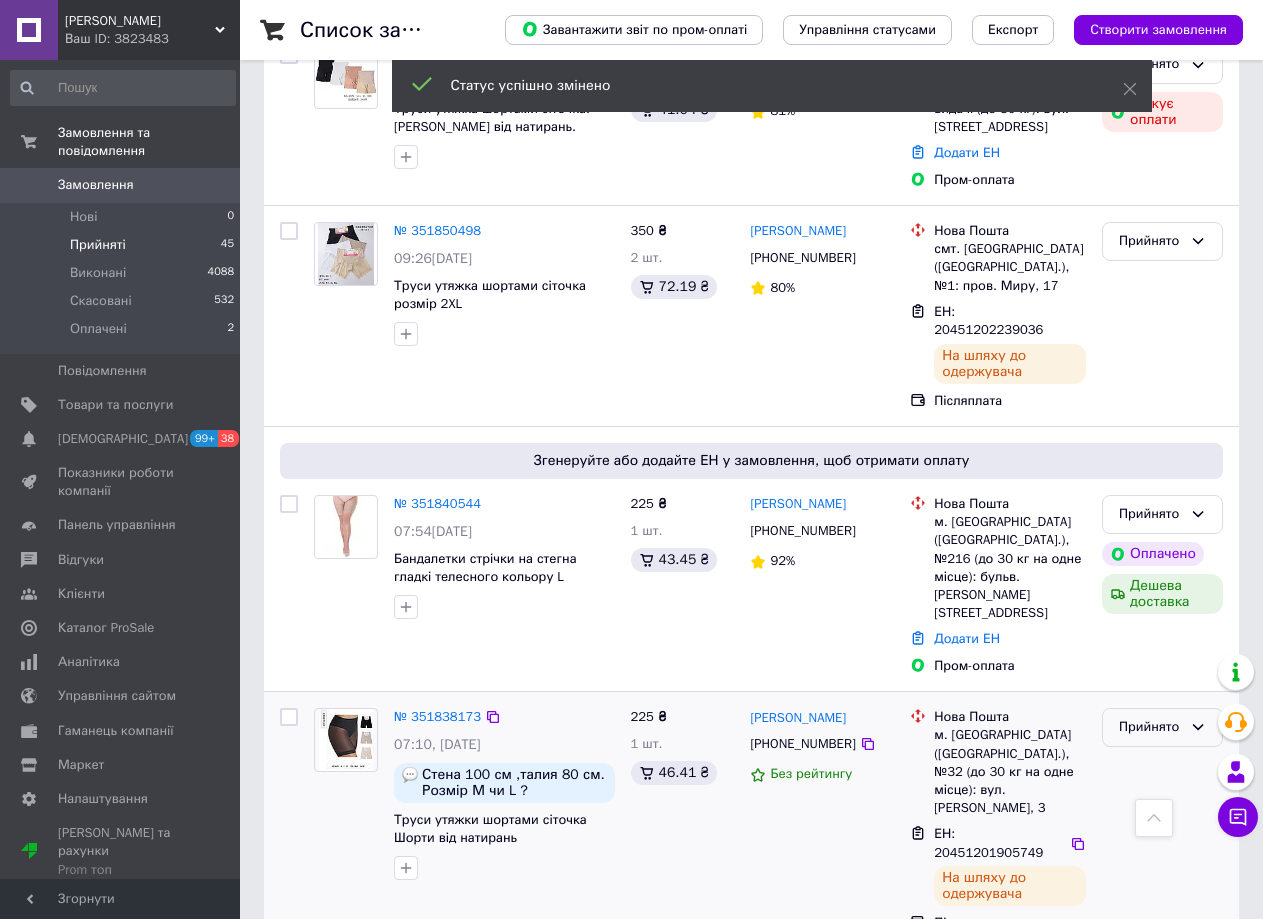 click 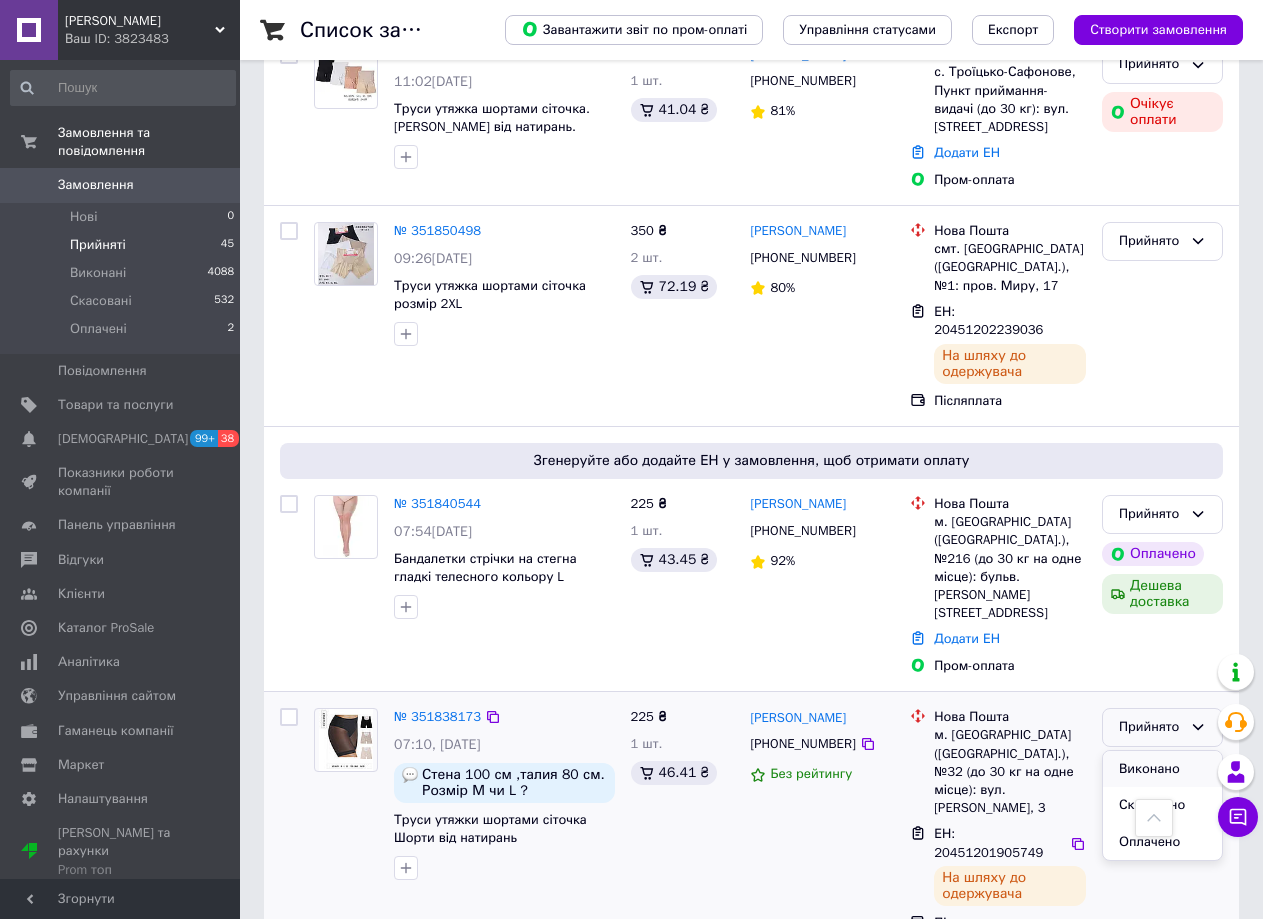click on "Виконано" at bounding box center [1162, 769] 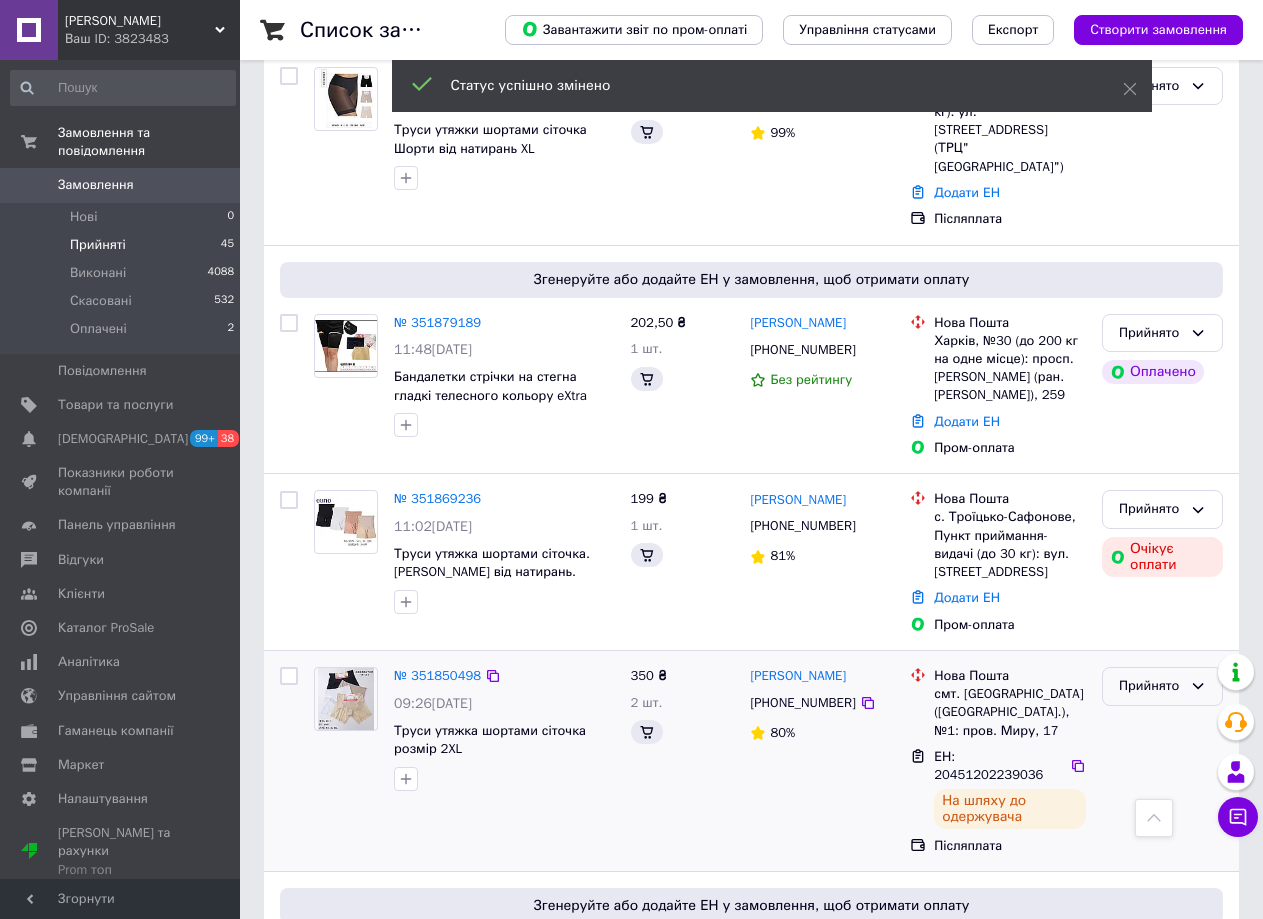 scroll, scrollTop: 3213, scrollLeft: 0, axis: vertical 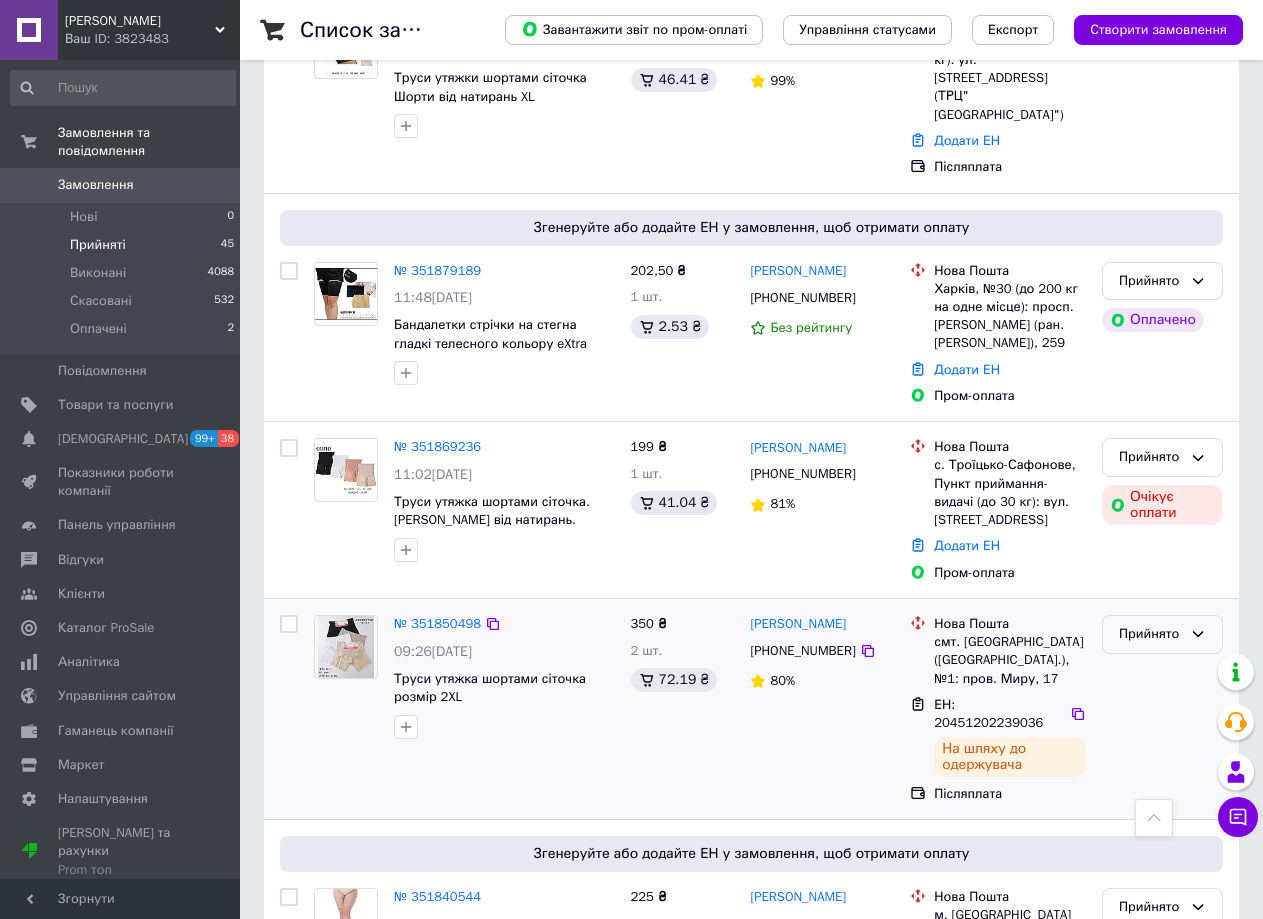 click 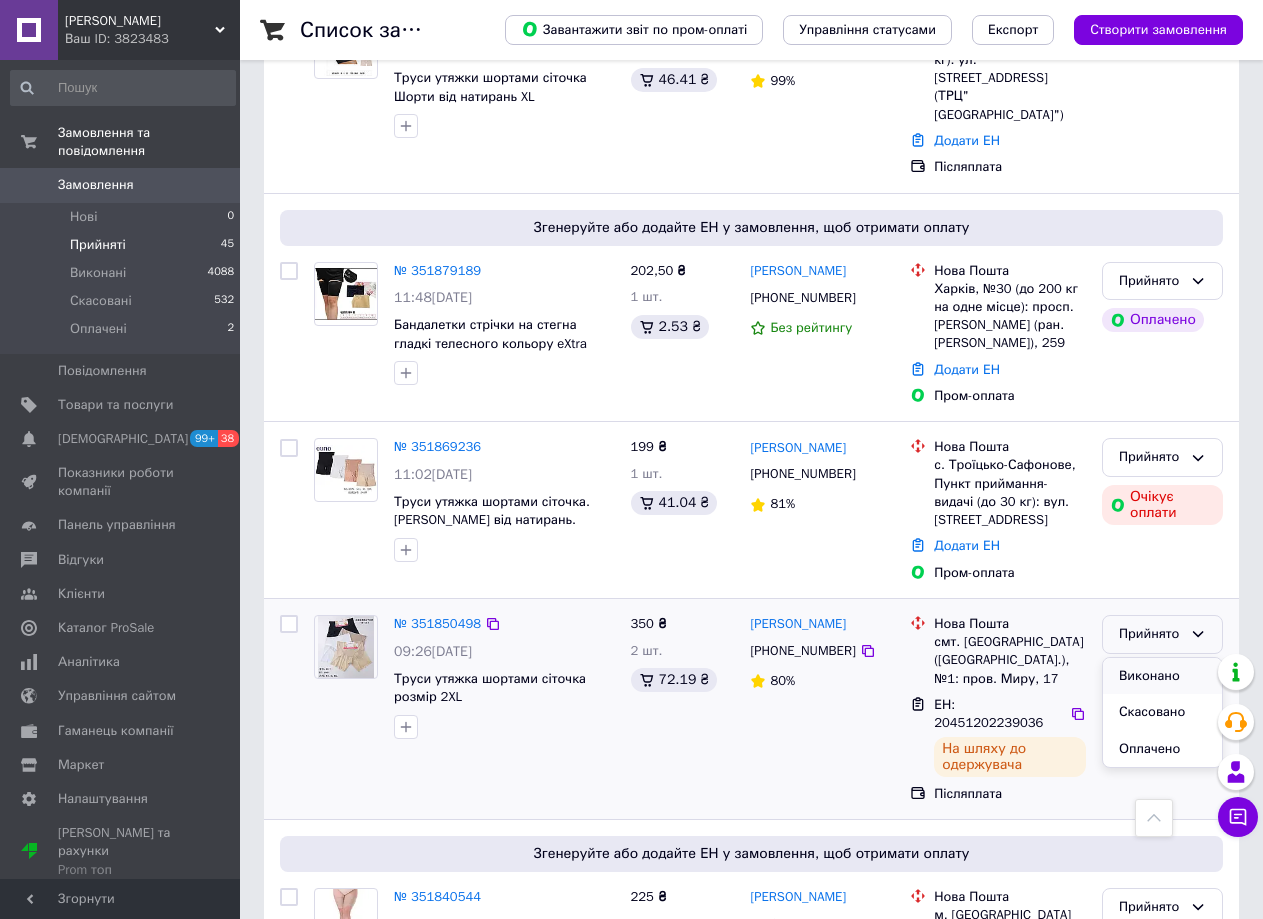 click on "Виконано" at bounding box center [1162, 676] 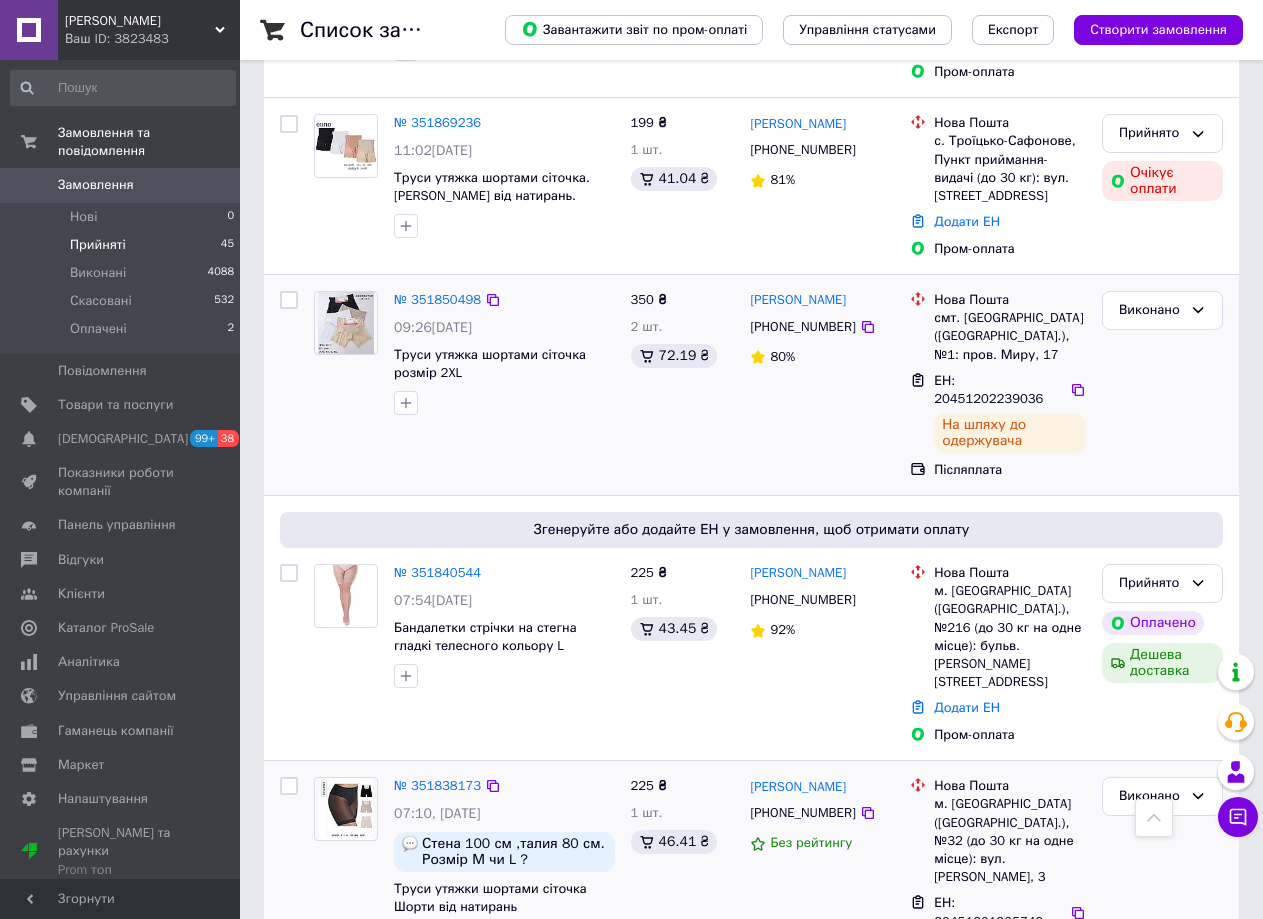 scroll, scrollTop: 3778, scrollLeft: 0, axis: vertical 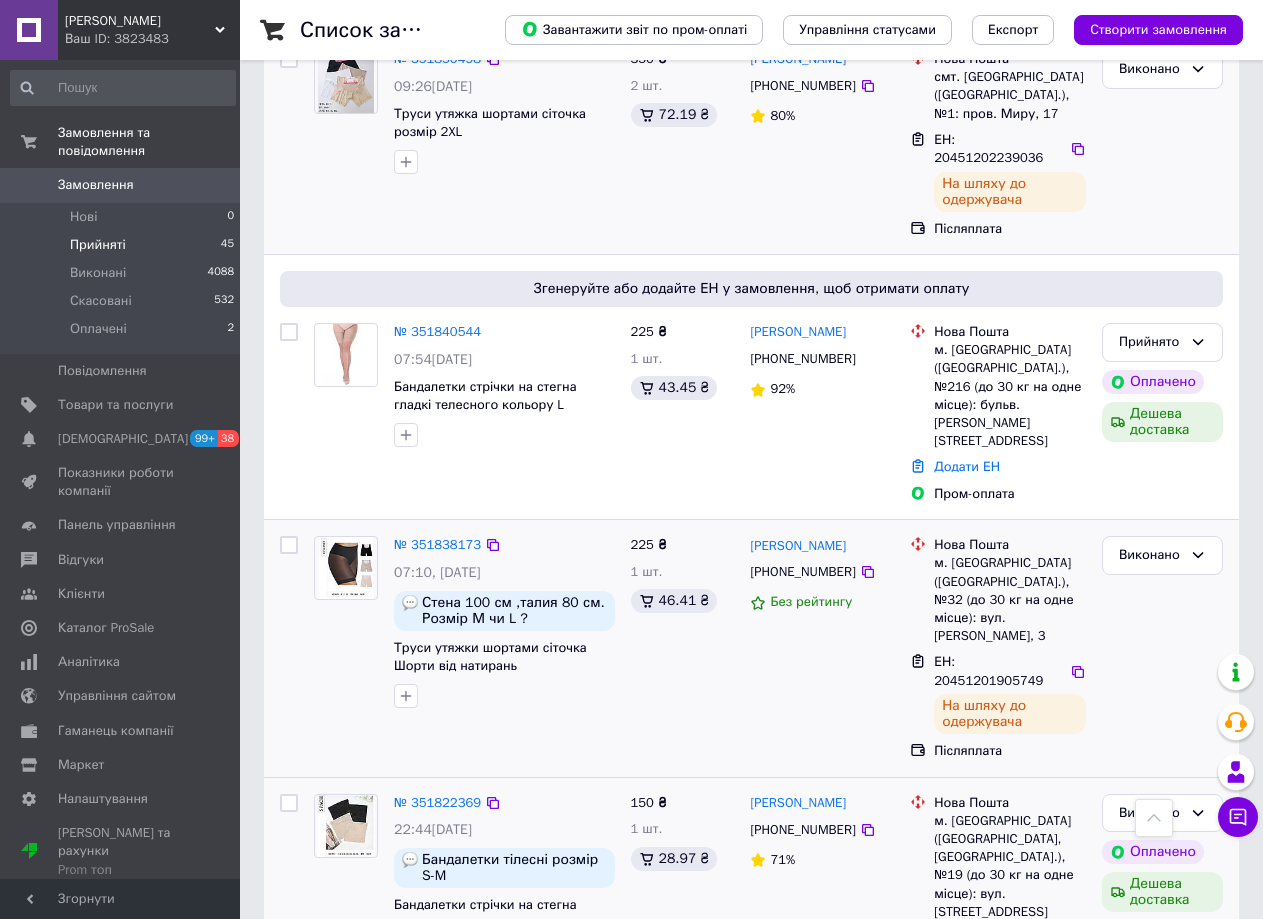 click on "2" at bounding box center [327, 1097] 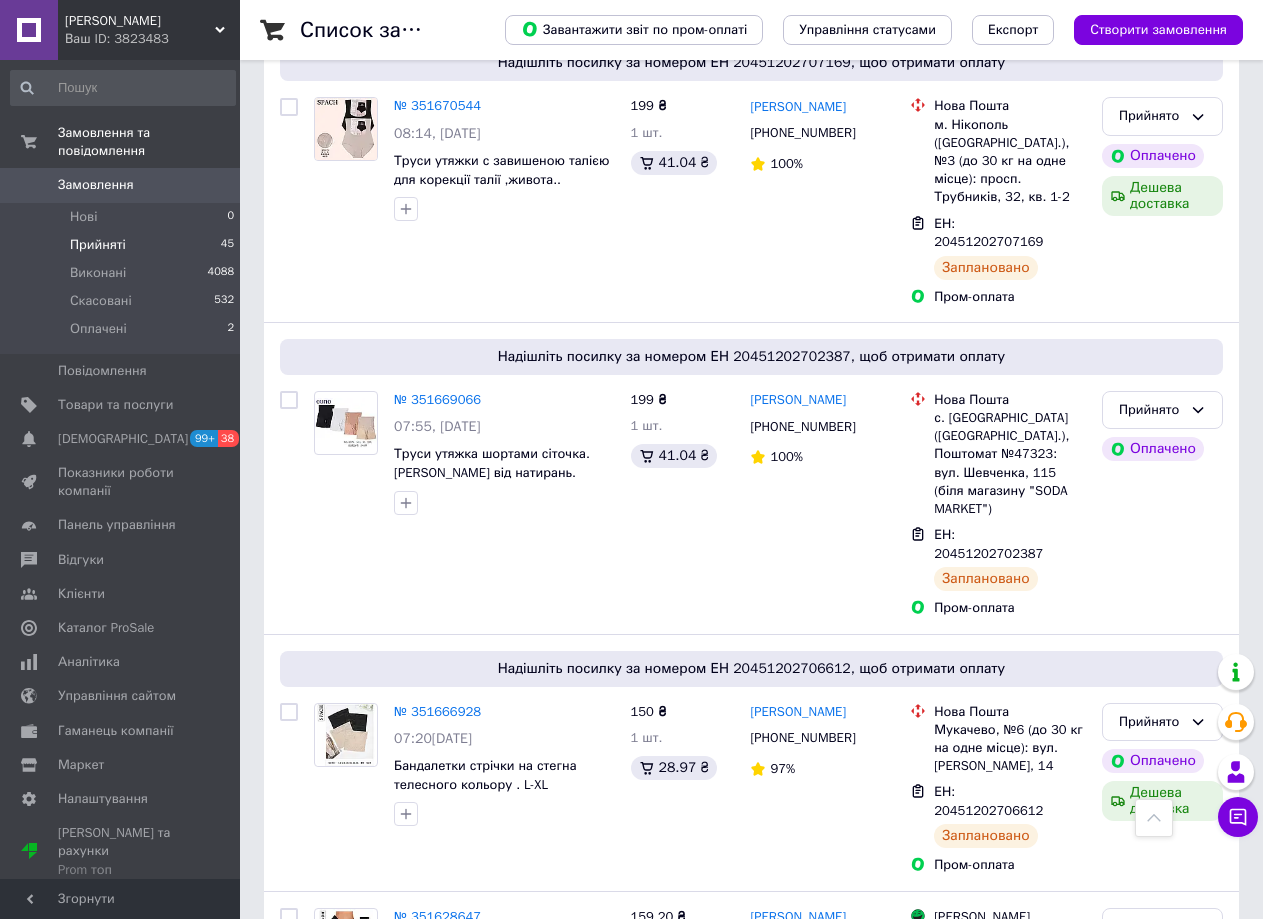 scroll, scrollTop: 3656, scrollLeft: 0, axis: vertical 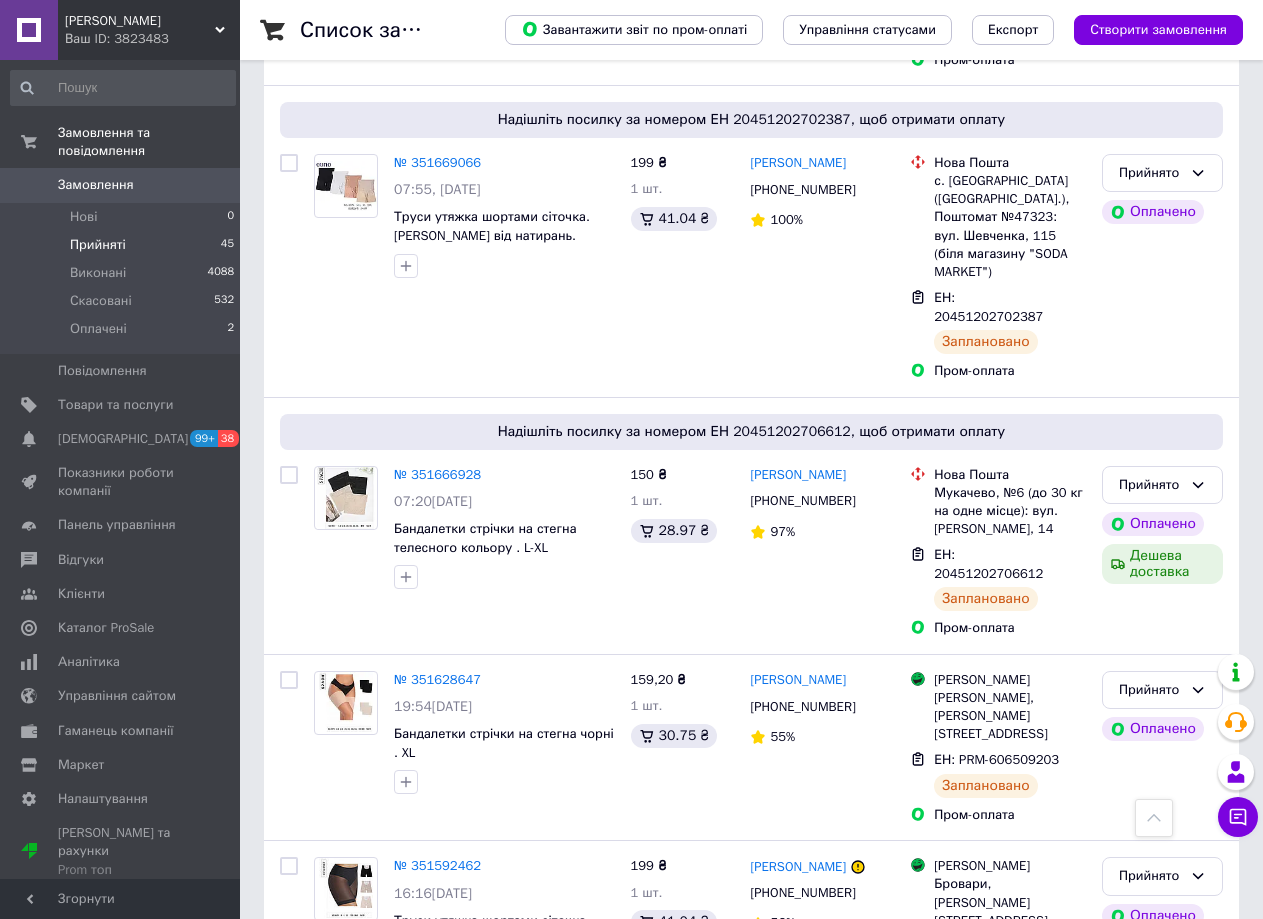 click on "3" at bounding box center [494, 1090] 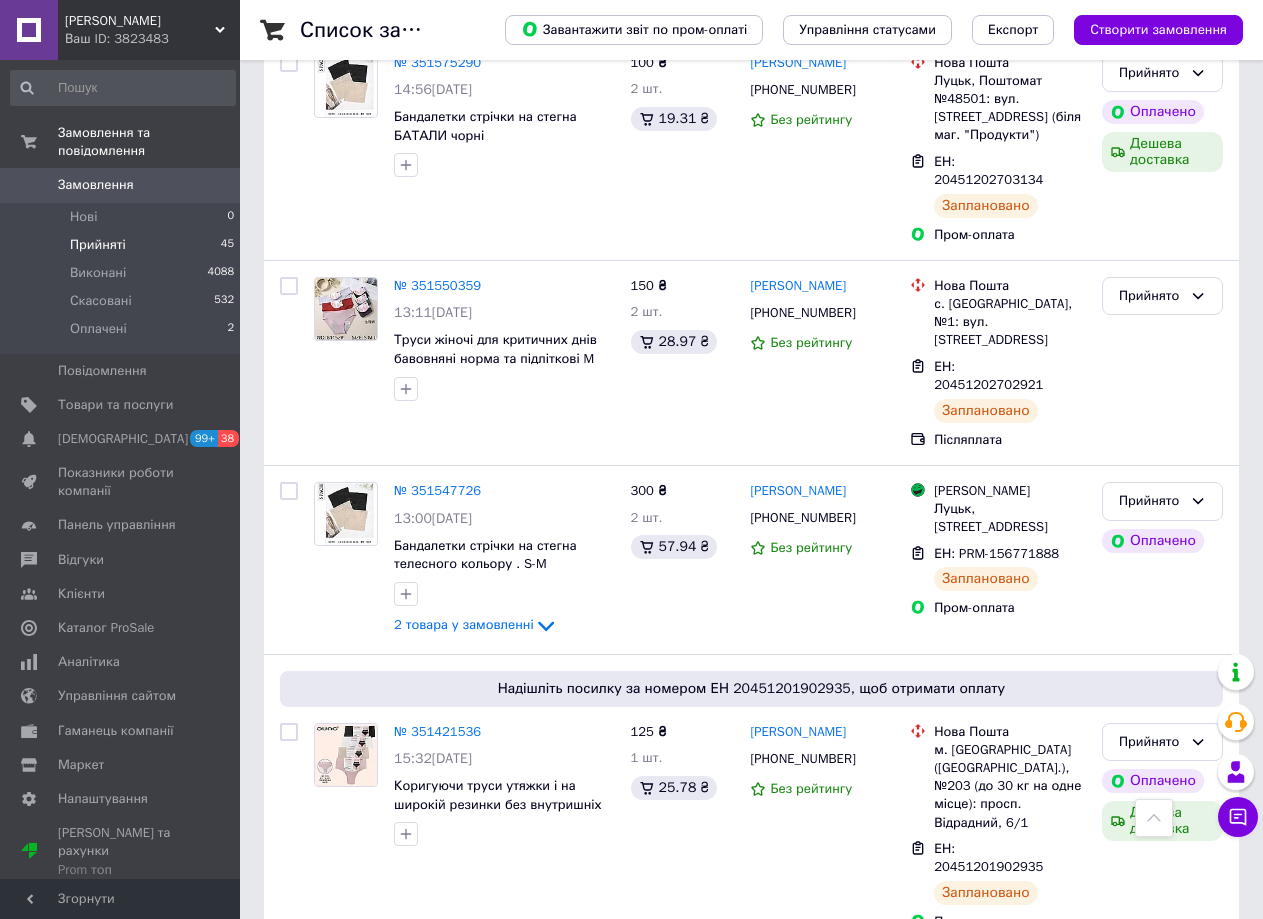 scroll, scrollTop: 735, scrollLeft: 0, axis: vertical 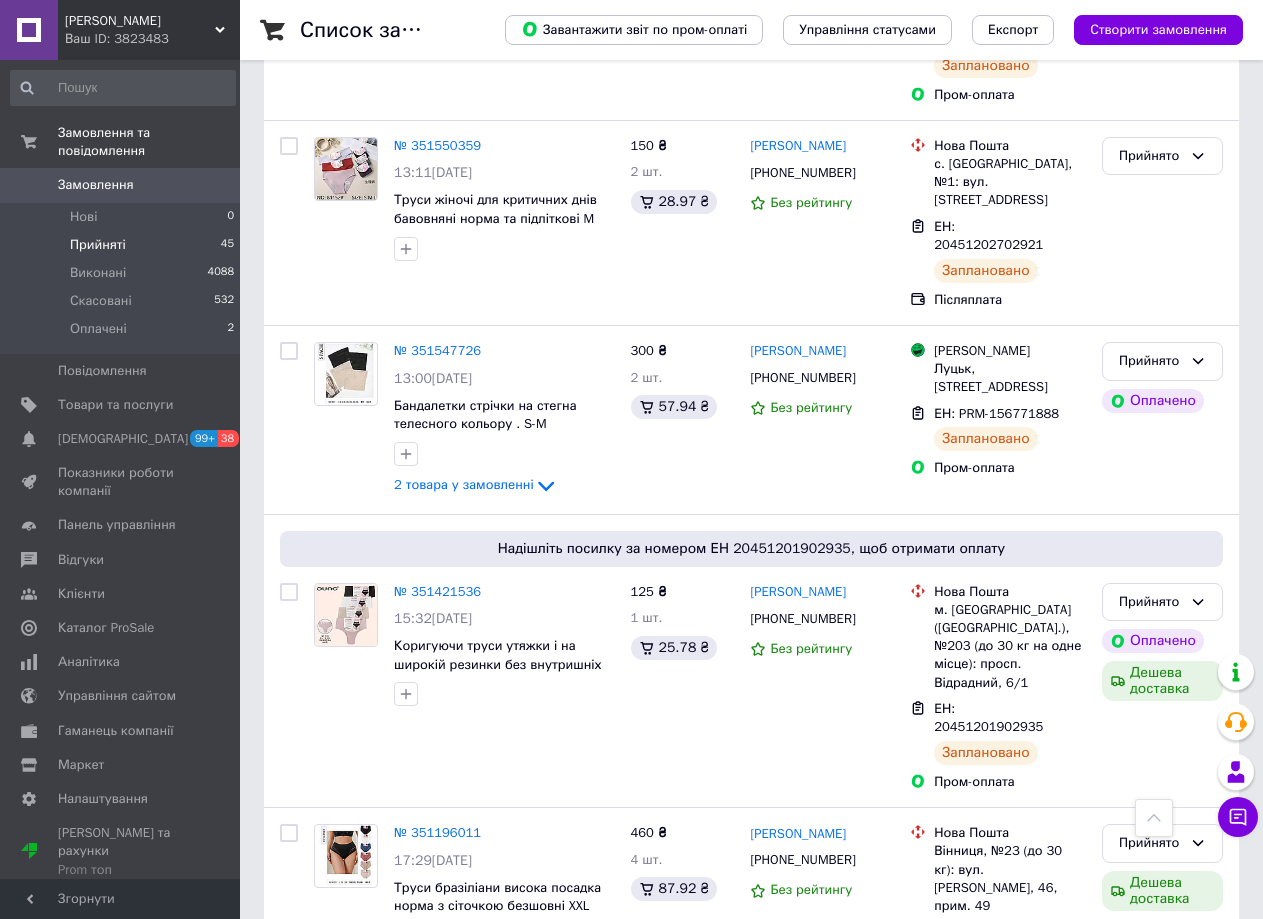 click on "2" at bounding box center [449, 1075] 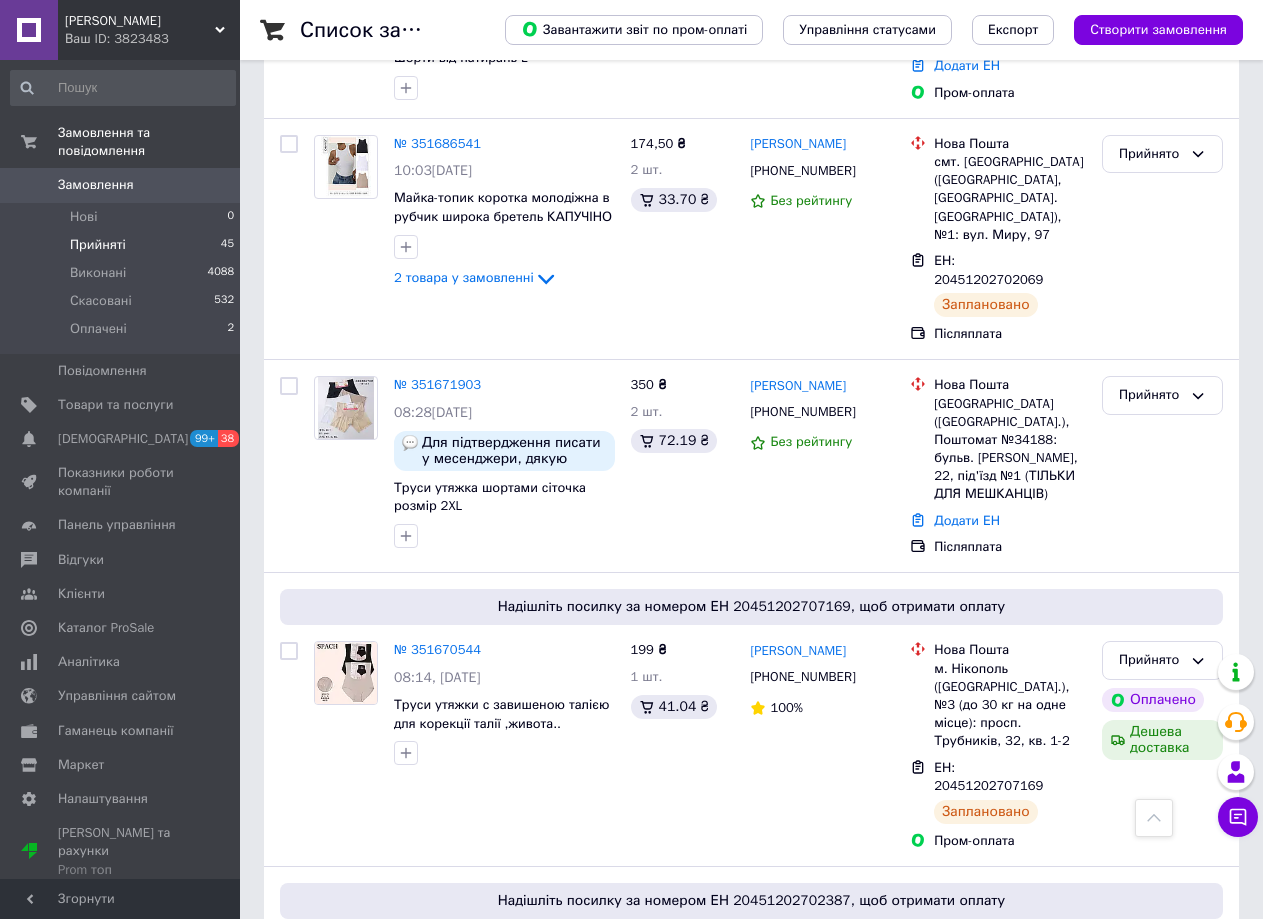 scroll, scrollTop: 2813, scrollLeft: 0, axis: vertical 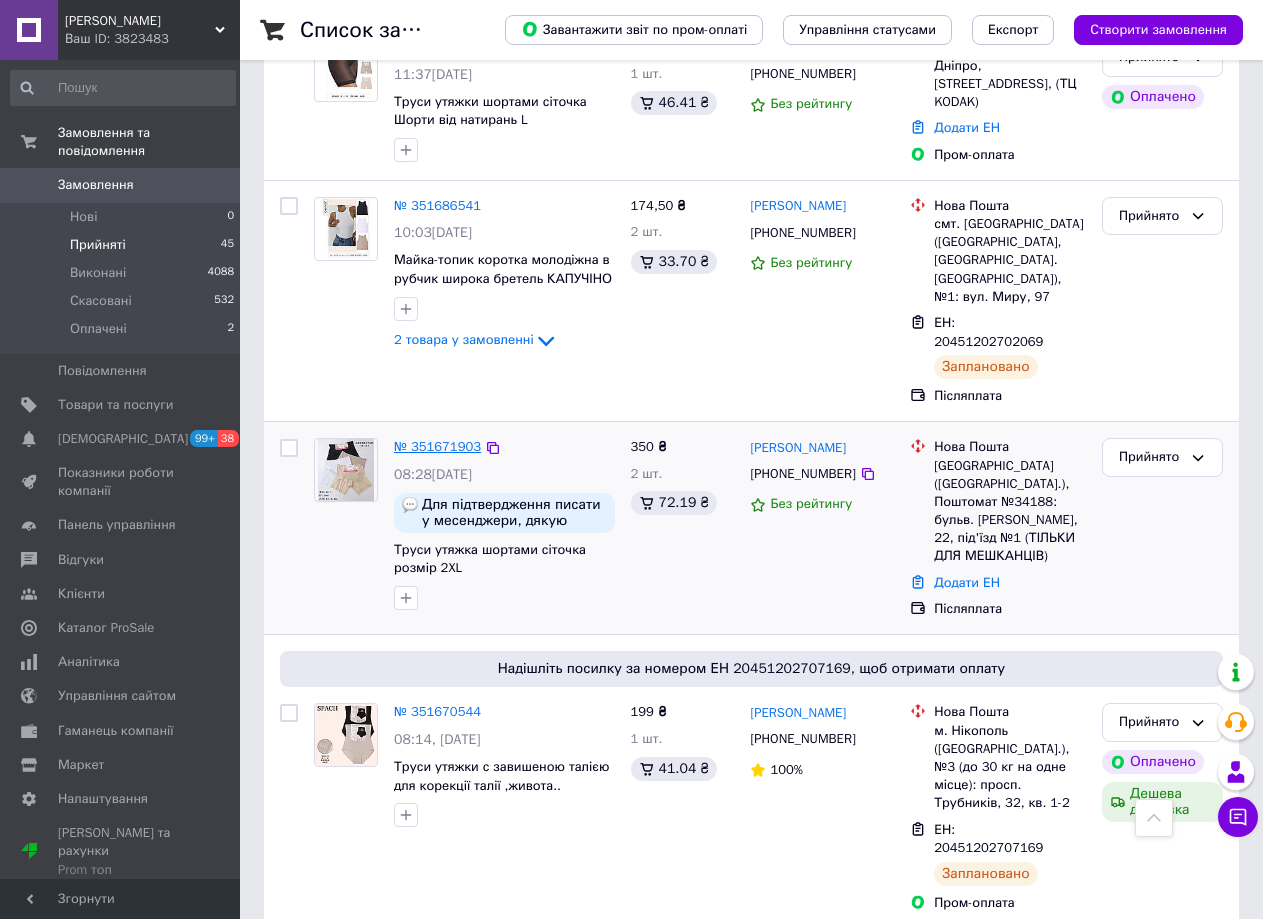 click on "№ 351671903" at bounding box center [437, 446] 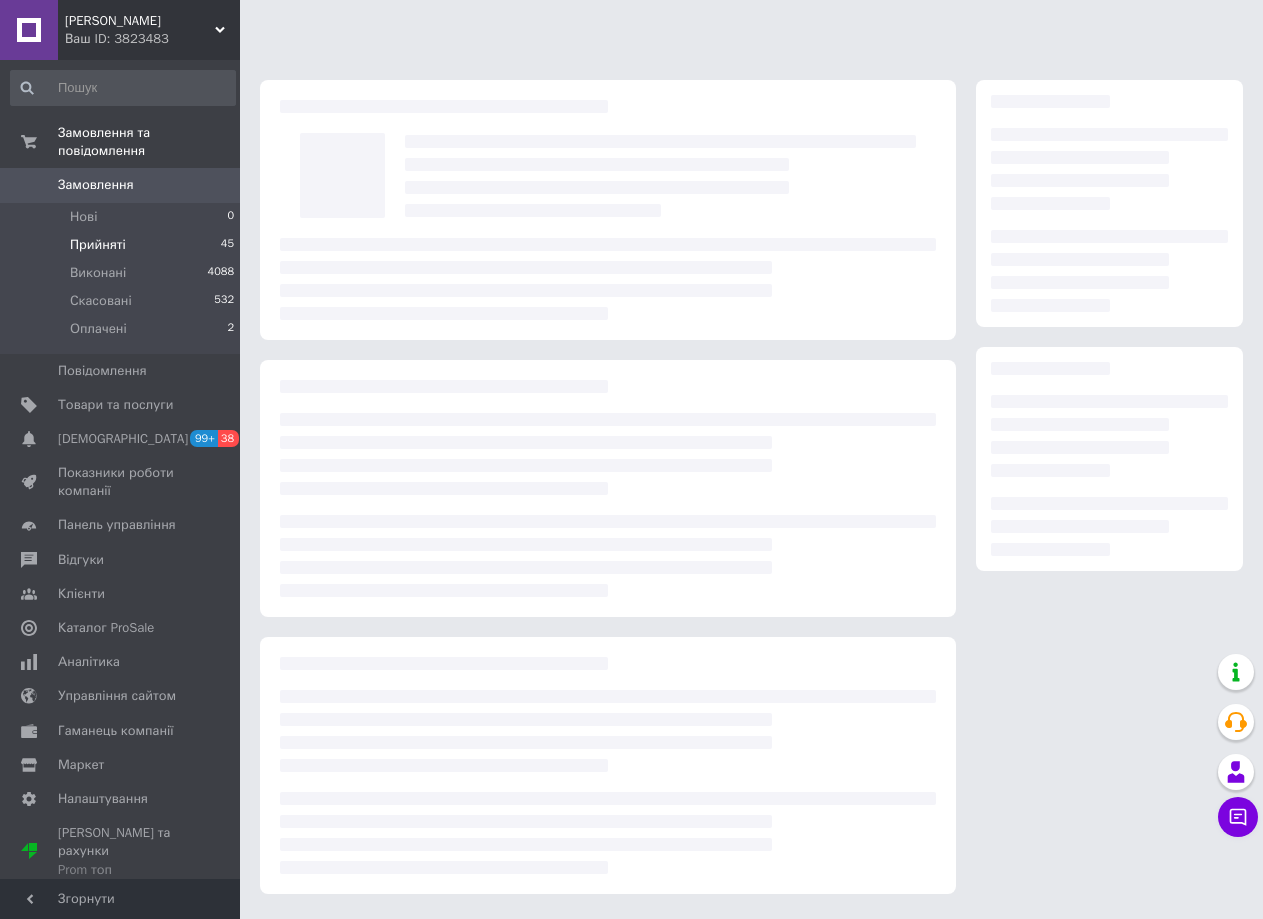 scroll, scrollTop: 0, scrollLeft: 0, axis: both 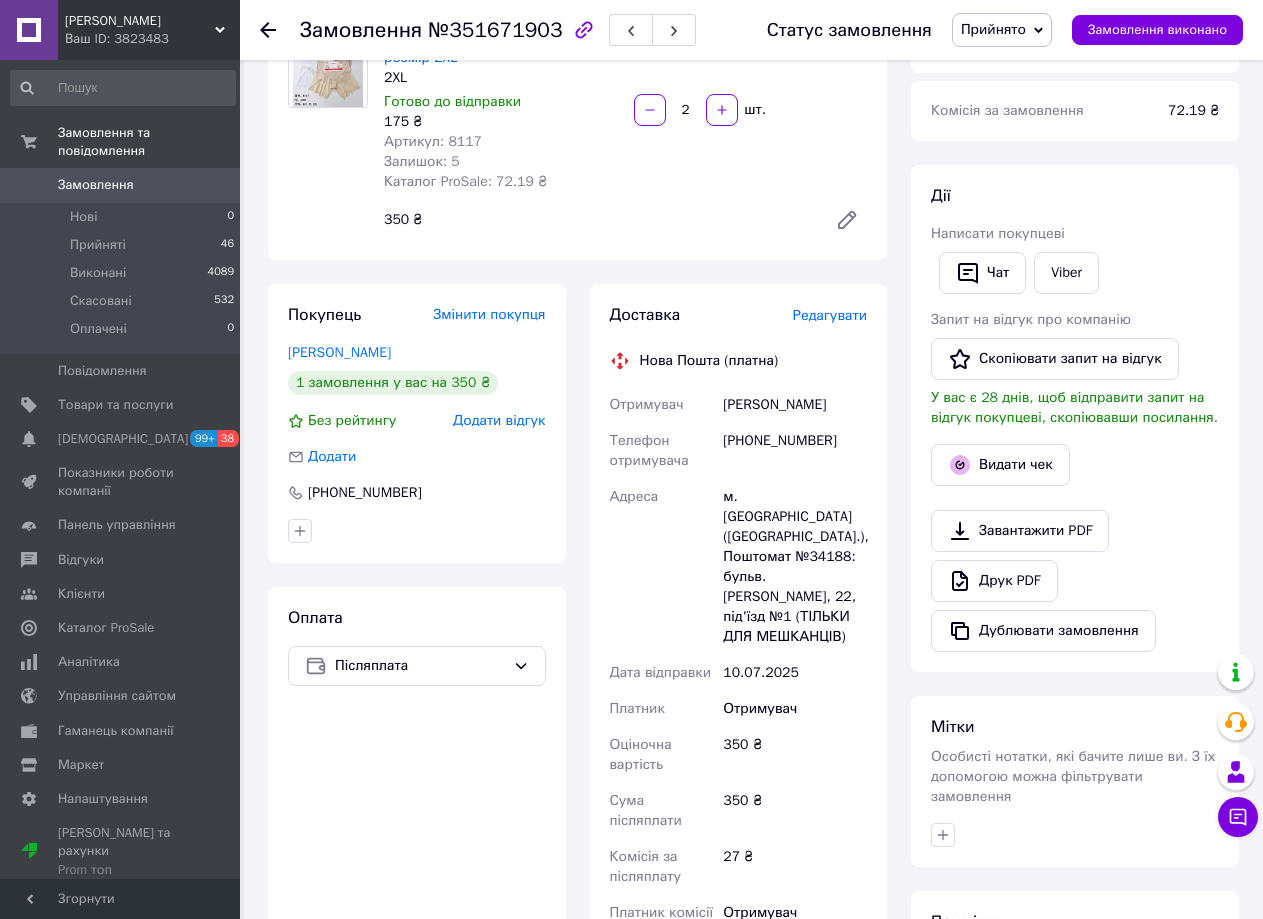 click on "Доставка" at bounding box center (701, 315) 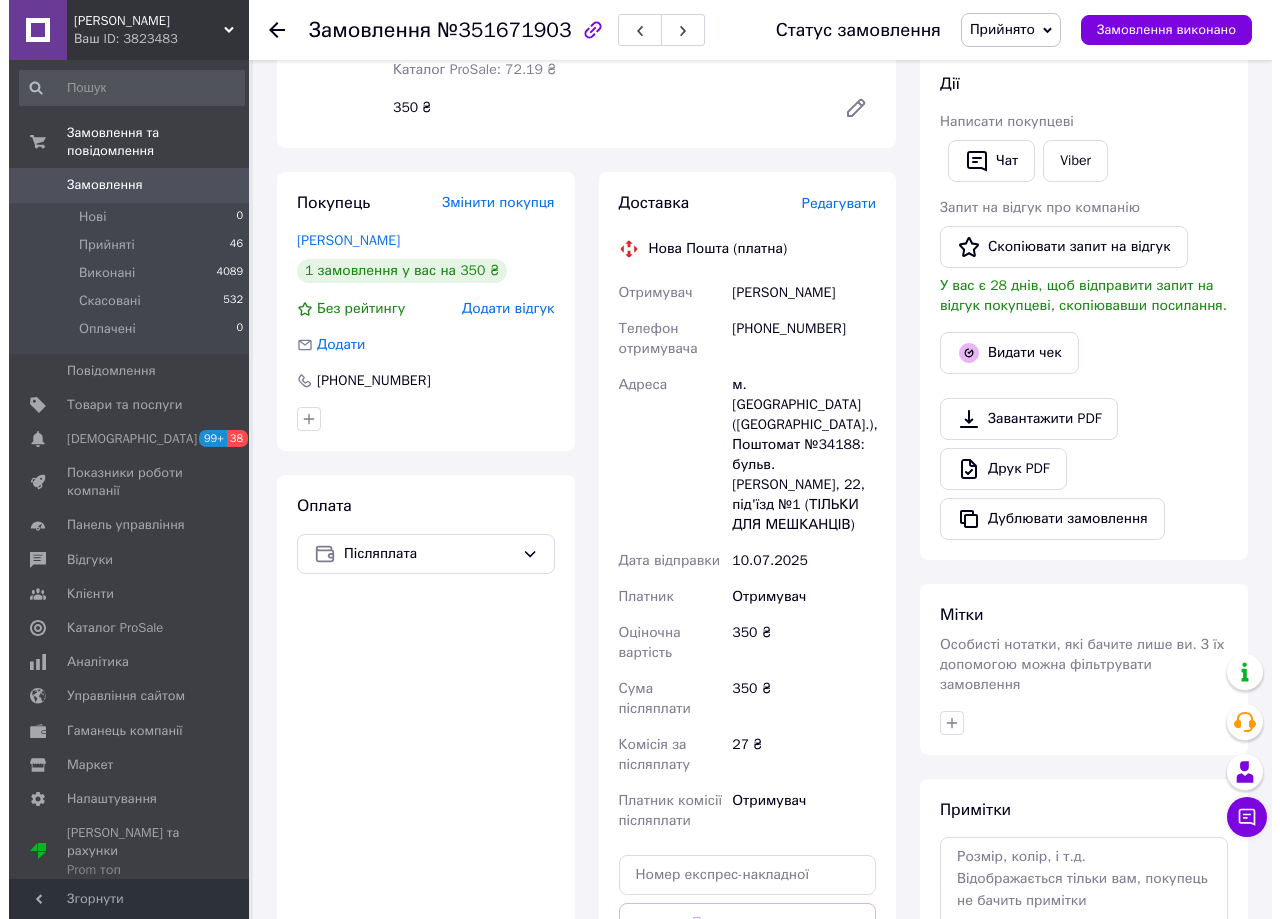 scroll, scrollTop: 344, scrollLeft: 0, axis: vertical 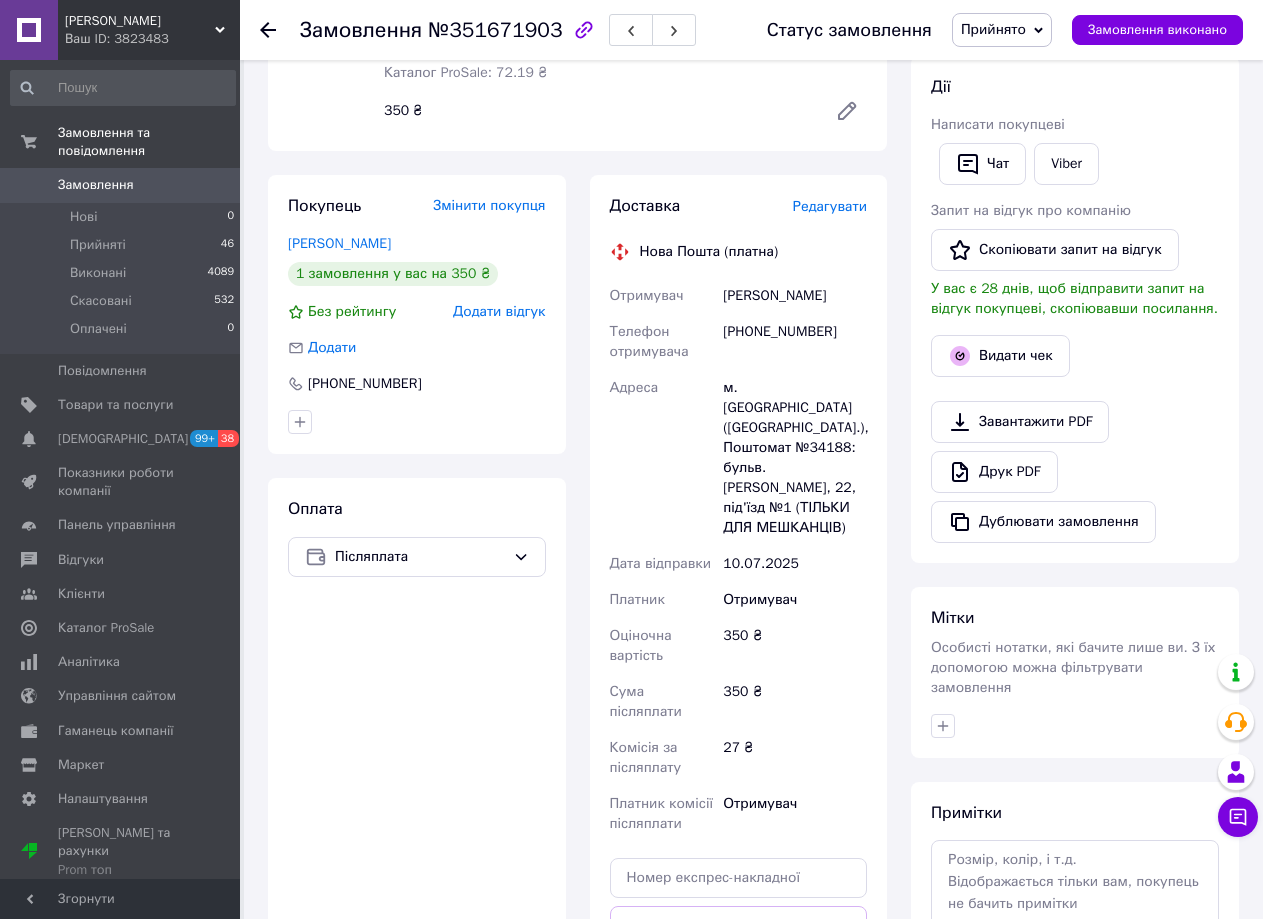 click on "Редагувати" at bounding box center [830, 206] 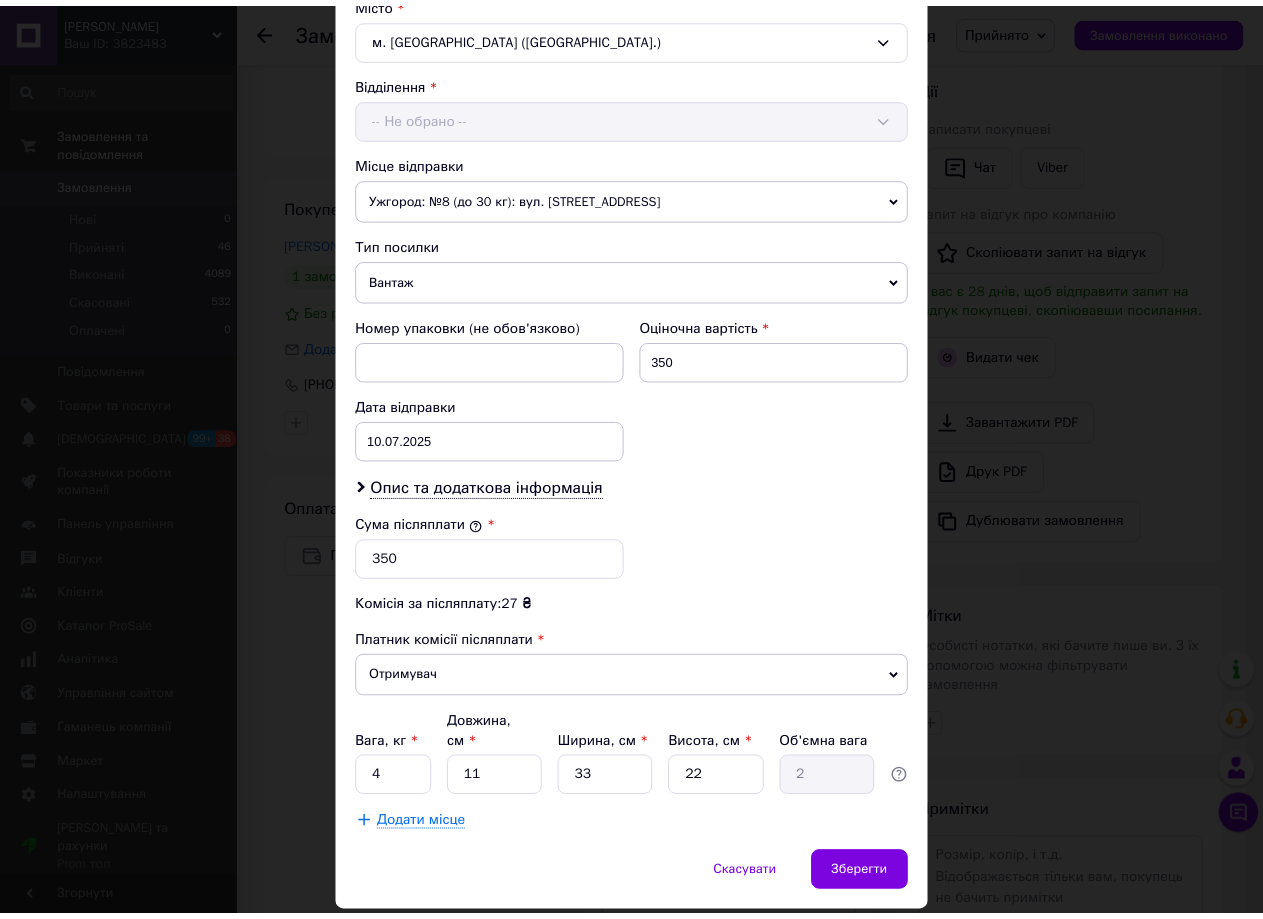 scroll, scrollTop: 607, scrollLeft: 0, axis: vertical 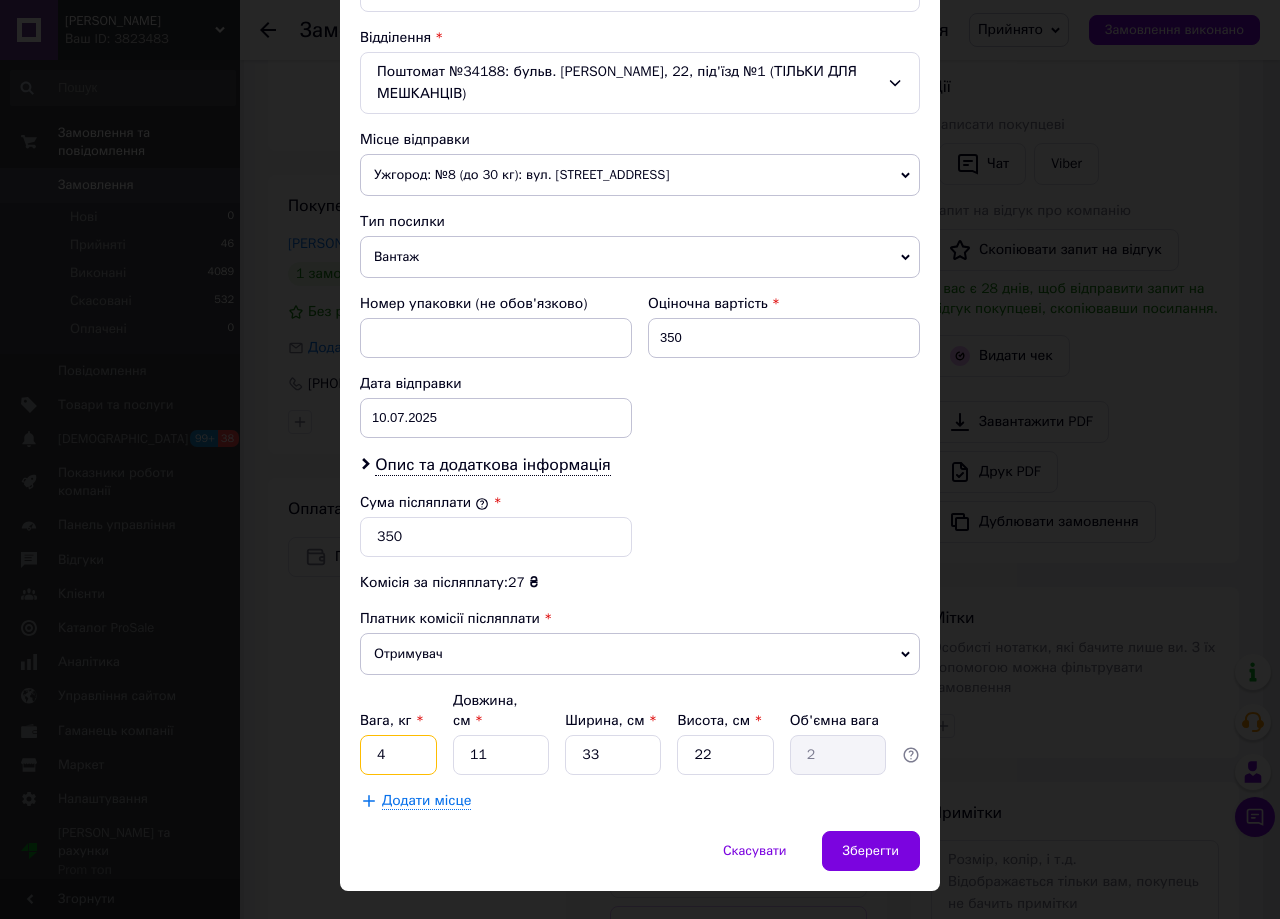 click on "4" at bounding box center (398, 755) 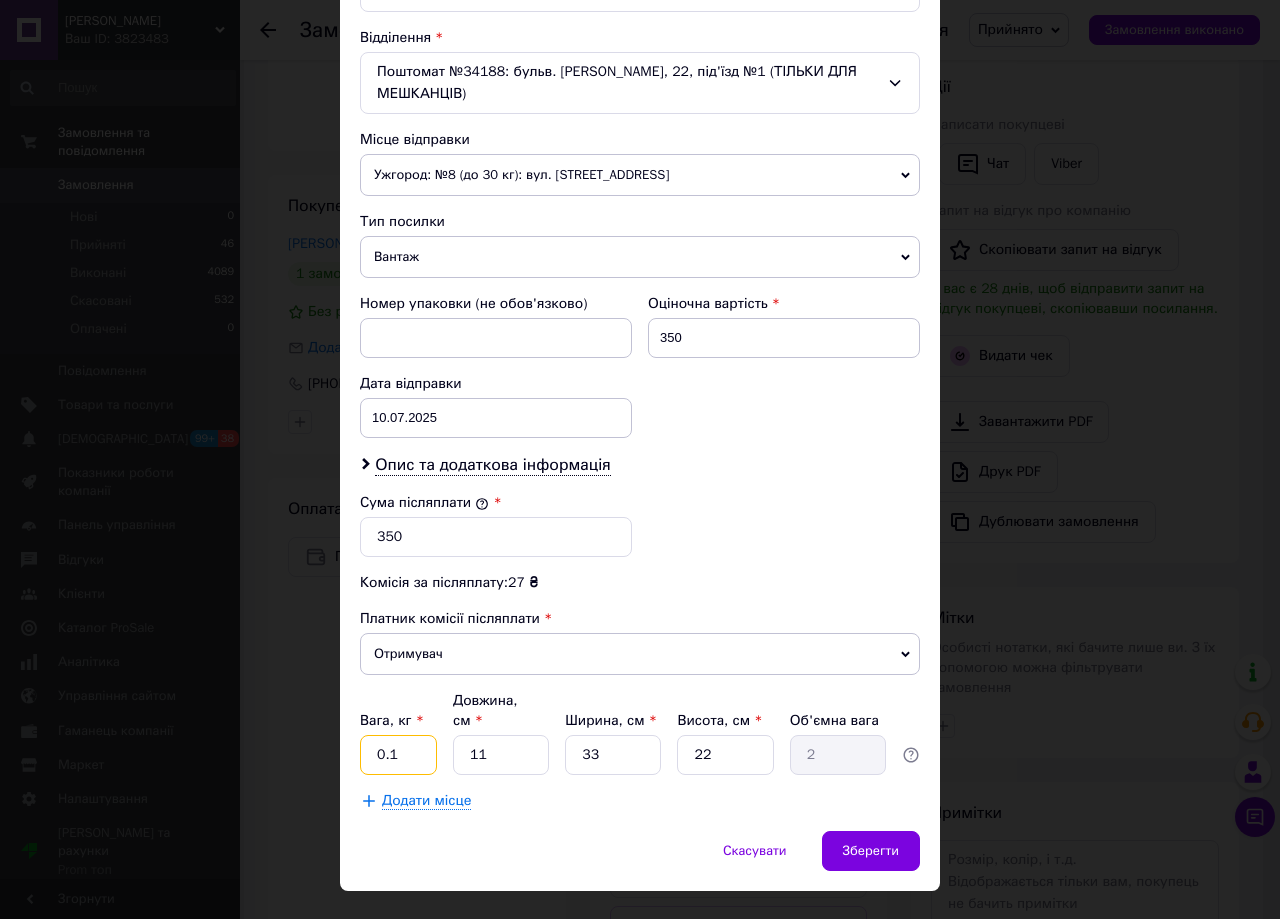 type on "0.1" 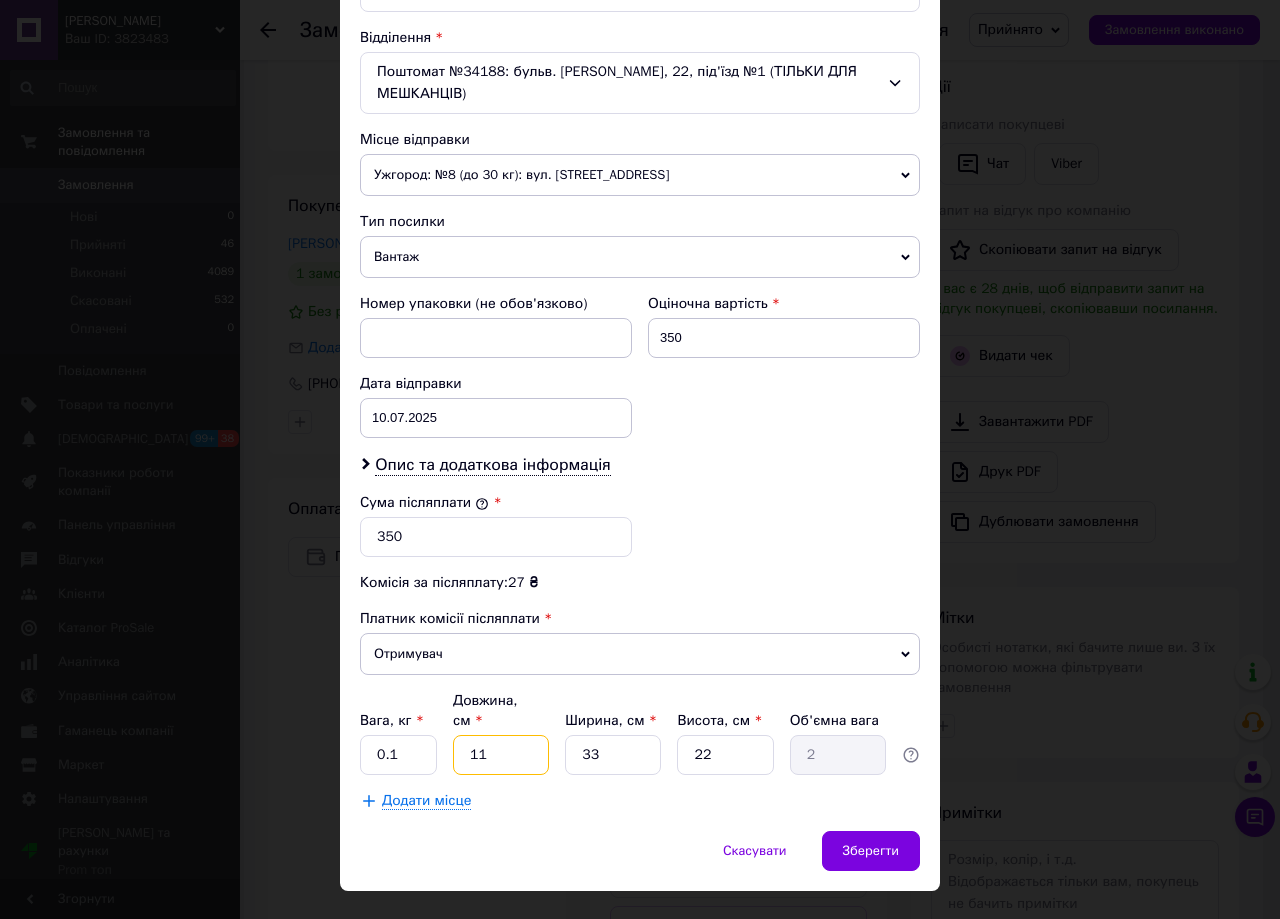 click on "11" at bounding box center (501, 755) 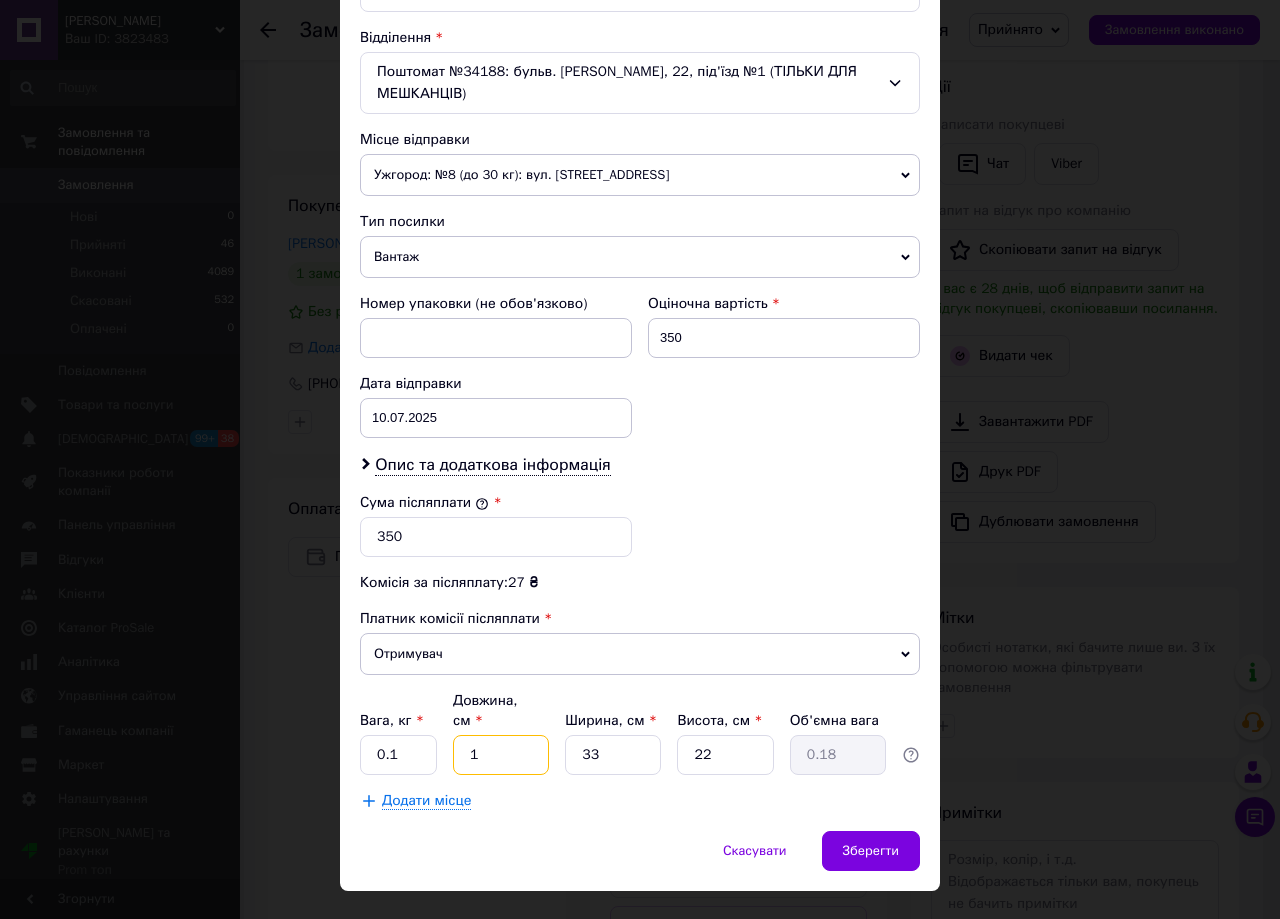 type 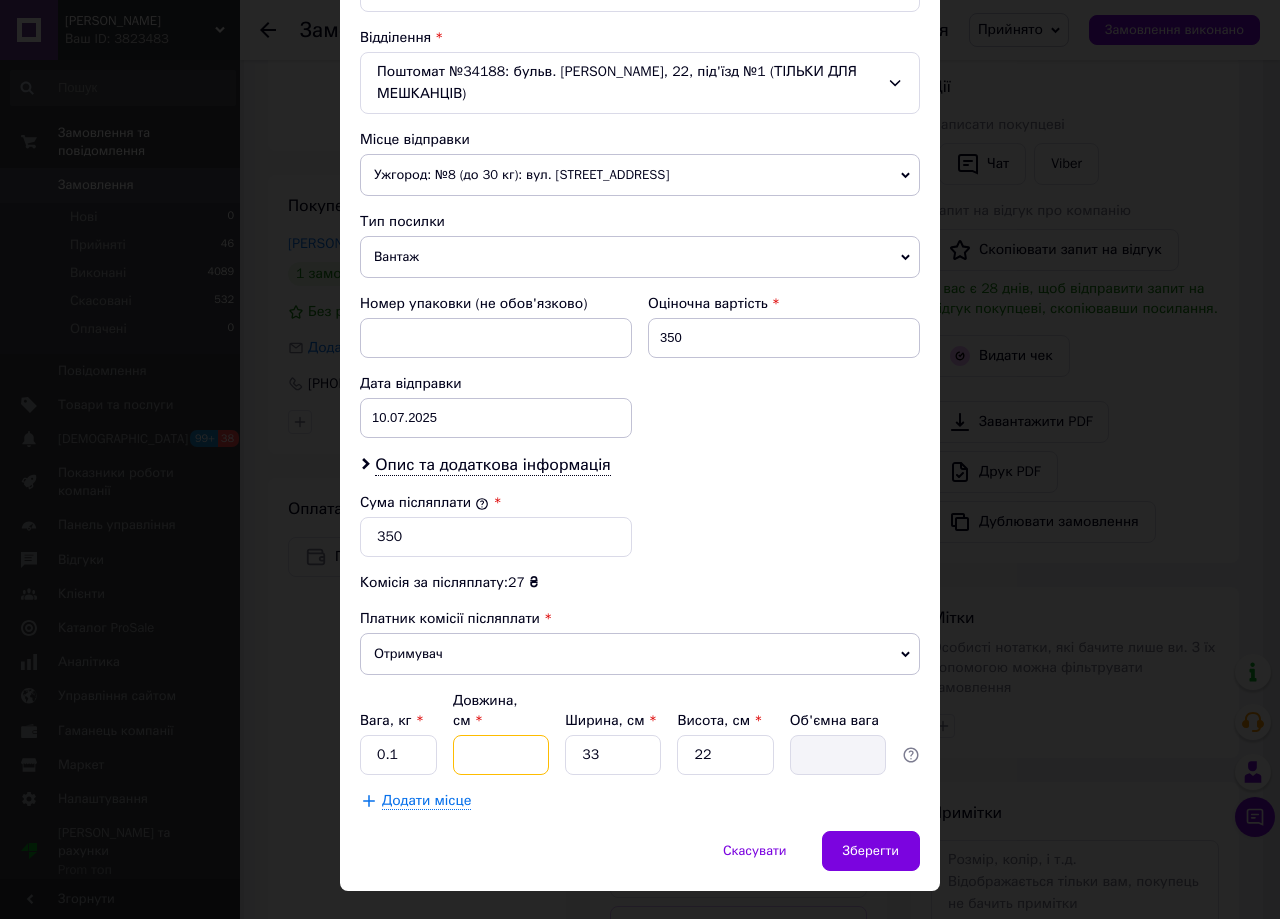 type on "2" 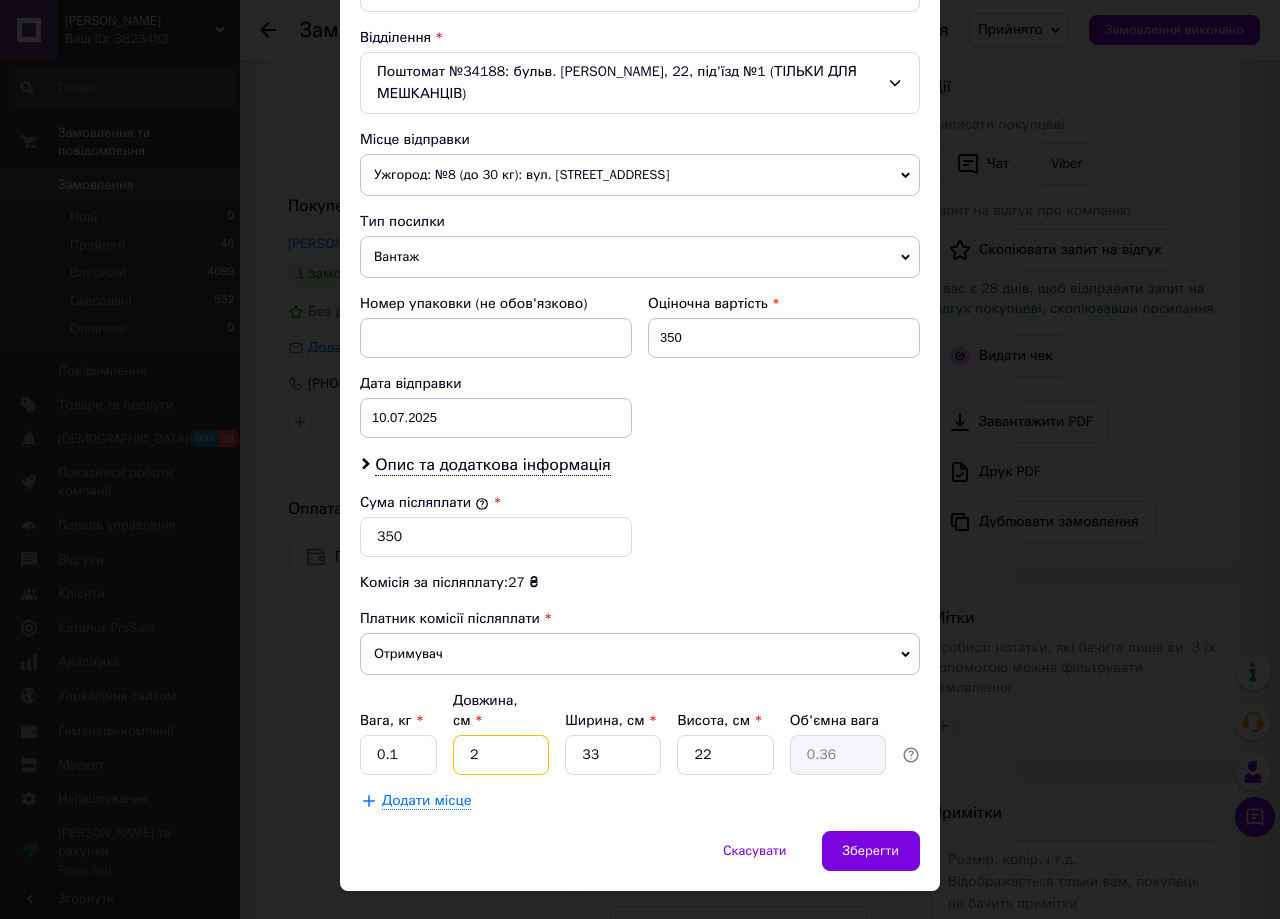 type on "20" 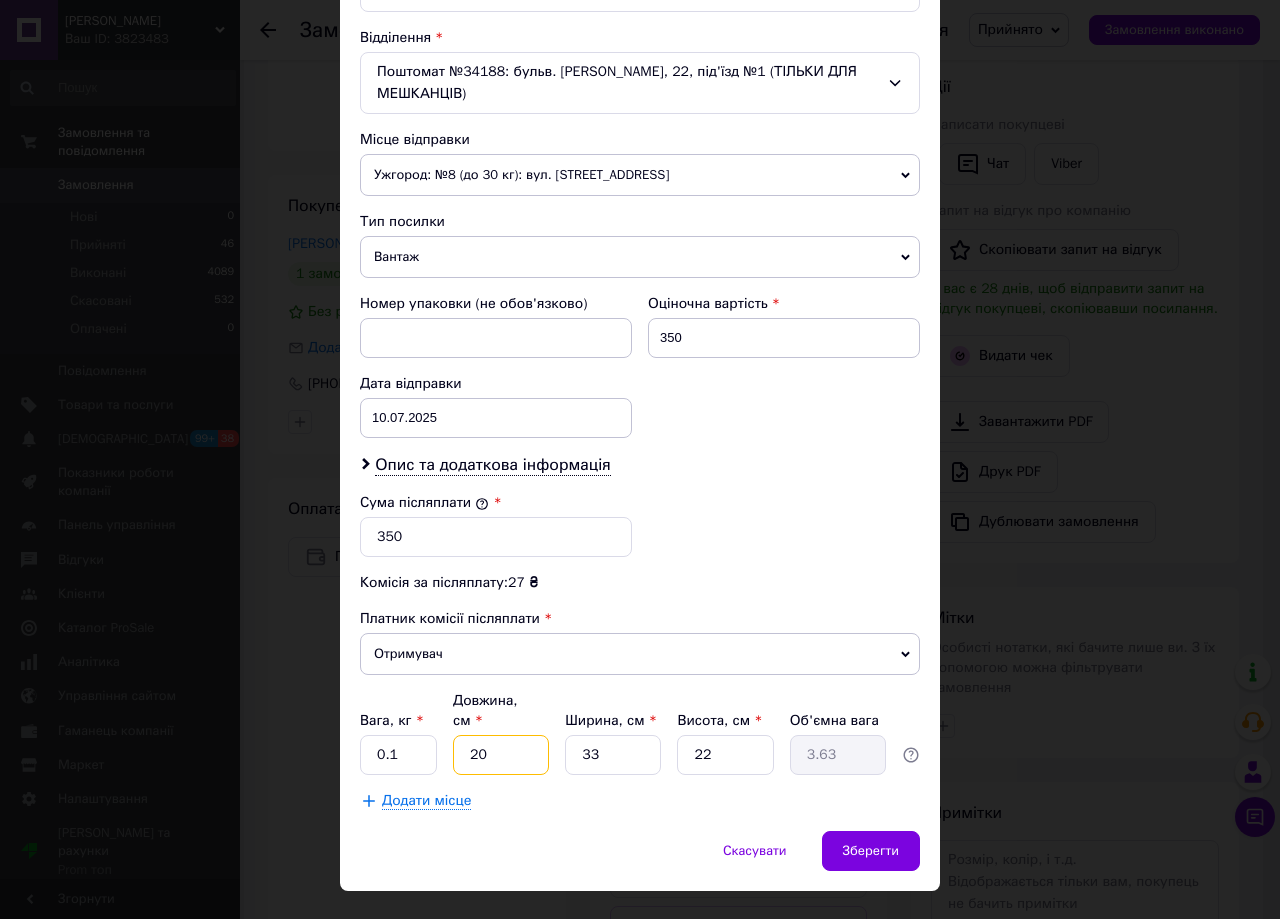 type on "20" 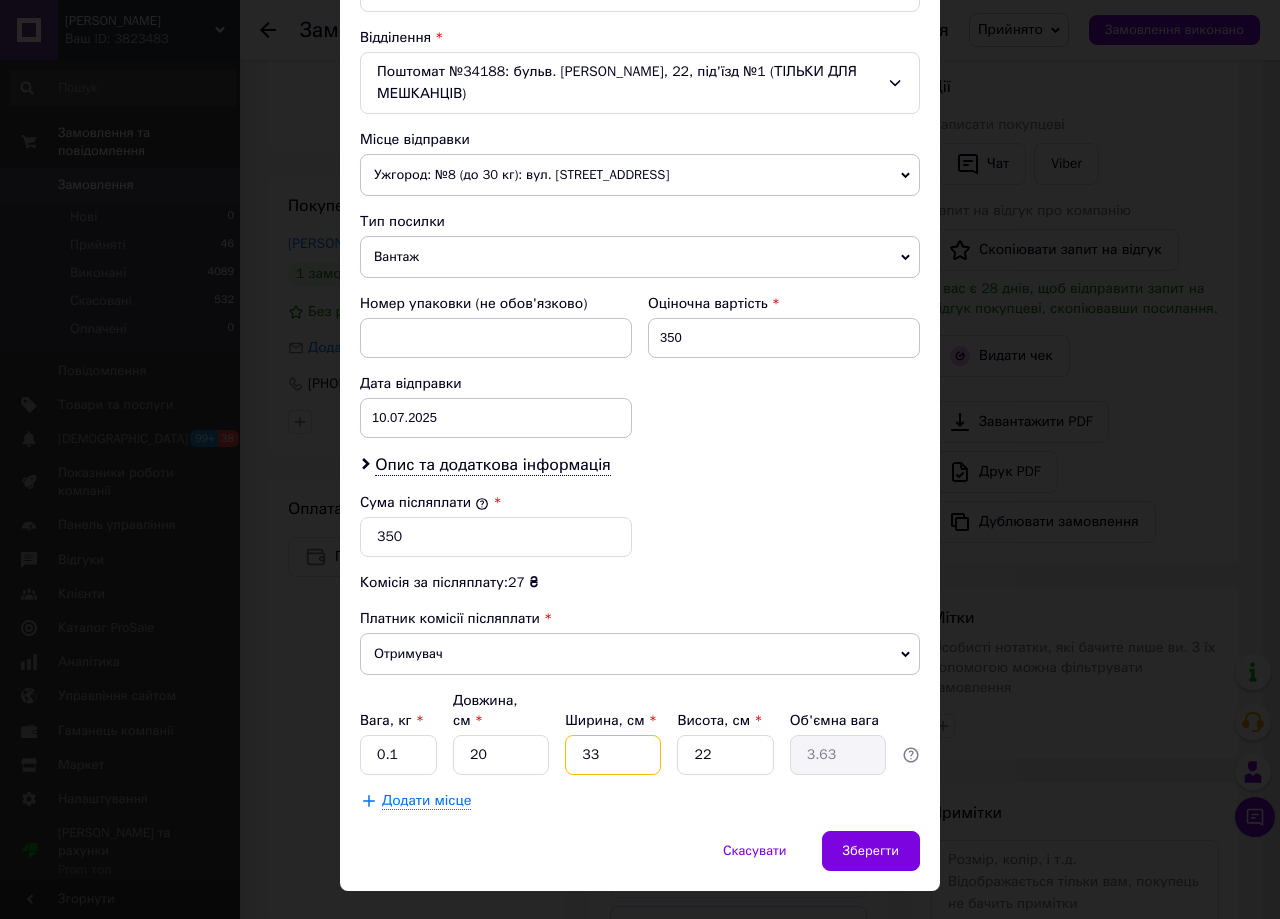 click on "33" at bounding box center (613, 755) 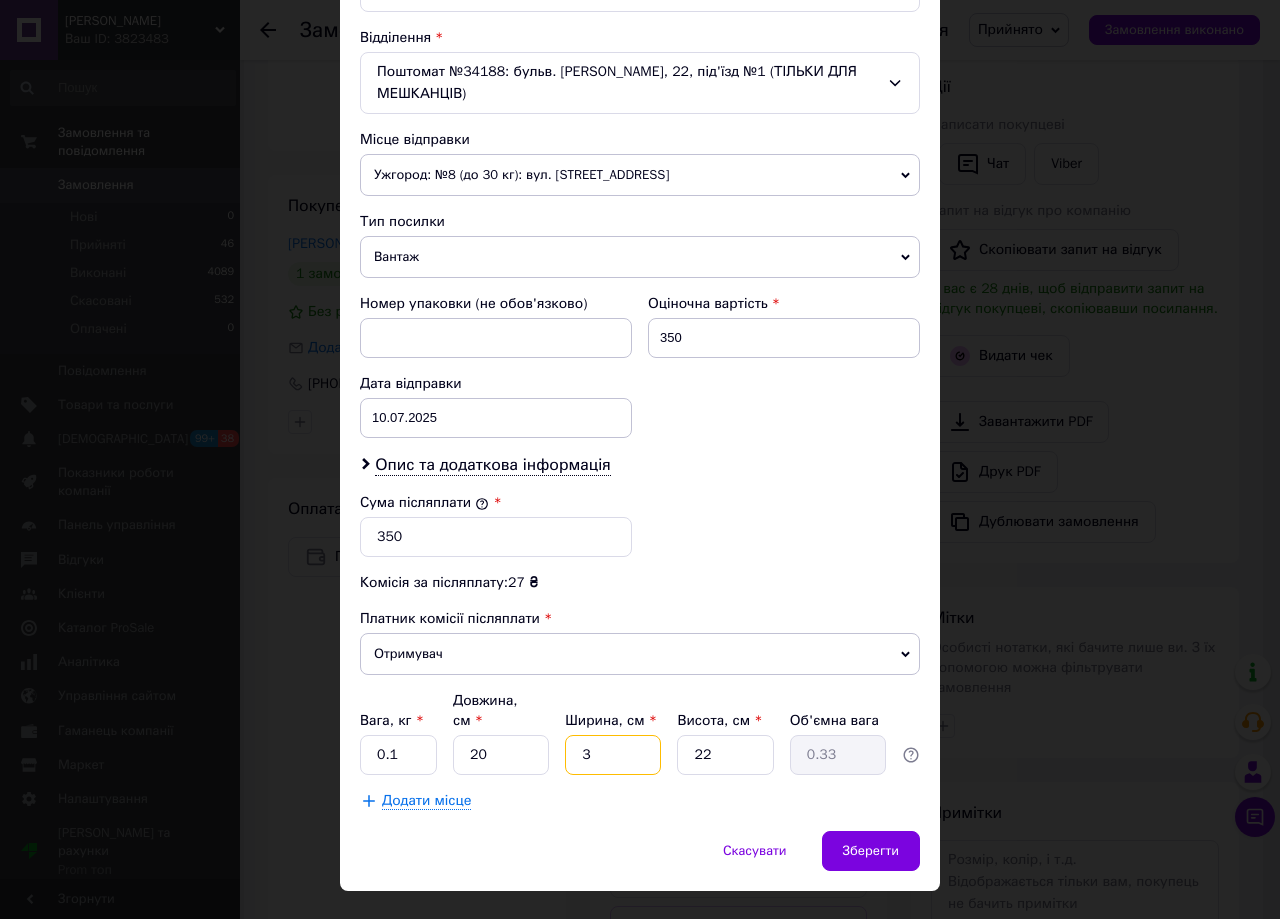 type 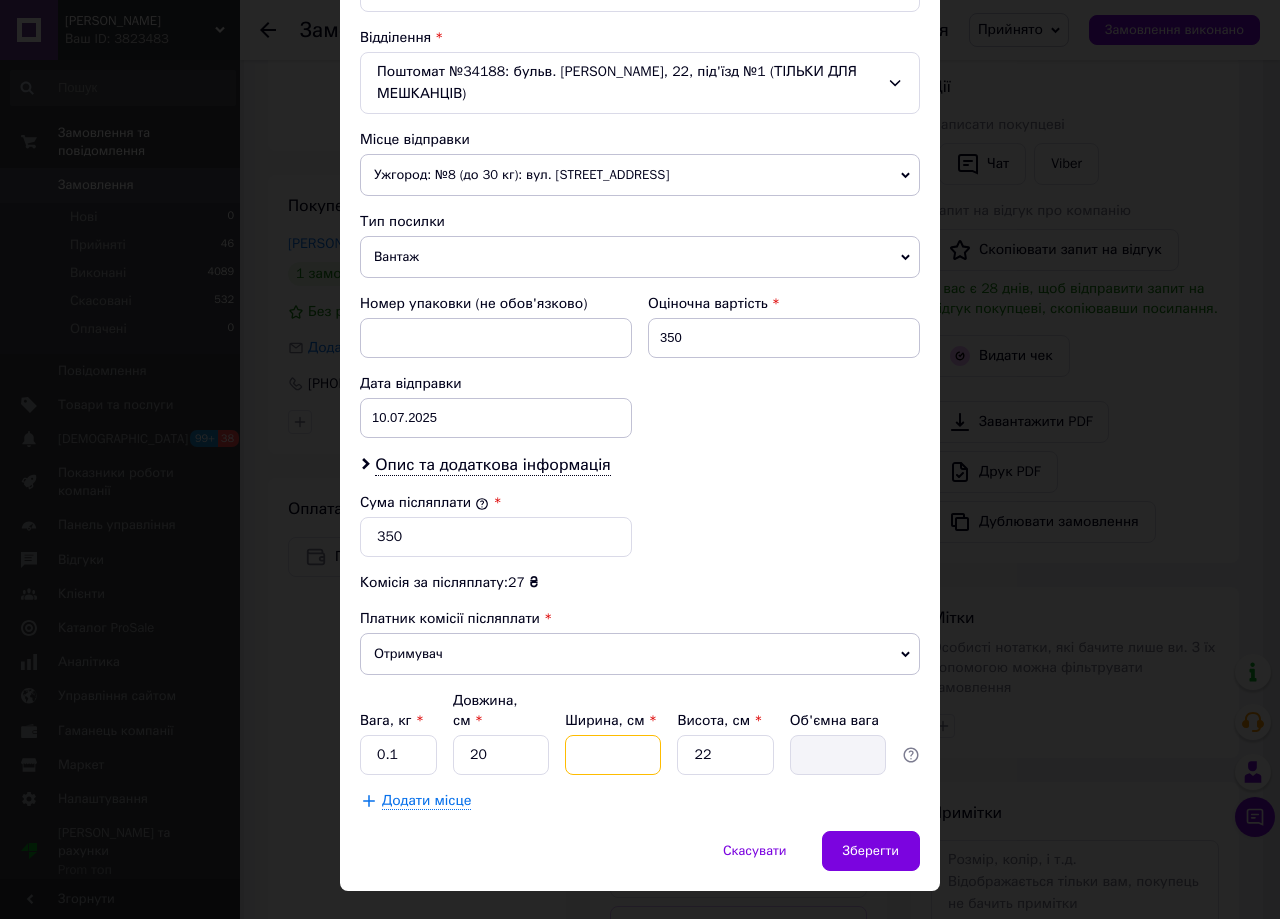 type on "1" 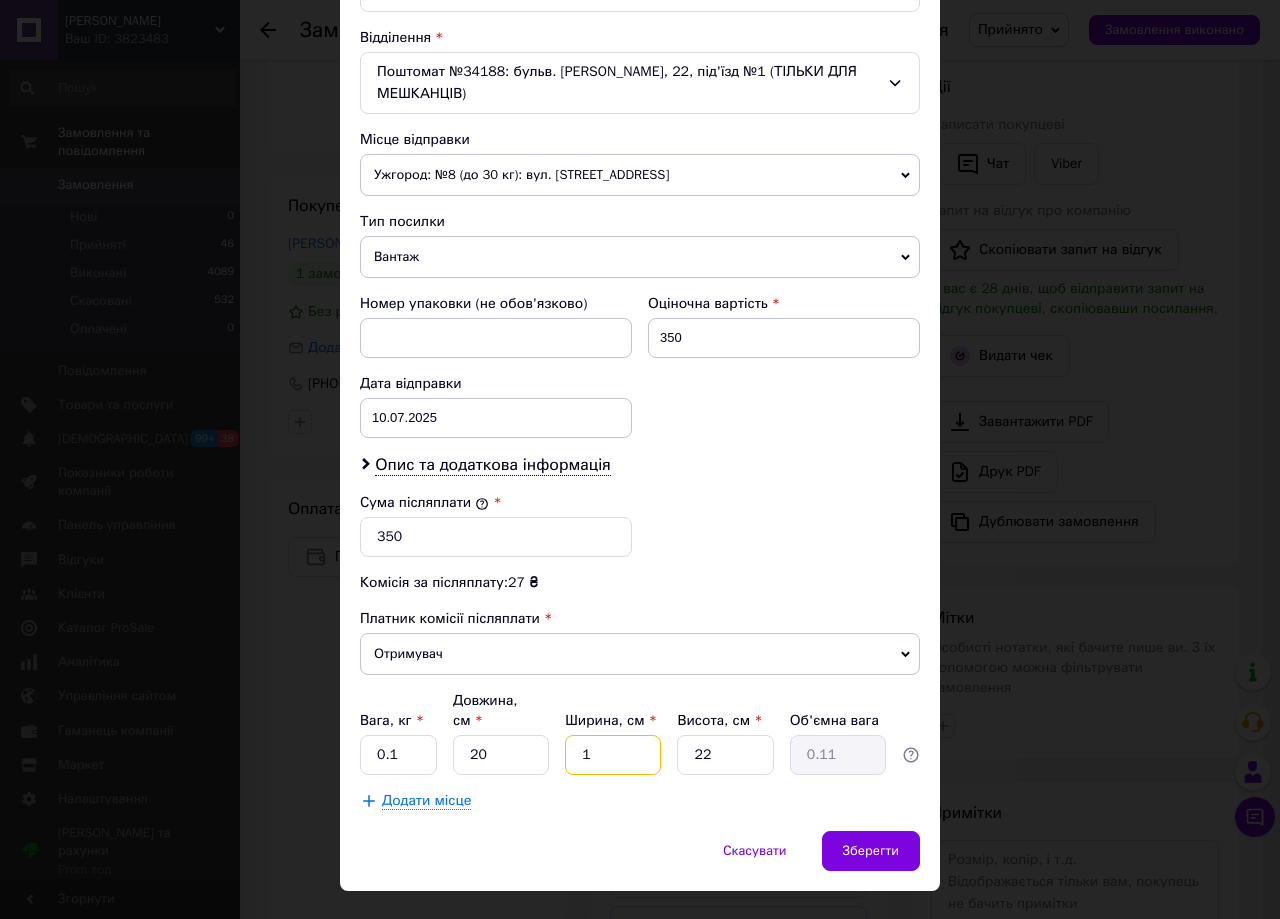 type on "15" 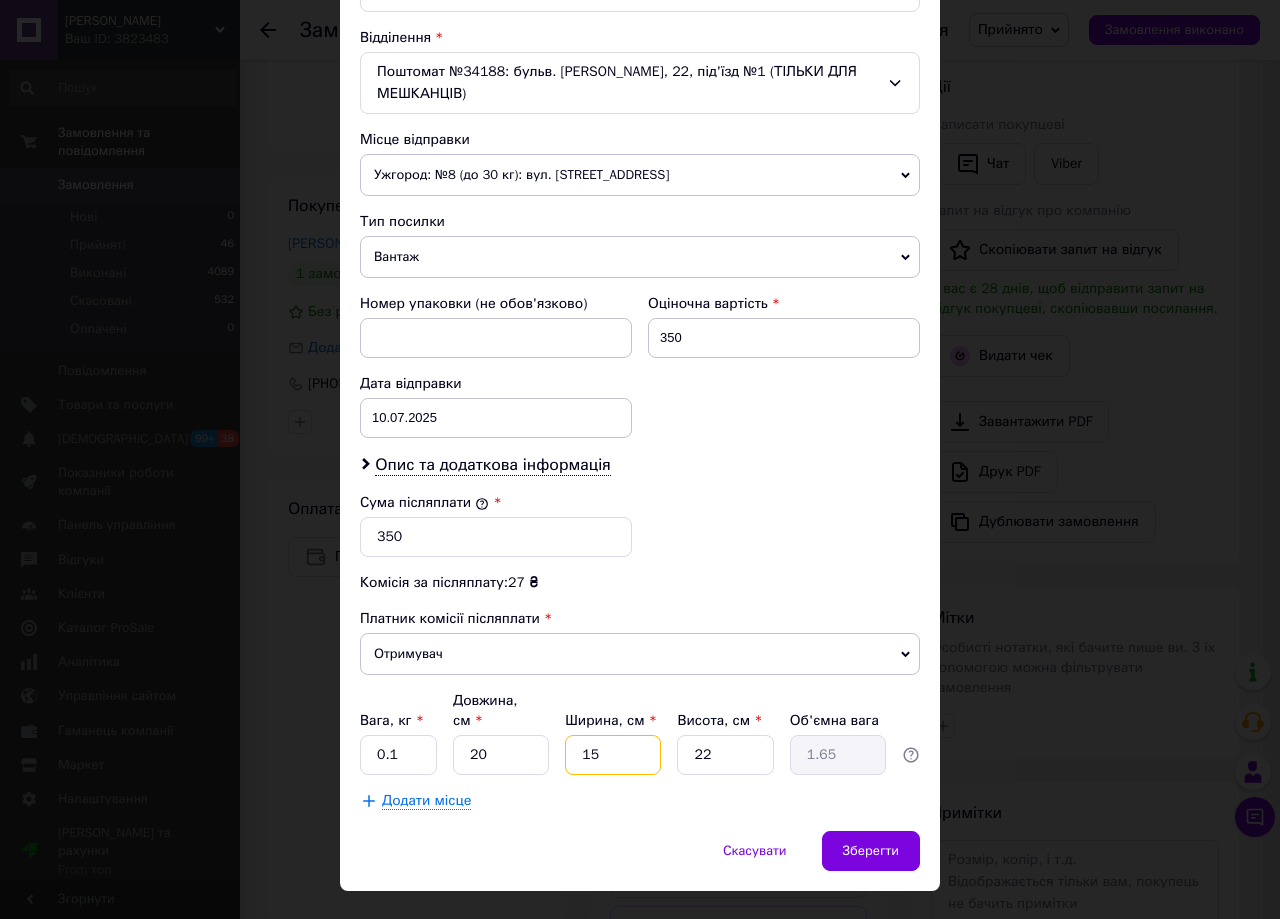 type on "15" 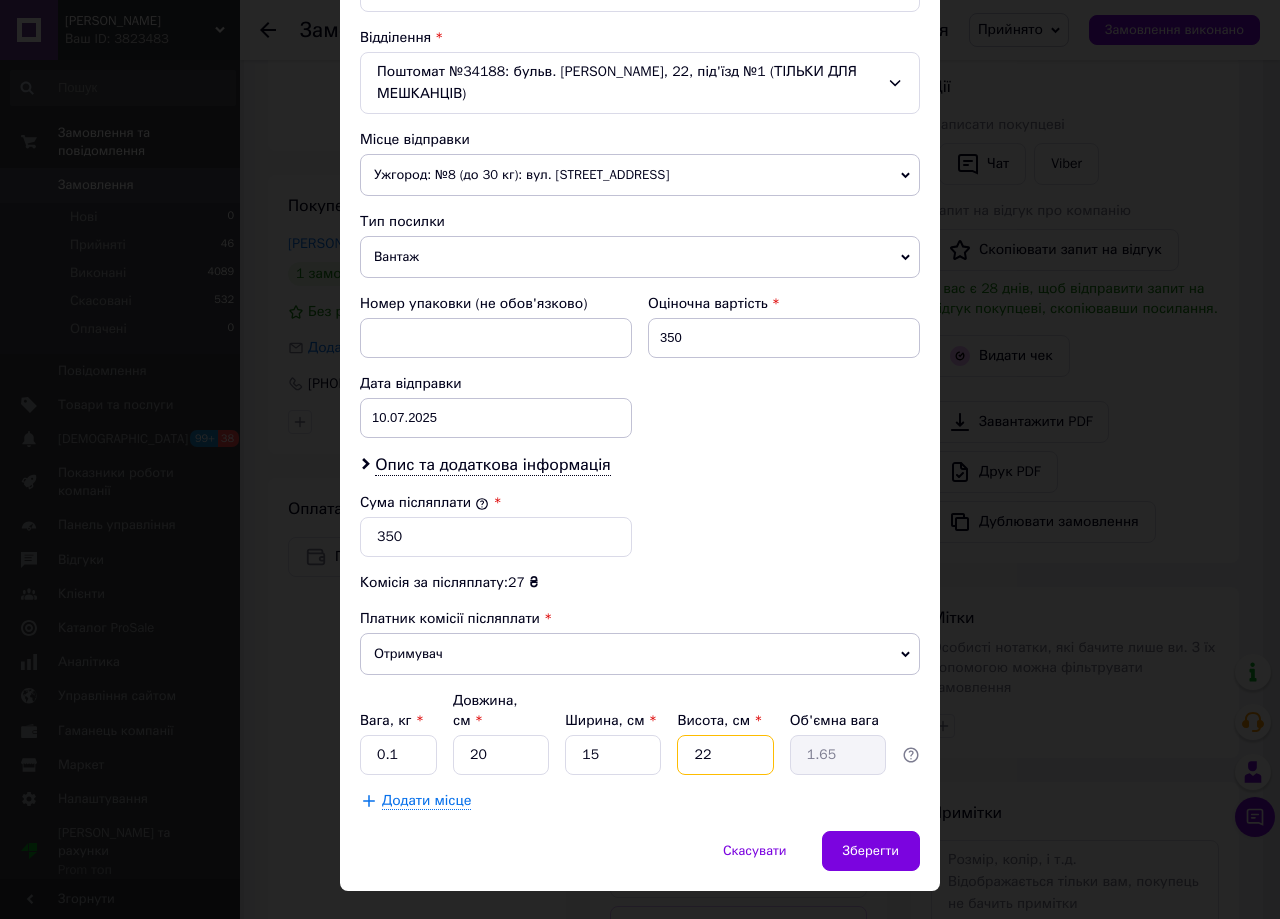click on "22" at bounding box center [725, 755] 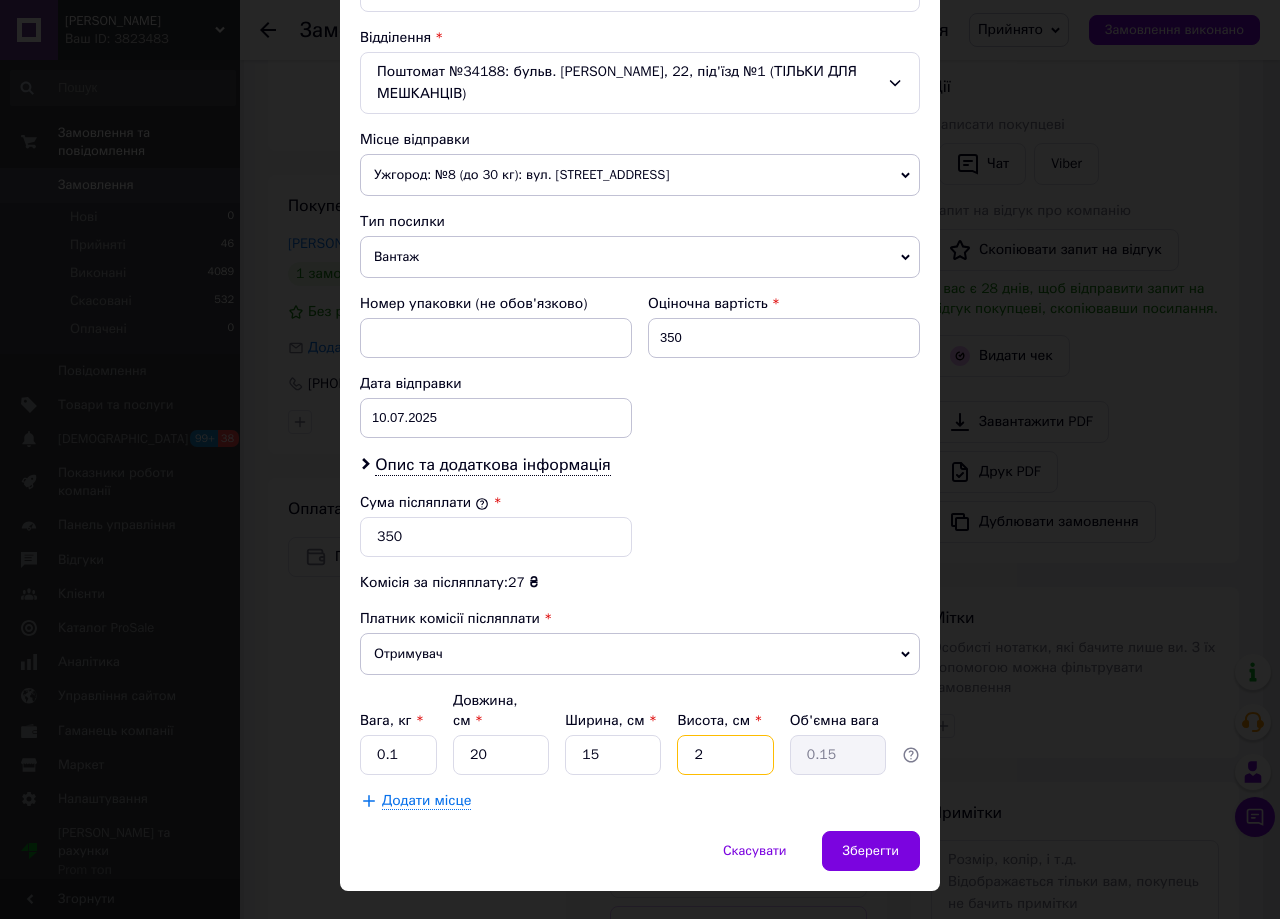 type 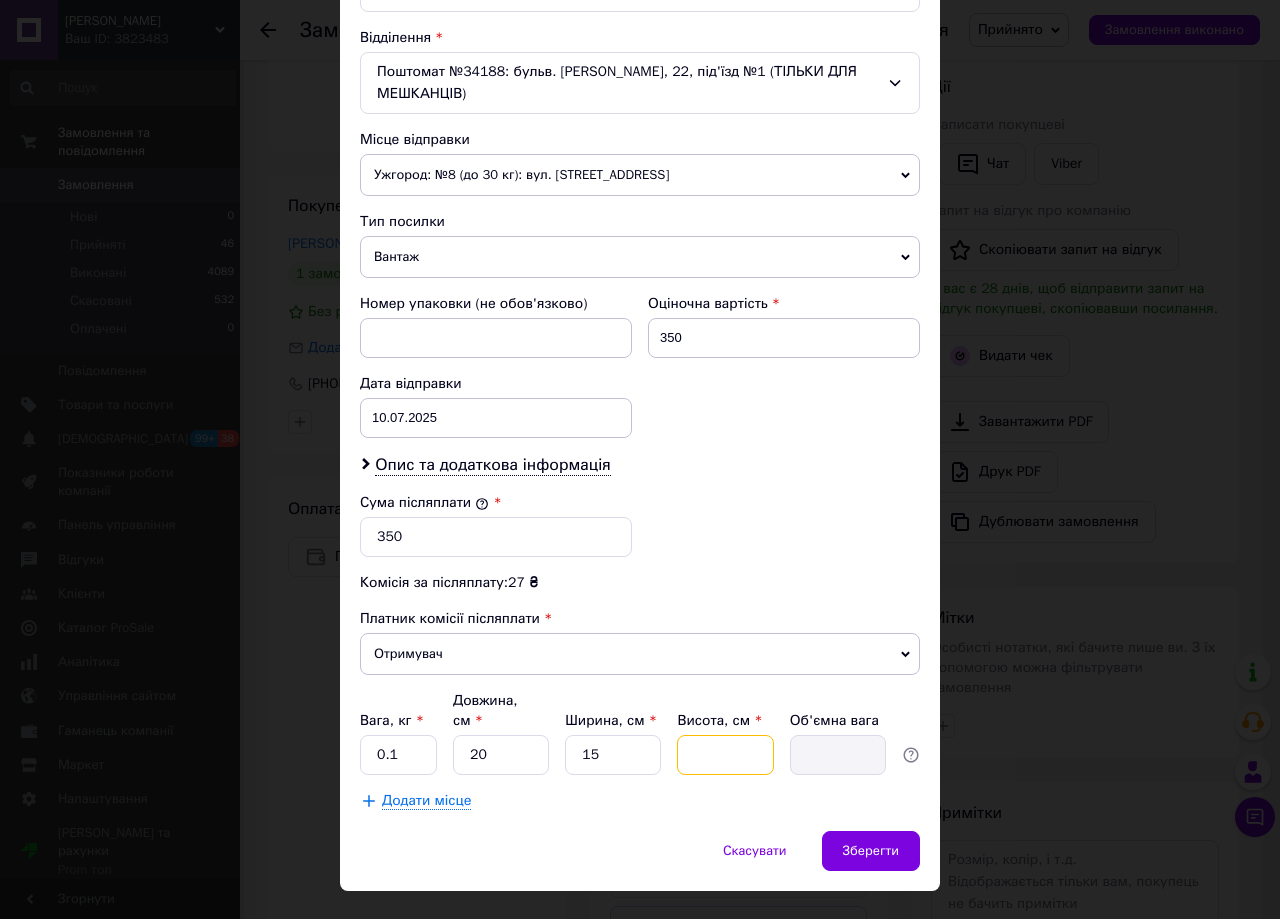 type on "5" 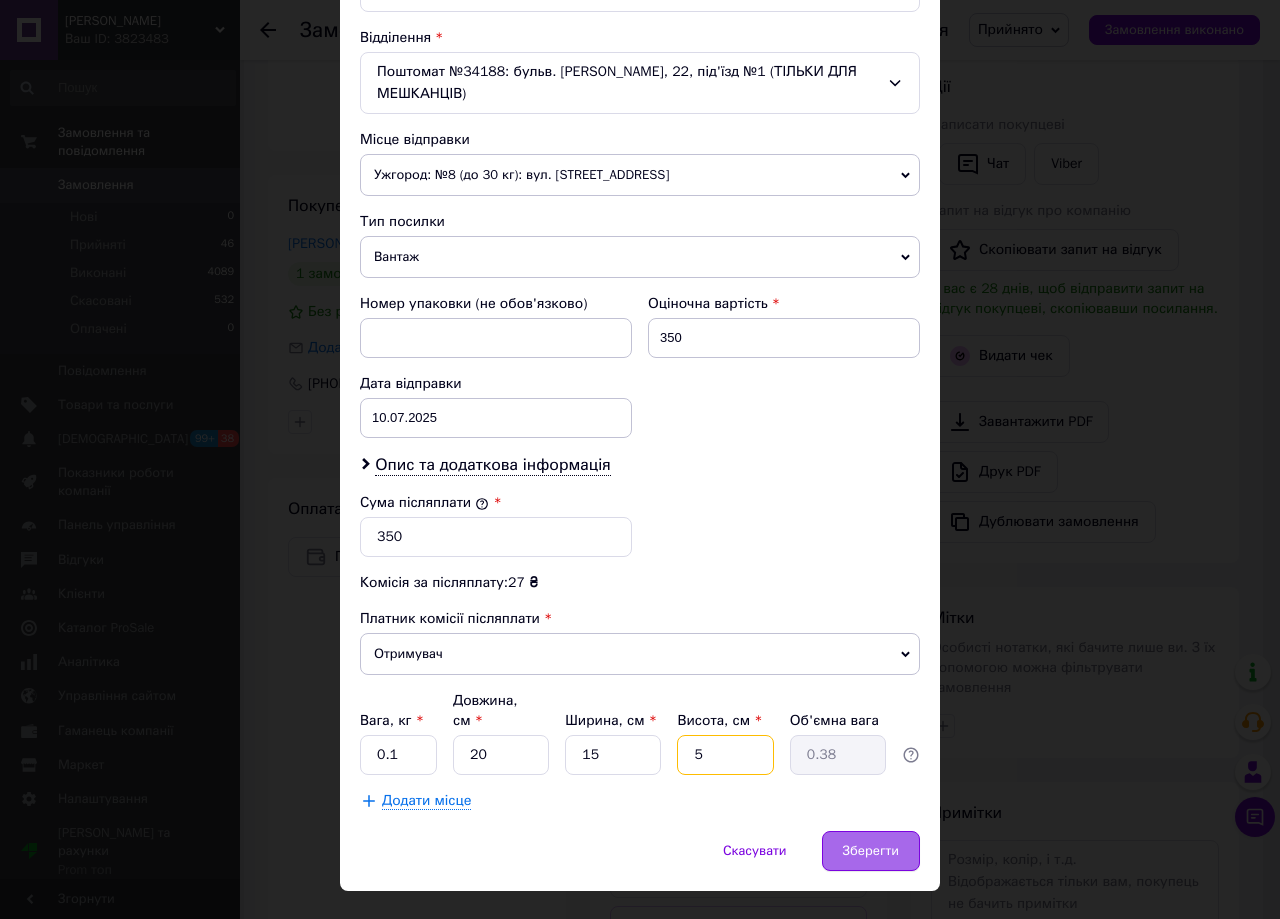 type on "5" 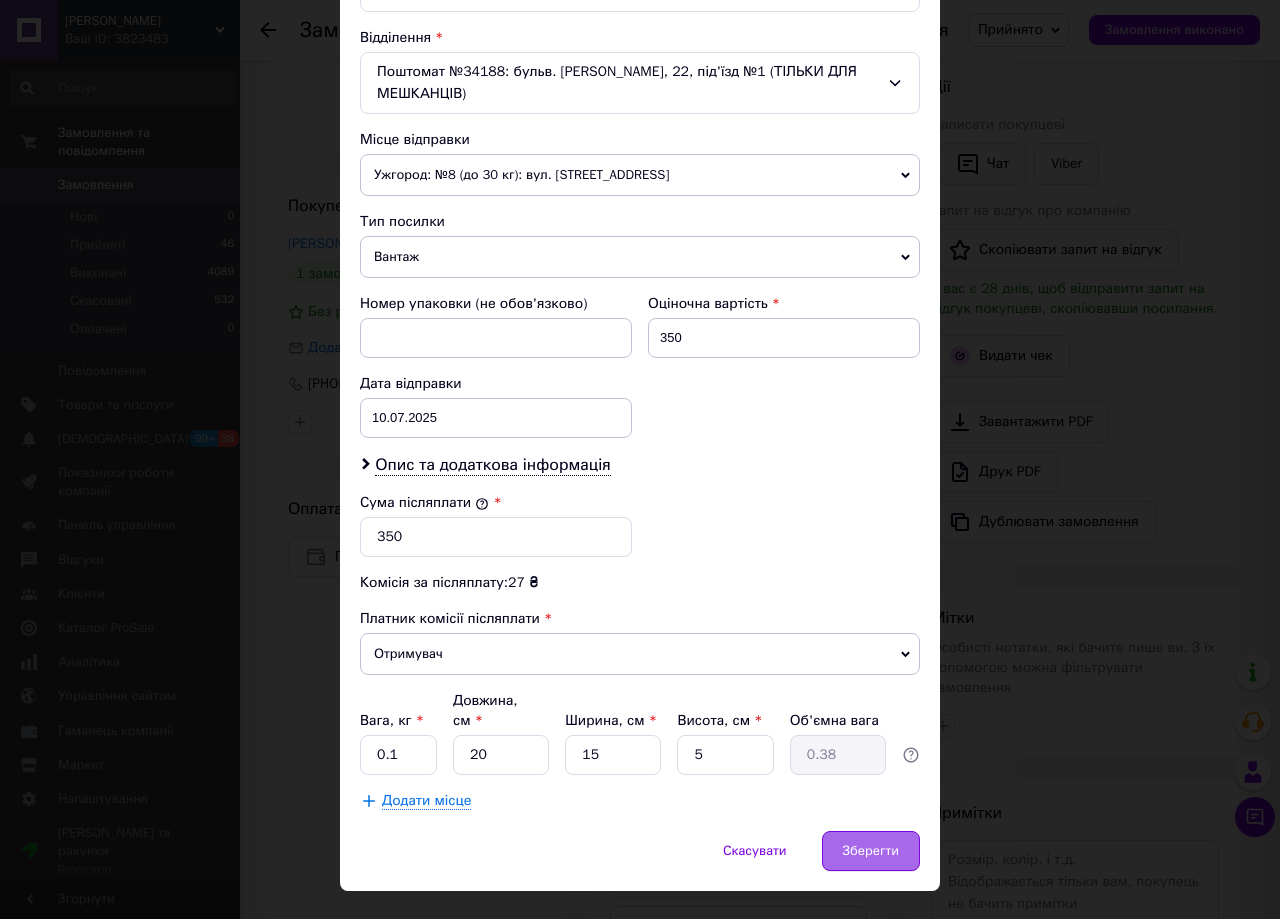 click on "Зберегти" at bounding box center [871, 851] 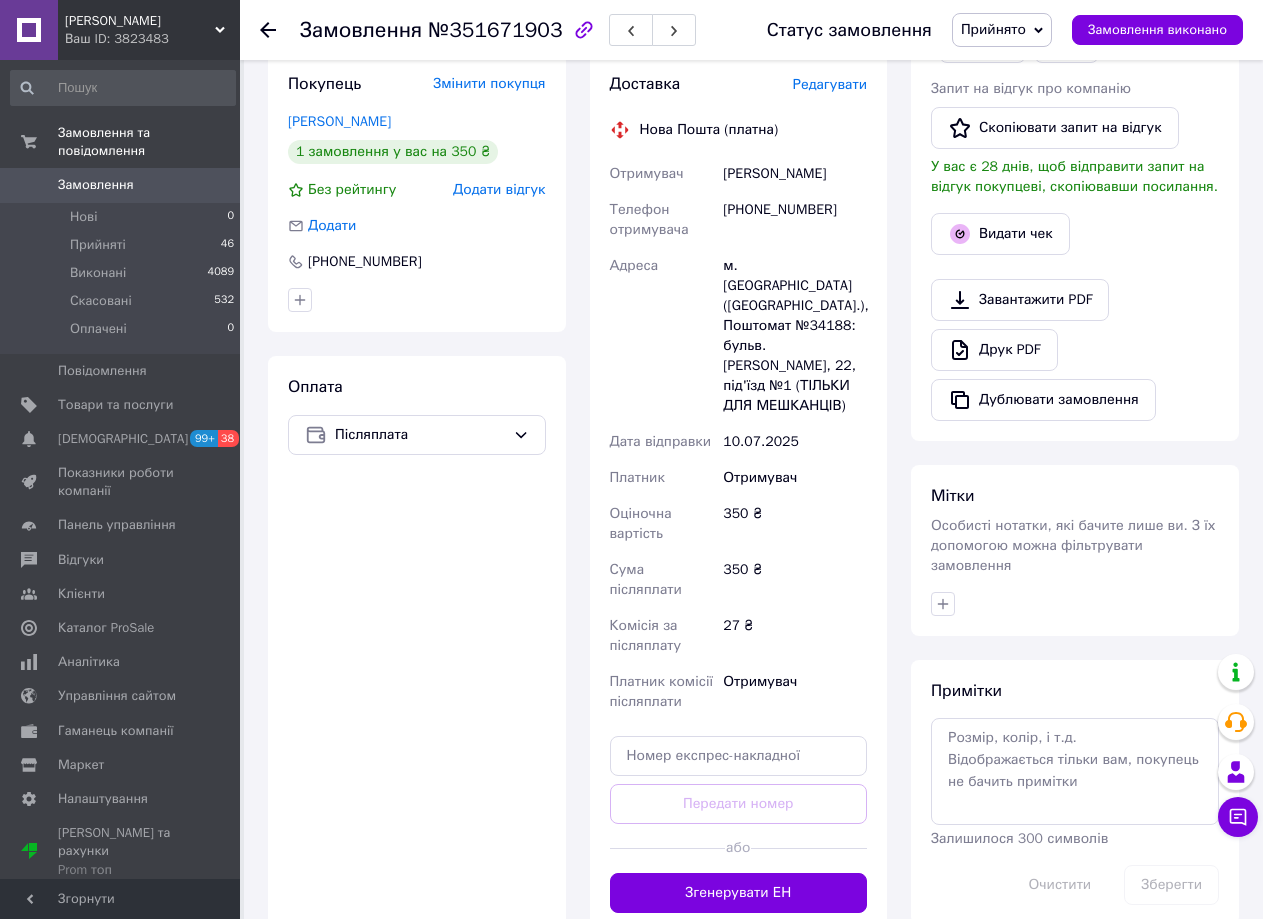 scroll, scrollTop: 589, scrollLeft: 0, axis: vertical 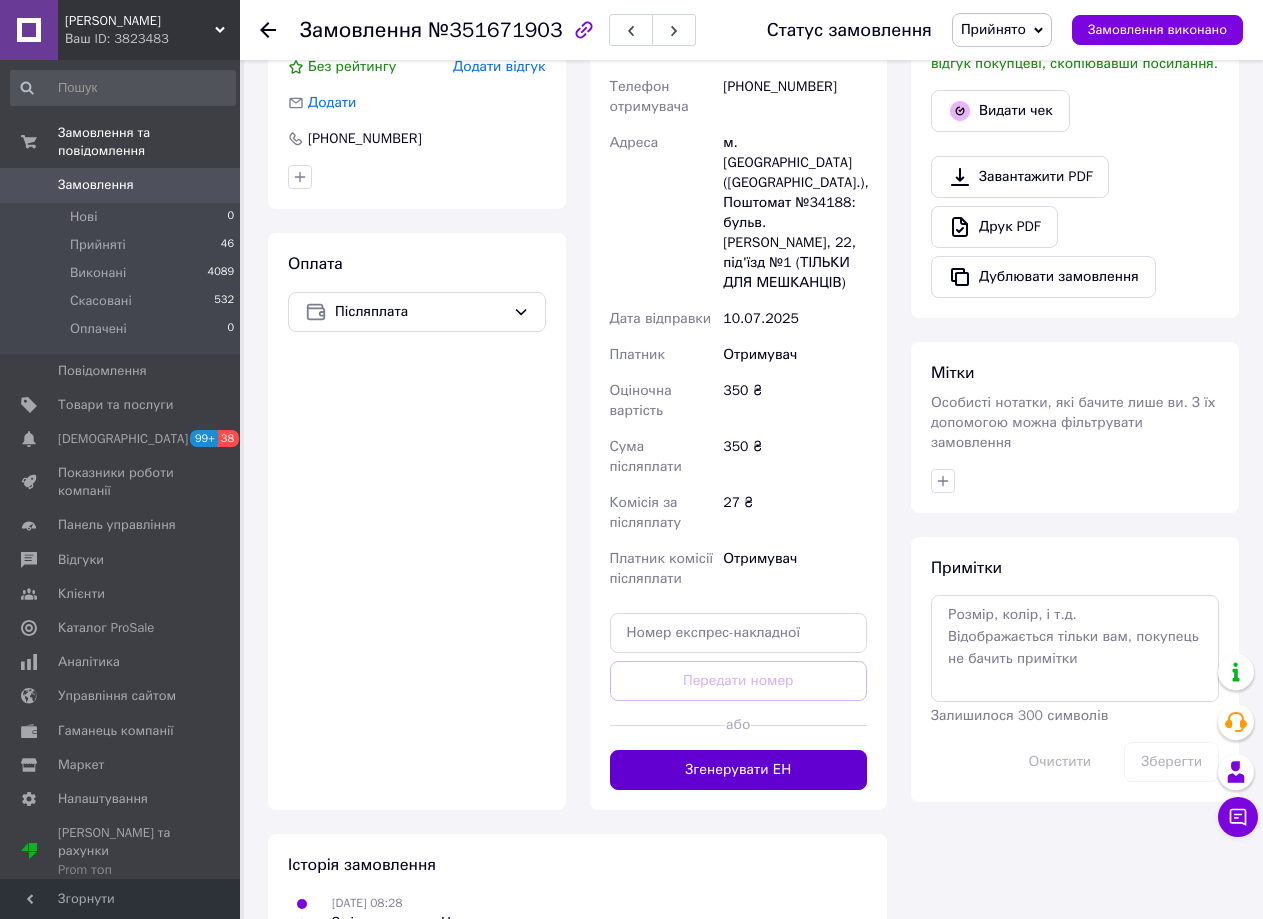 click on "Згенерувати ЕН" at bounding box center (739, 770) 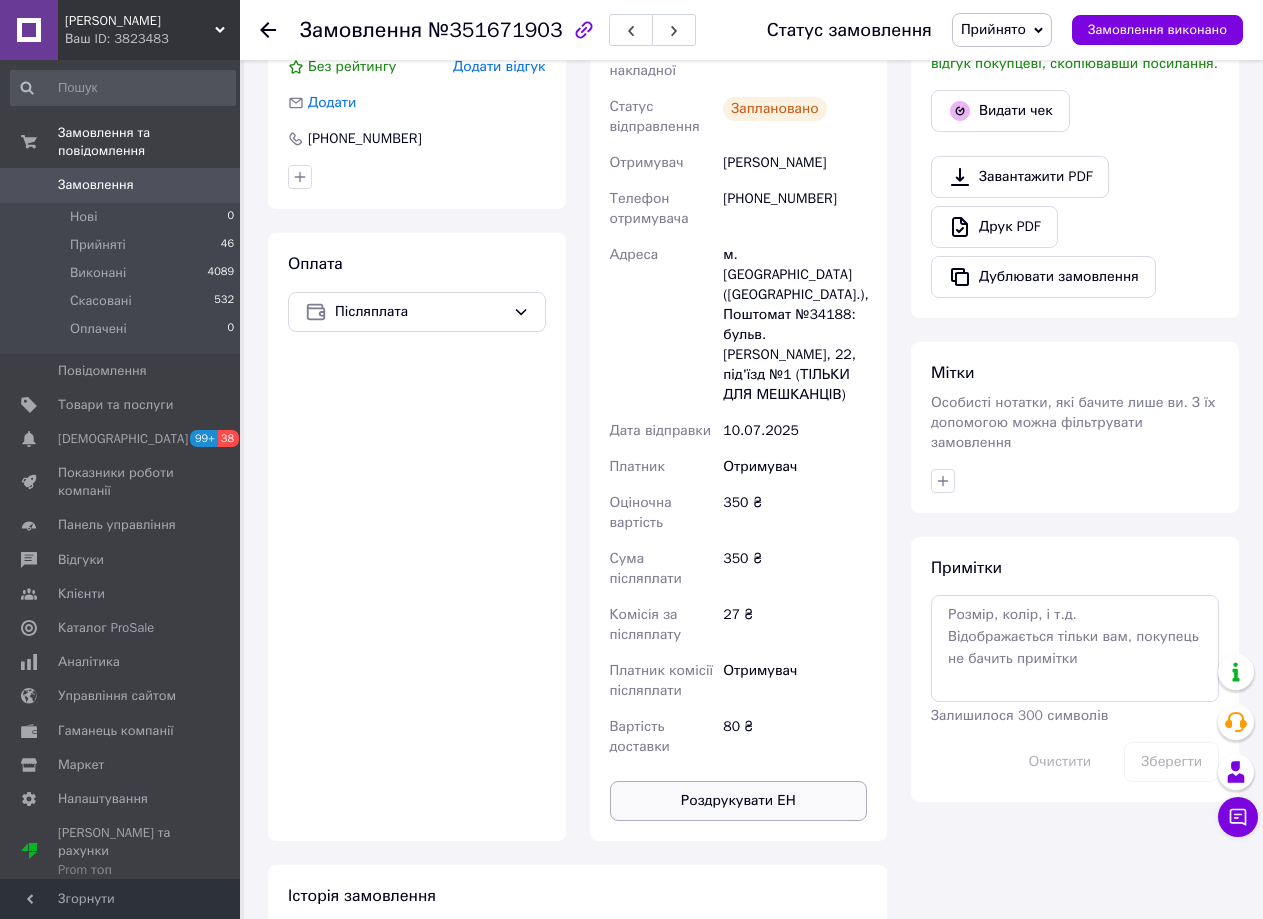 click on "Роздрукувати ЕН" at bounding box center (739, 801) 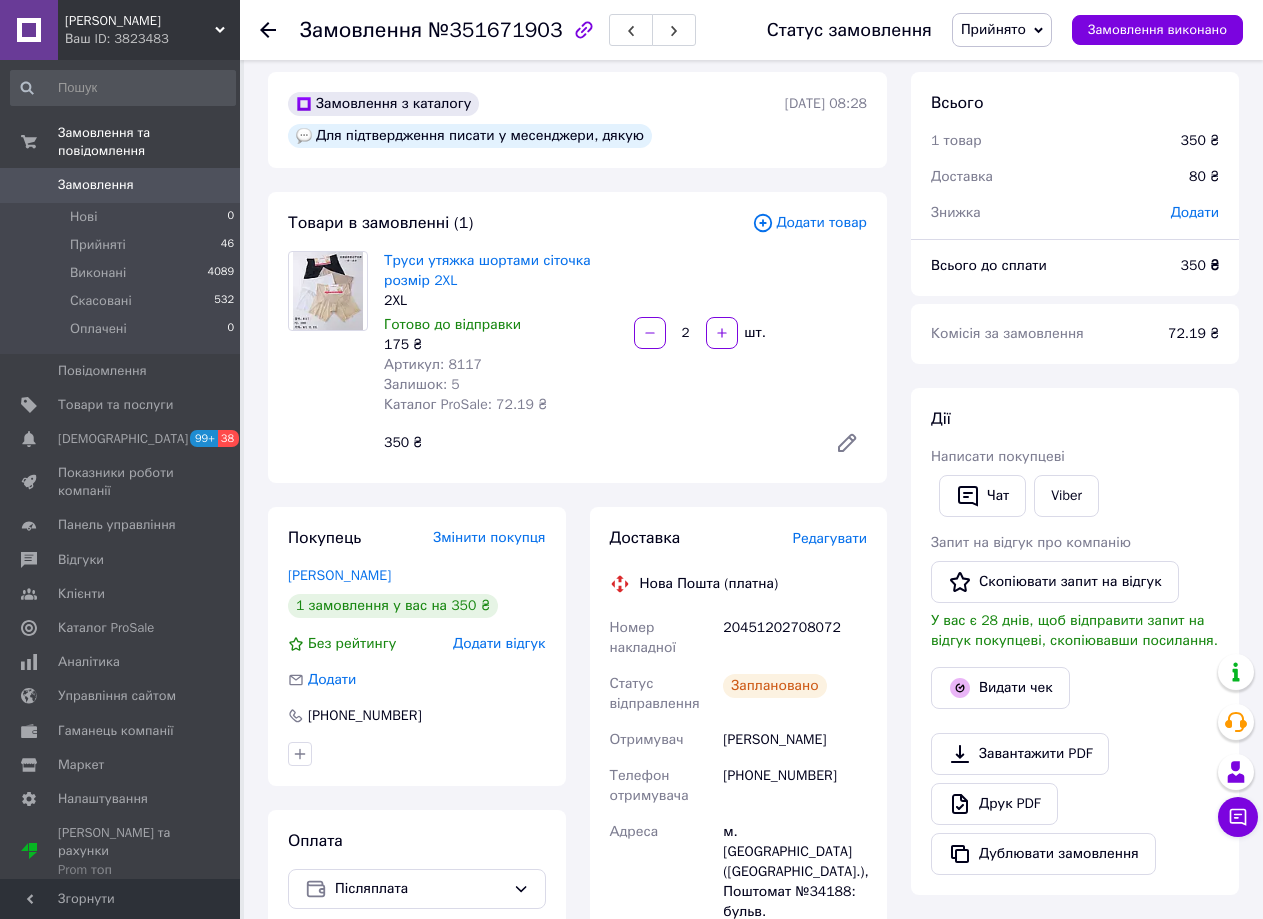 scroll, scrollTop: 50, scrollLeft: 0, axis: vertical 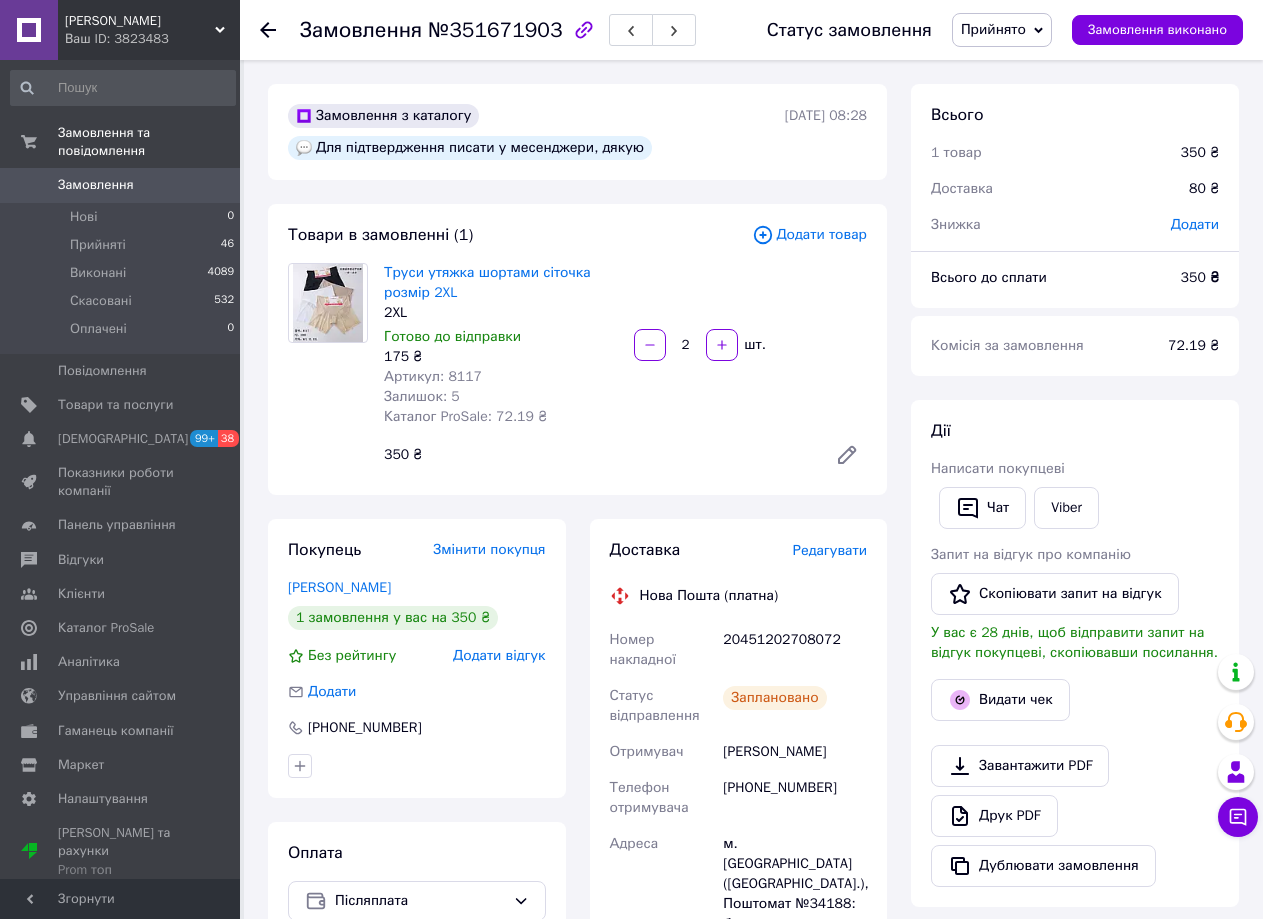 click 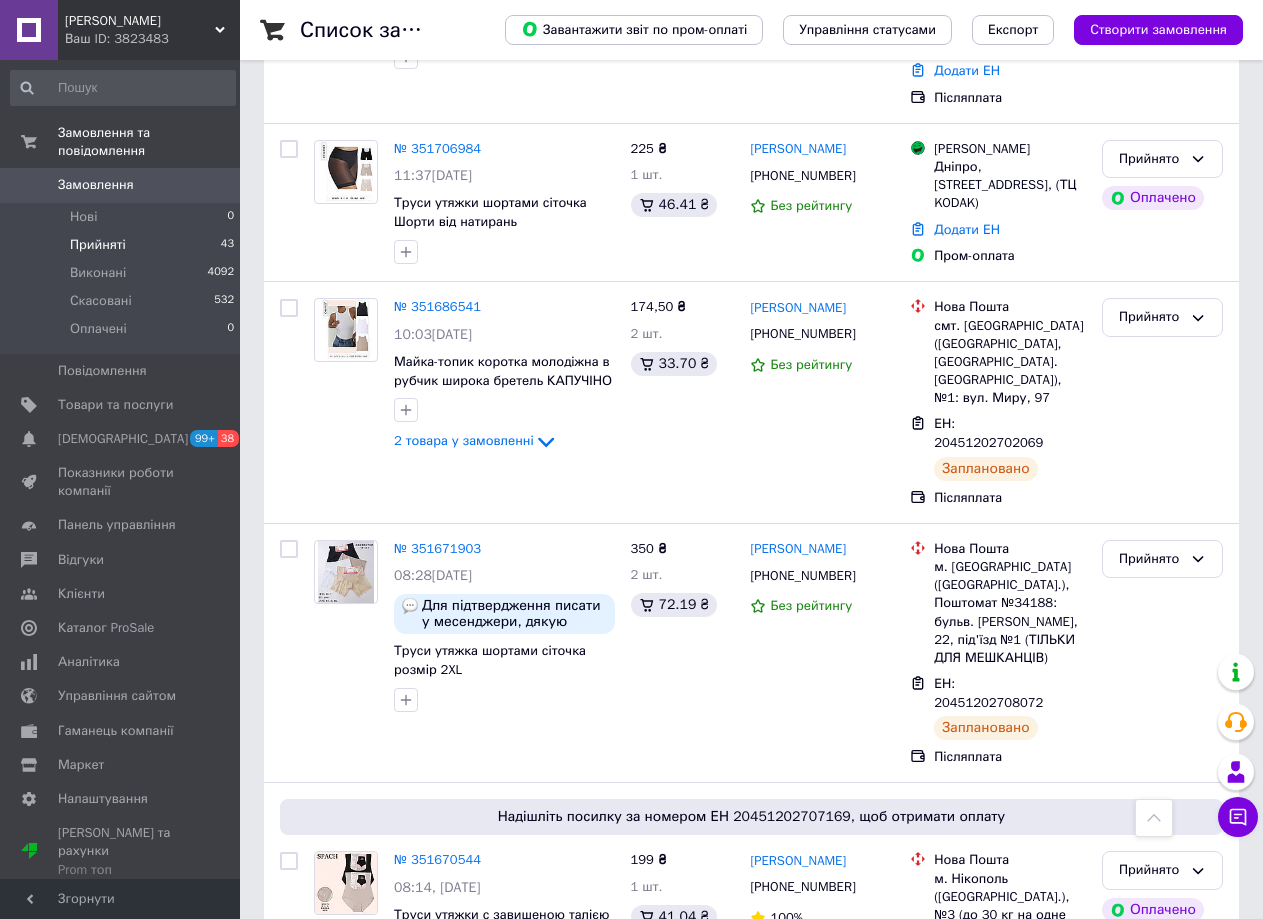 scroll, scrollTop: 2019, scrollLeft: 0, axis: vertical 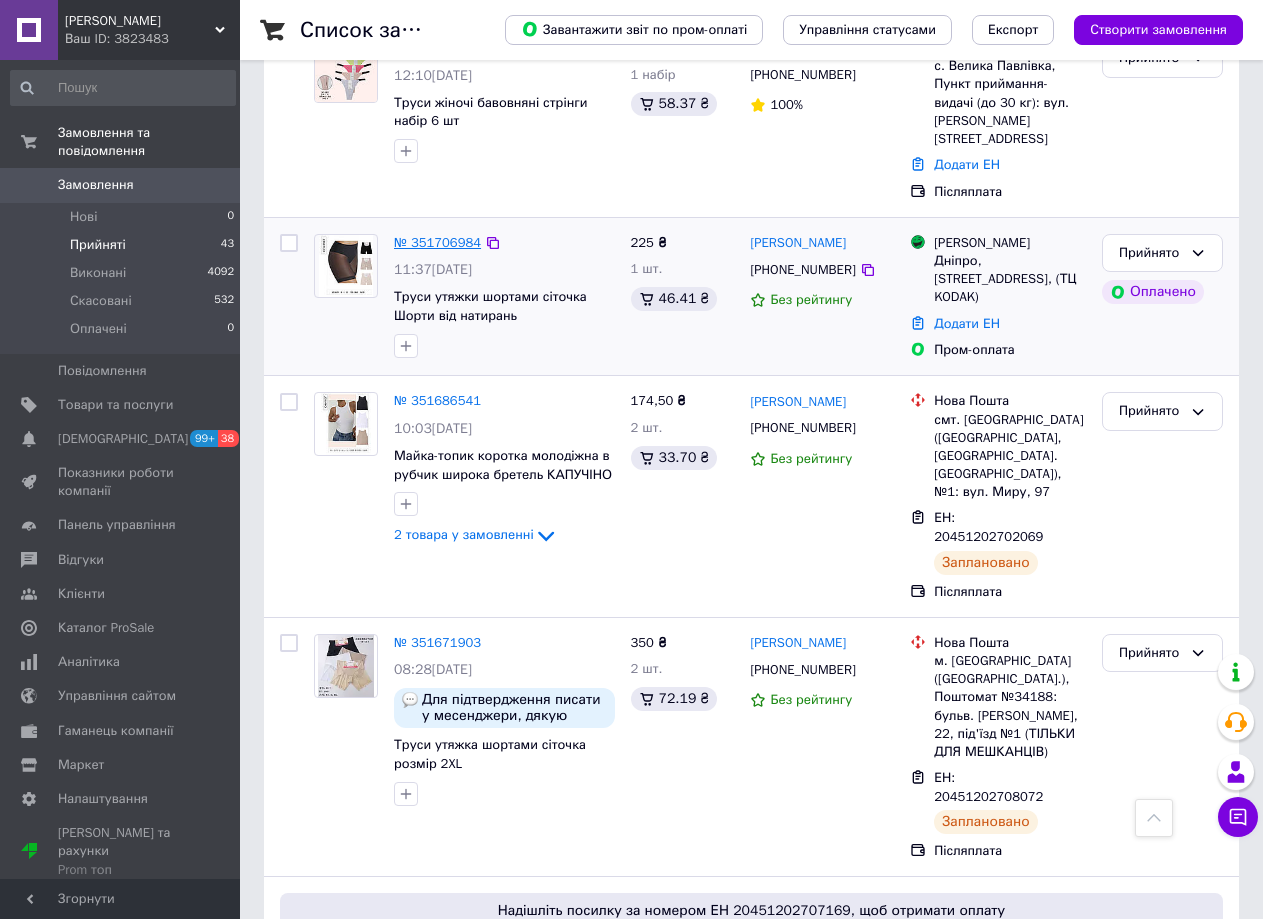 click on "№ 351706984" at bounding box center [437, 242] 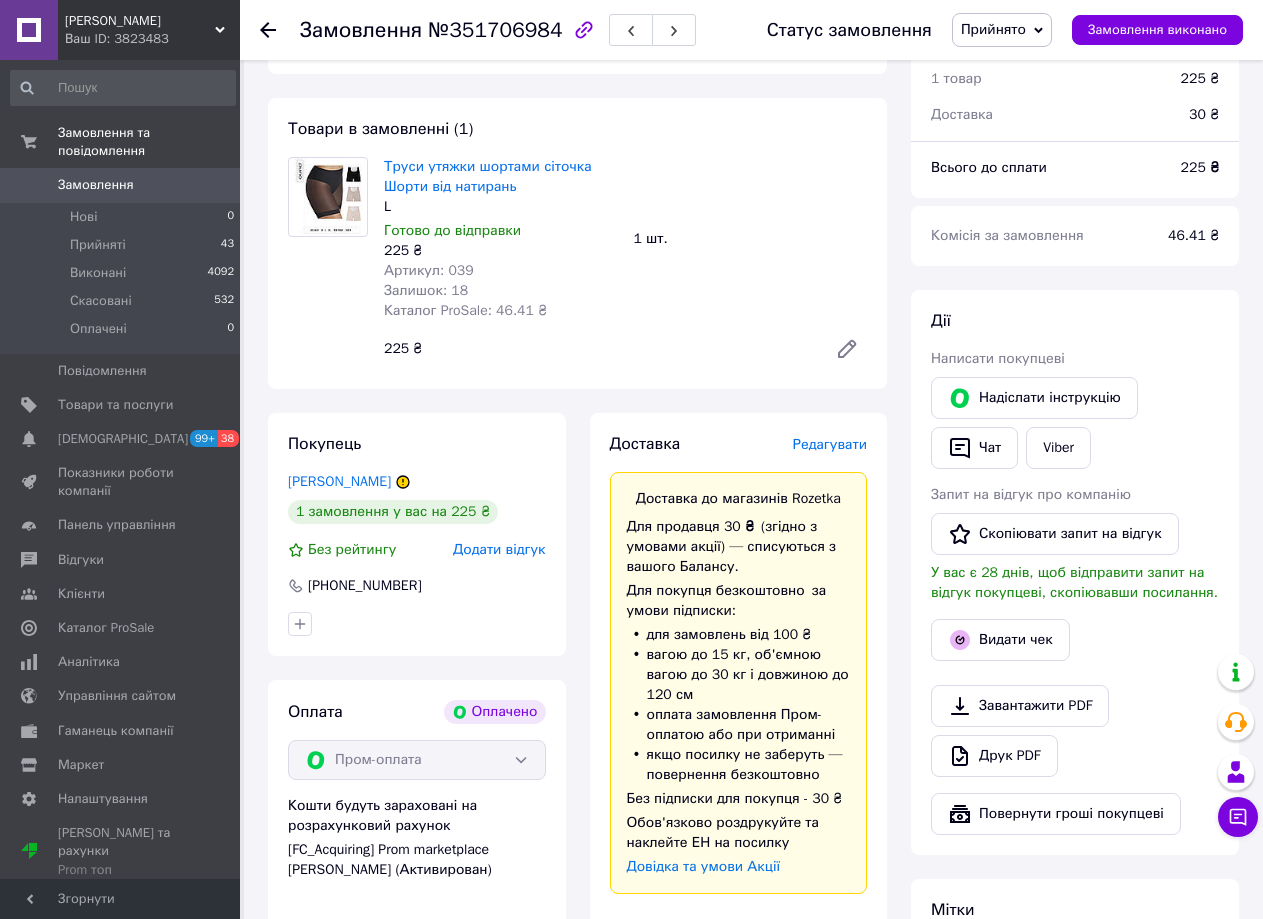 scroll, scrollTop: 169, scrollLeft: 0, axis: vertical 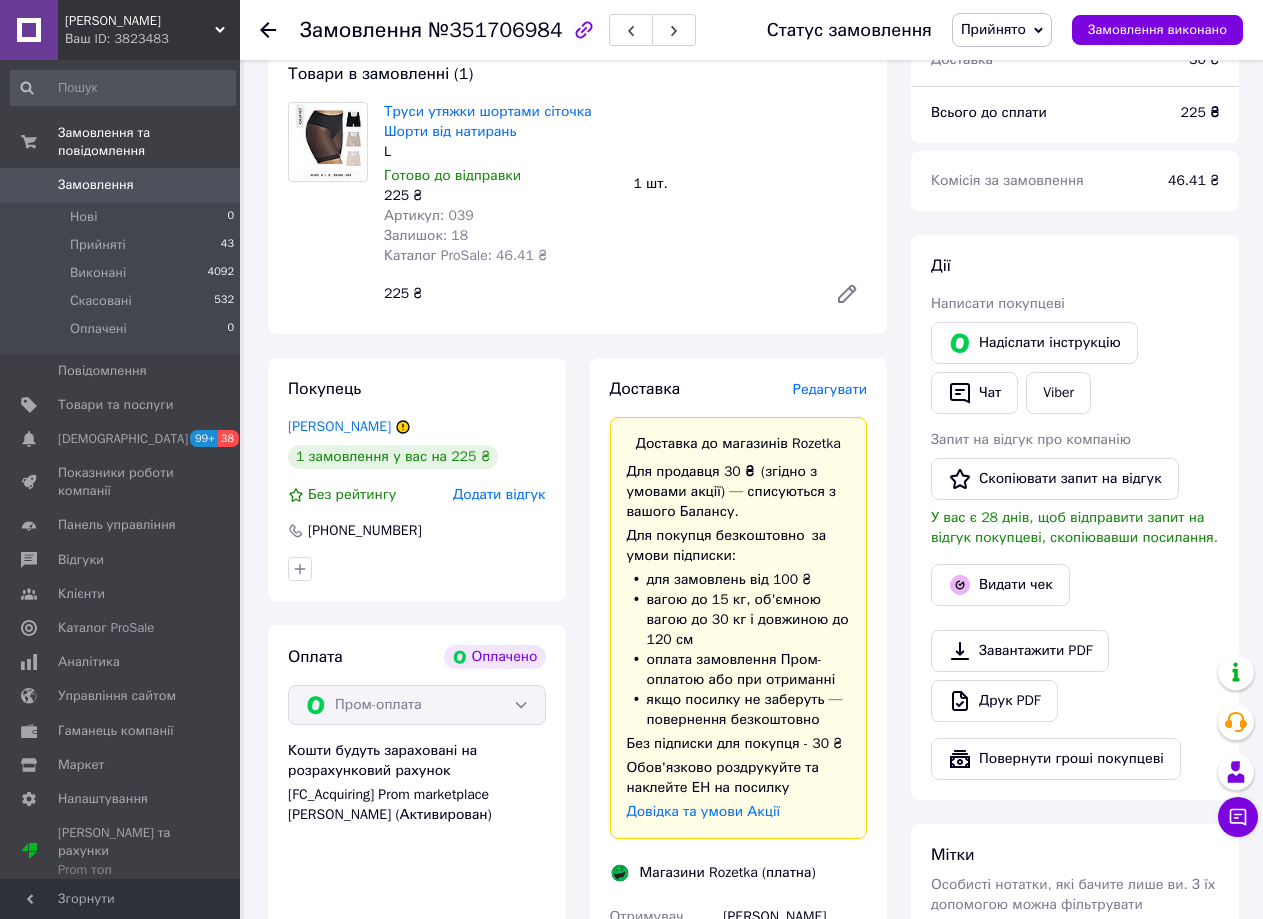 click on "Редагувати" at bounding box center [830, 389] 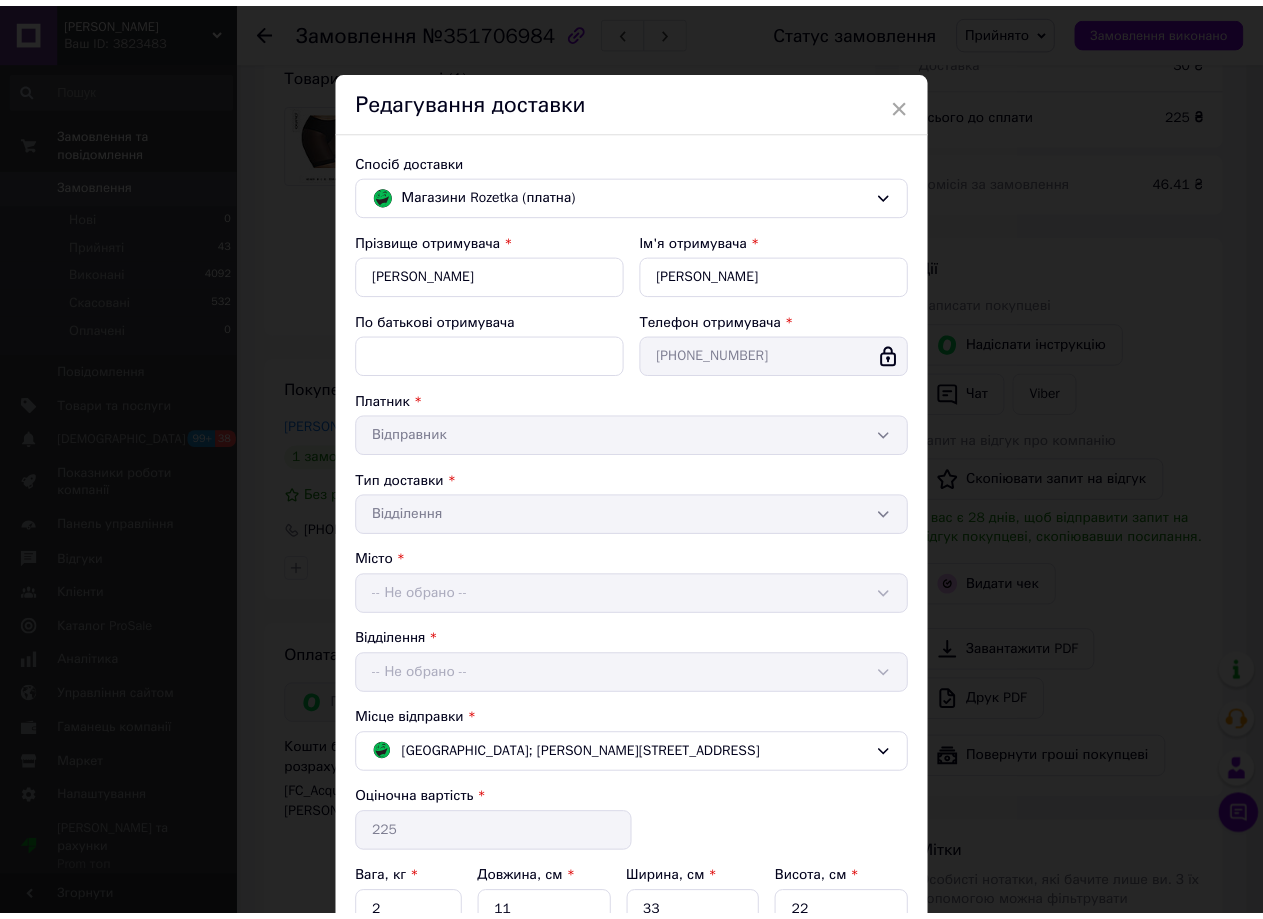 scroll, scrollTop: 205, scrollLeft: 0, axis: vertical 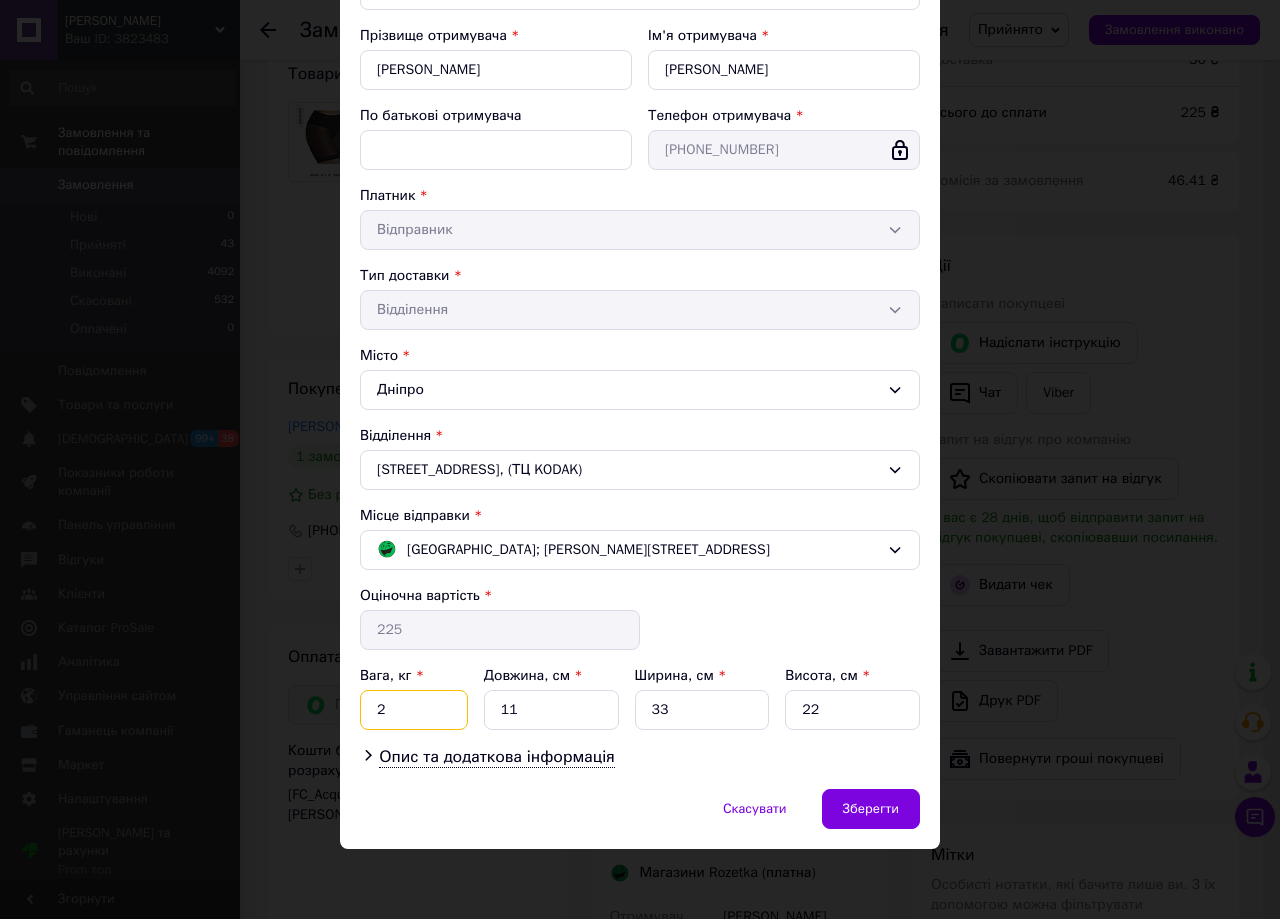 click on "2" at bounding box center (414, 710) 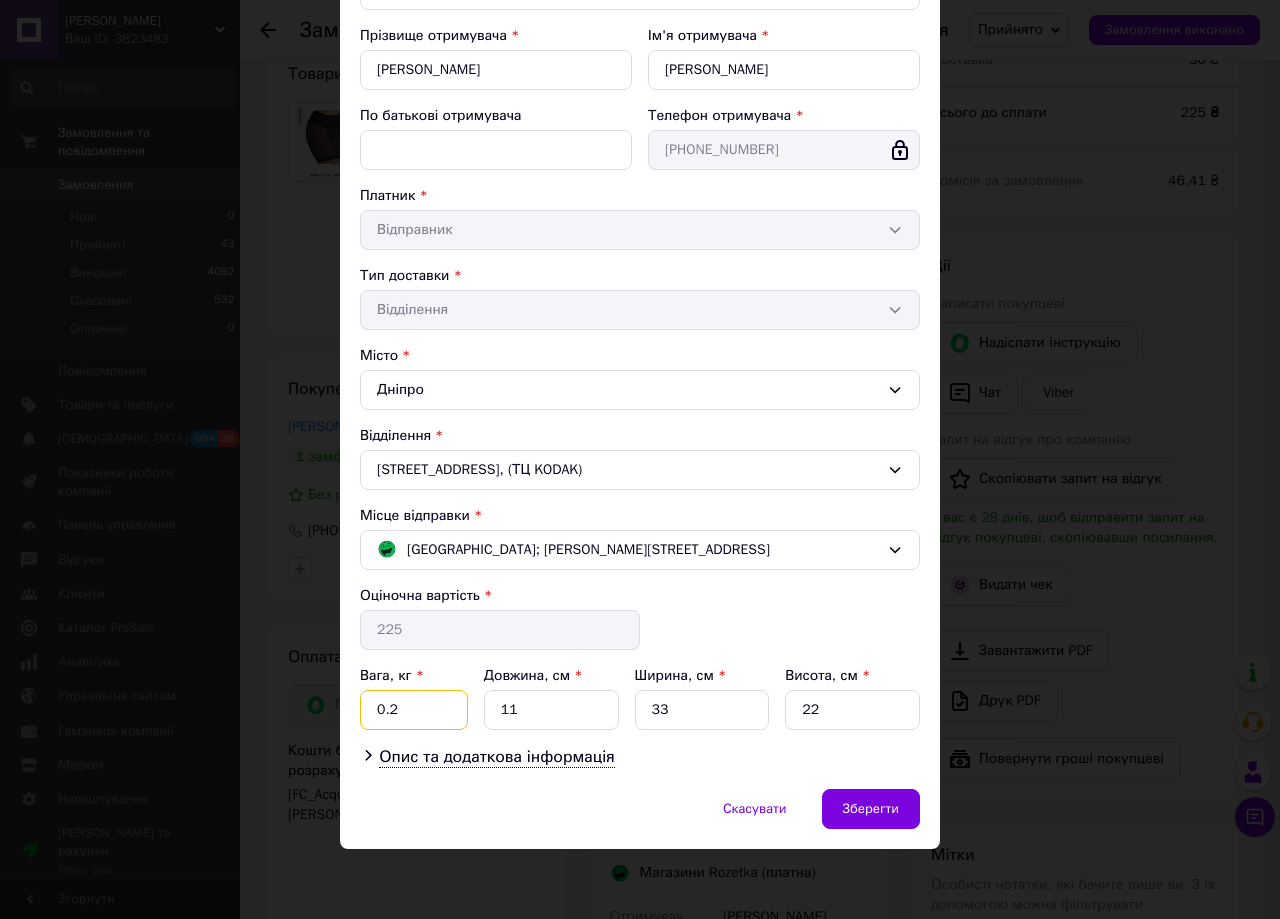 type on "0.2" 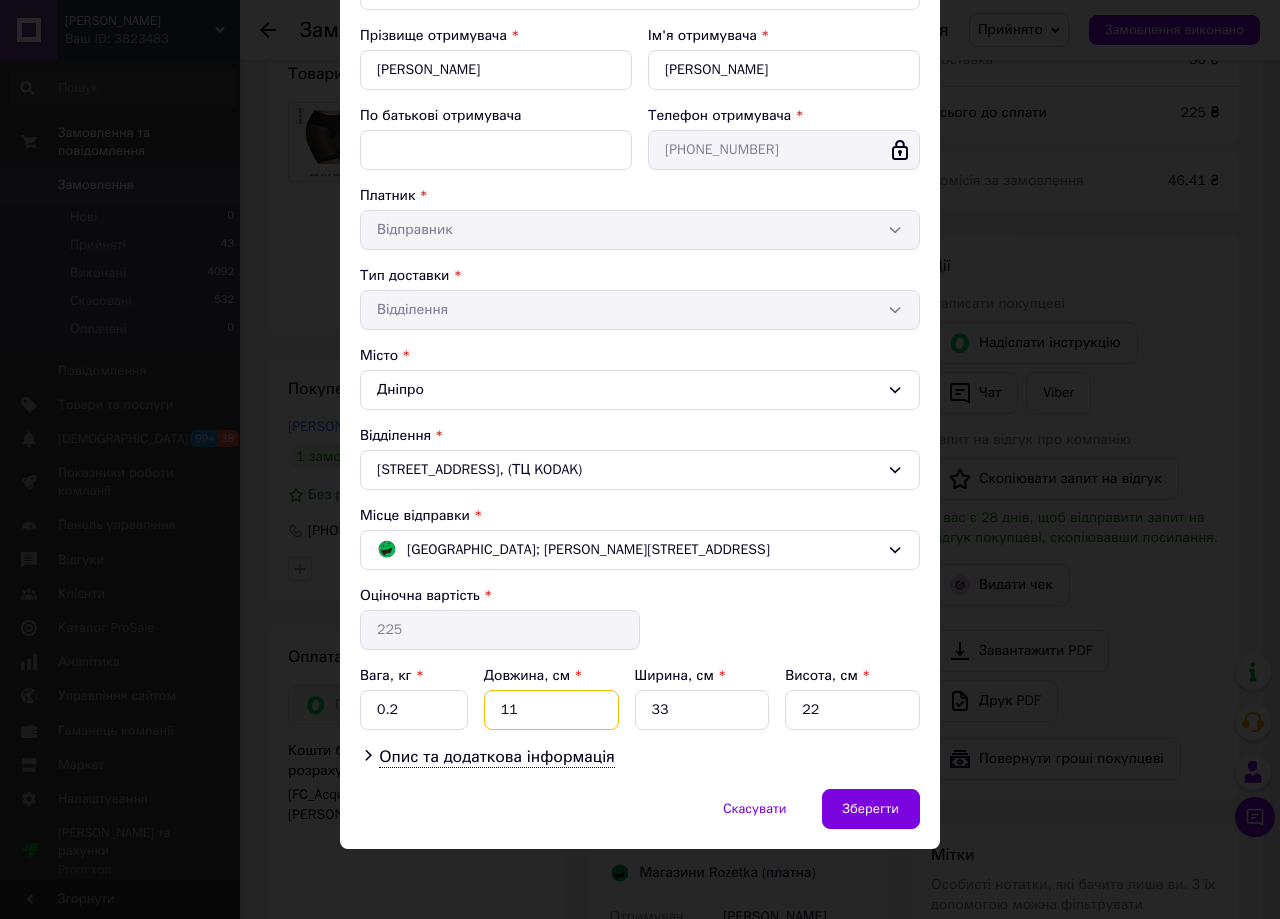click on "11" at bounding box center [551, 710] 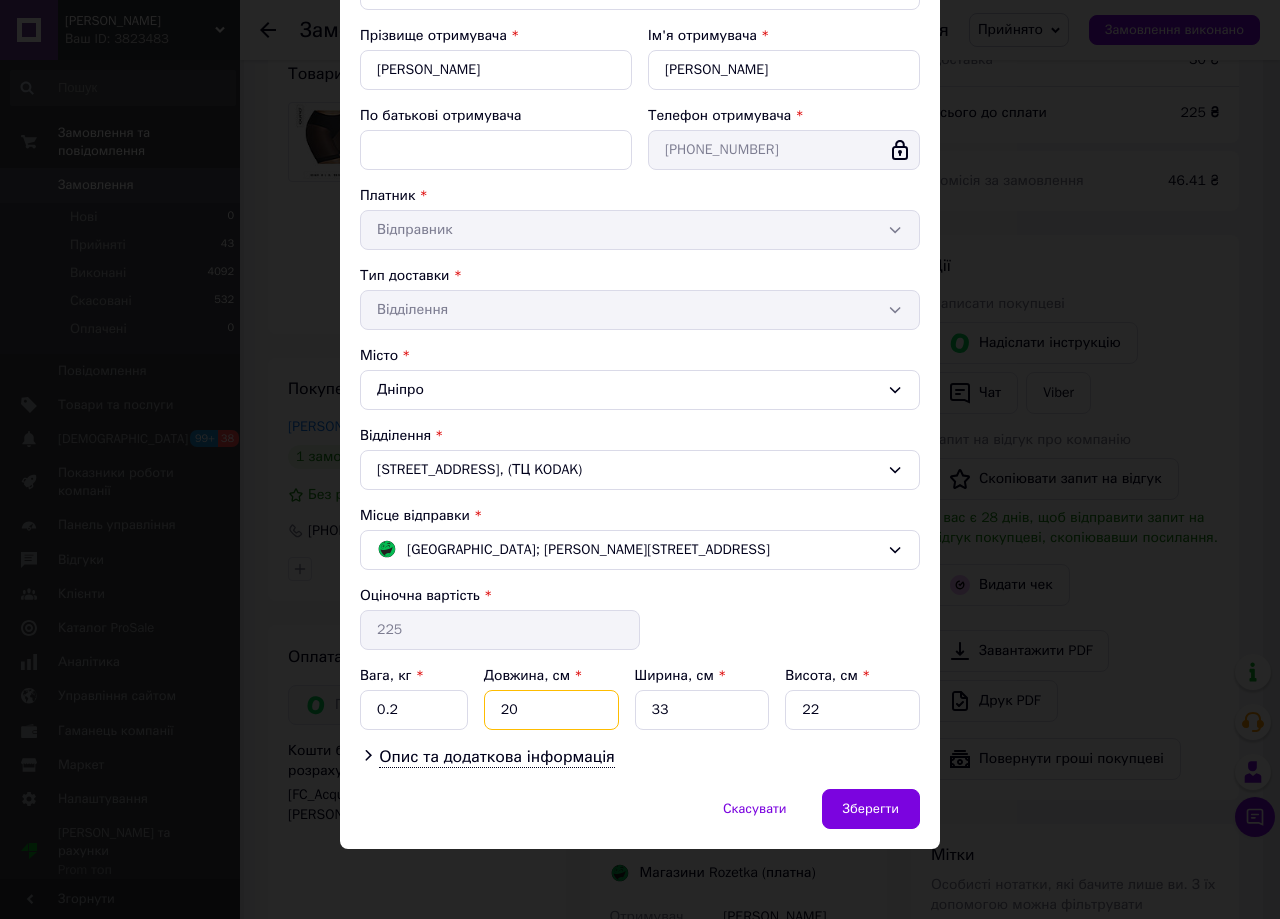 type on "20" 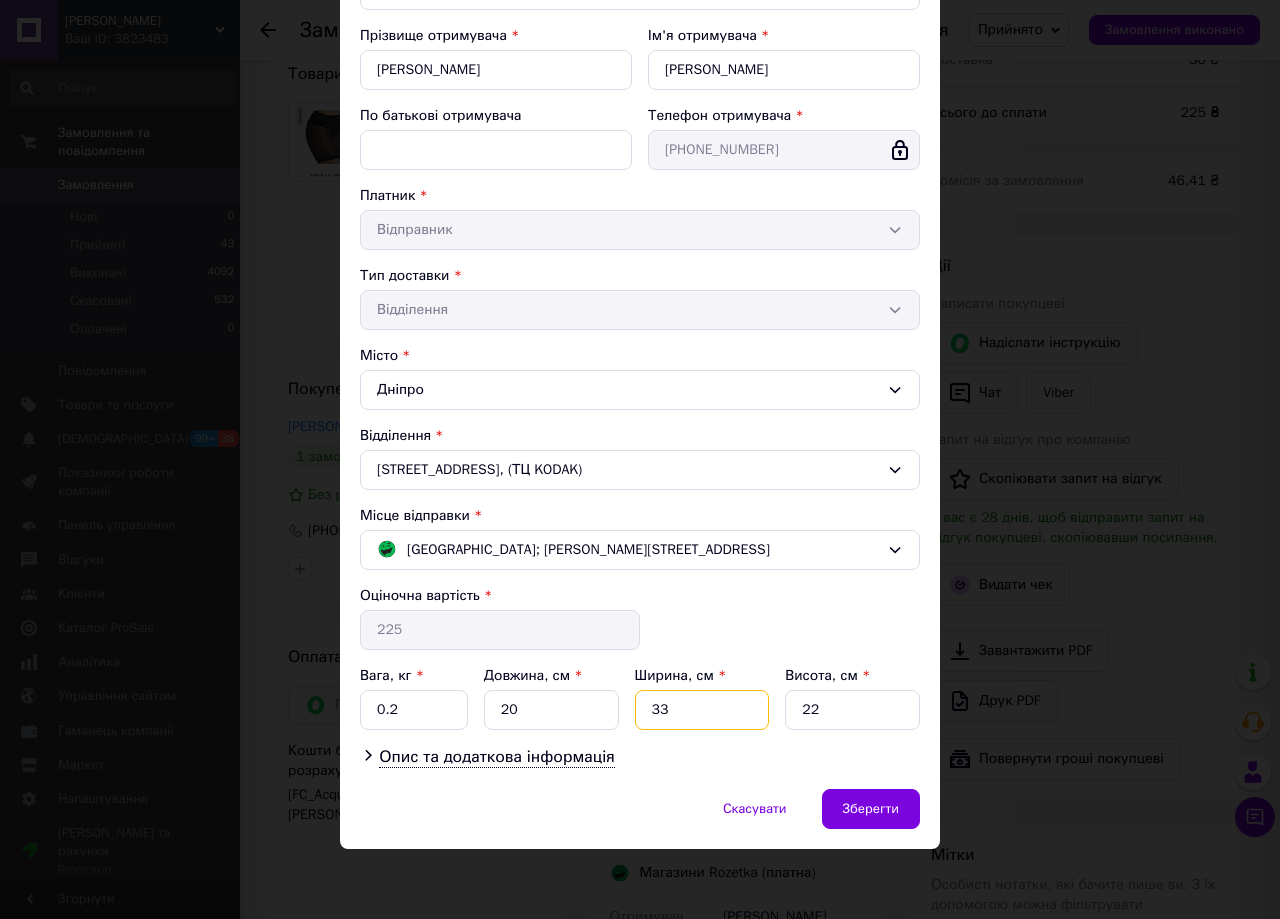 click on "33" at bounding box center (702, 710) 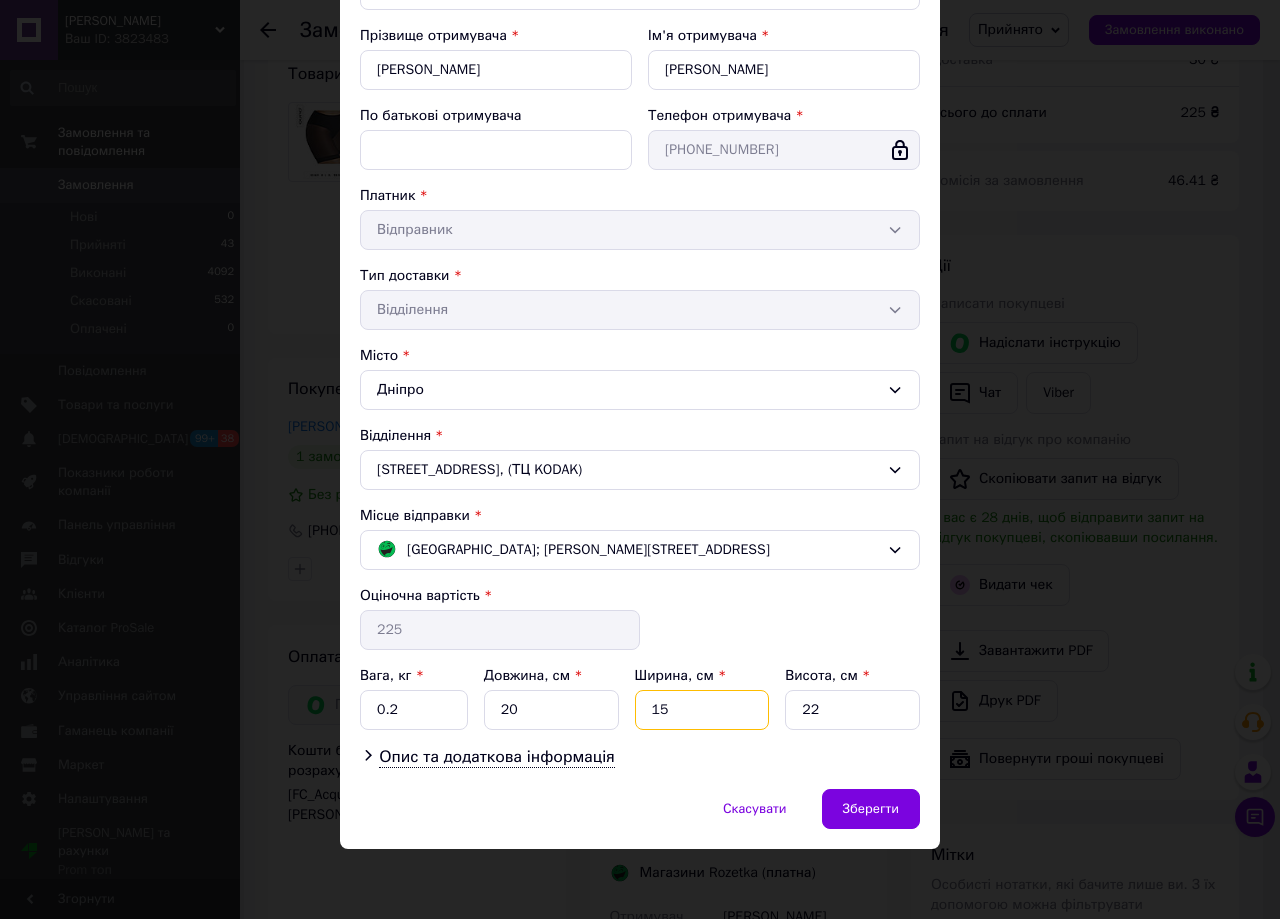 type on "15" 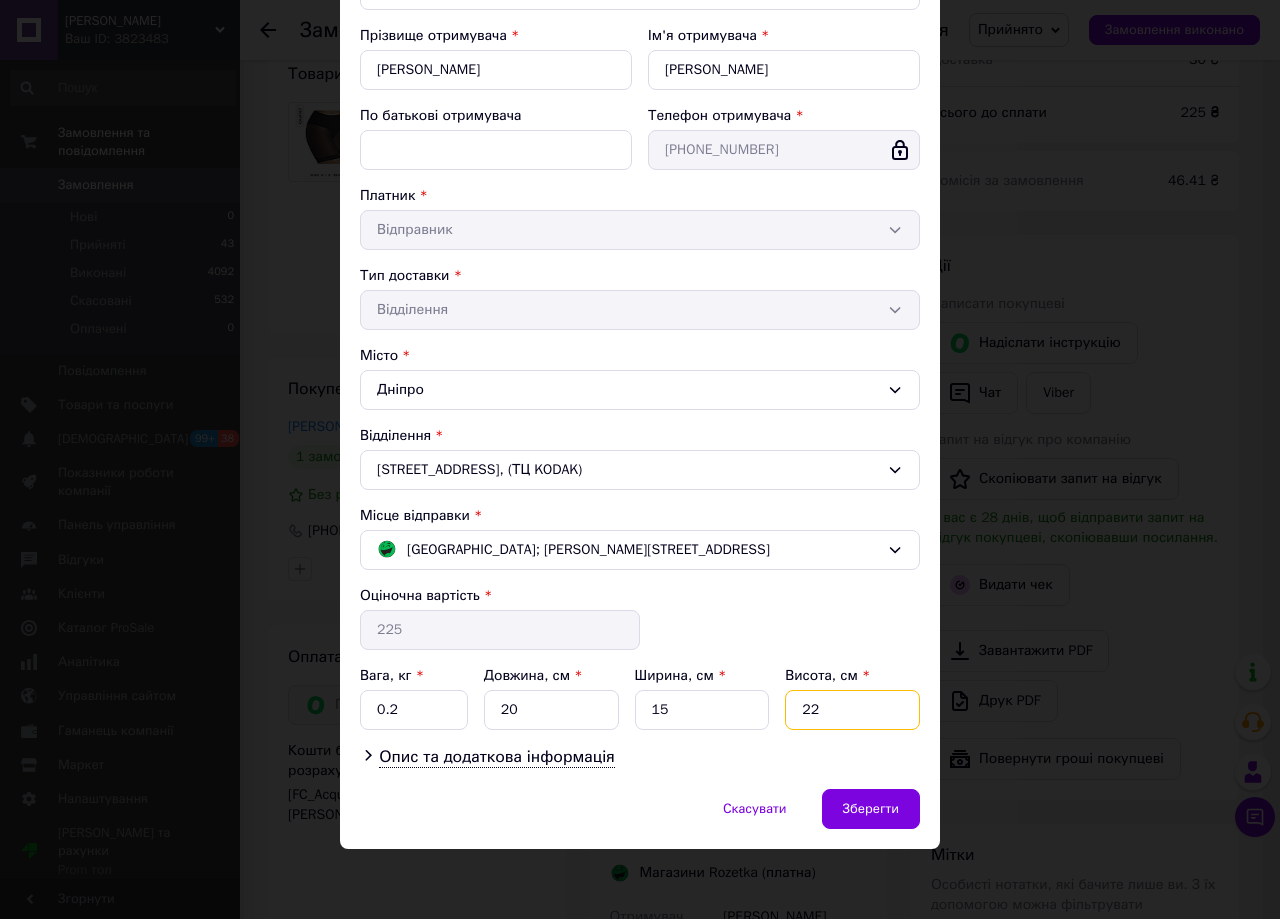 click on "22" at bounding box center (852, 710) 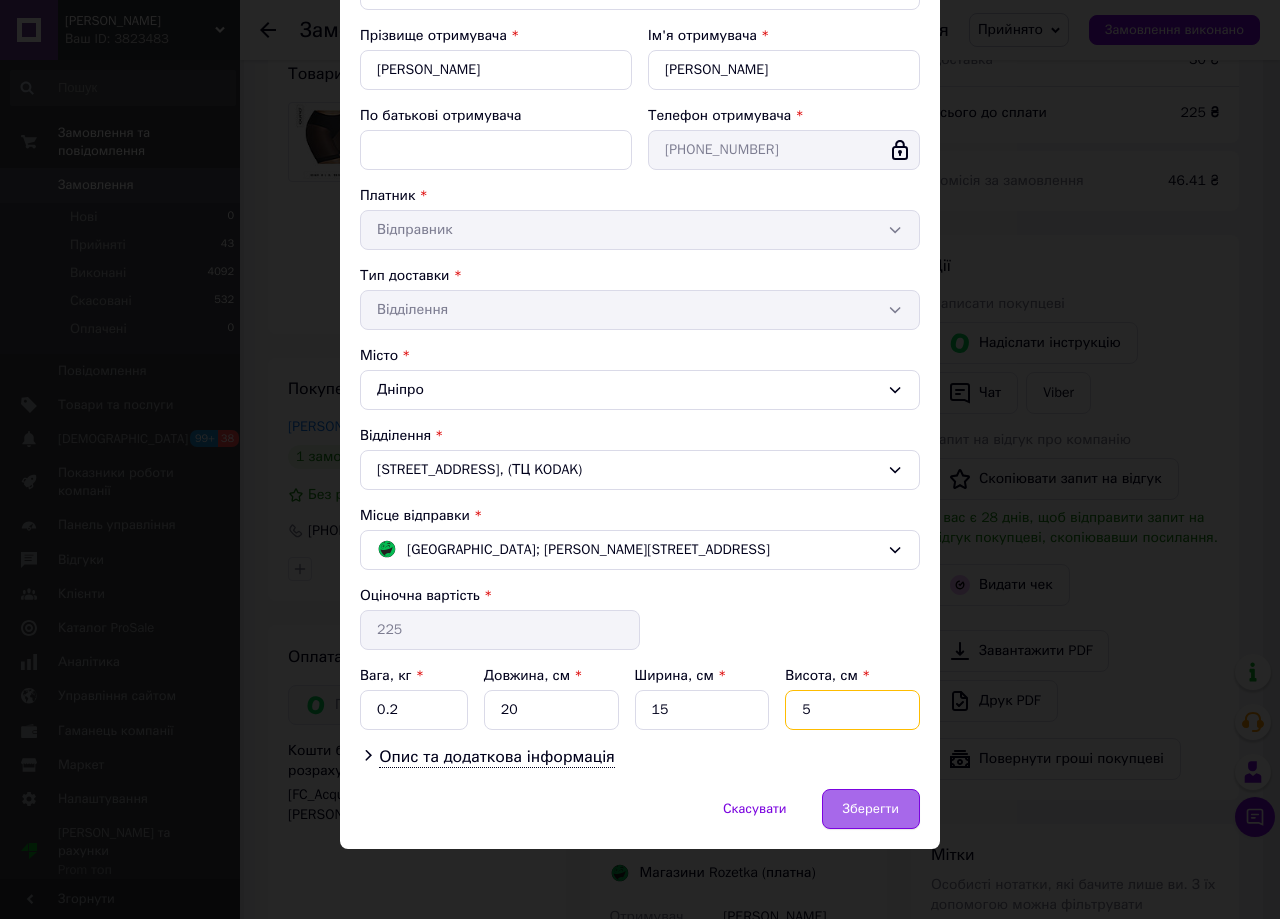 type on "5" 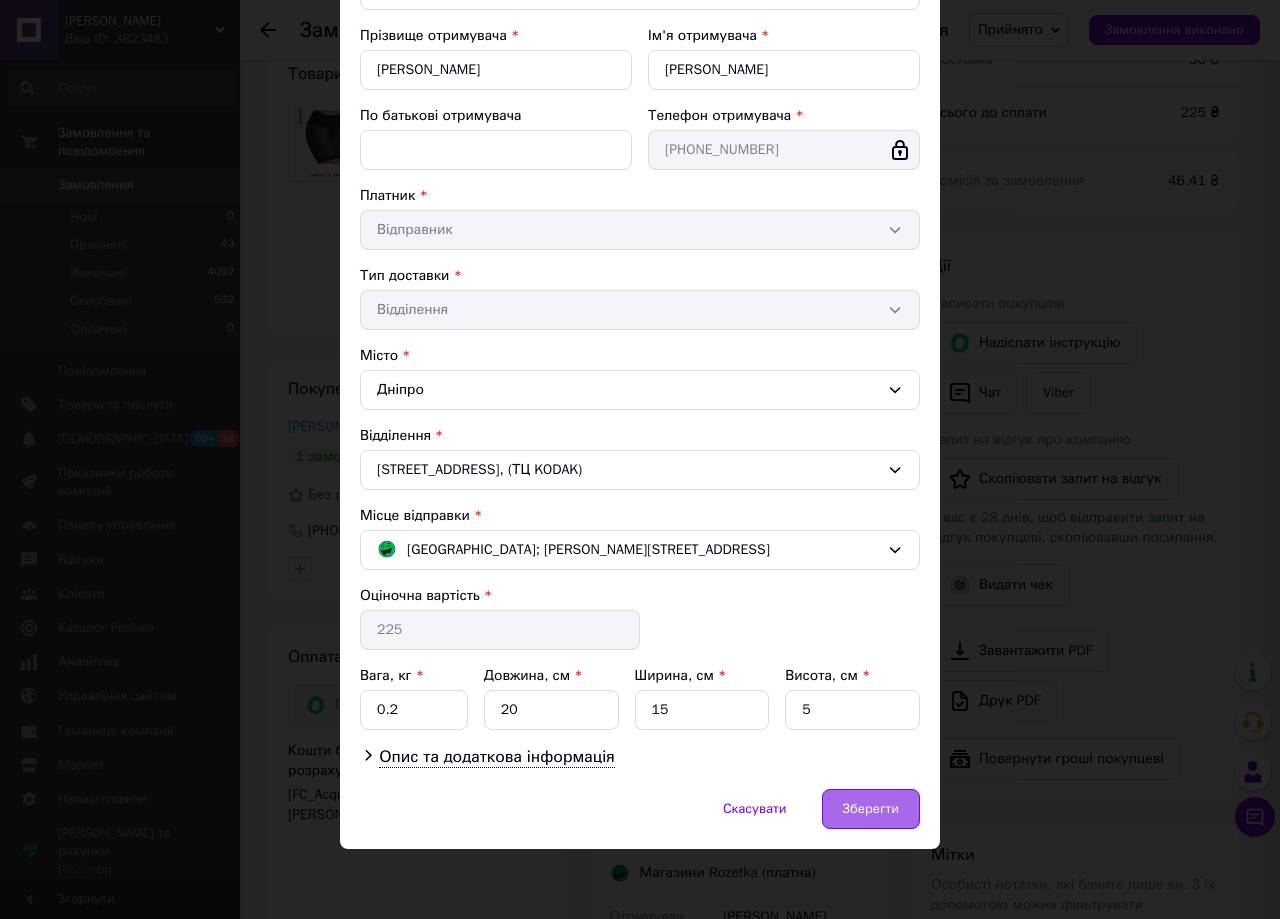 click on "Зберегти" at bounding box center (871, 809) 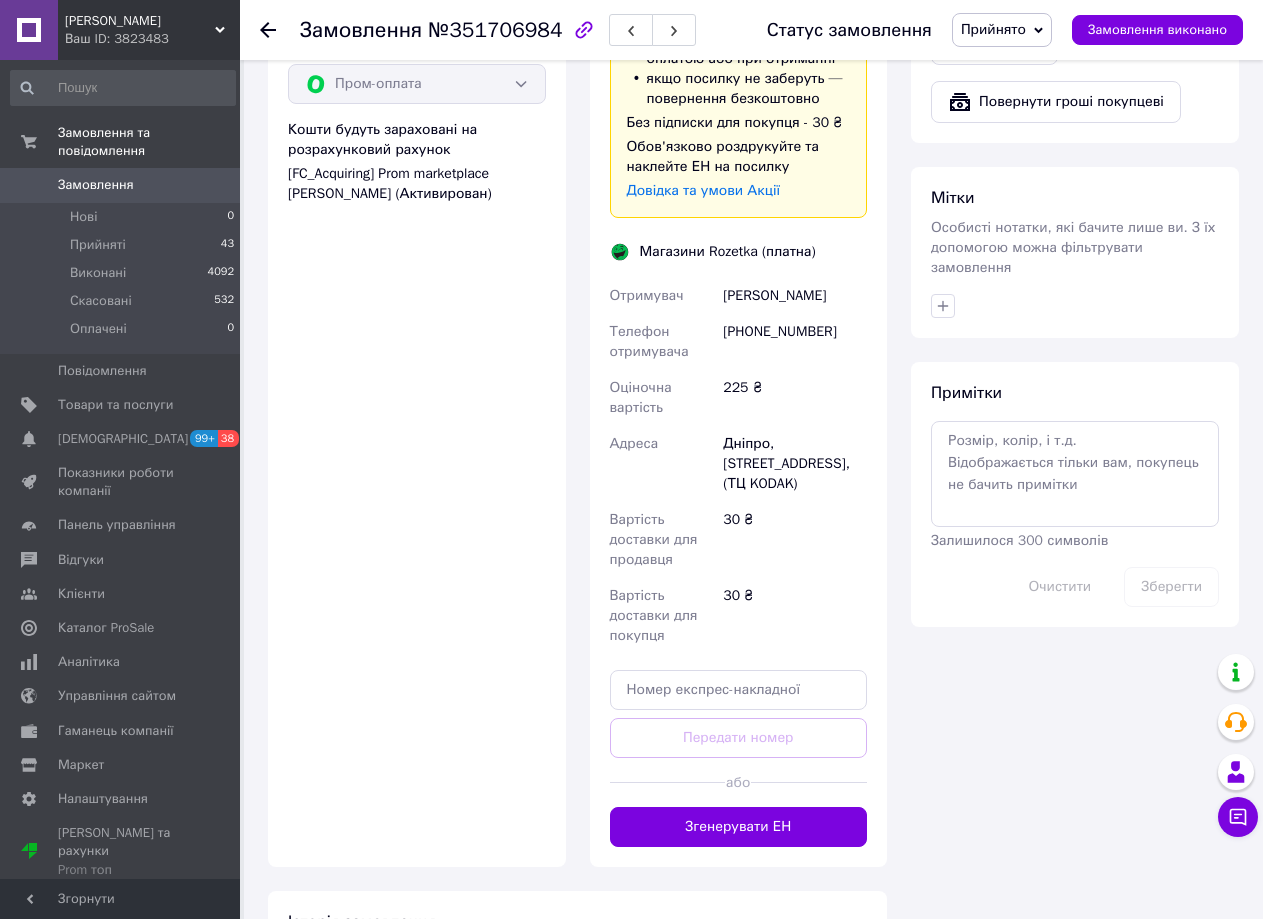 scroll, scrollTop: 880, scrollLeft: 0, axis: vertical 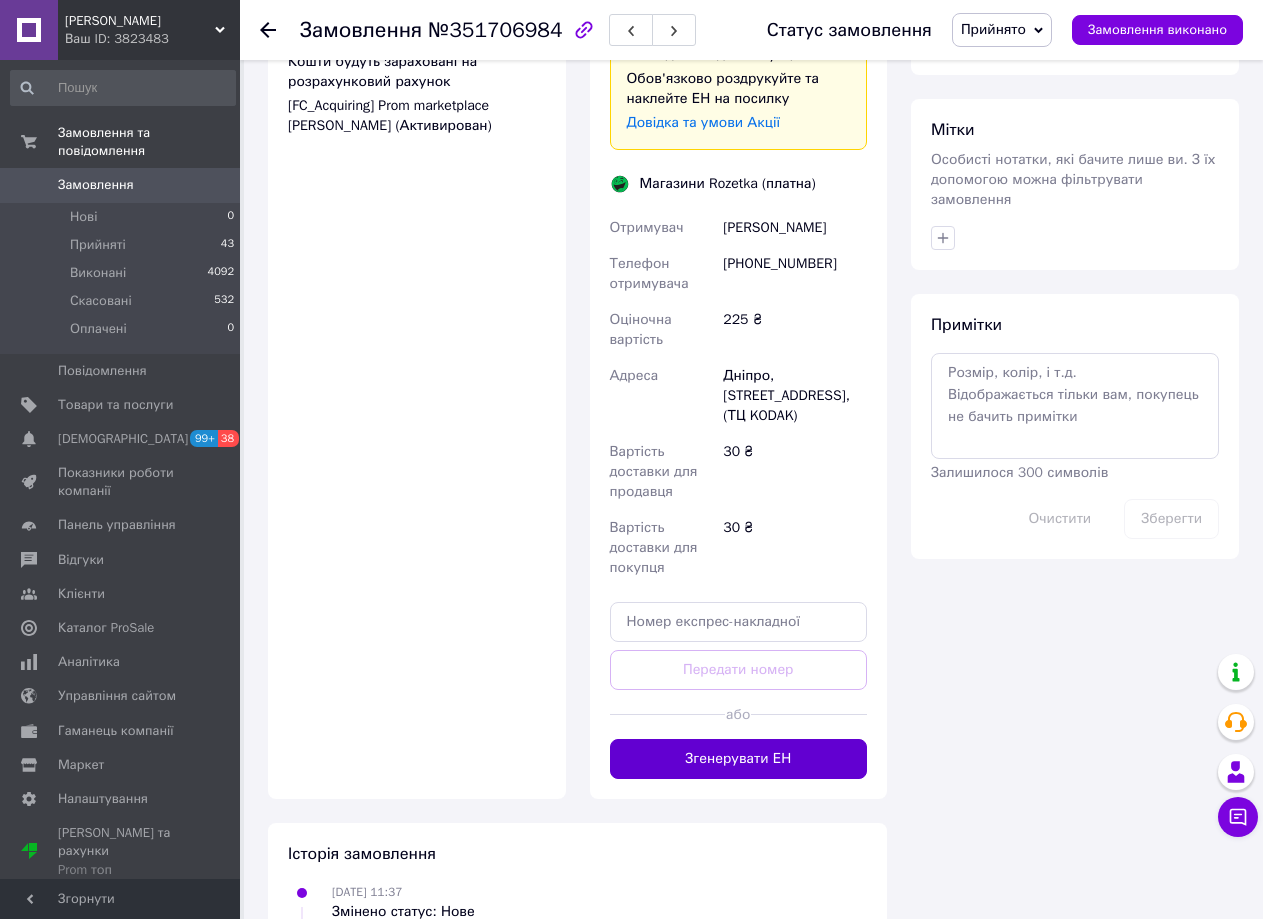 click on "Згенерувати ЕН" at bounding box center (739, 759) 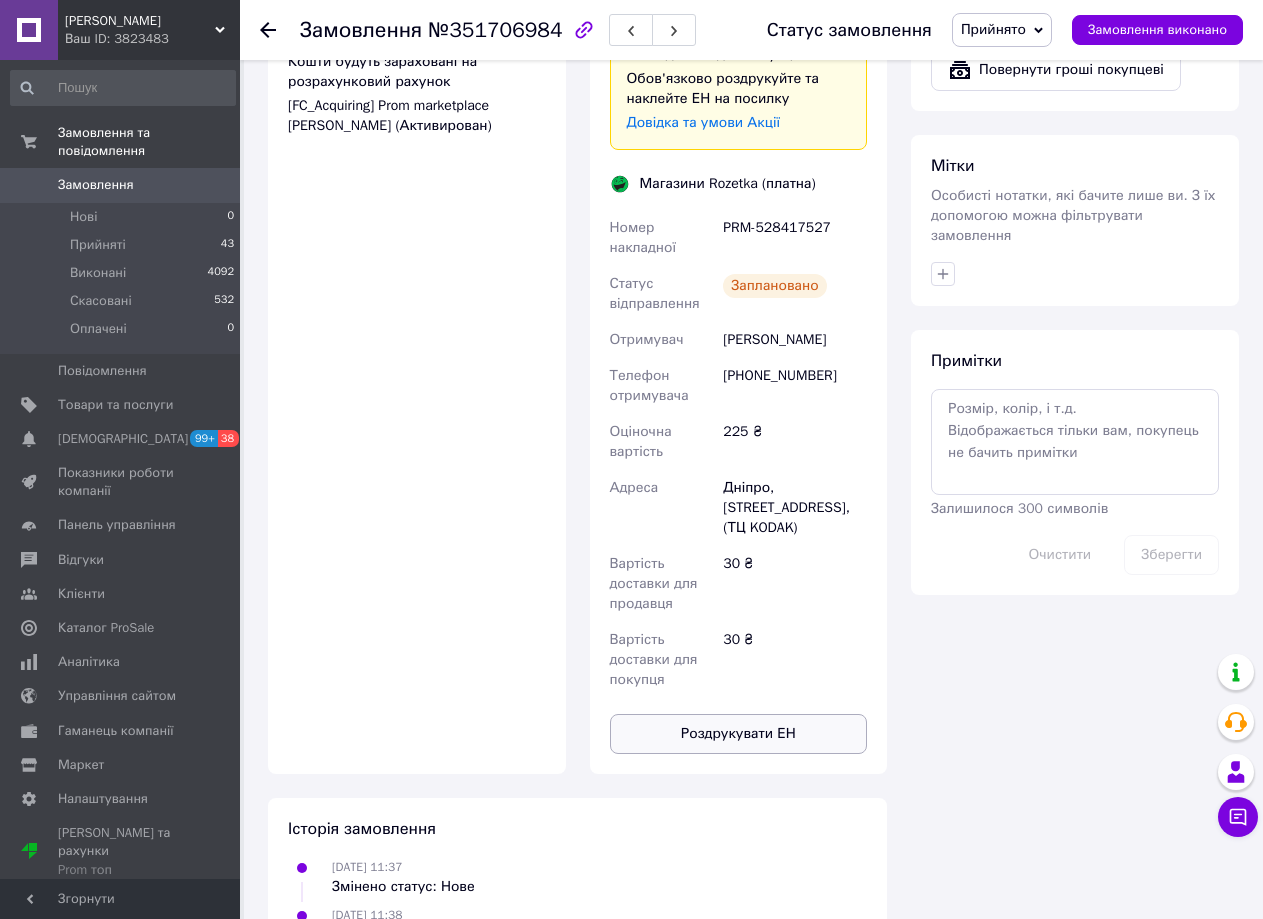 click on "Роздрукувати ЕН" at bounding box center [739, 734] 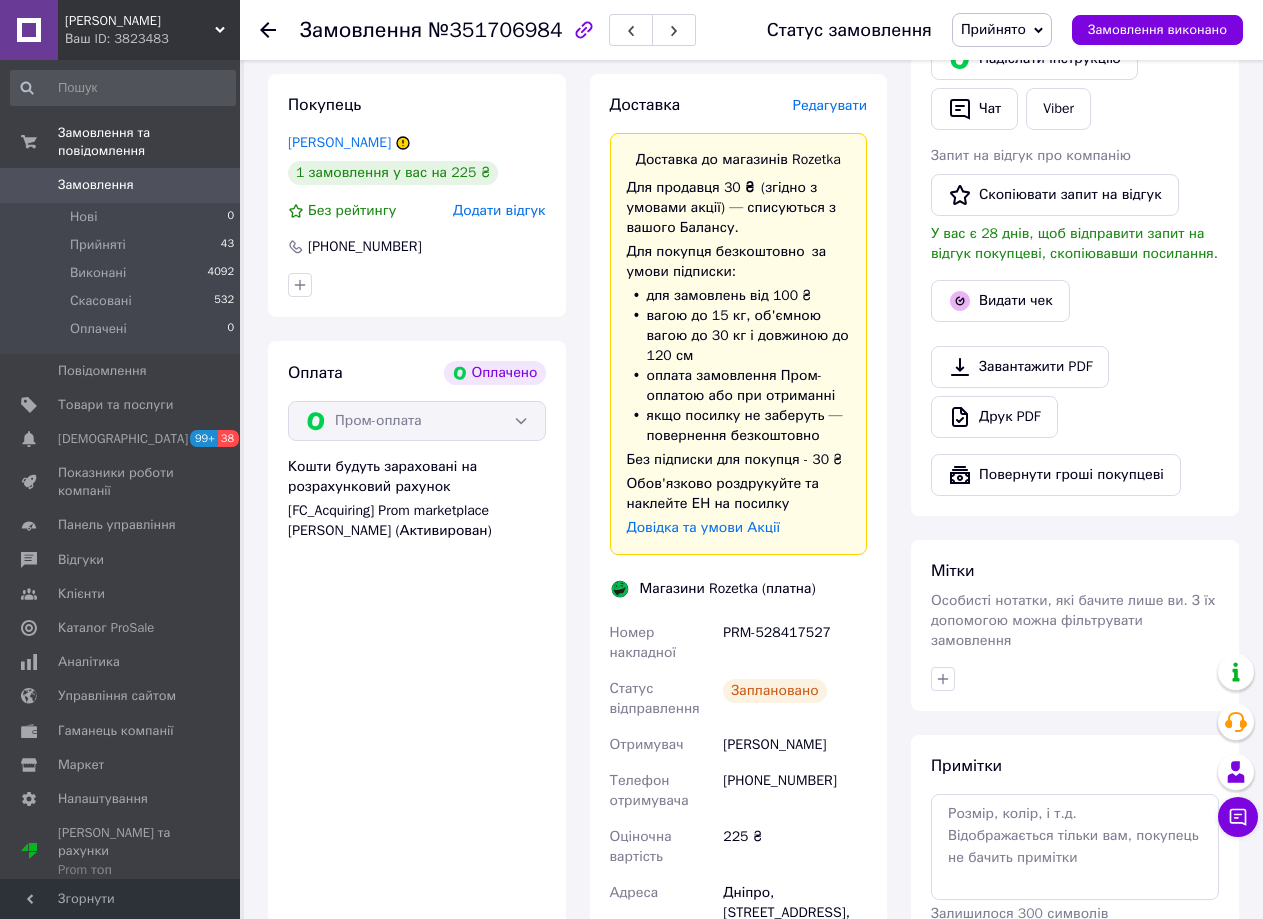 scroll, scrollTop: 0, scrollLeft: 0, axis: both 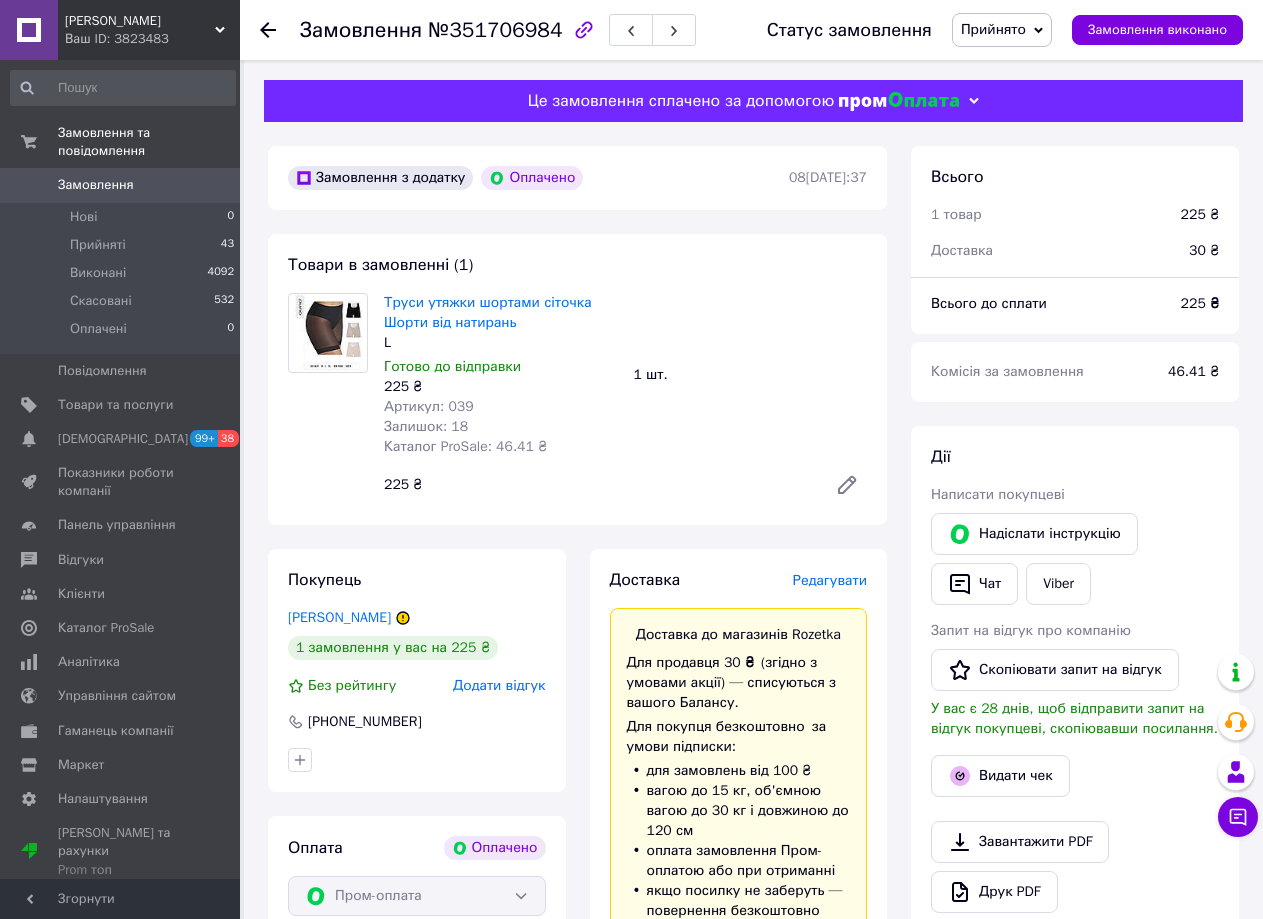 click on "Замовлення №351706984 Статус замовлення Прийнято Виконано Скасовано Оплачено Замовлення виконано" at bounding box center (751, 30) 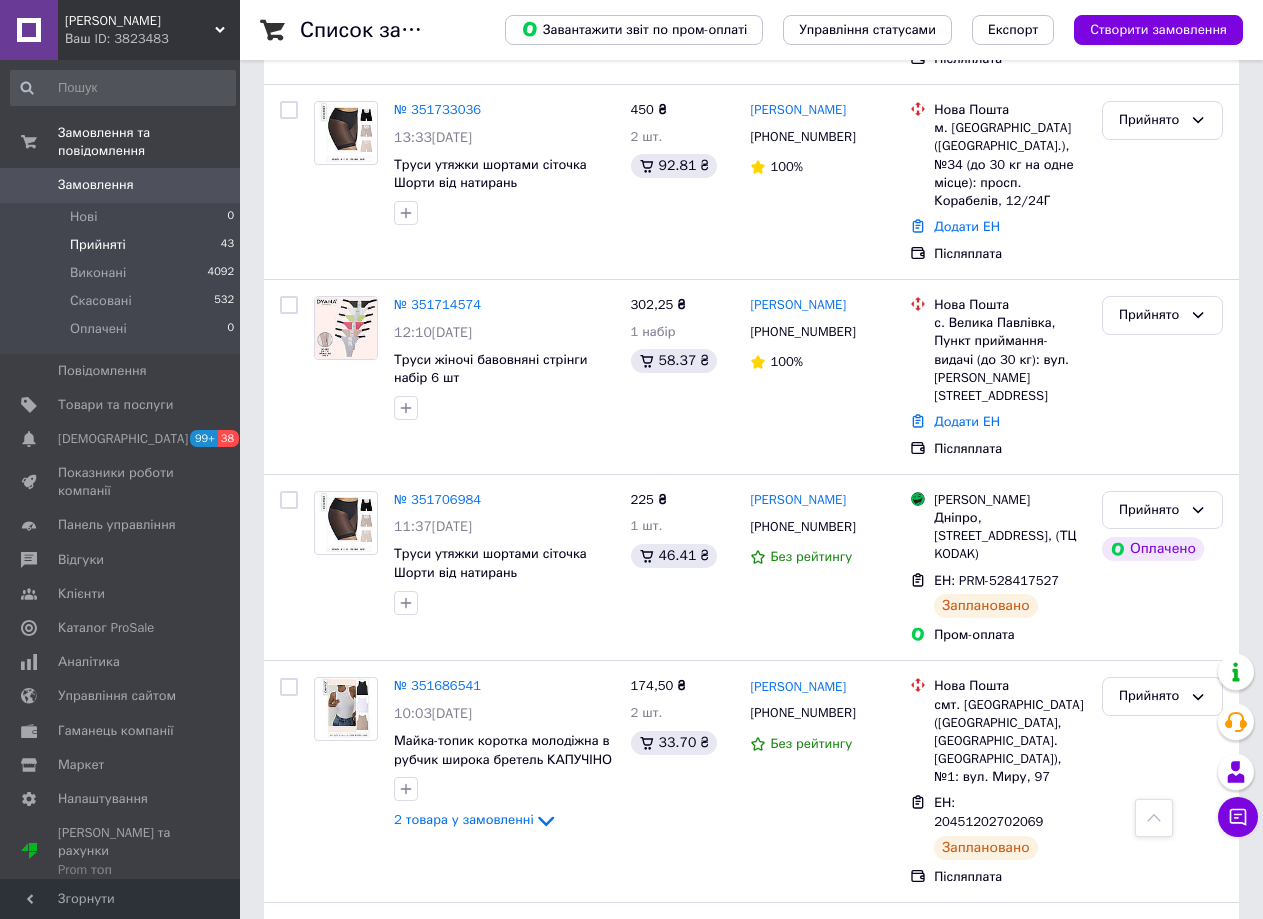 scroll, scrollTop: 1741, scrollLeft: 0, axis: vertical 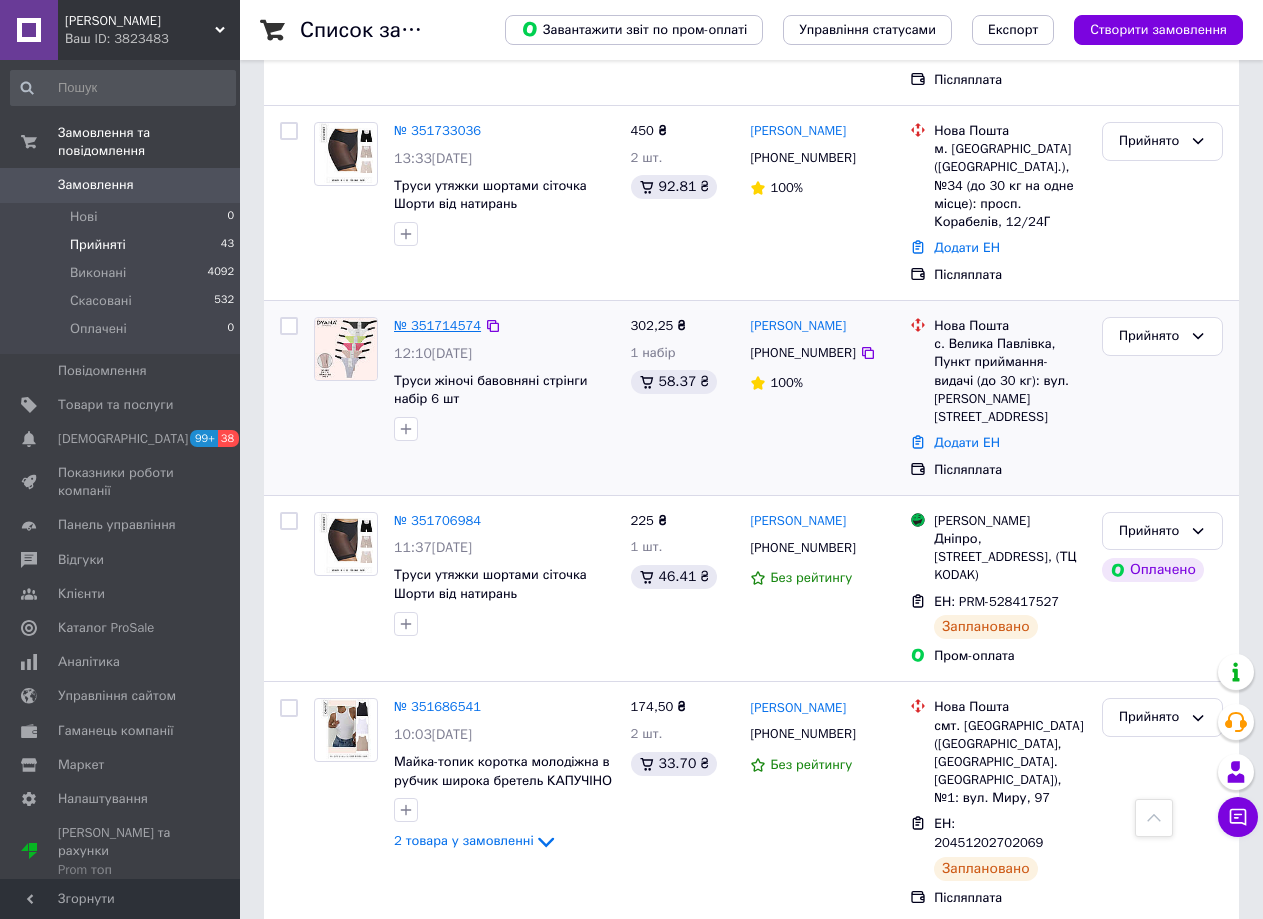 click on "№ 351714574" at bounding box center [437, 325] 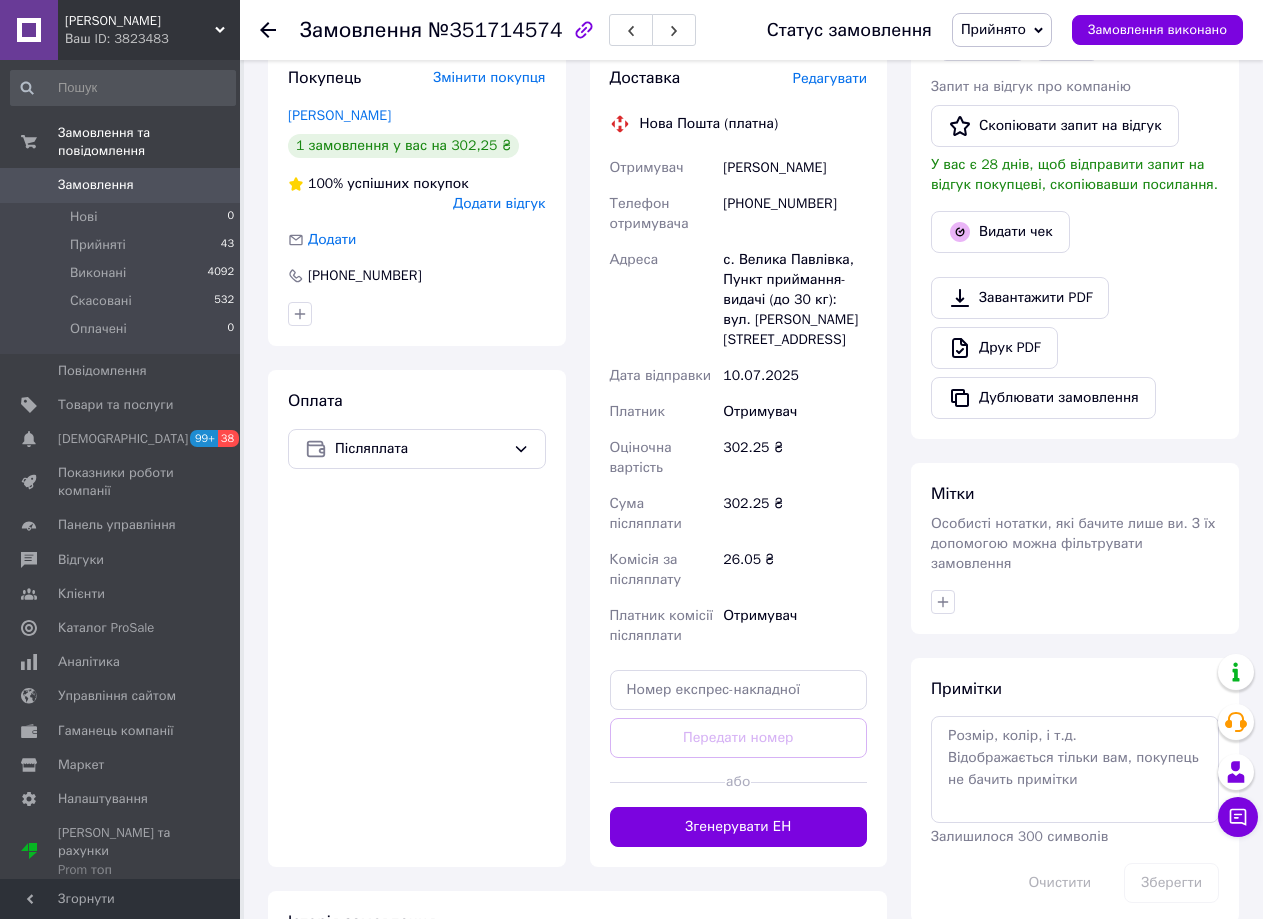 scroll, scrollTop: 495, scrollLeft: 0, axis: vertical 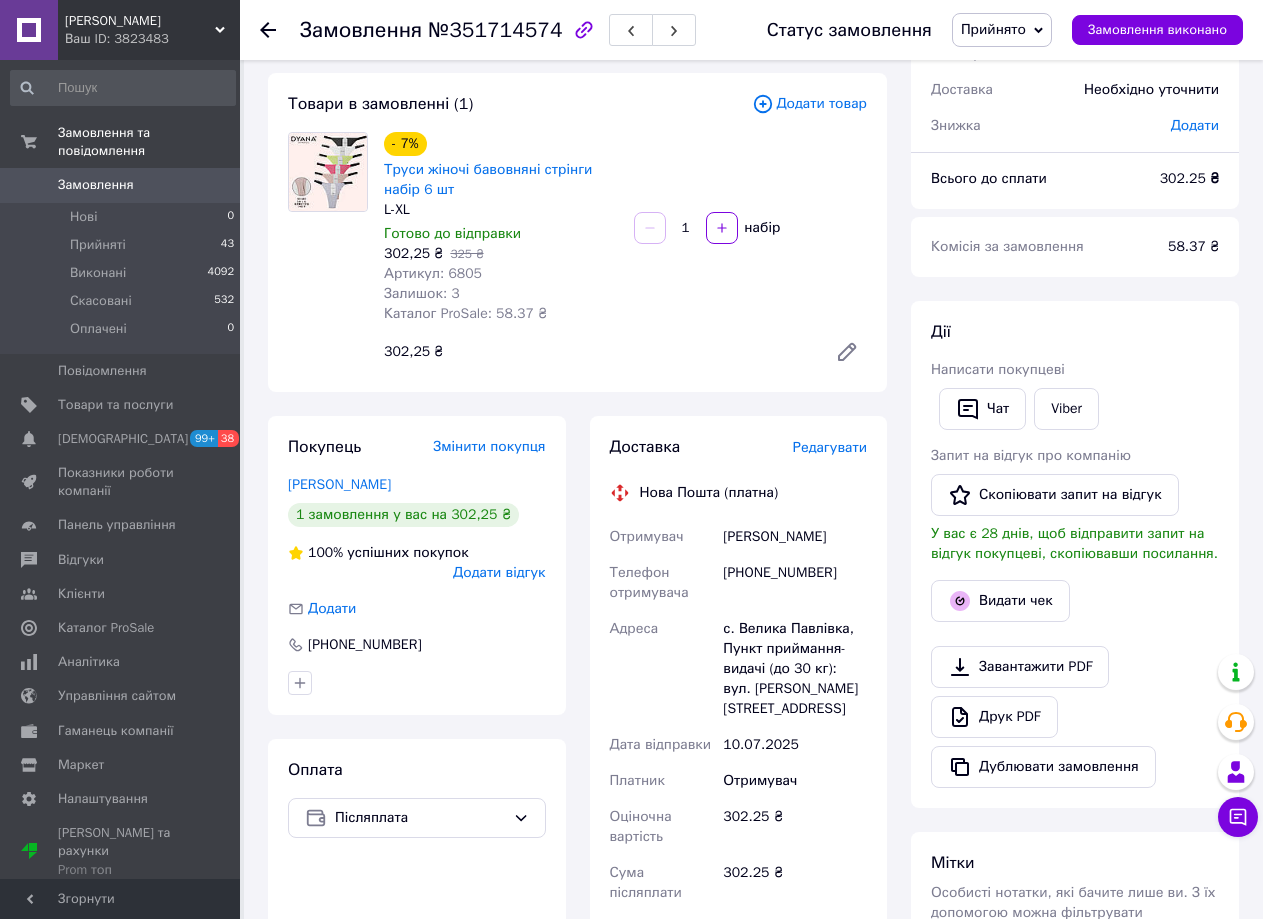 click on "Редагувати" at bounding box center (830, 447) 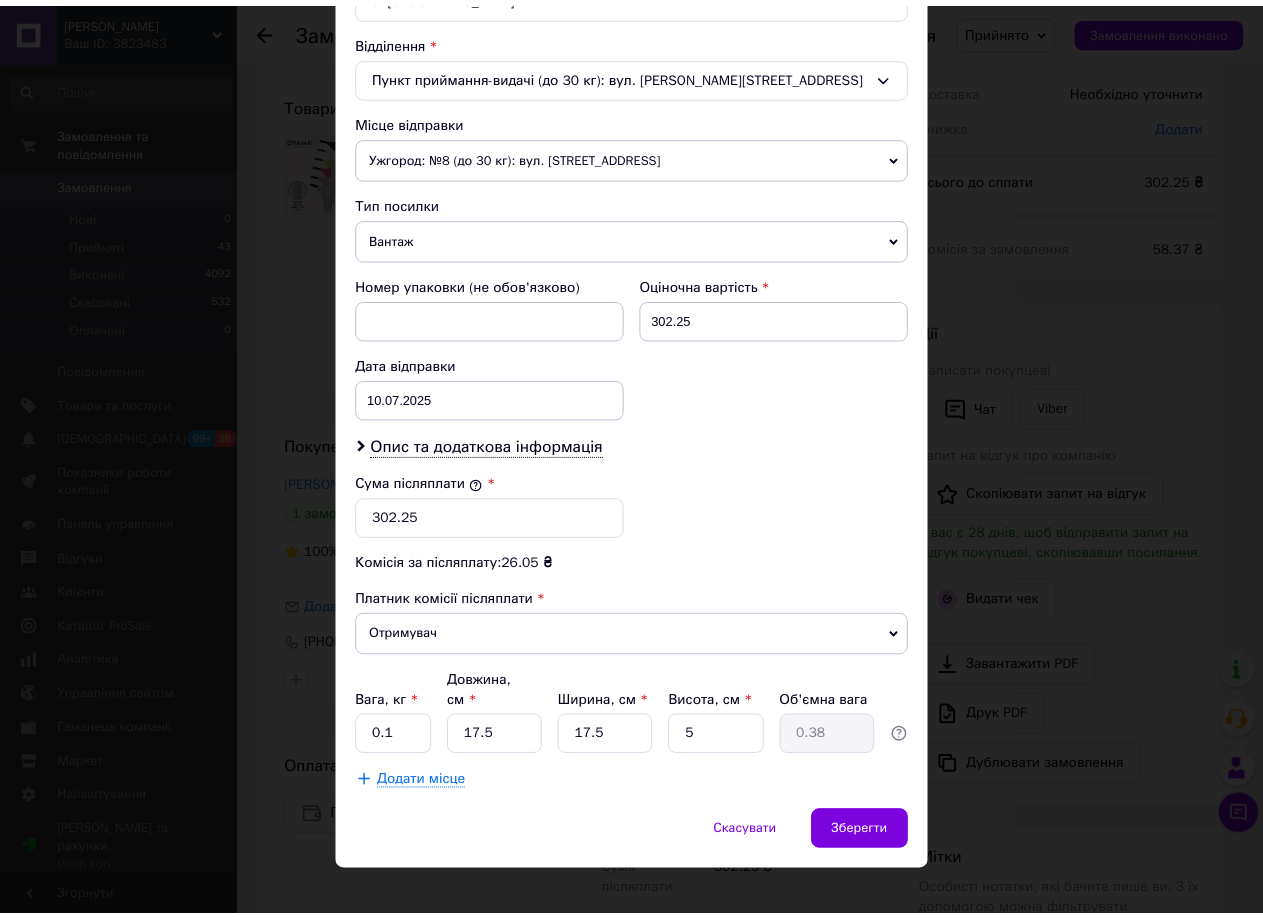 scroll, scrollTop: 607, scrollLeft: 0, axis: vertical 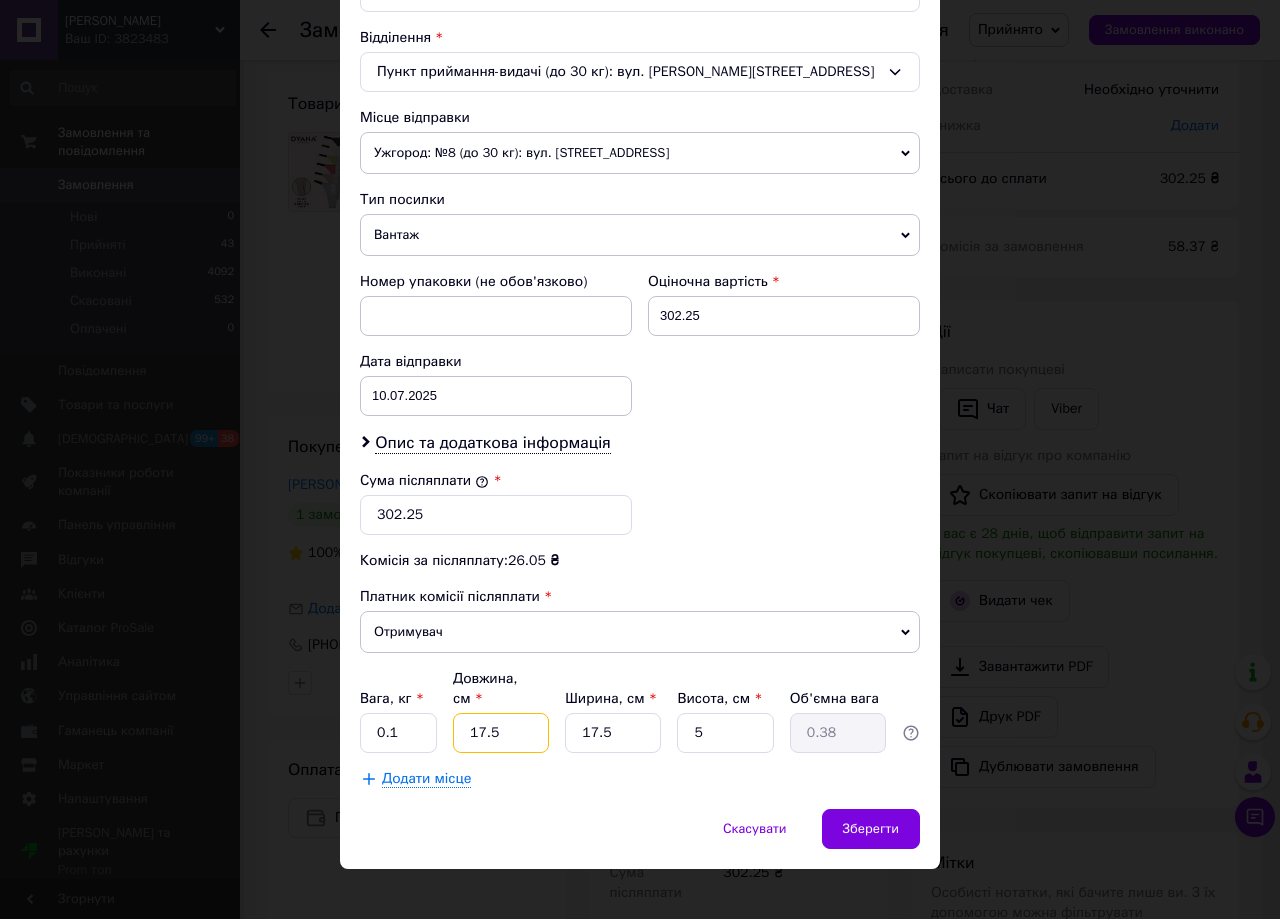 click on "17.5" at bounding box center [501, 733] 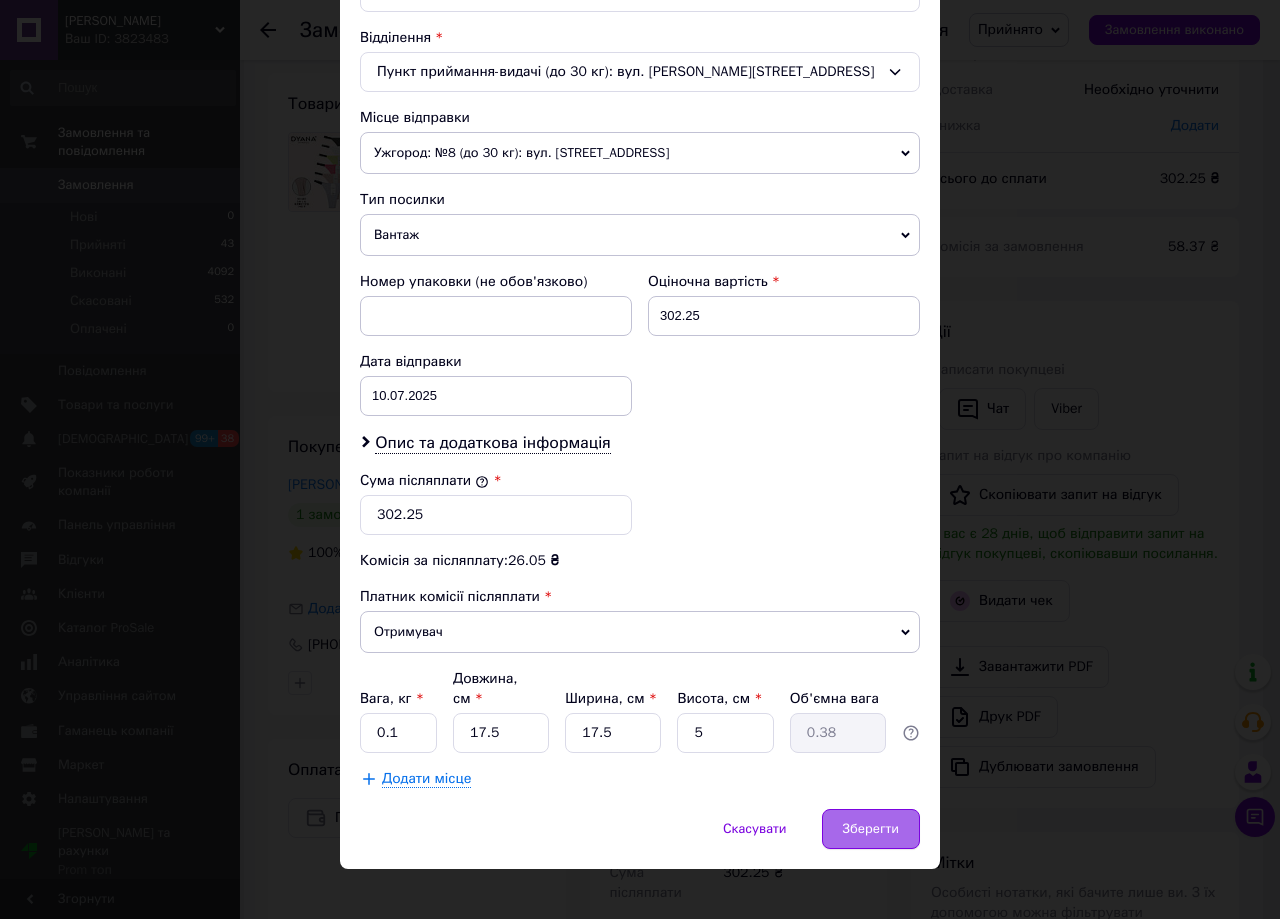 click on "Зберегти" at bounding box center [871, 829] 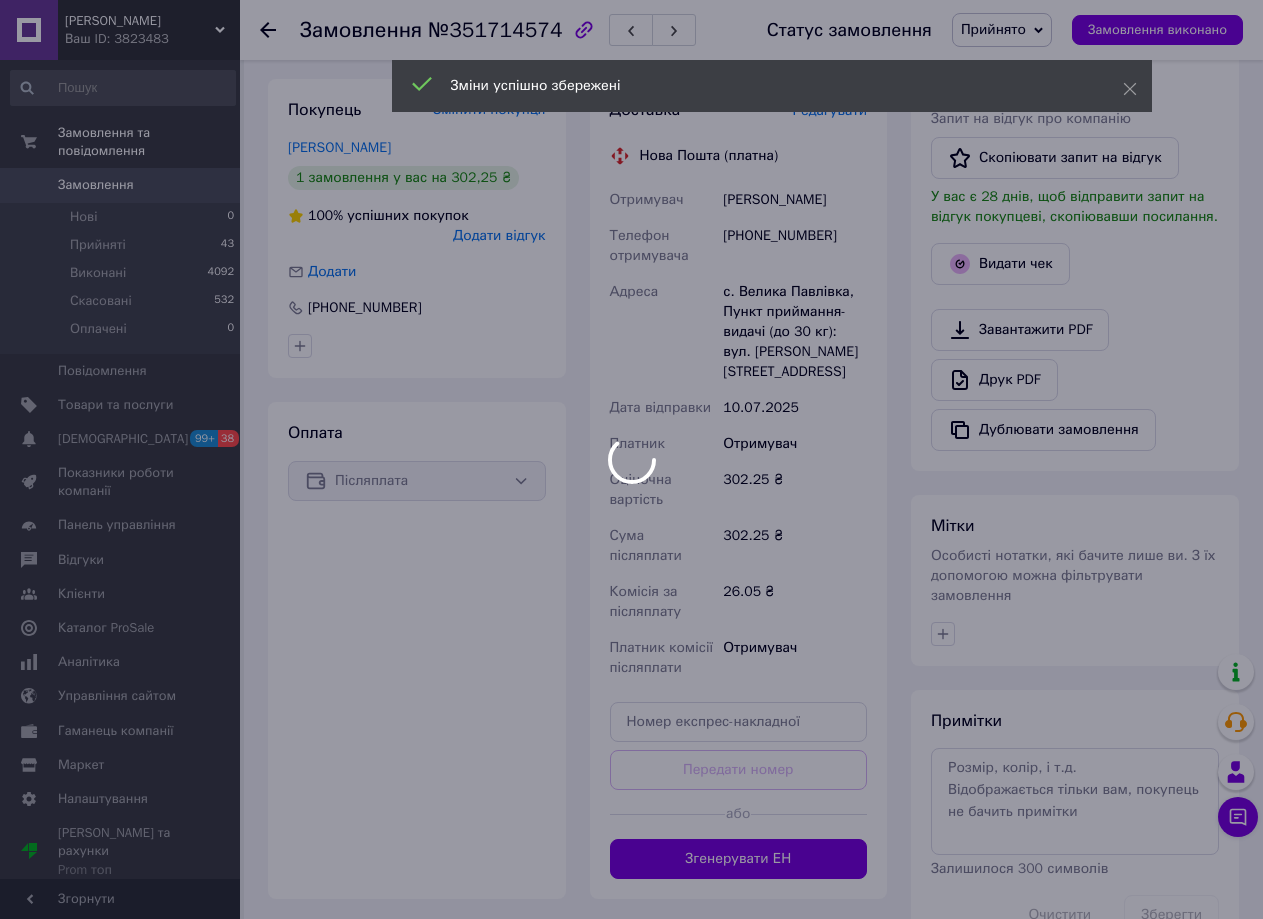 scroll, scrollTop: 541, scrollLeft: 0, axis: vertical 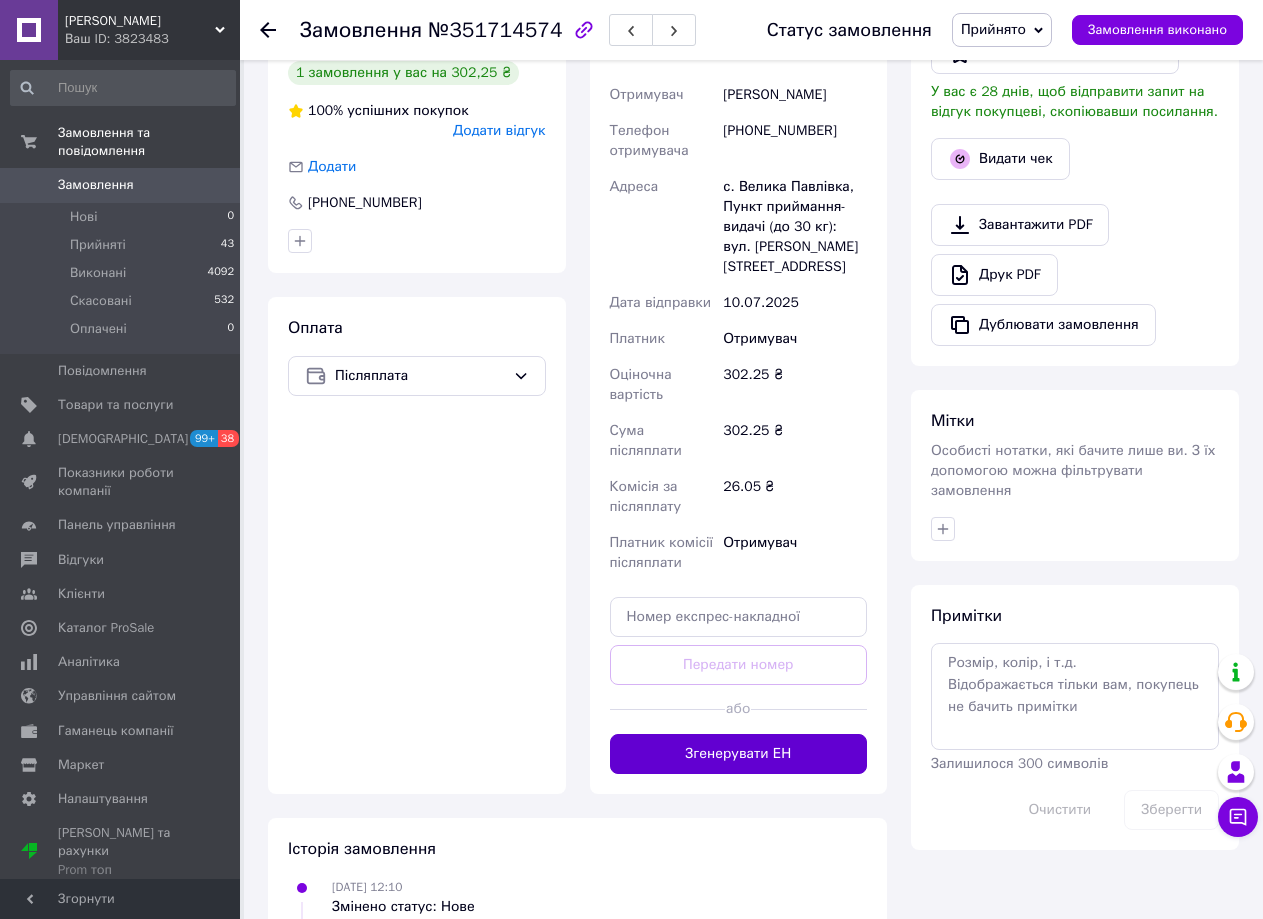 click on "Згенерувати ЕН" at bounding box center (739, 754) 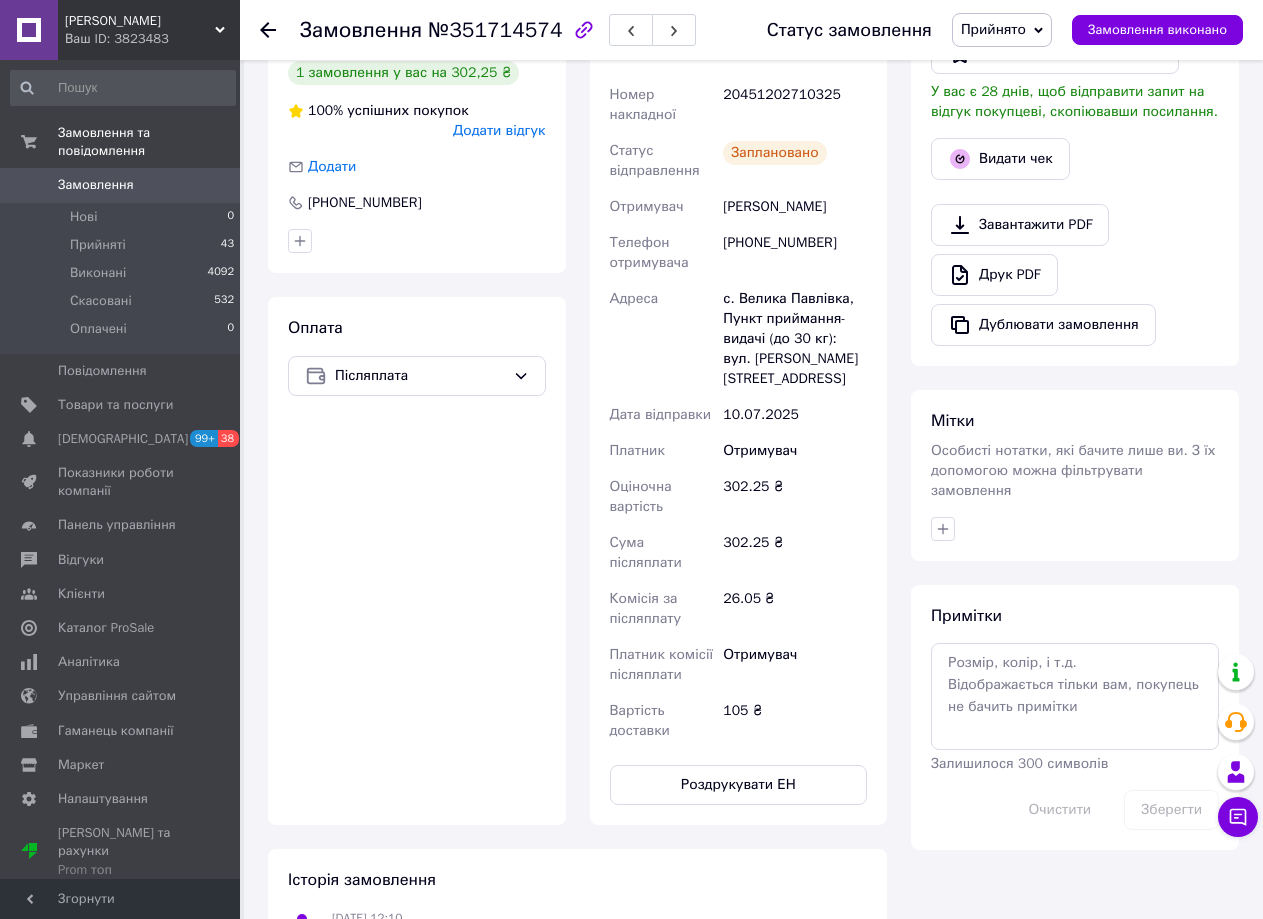 scroll, scrollTop: 653, scrollLeft: 0, axis: vertical 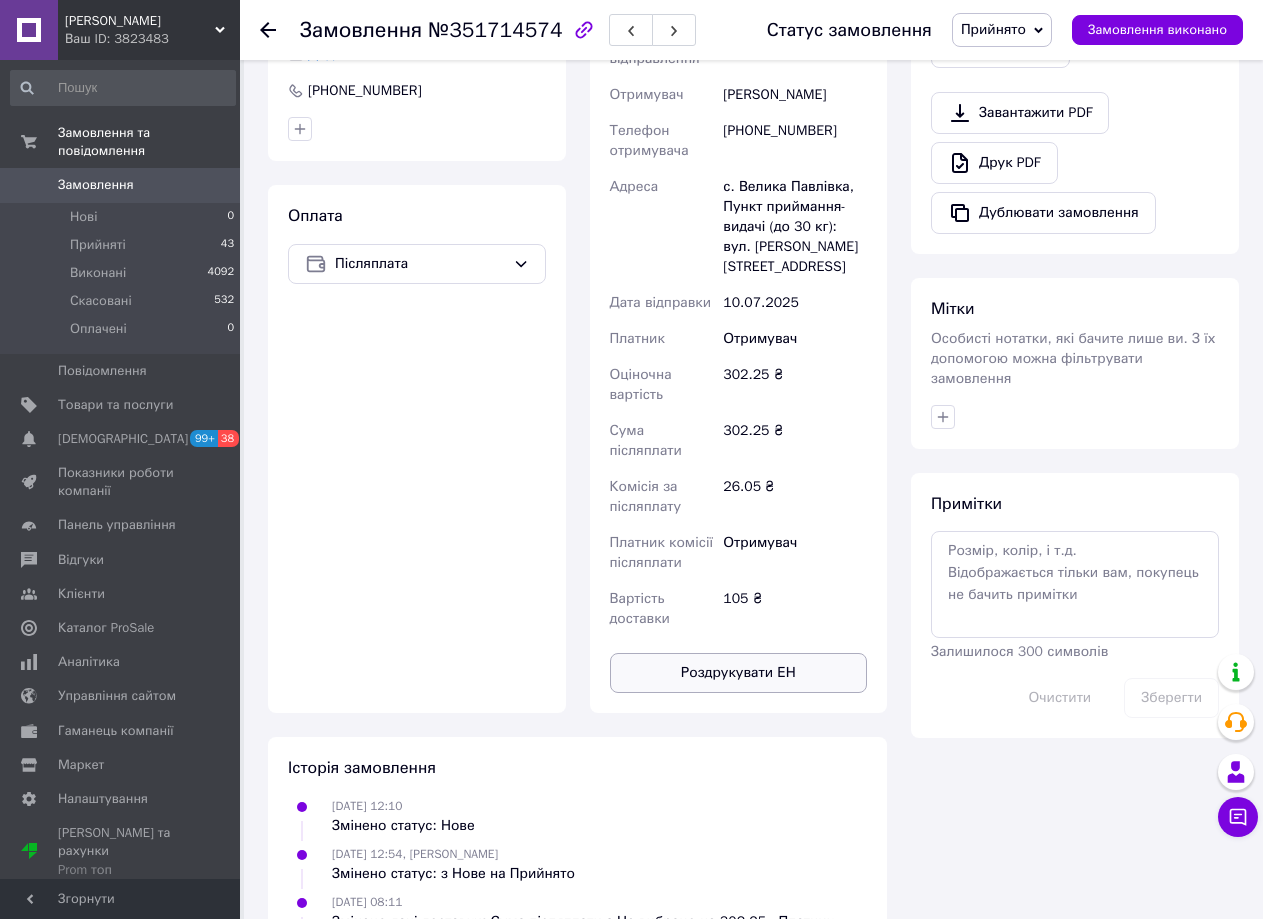 click on "Роздрукувати ЕН" at bounding box center (739, 673) 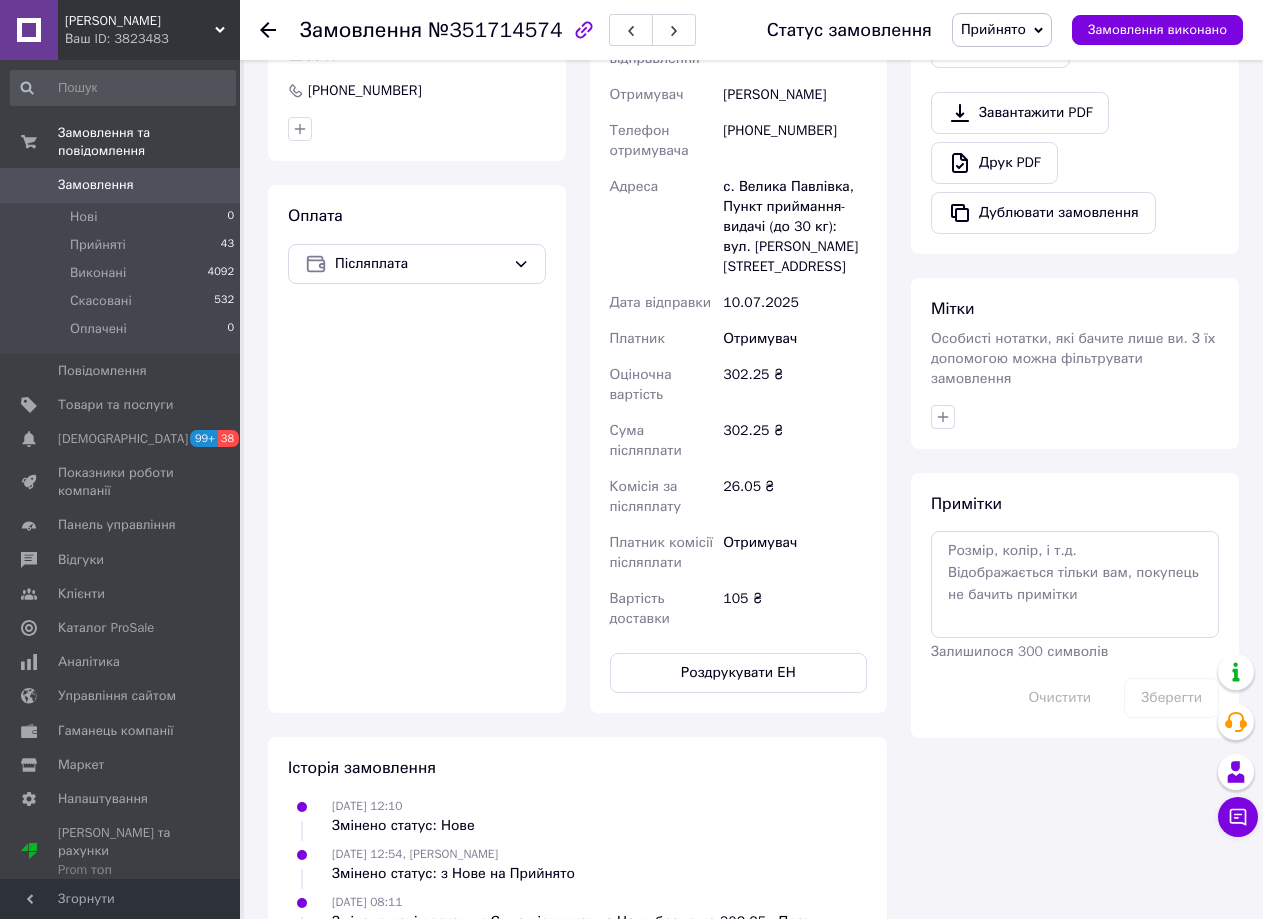 scroll, scrollTop: 0, scrollLeft: 0, axis: both 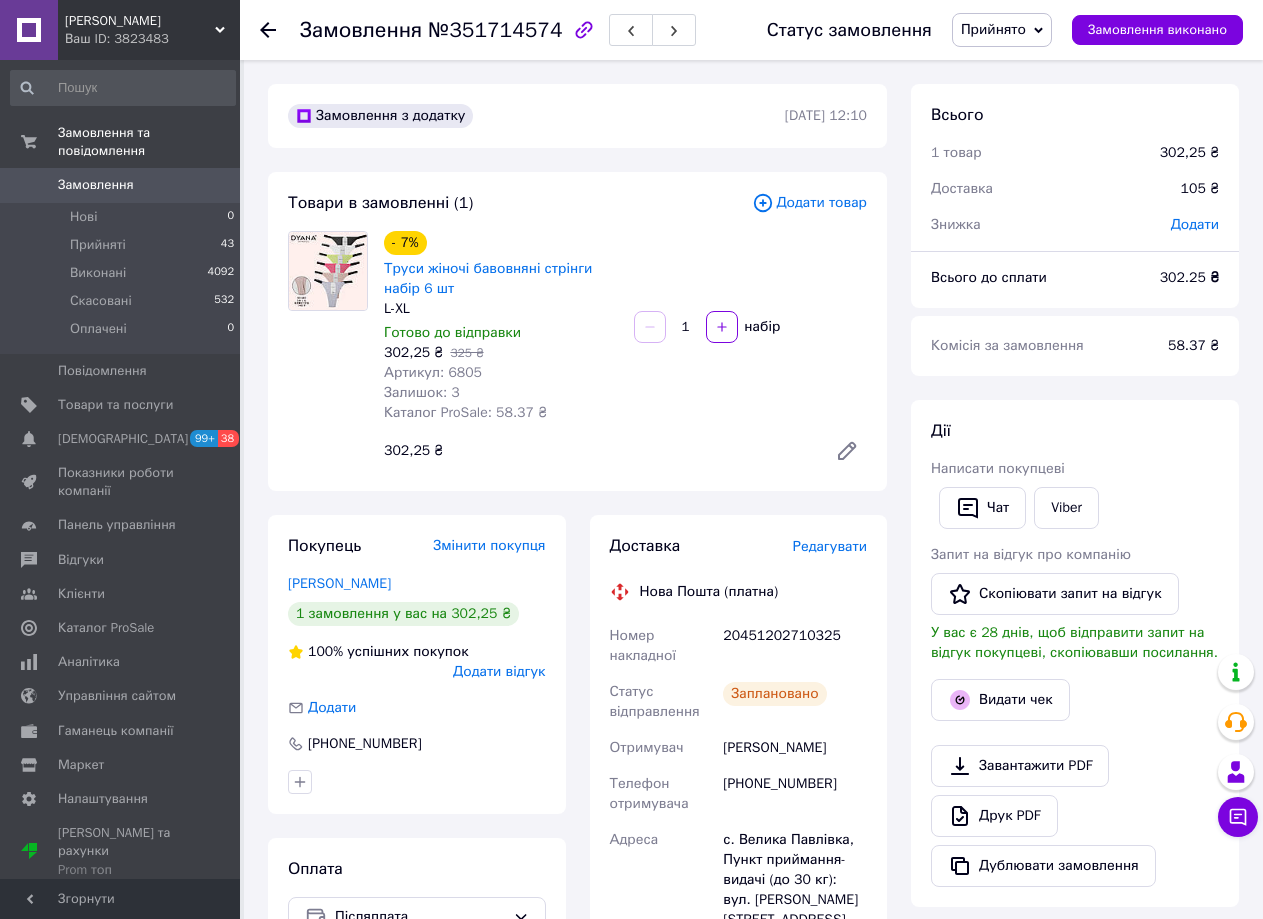click 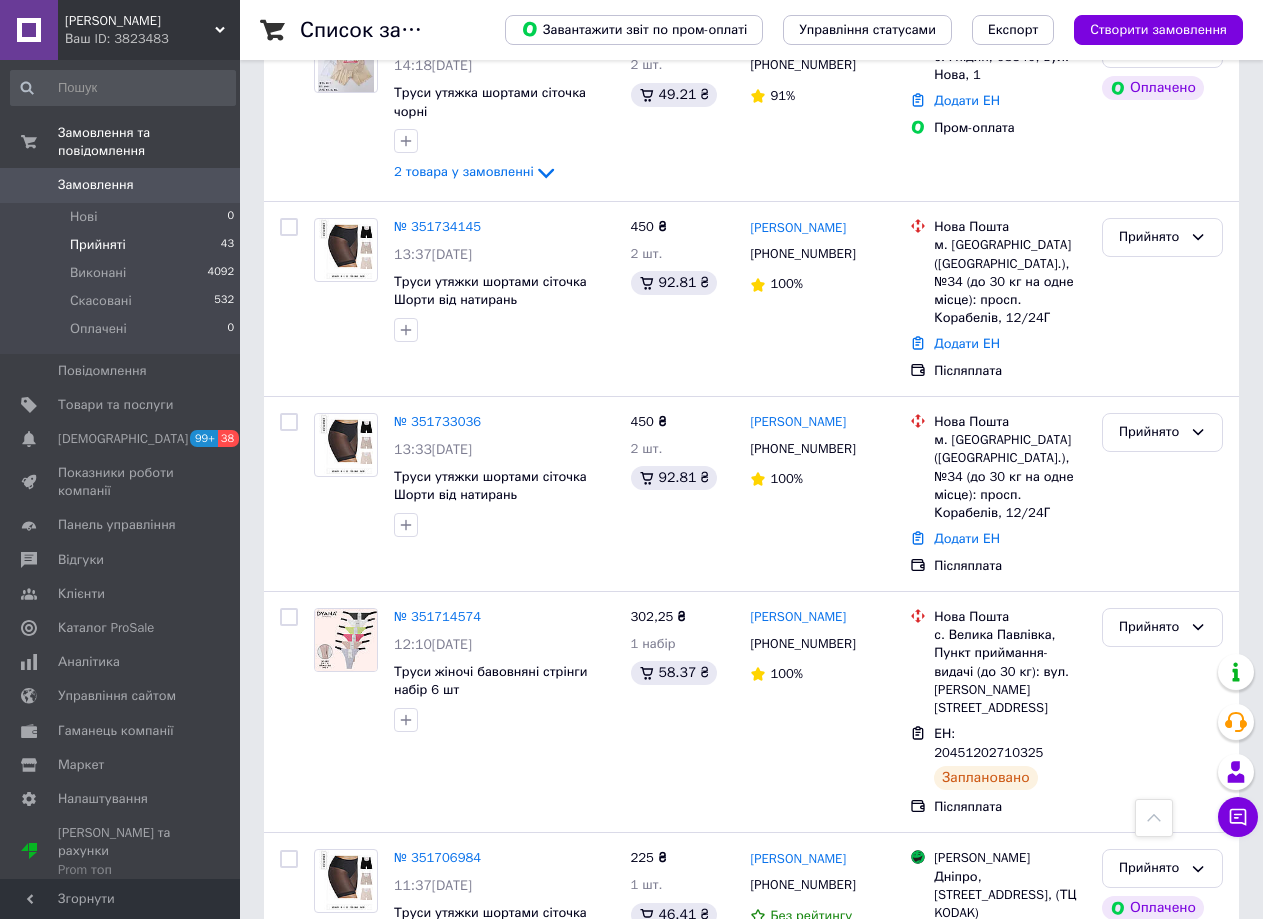 scroll, scrollTop: 1440, scrollLeft: 0, axis: vertical 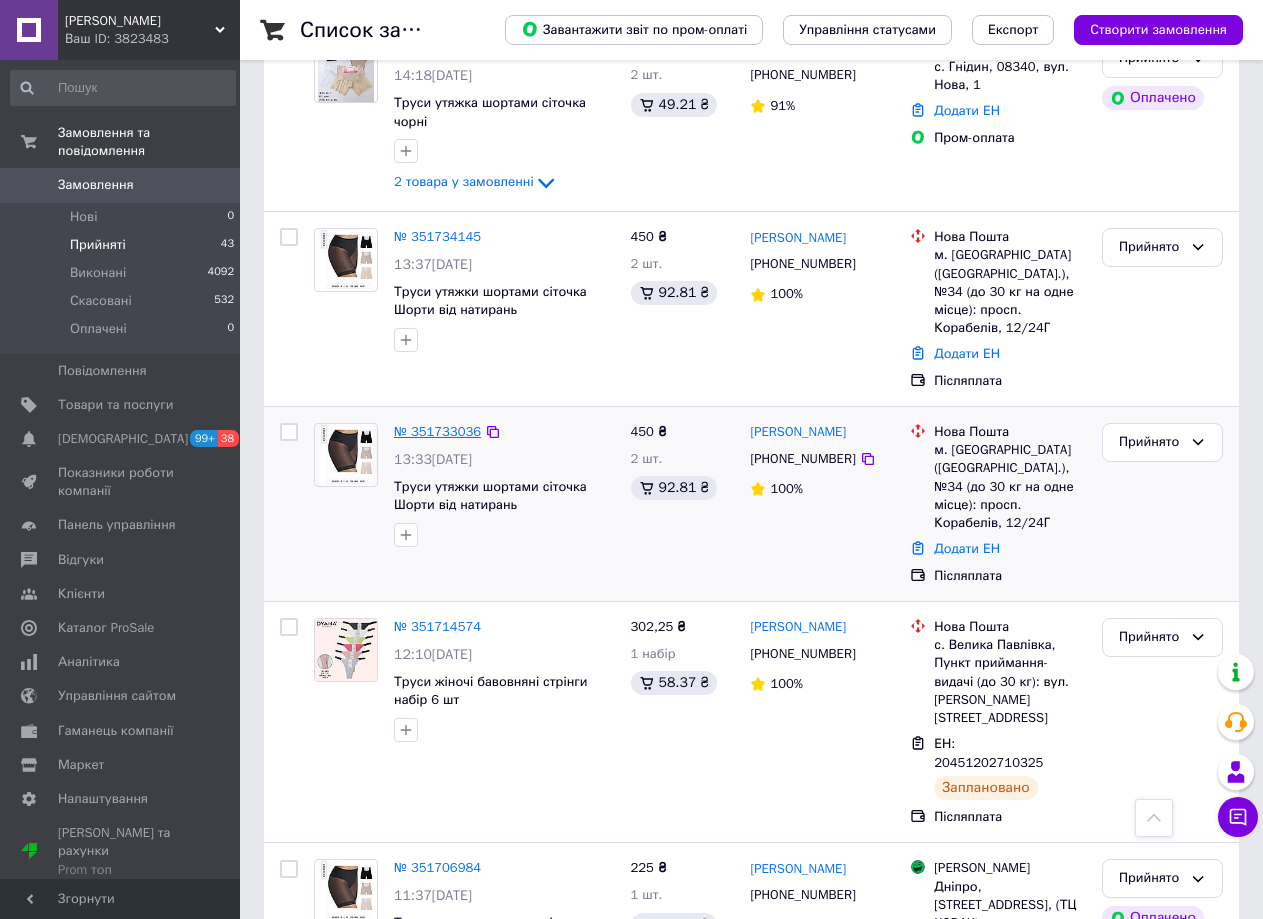 click on "№ 351733036" at bounding box center [437, 431] 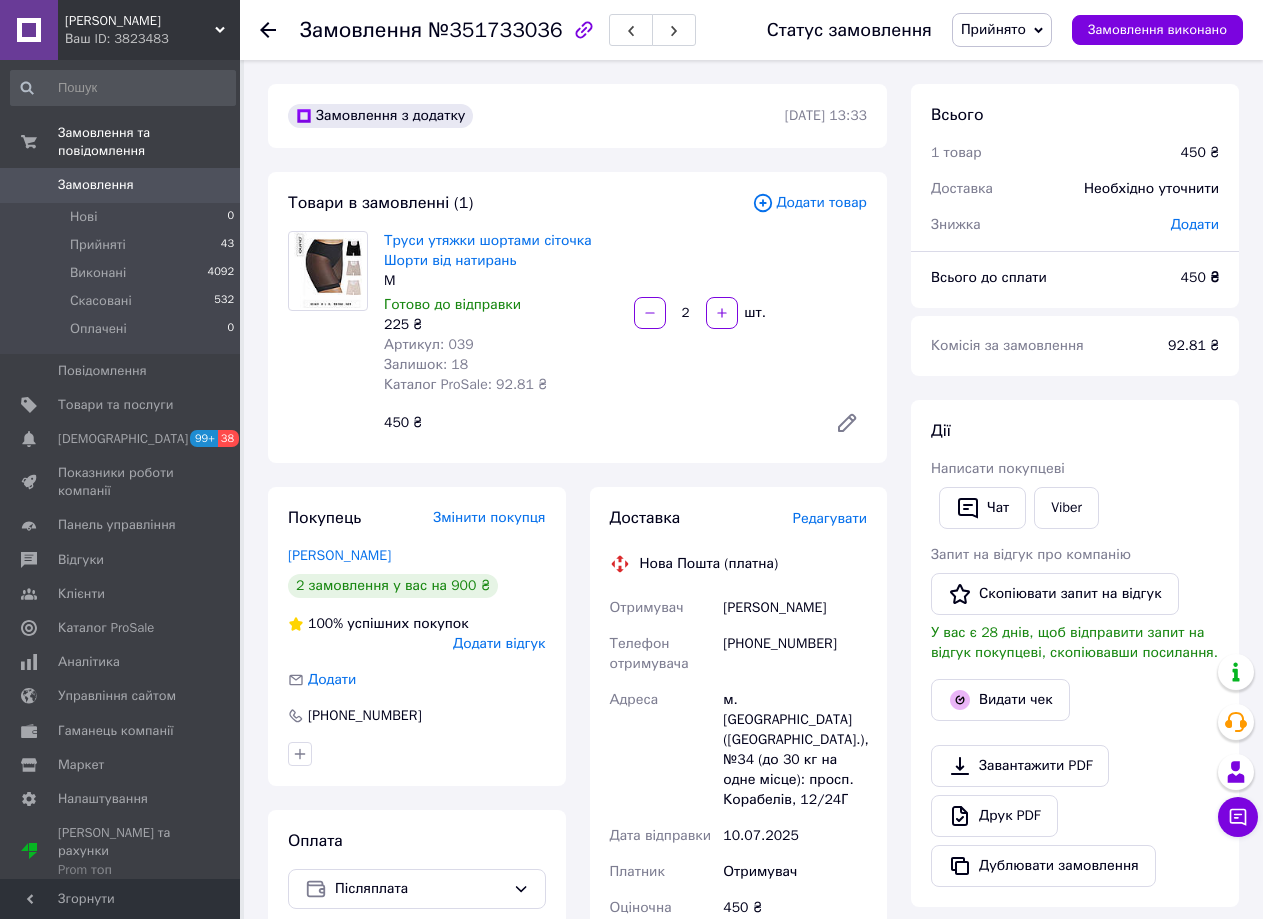 click 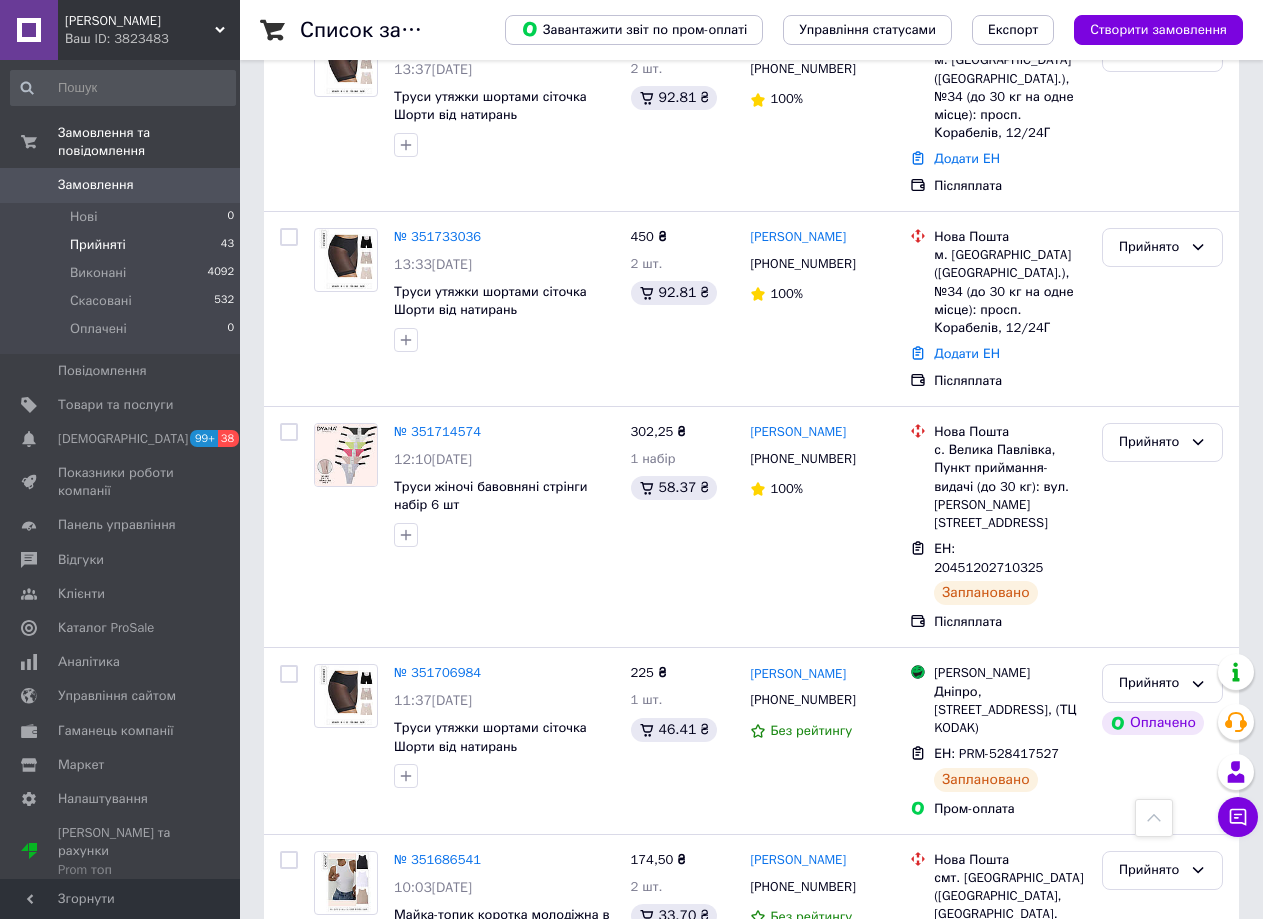 scroll, scrollTop: 1355, scrollLeft: 0, axis: vertical 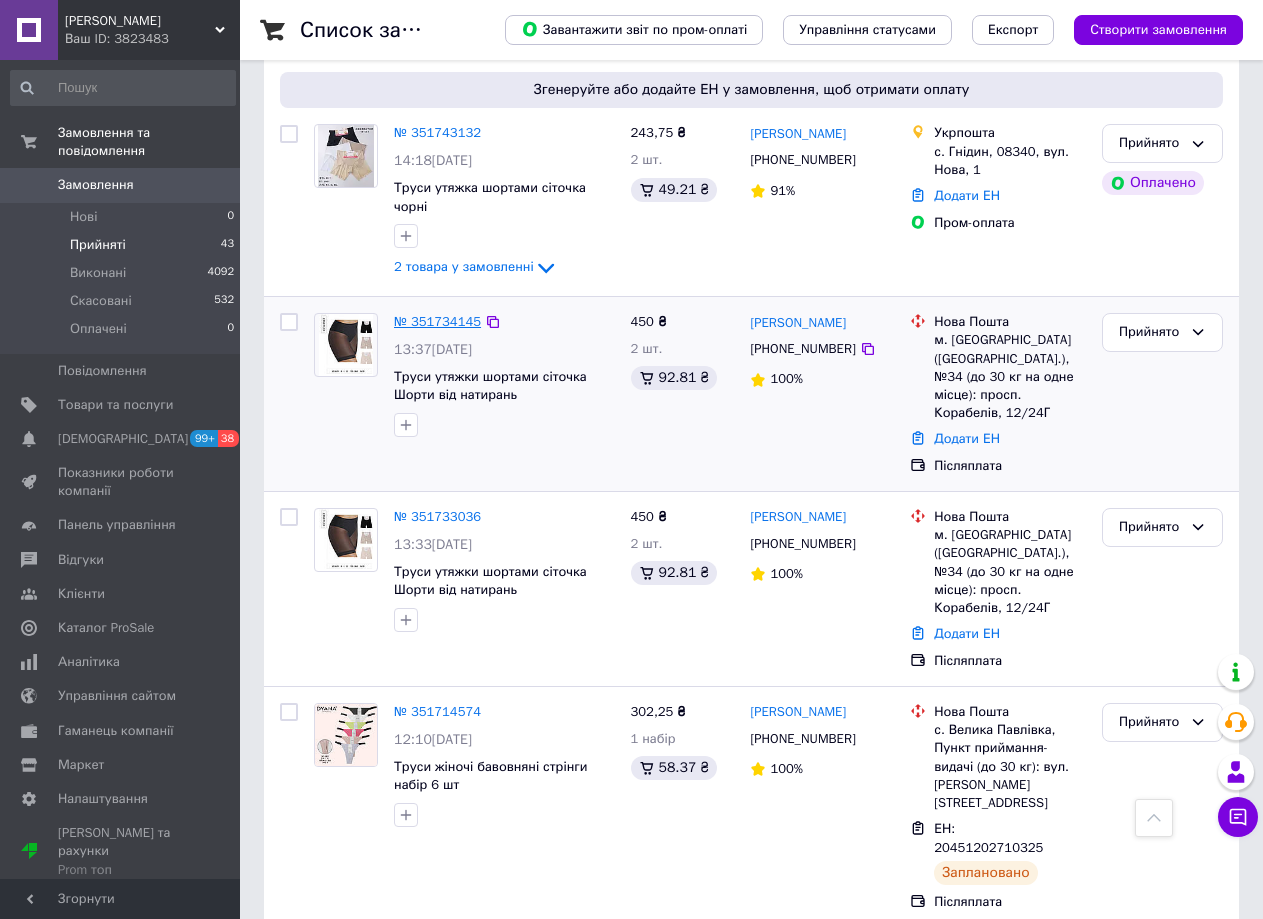 click on "№ 351734145" at bounding box center [437, 321] 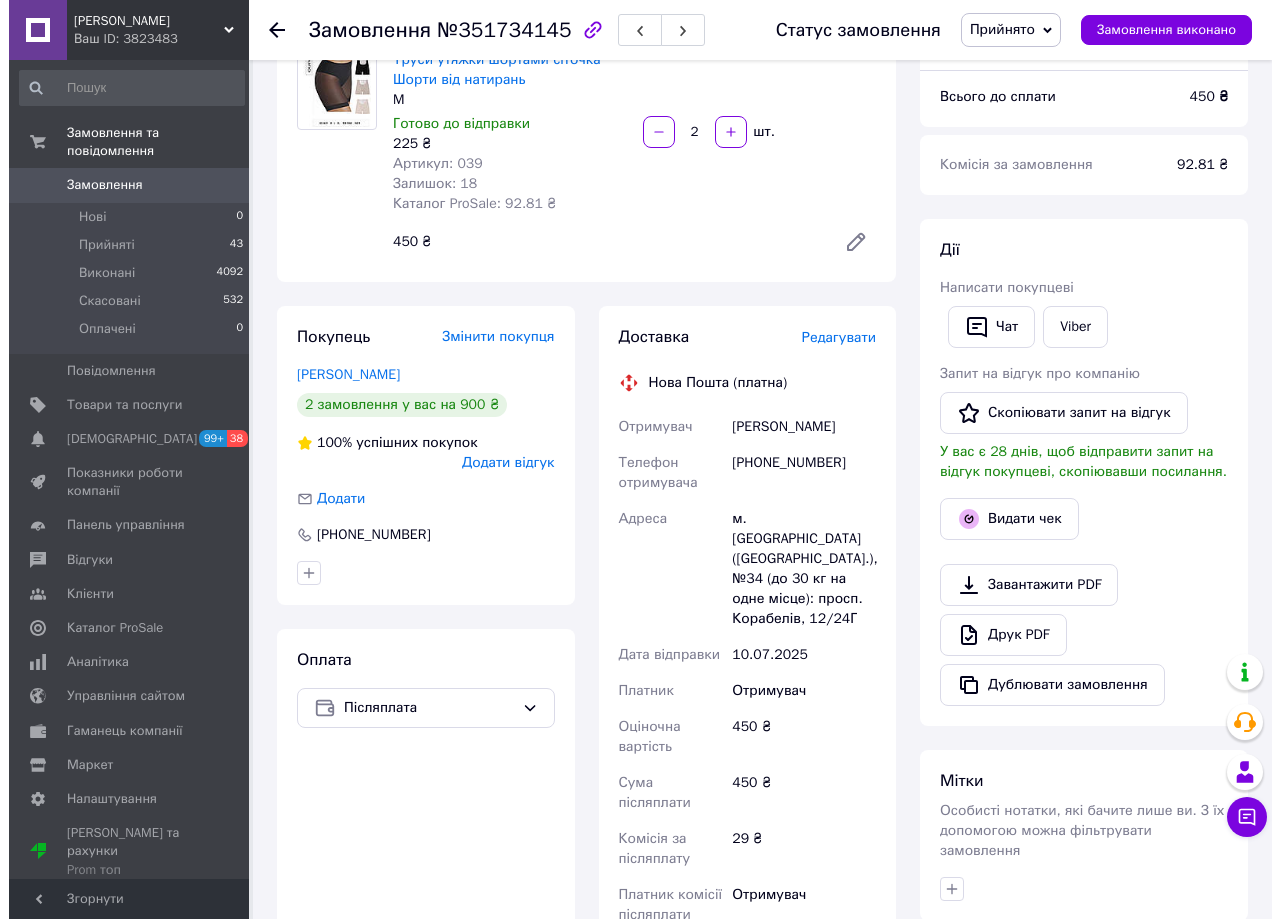 scroll, scrollTop: 180, scrollLeft: 0, axis: vertical 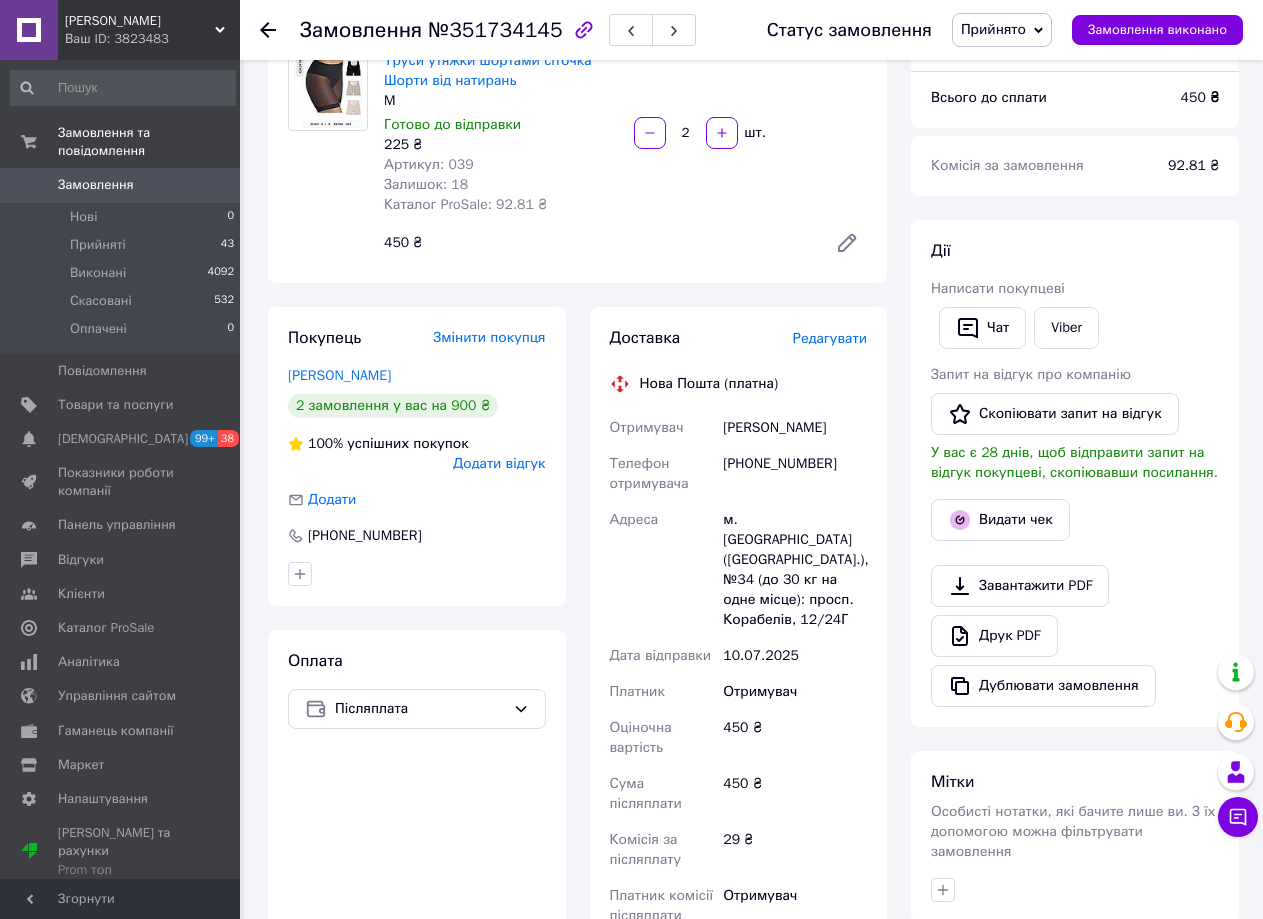 click on "Редагувати" at bounding box center (830, 338) 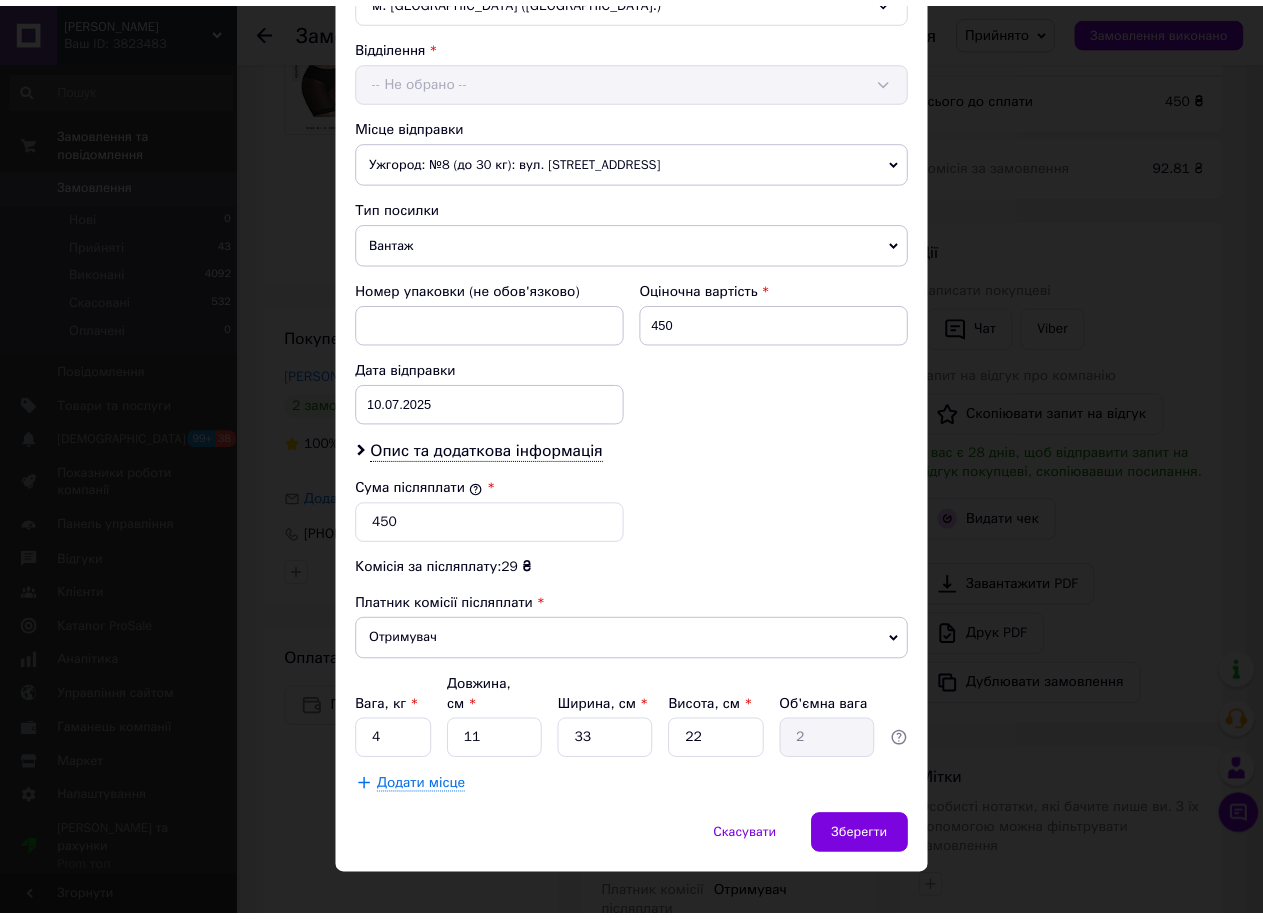 scroll, scrollTop: 607, scrollLeft: 0, axis: vertical 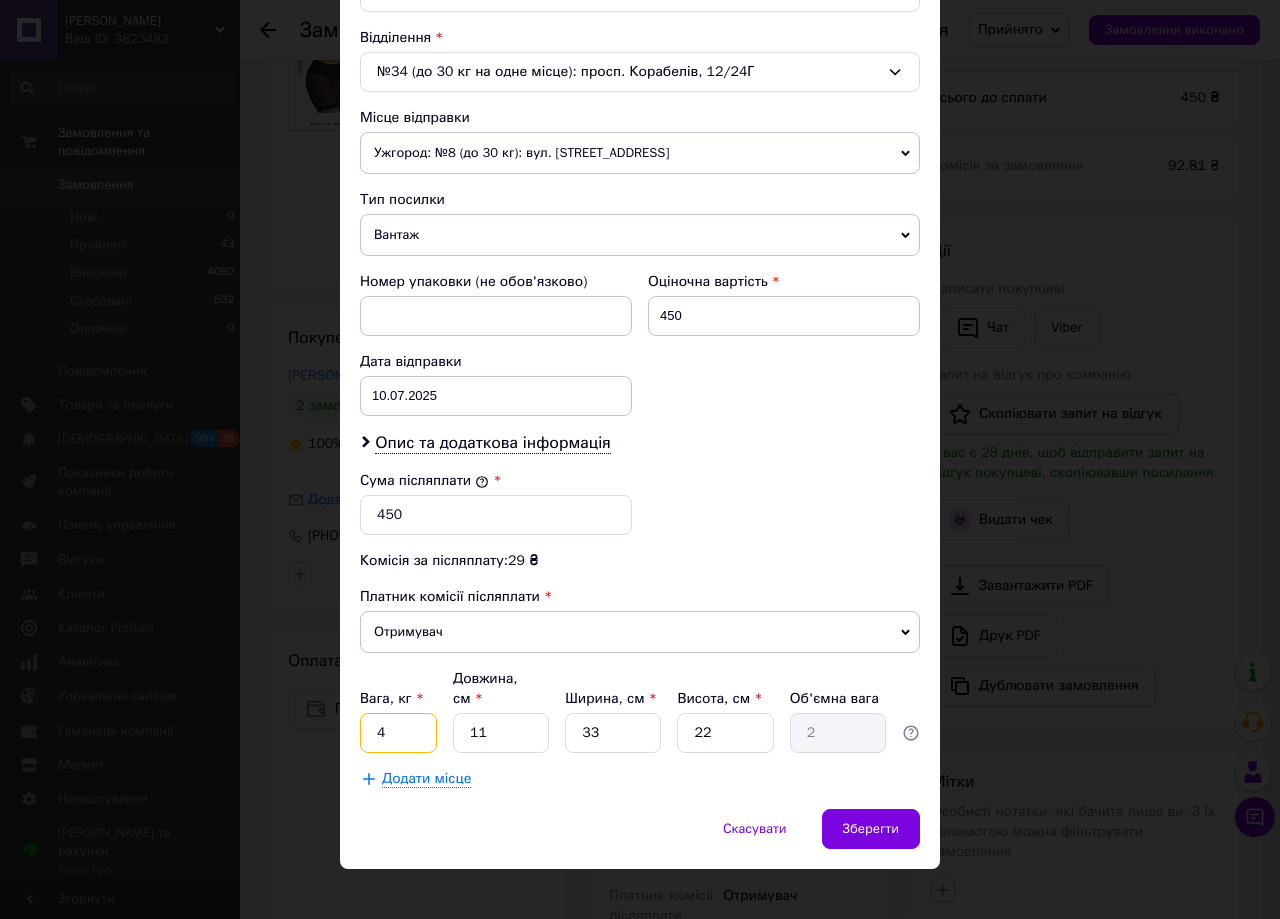 click on "4" at bounding box center (398, 733) 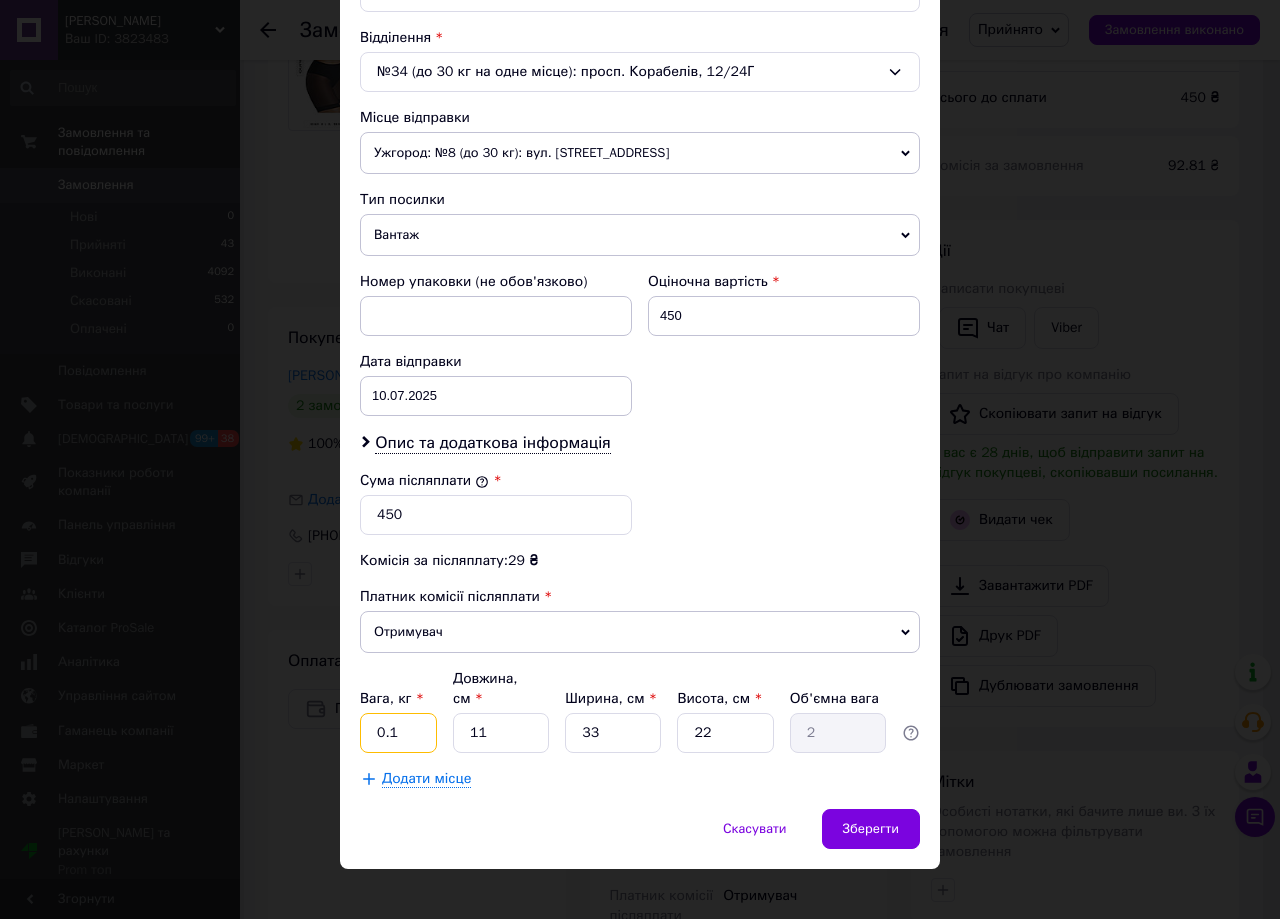 type on "0.1" 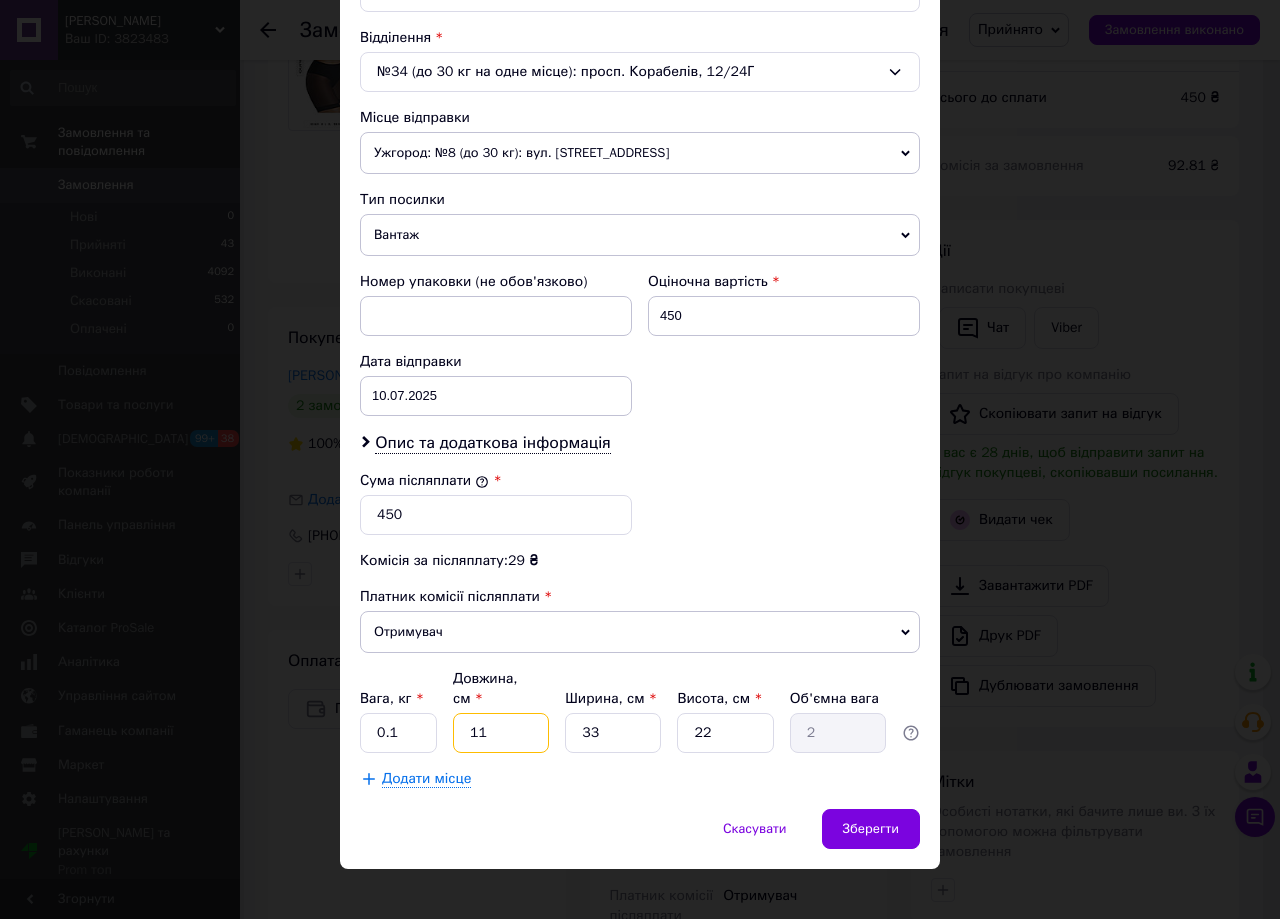 click on "11" at bounding box center (501, 733) 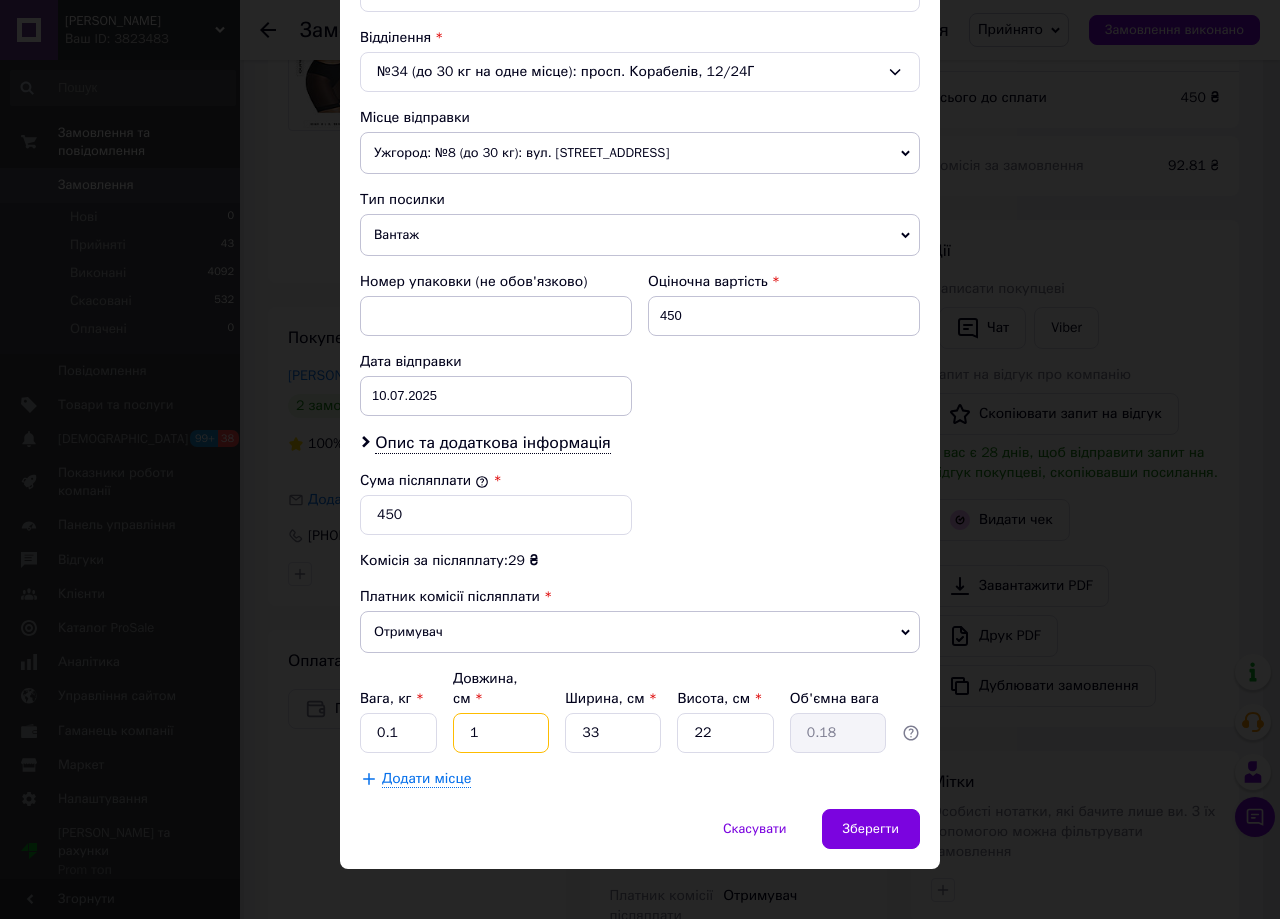 type 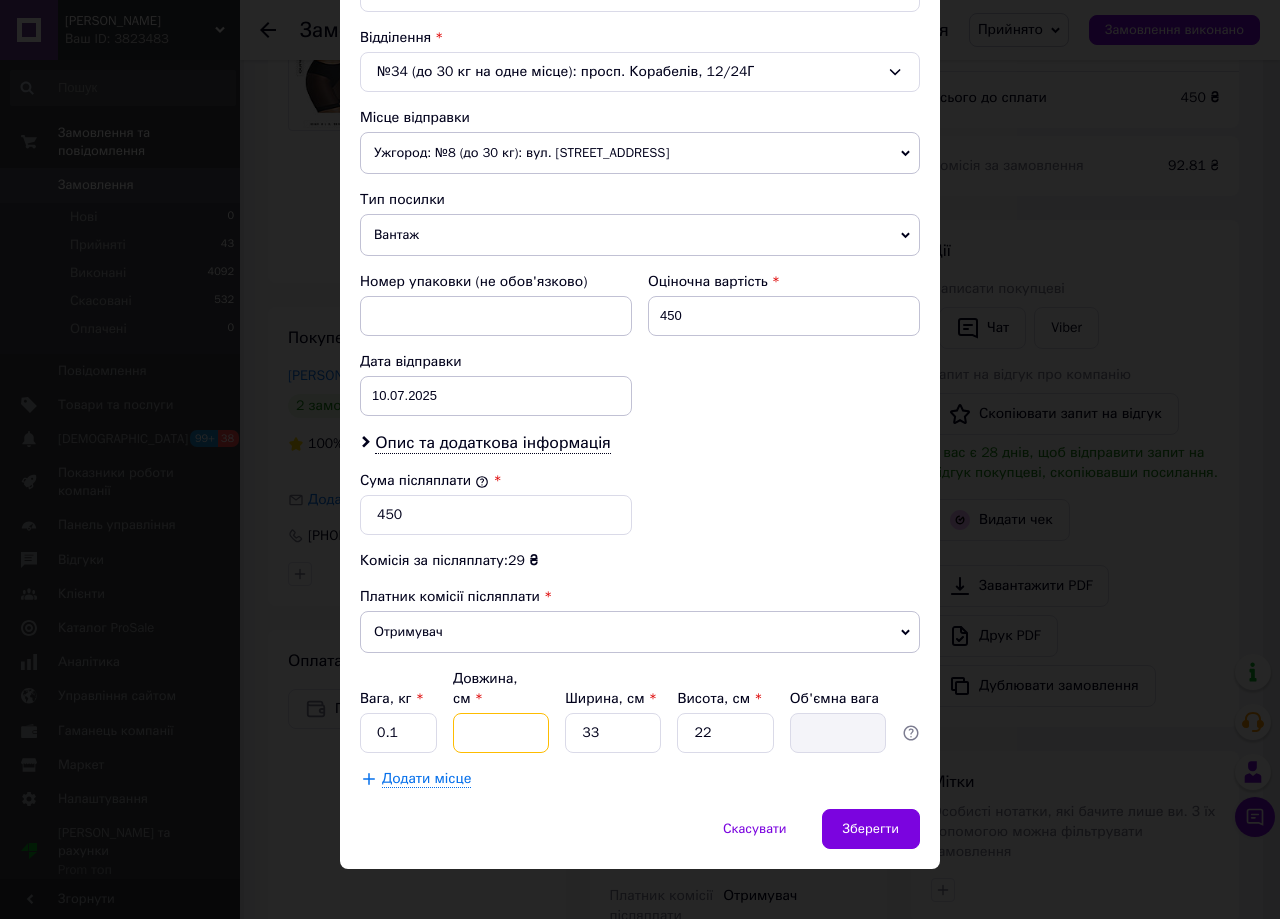 type on "2" 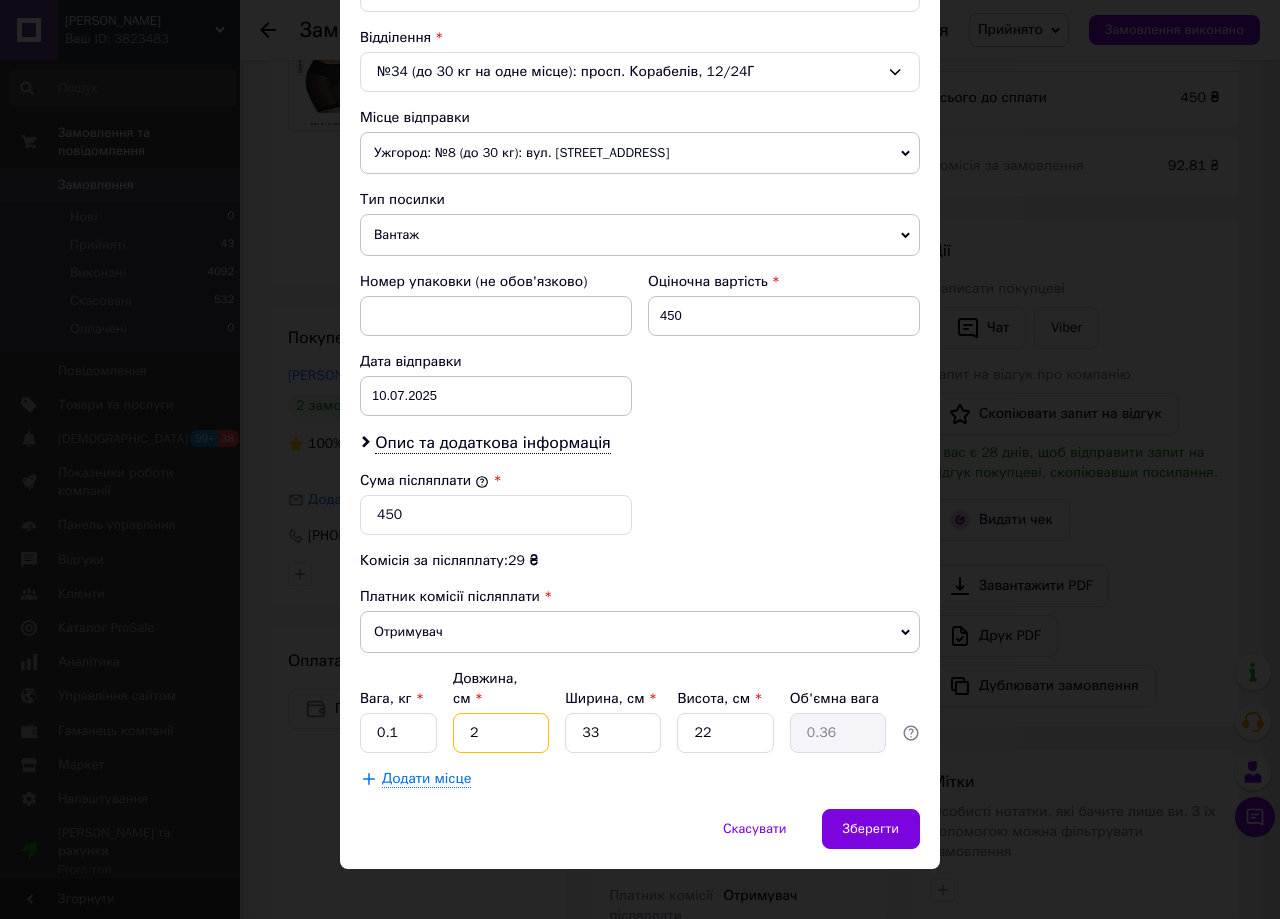 type on "20" 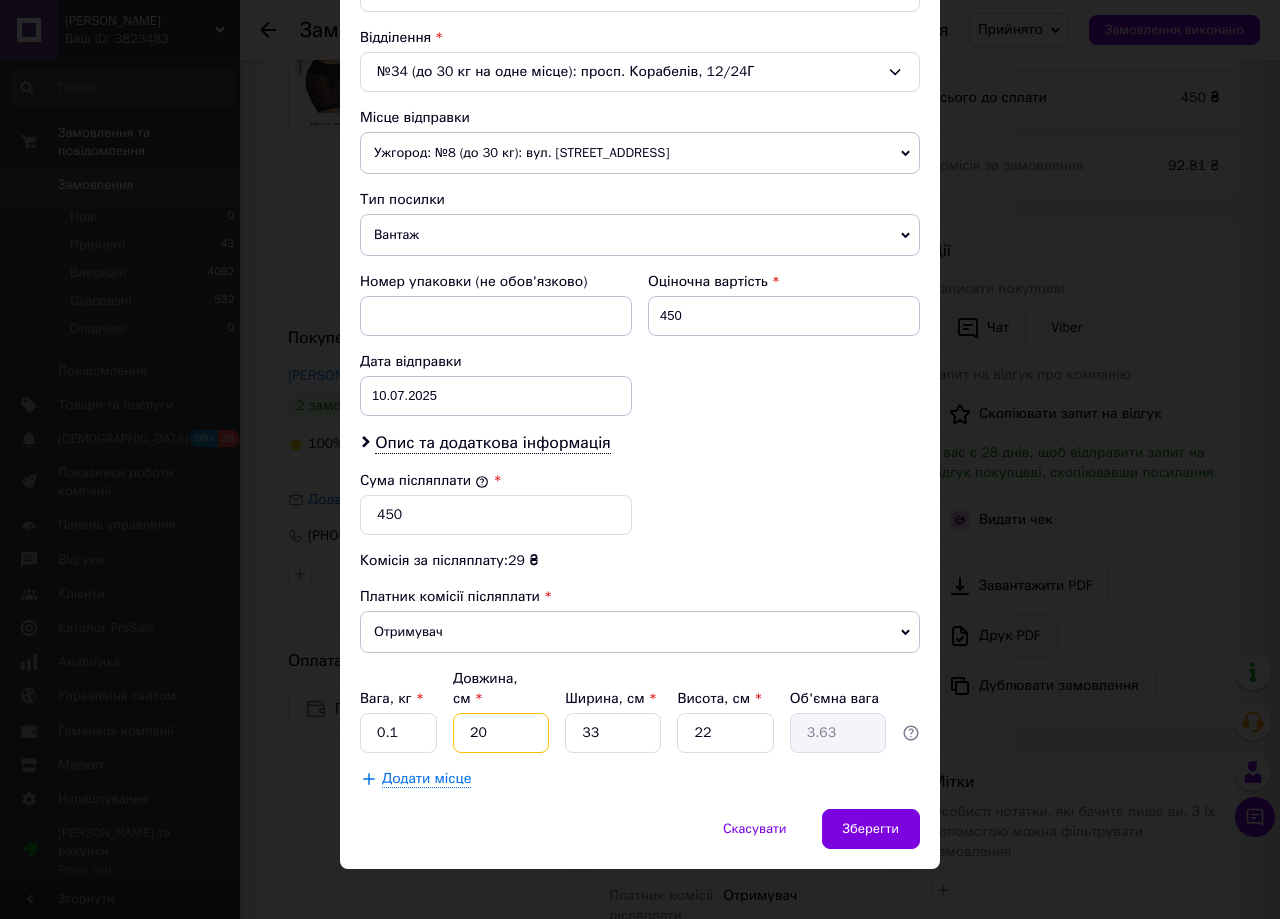 type on "20" 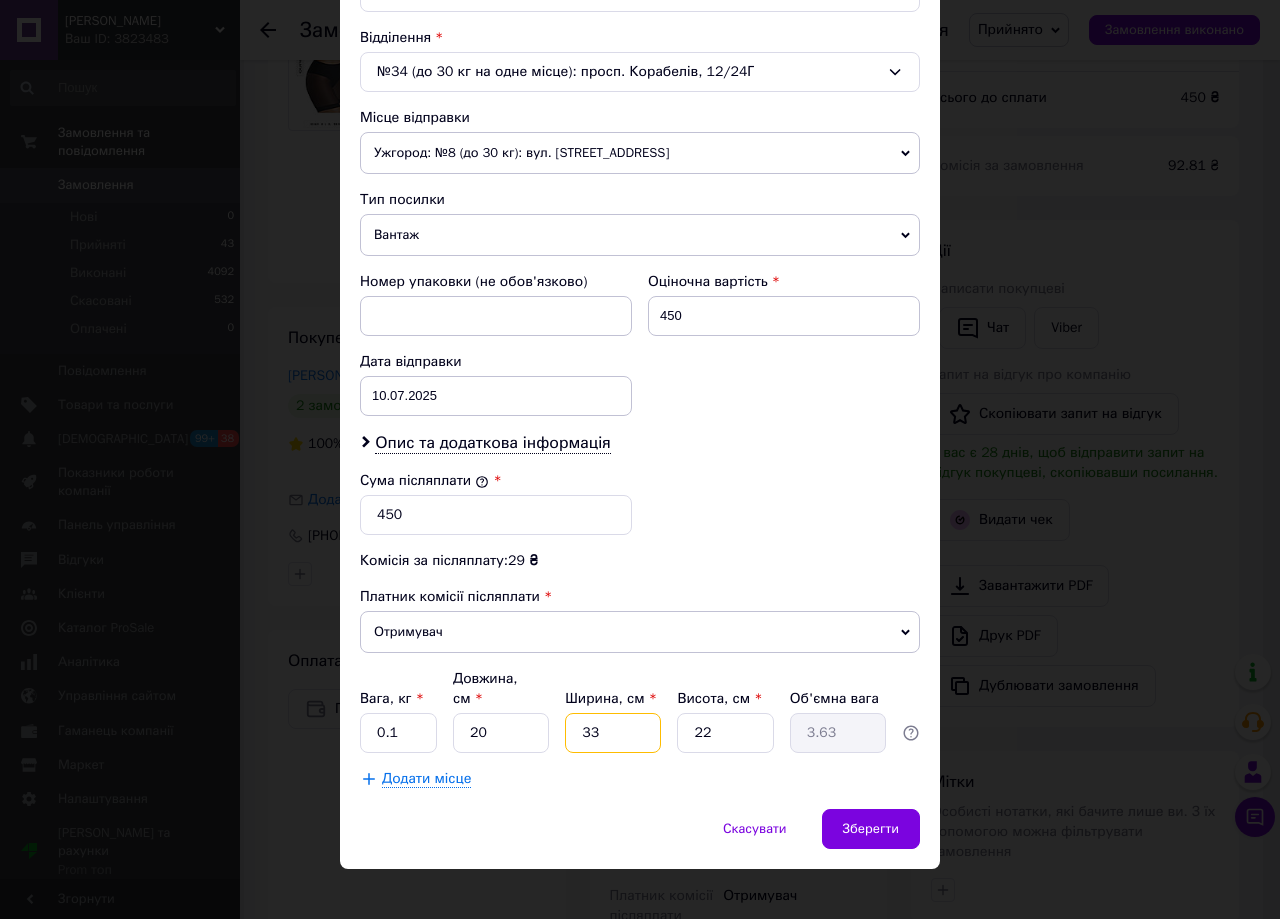 click on "33" at bounding box center [613, 733] 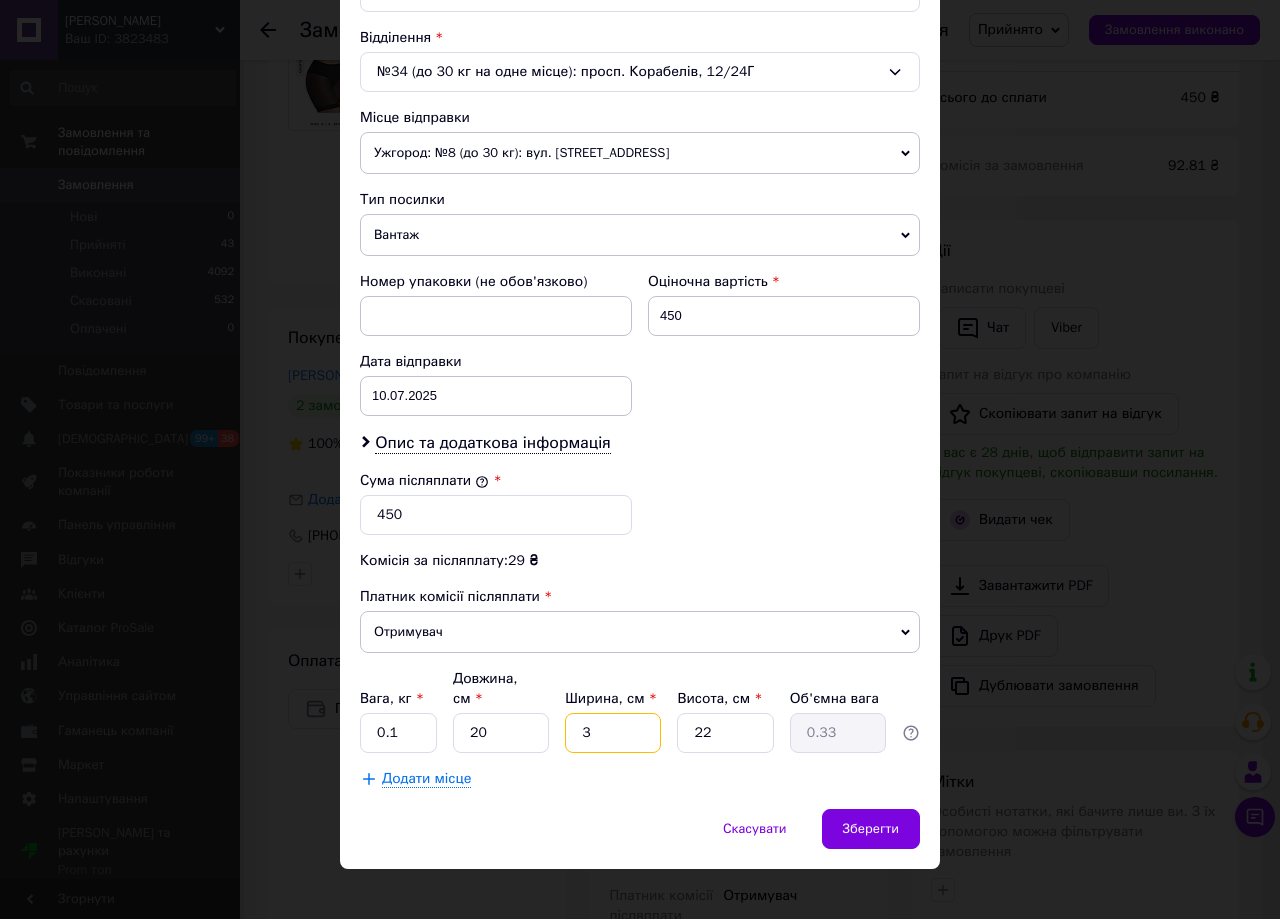 type 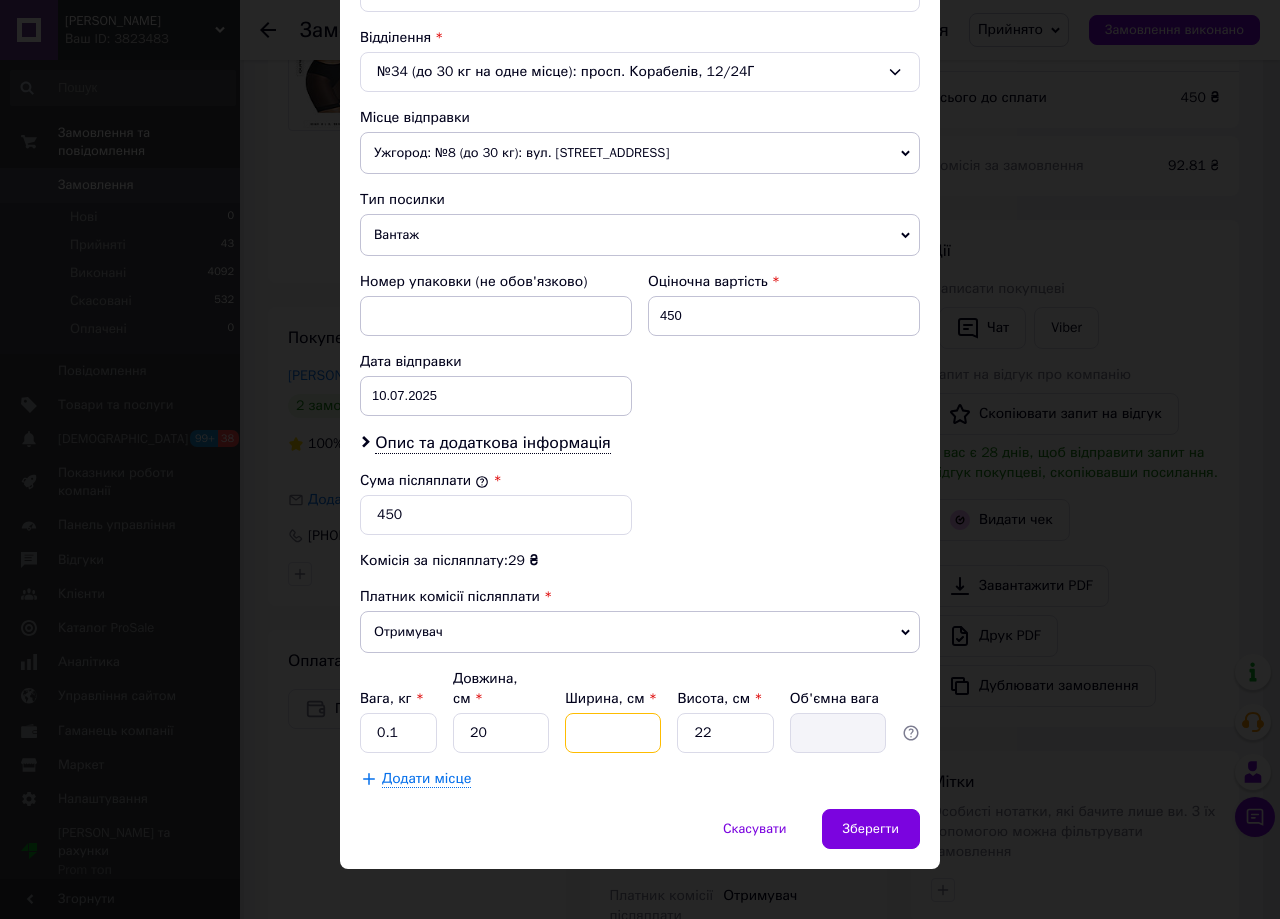 type on "1" 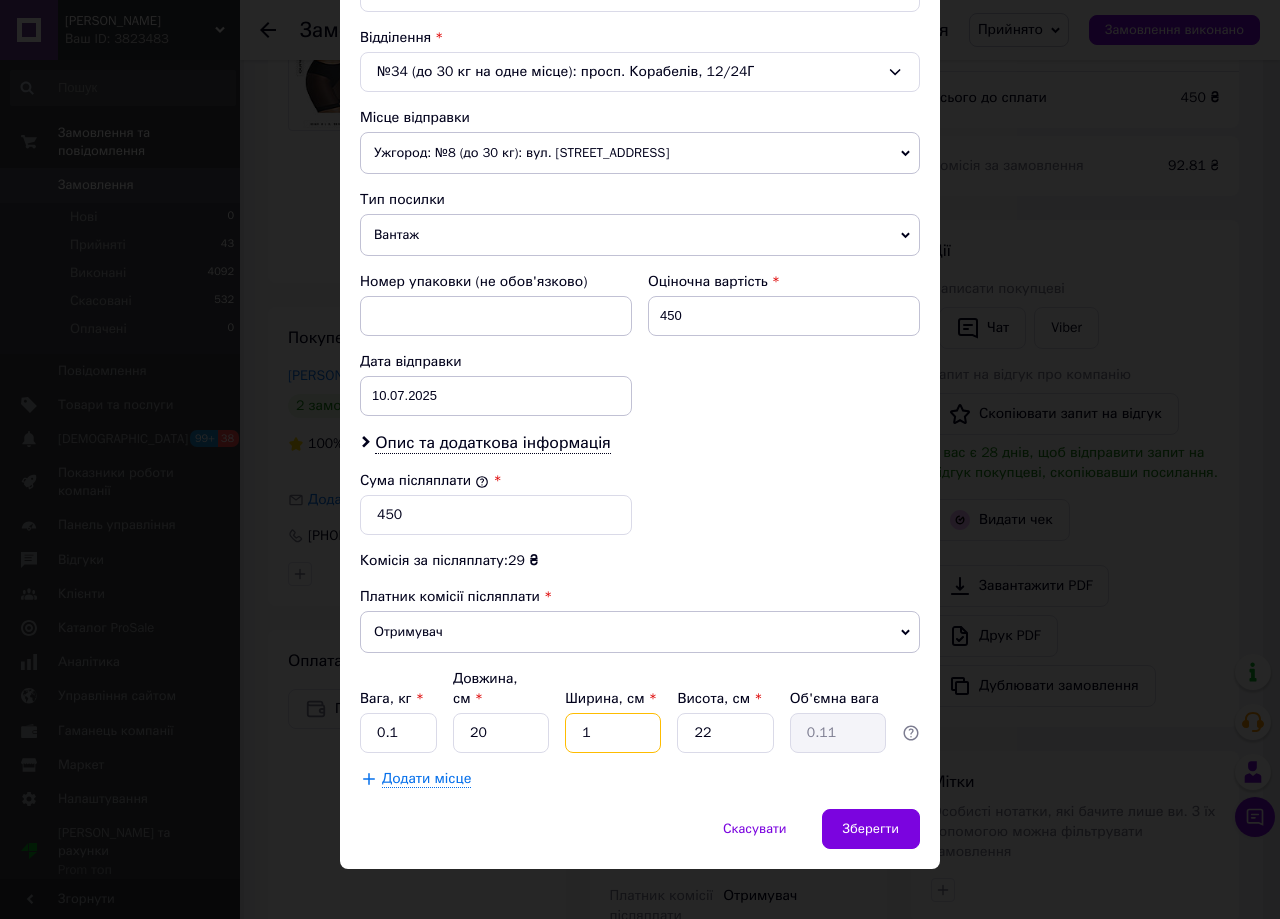 type on "15" 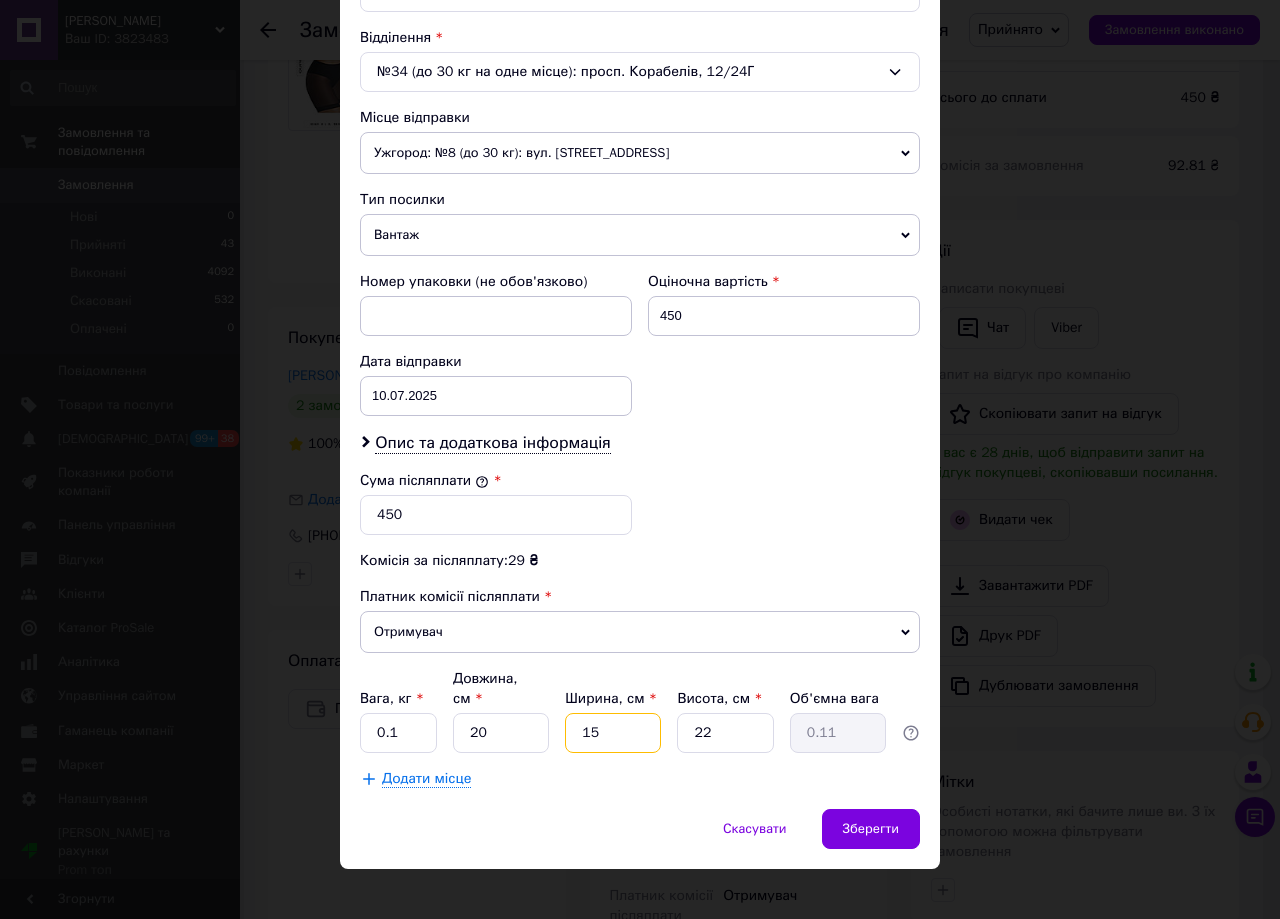 type on "1.65" 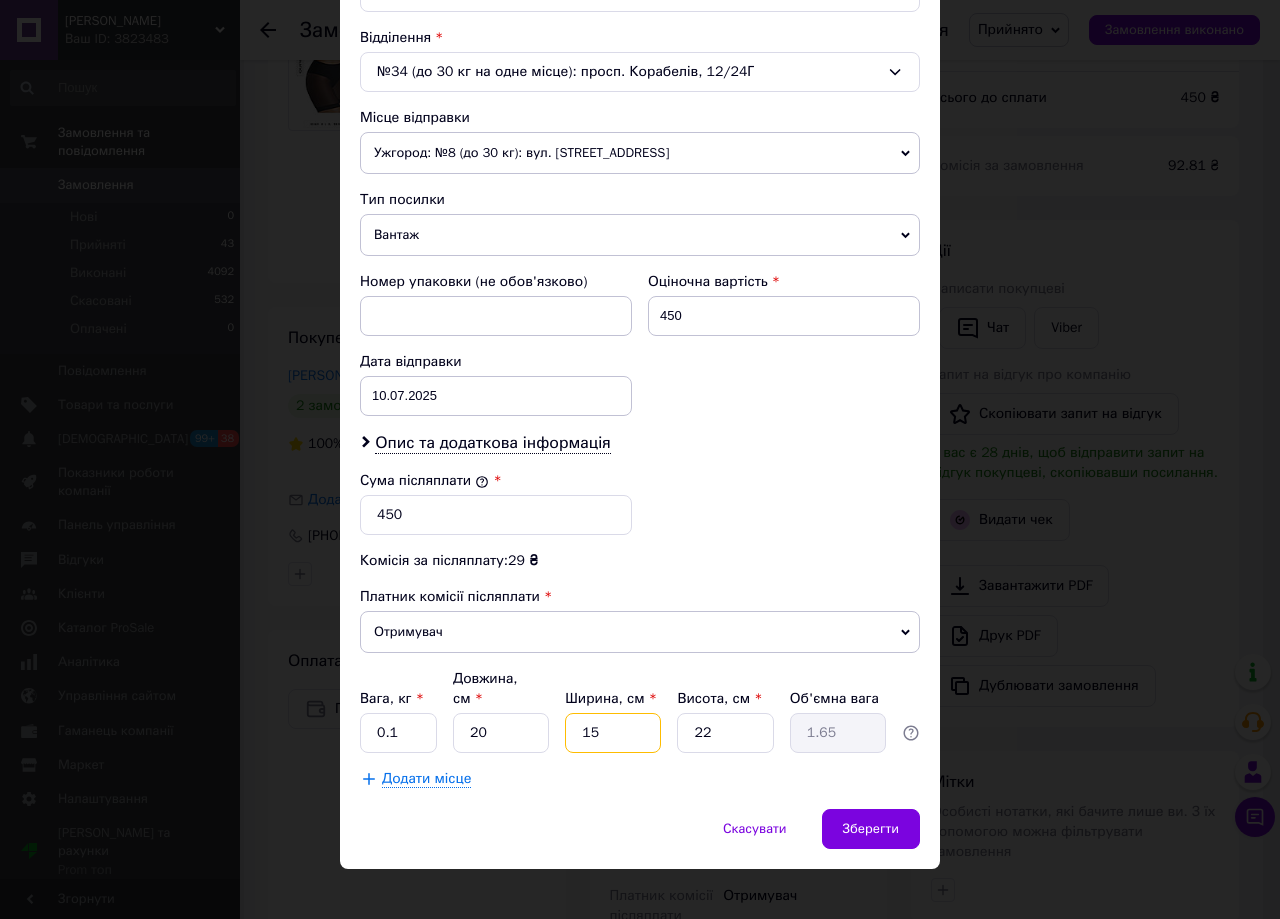 type on "15" 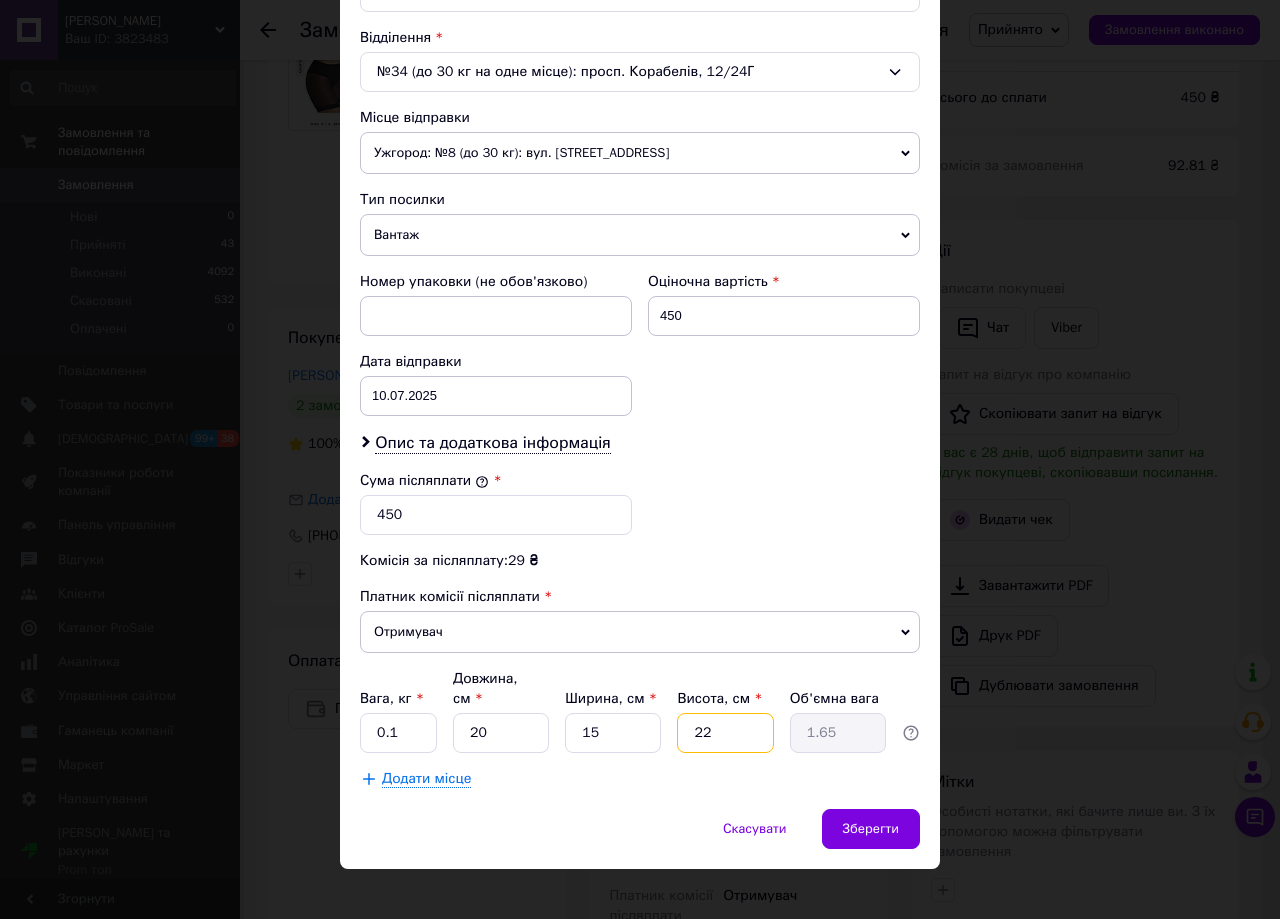 click on "22" at bounding box center (725, 733) 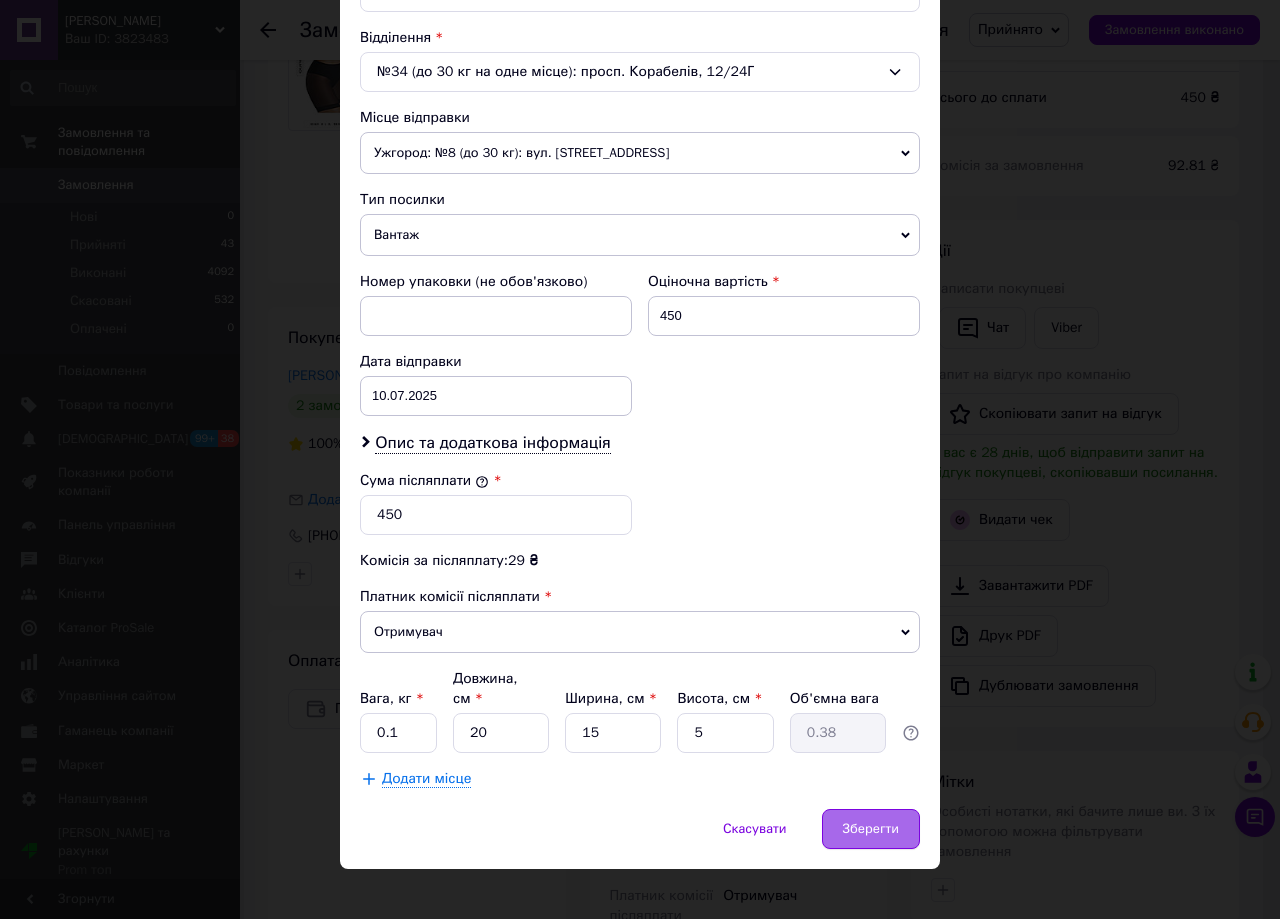 click on "Зберегти" at bounding box center [871, 829] 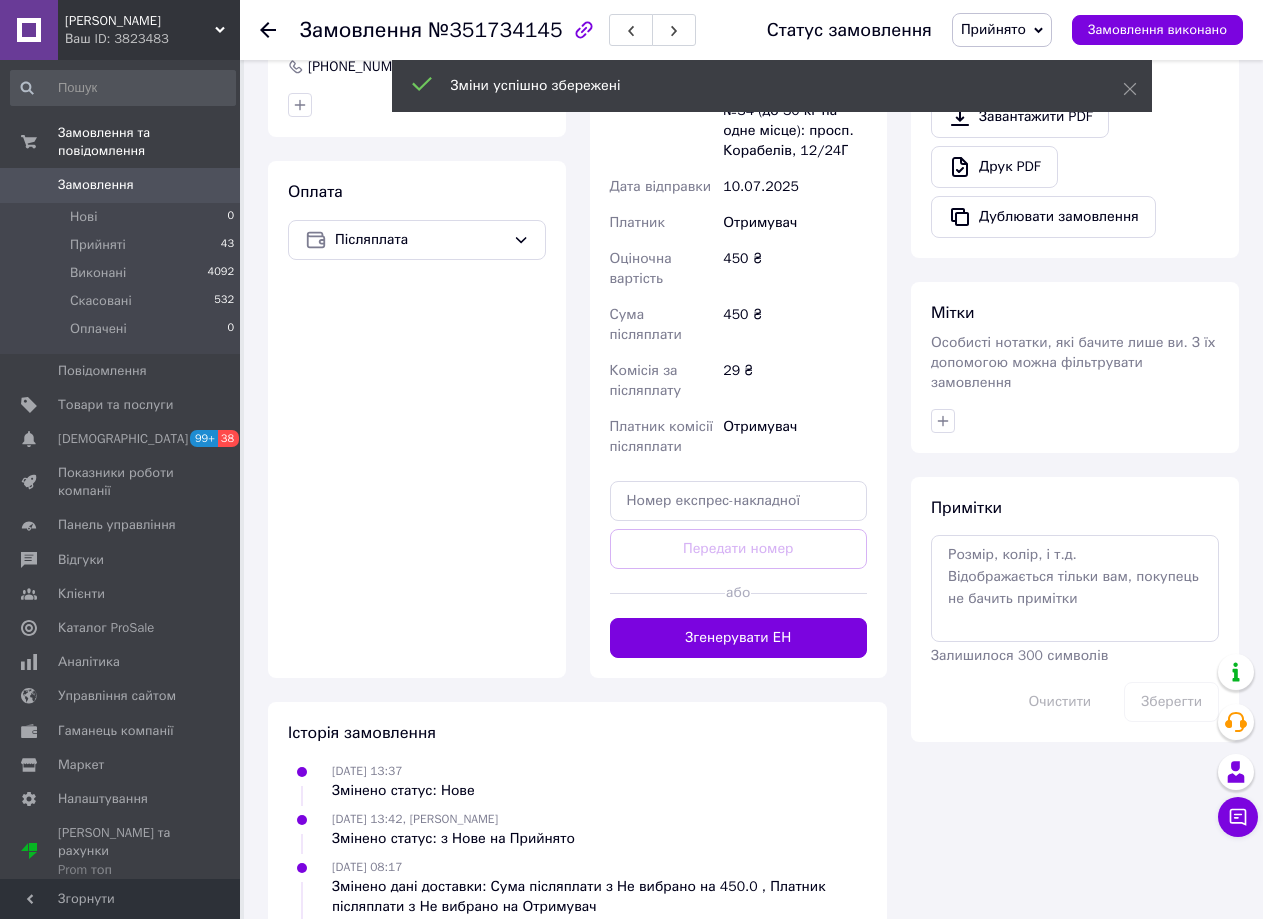 scroll, scrollTop: 839, scrollLeft: 0, axis: vertical 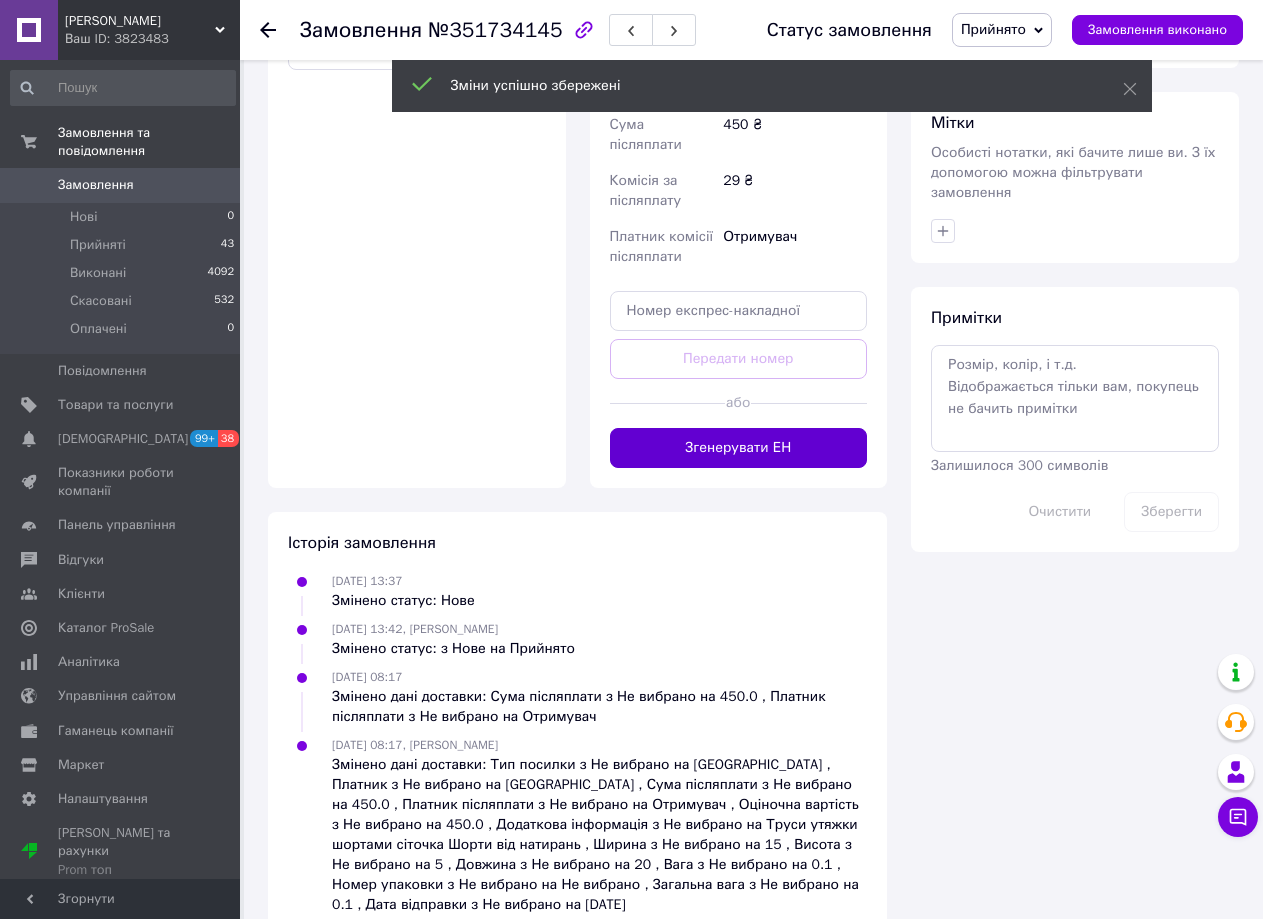 click on "Згенерувати ЕН" at bounding box center [739, 448] 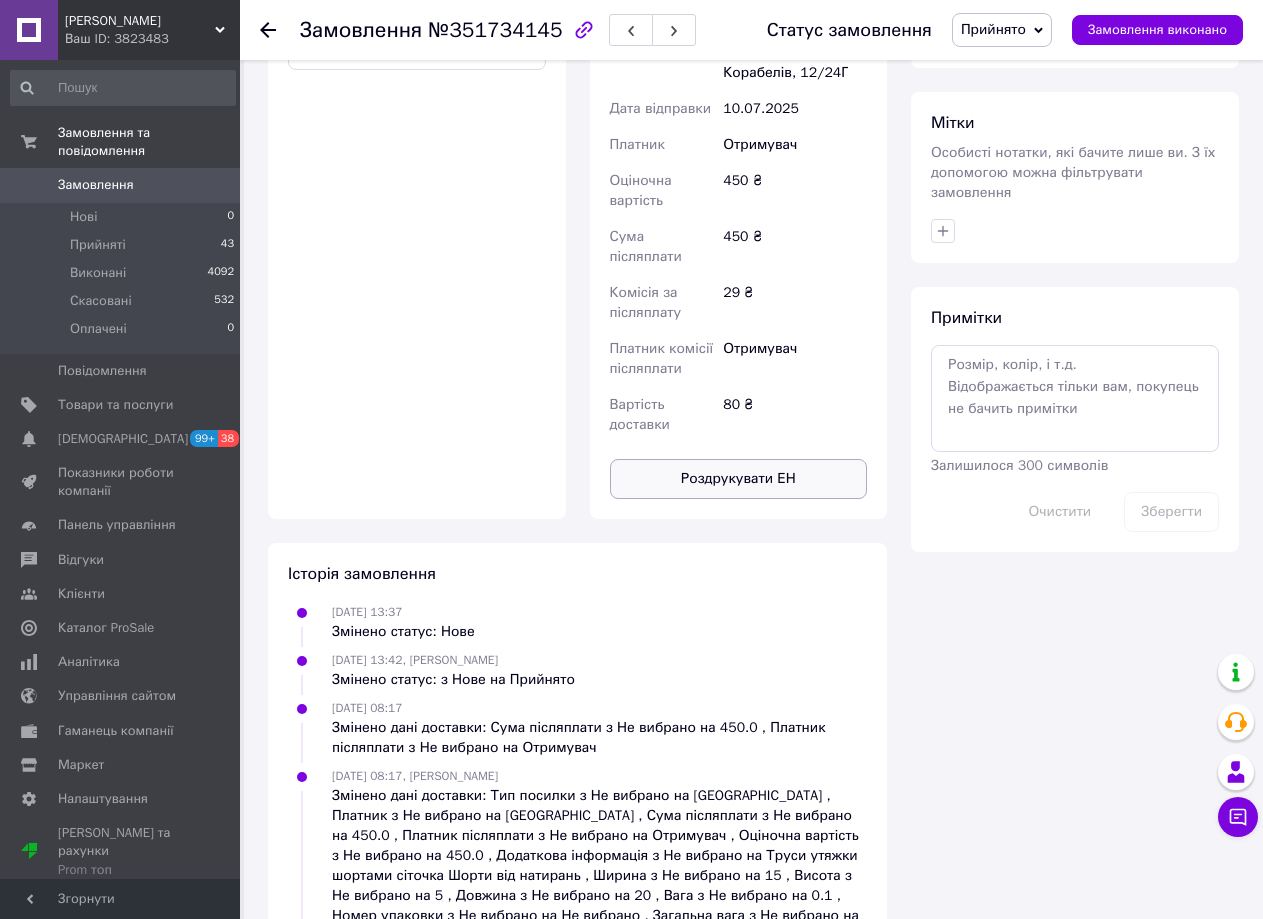 click on "Роздрукувати ЕН" at bounding box center [739, 479] 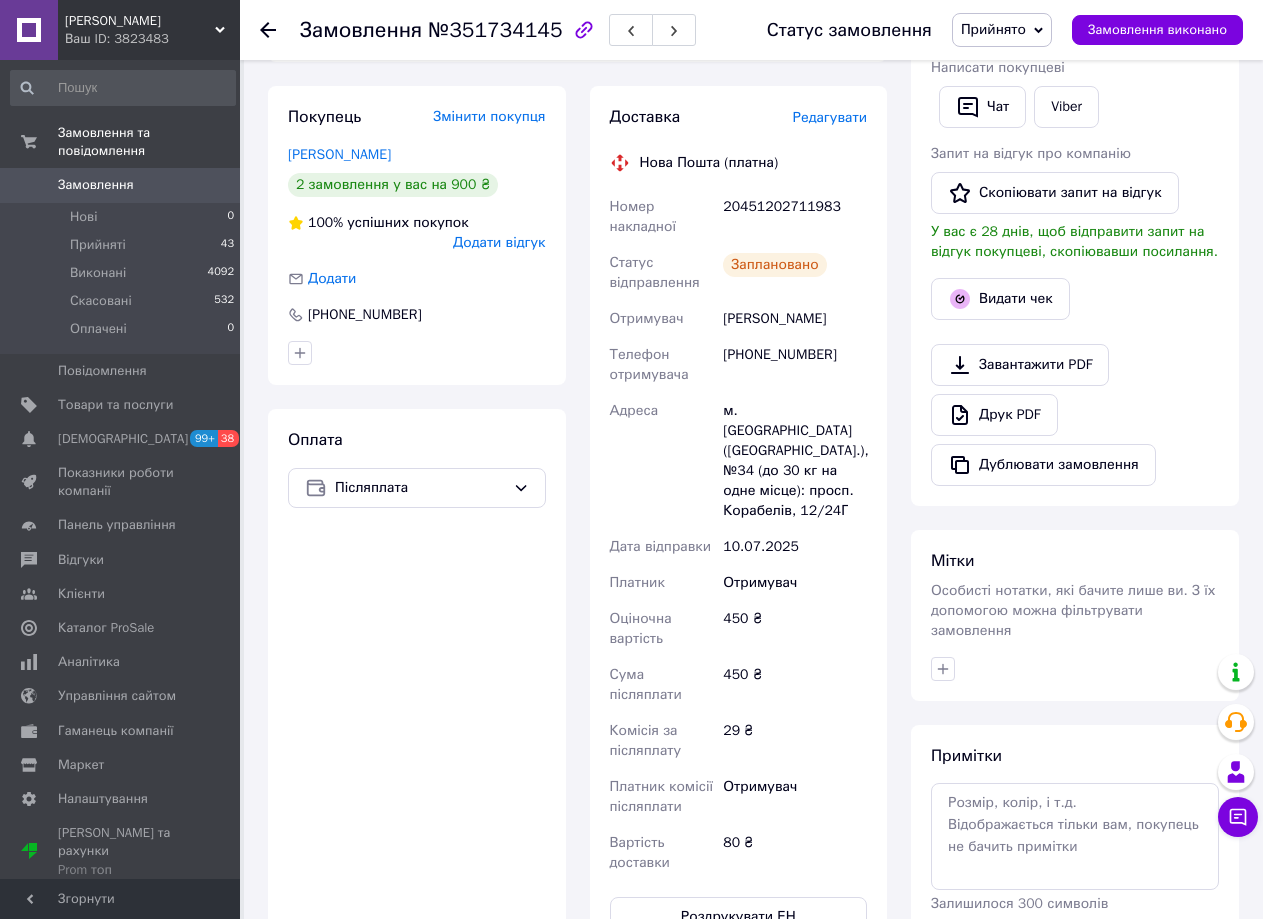 scroll, scrollTop: 0, scrollLeft: 0, axis: both 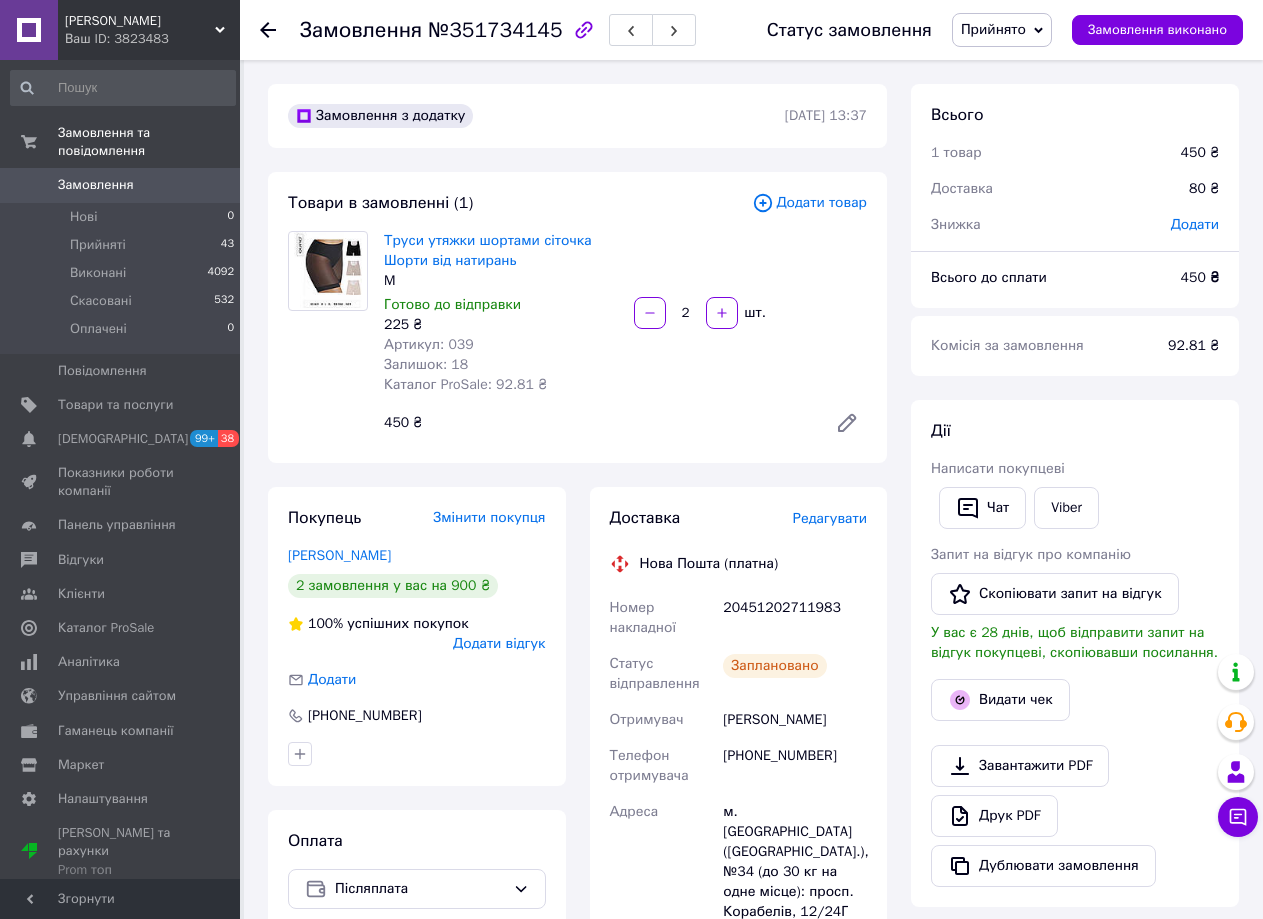 click 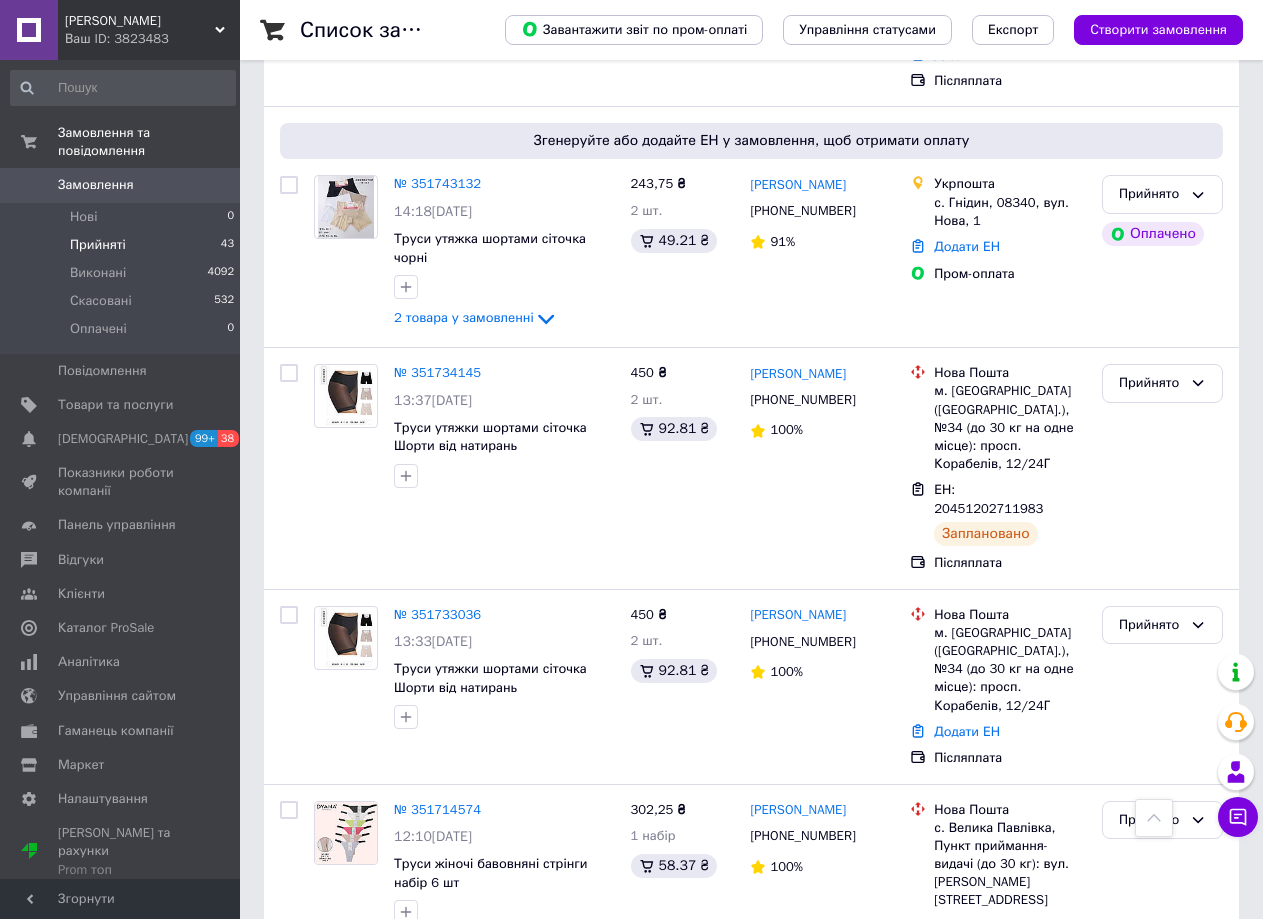 scroll, scrollTop: 1251, scrollLeft: 0, axis: vertical 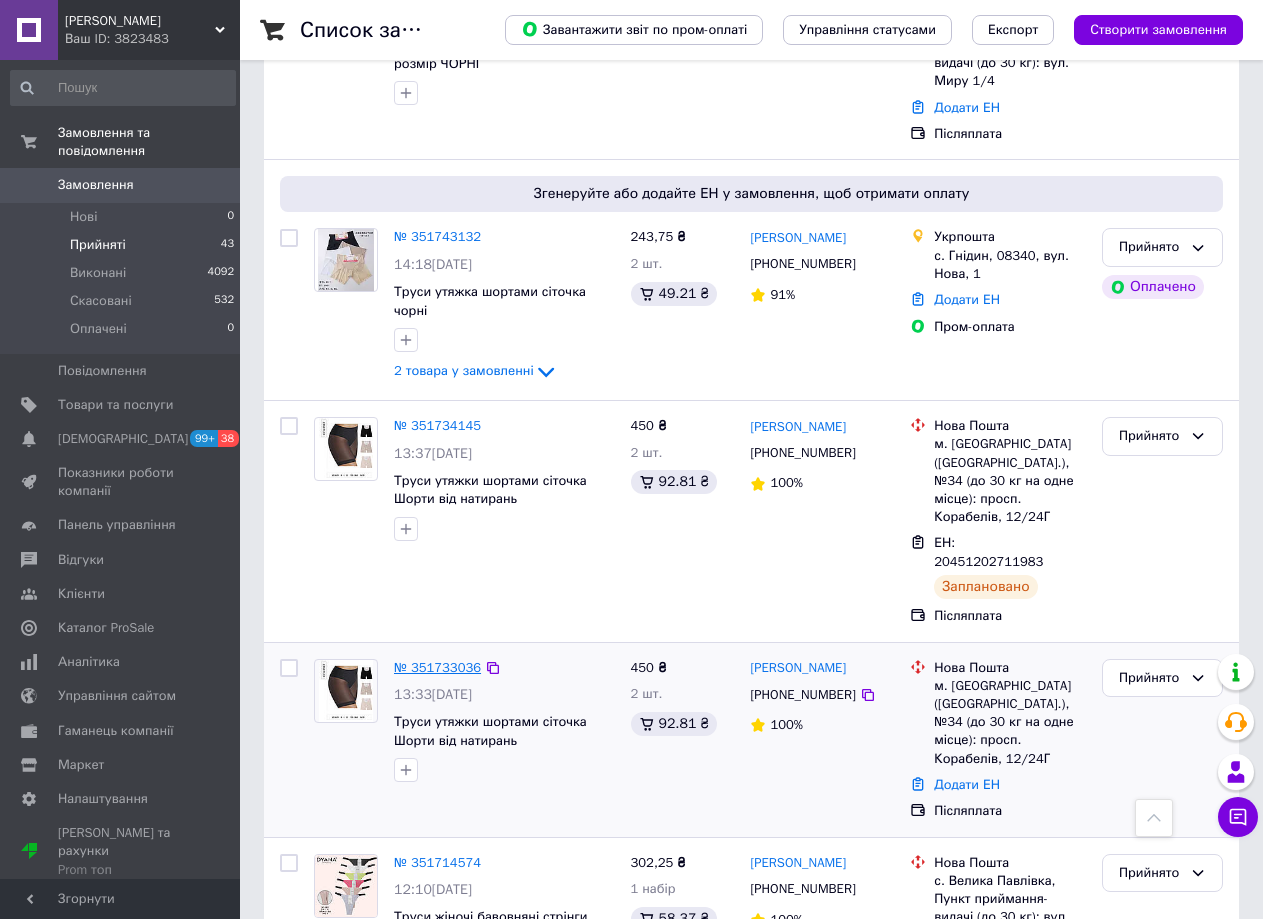 click on "№ 351733036" at bounding box center (437, 667) 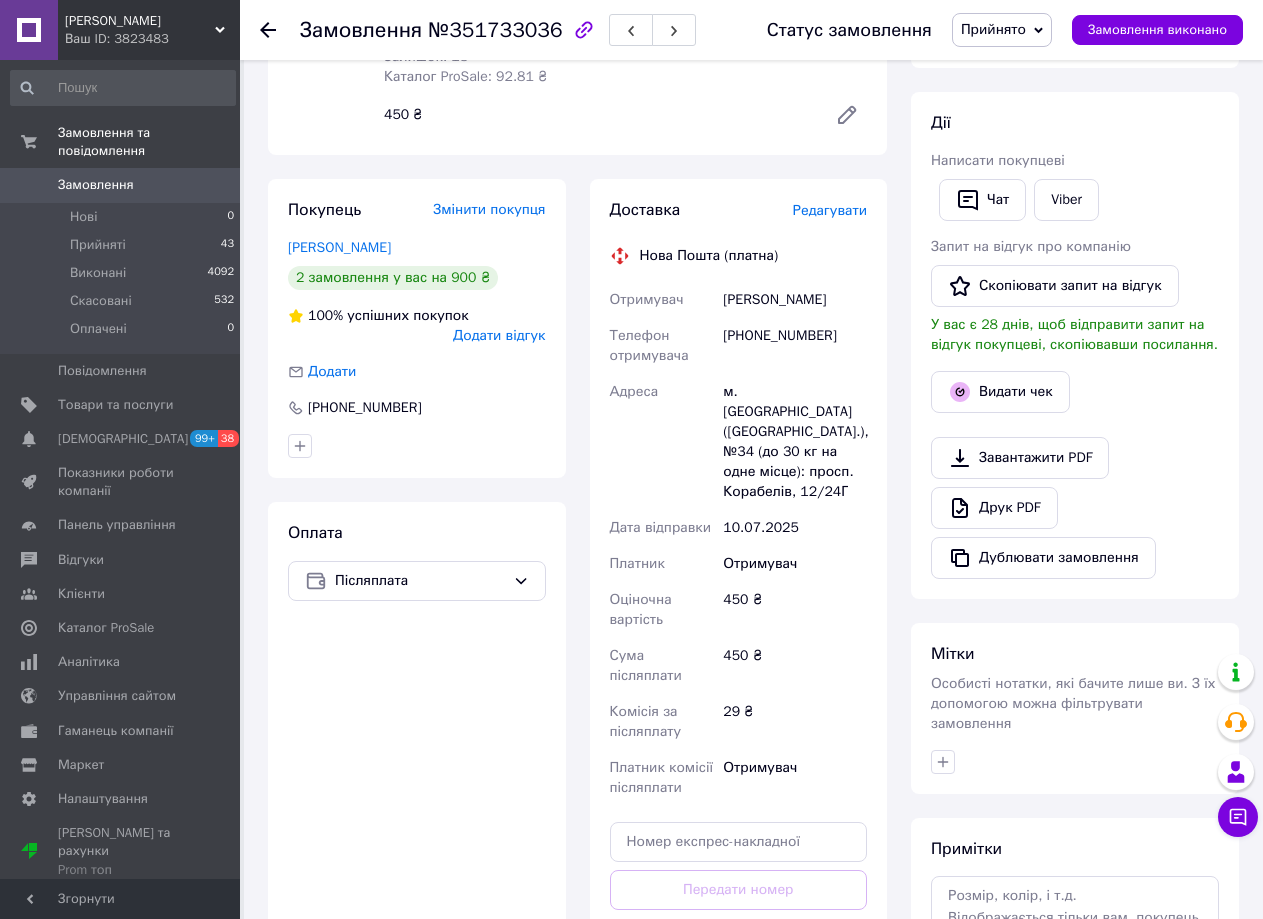 scroll, scrollTop: 332, scrollLeft: 0, axis: vertical 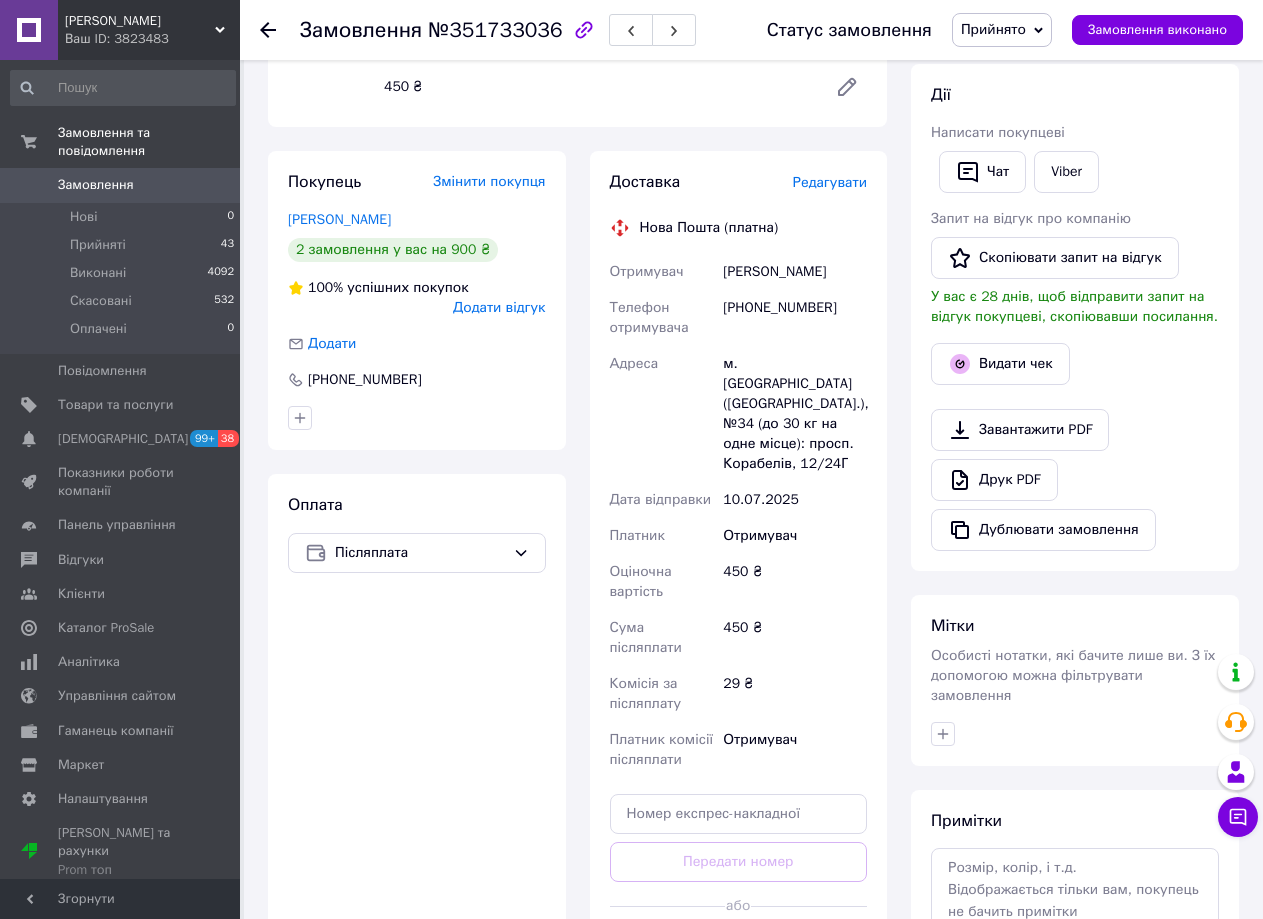 click on "Редагувати" at bounding box center [830, 182] 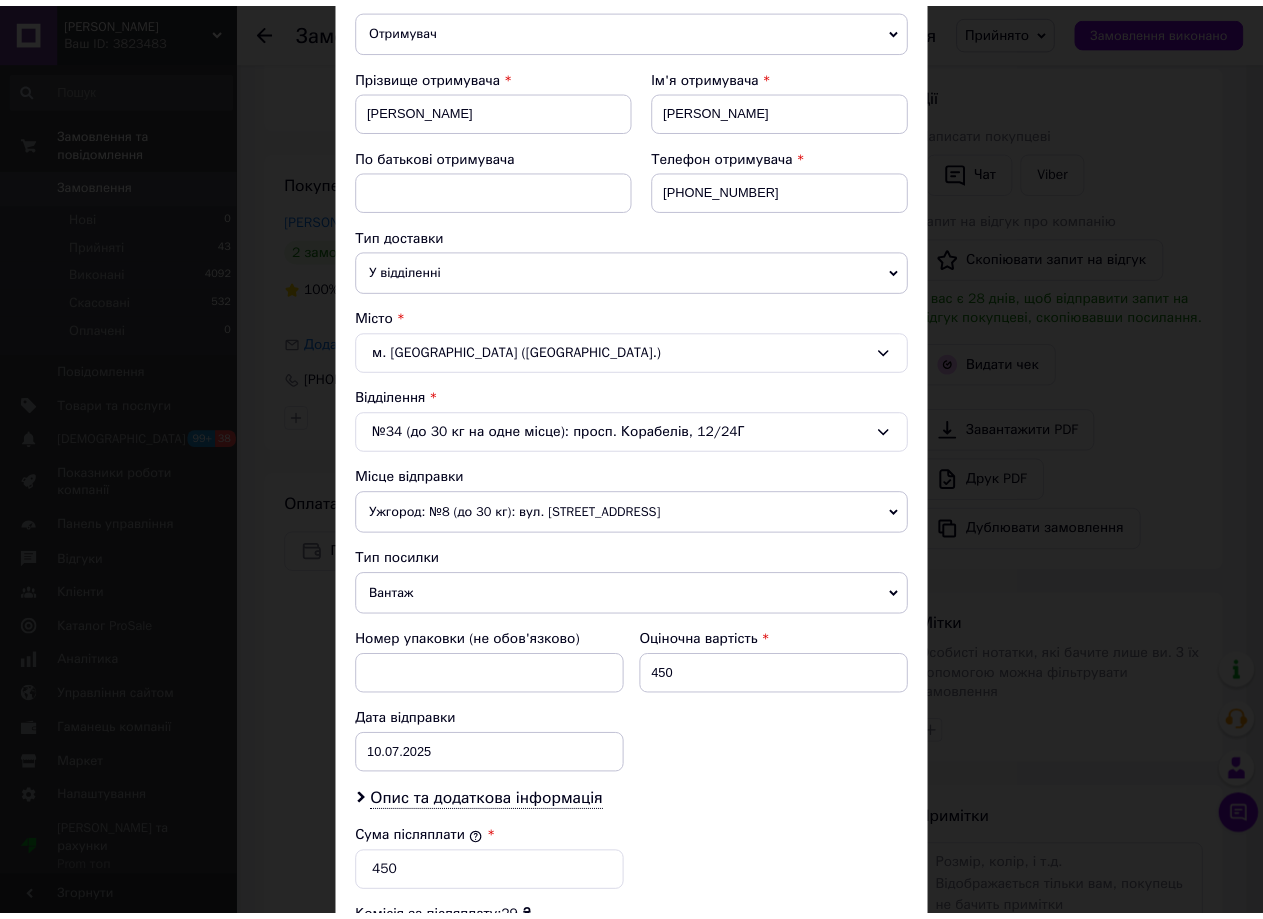 scroll, scrollTop: 607, scrollLeft: 0, axis: vertical 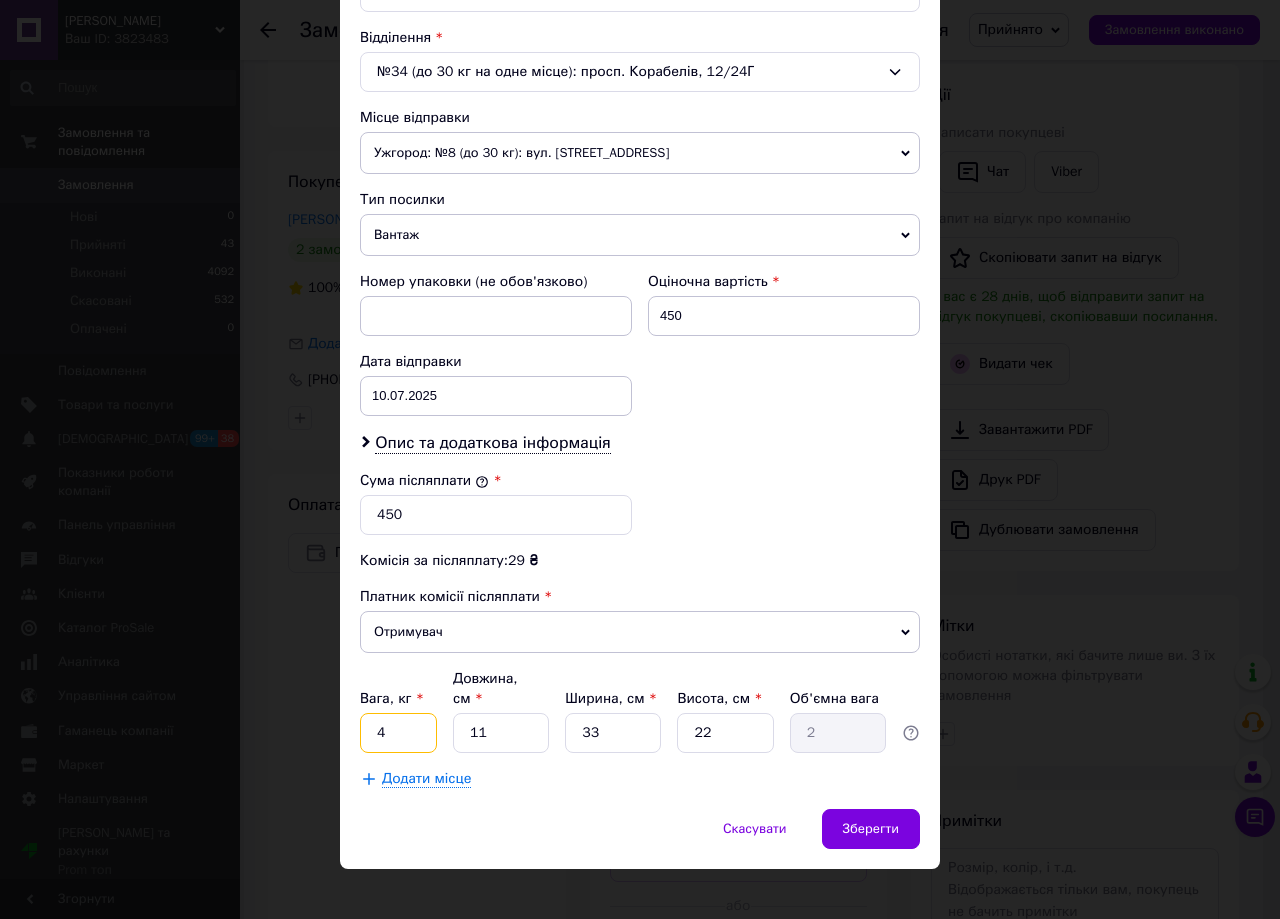 click on "4" at bounding box center (398, 733) 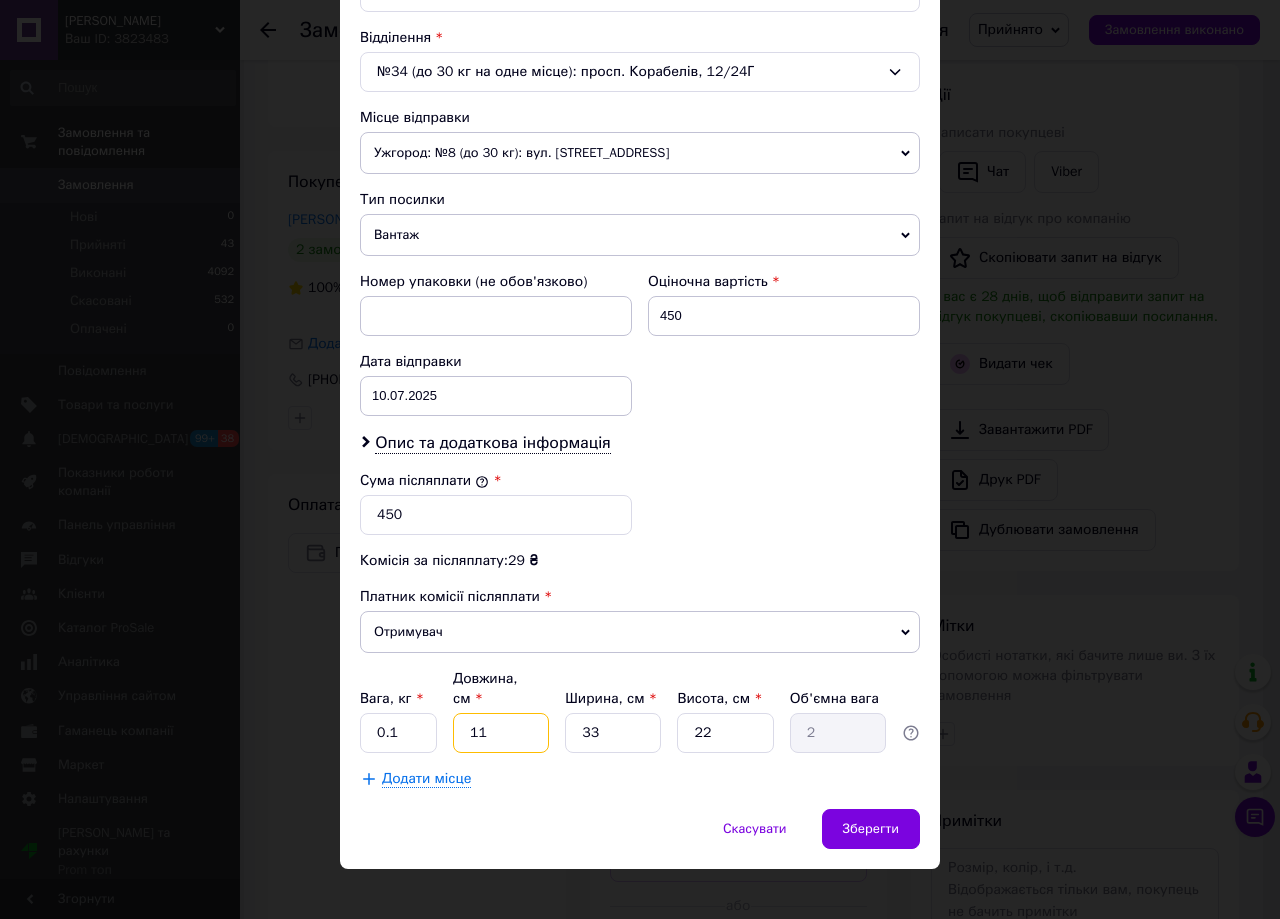 click on "11" at bounding box center [501, 733] 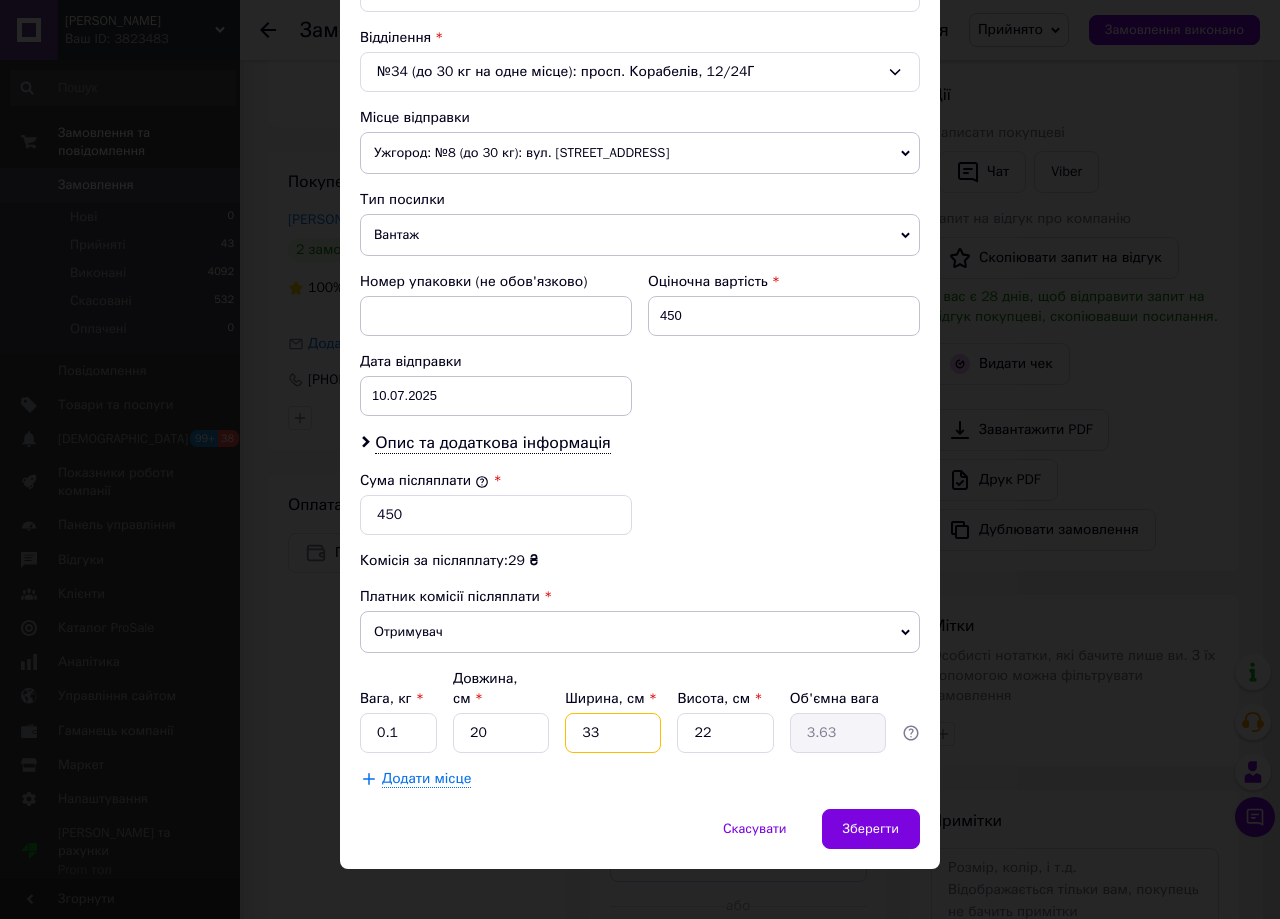 click on "33" at bounding box center (613, 733) 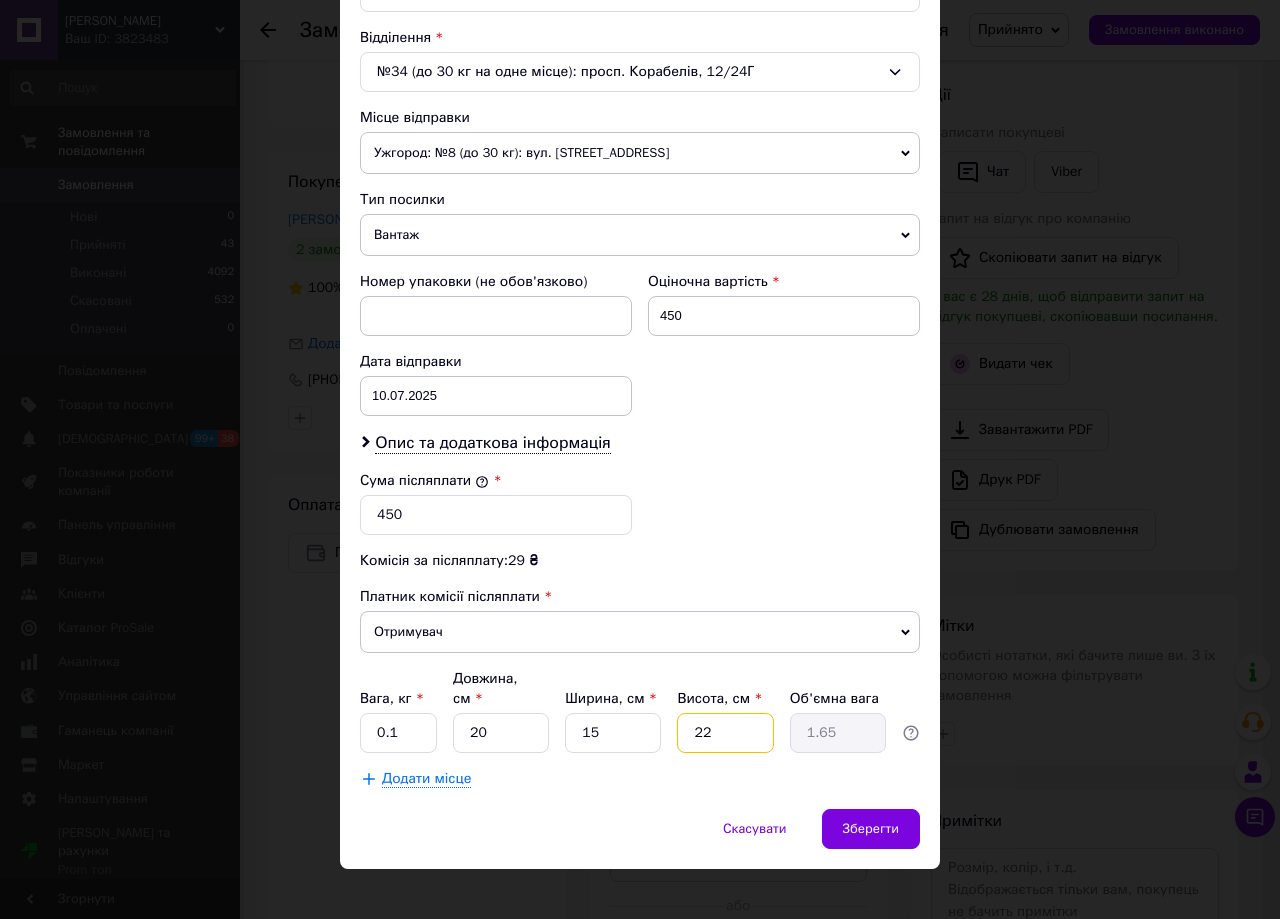 click on "22" at bounding box center [725, 733] 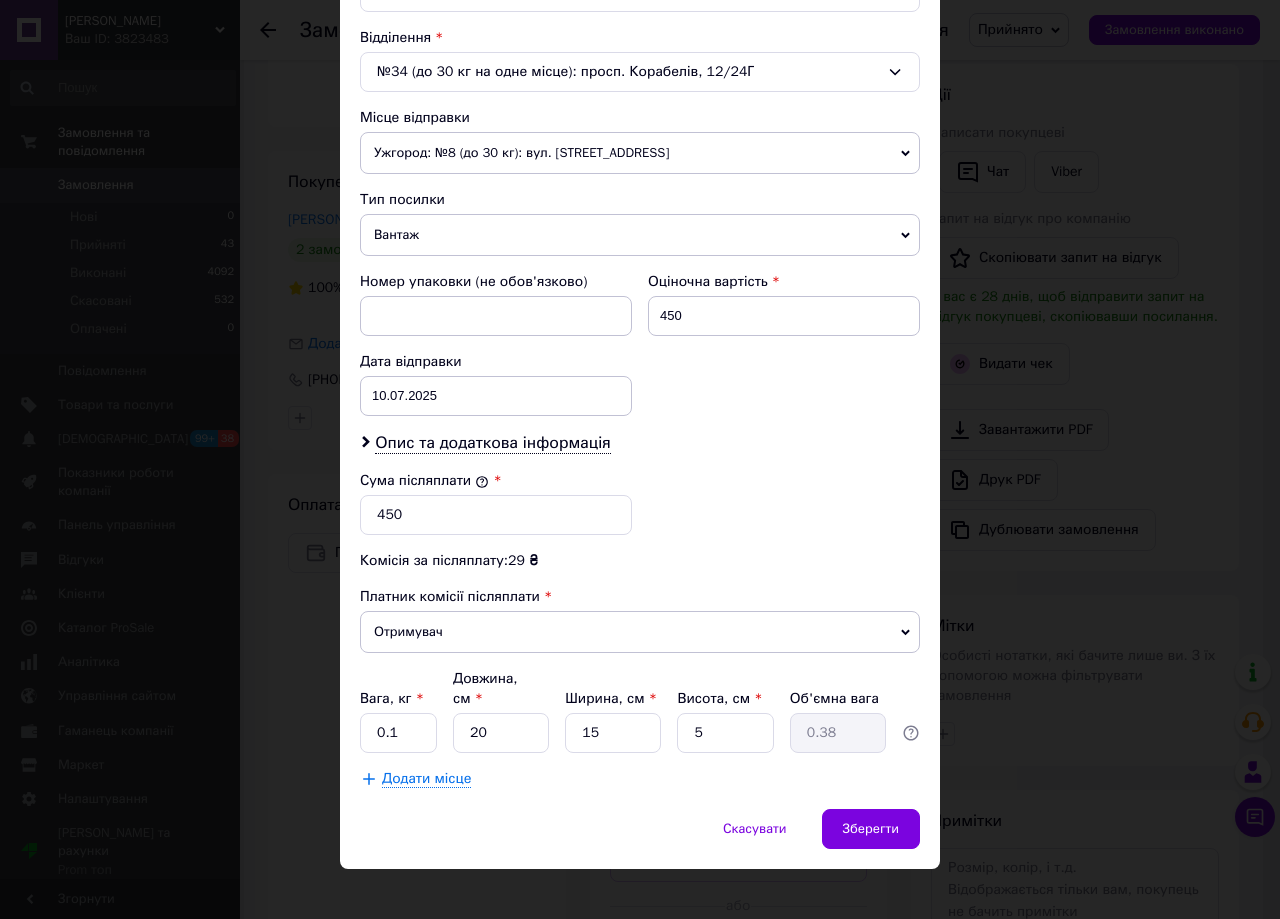 drag, startPoint x: 852, startPoint y: 793, endPoint x: 910, endPoint y: 705, distance: 105.3945 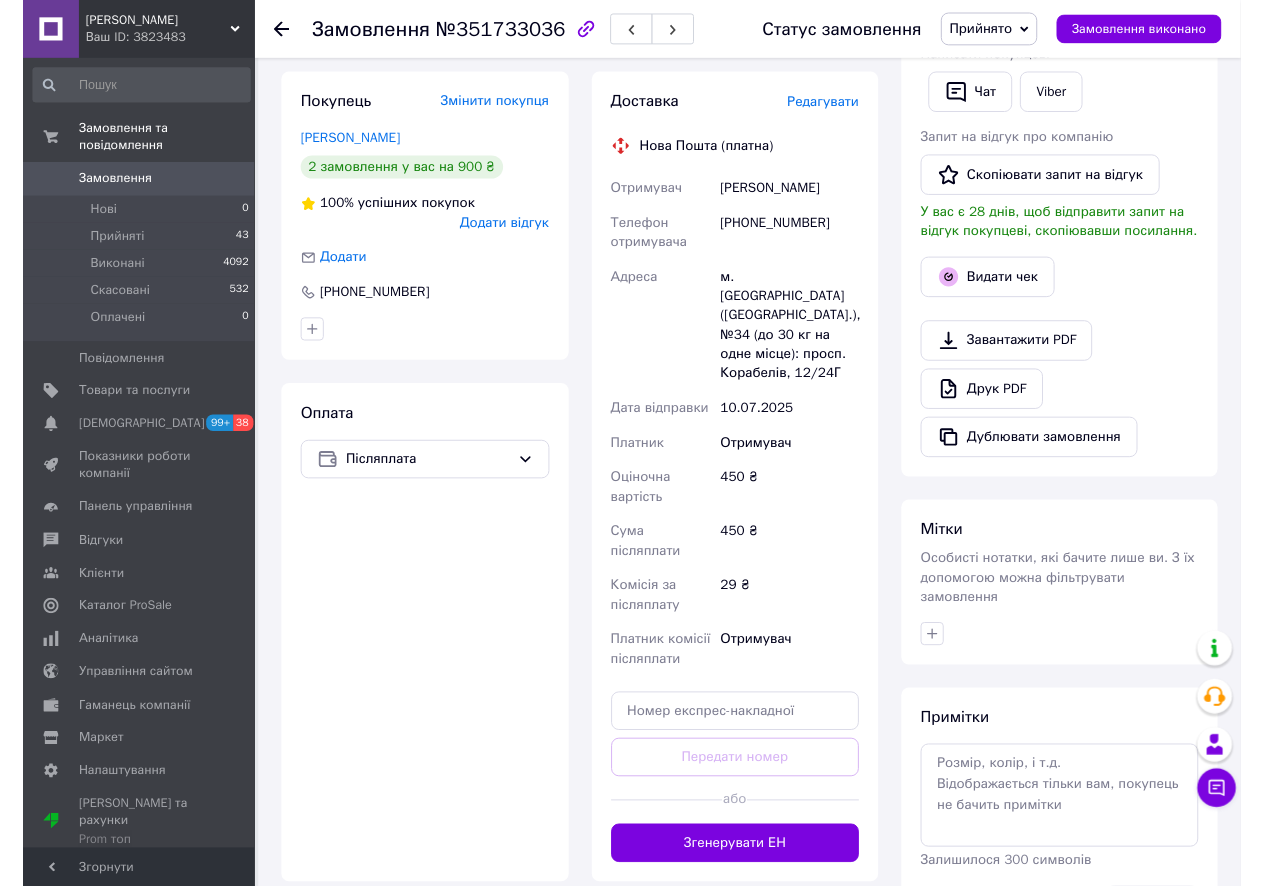 scroll, scrollTop: 417, scrollLeft: 0, axis: vertical 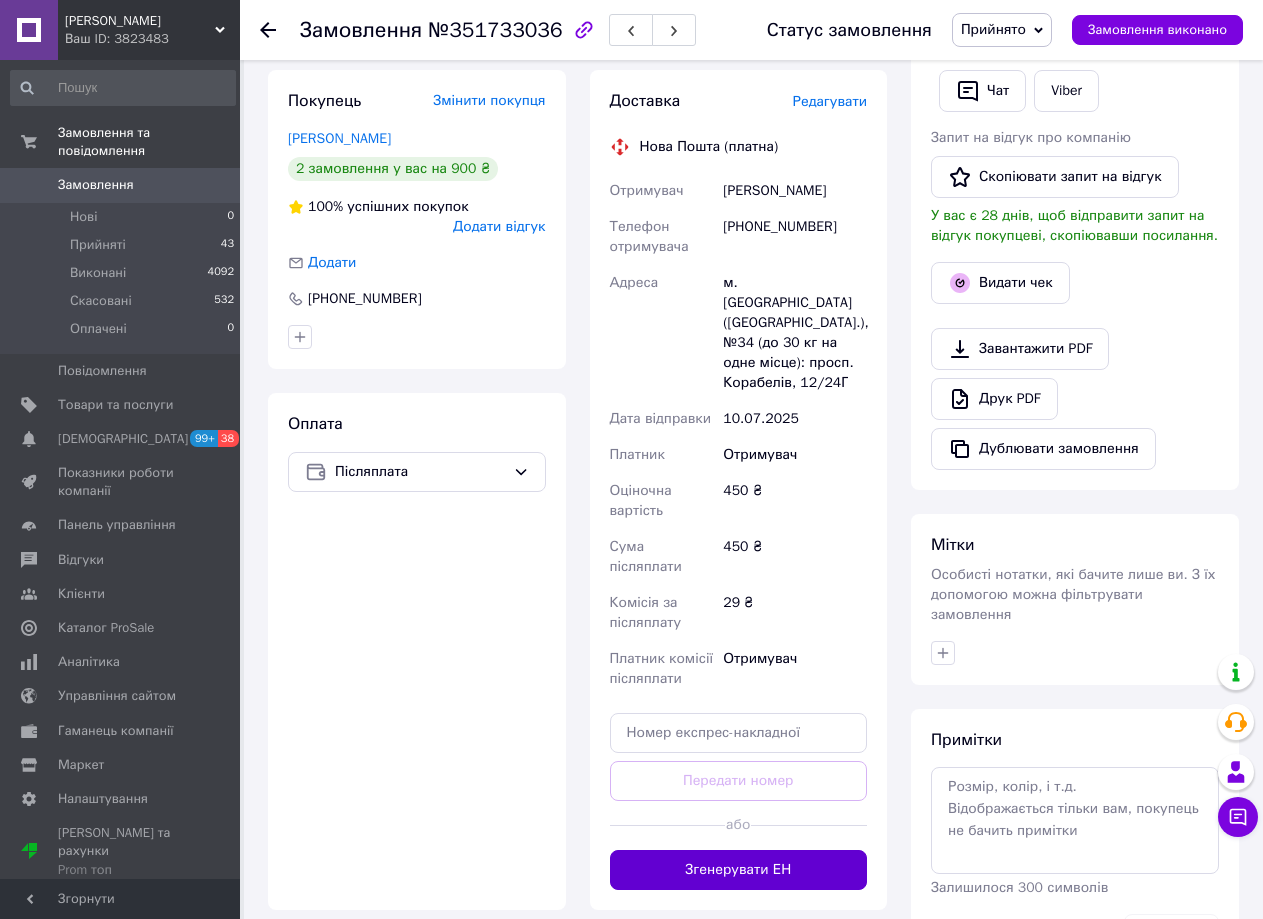 click on "Згенерувати ЕН" at bounding box center [739, 870] 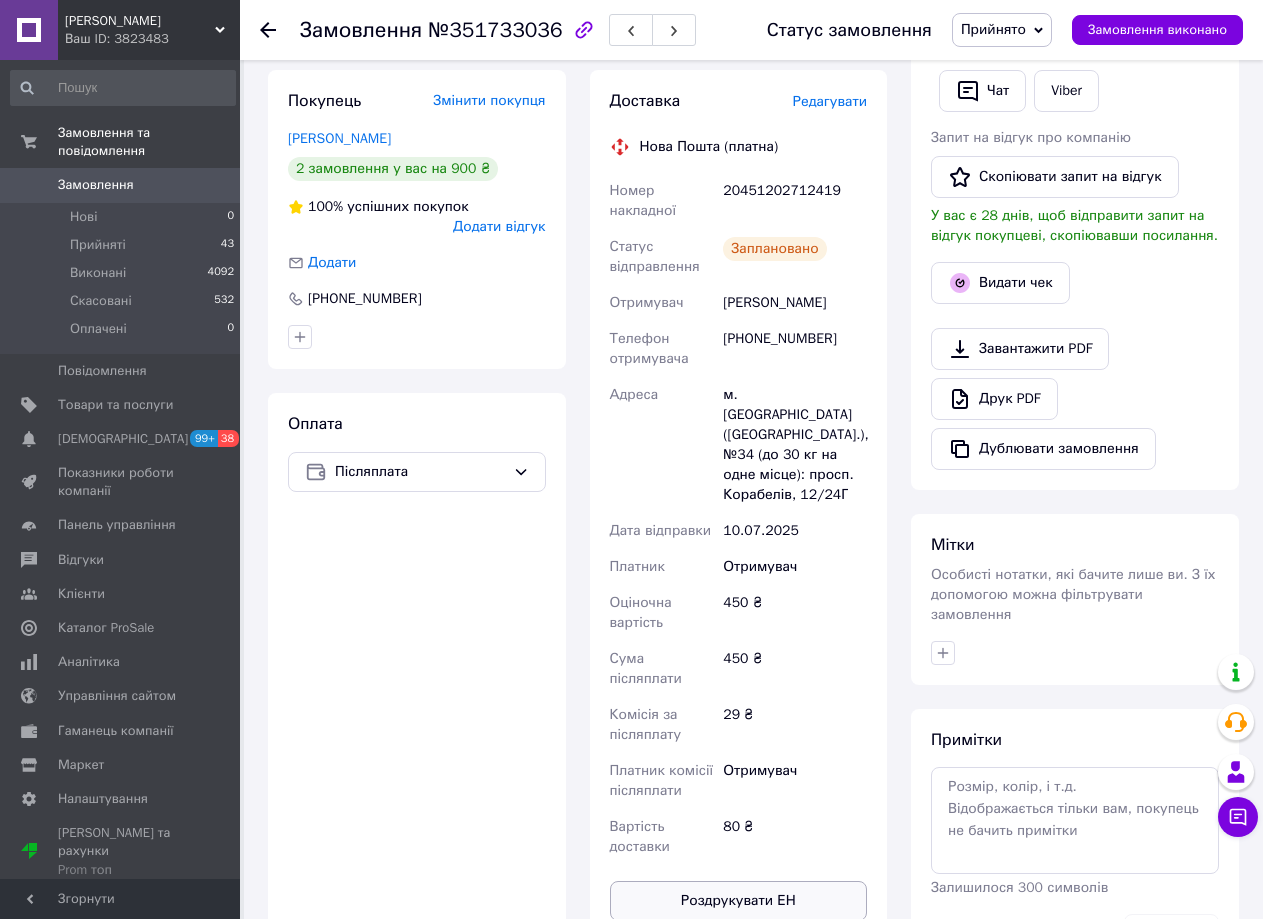 click on "Роздрукувати ЕН" at bounding box center (739, 901) 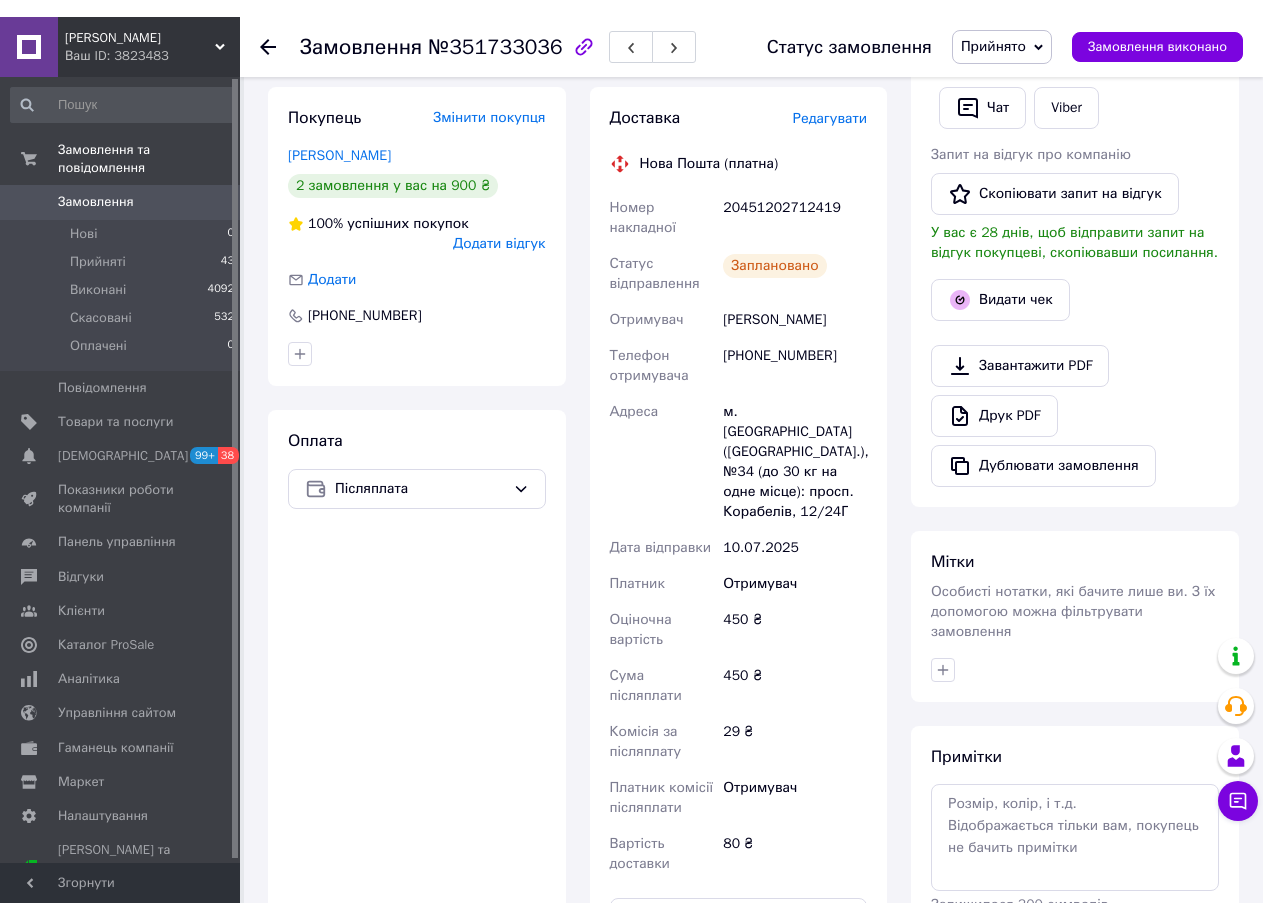 scroll, scrollTop: 566, scrollLeft: 0, axis: vertical 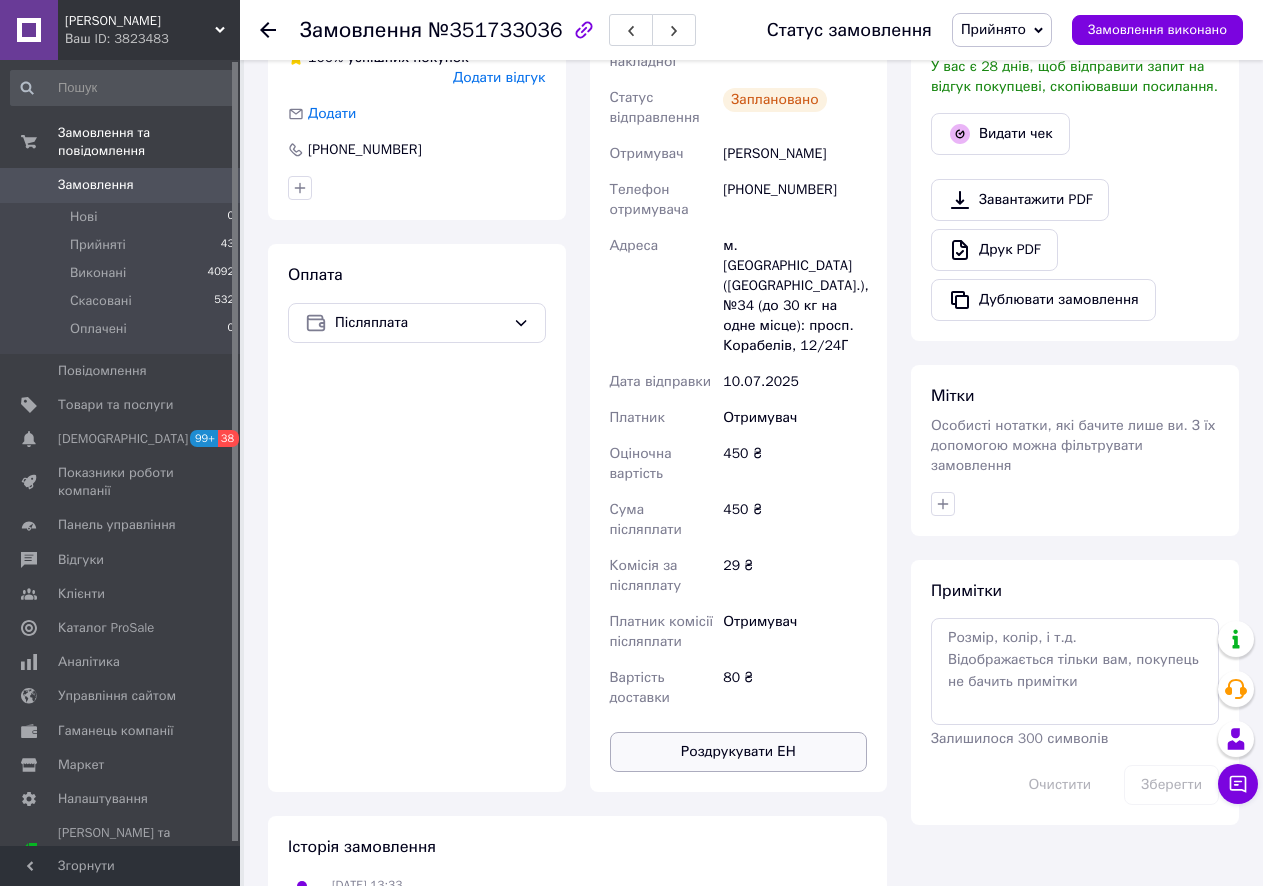 click on "Роздрукувати ЕН" at bounding box center [739, 752] 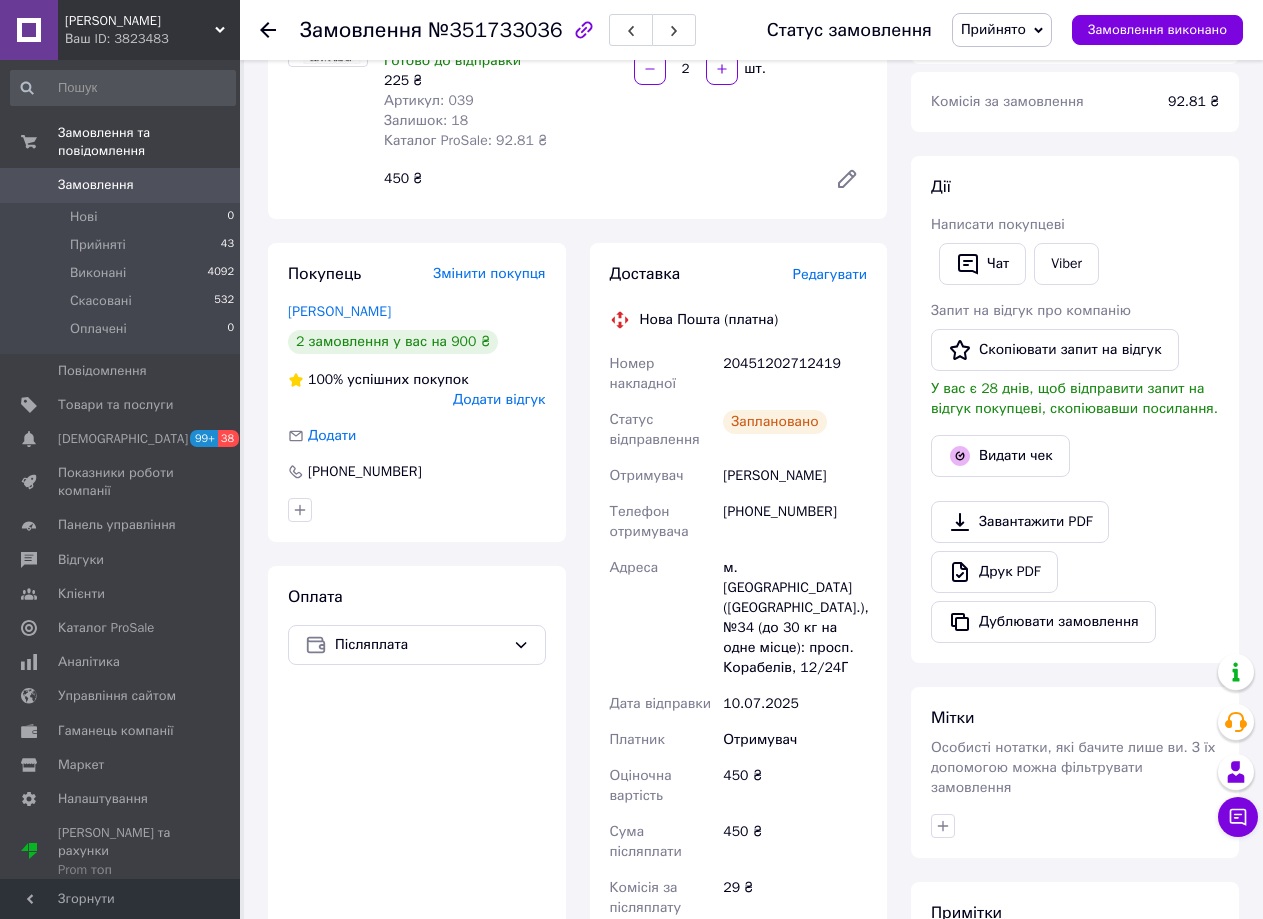 scroll, scrollTop: 161, scrollLeft: 0, axis: vertical 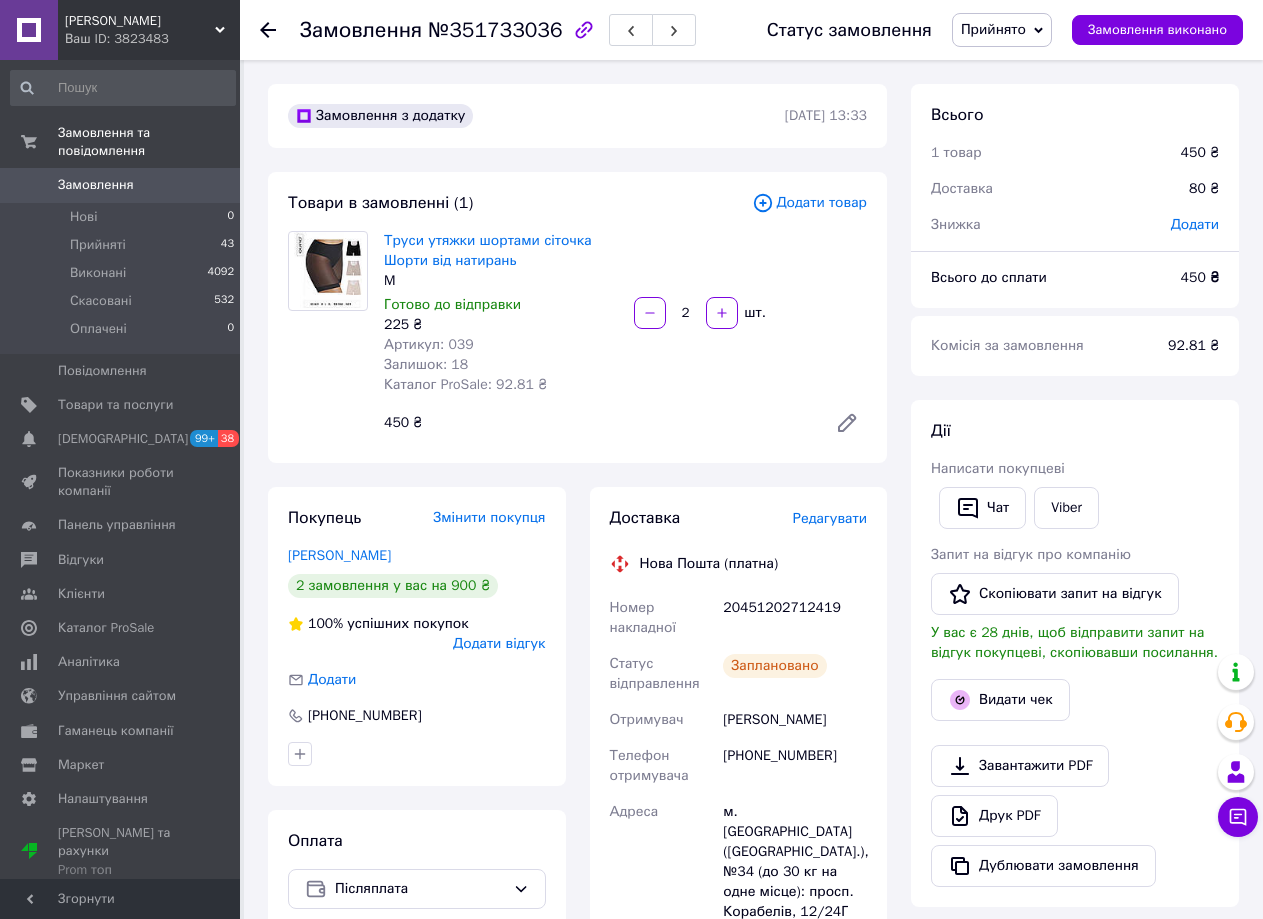 click 